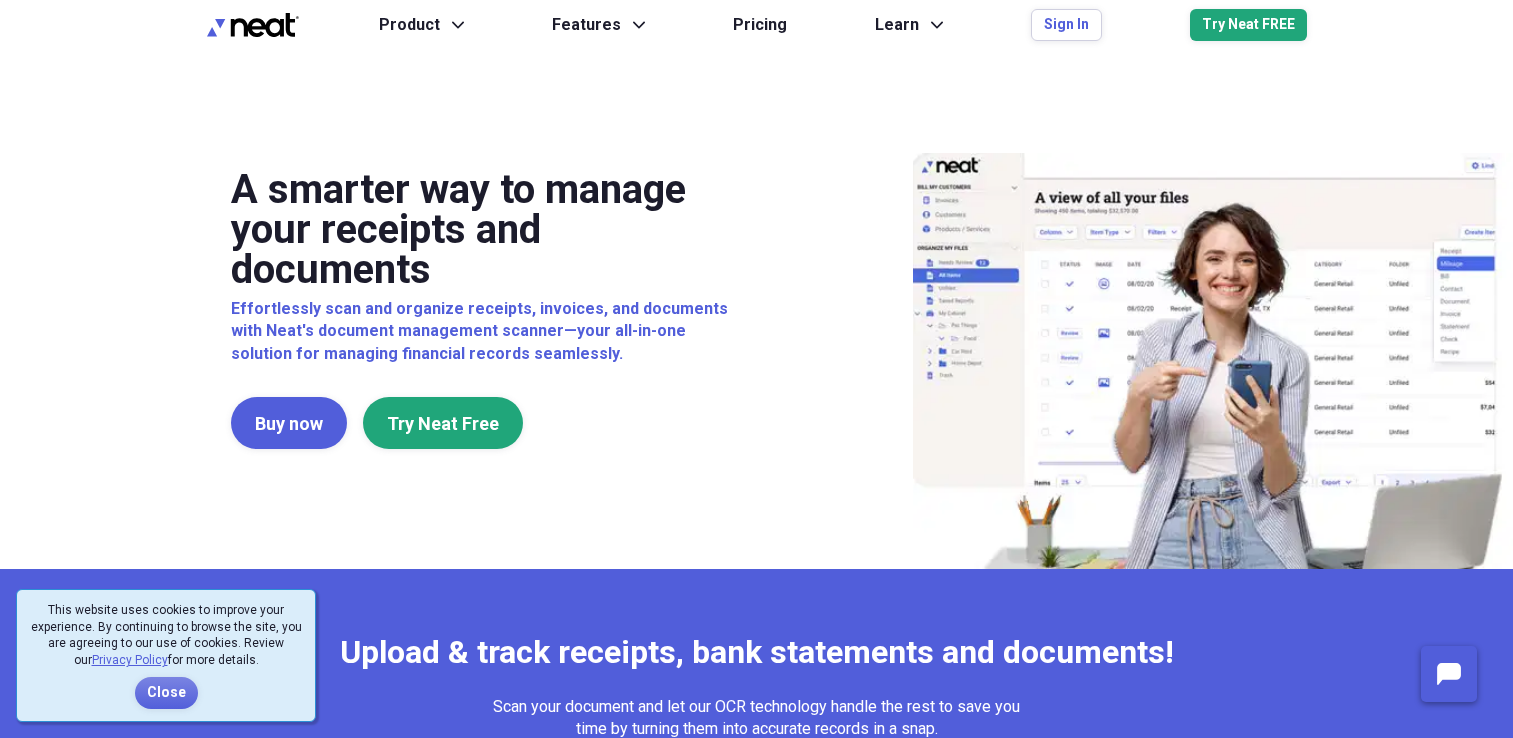 scroll, scrollTop: 0, scrollLeft: 0, axis: both 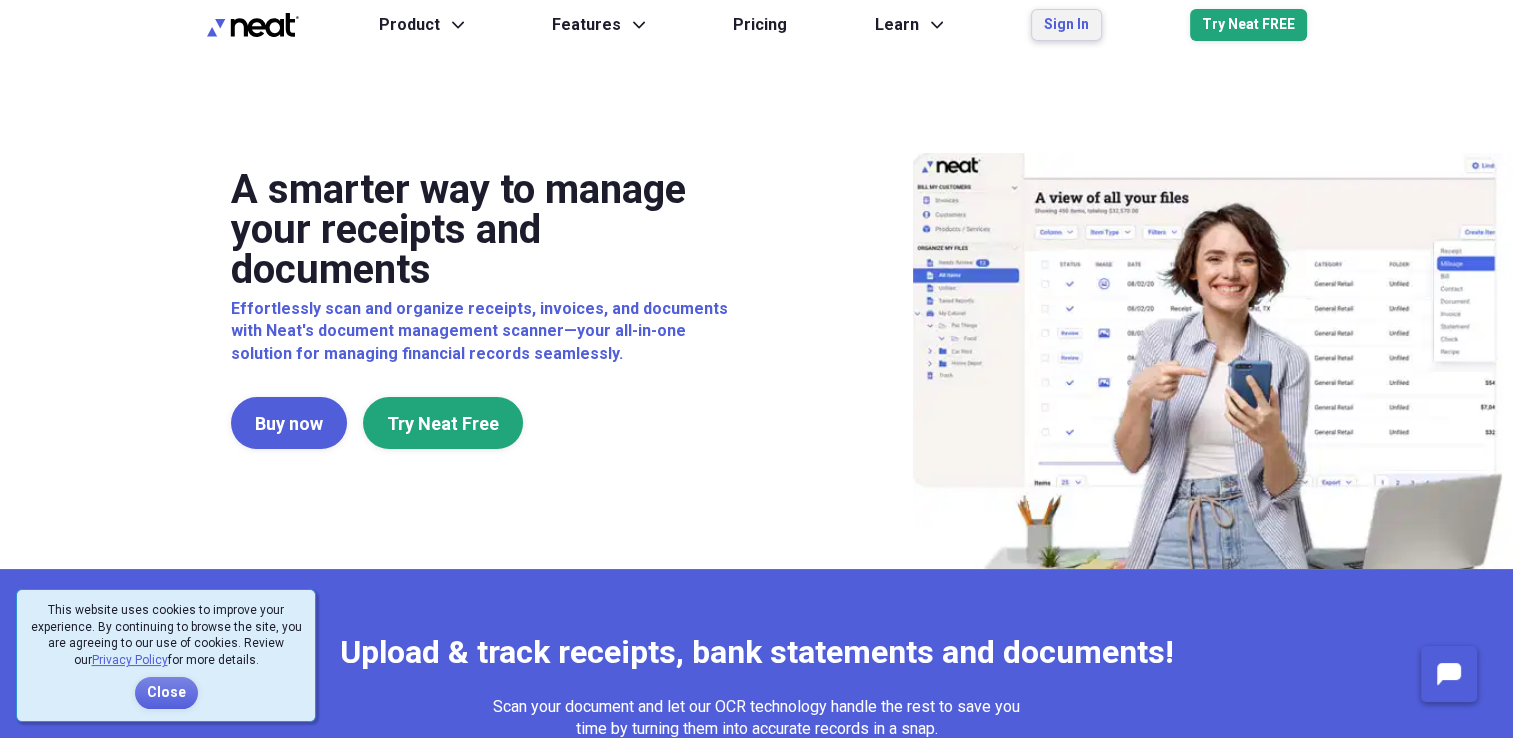 click on "Sign In" at bounding box center [1066, 25] 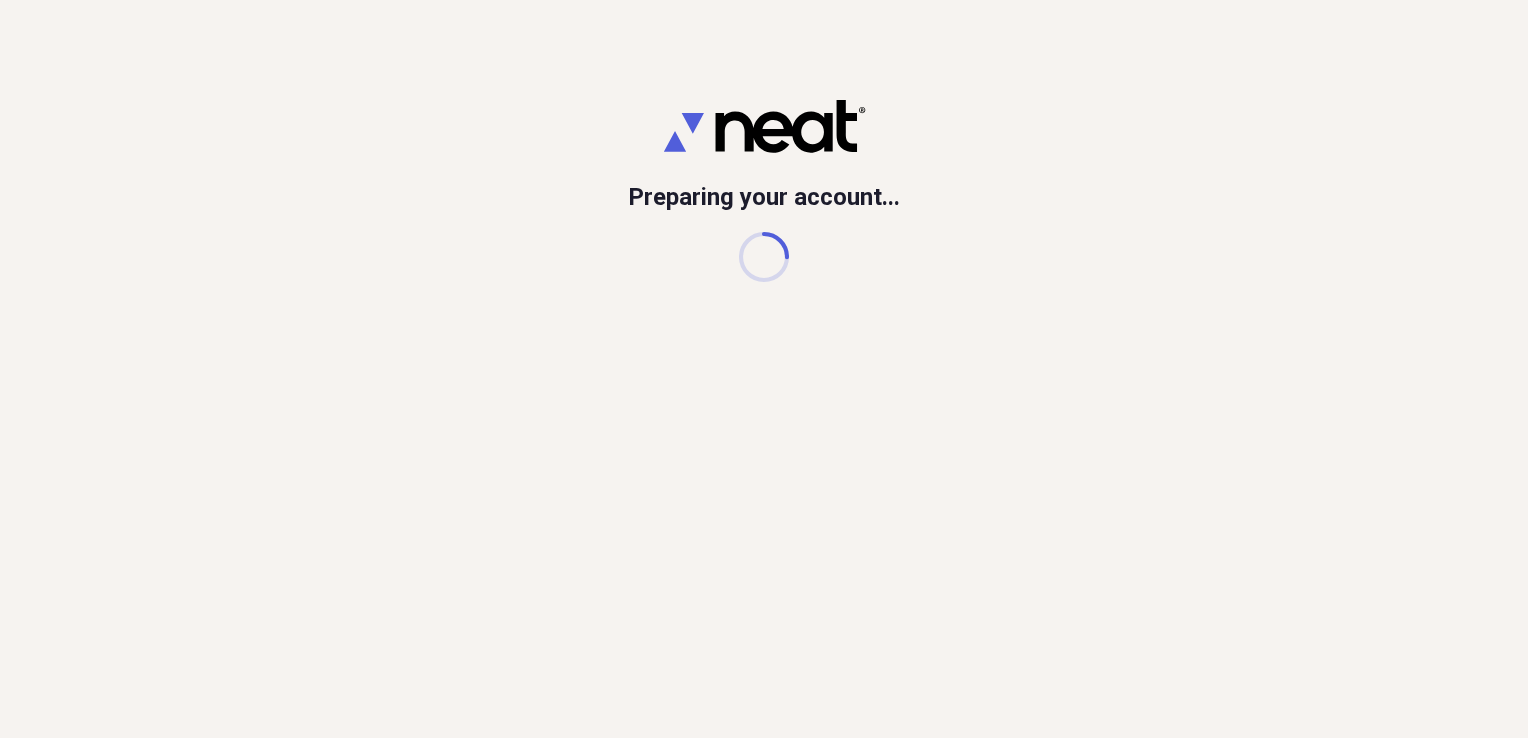 scroll, scrollTop: 0, scrollLeft: 0, axis: both 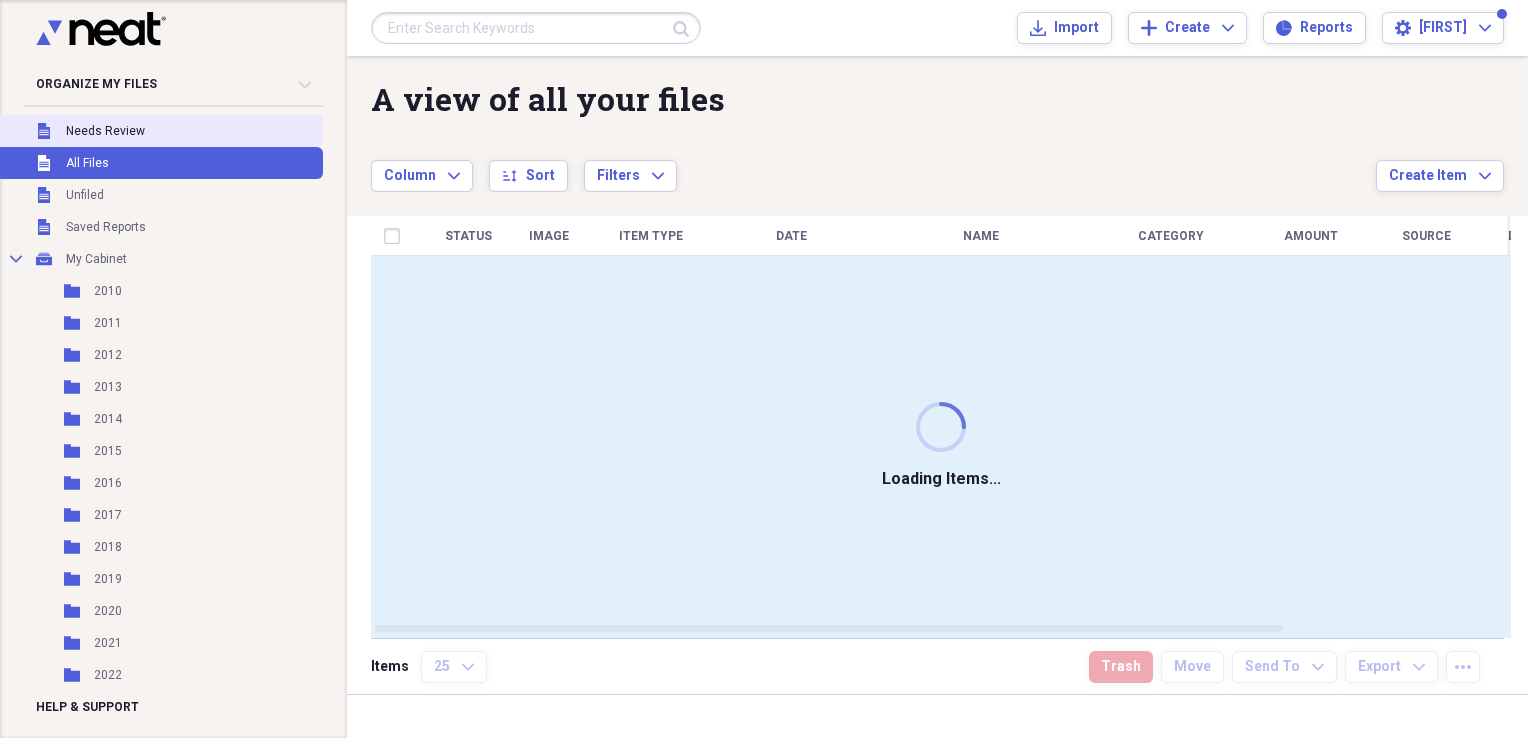 click on "Needs Review" at bounding box center (105, 131) 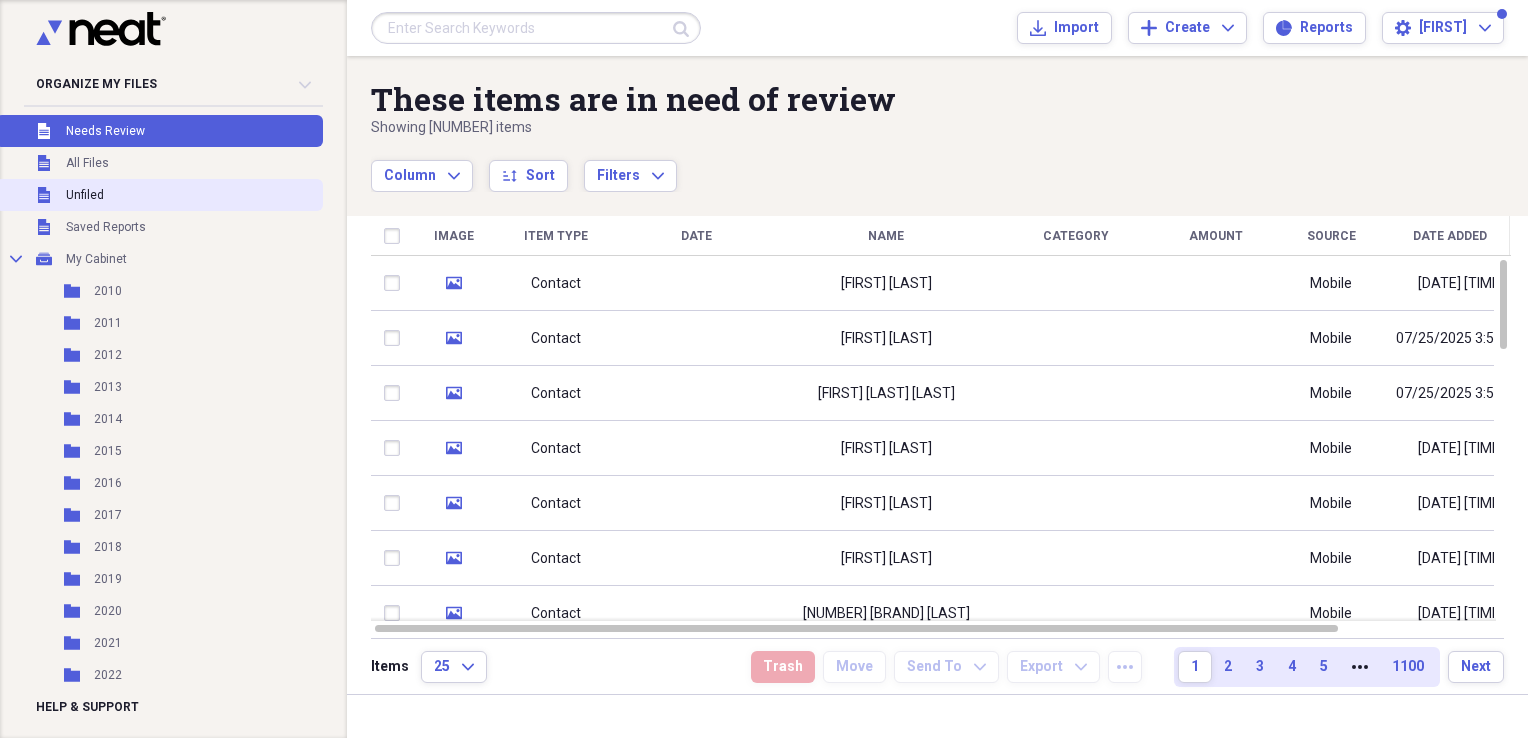 click on "Unfiled" at bounding box center (85, 195) 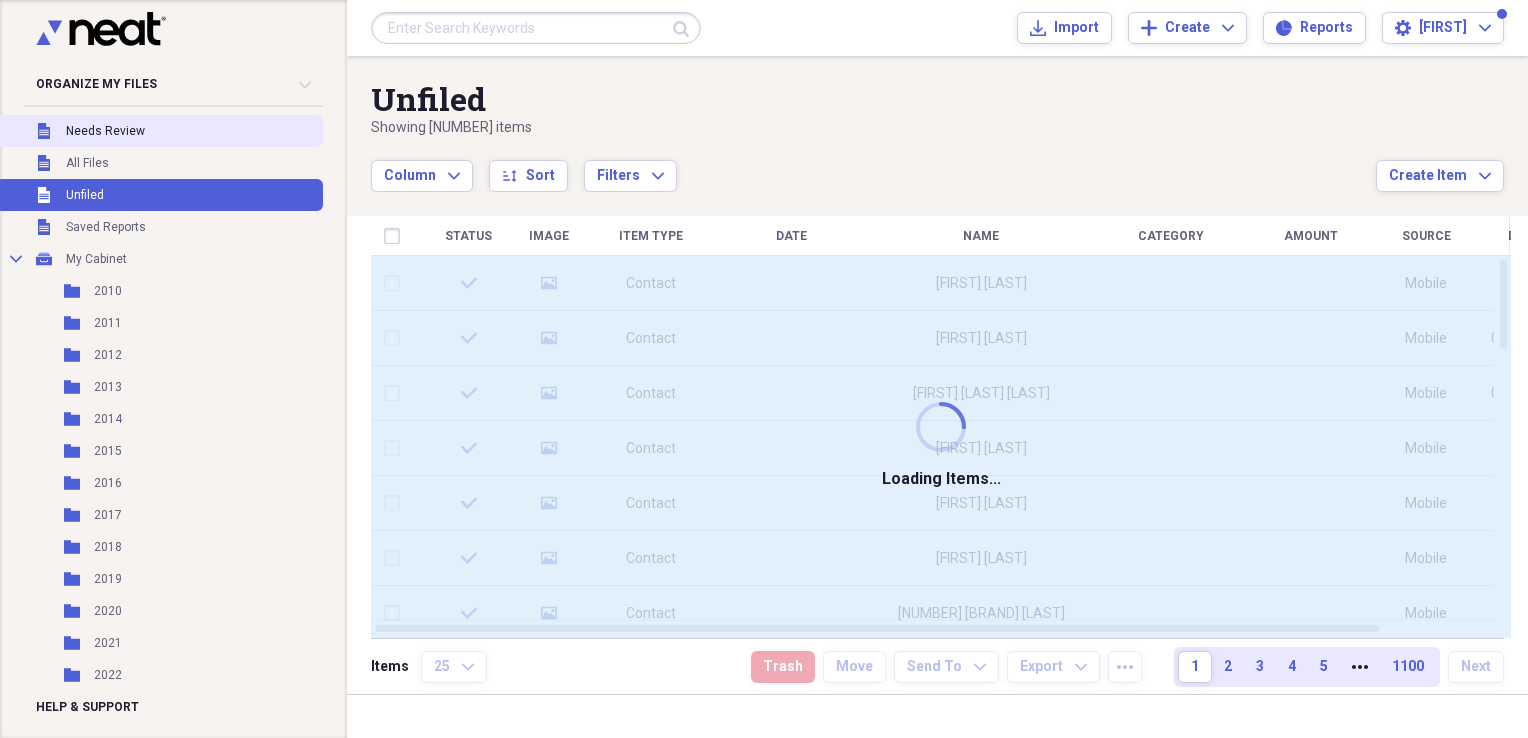 click on "Needs Review" at bounding box center [105, 131] 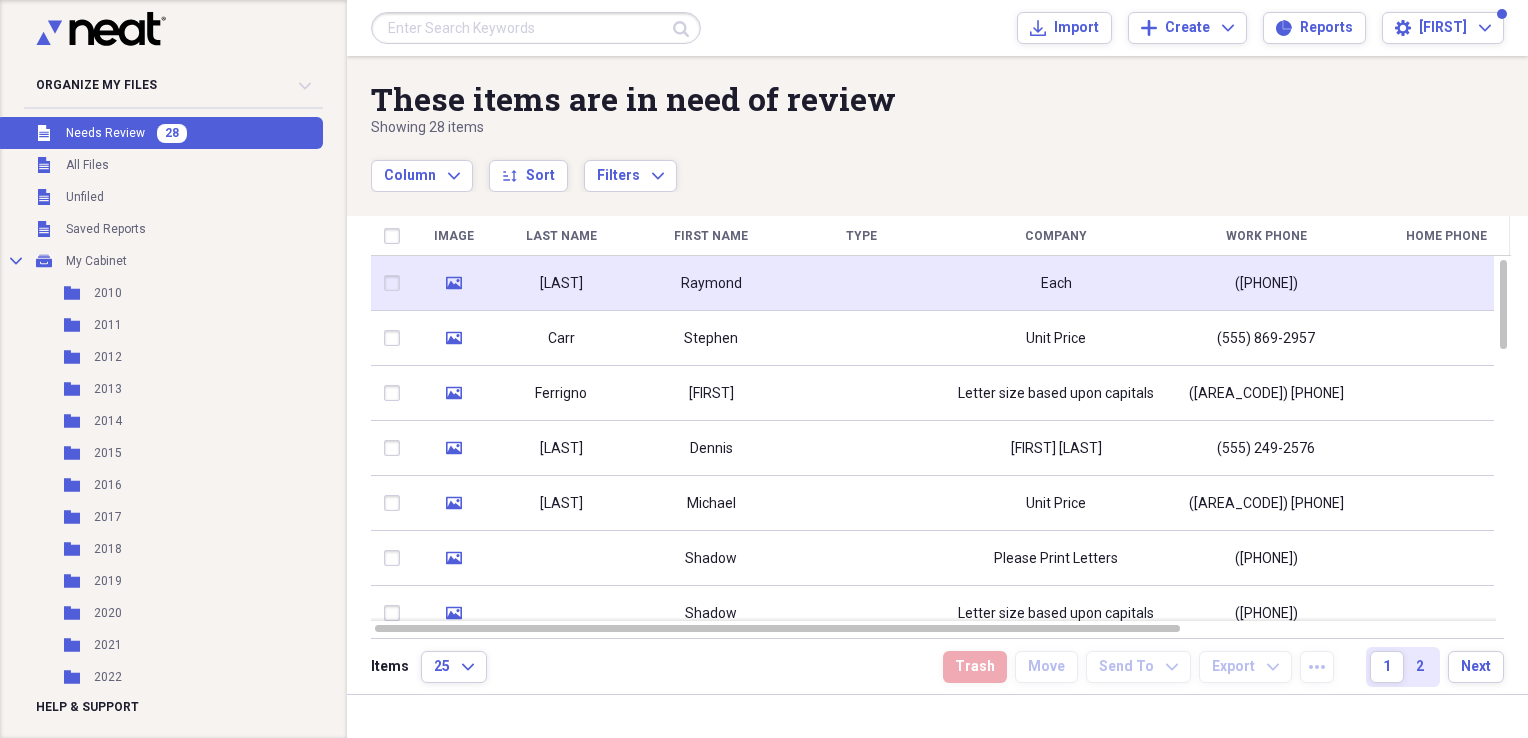 click at bounding box center [861, 283] 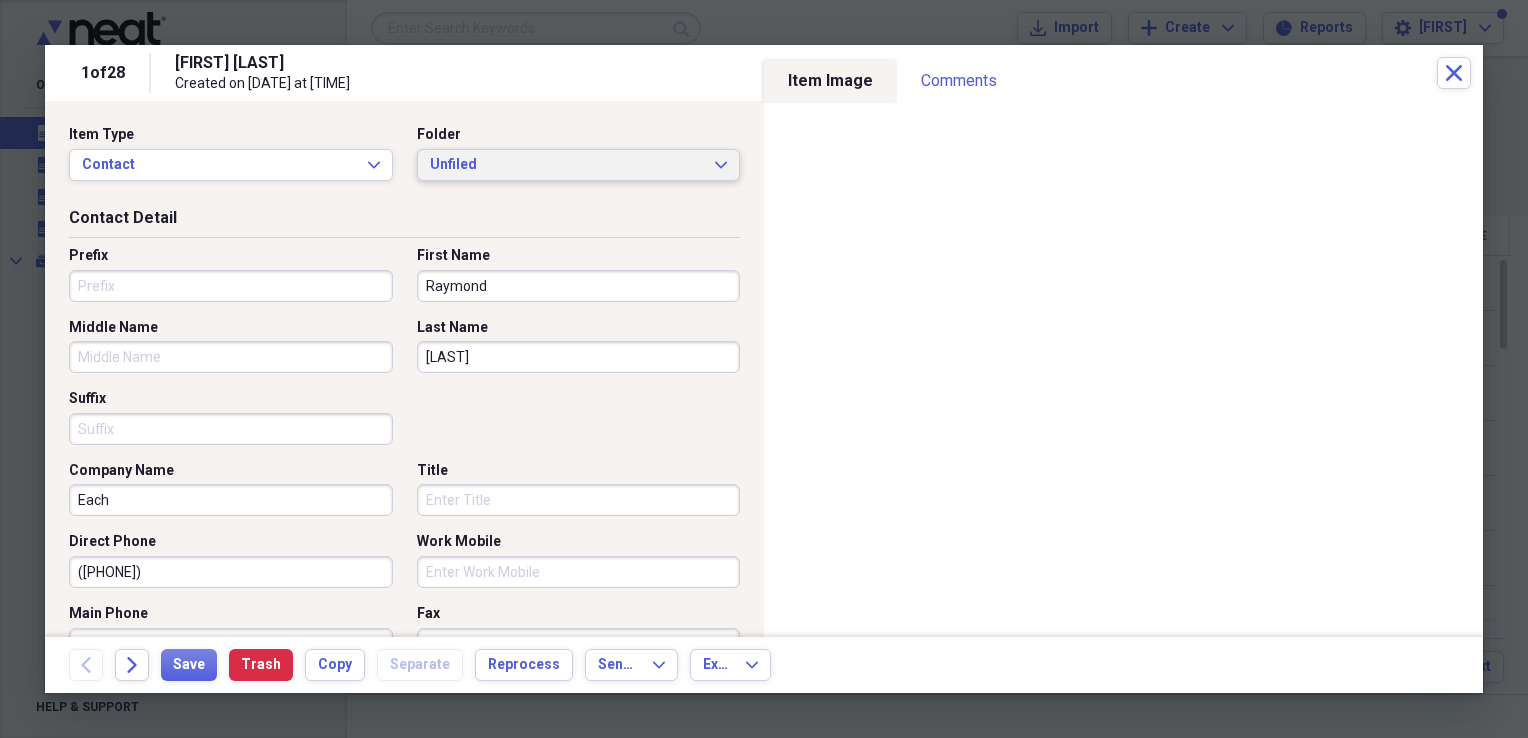 click on "Item Type Contact Expand Folder Unfiled Expand" at bounding box center [404, 161] 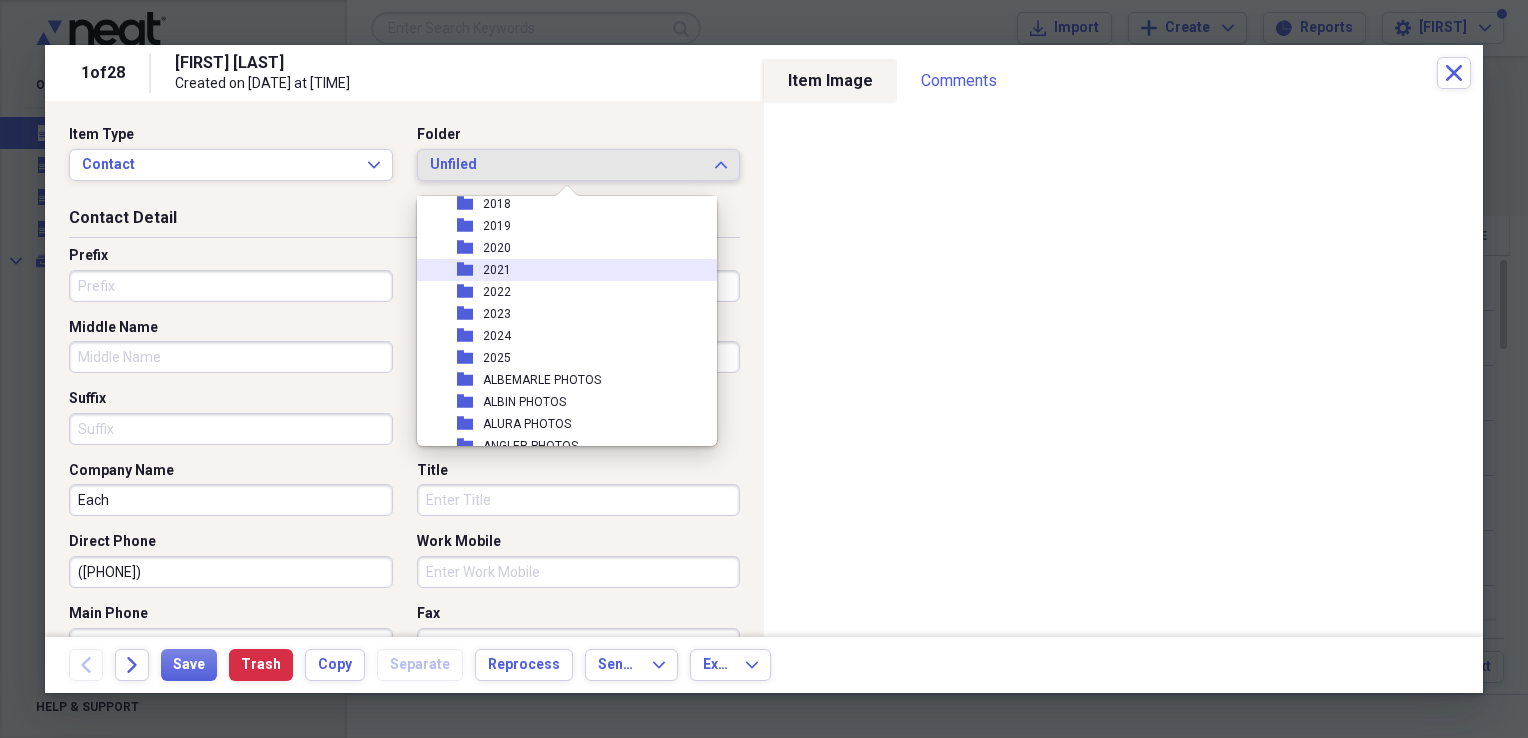 scroll, scrollTop: 300, scrollLeft: 0, axis: vertical 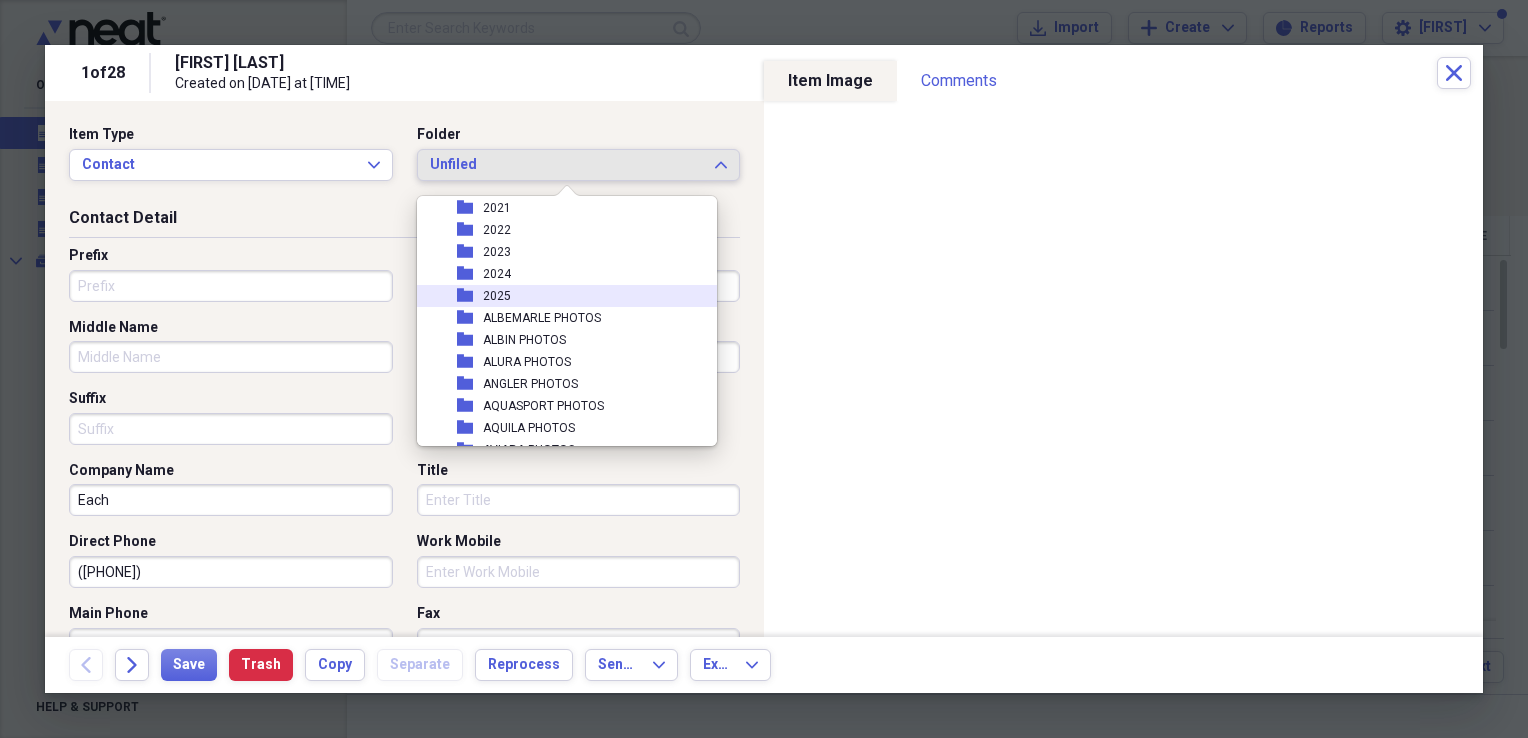 click on "folder 2025" at bounding box center (559, 296) 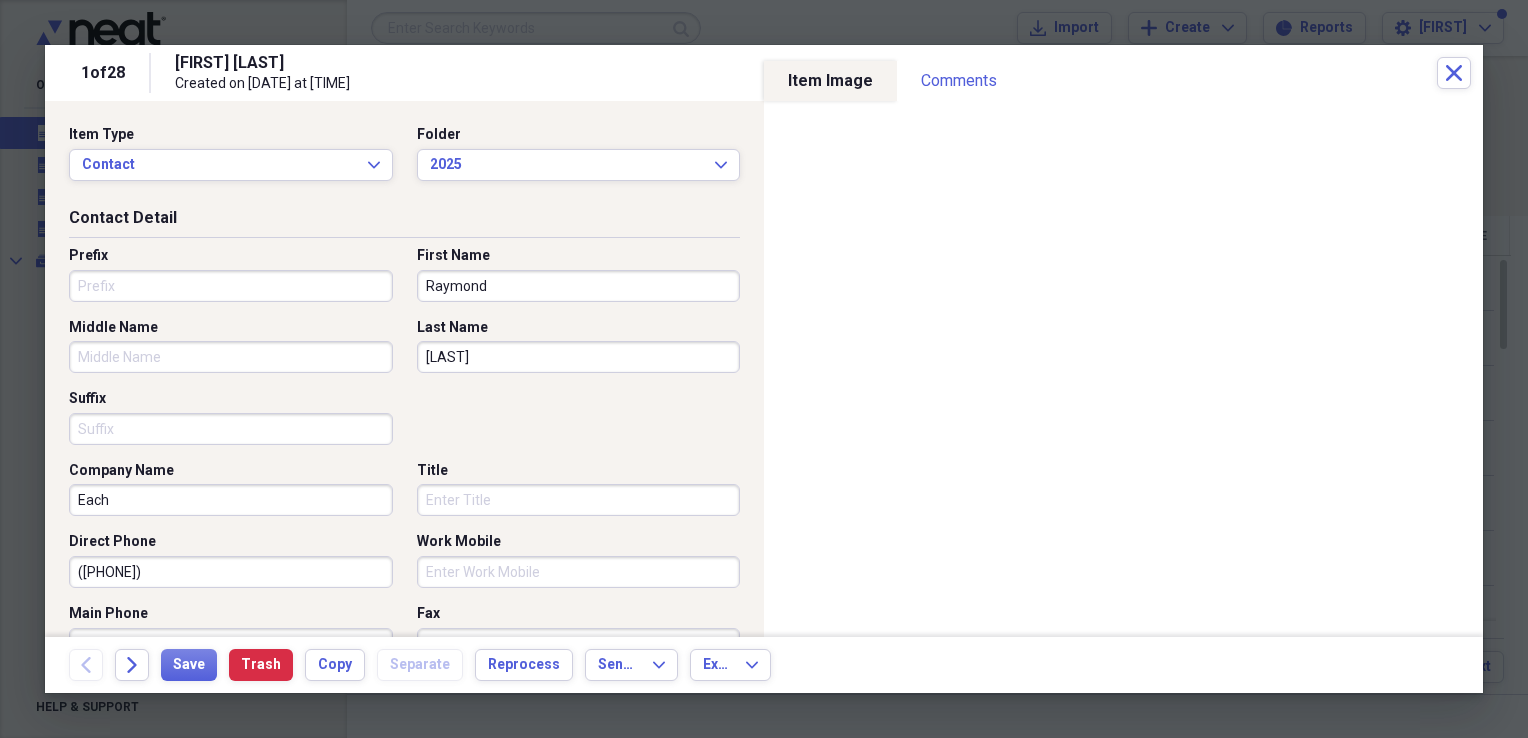 click on "Raymond" at bounding box center (579, 286) 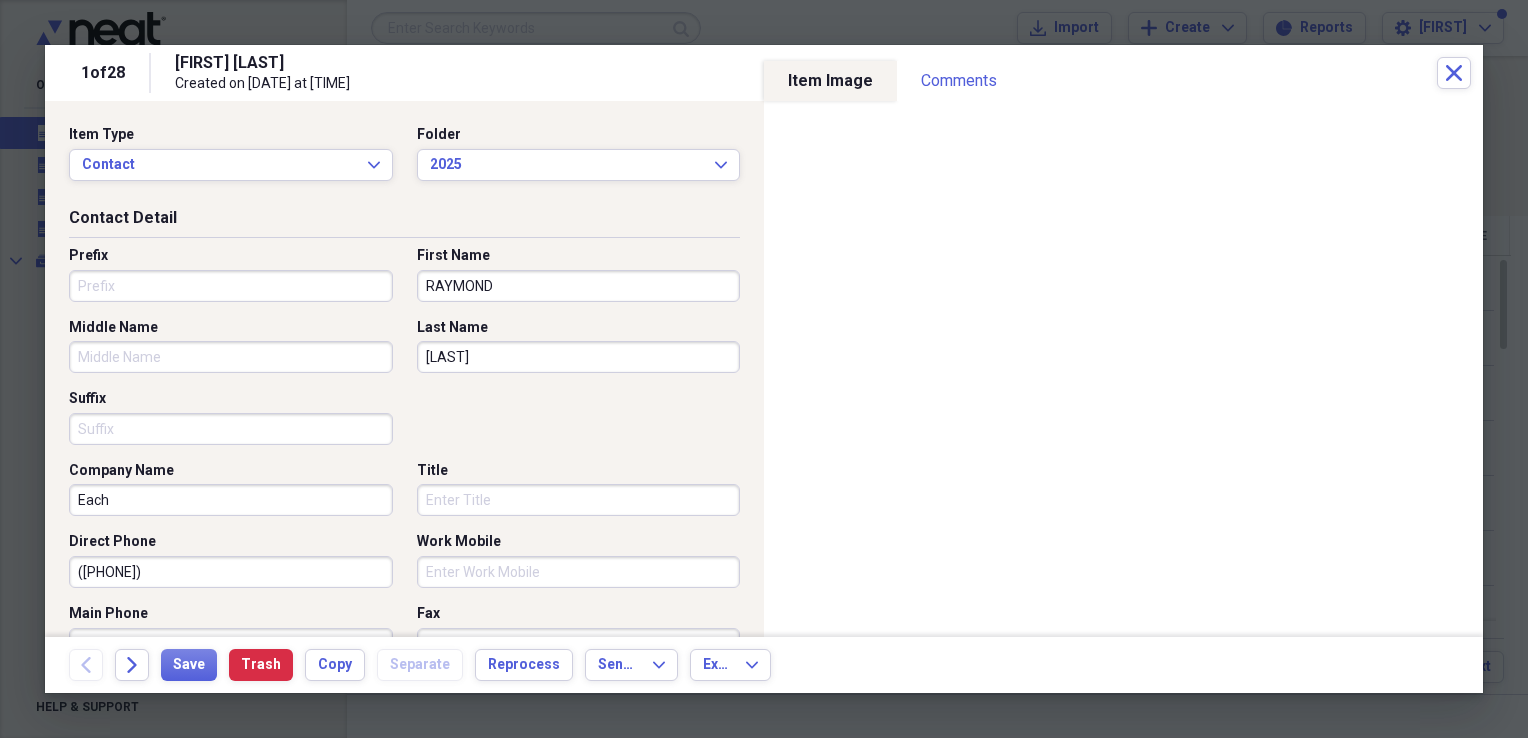 type on "RAYMOND" 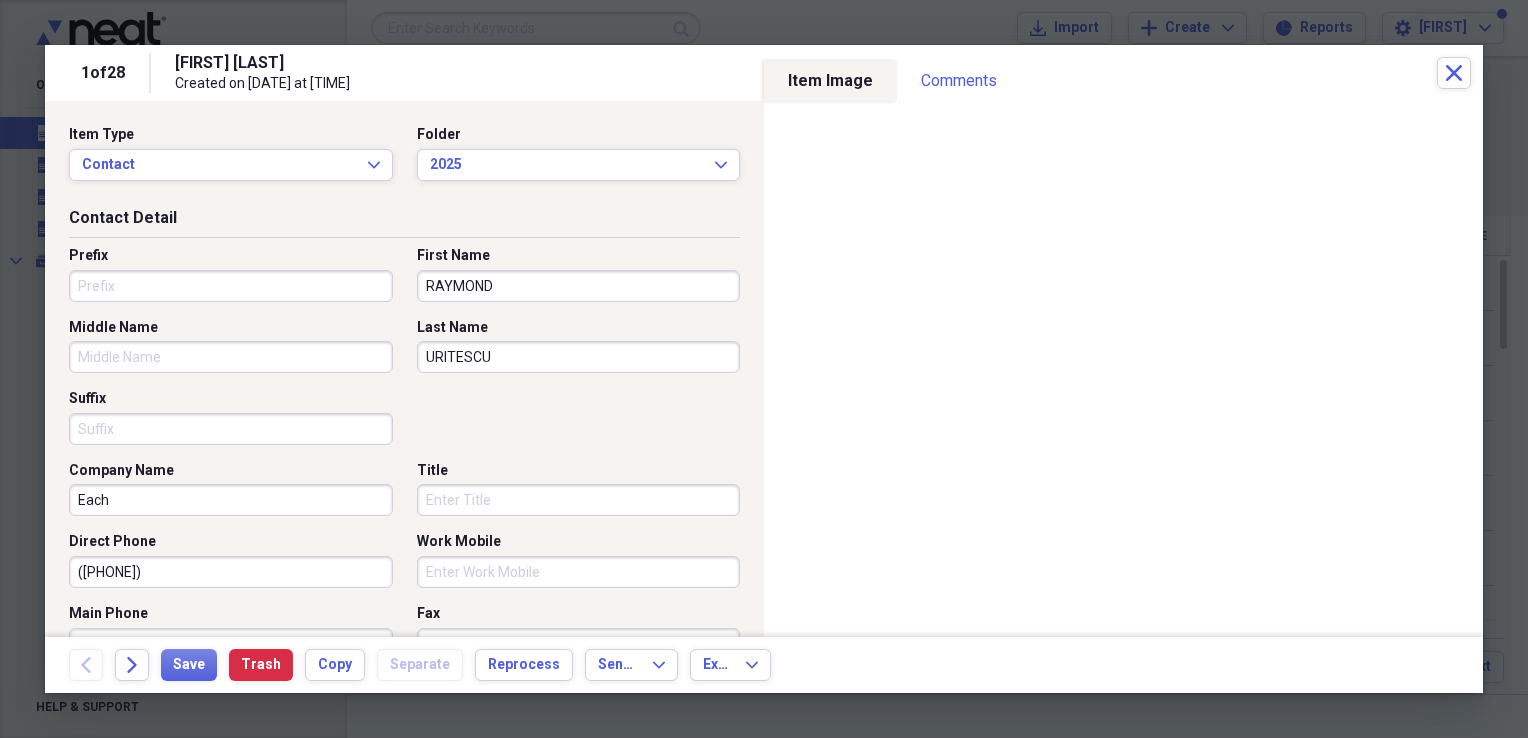 type on "URITESCU" 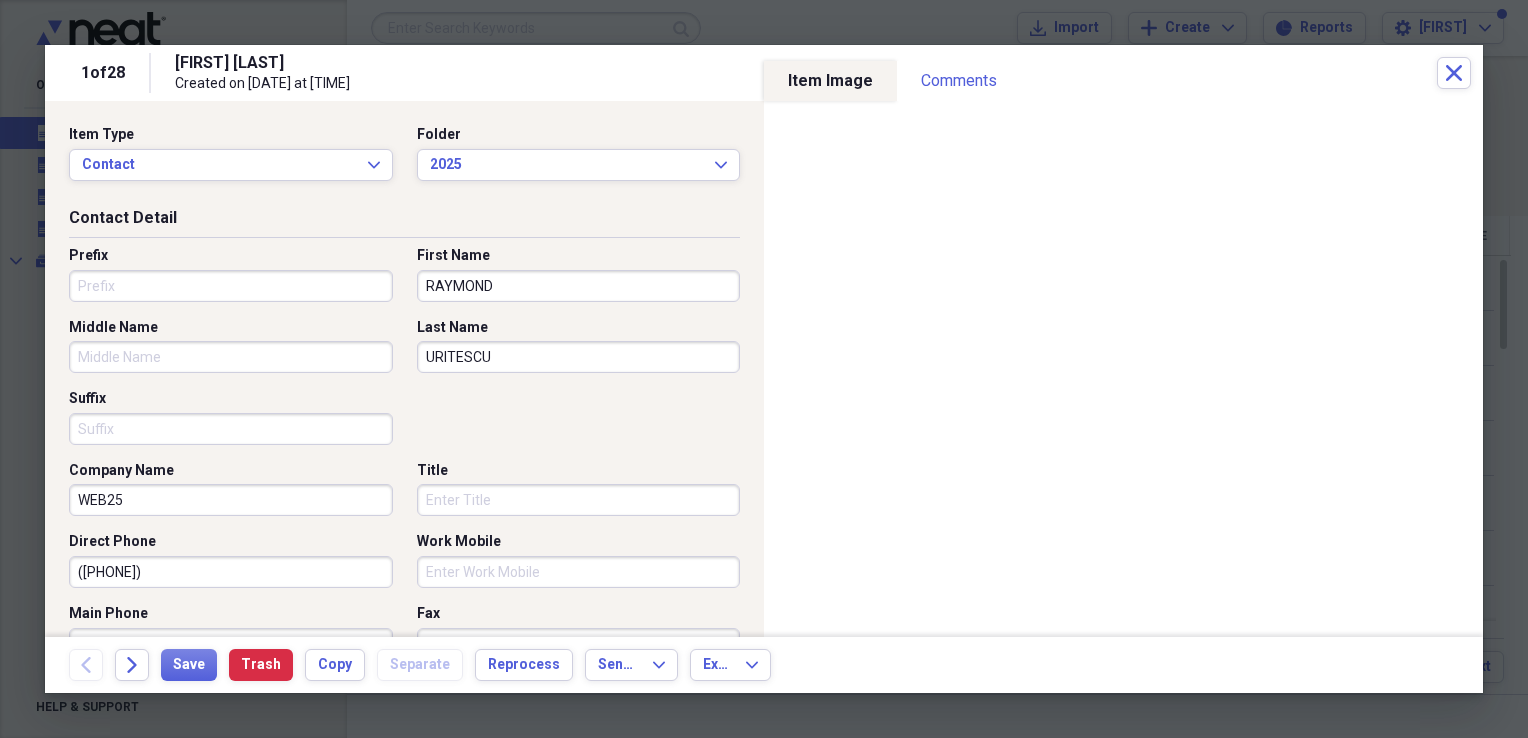 type on "WEB25" 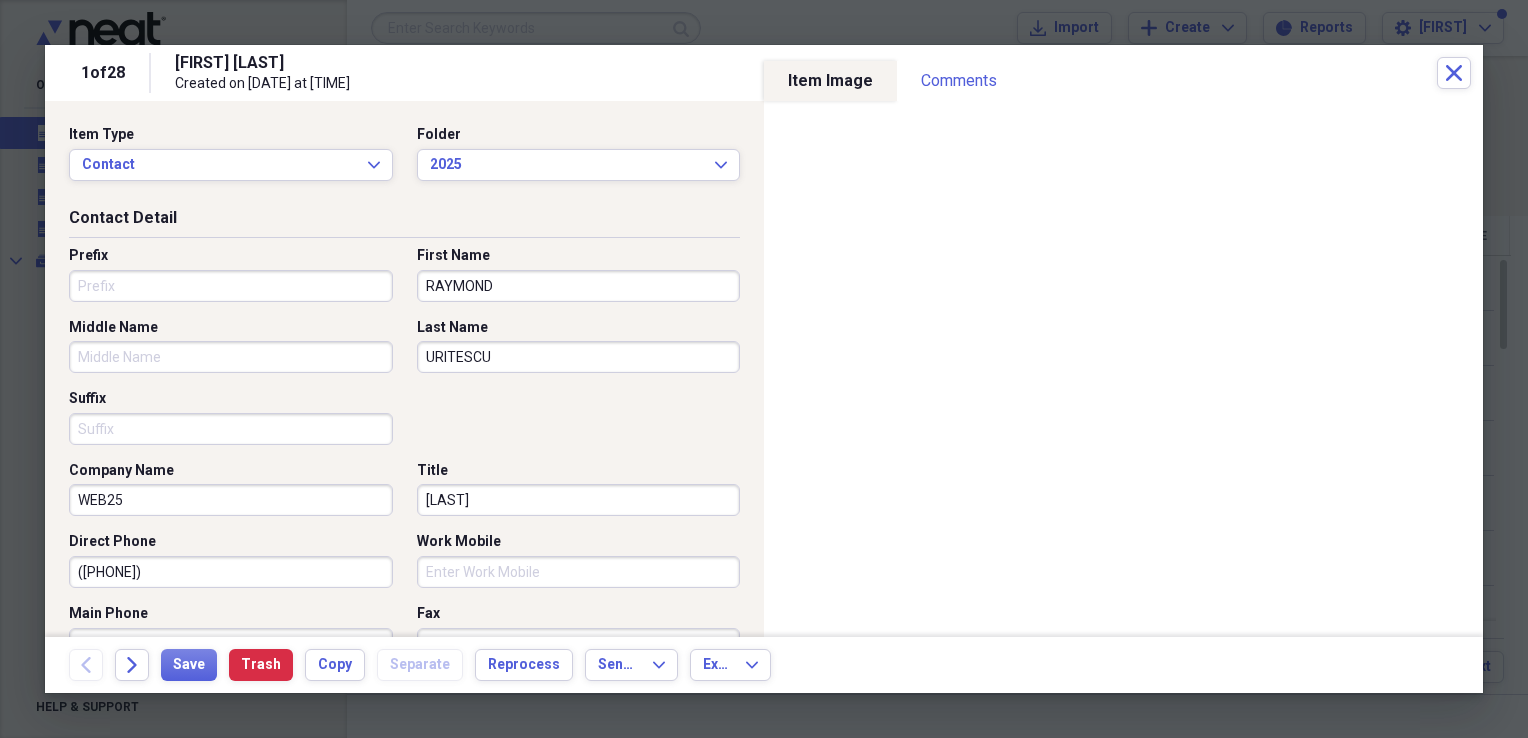 type on "[LAST]" 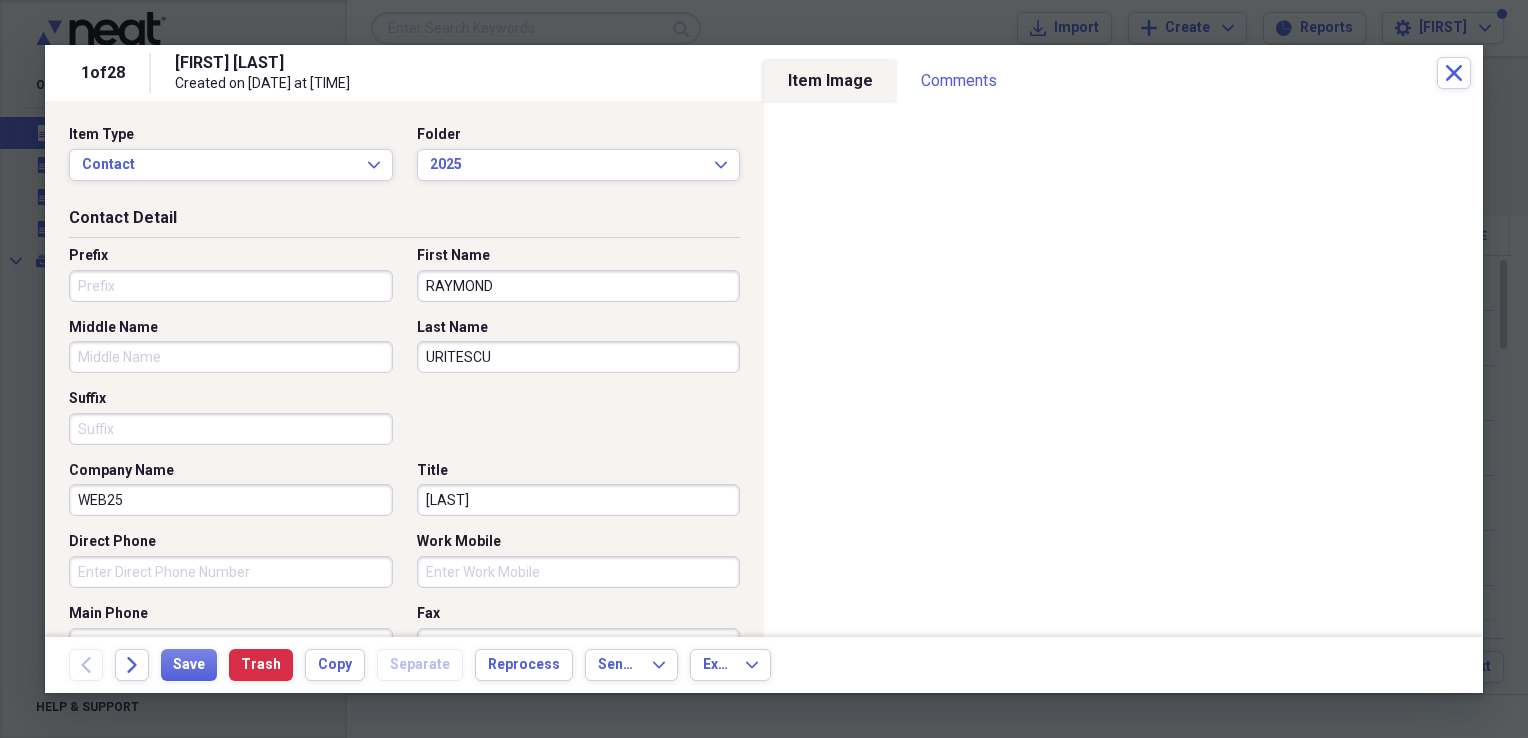 type 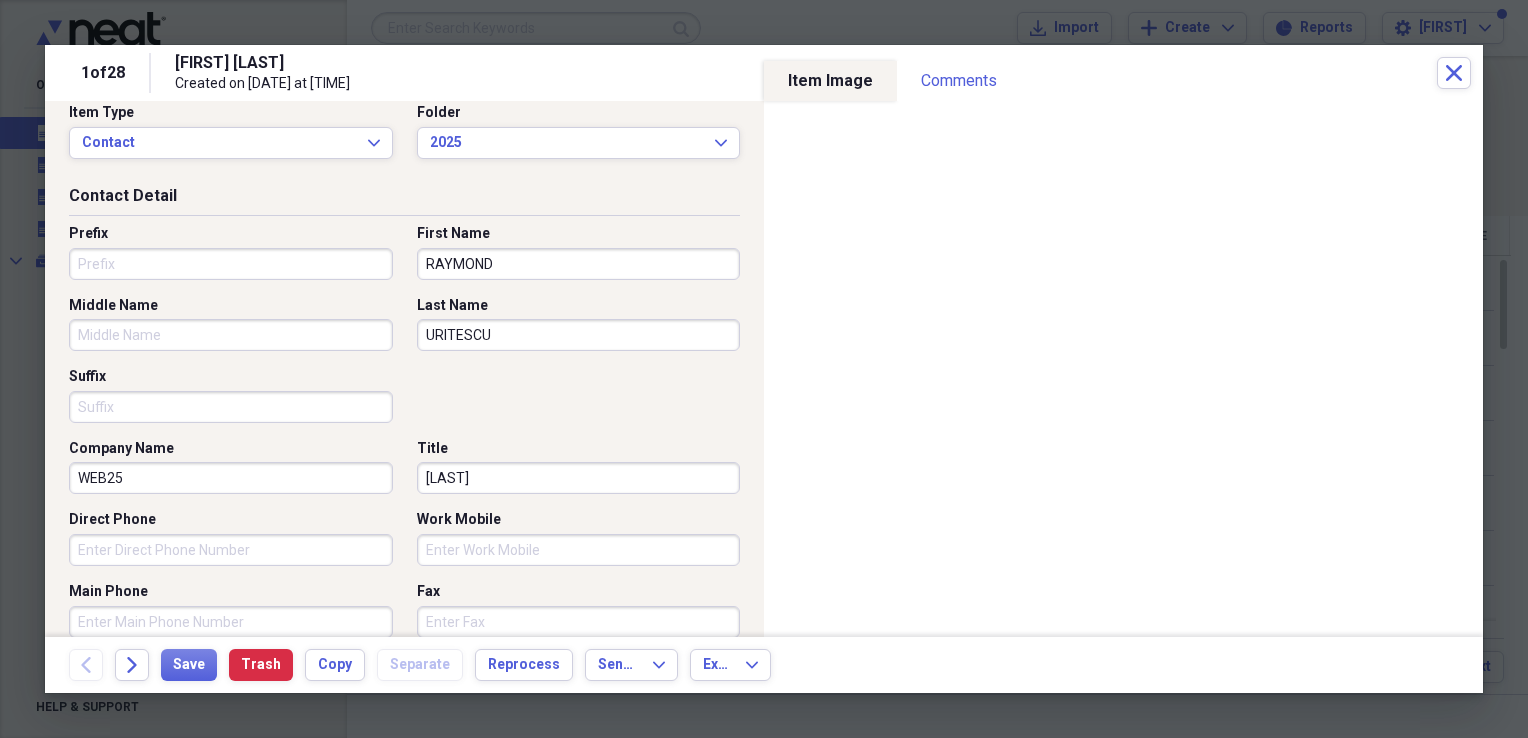 scroll, scrollTop: 345, scrollLeft: 0, axis: vertical 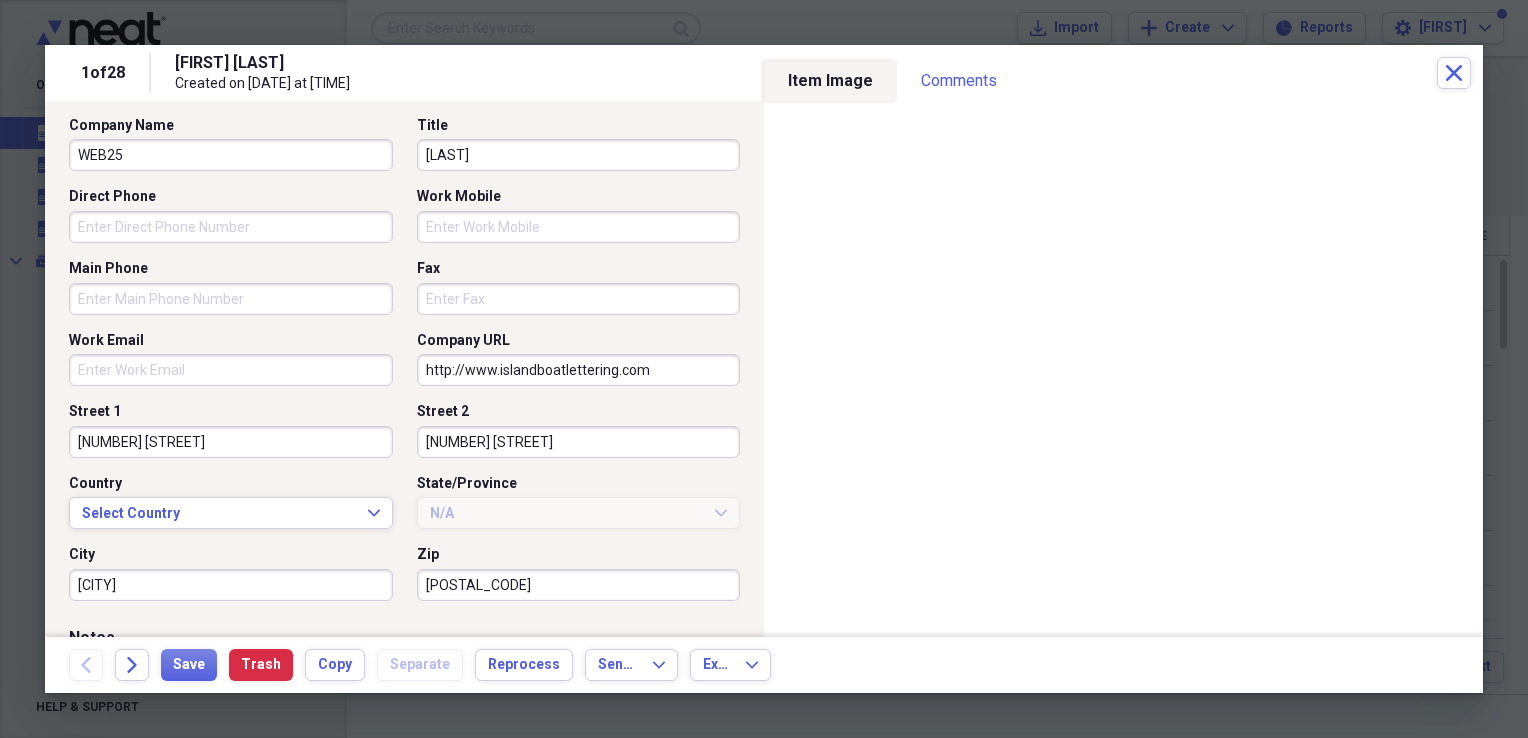 type 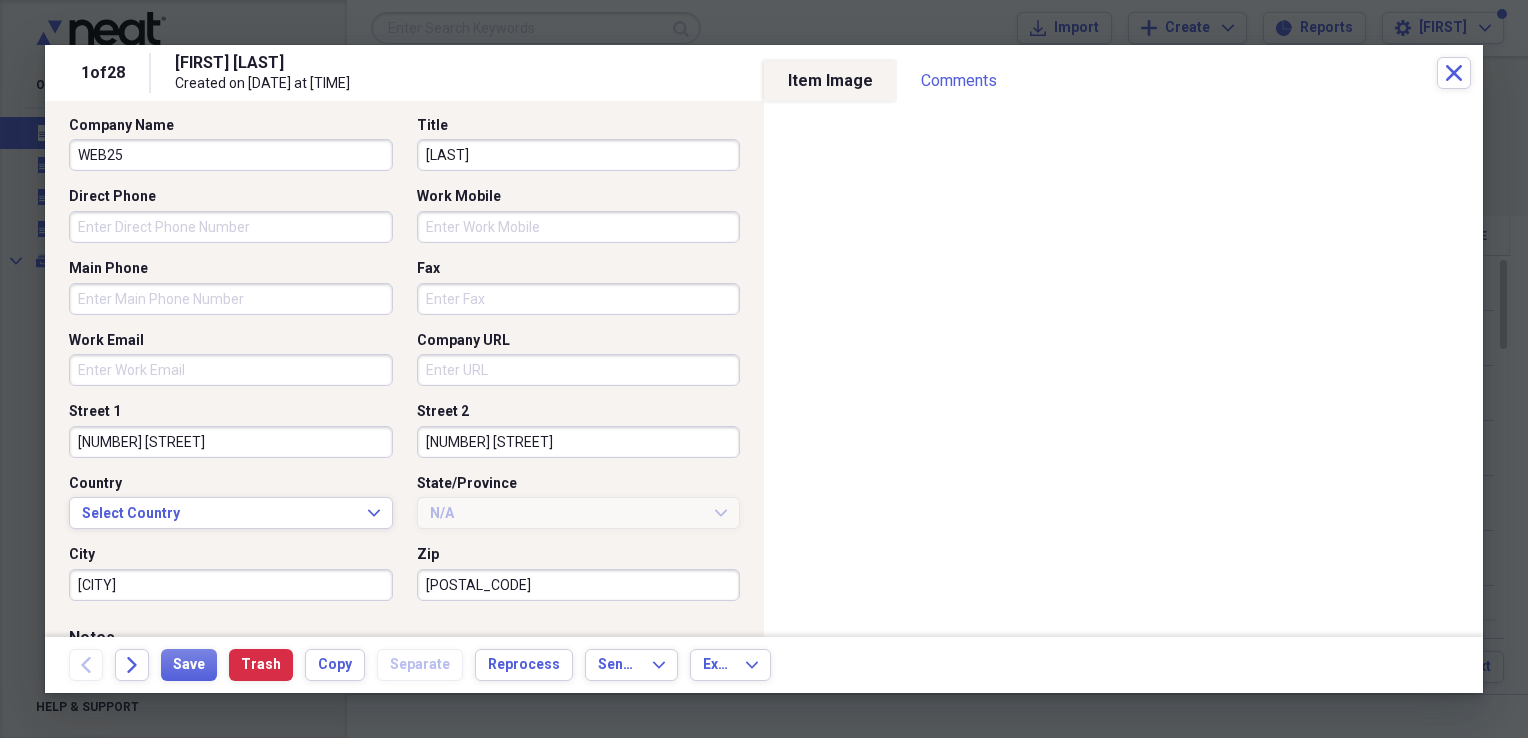 type 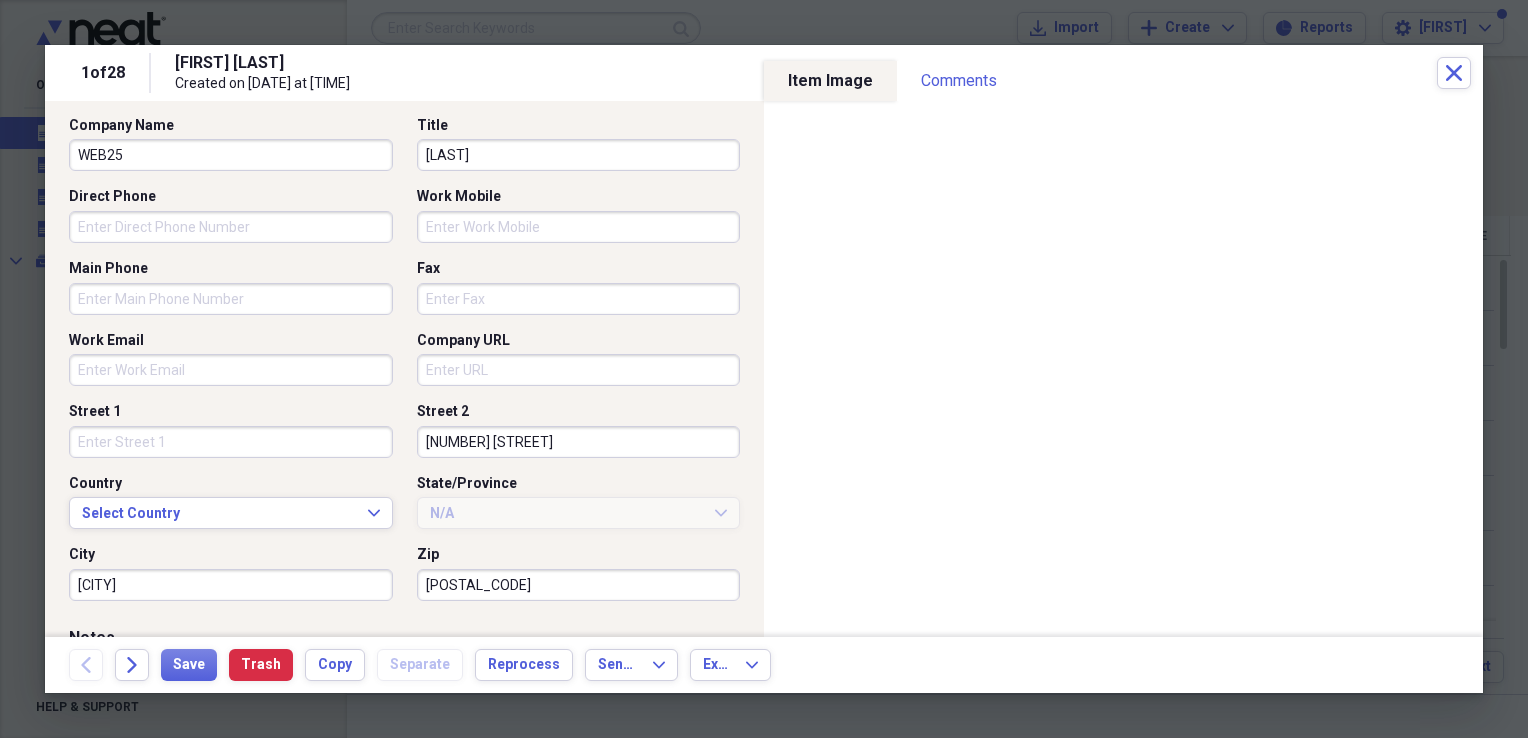 type 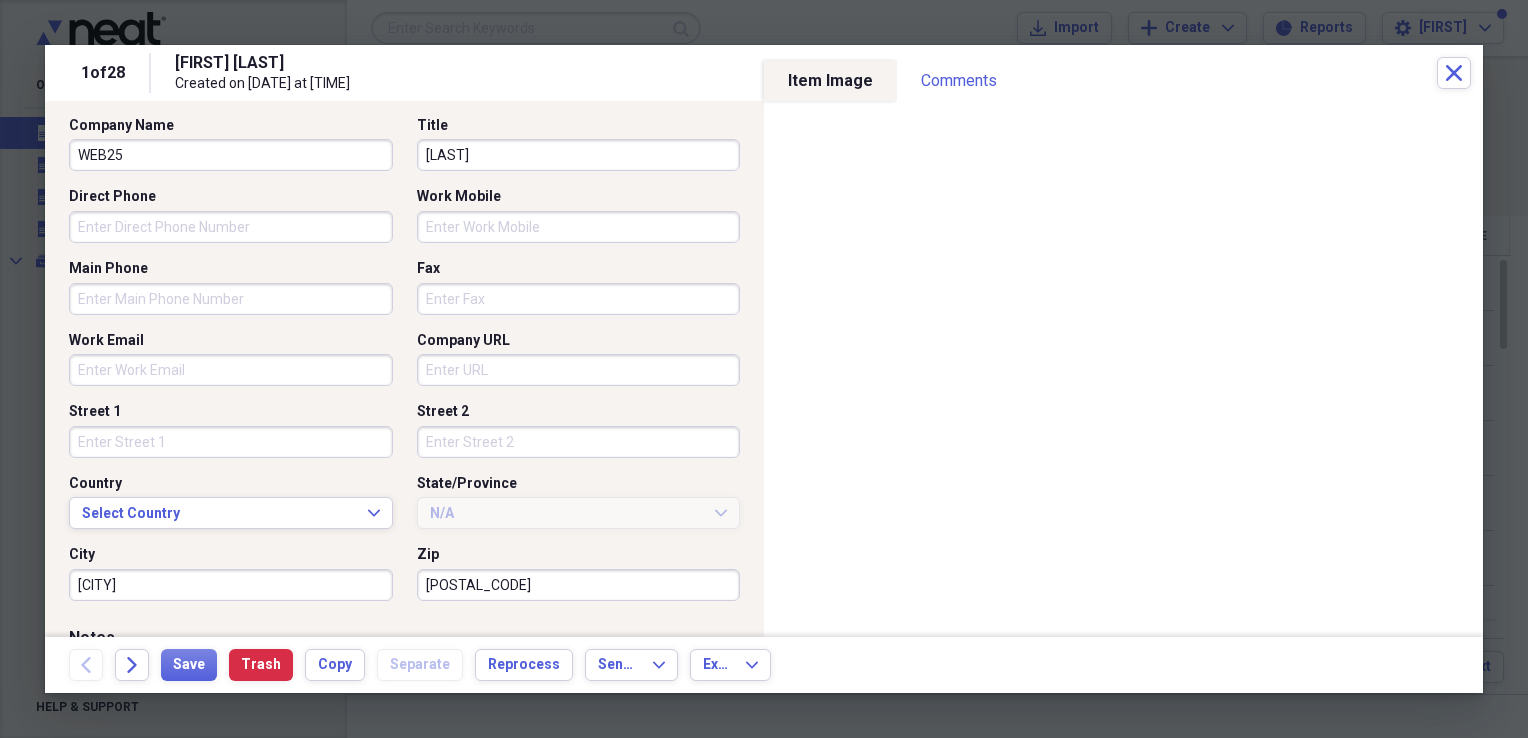 type 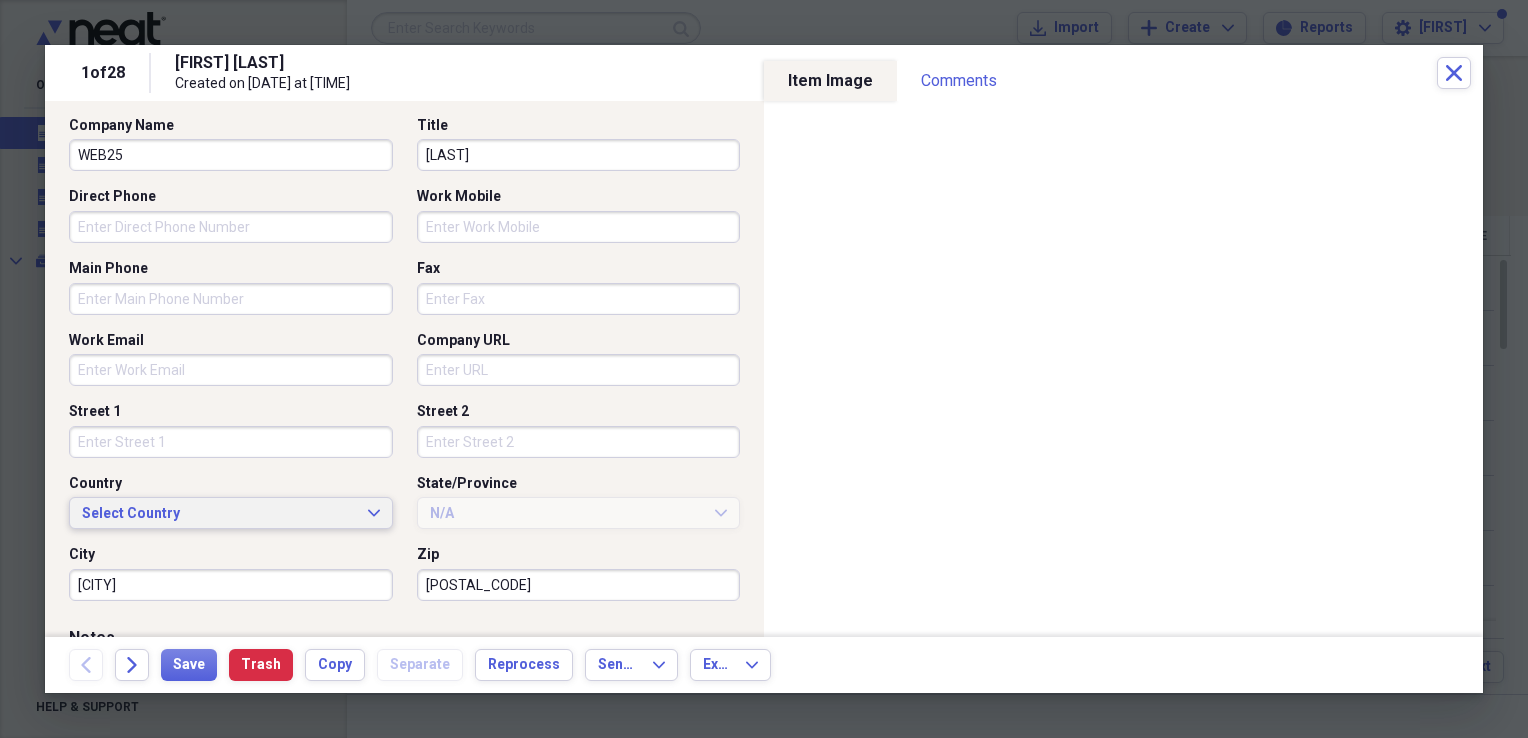 type 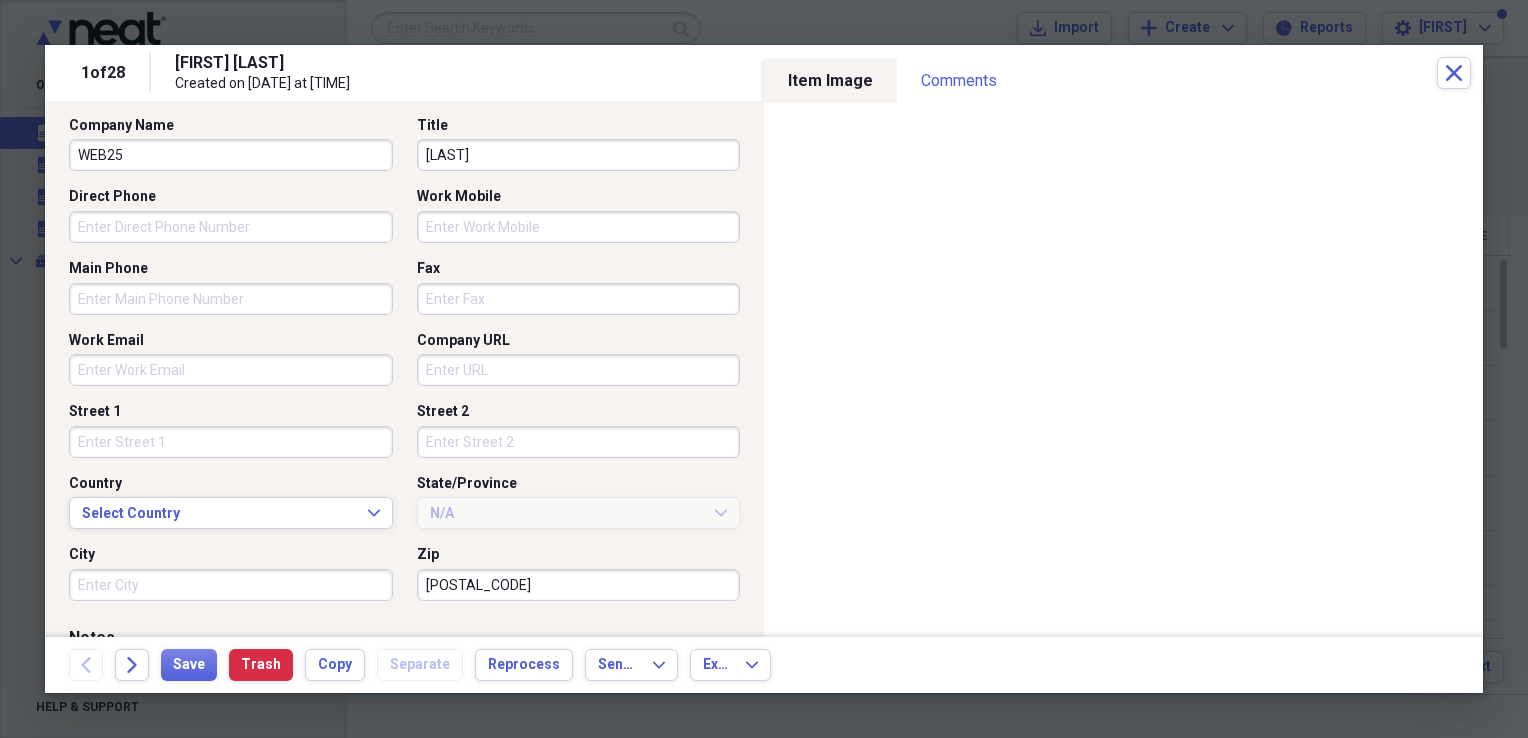 type 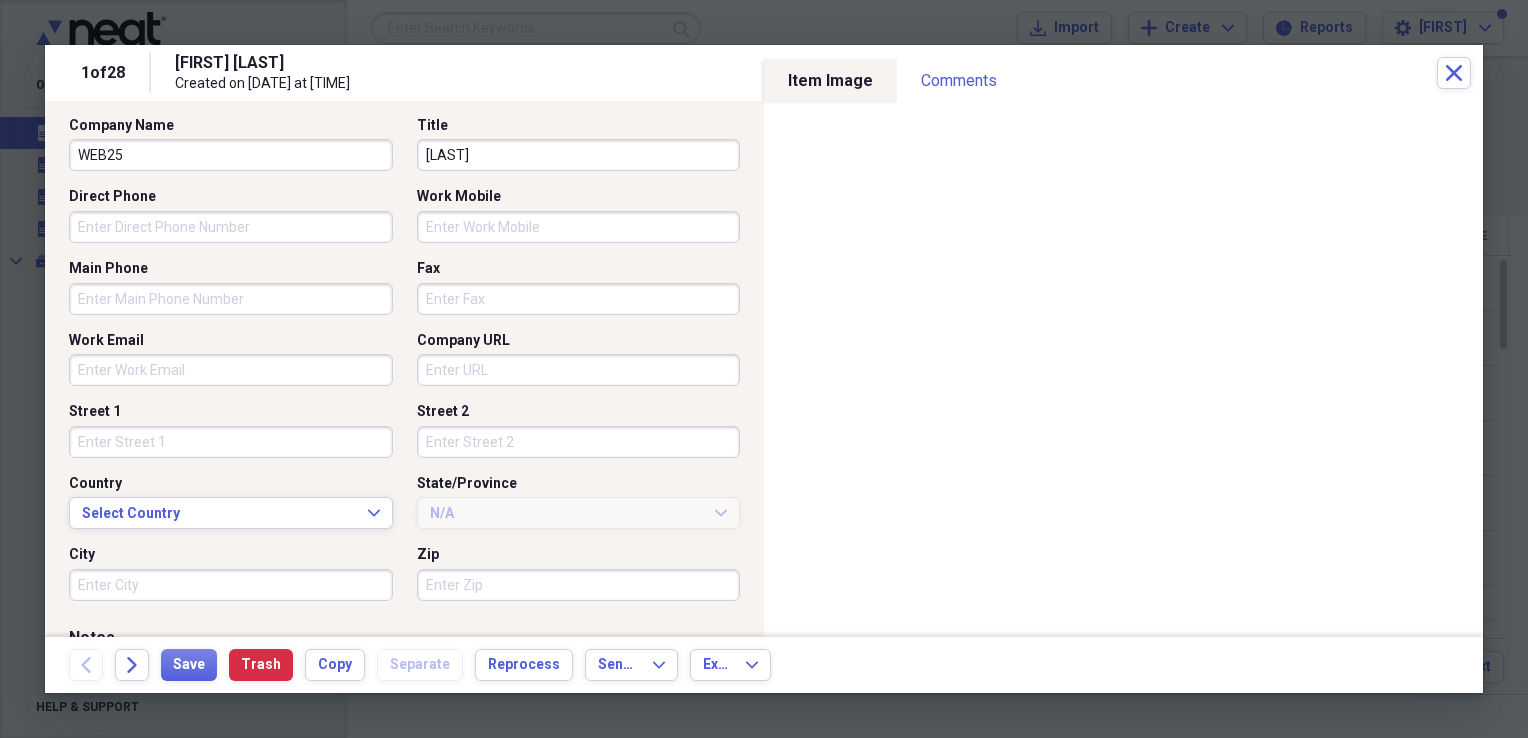 type 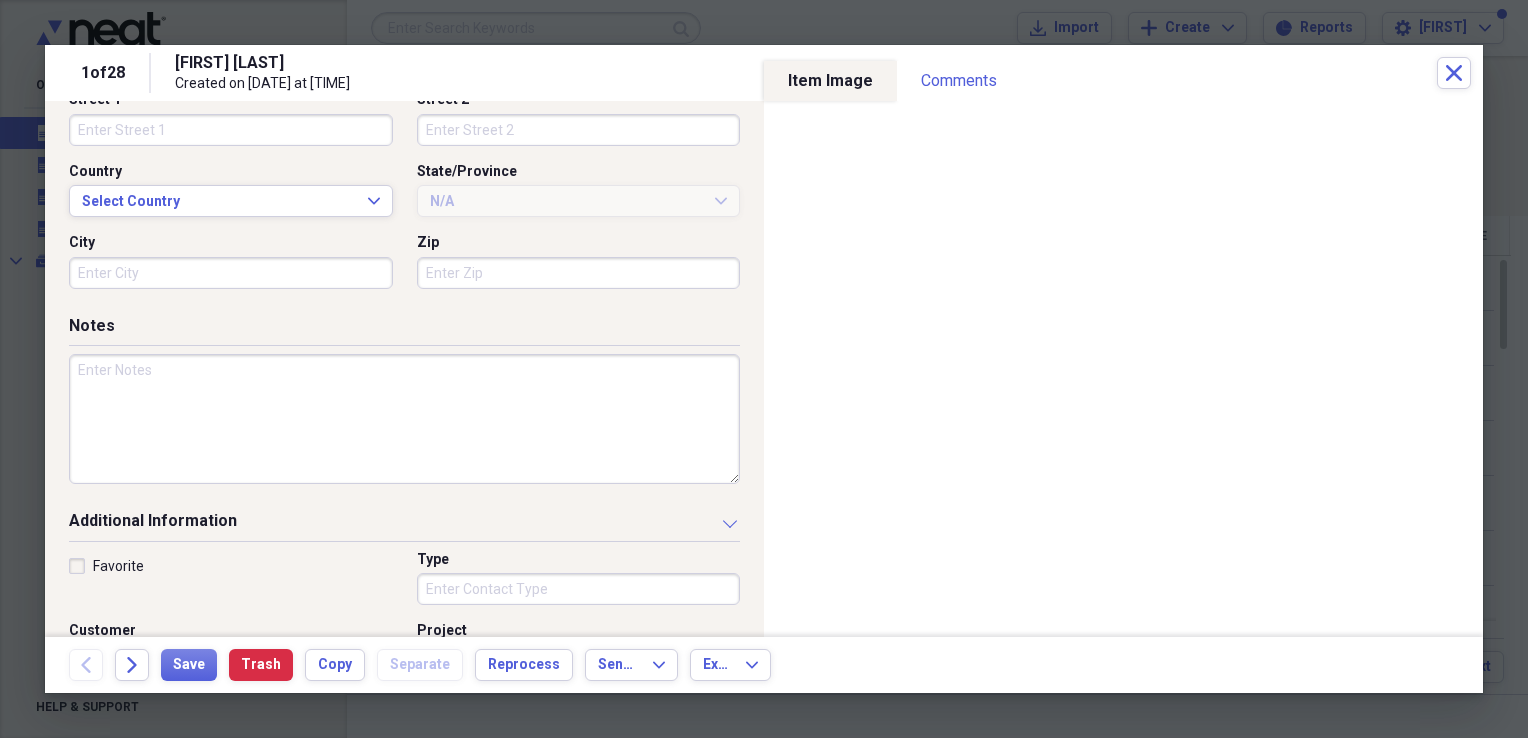 scroll, scrollTop: 948, scrollLeft: 0, axis: vertical 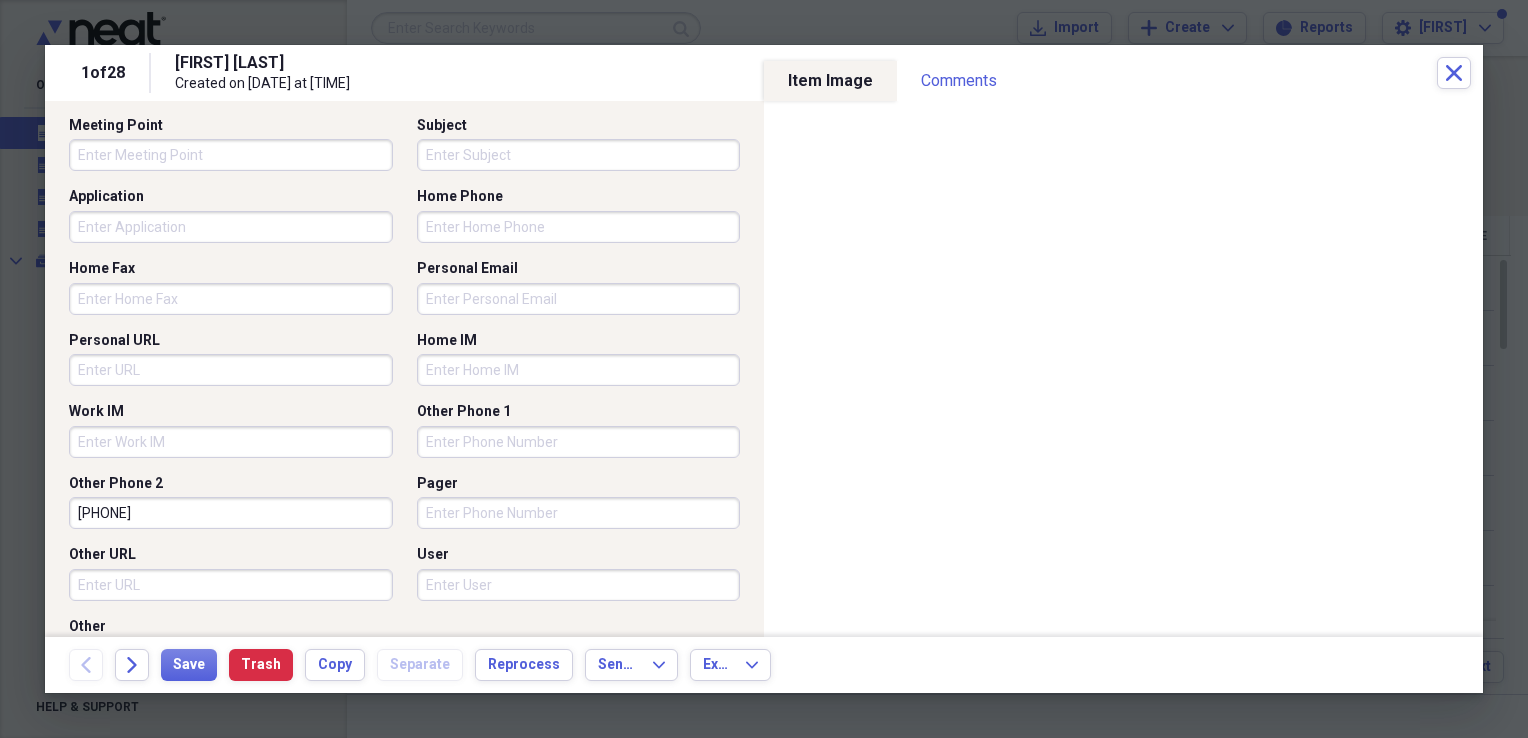 type 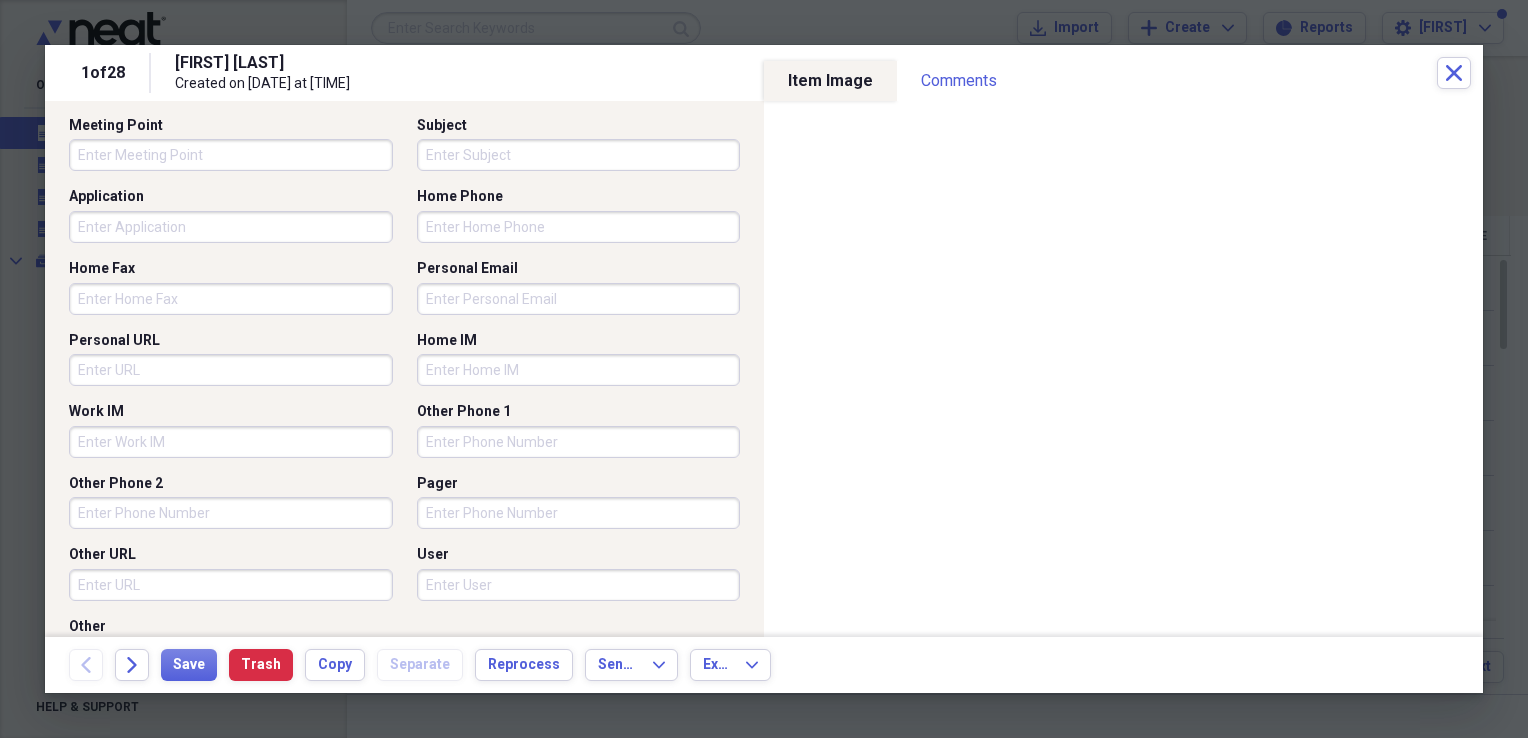 type 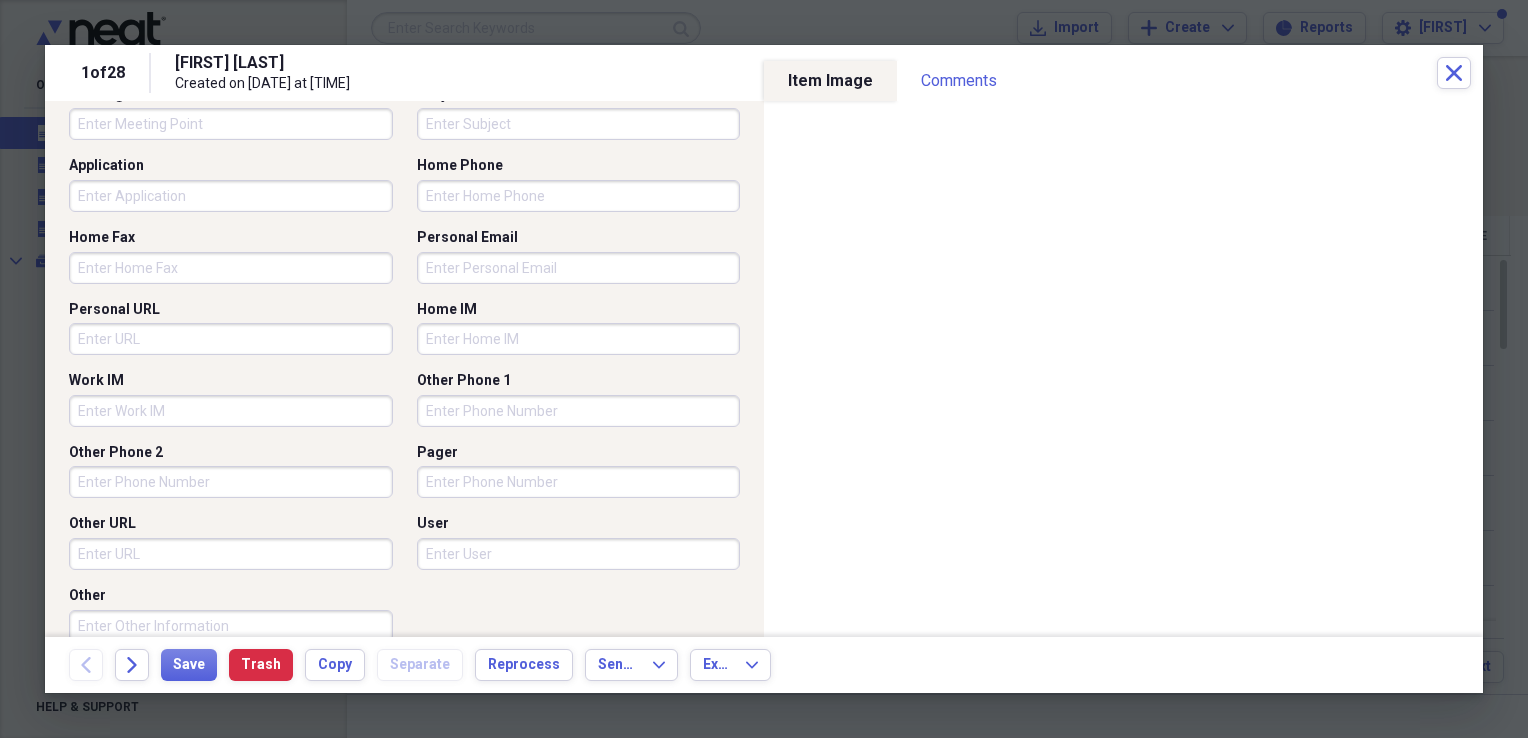 scroll, scrollTop: 1294, scrollLeft: 0, axis: vertical 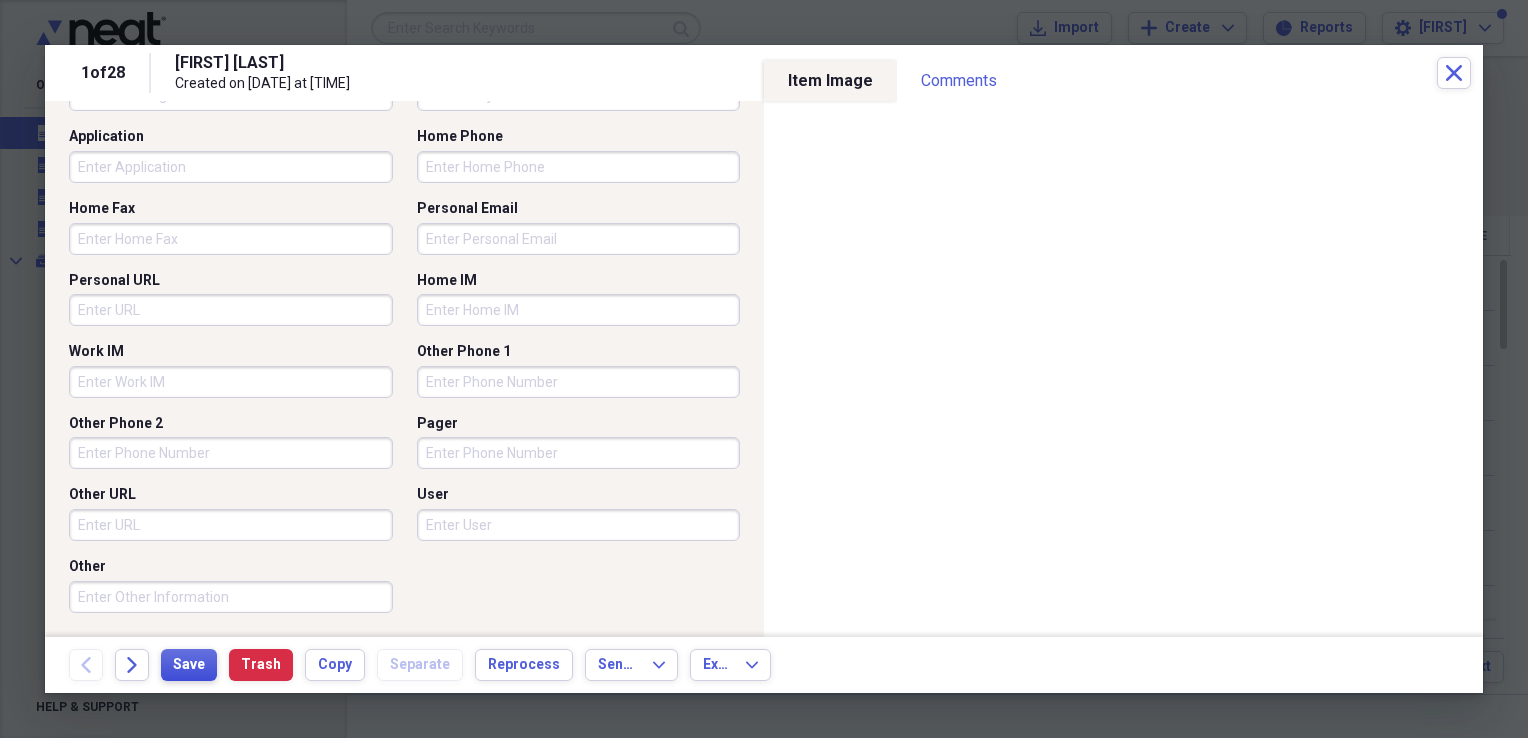 click on "Save" at bounding box center (189, 665) 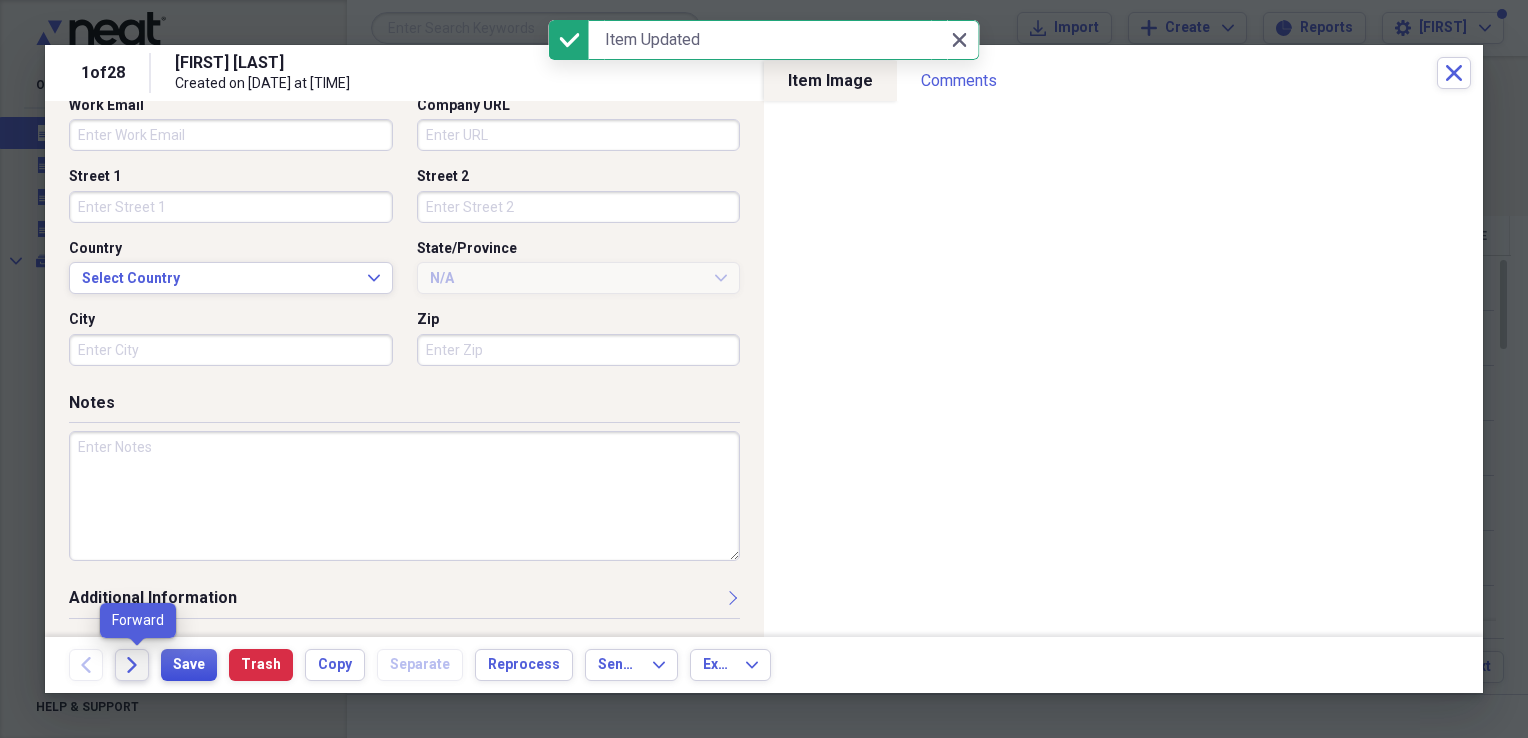 scroll, scrollTop: 578, scrollLeft: 0, axis: vertical 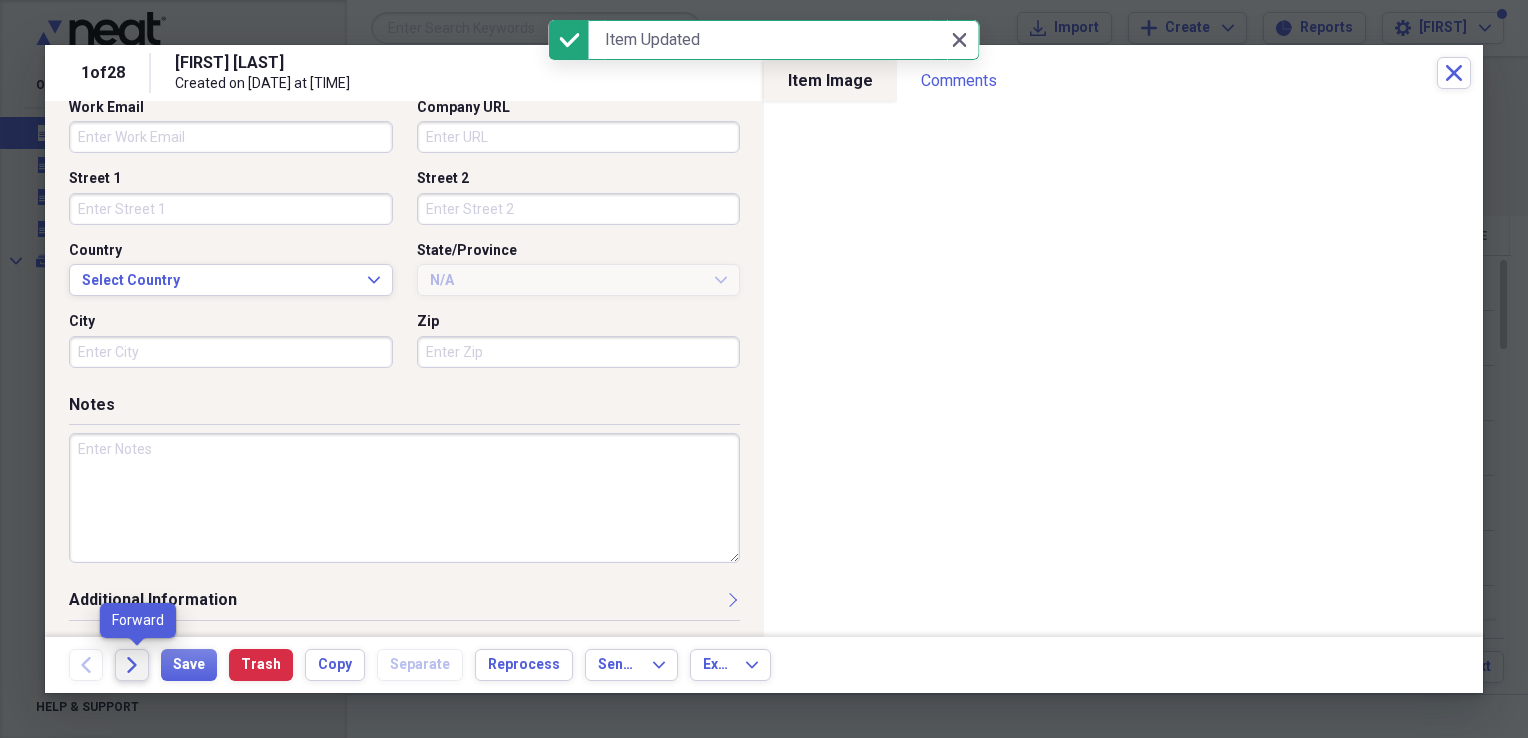 click on "Forward" 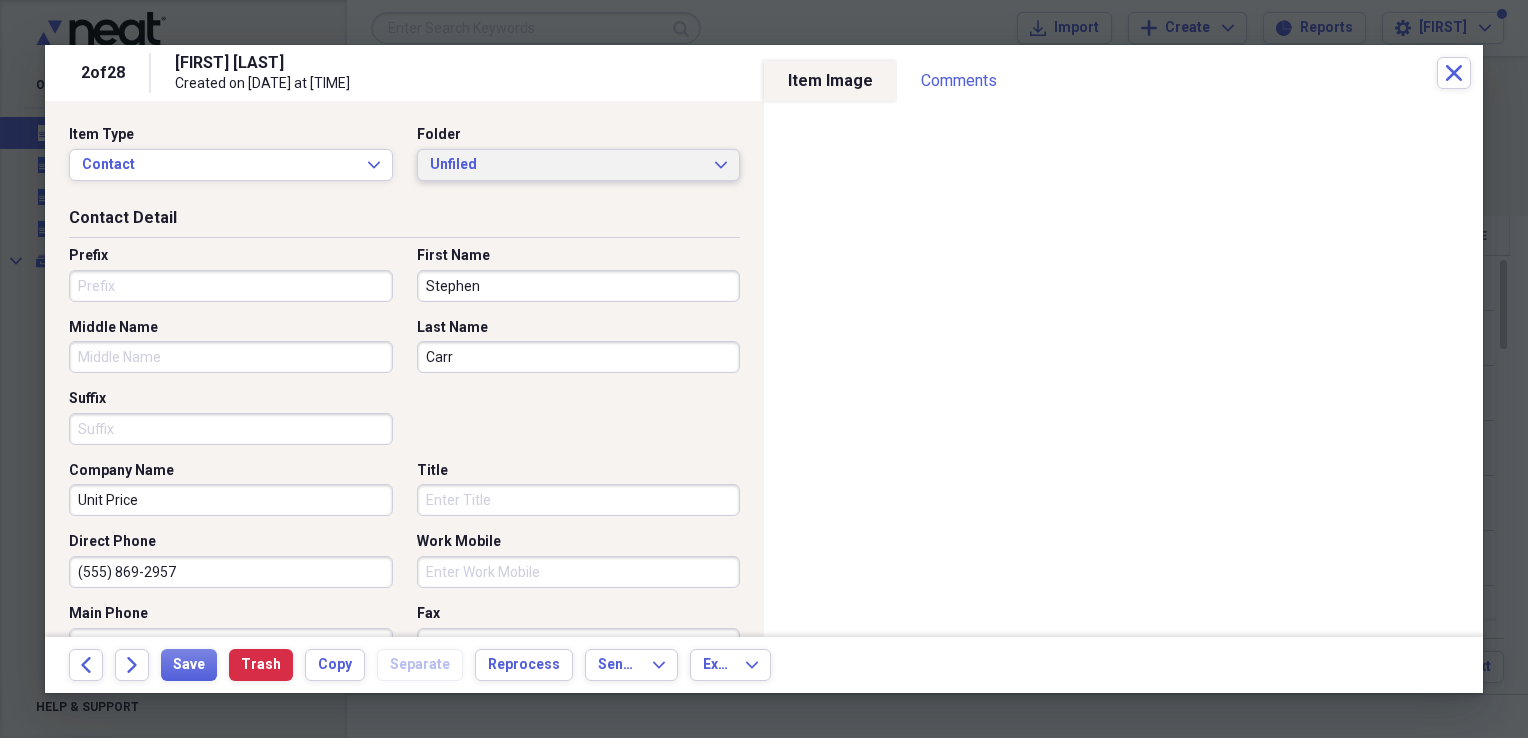 click on "Unfiled" at bounding box center [567, 165] 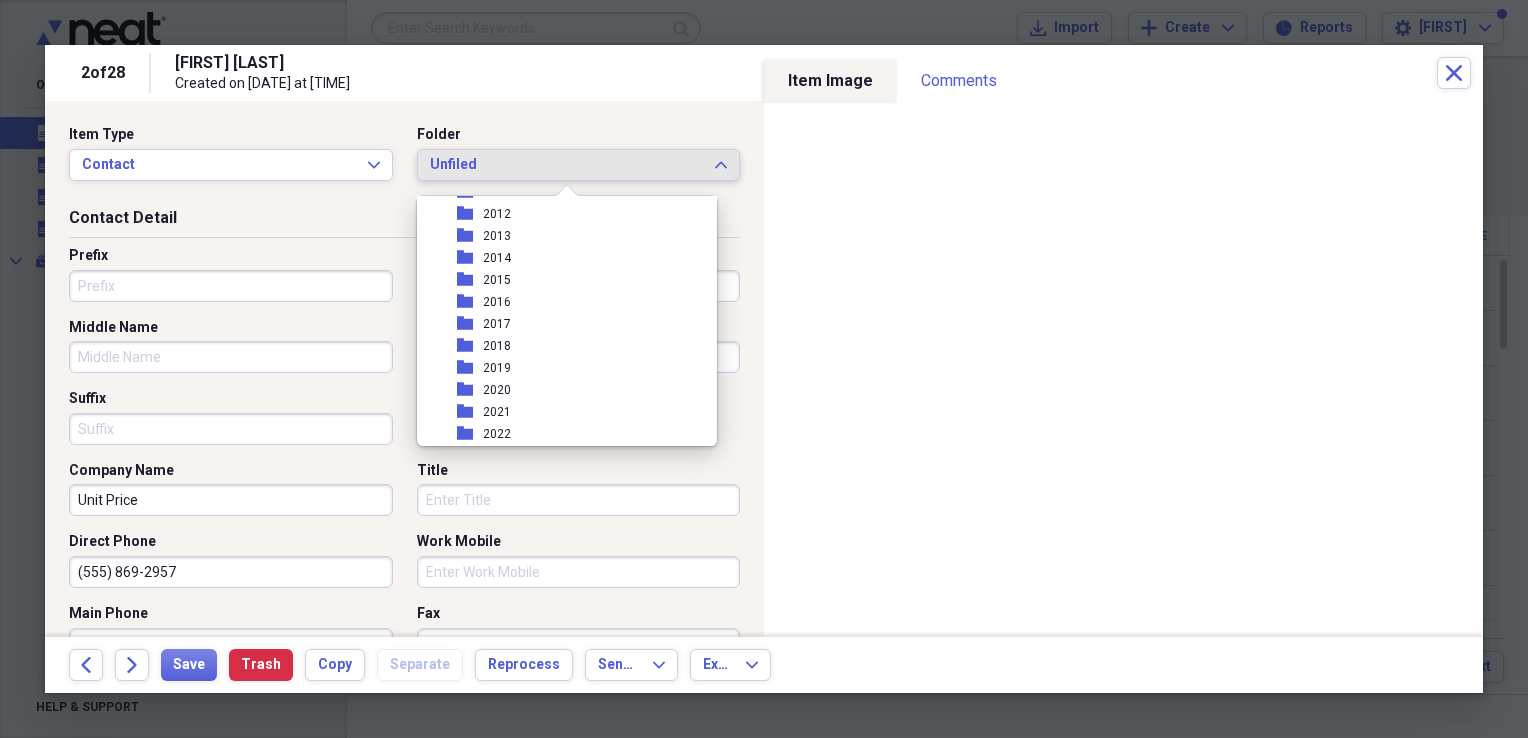 scroll, scrollTop: 200, scrollLeft: 0, axis: vertical 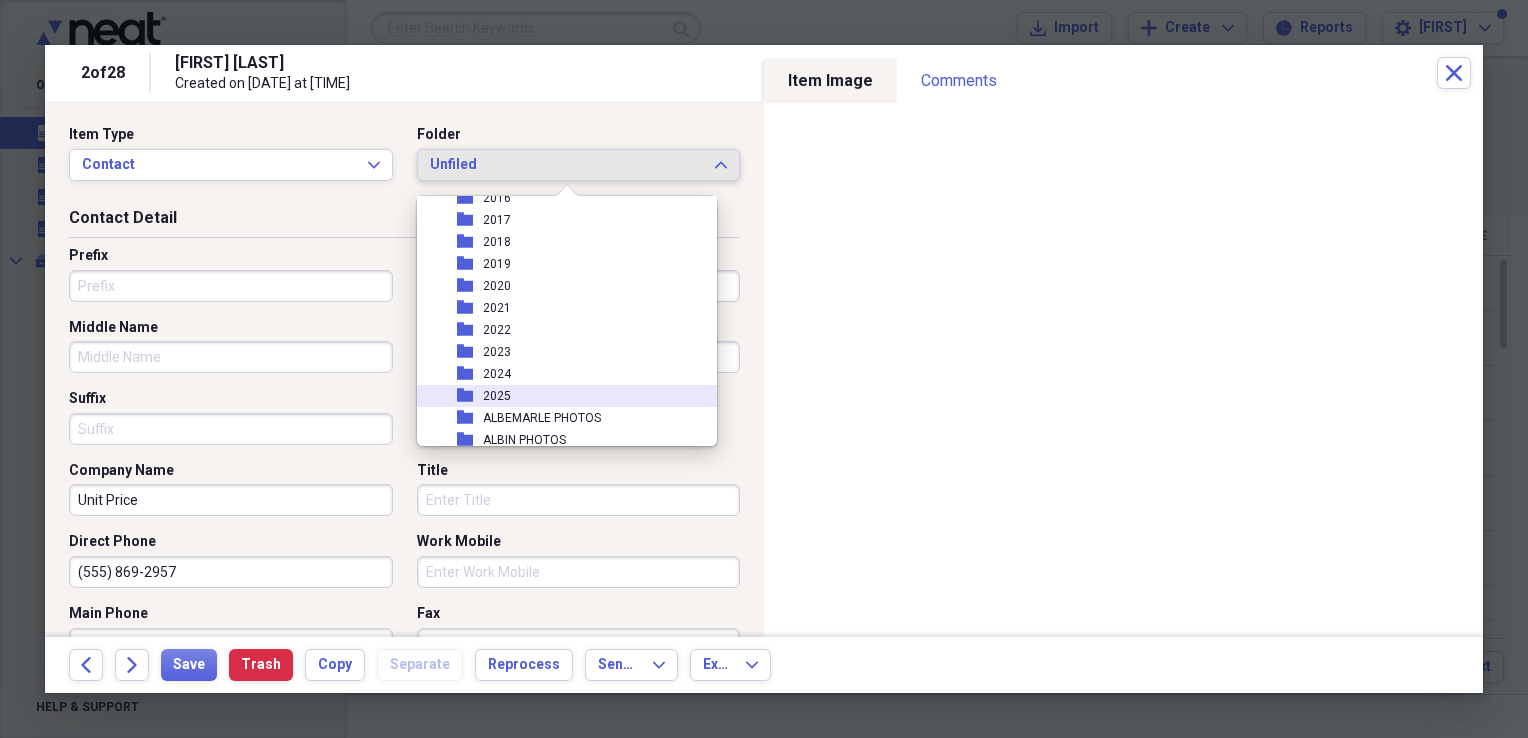 click on "folder 2025" at bounding box center (559, 396) 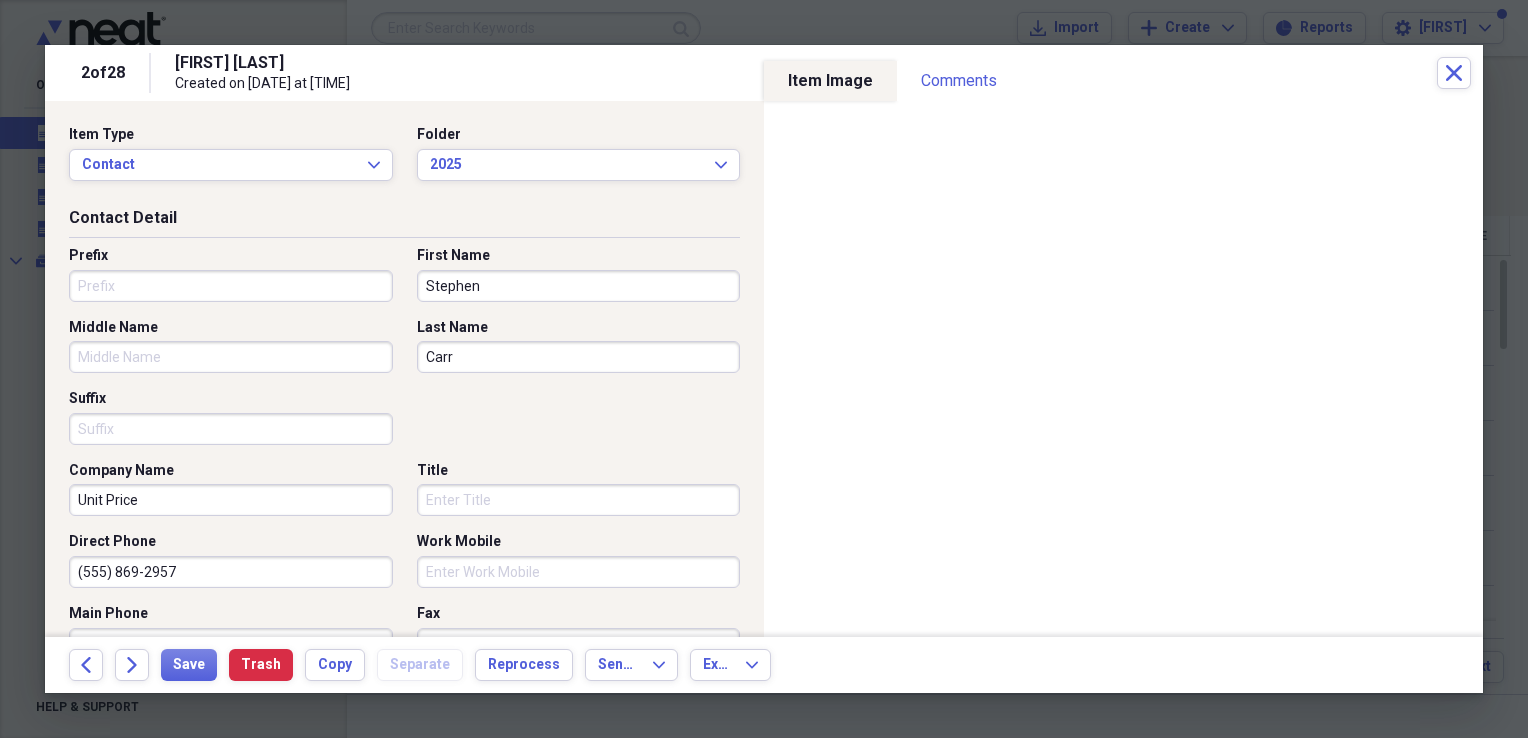 click on "Stephen" at bounding box center (579, 286) 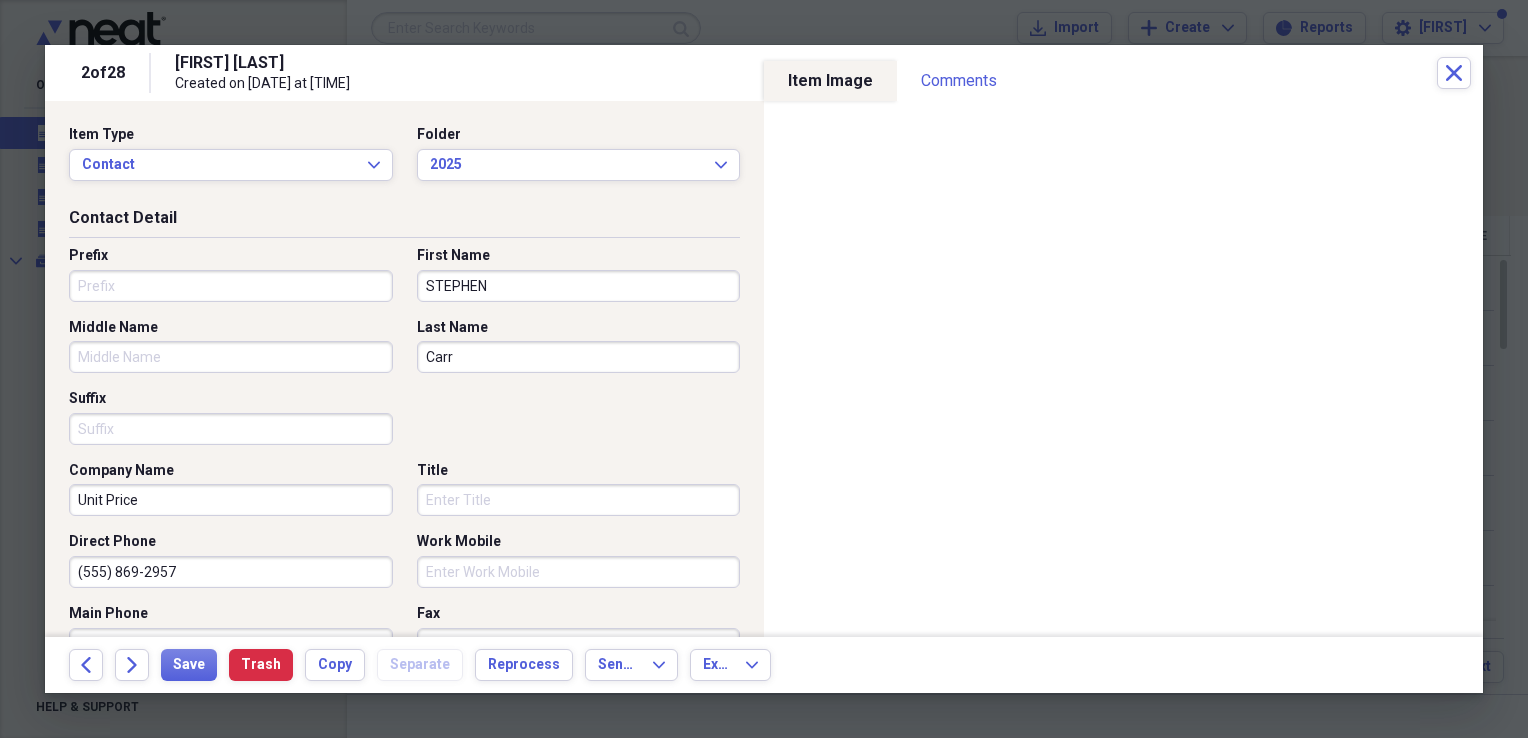 type on "STEPHEN" 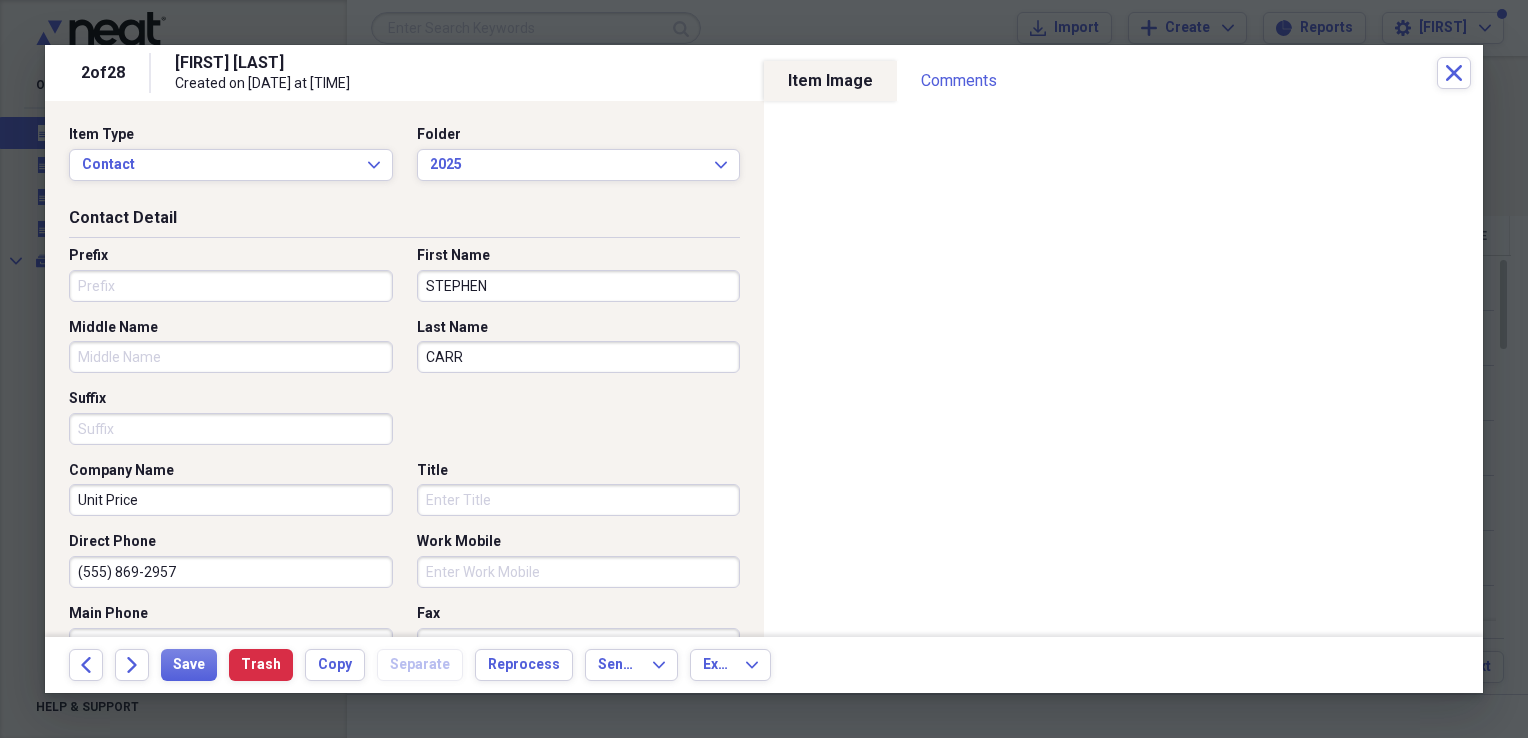 type on "CARROLL" 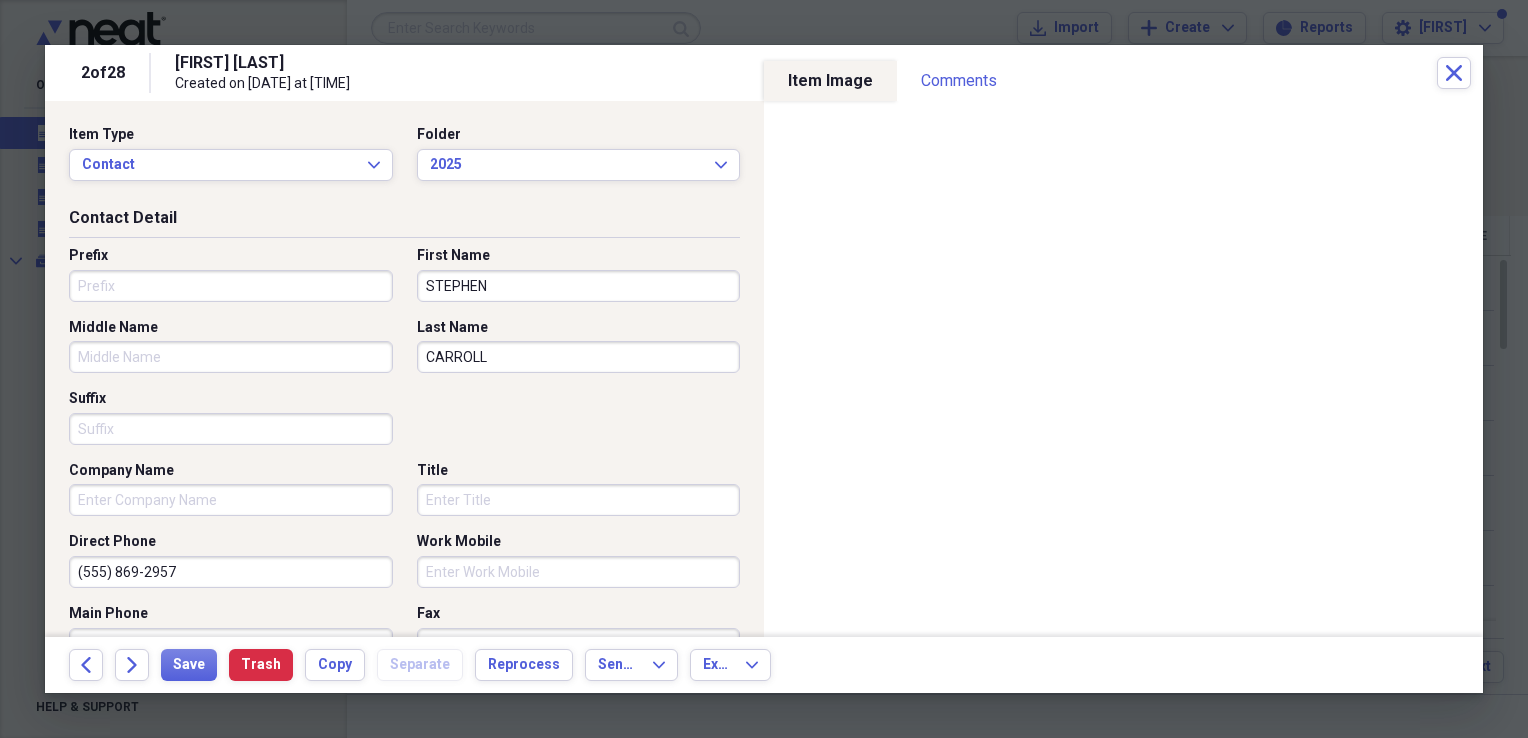type 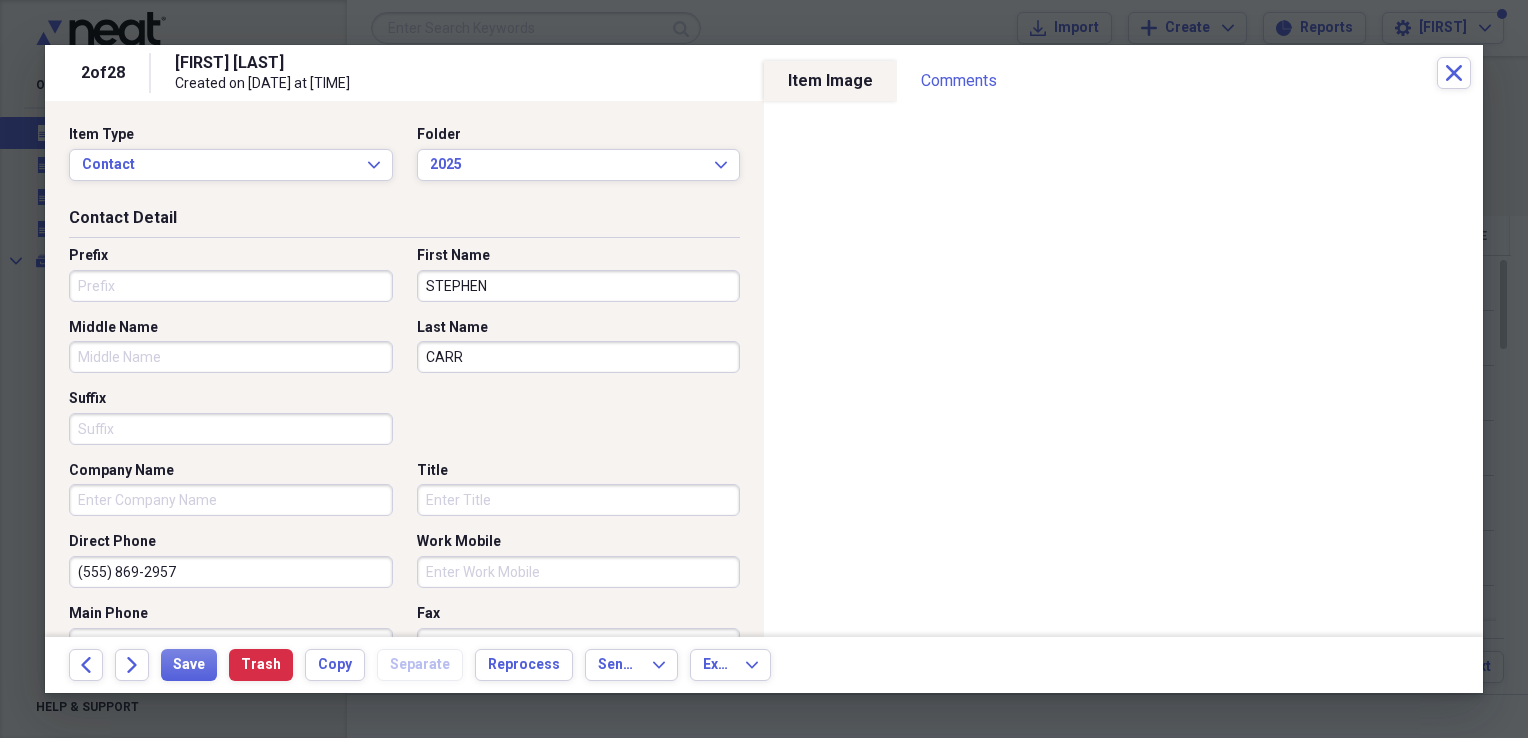 type on "CARR" 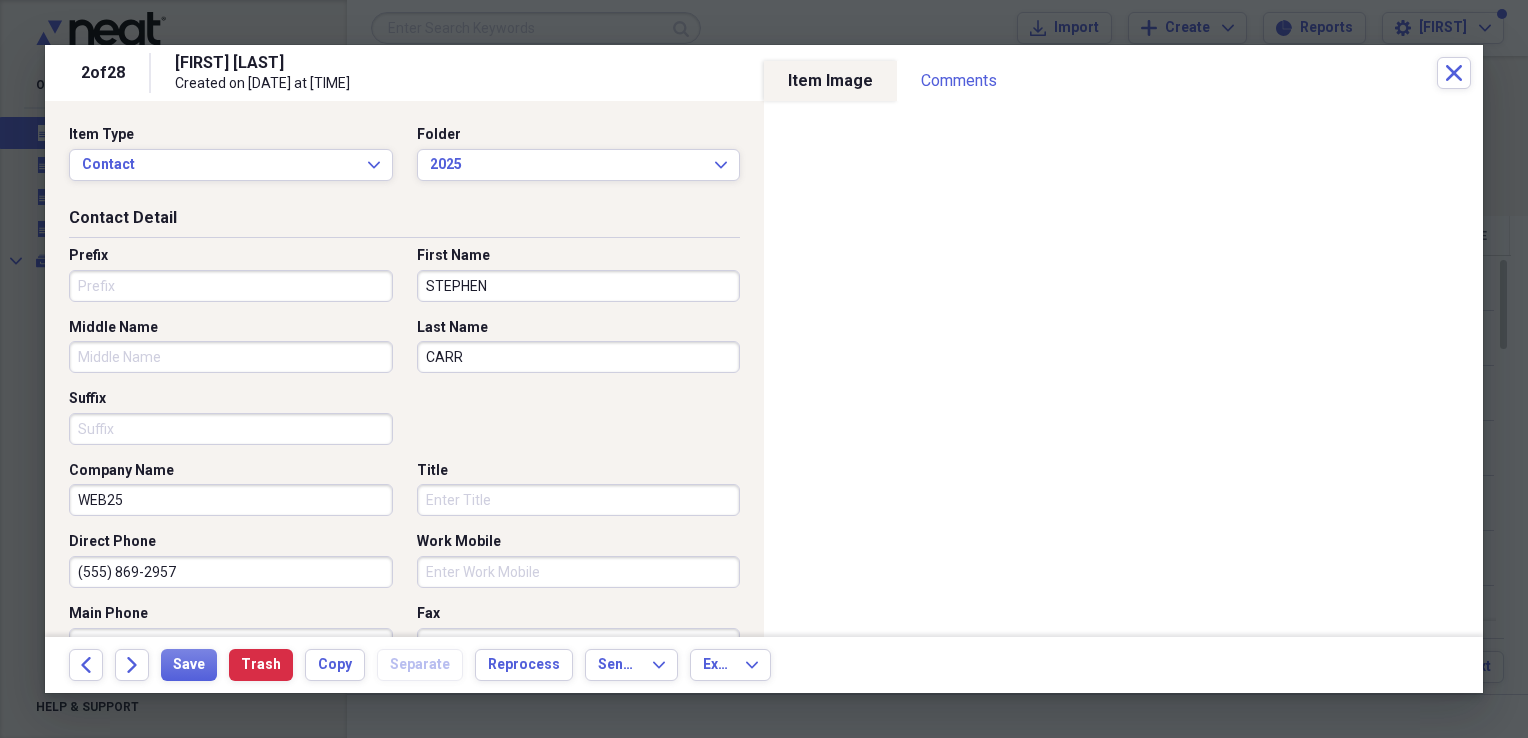 type on "WEB25" 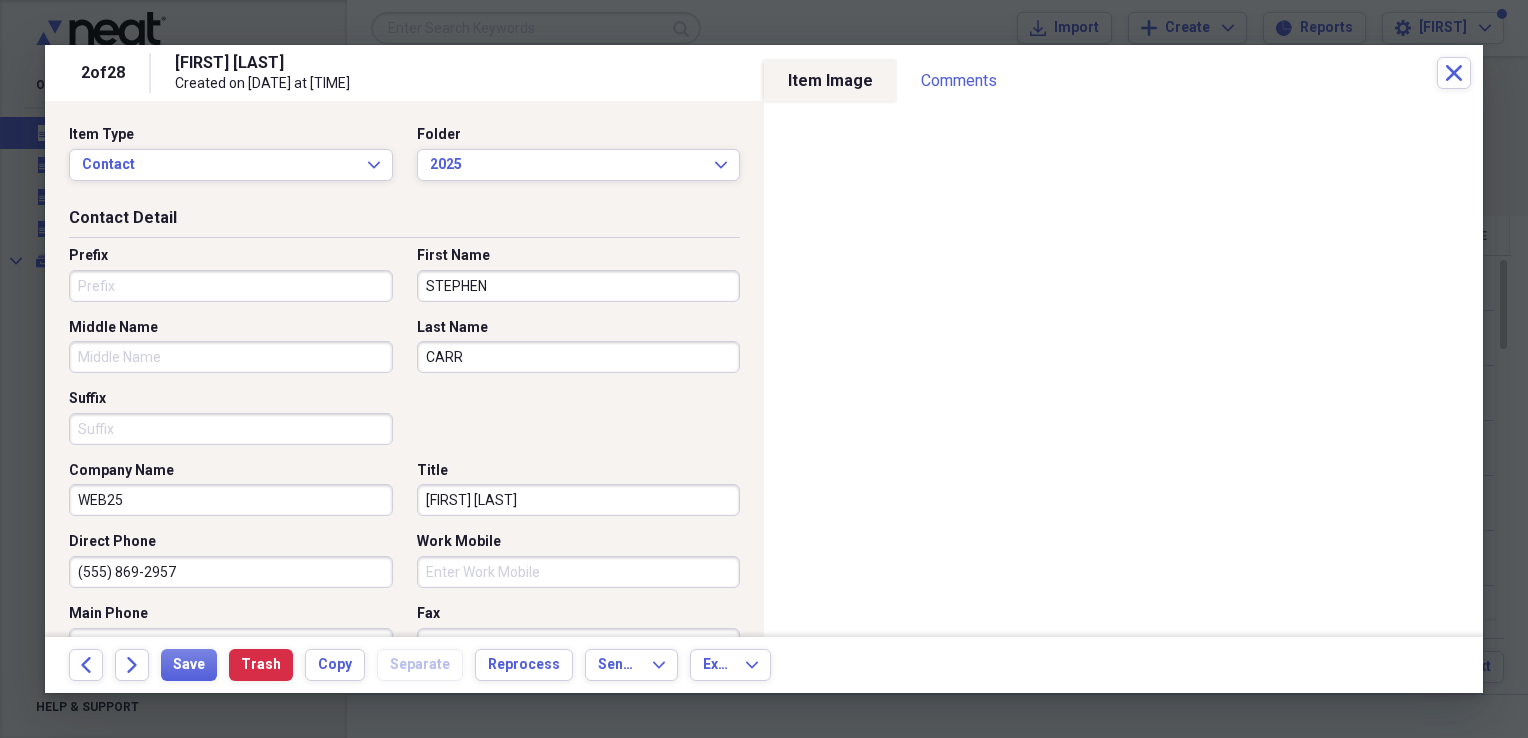 type on "[FIRST] [LAST]" 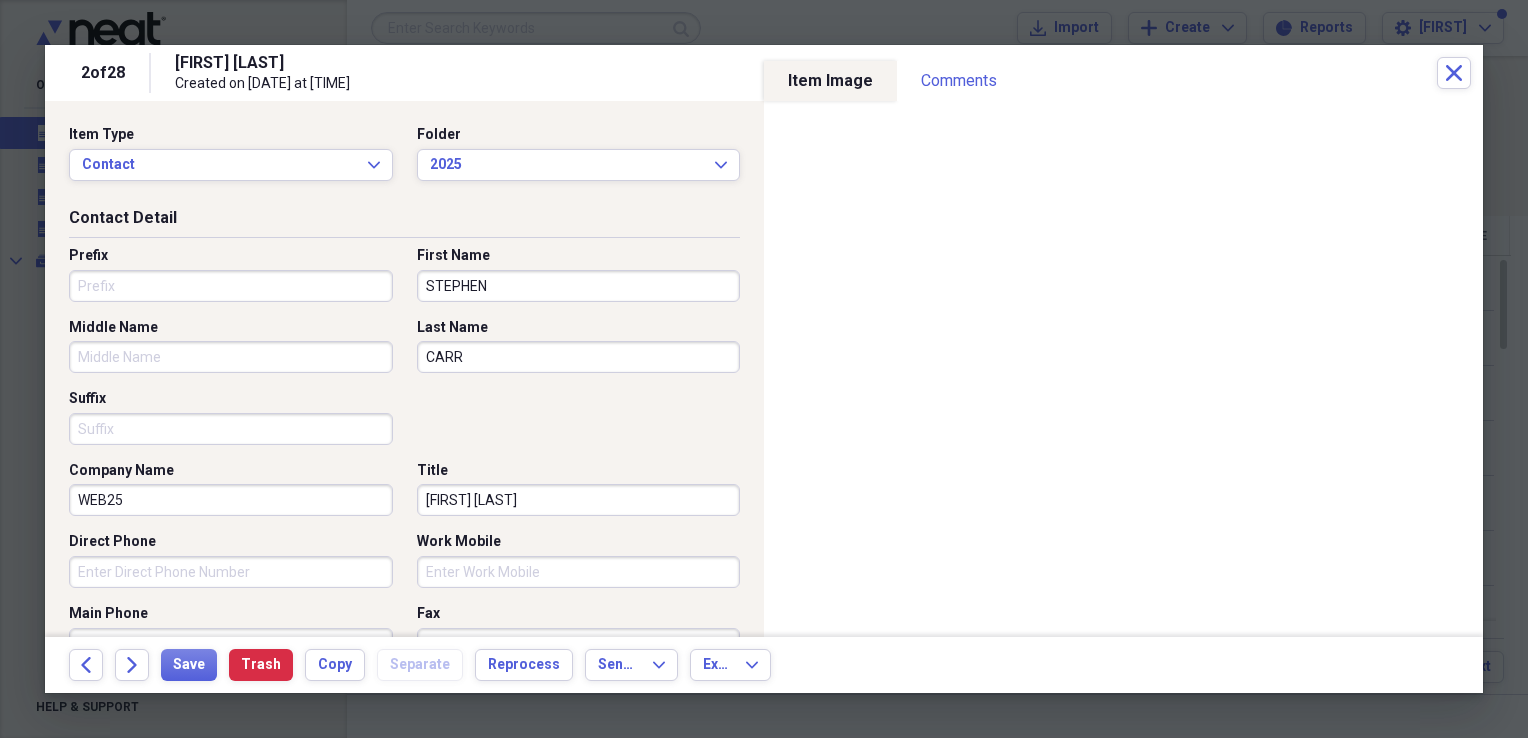 type 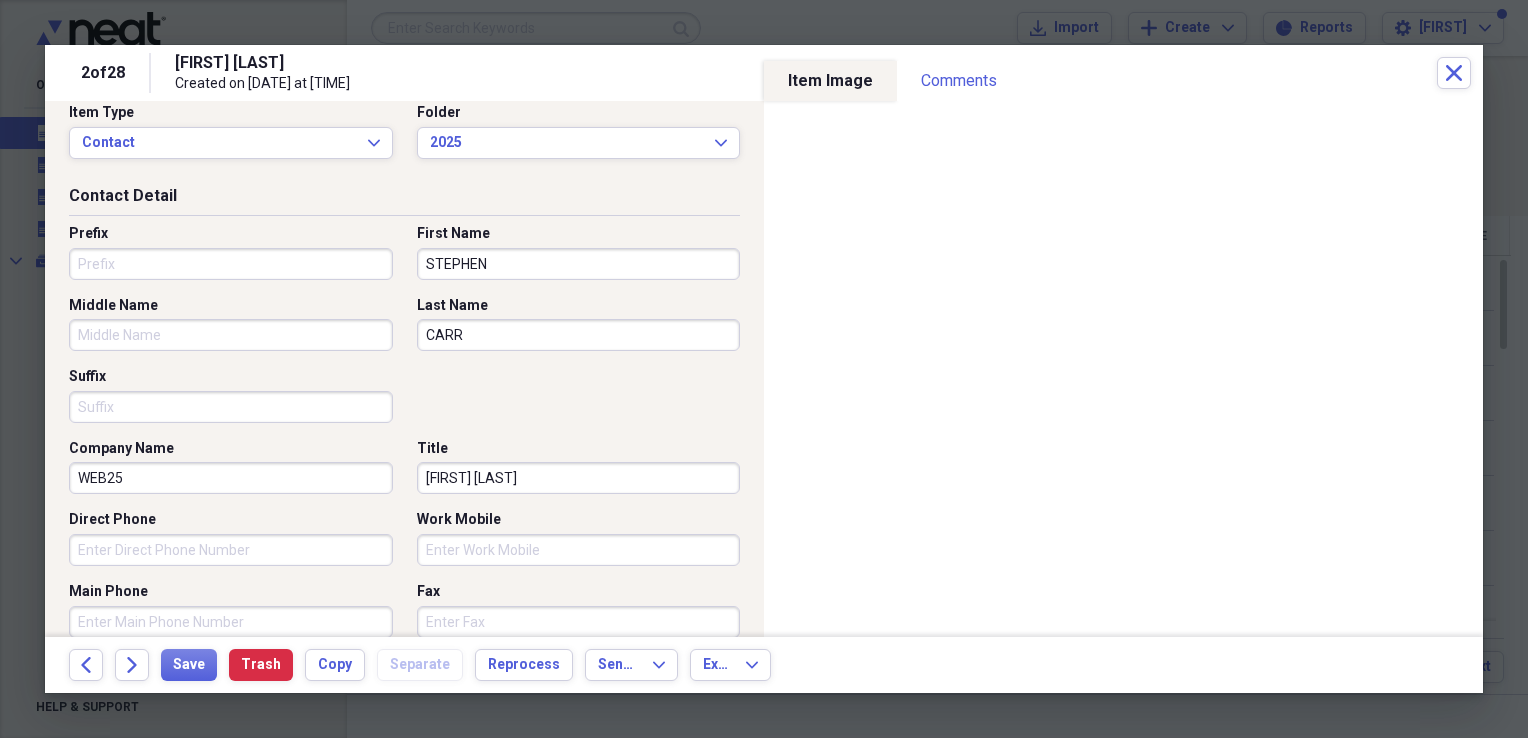scroll, scrollTop: 345, scrollLeft: 0, axis: vertical 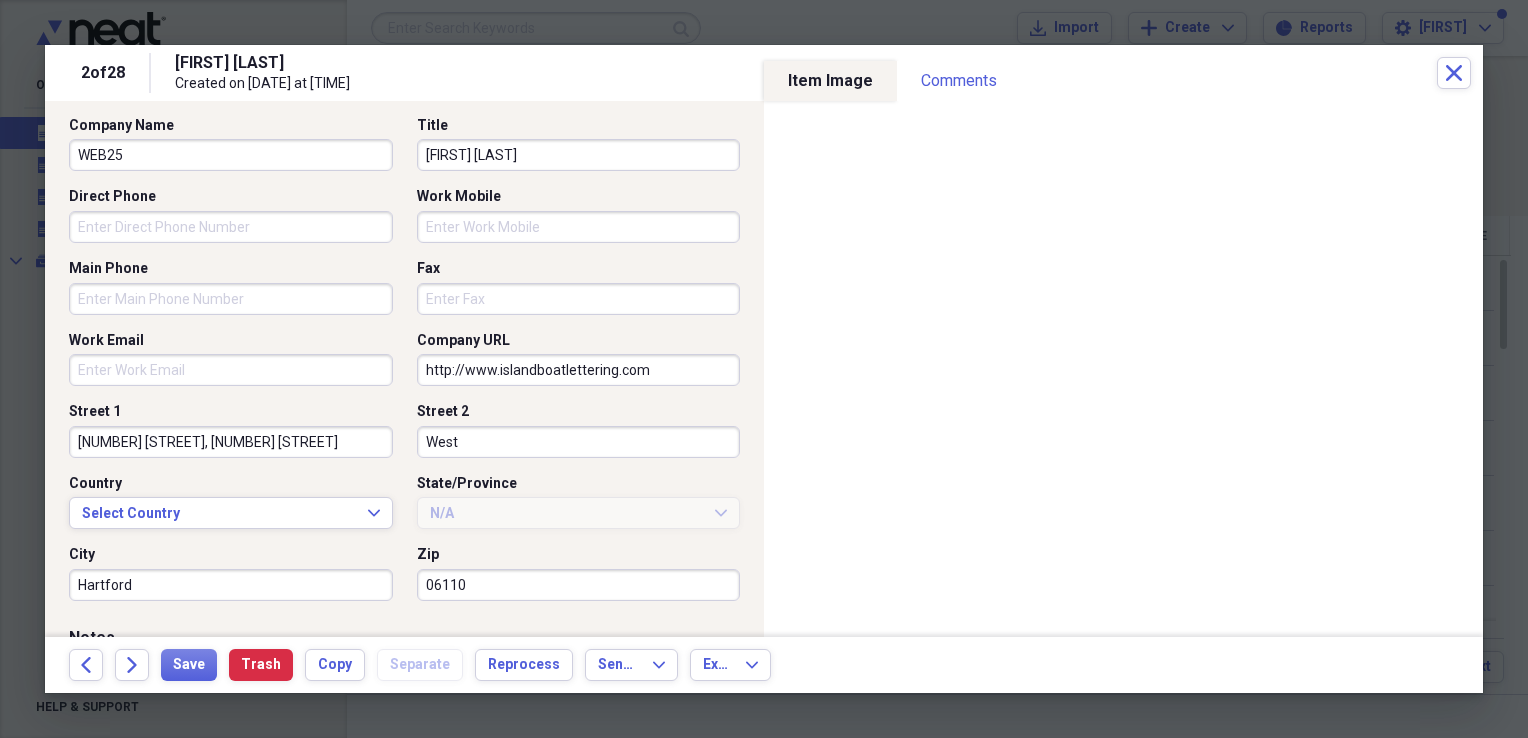 type 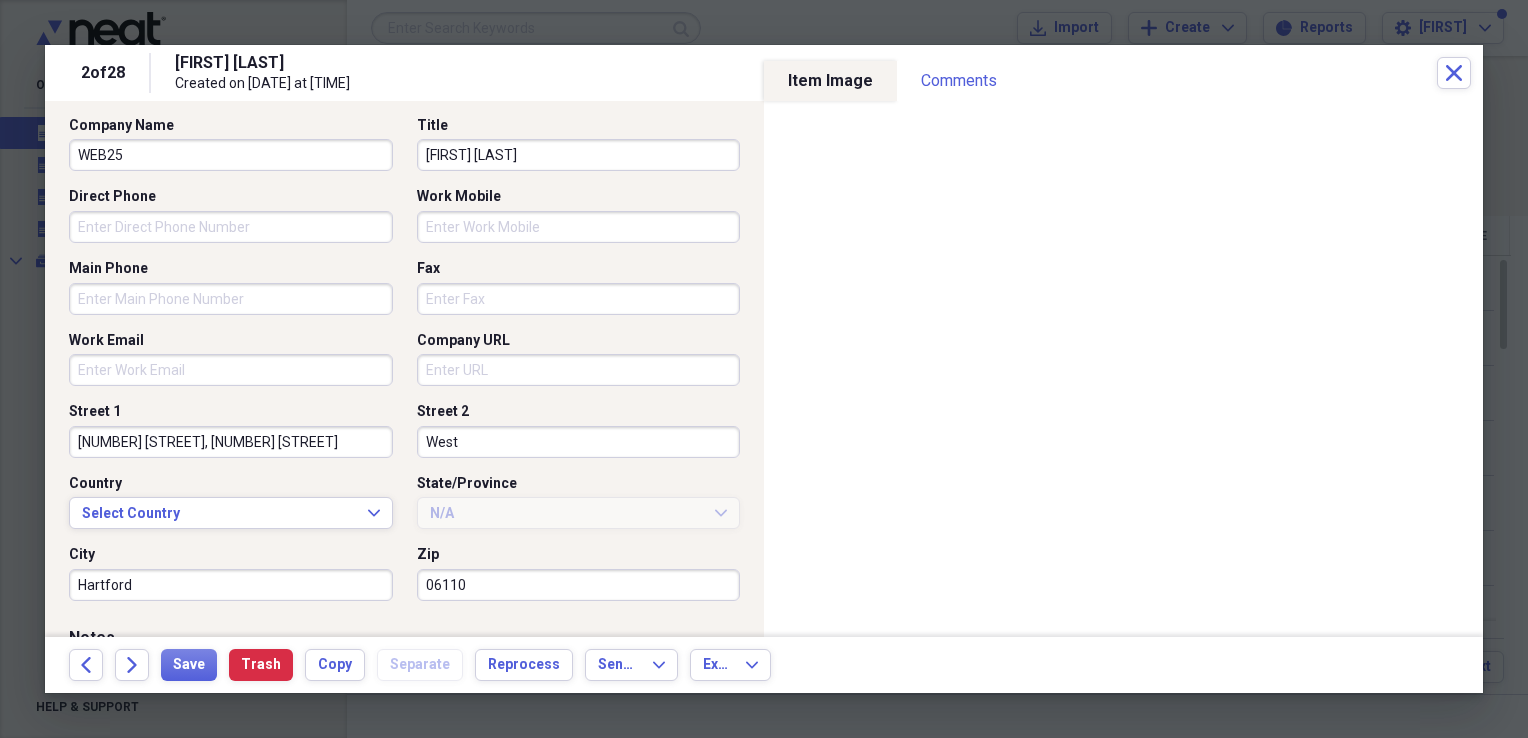 type 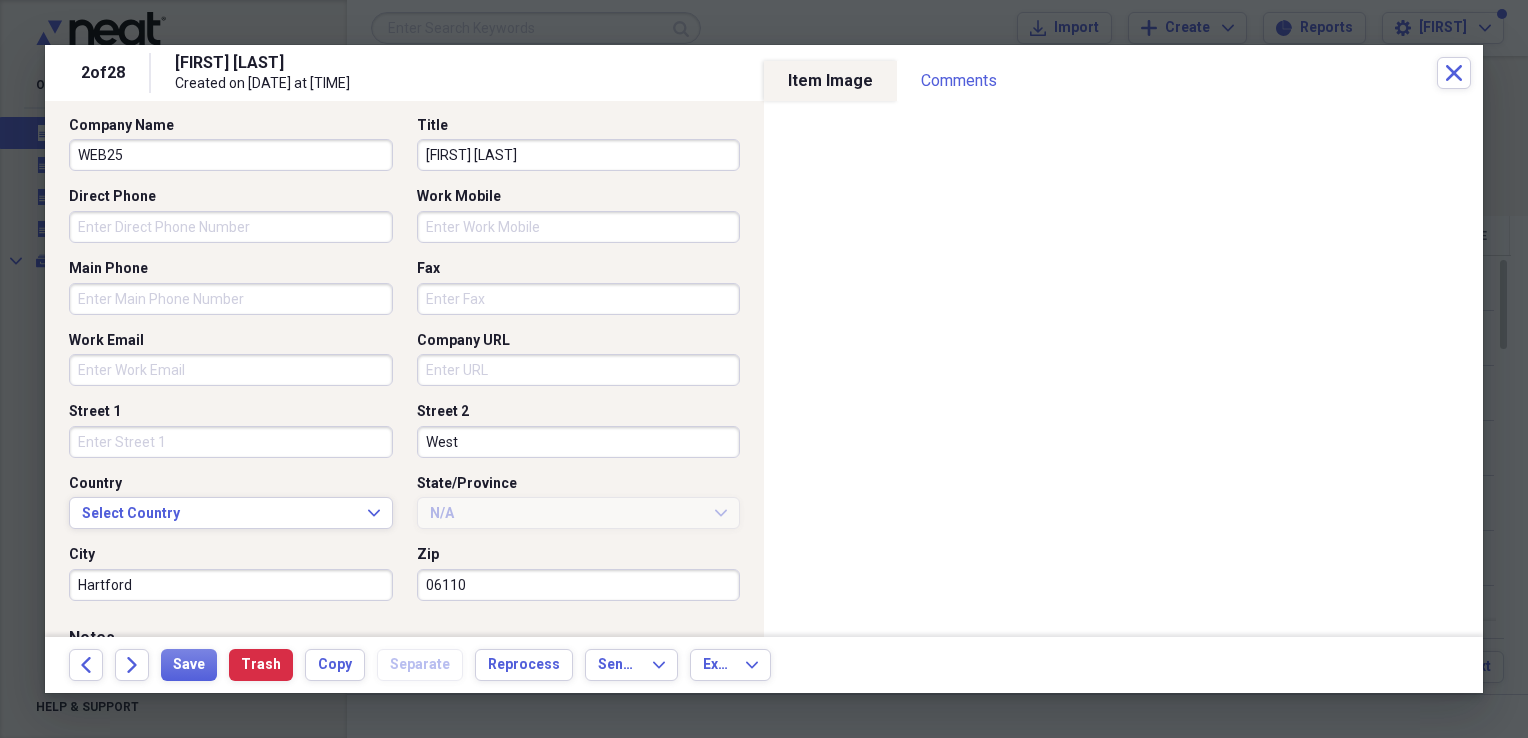type 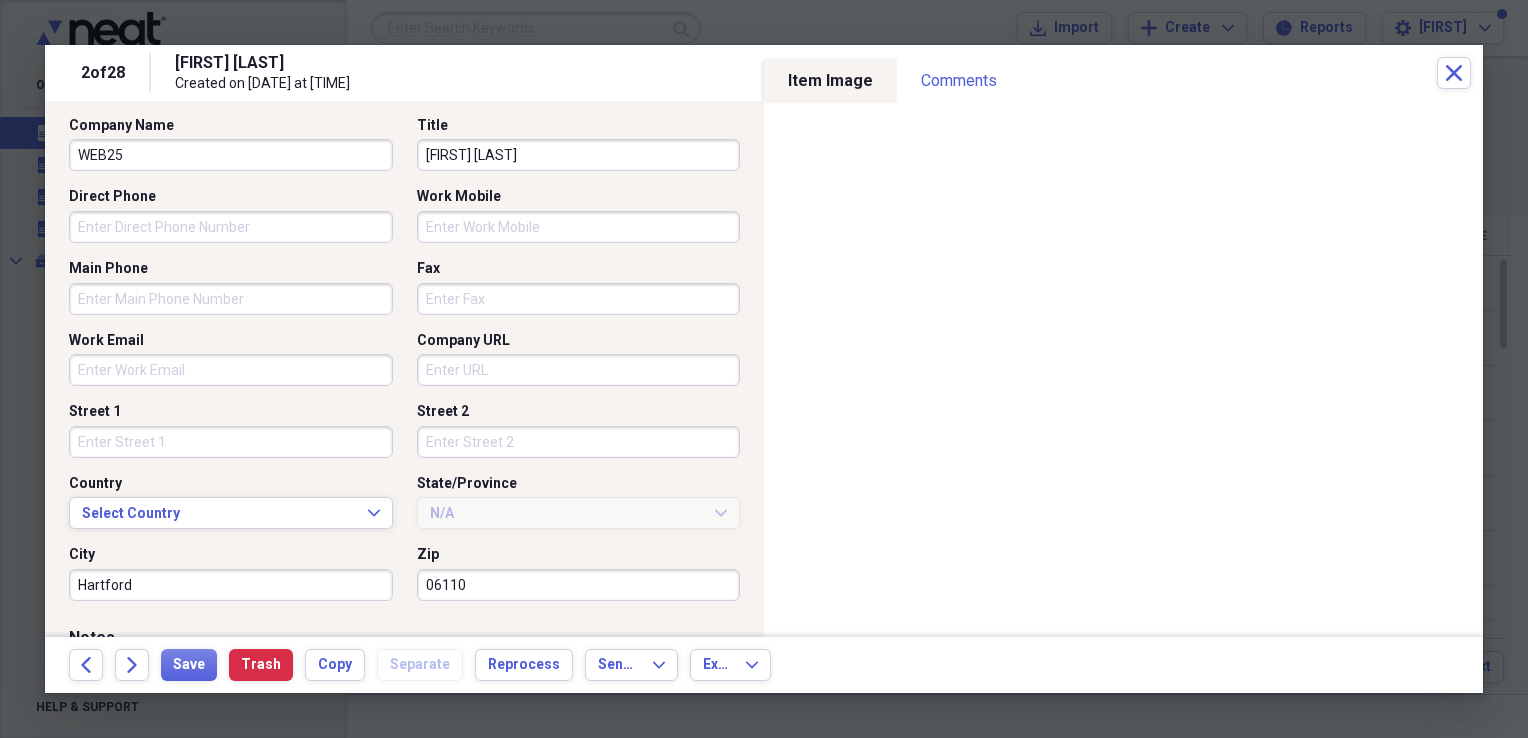 type 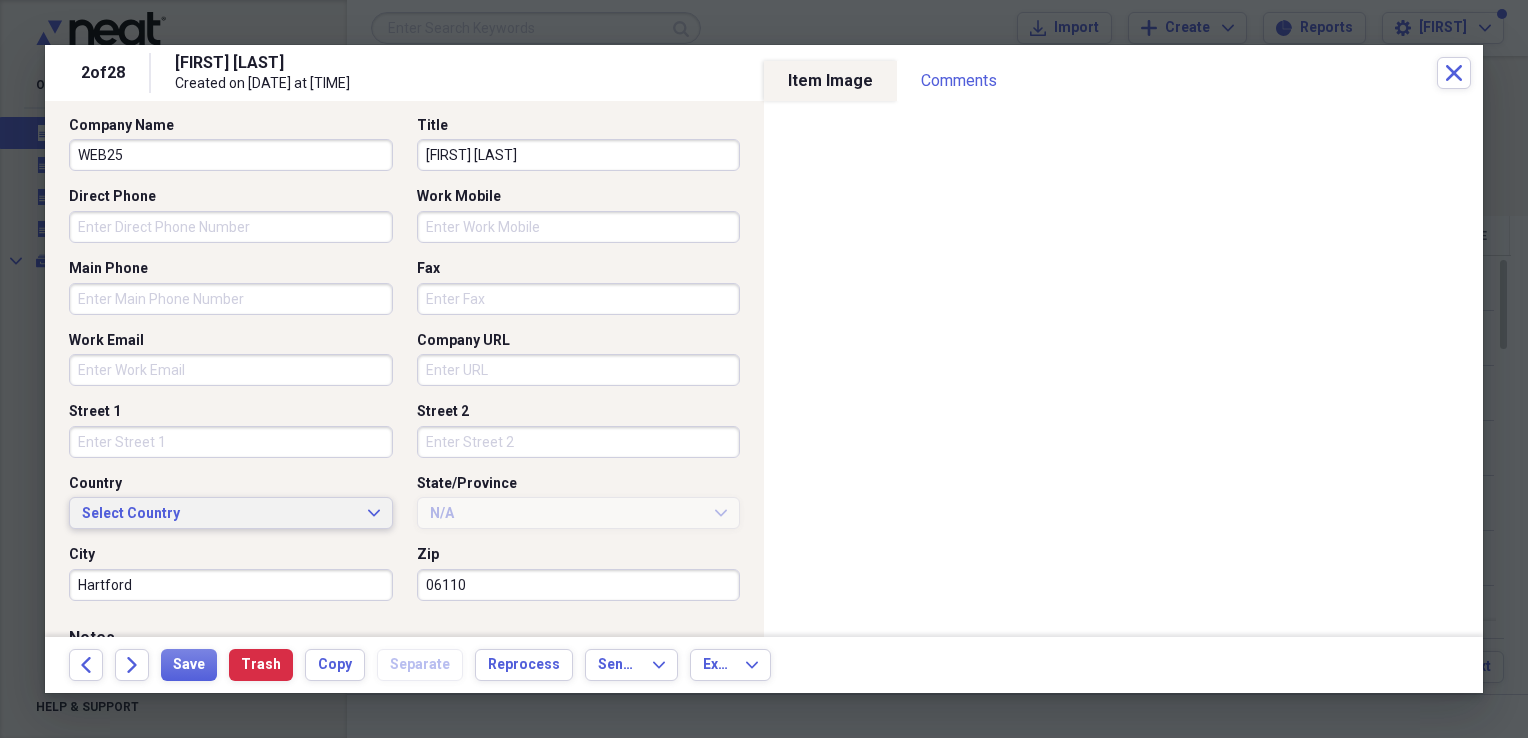 type 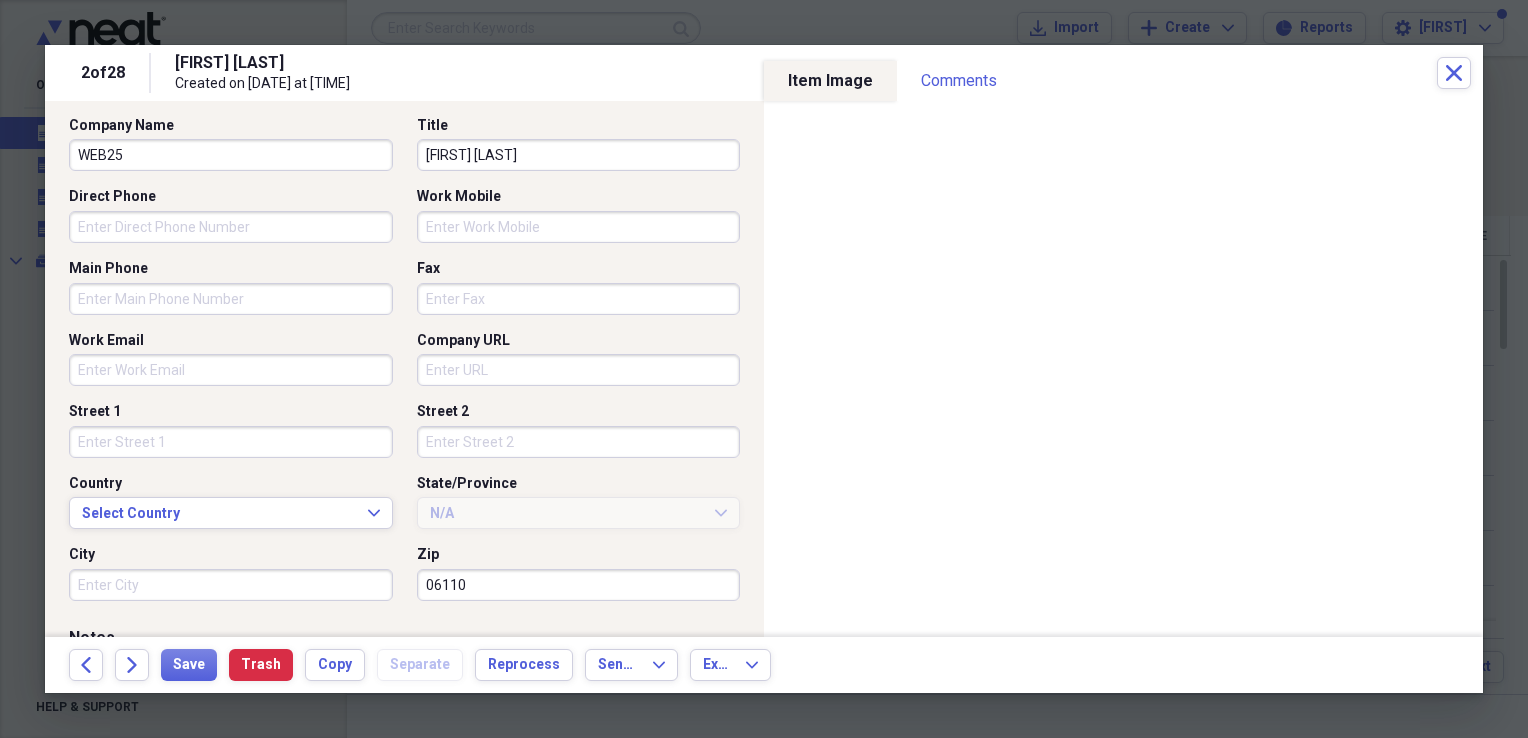 type 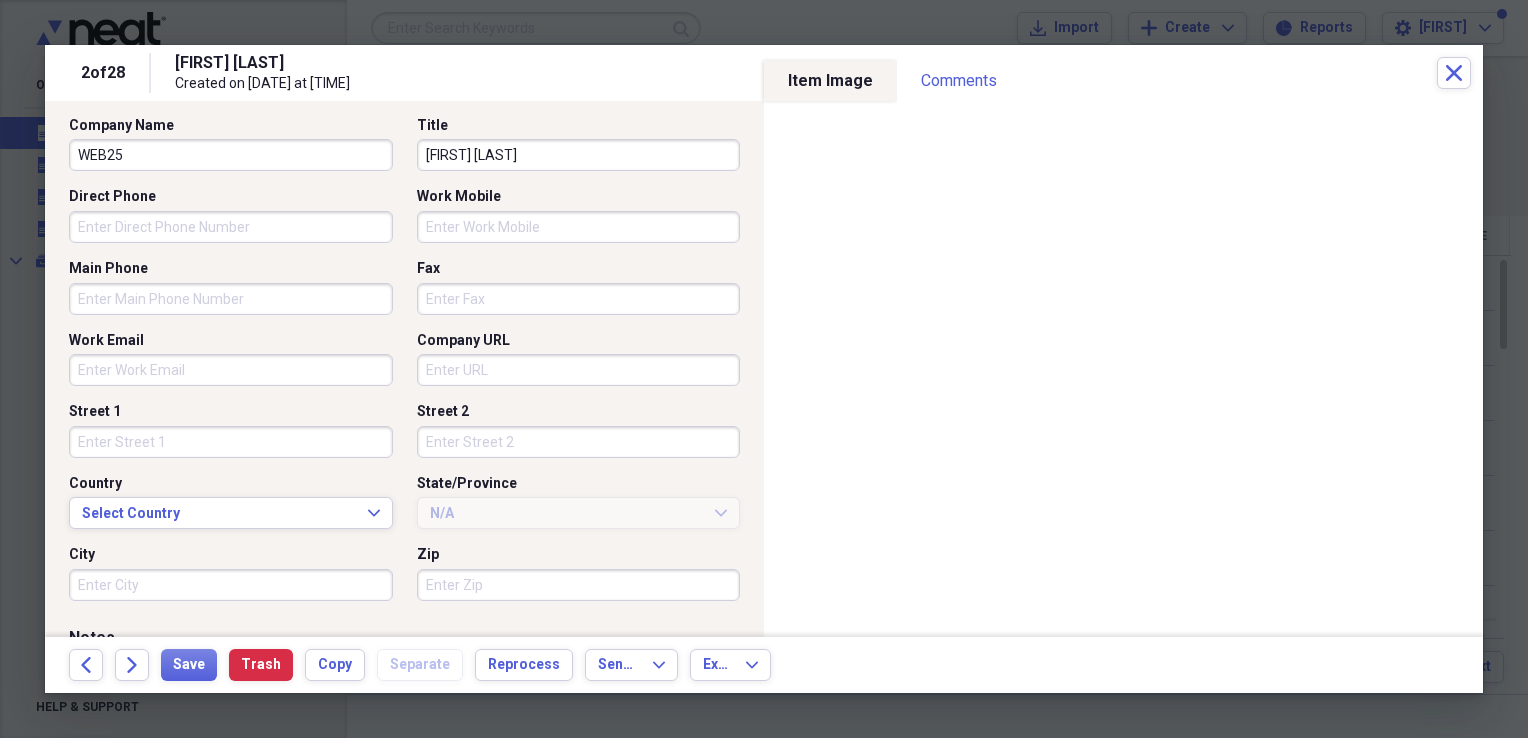 type 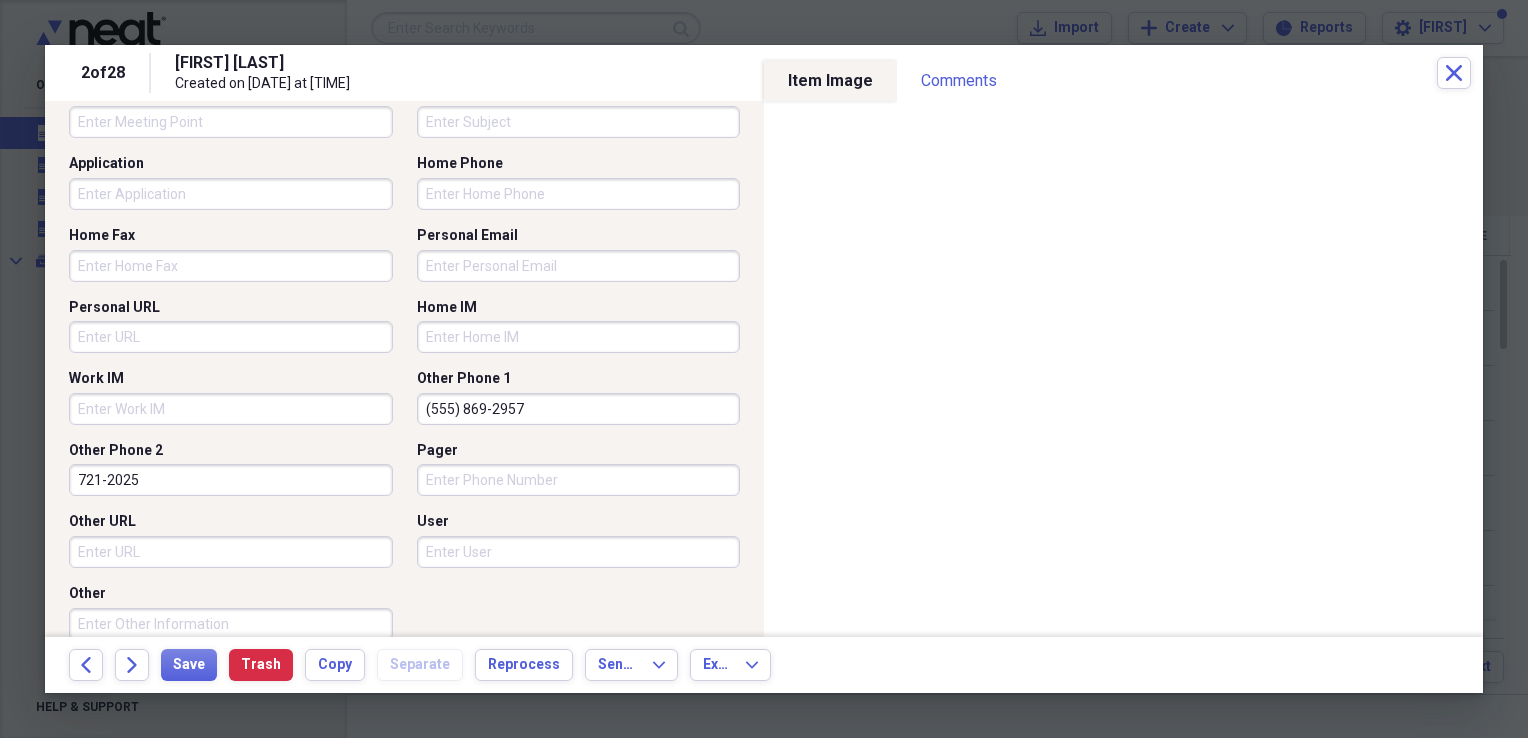 scroll, scrollTop: 1294, scrollLeft: 0, axis: vertical 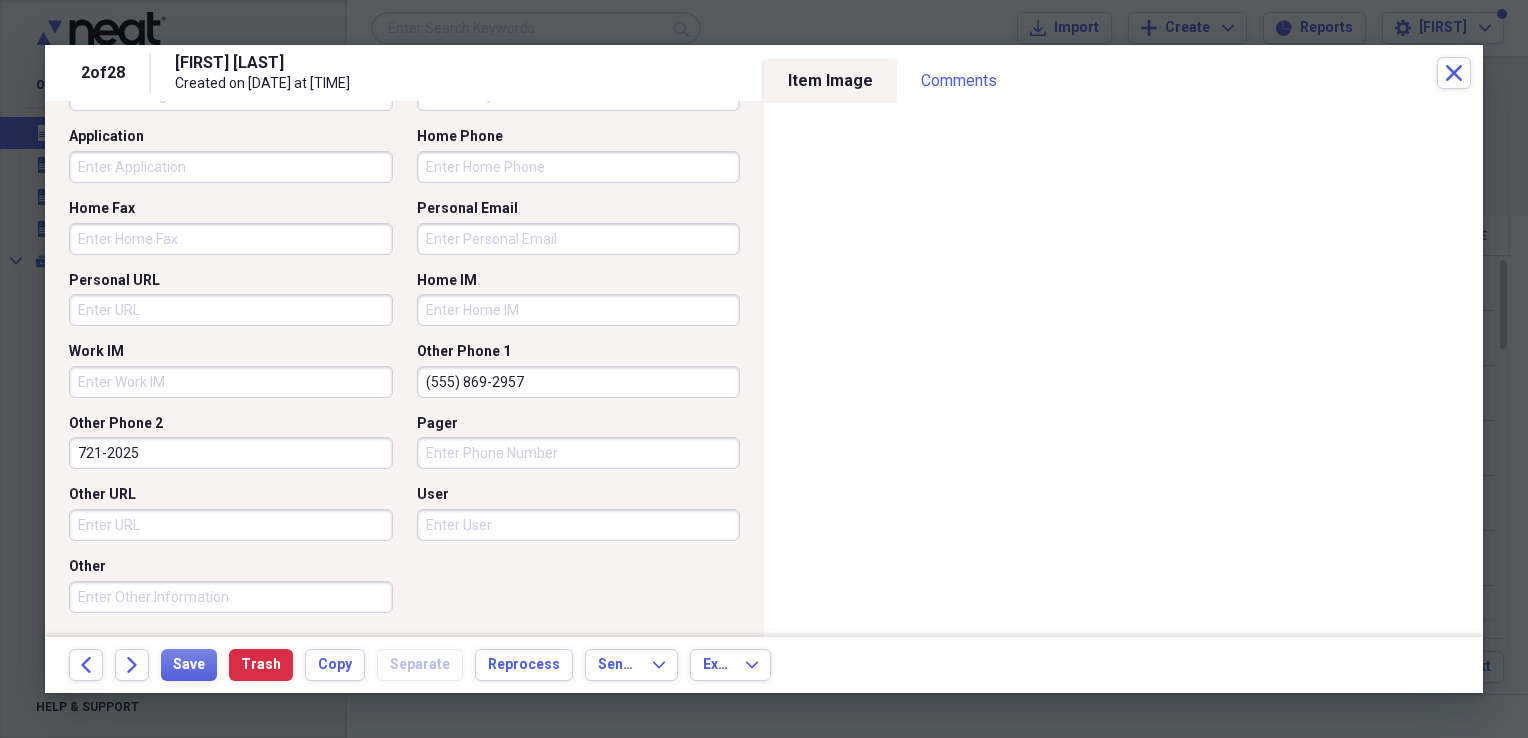 click on "(555) 869-2957" at bounding box center (579, 382) 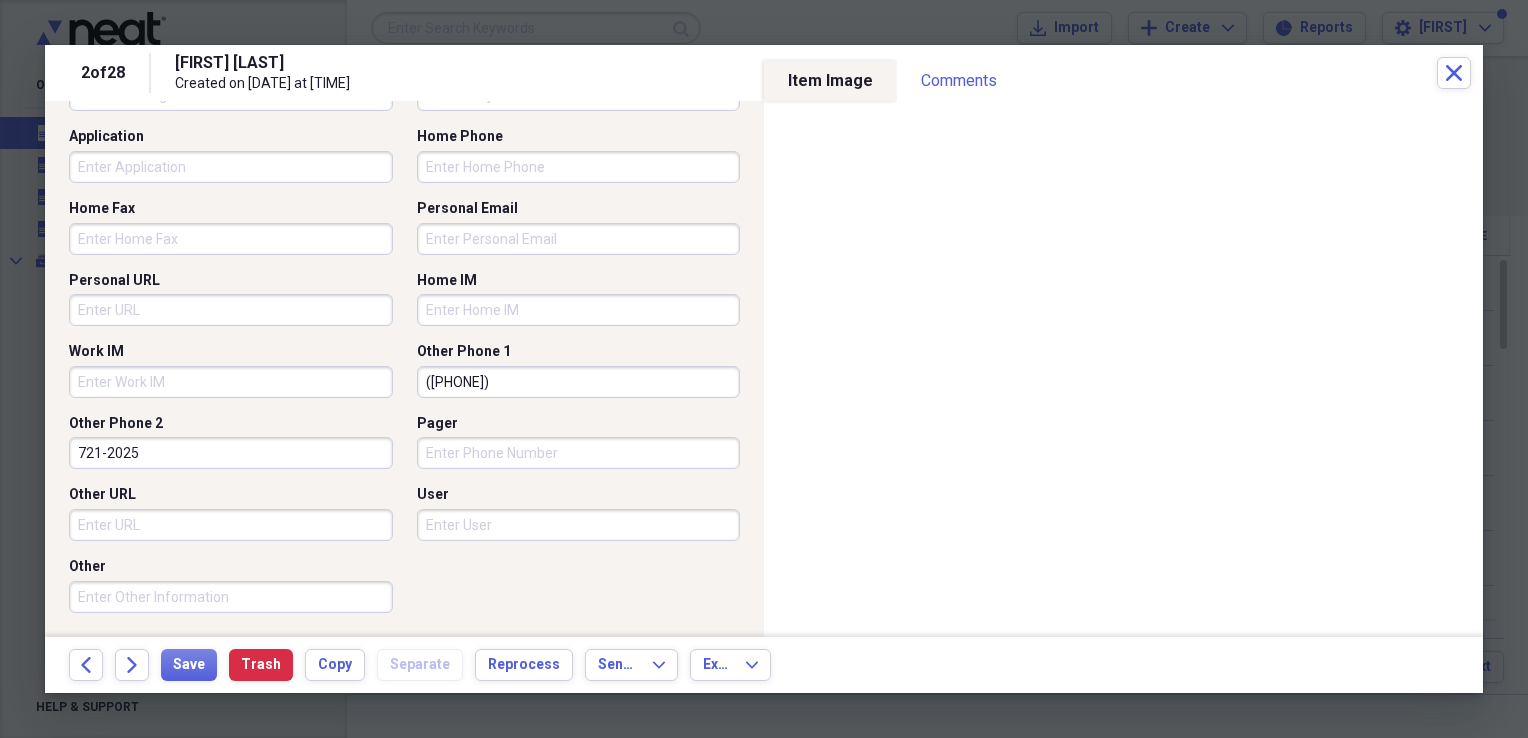 drag, startPoint x: 621, startPoint y: 383, endPoint x: 224, endPoint y: 379, distance: 397.02014 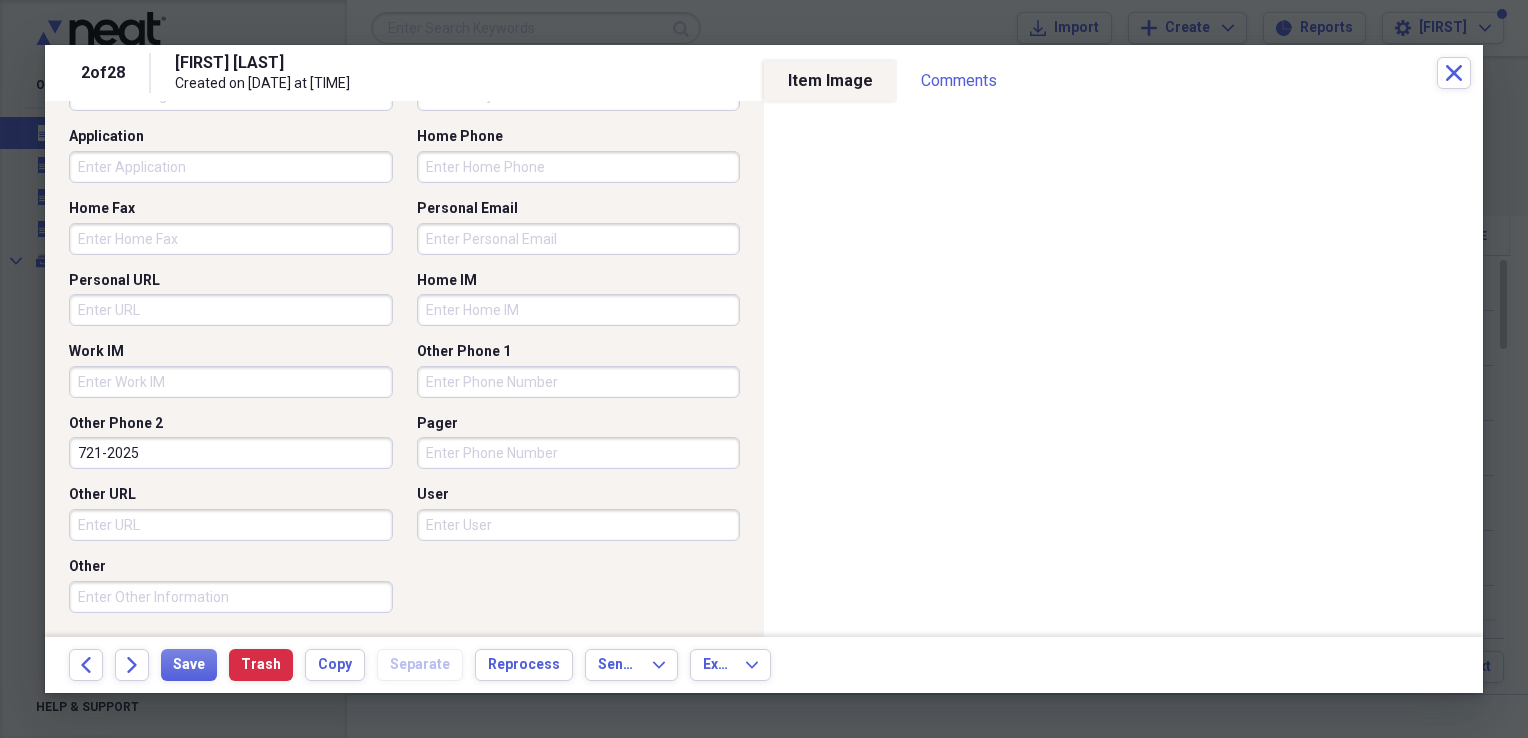 type 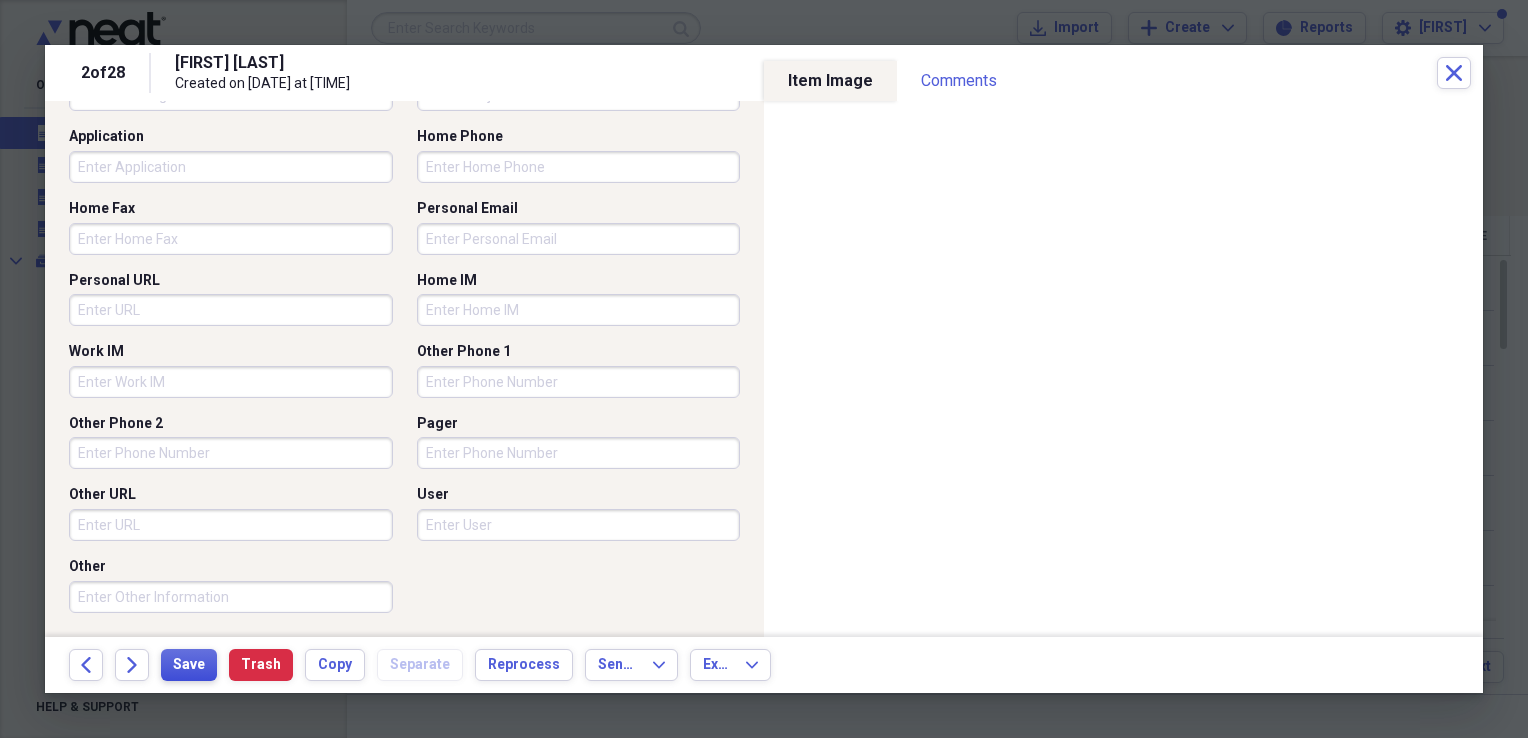 type 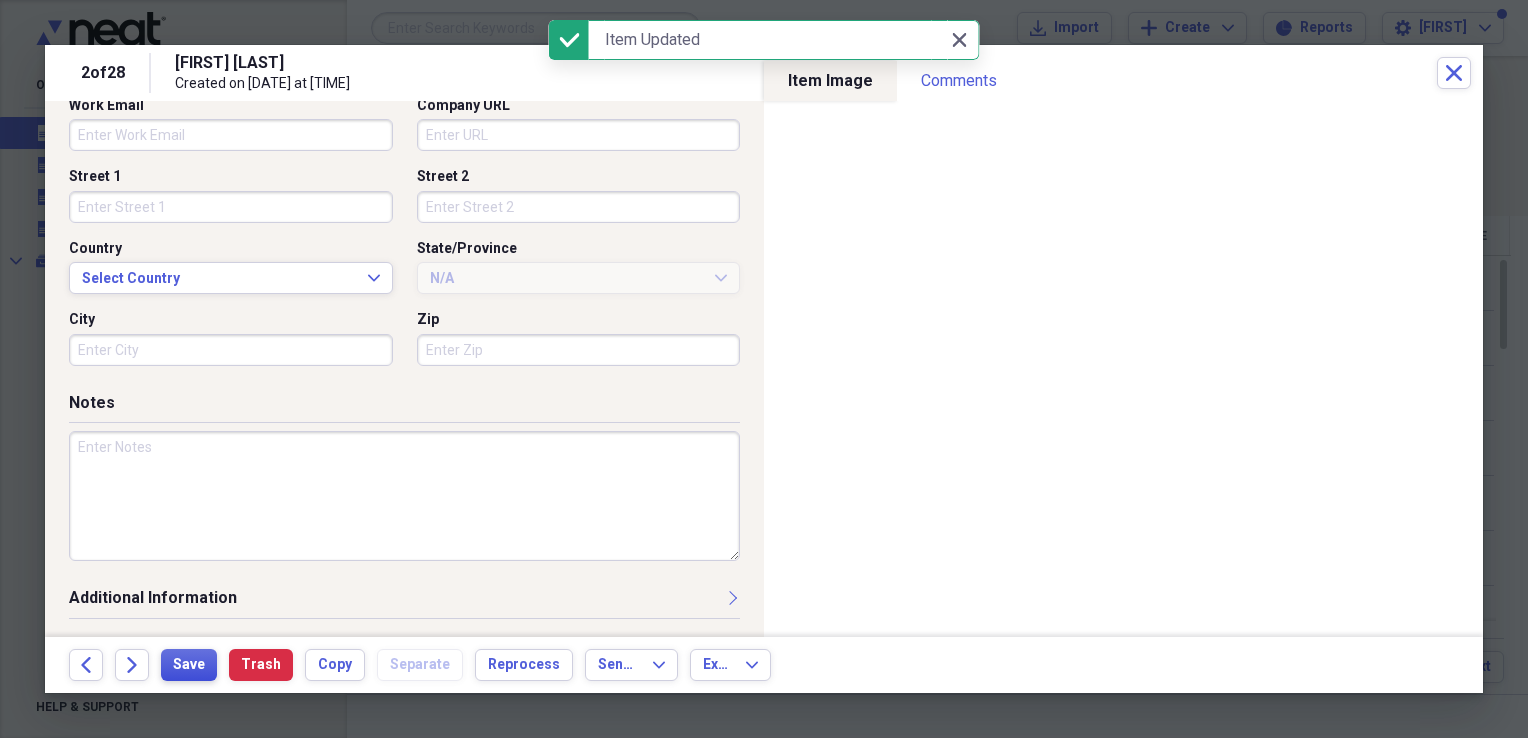 scroll, scrollTop: 578, scrollLeft: 0, axis: vertical 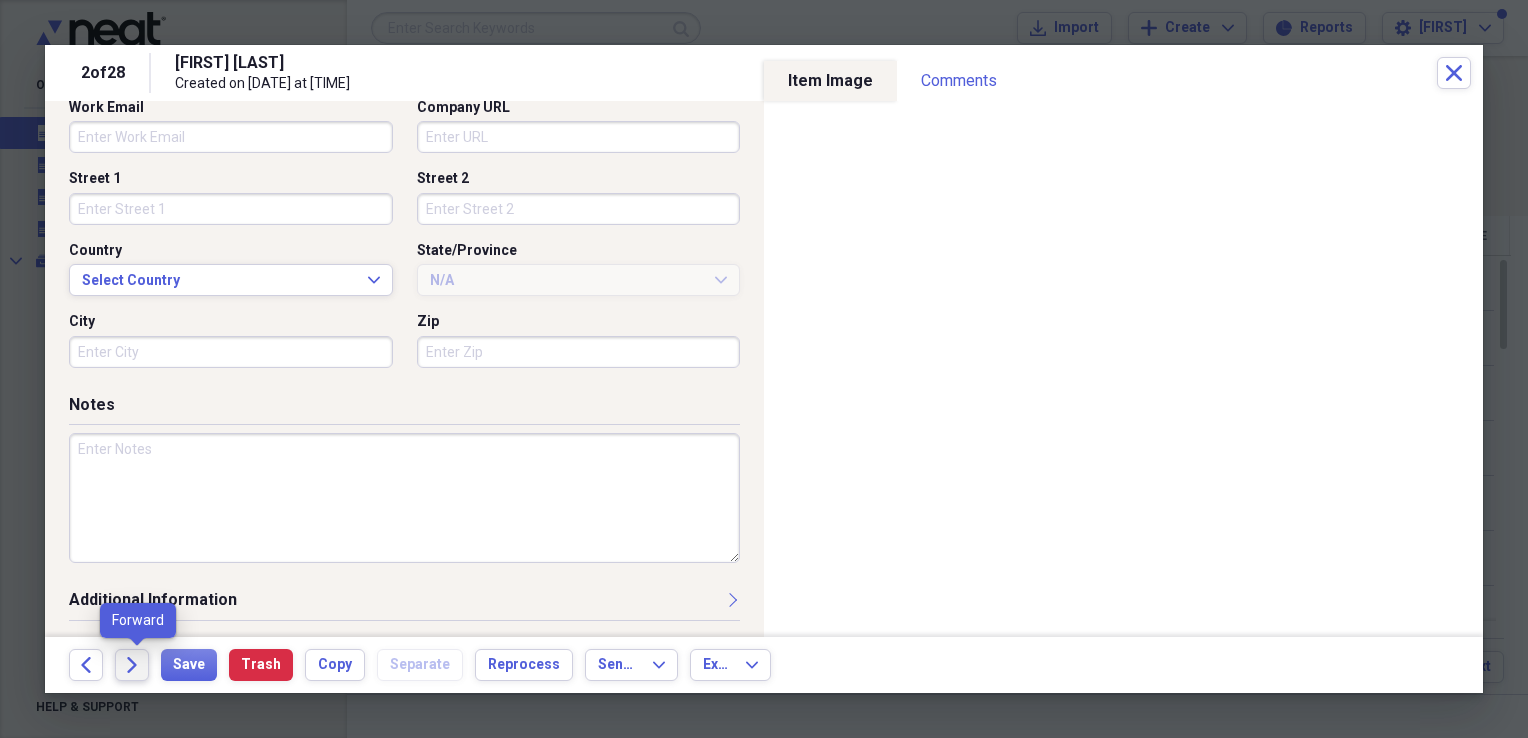 click on "Forward" at bounding box center (132, 665) 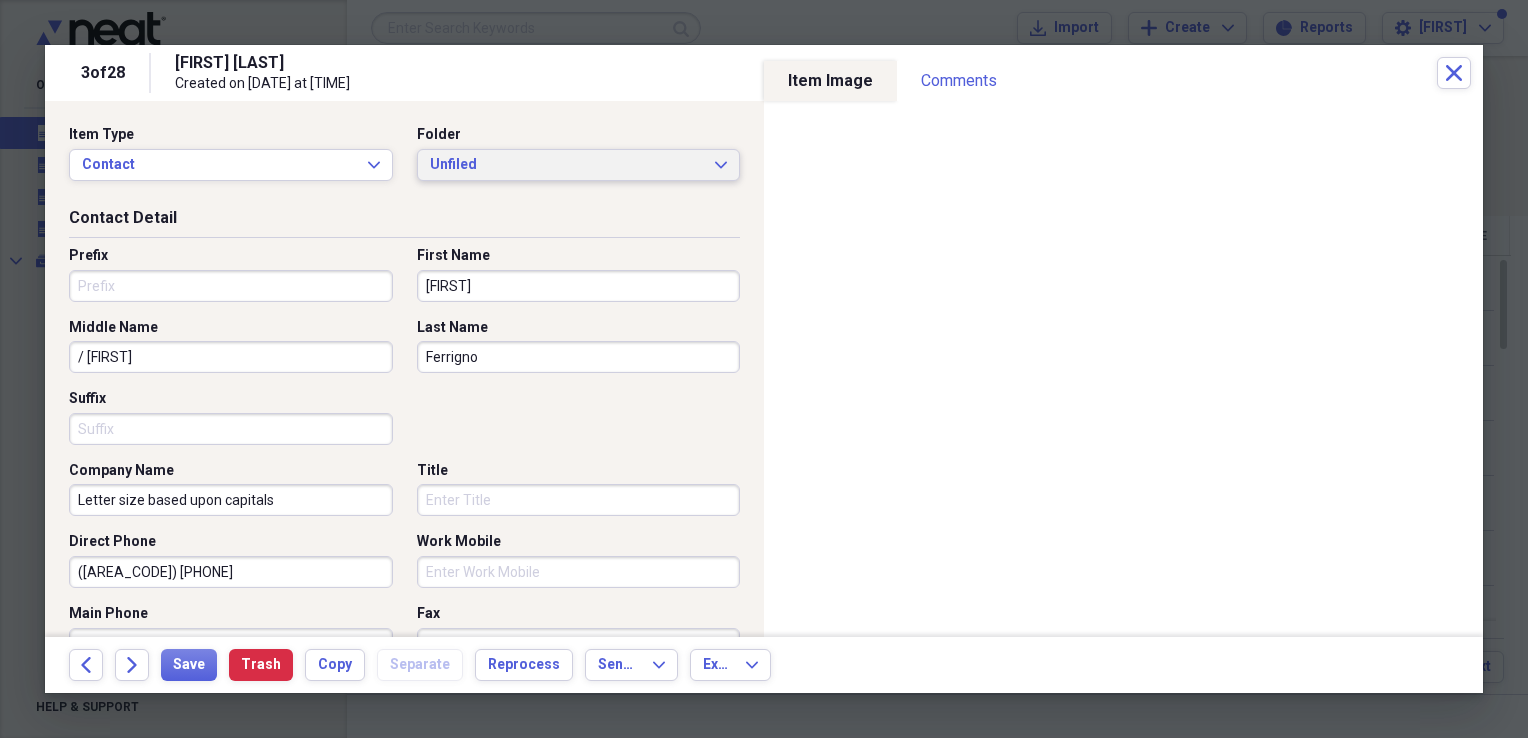 click on "Unfiled" at bounding box center [567, 165] 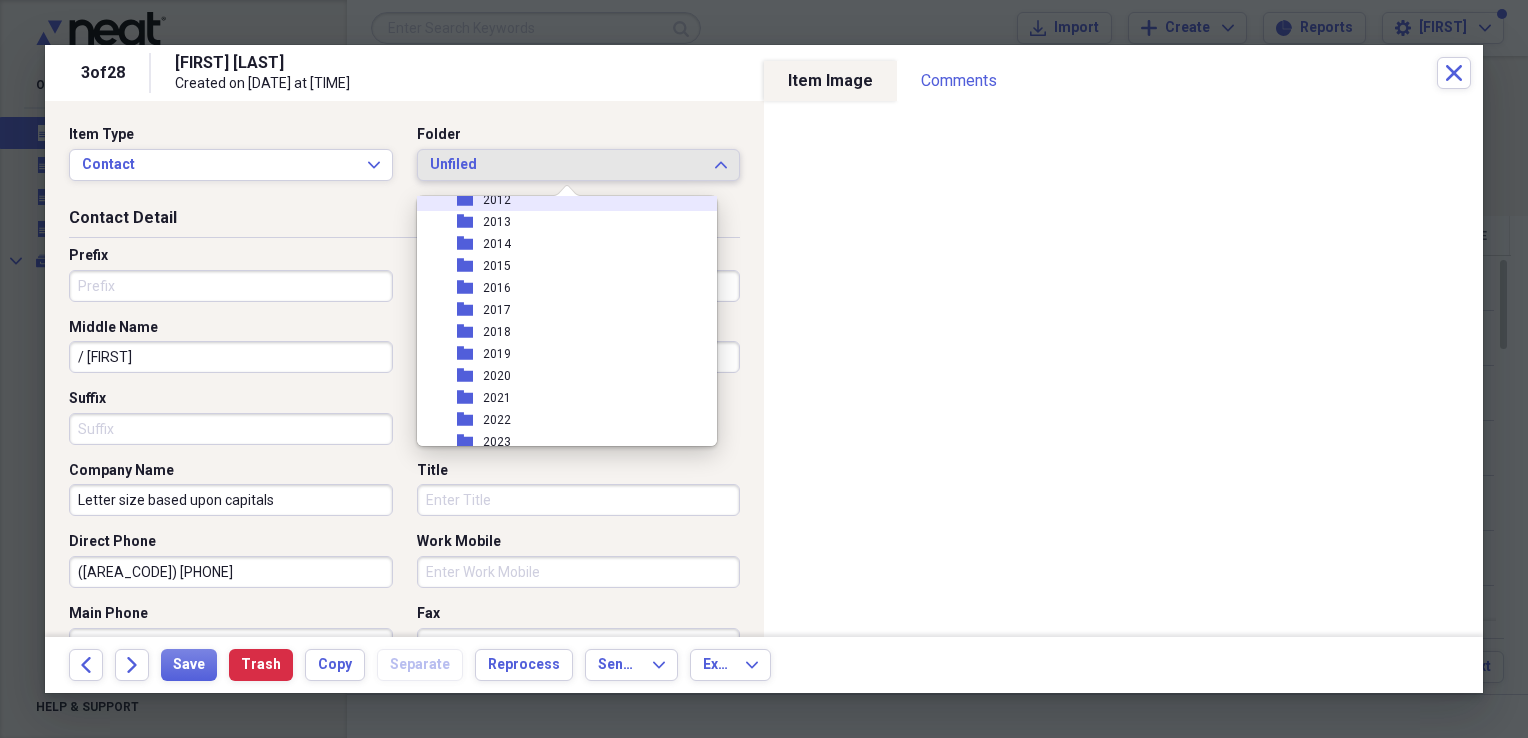 scroll, scrollTop: 200, scrollLeft: 0, axis: vertical 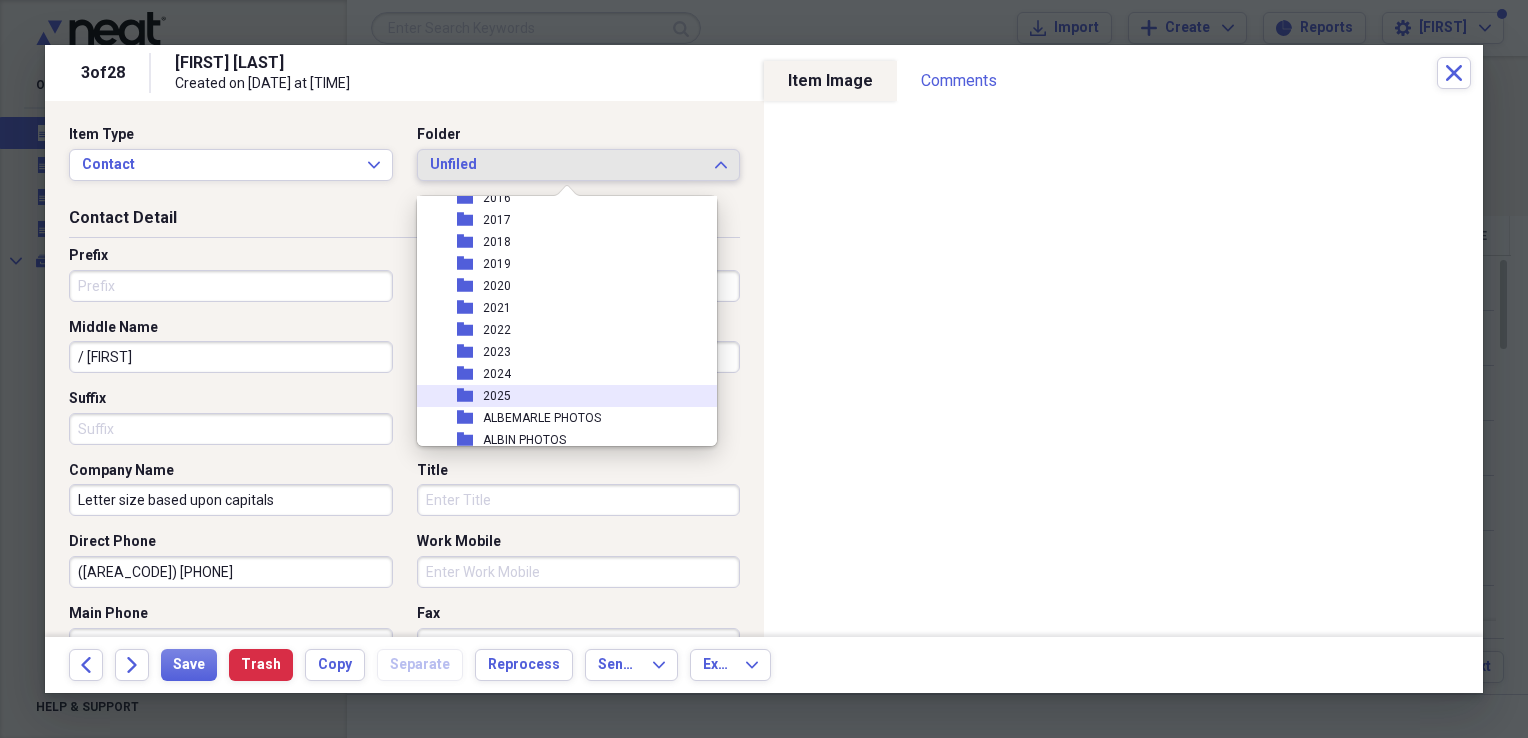 click on "folder 2025" at bounding box center [559, 396] 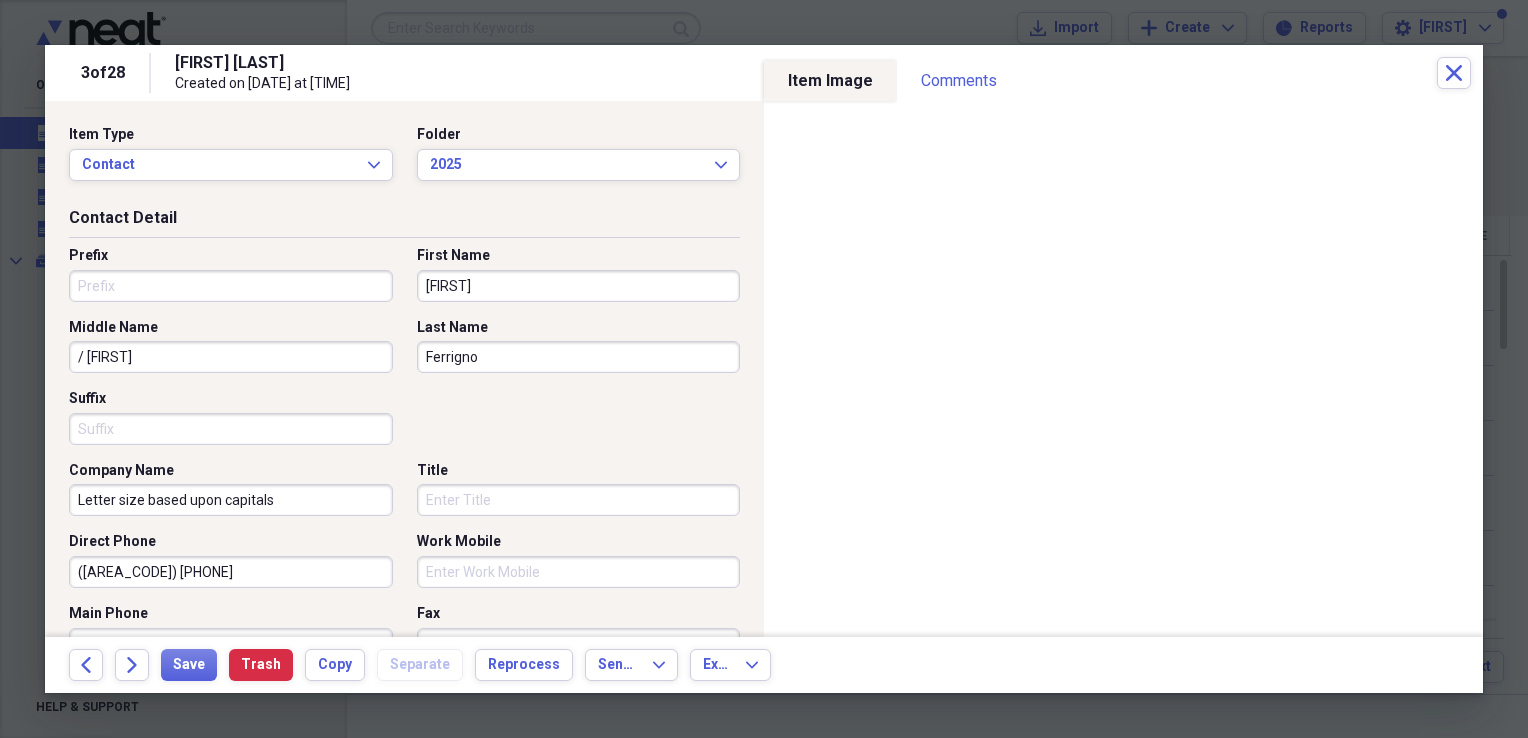 click on "[FIRST]" at bounding box center [579, 286] 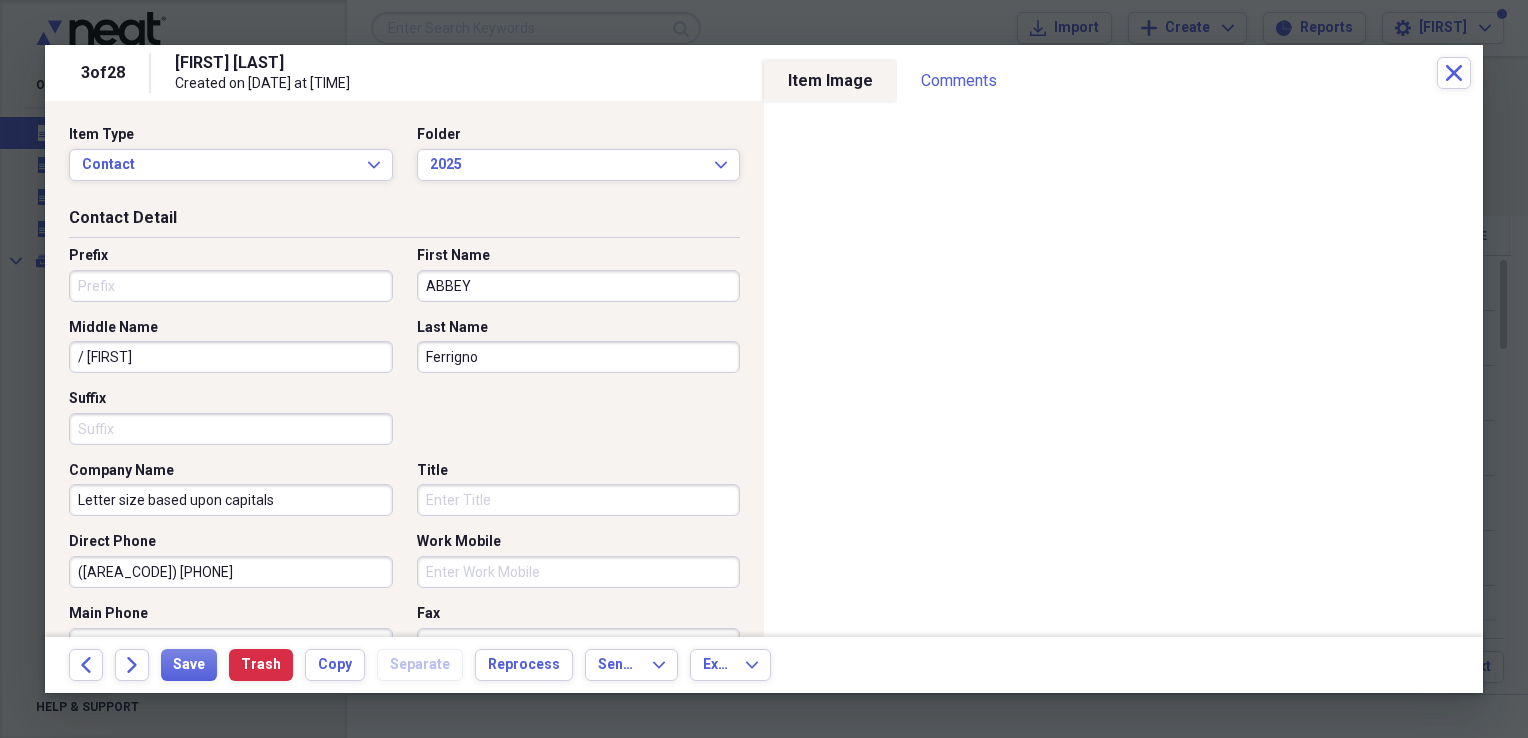 type on "ABBEY" 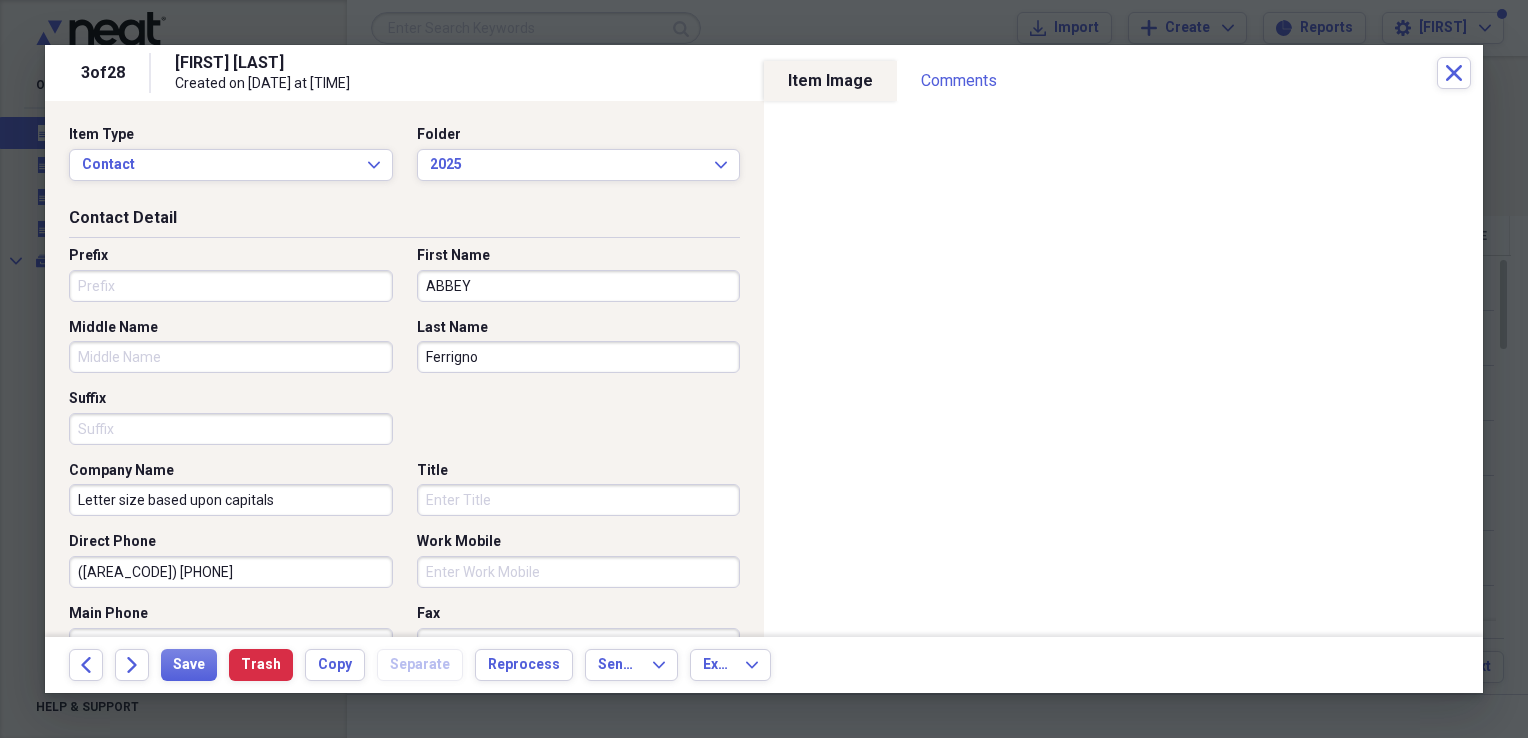 type 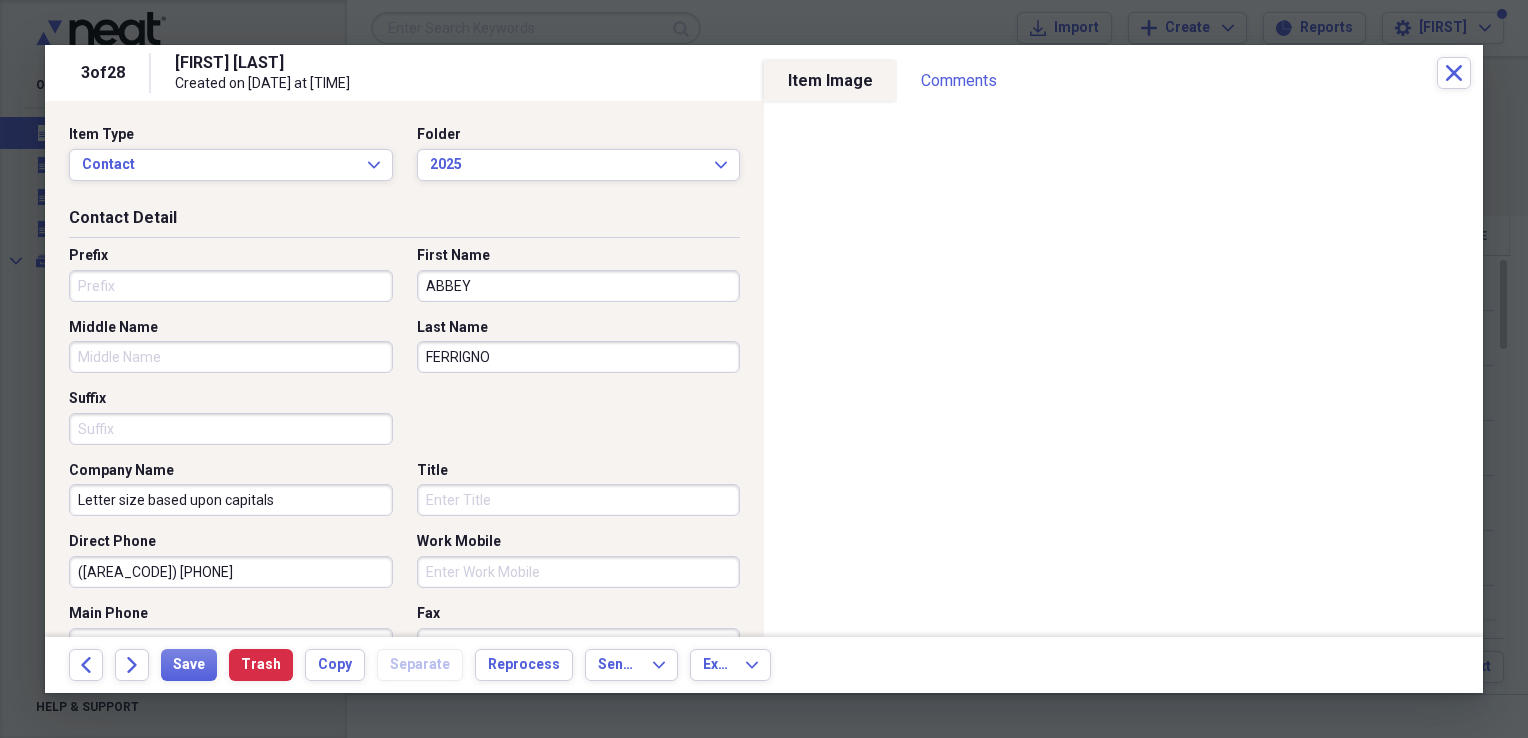 type on "FERRIGNO" 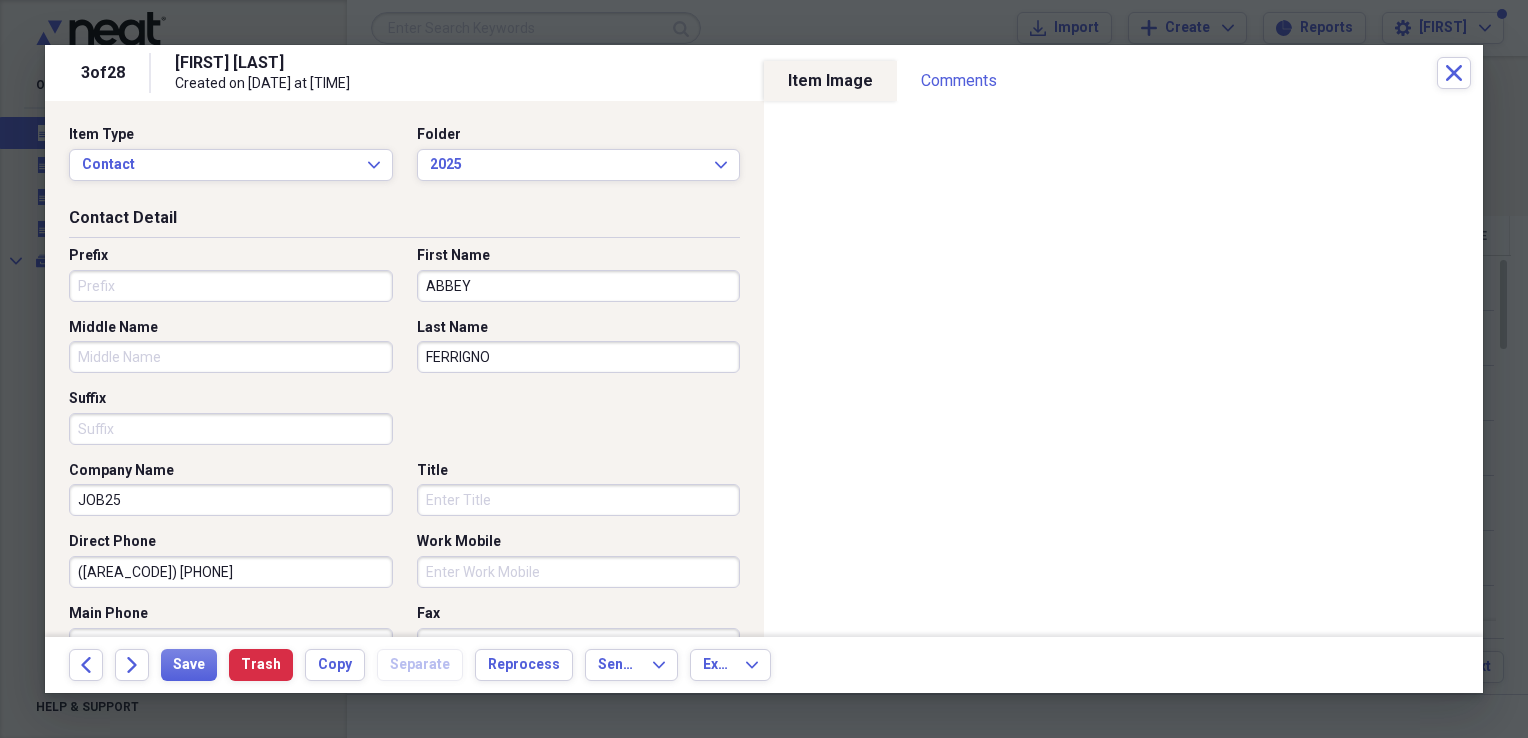 type on "JOB25" 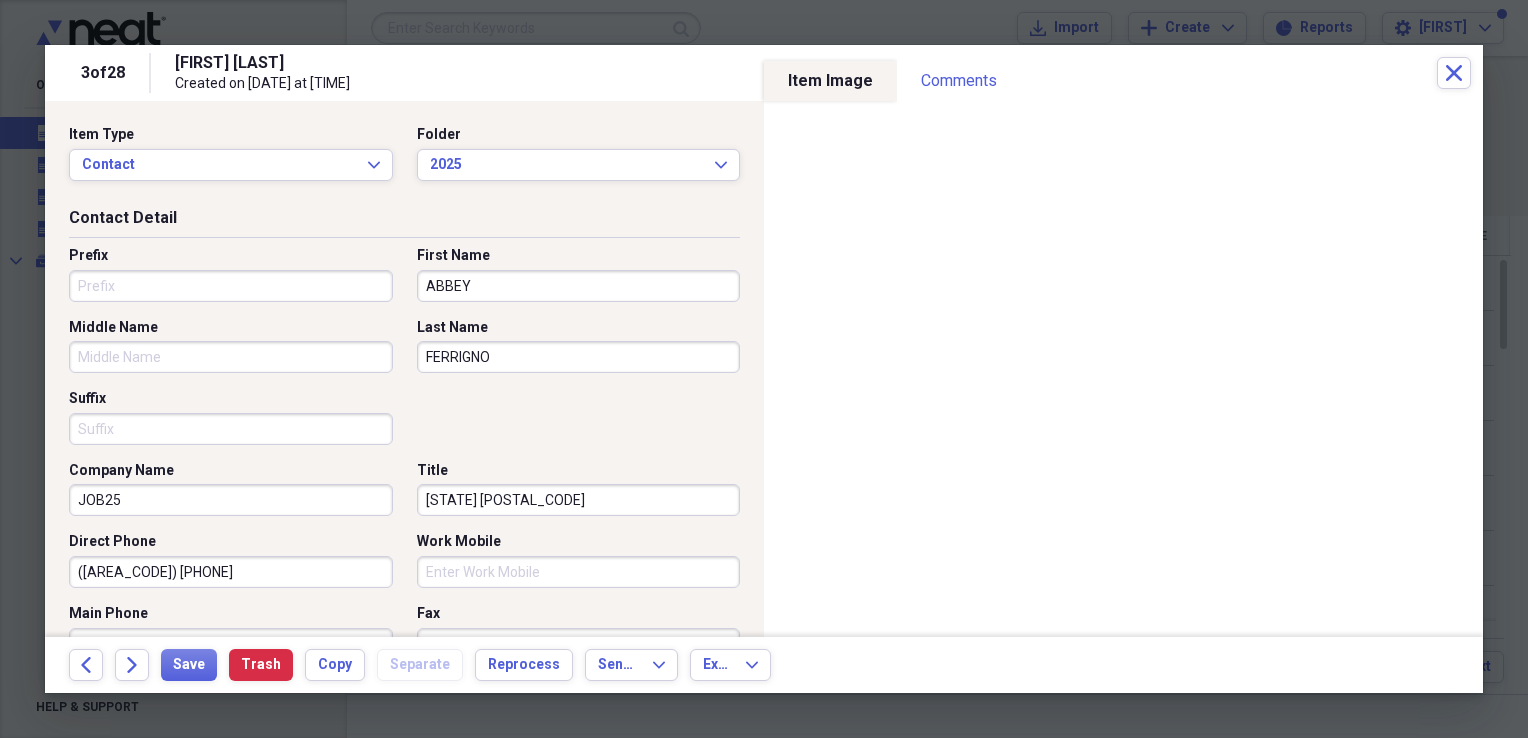 type on "[STATE] [POSTAL_CODE]" 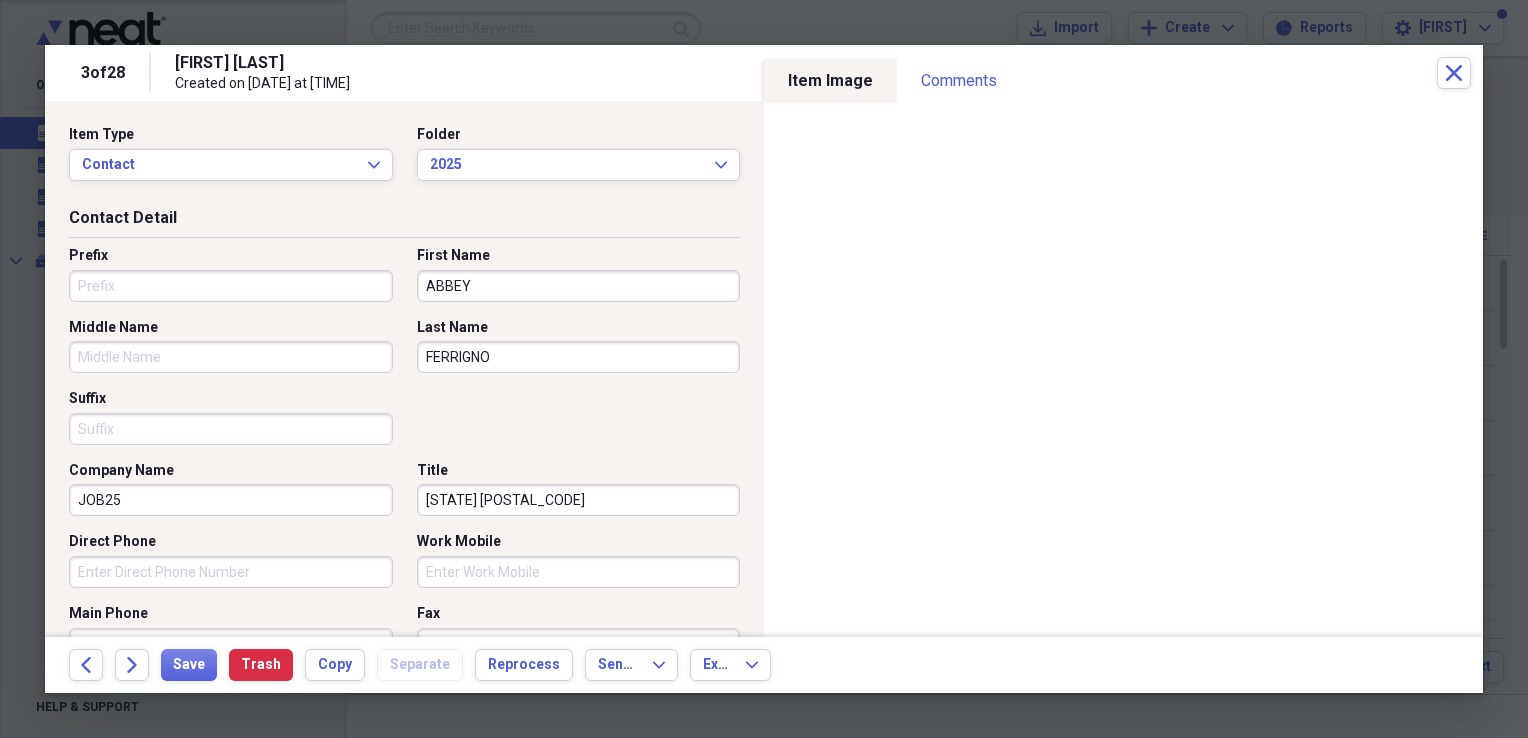 type 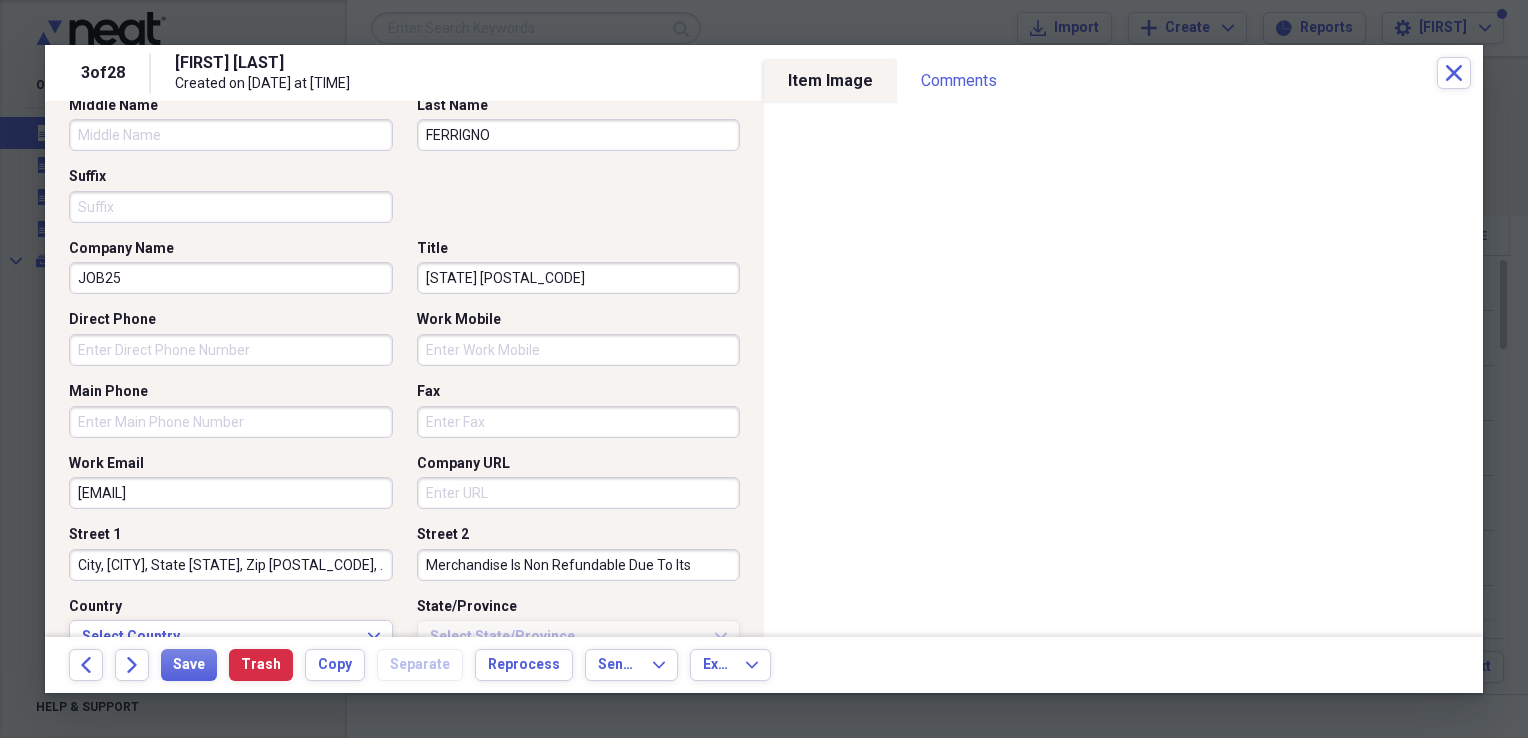 scroll, scrollTop: 322, scrollLeft: 0, axis: vertical 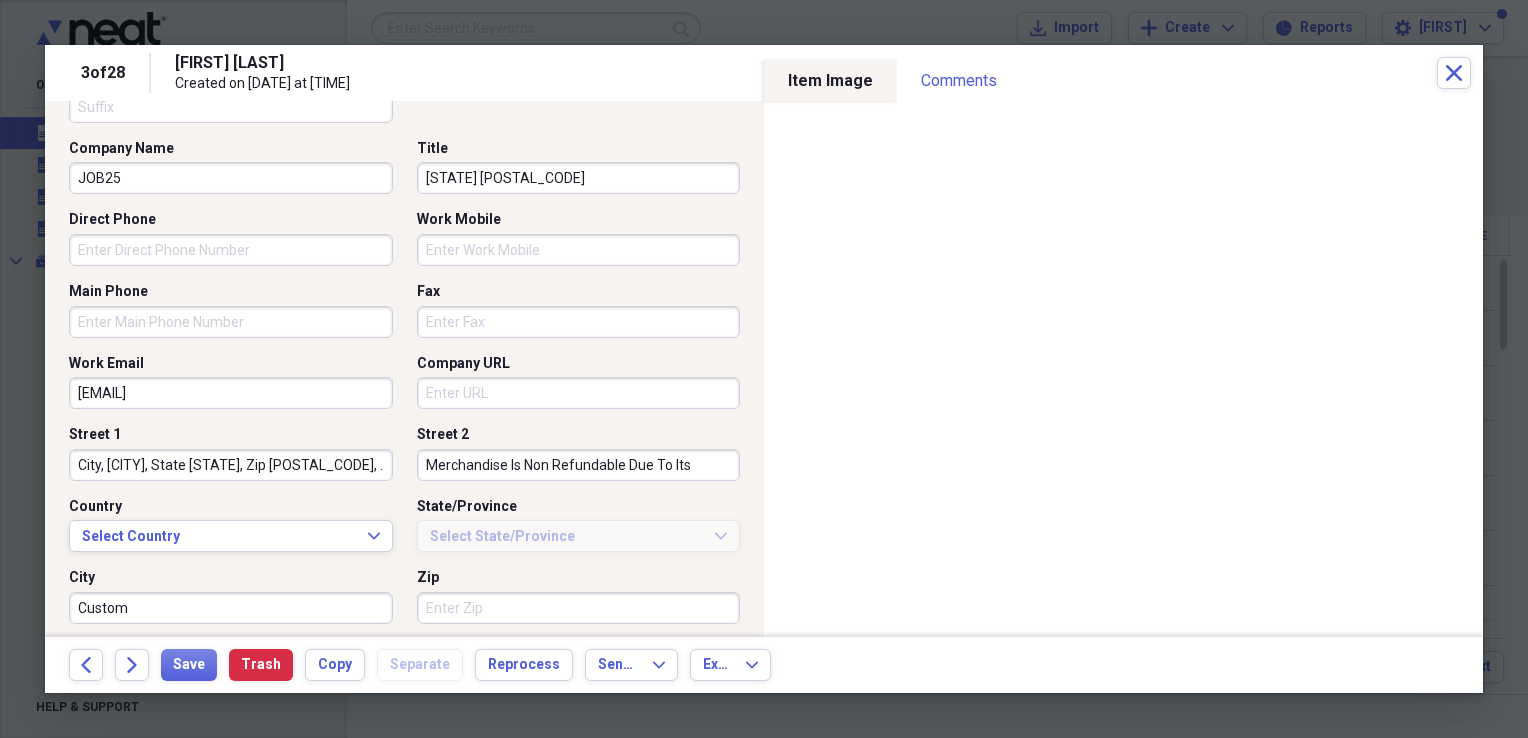 click on "[EMAIL]" at bounding box center [231, 393] 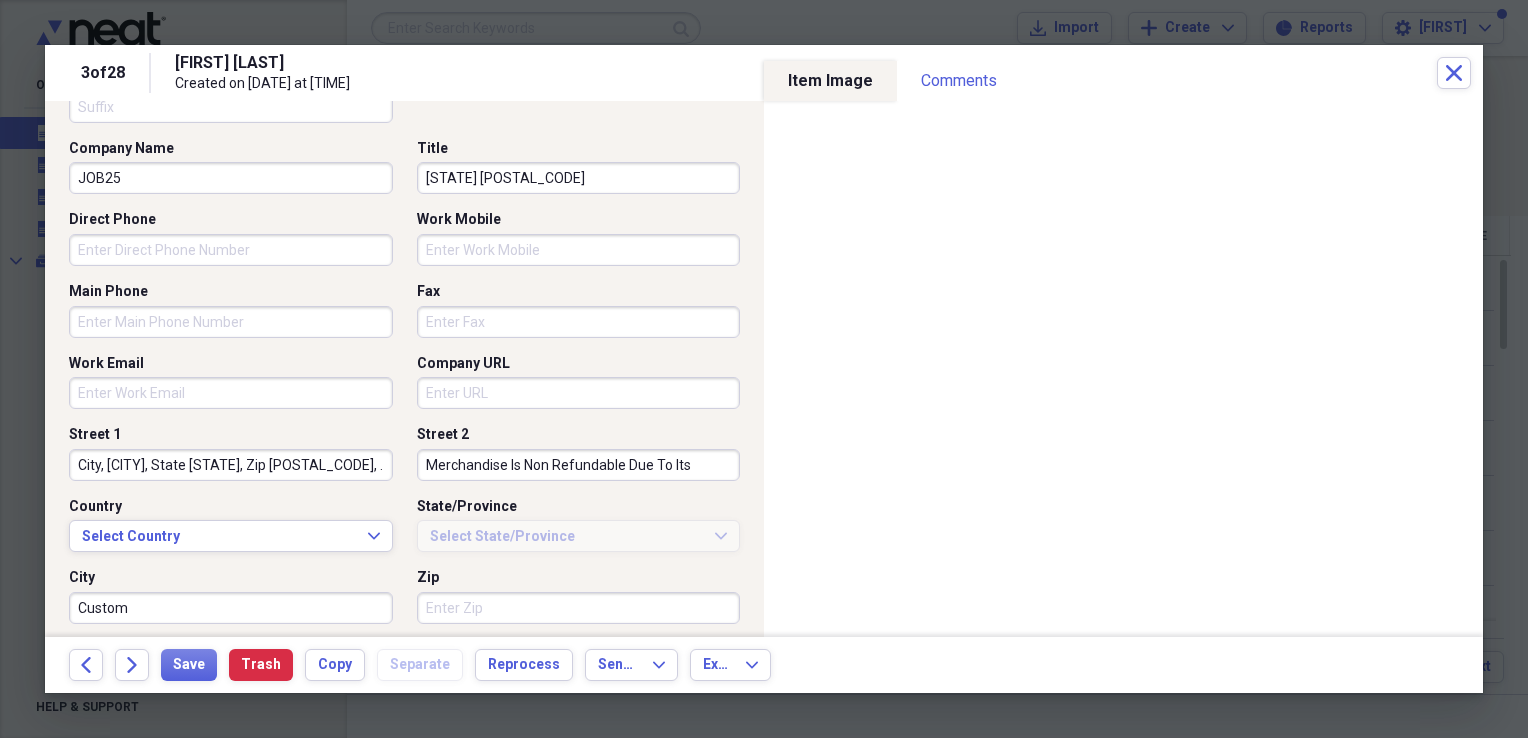 type 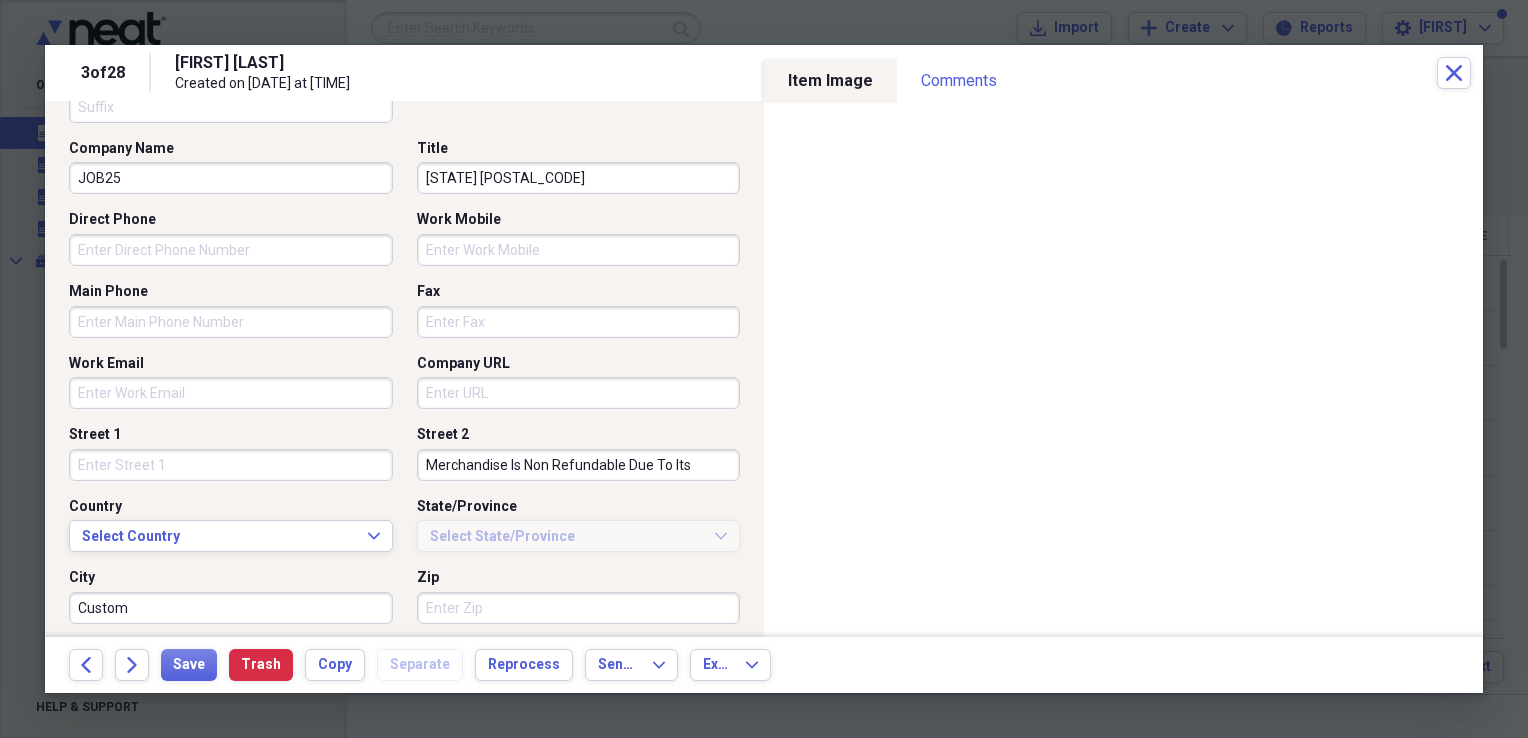 type 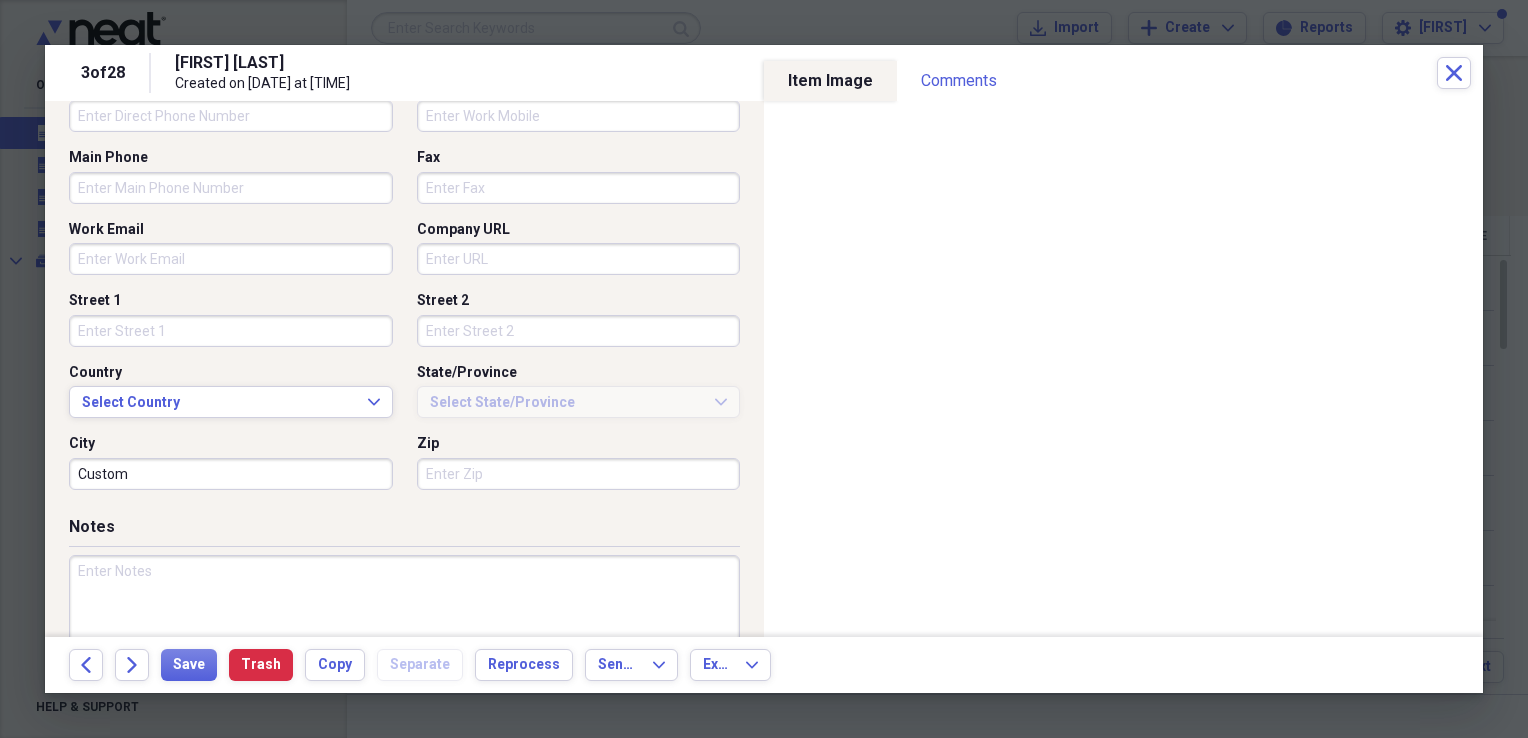 scroll, scrollTop: 622, scrollLeft: 0, axis: vertical 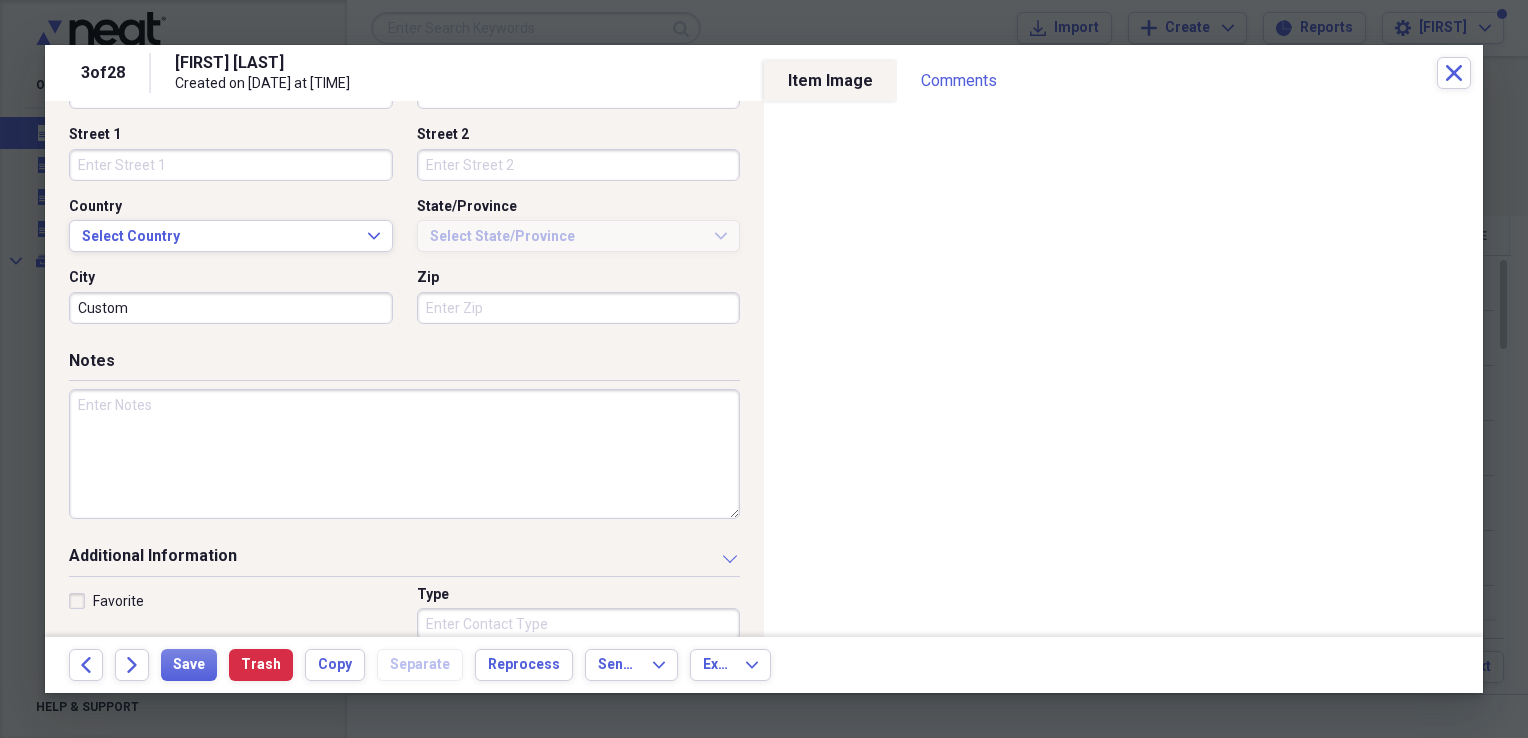 type 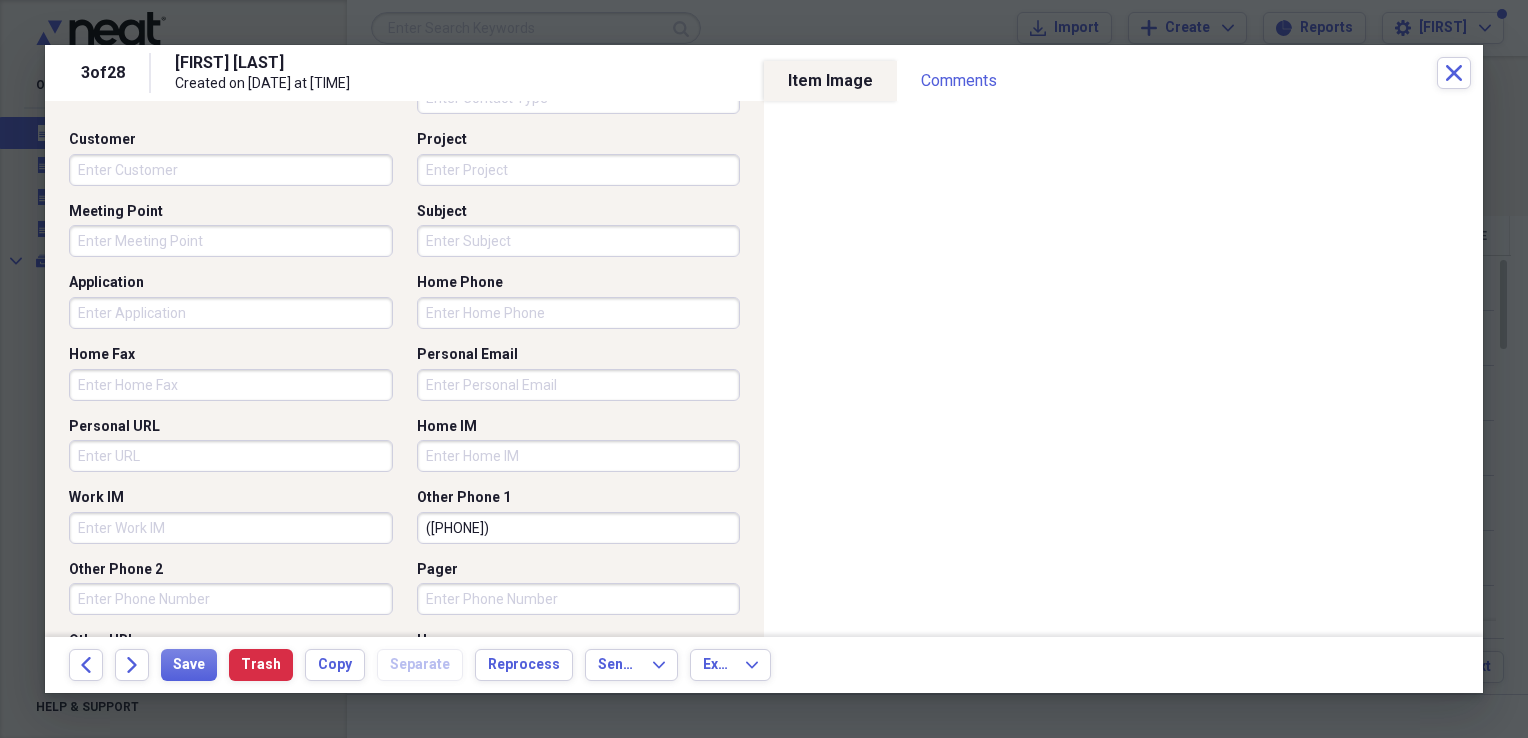 scroll, scrollTop: 1294, scrollLeft: 0, axis: vertical 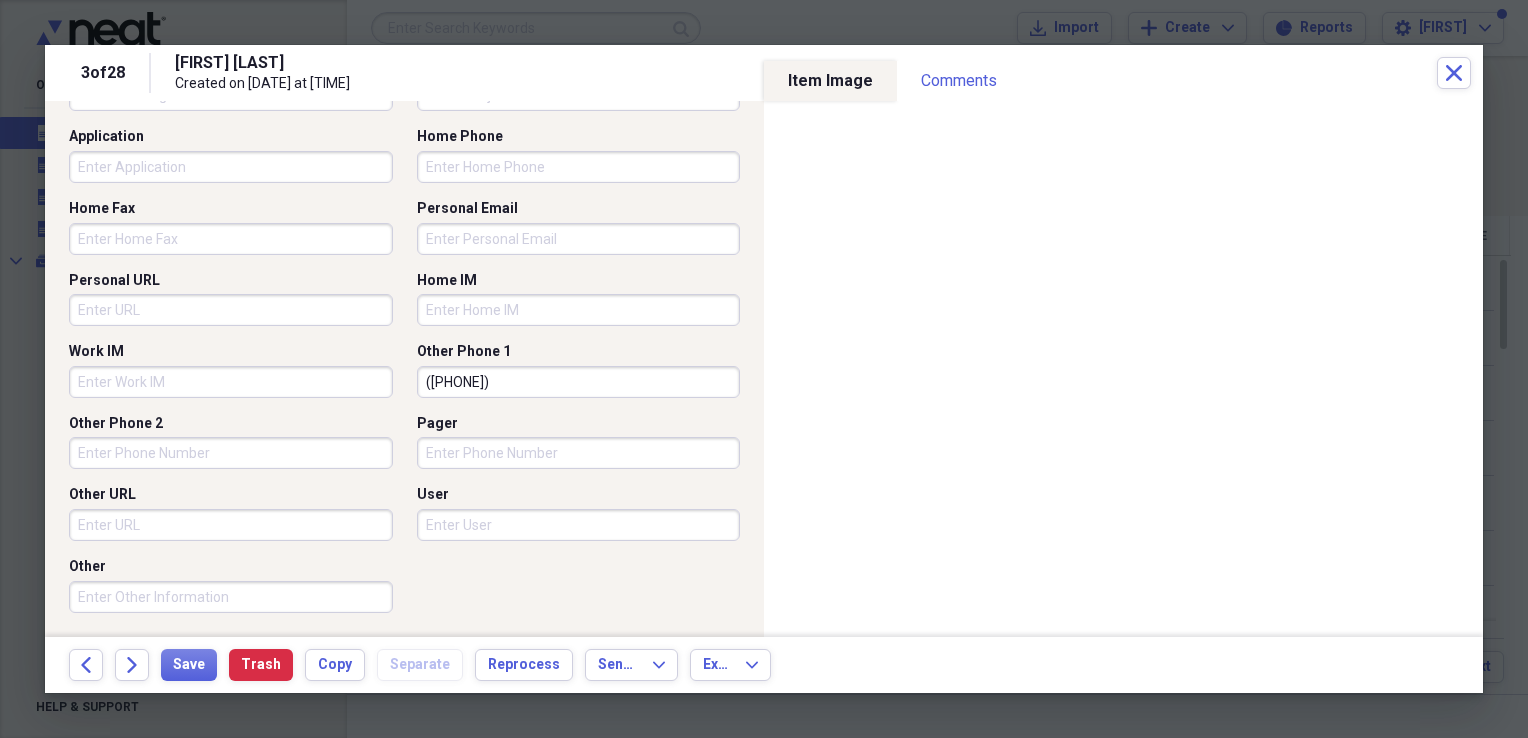 type 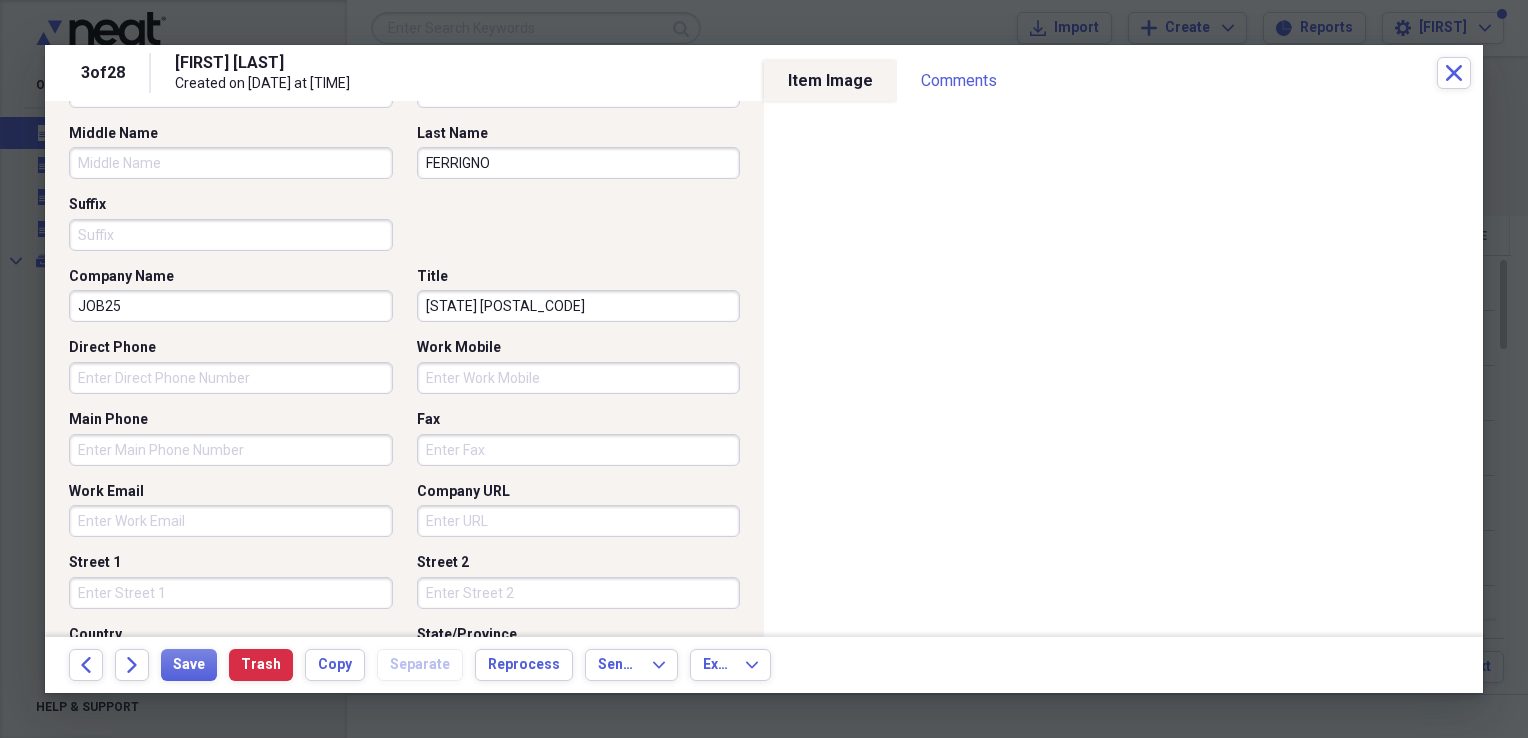 scroll, scrollTop: 0, scrollLeft: 0, axis: both 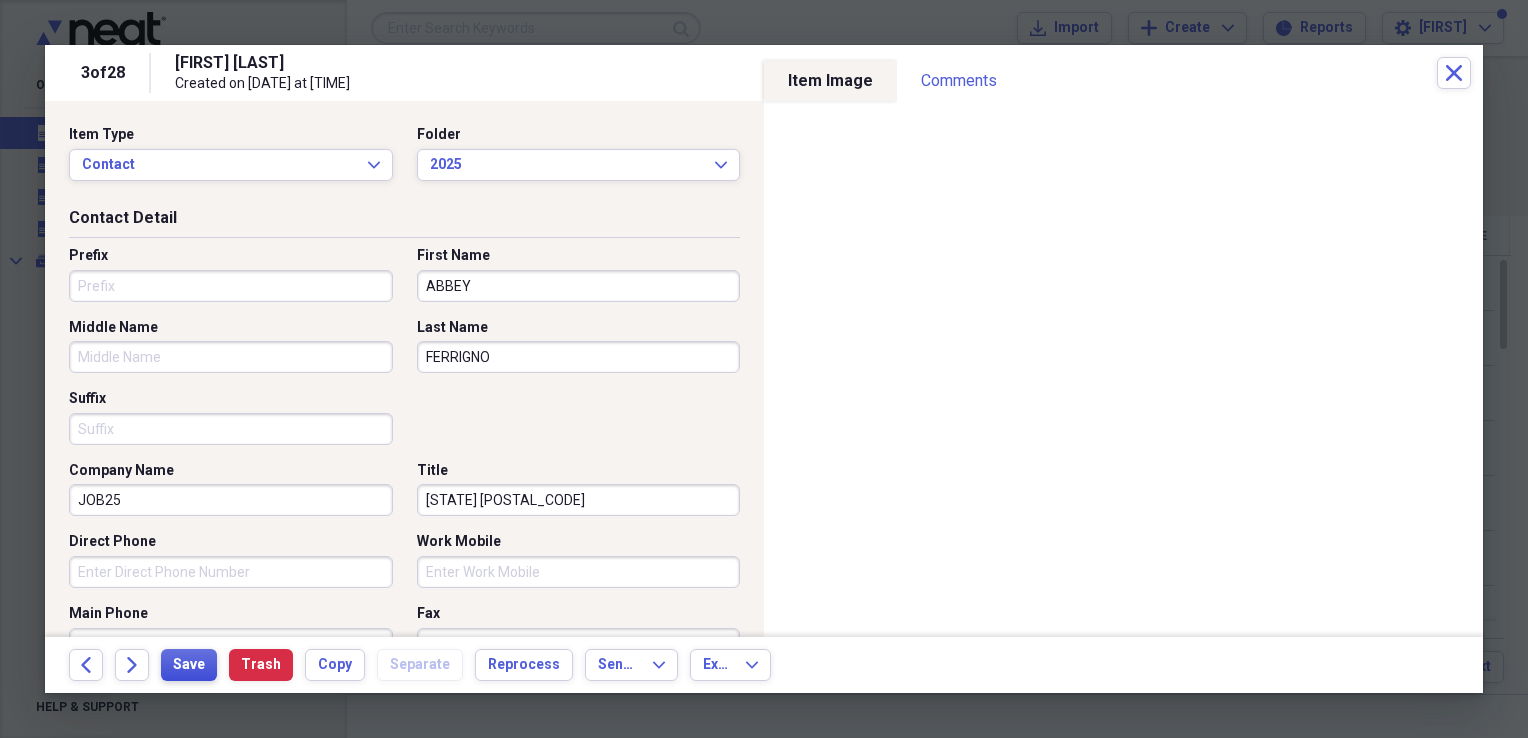 type 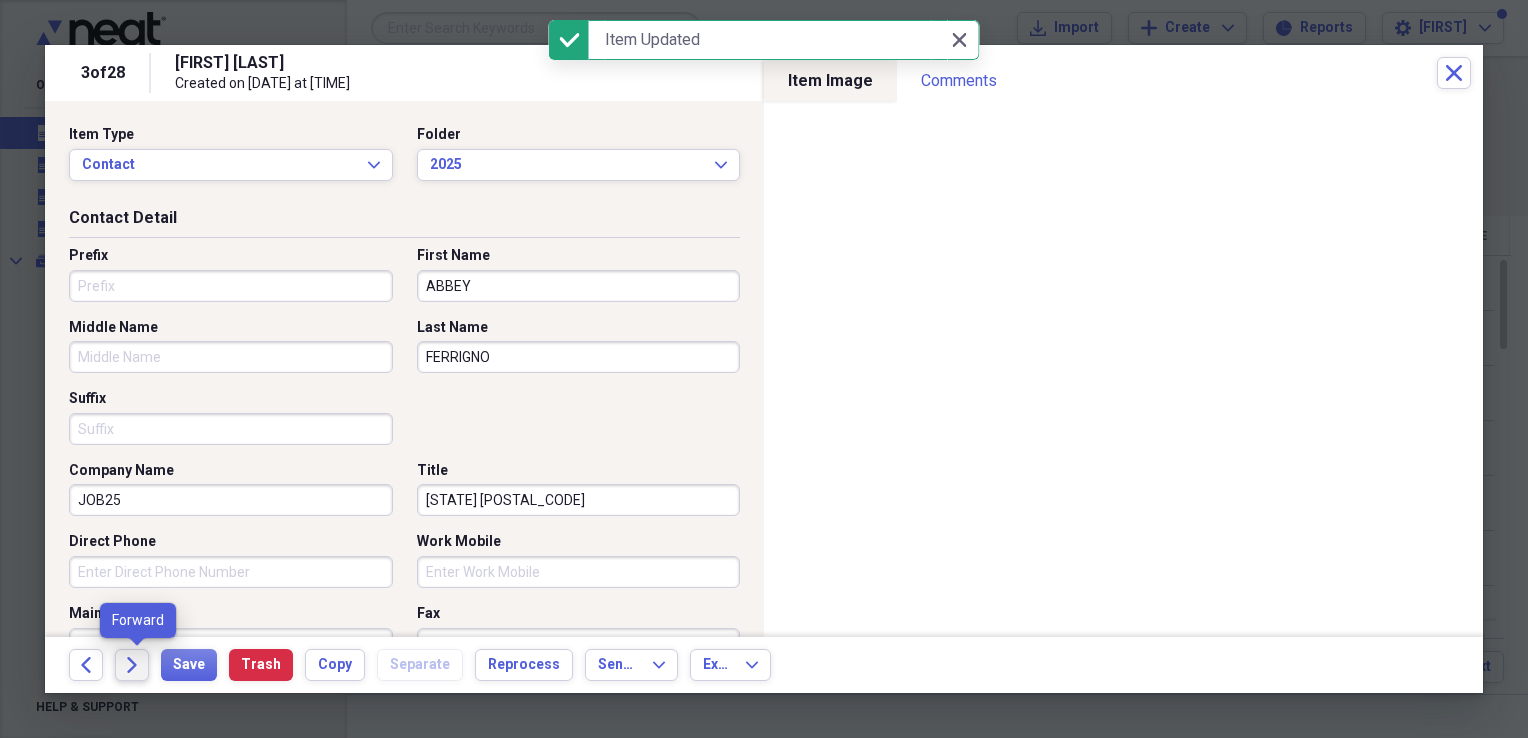 click on "Forward" 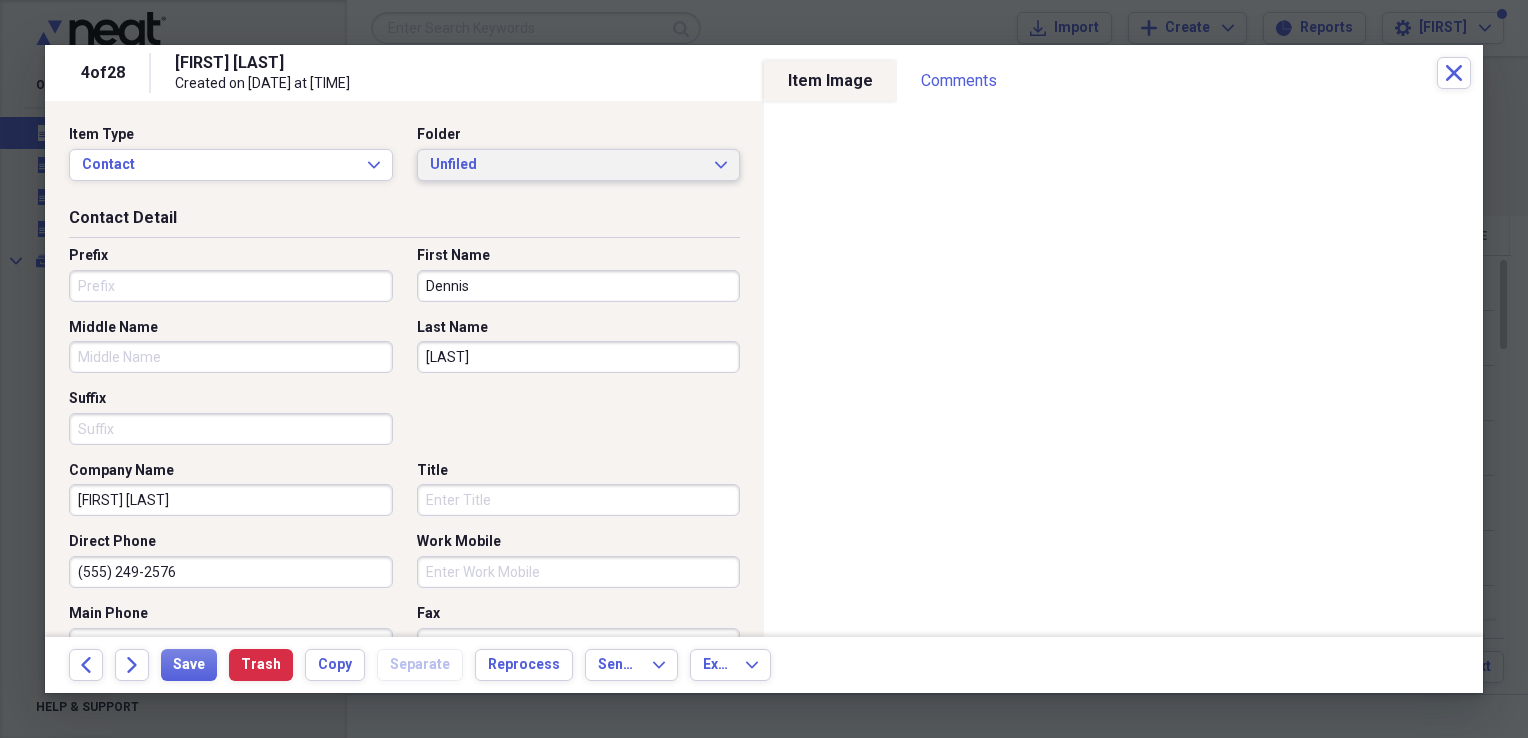click on "Unfiled" at bounding box center [567, 165] 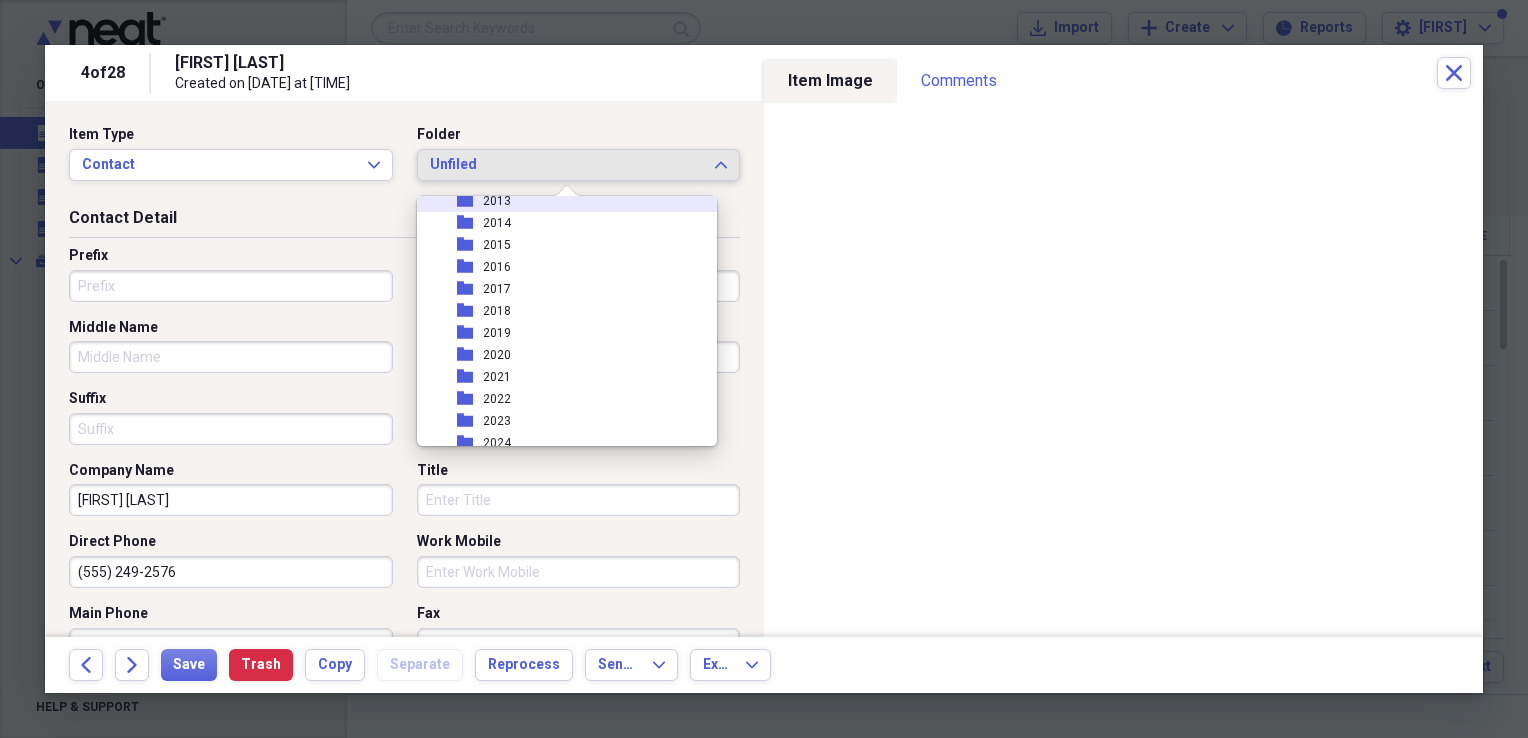 scroll, scrollTop: 200, scrollLeft: 0, axis: vertical 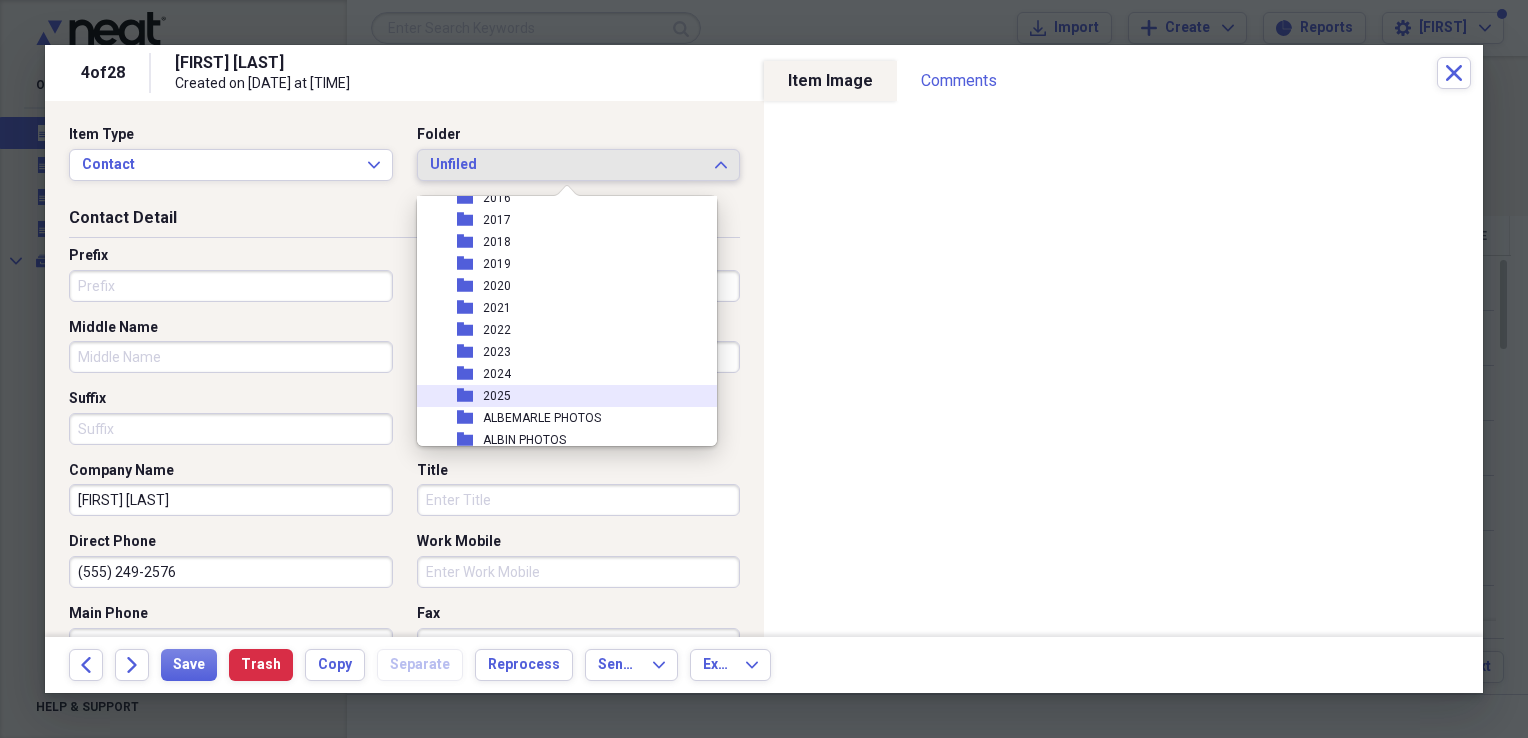 click on "folder 2025" at bounding box center [559, 396] 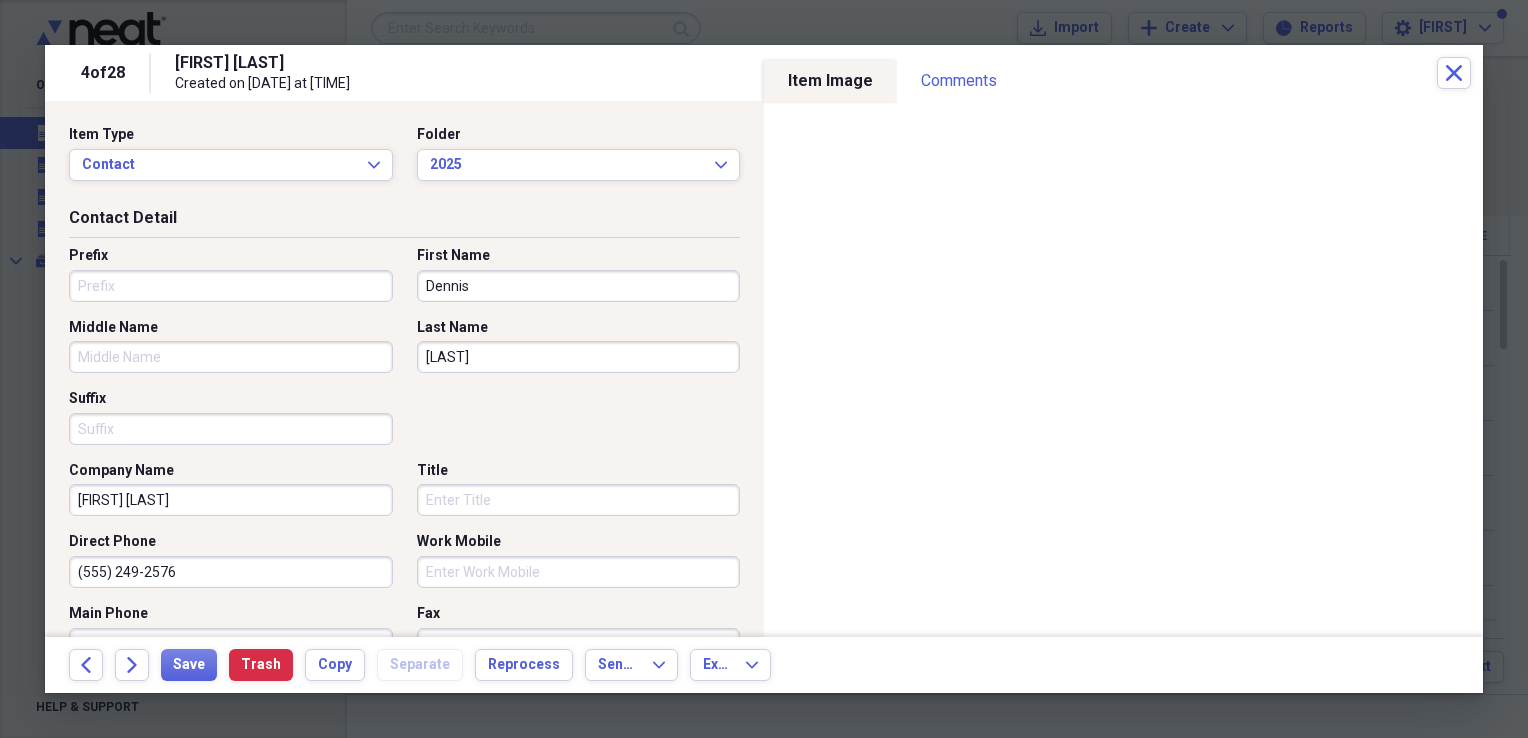 click on "Dennis" at bounding box center [579, 286] 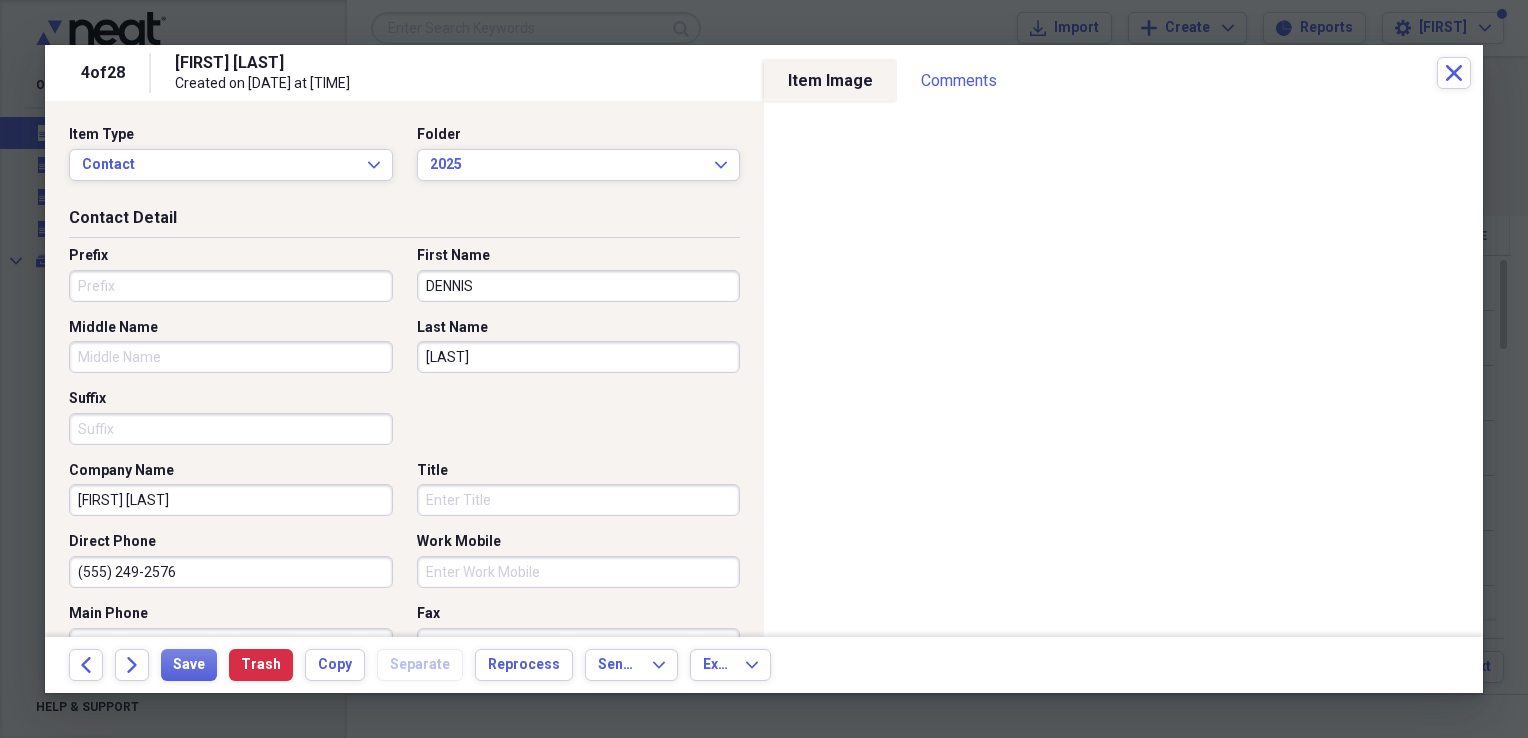 type on "DENNIS" 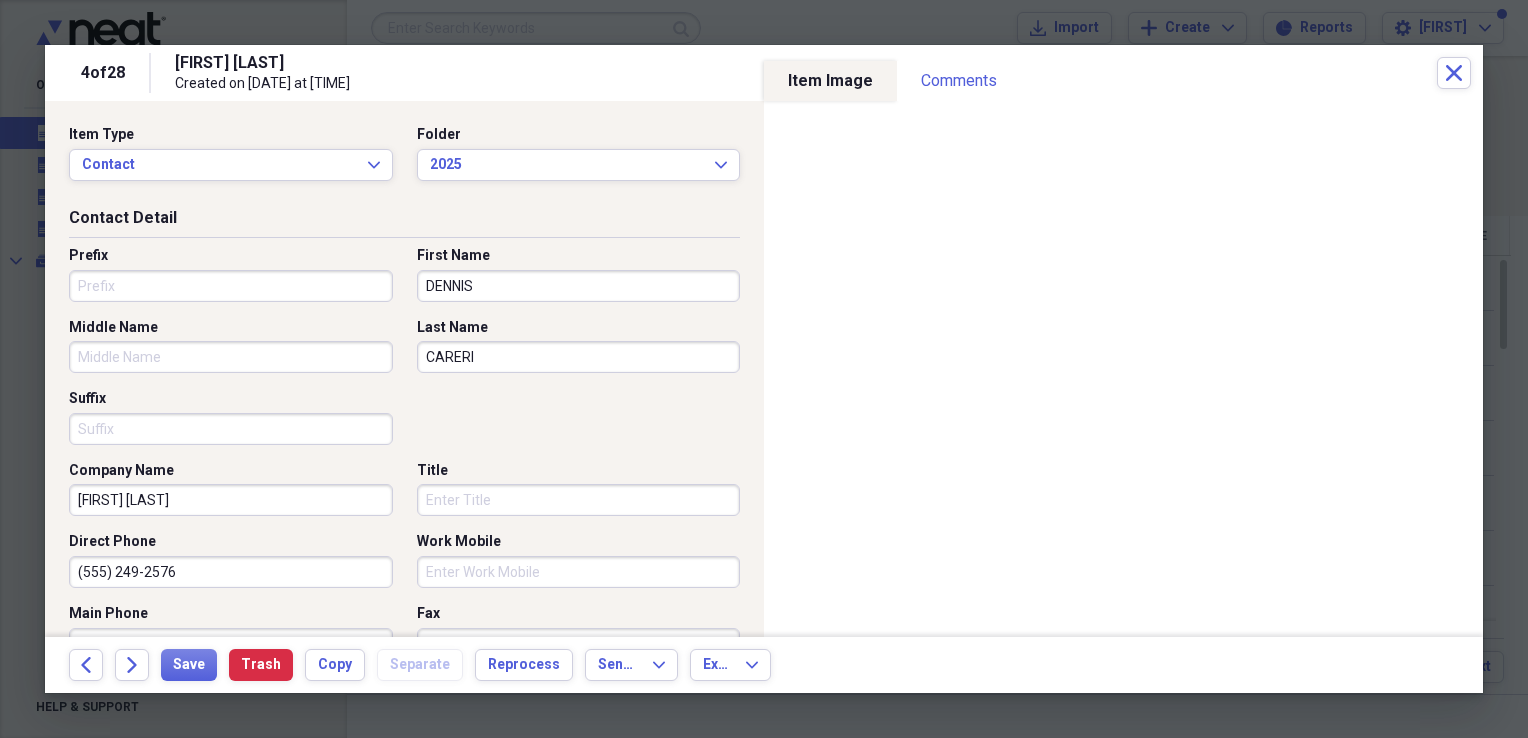 type on "CARERI" 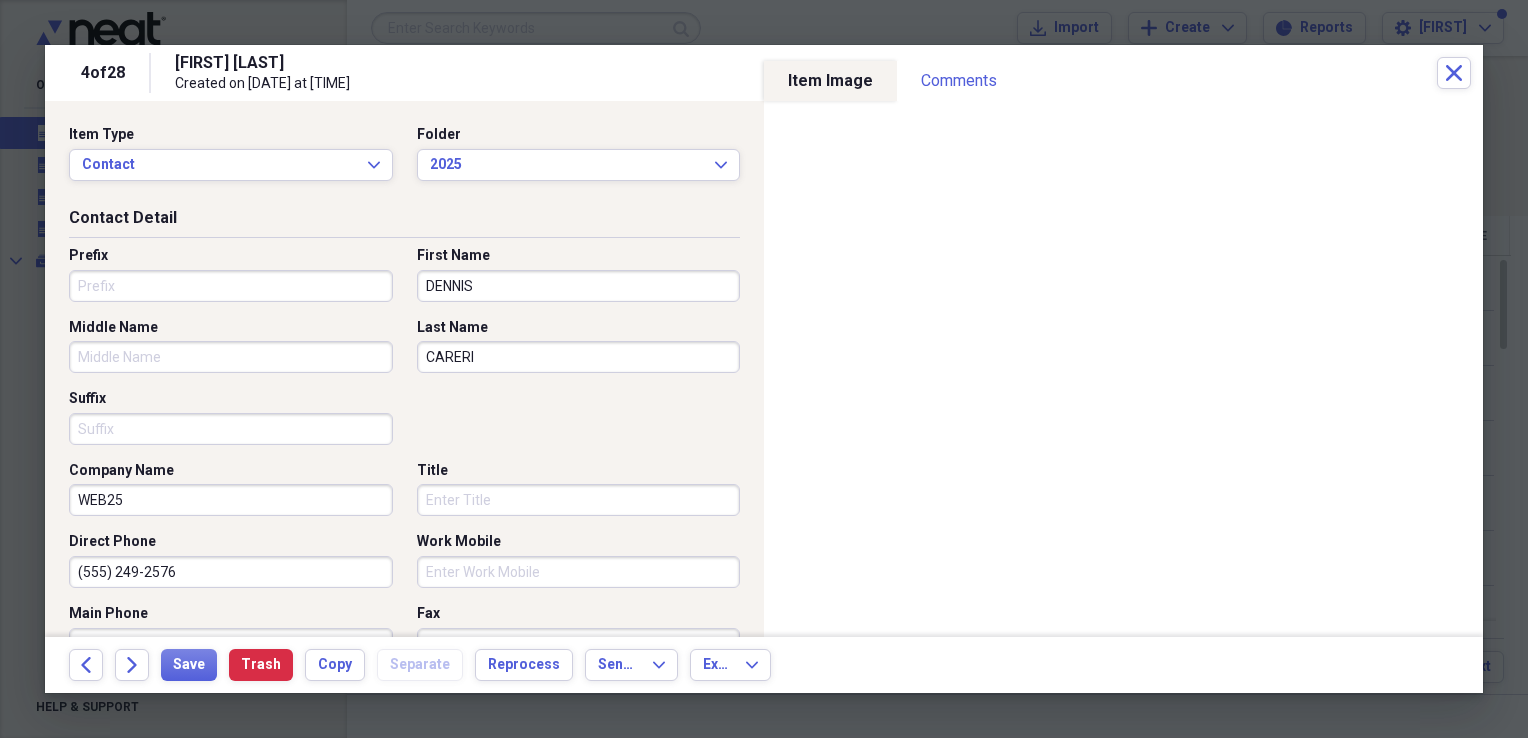 type on "WEB25" 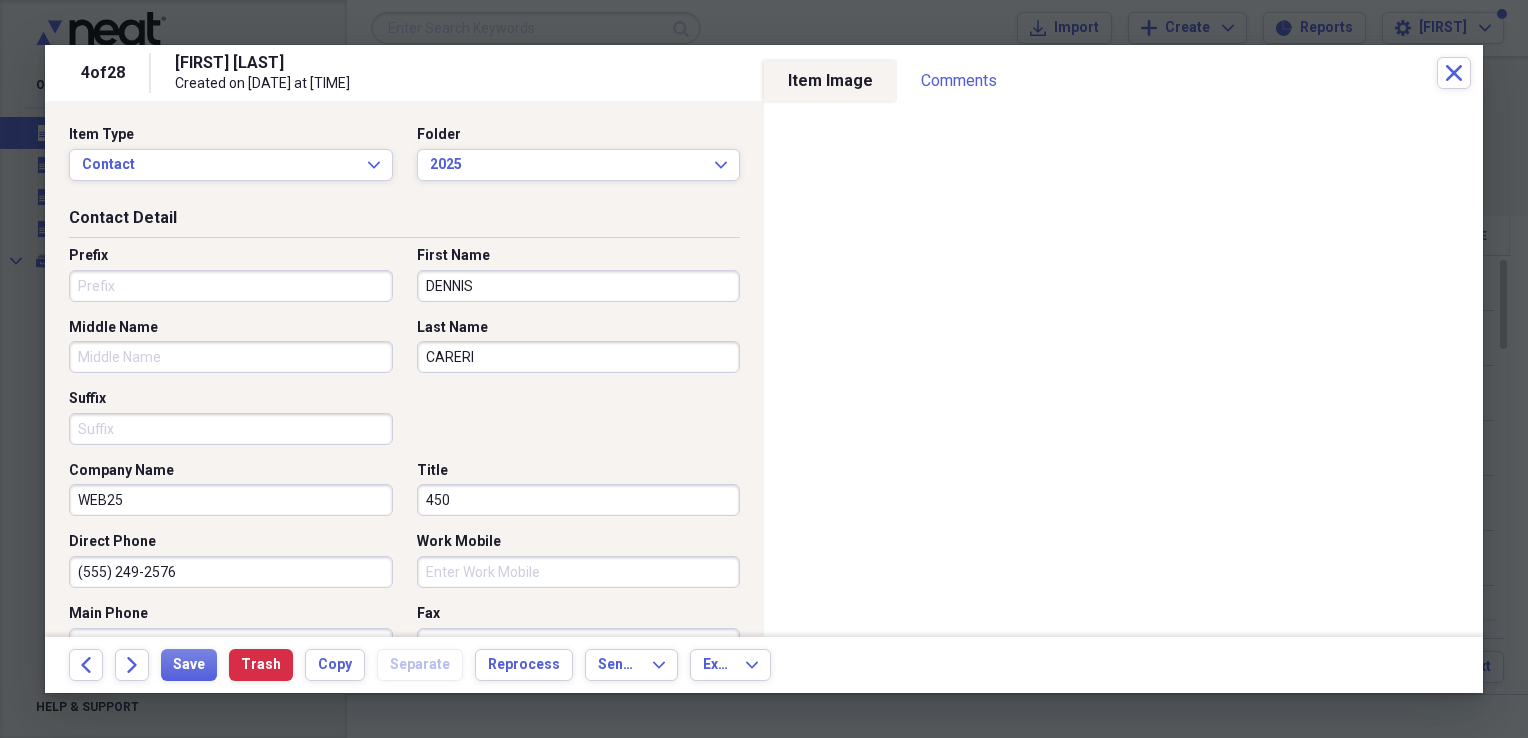 type on "450" 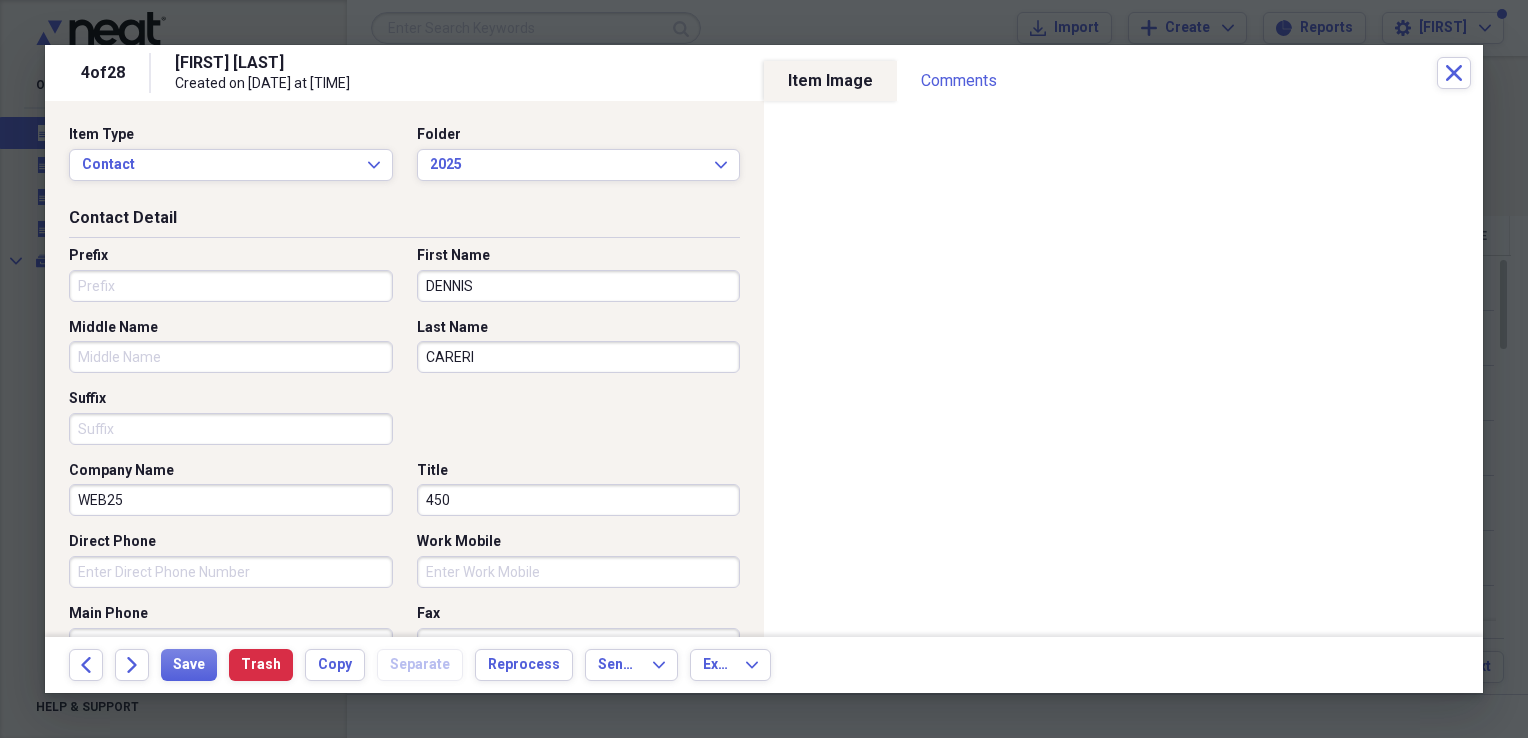 type 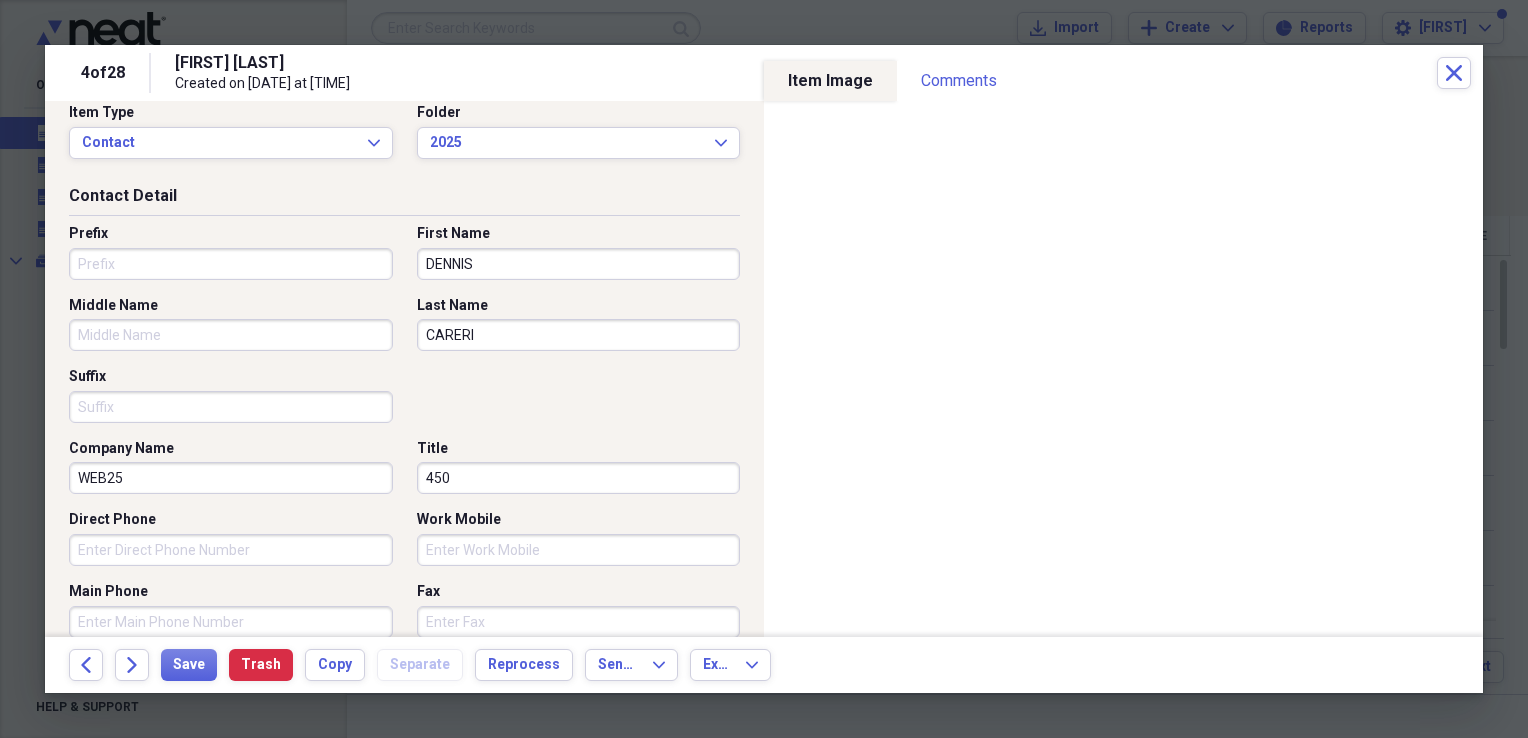 scroll, scrollTop: 345, scrollLeft: 0, axis: vertical 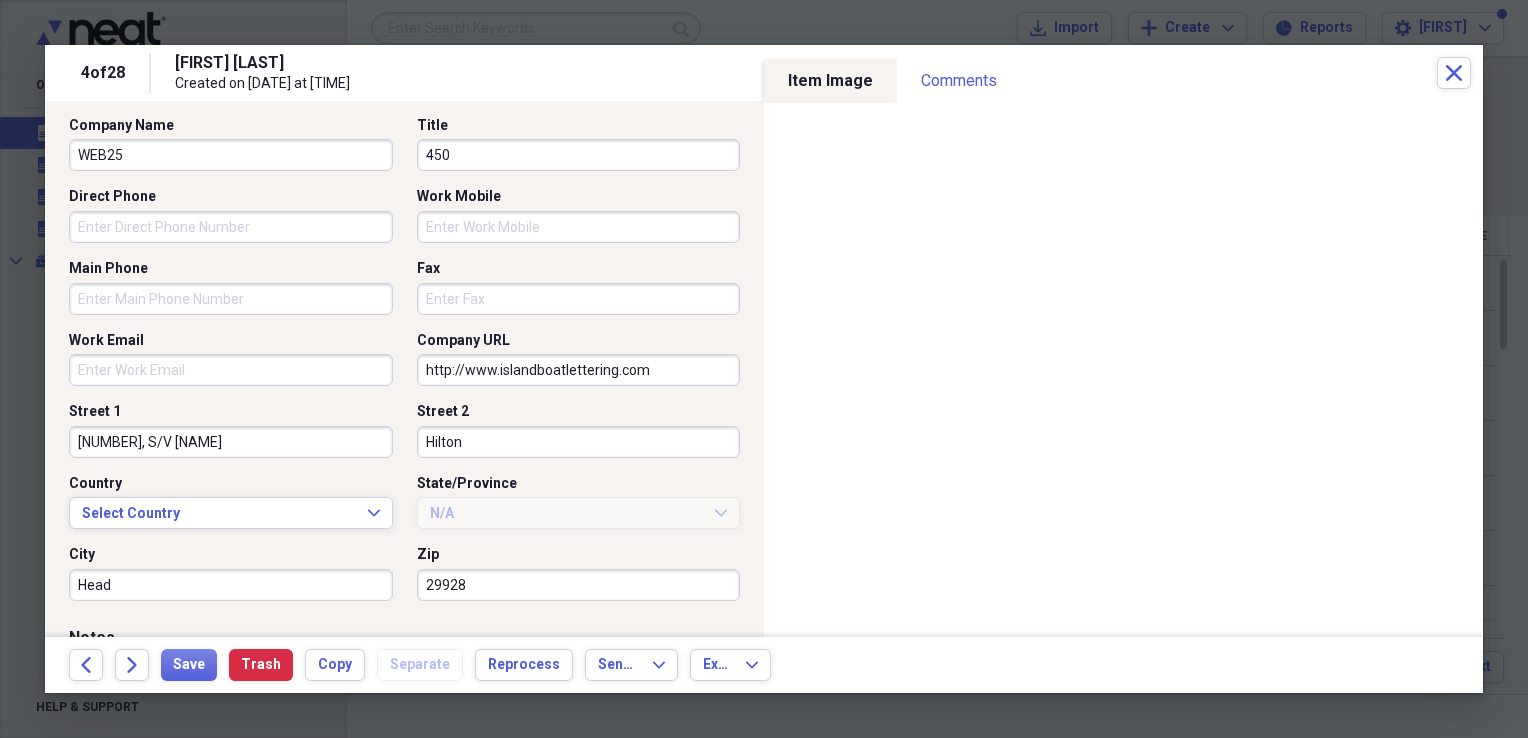 type 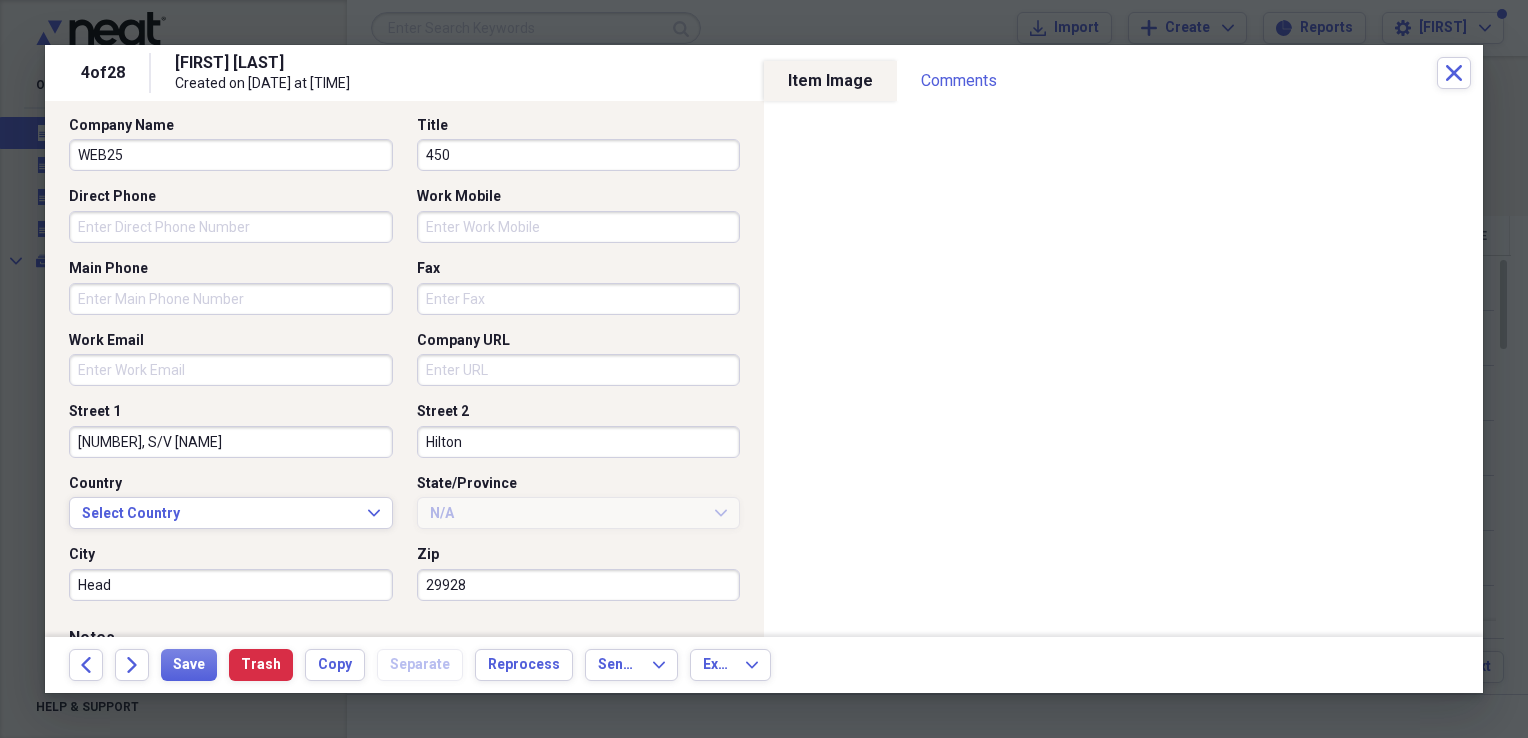 type 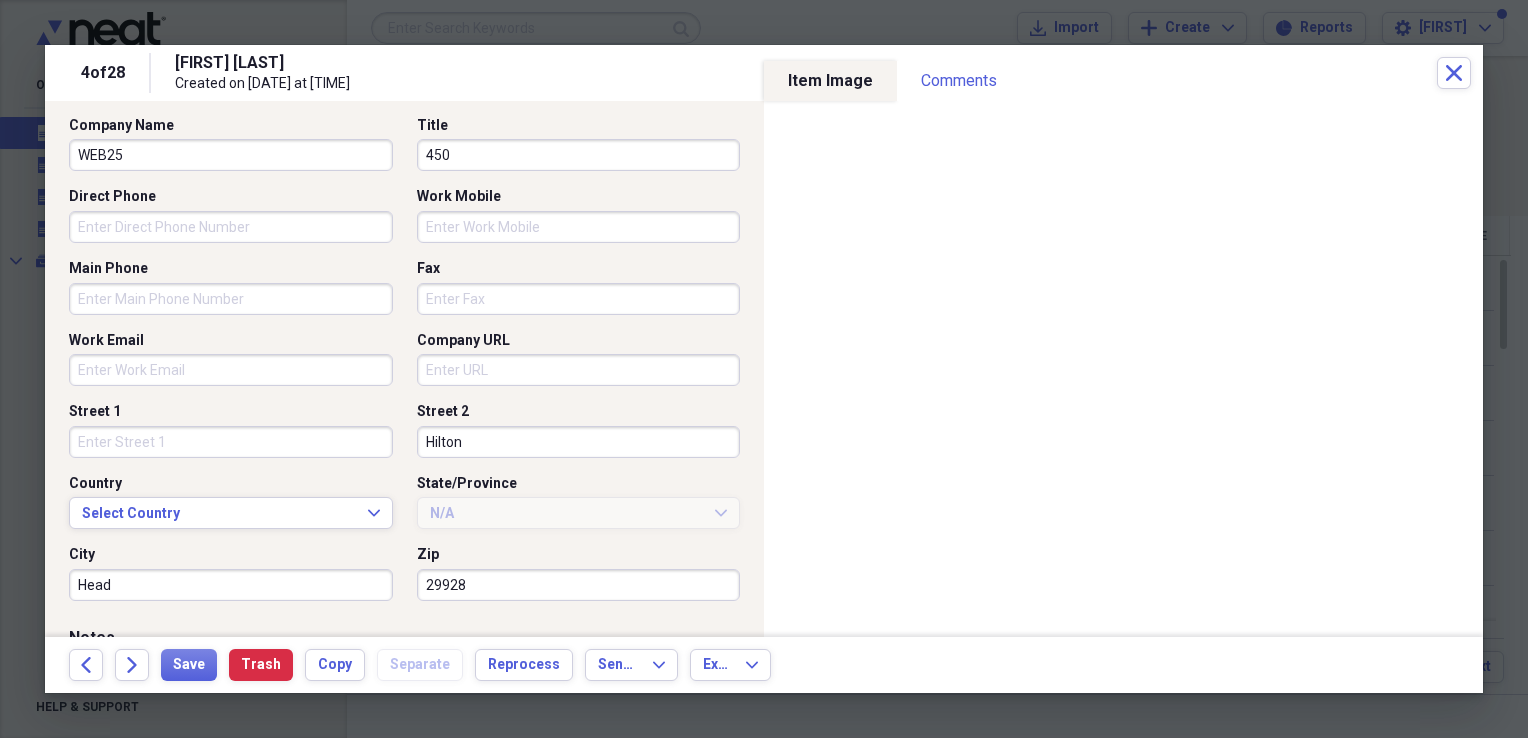type 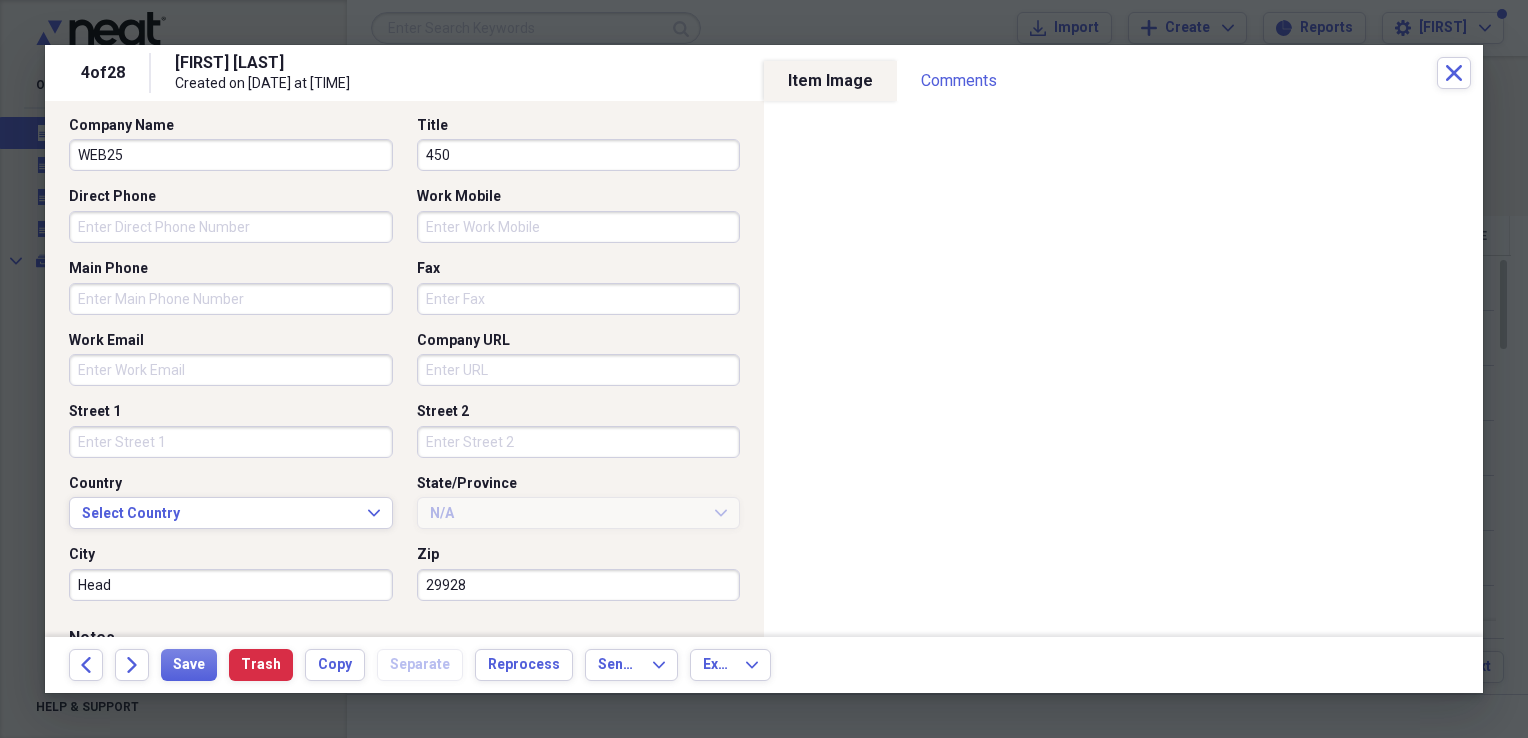 type 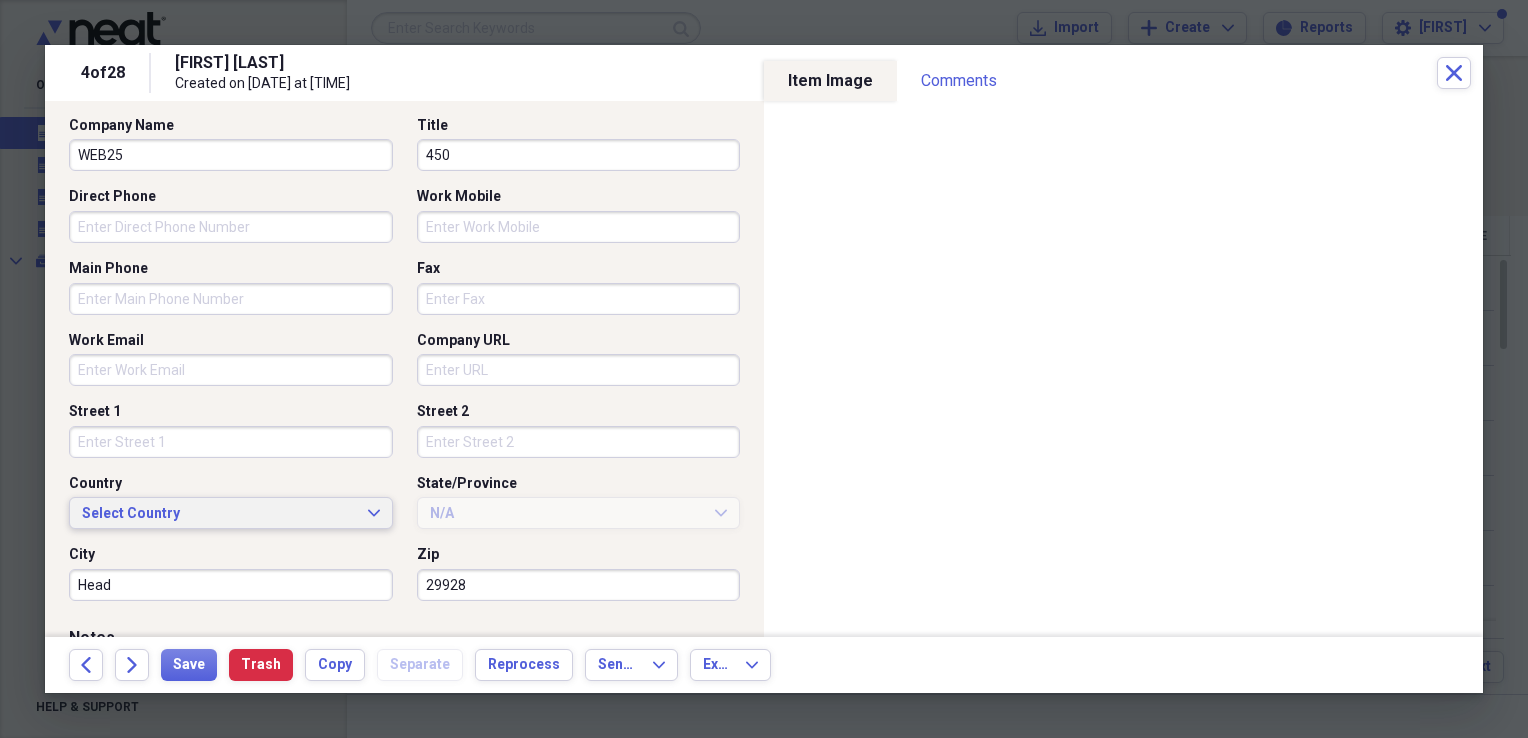 type 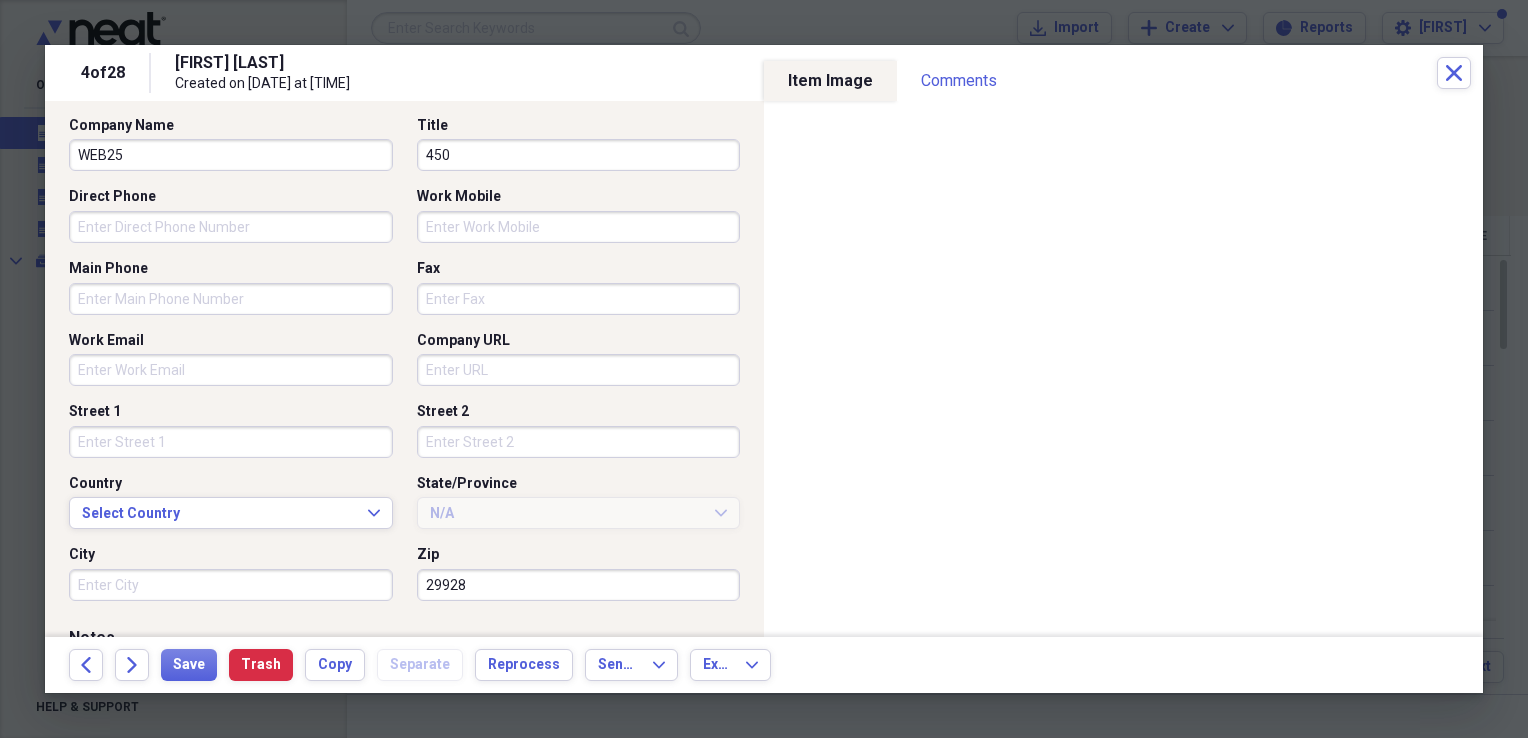type 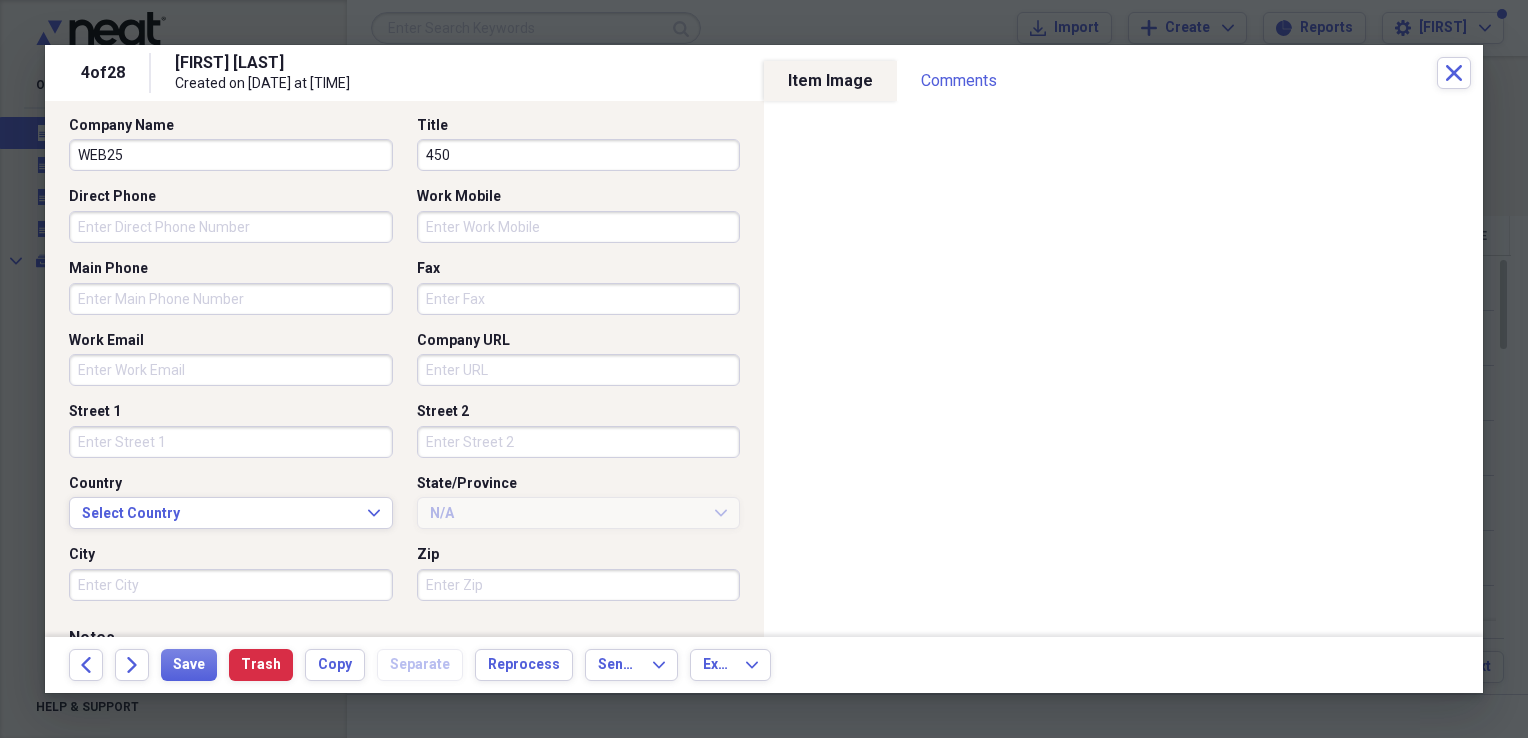 type 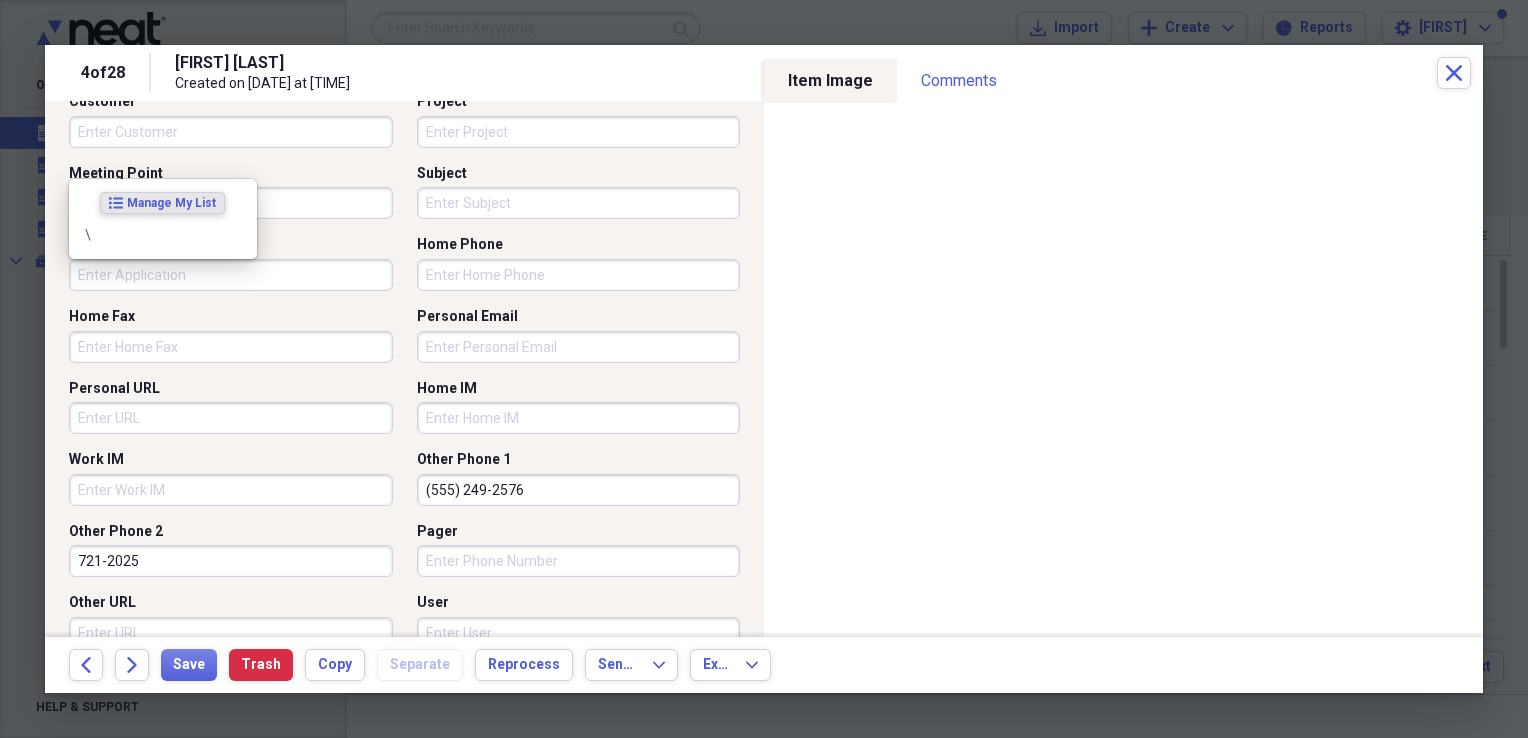 scroll, scrollTop: 1248, scrollLeft: 0, axis: vertical 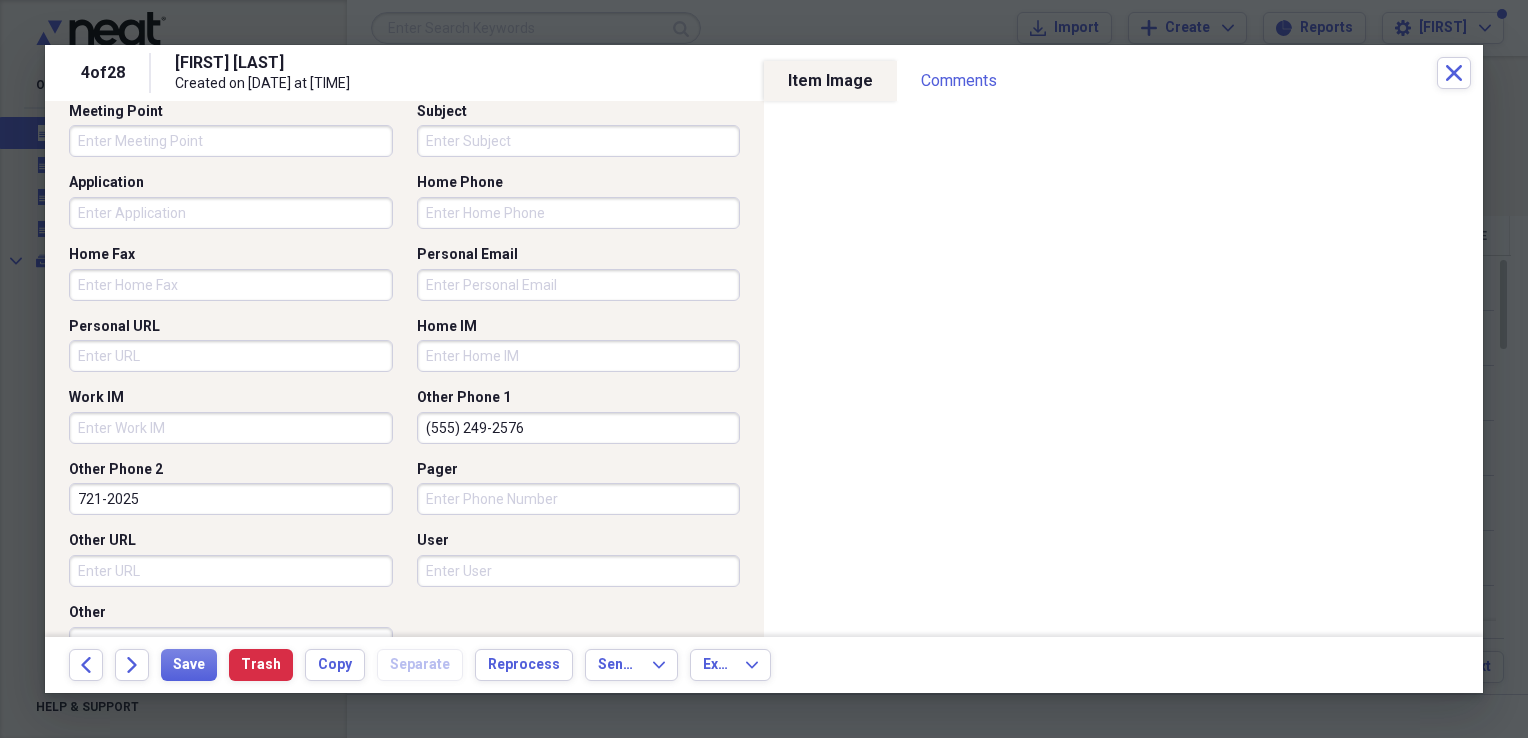 drag, startPoint x: 534, startPoint y: 428, endPoint x: 325, endPoint y: 422, distance: 209.0861 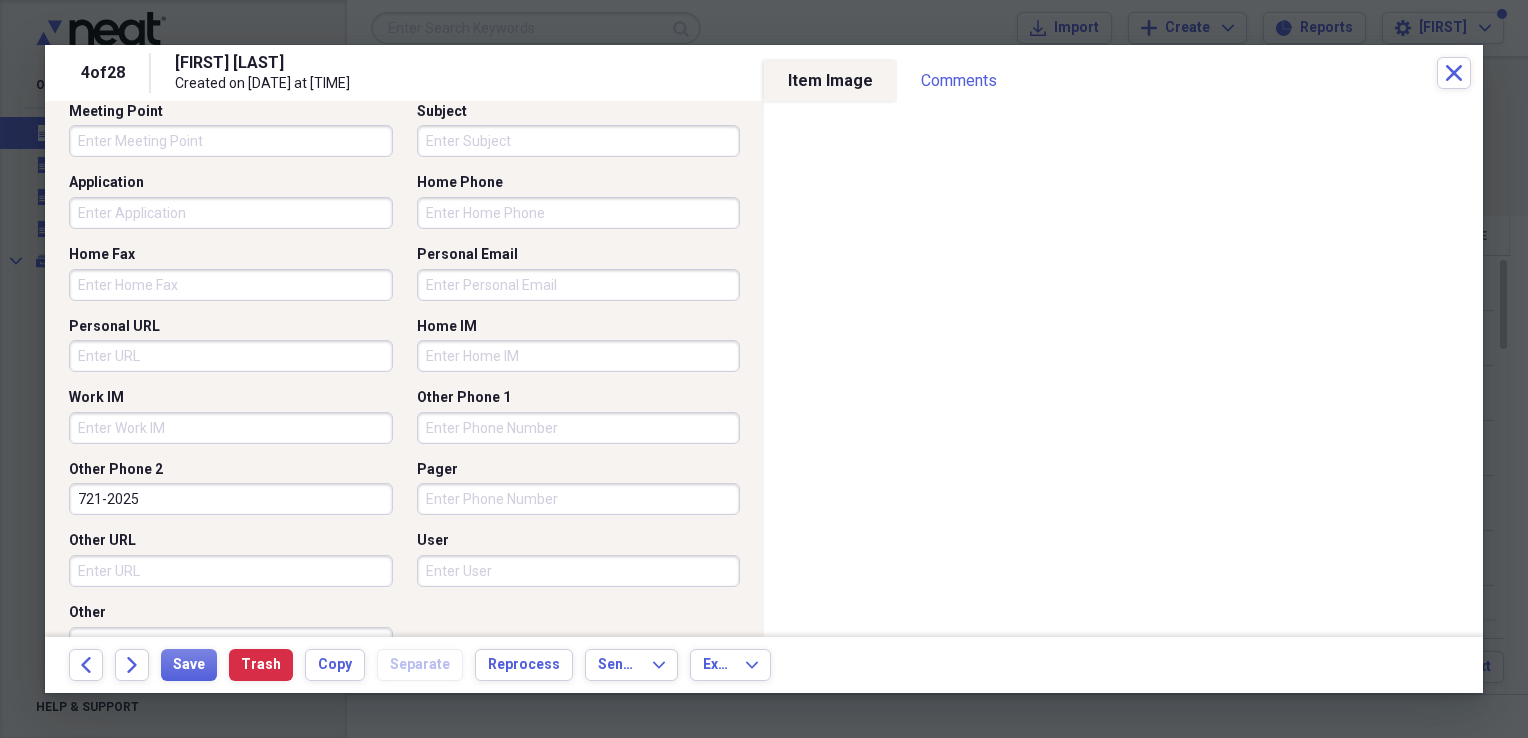 type 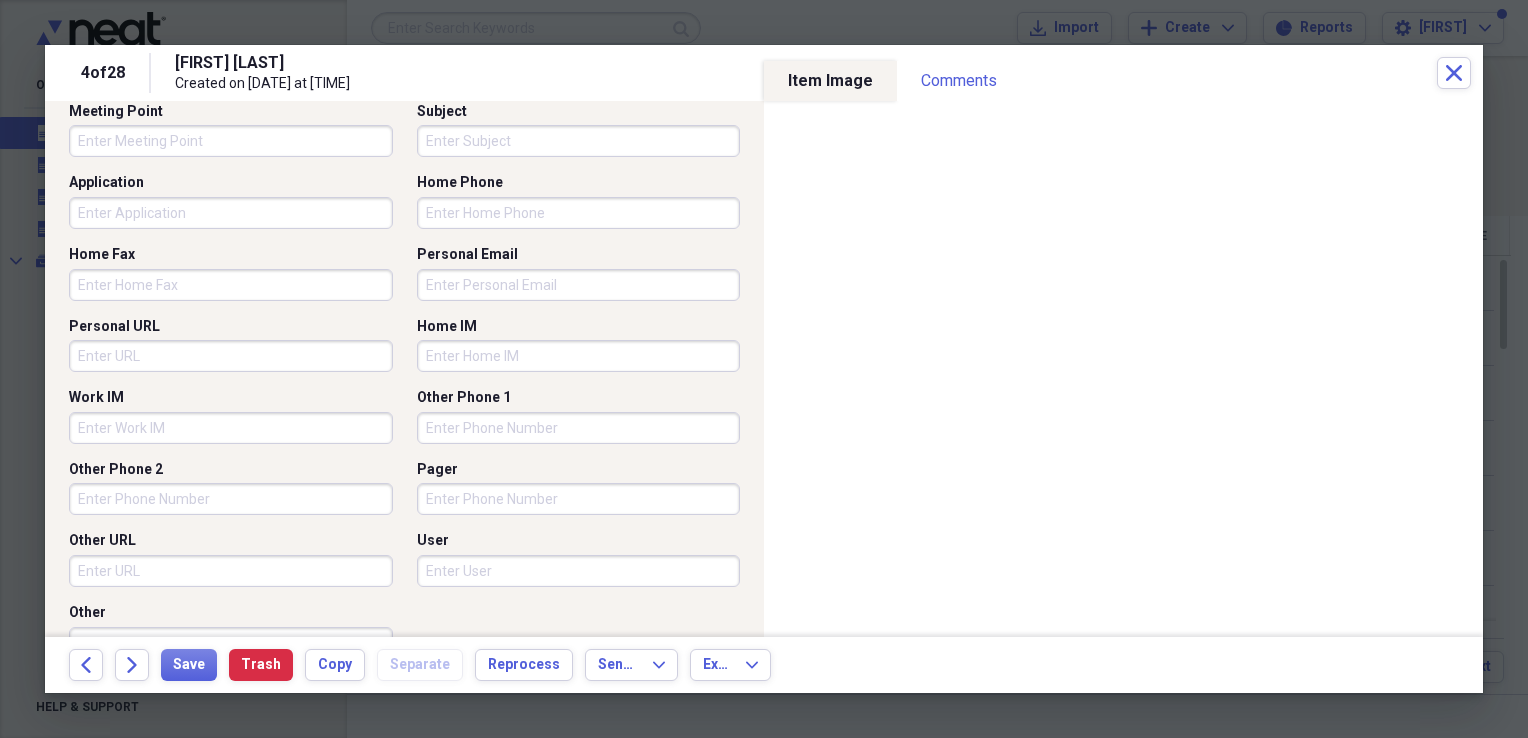 scroll, scrollTop: 1294, scrollLeft: 0, axis: vertical 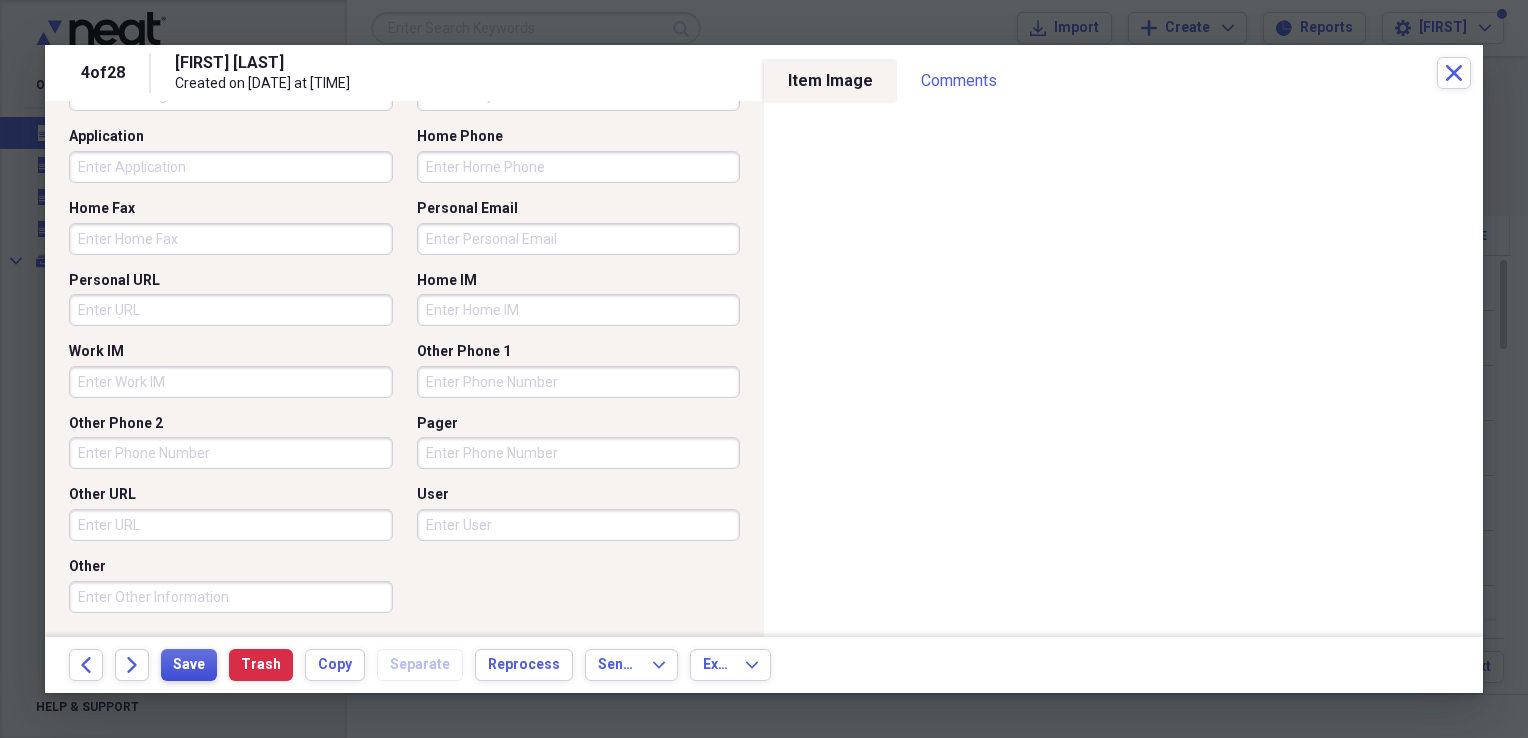 type 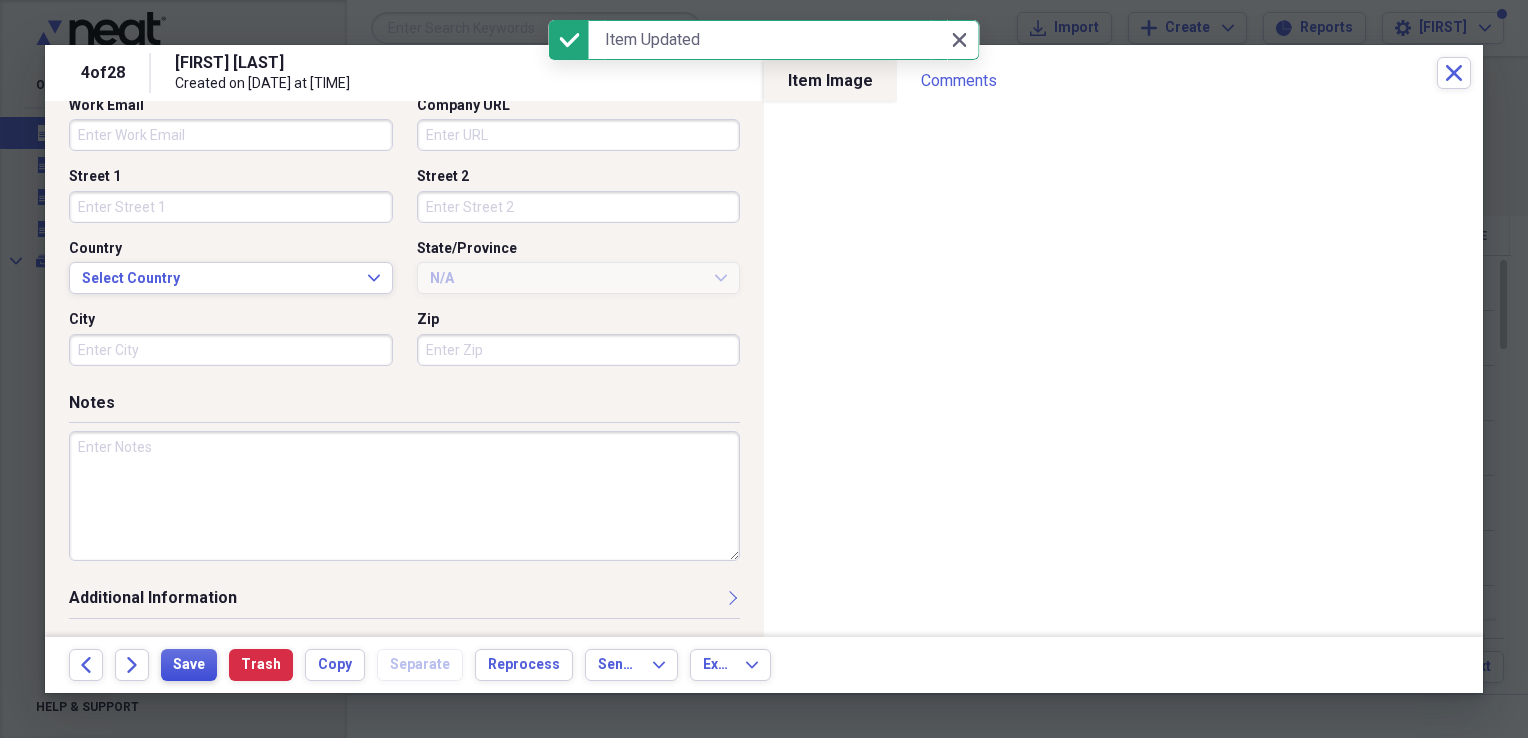 scroll, scrollTop: 578, scrollLeft: 0, axis: vertical 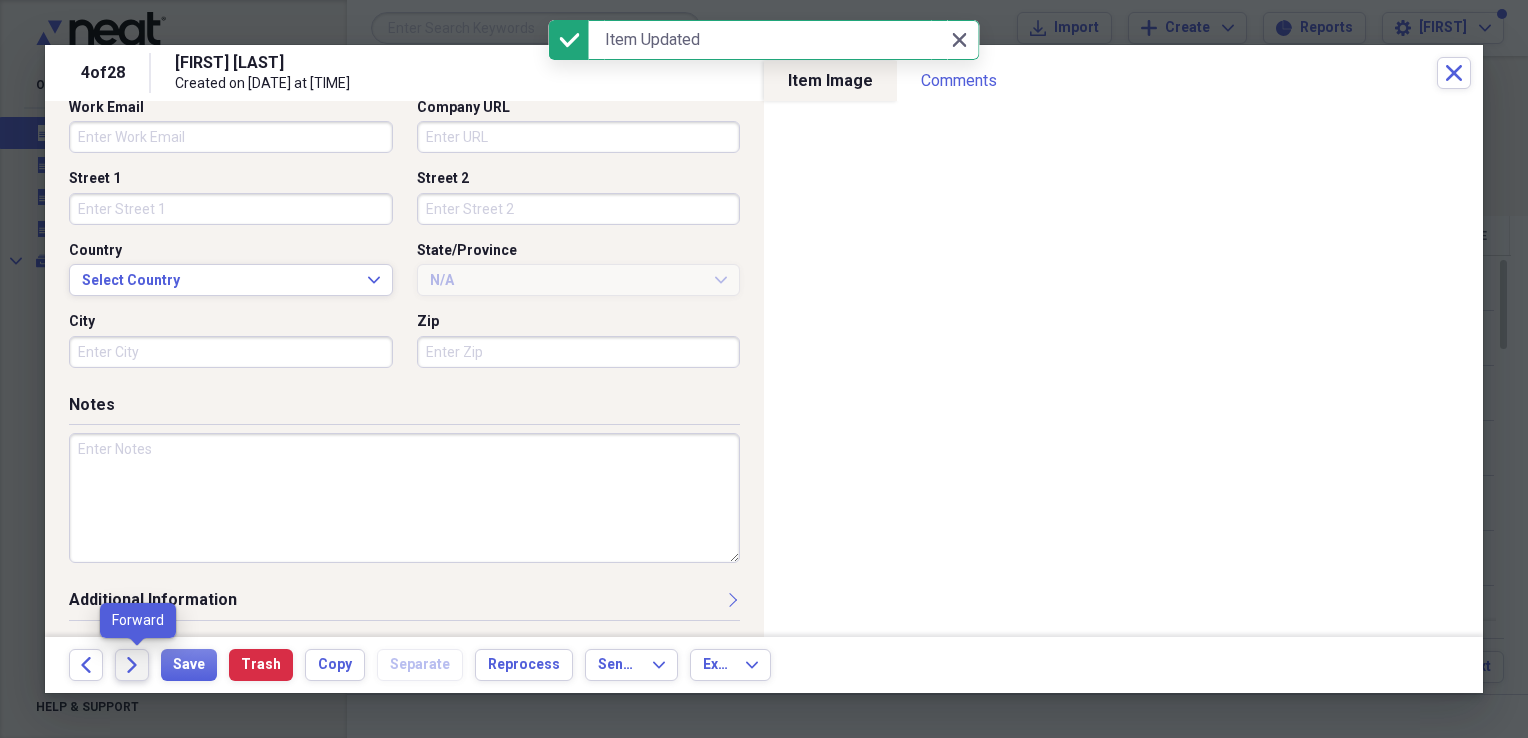 click on "Forward" 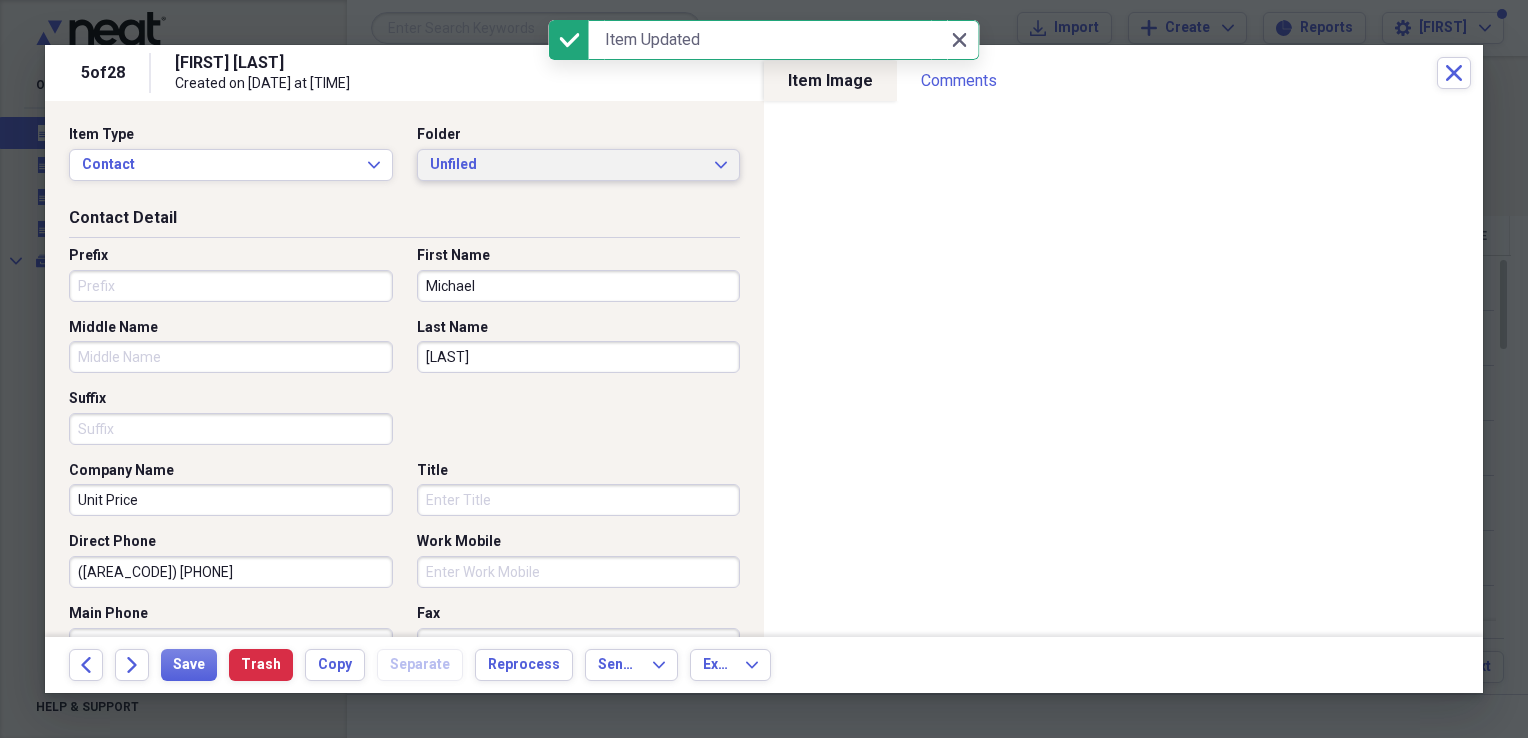 click on "Unfiled" at bounding box center [567, 165] 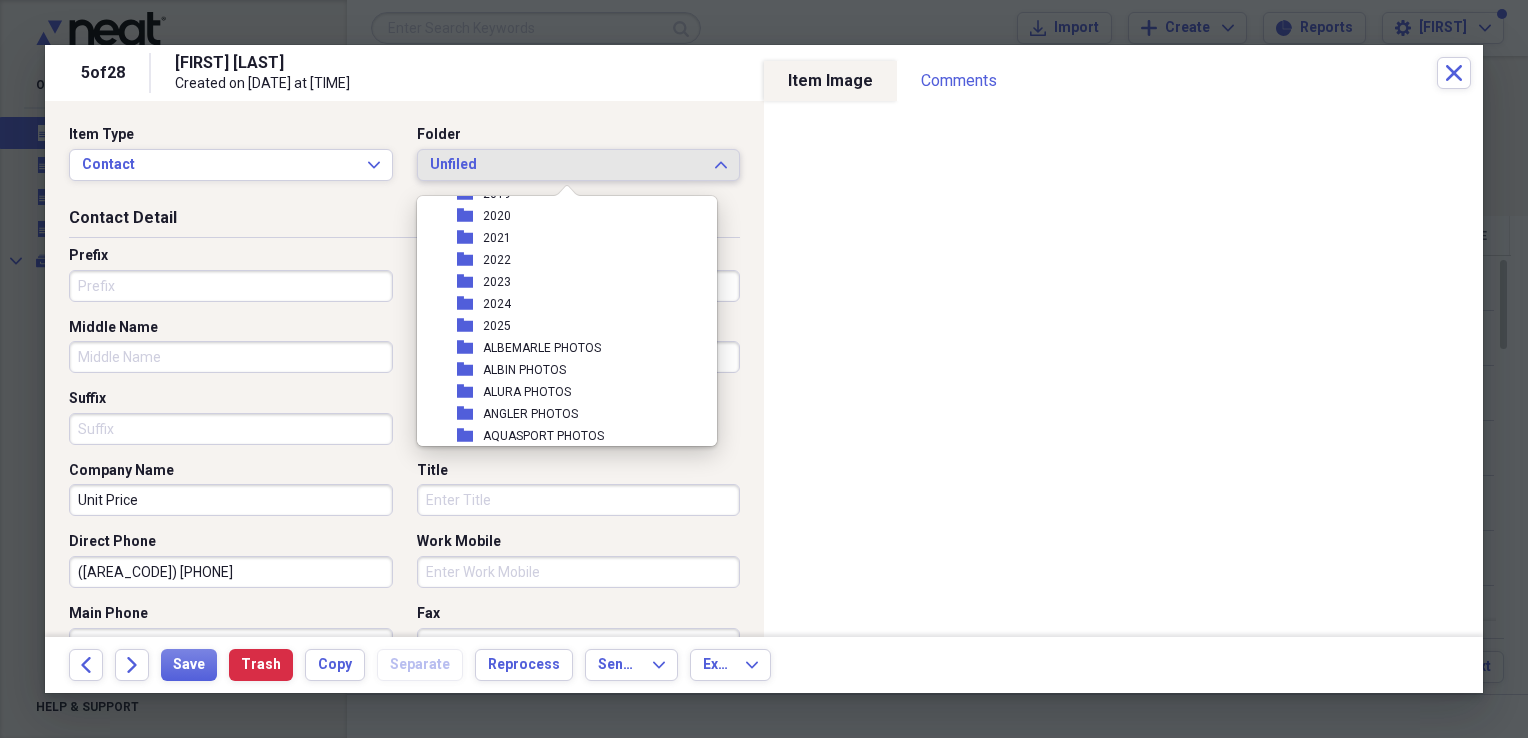 scroll, scrollTop: 300, scrollLeft: 0, axis: vertical 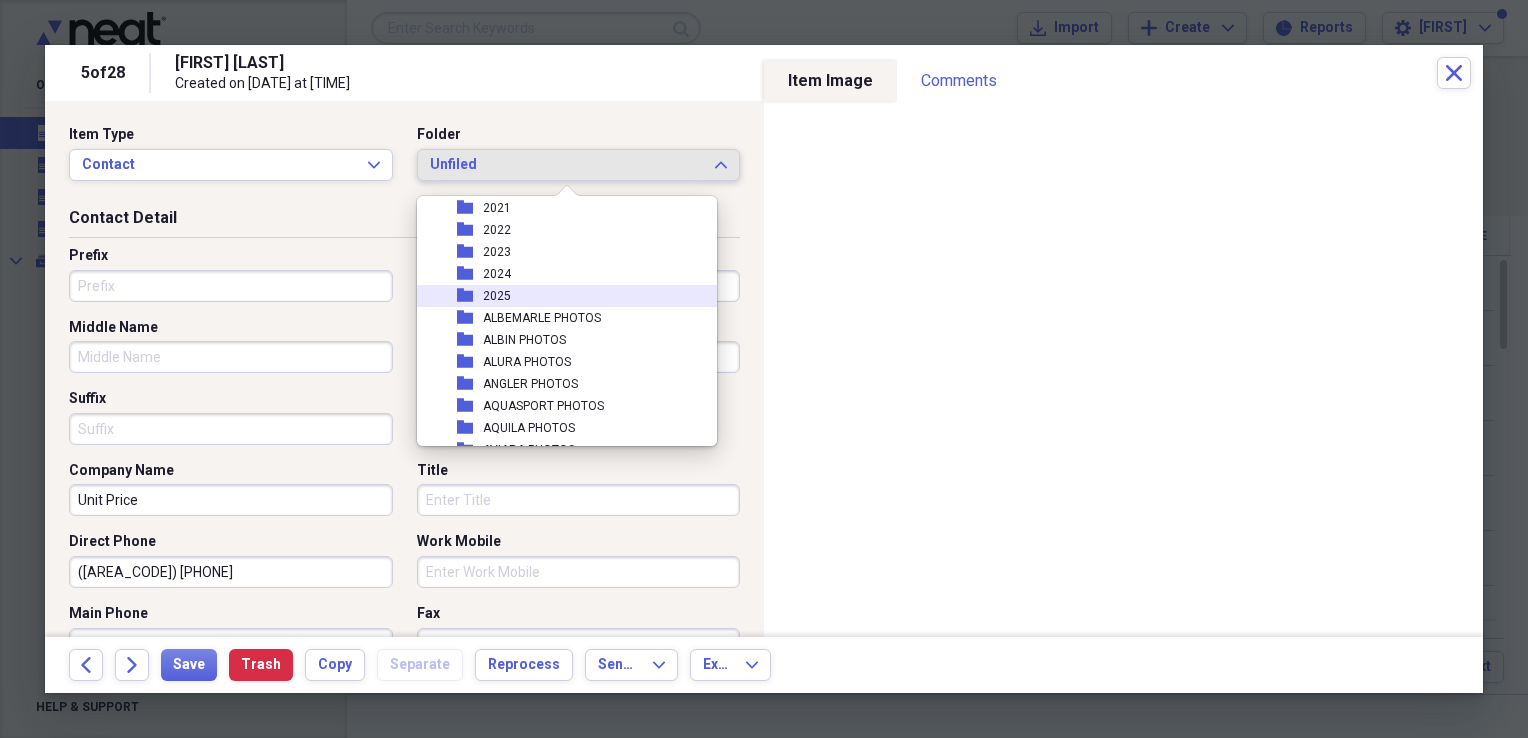 click on "2025" at bounding box center [497, 296] 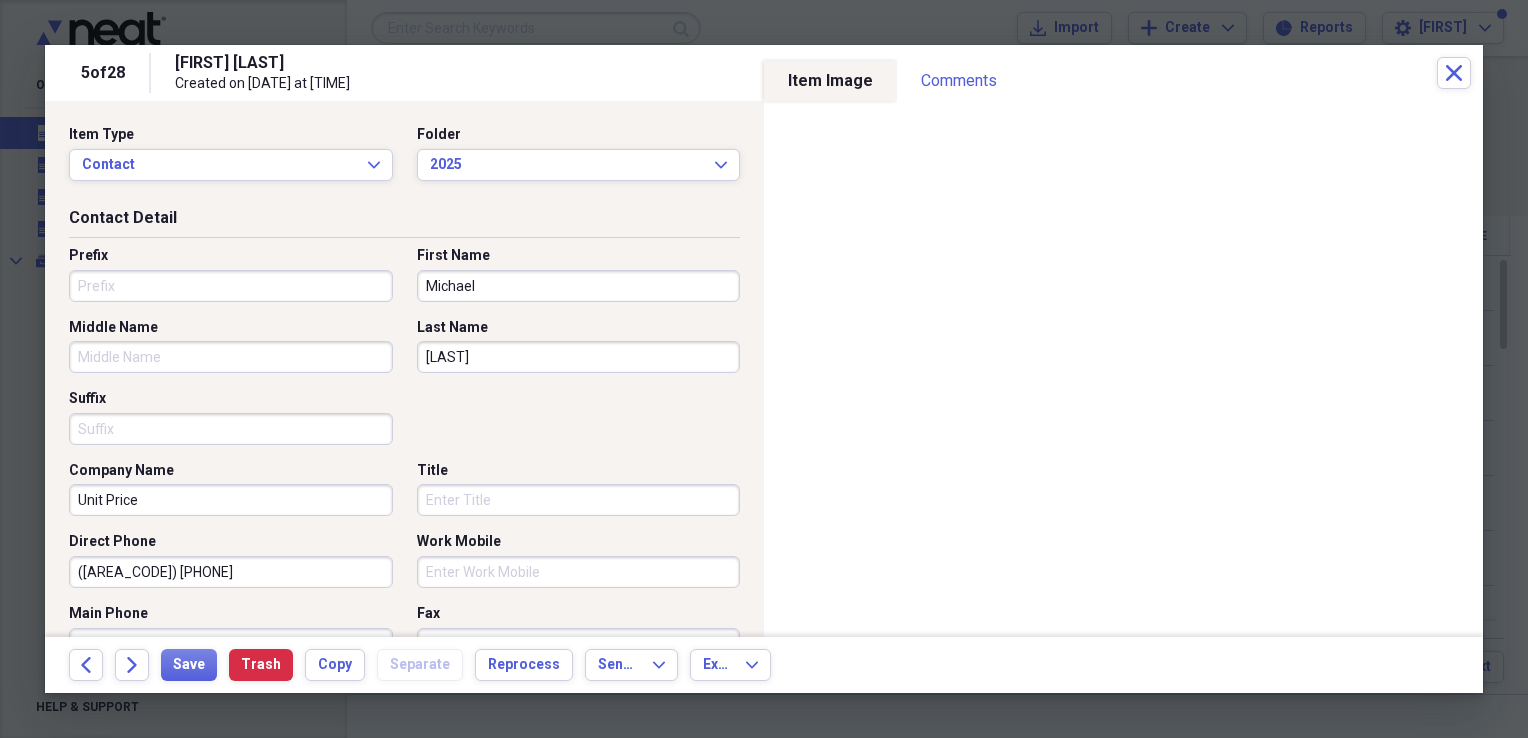 click on "Michael" at bounding box center [579, 286] 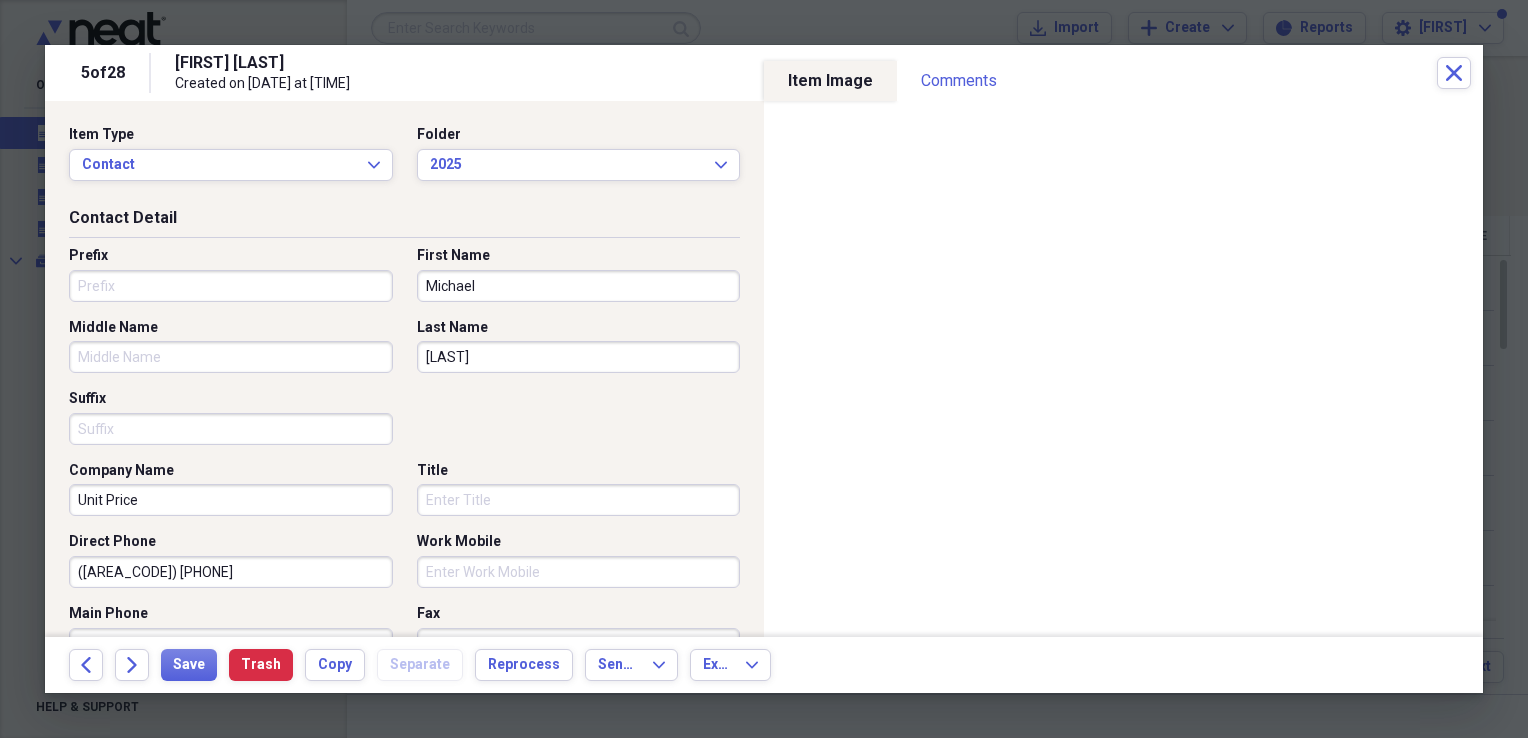 click on "Michael" at bounding box center [579, 286] 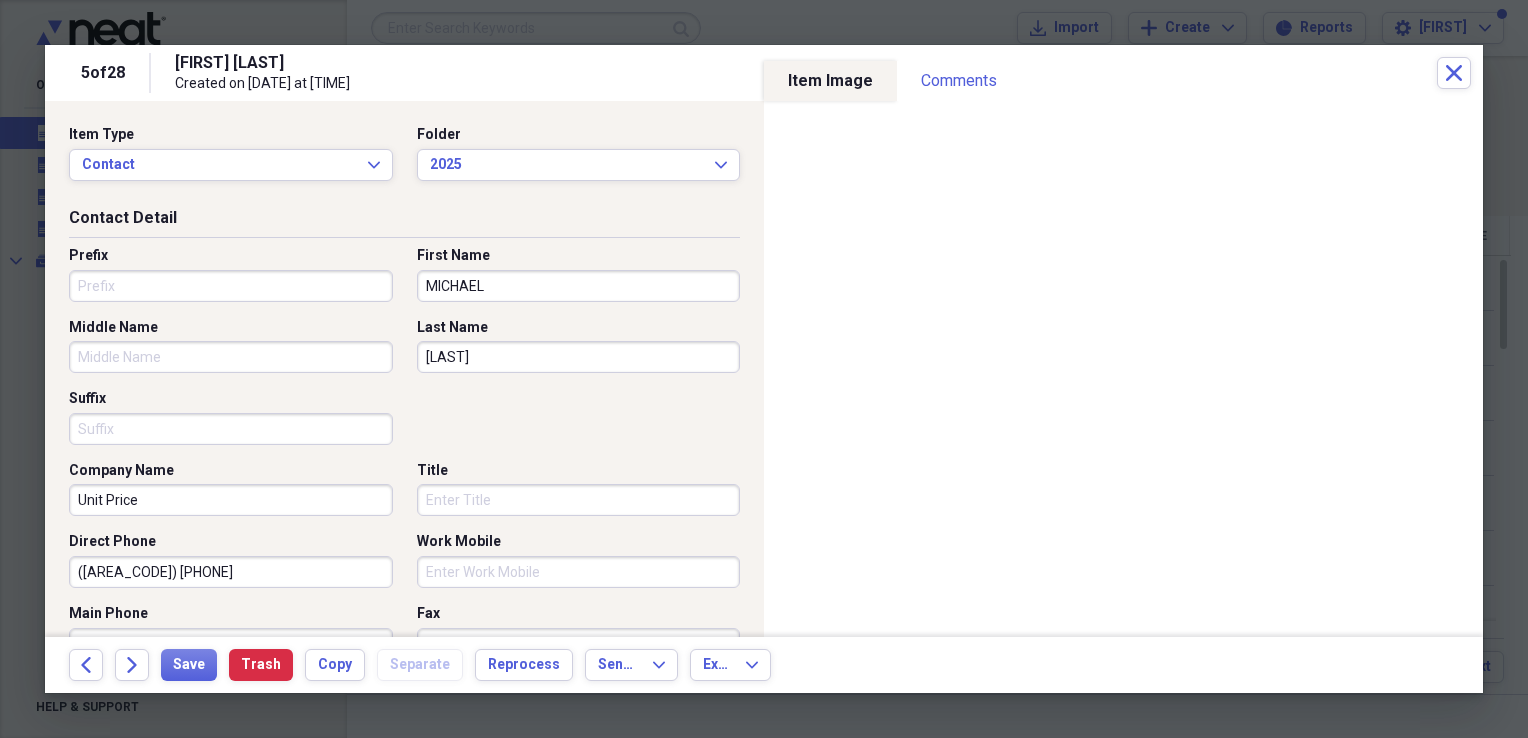 type on "MICHAEL" 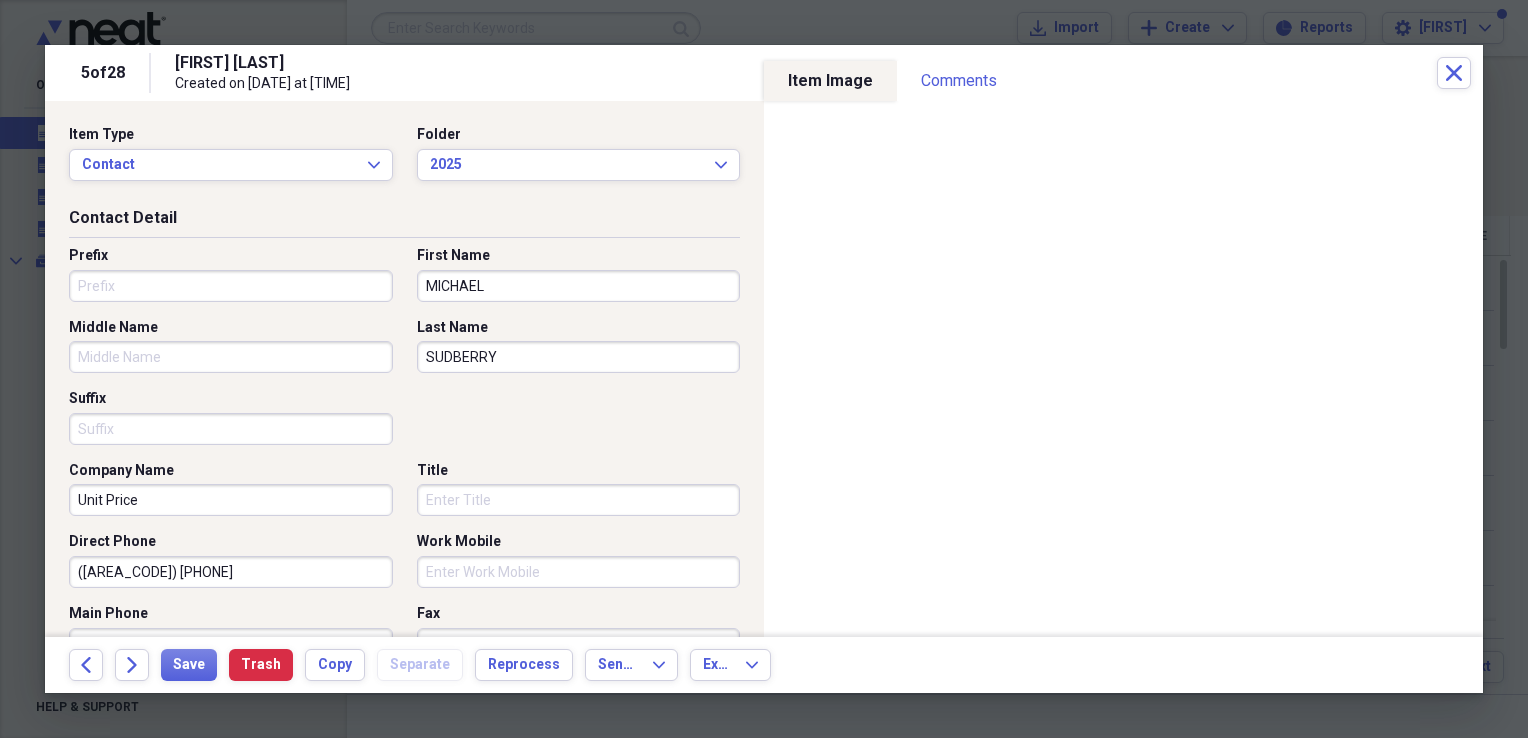 type on "SUDBERRY" 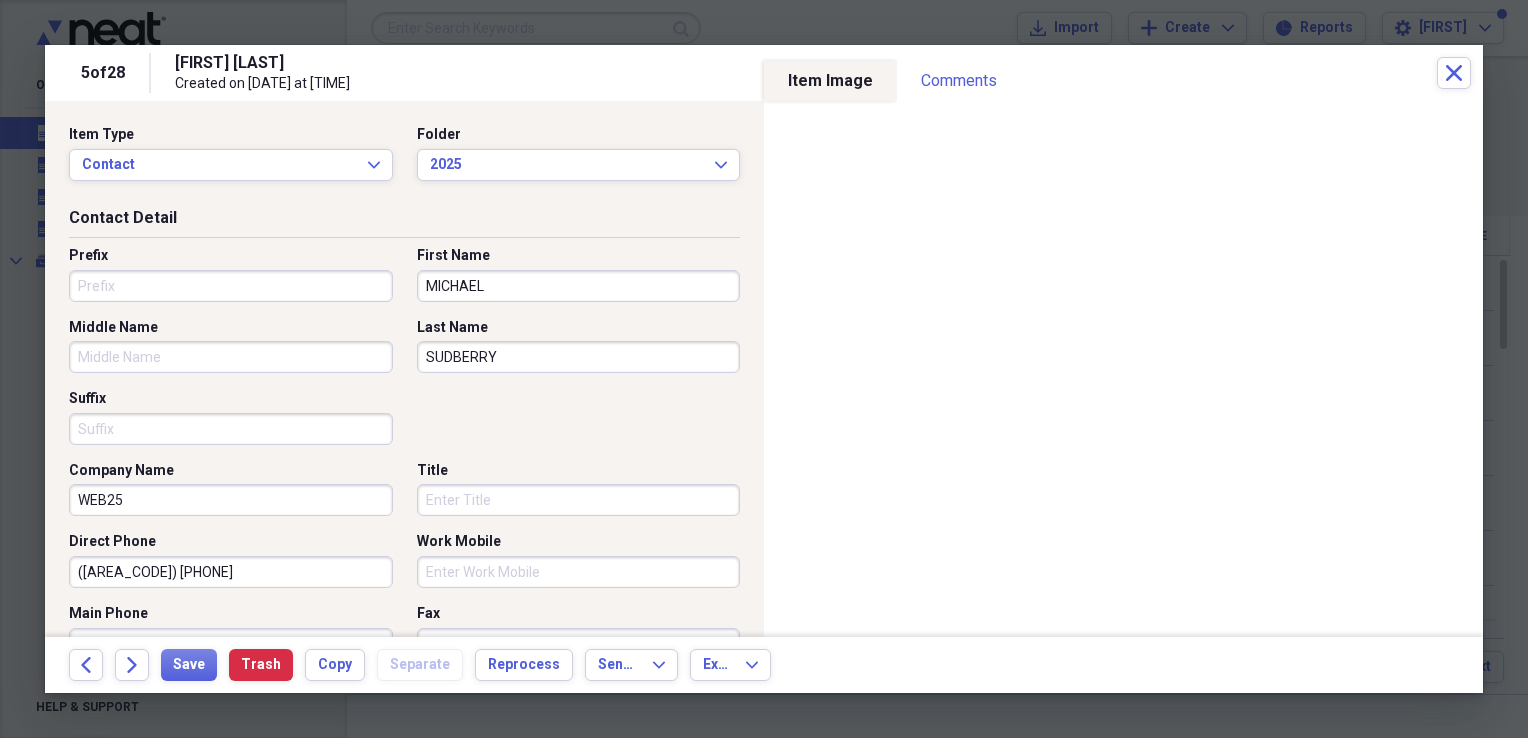 type on "WEB25" 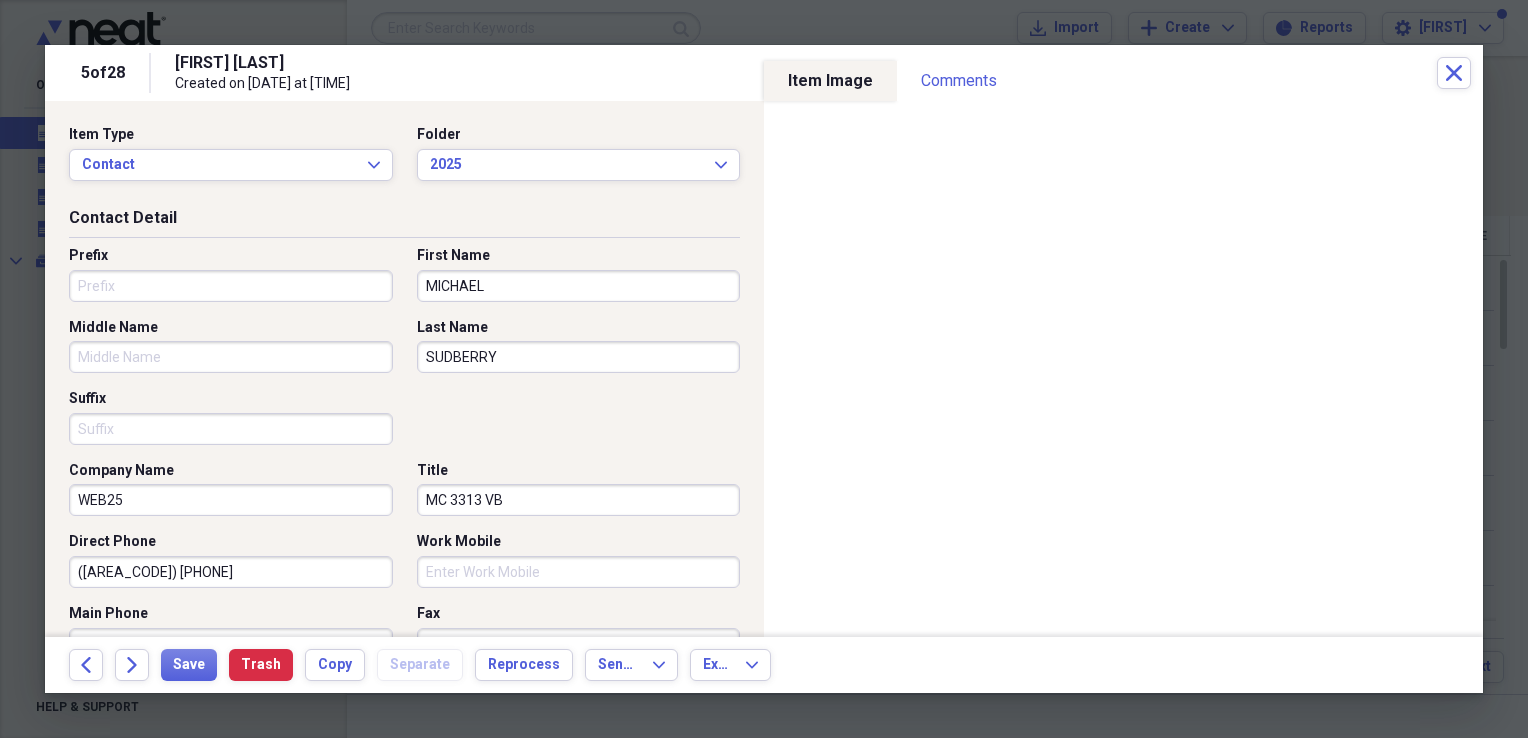 type on "MC 3313 VB" 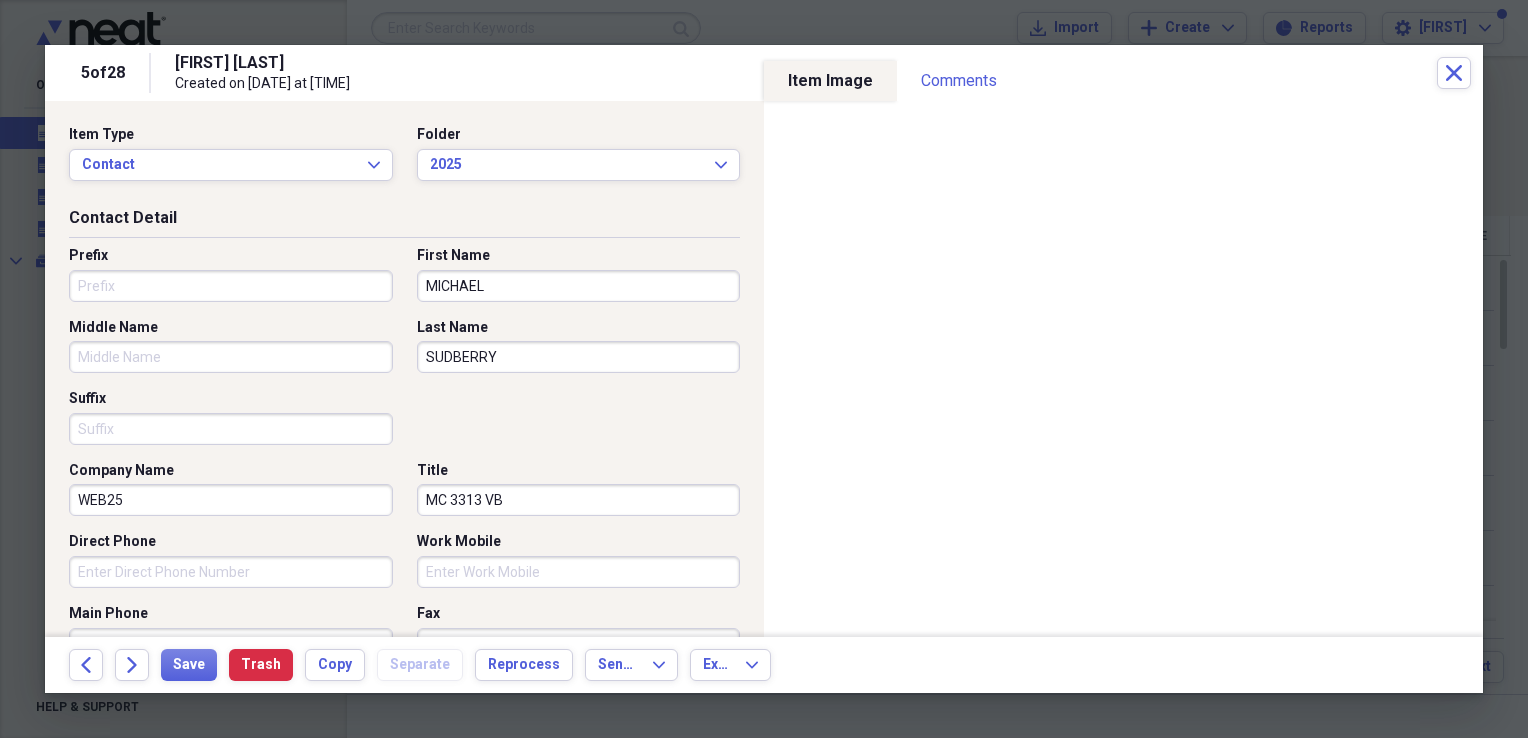 type 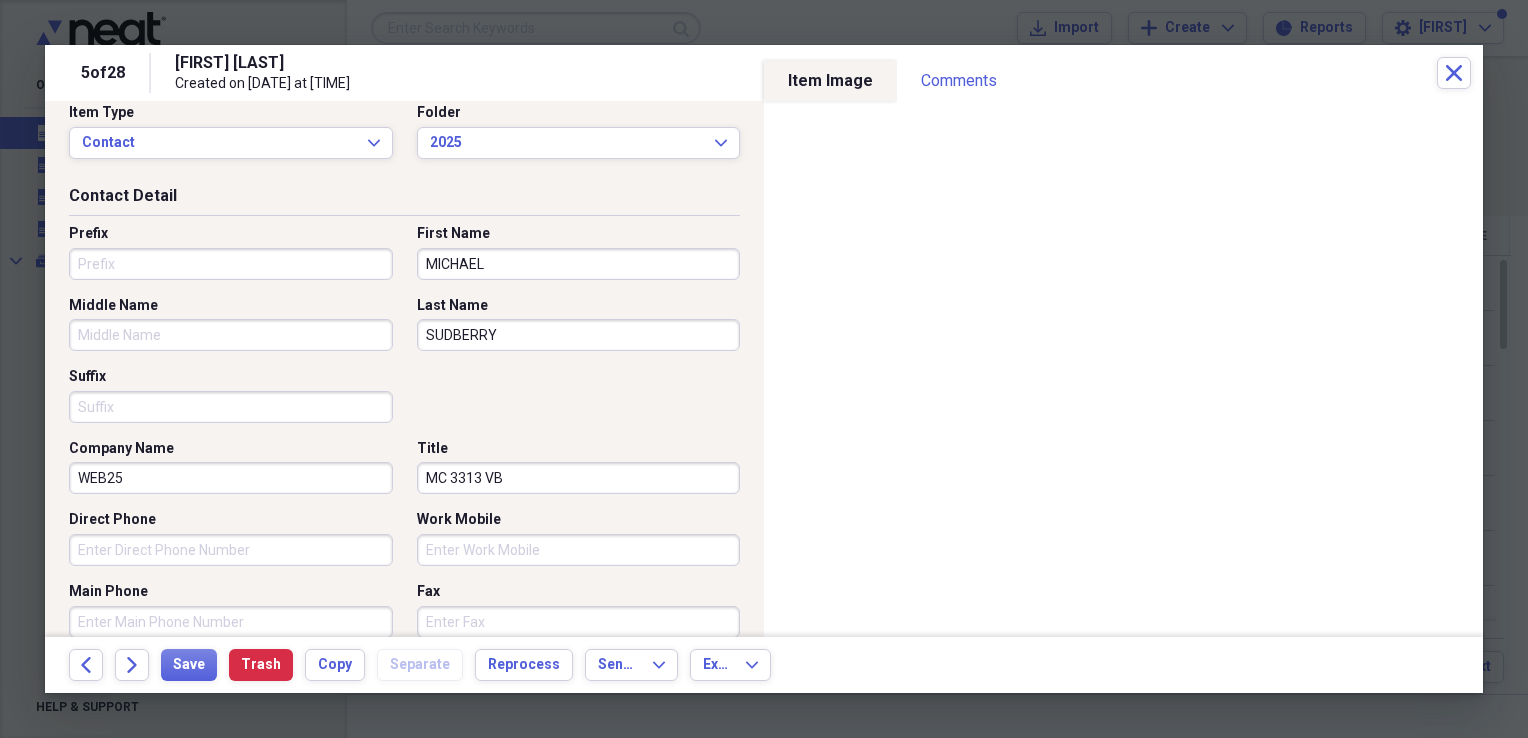 scroll, scrollTop: 345, scrollLeft: 0, axis: vertical 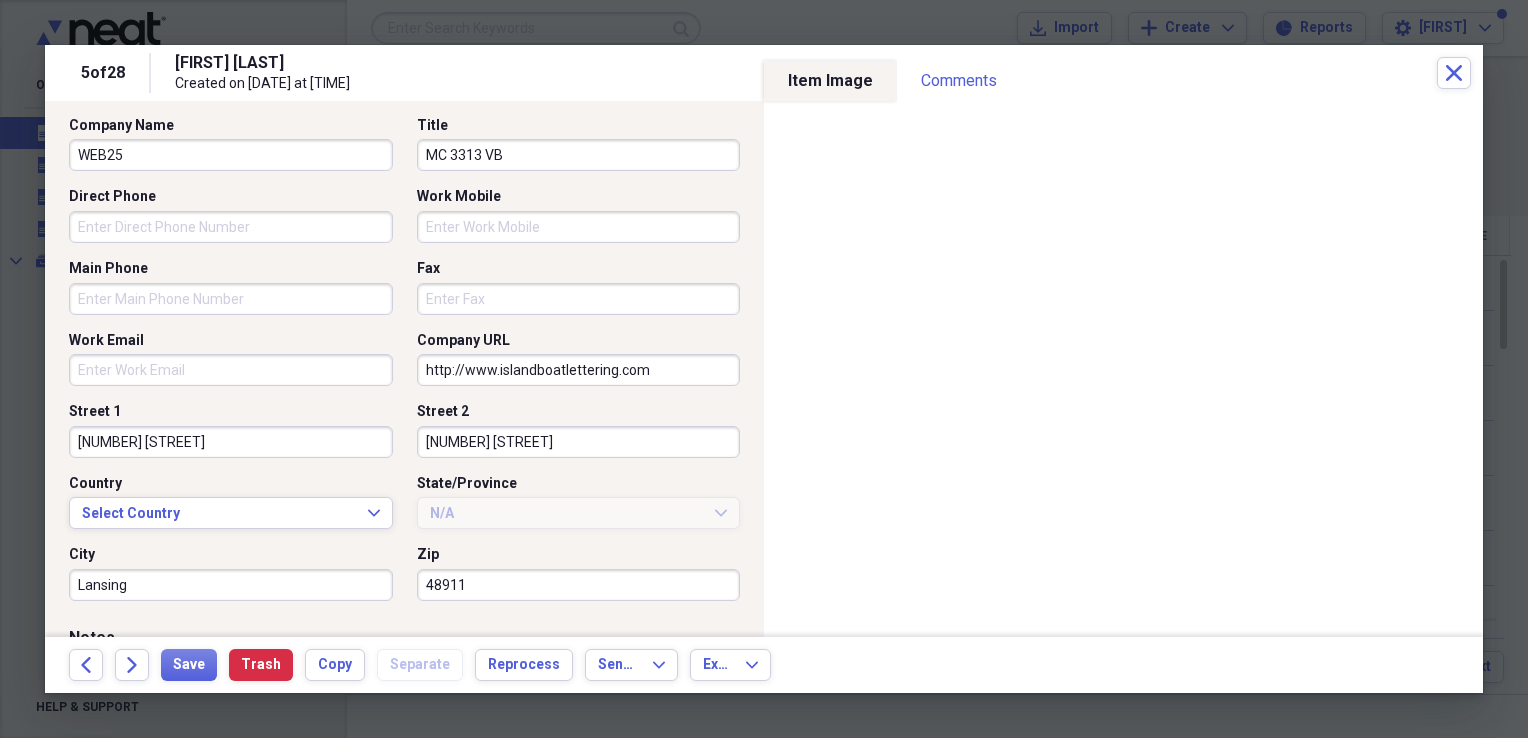 type 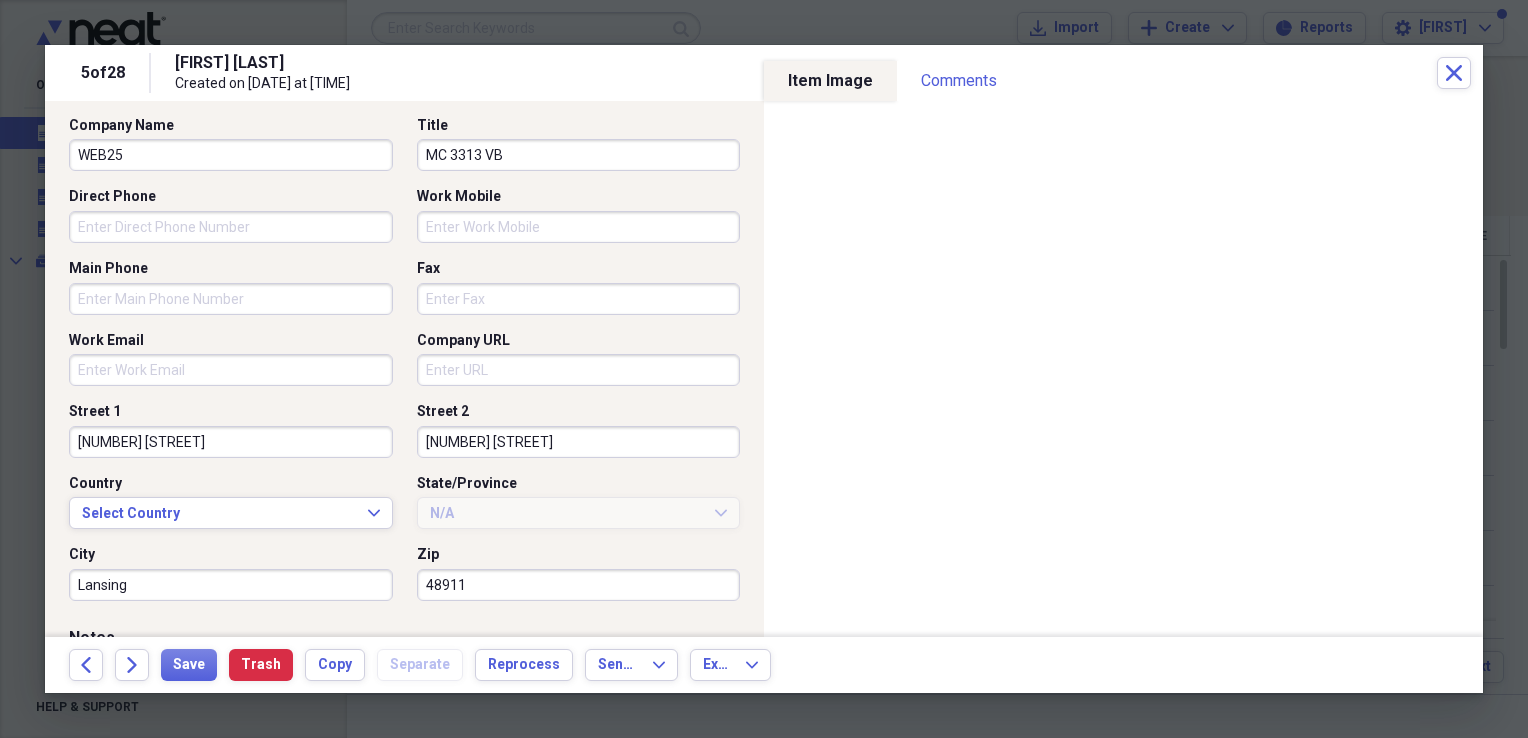 type 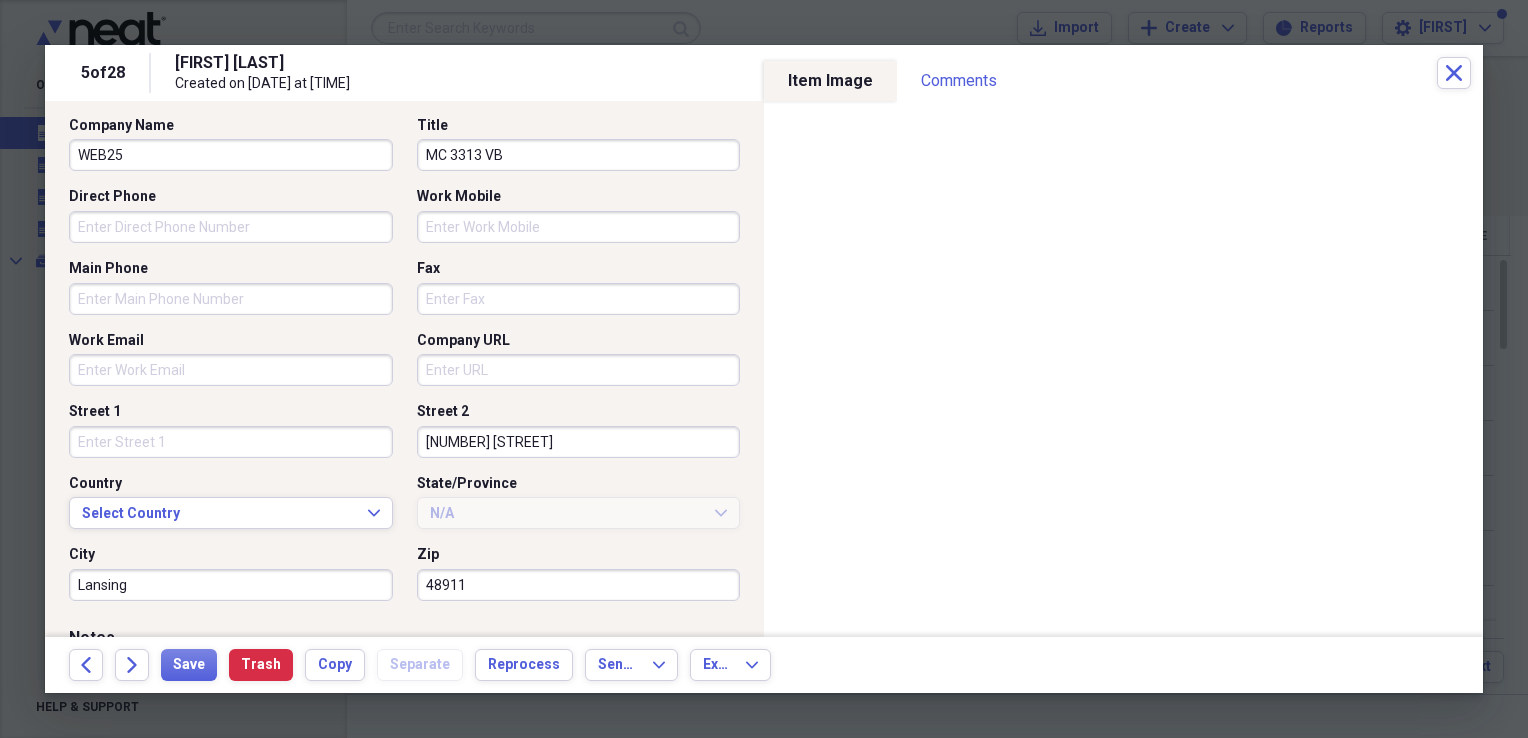 type 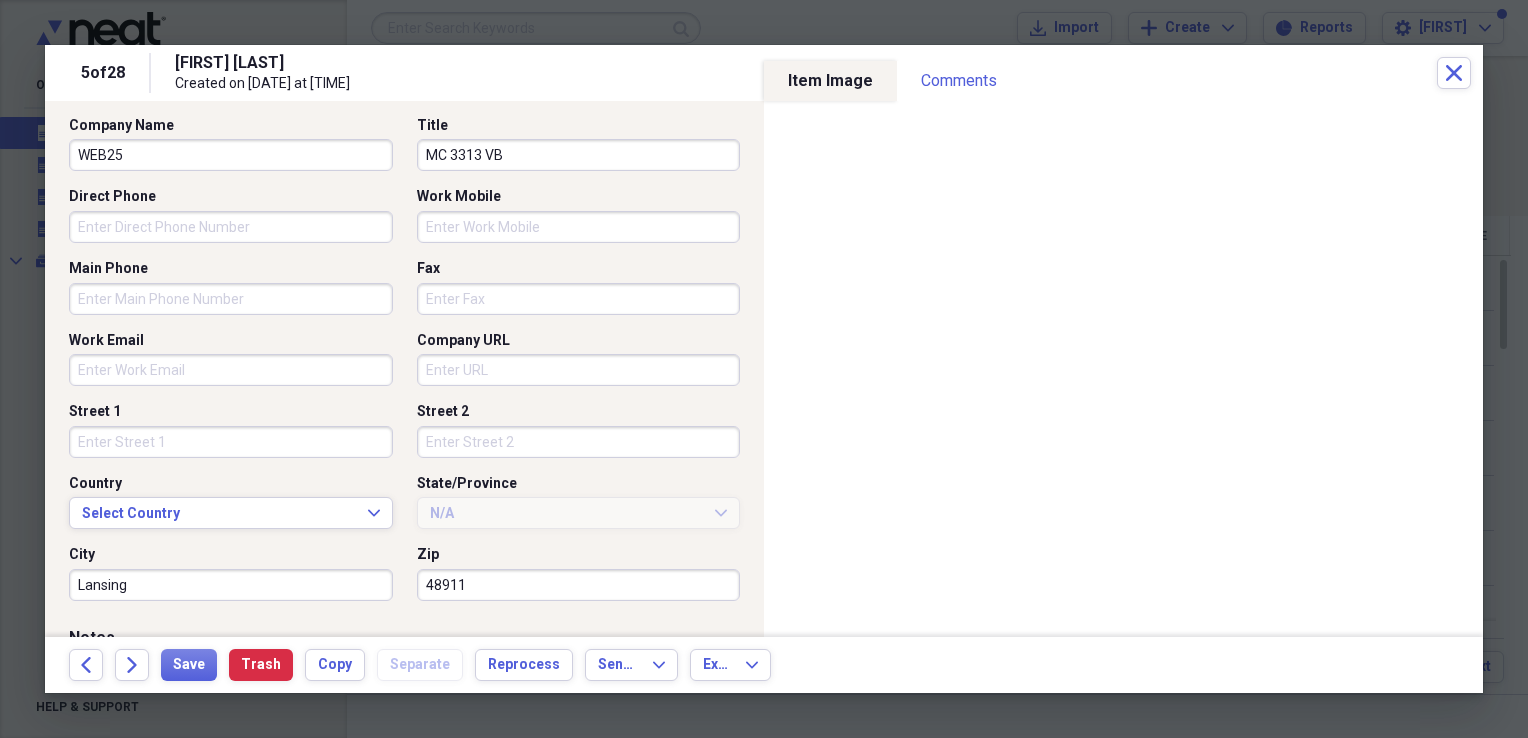 type 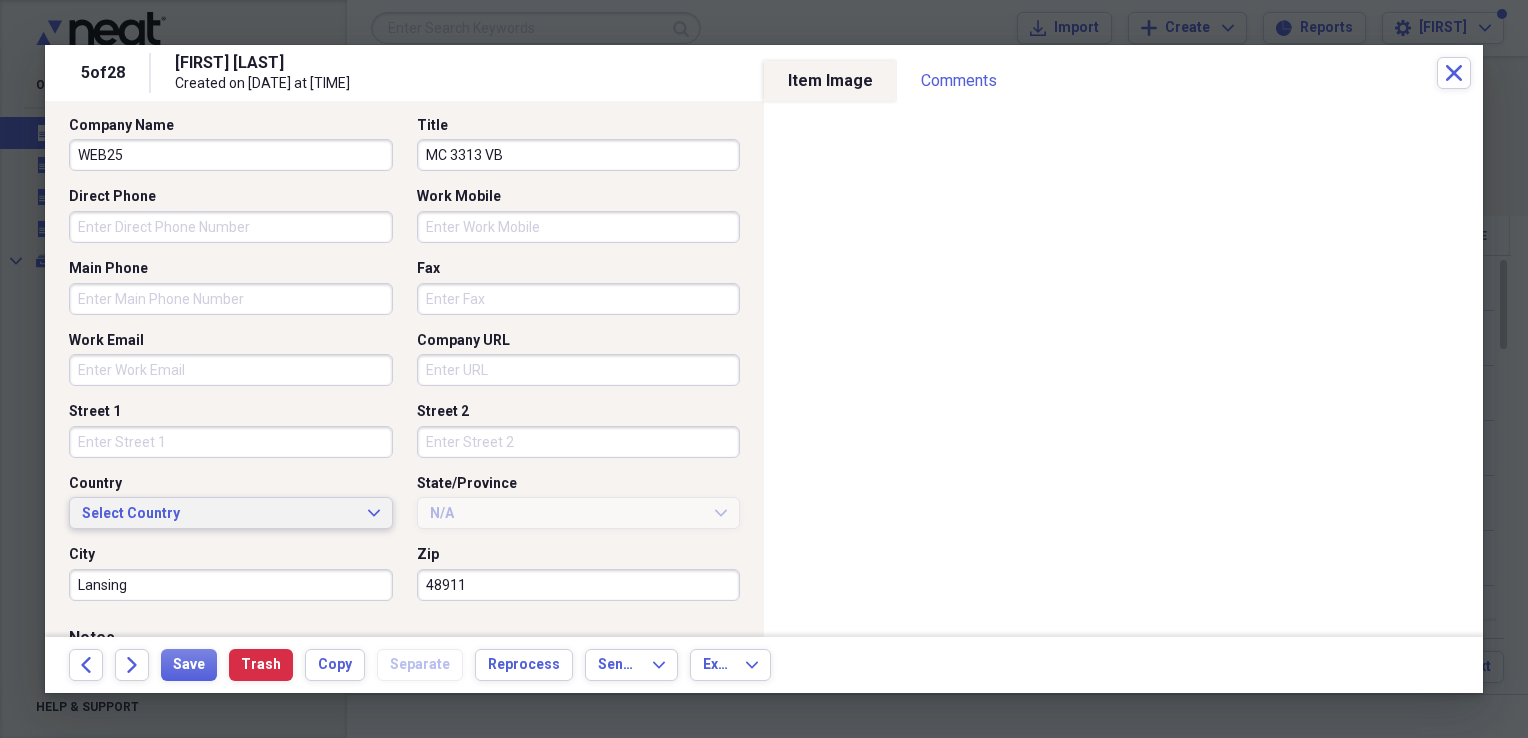 type 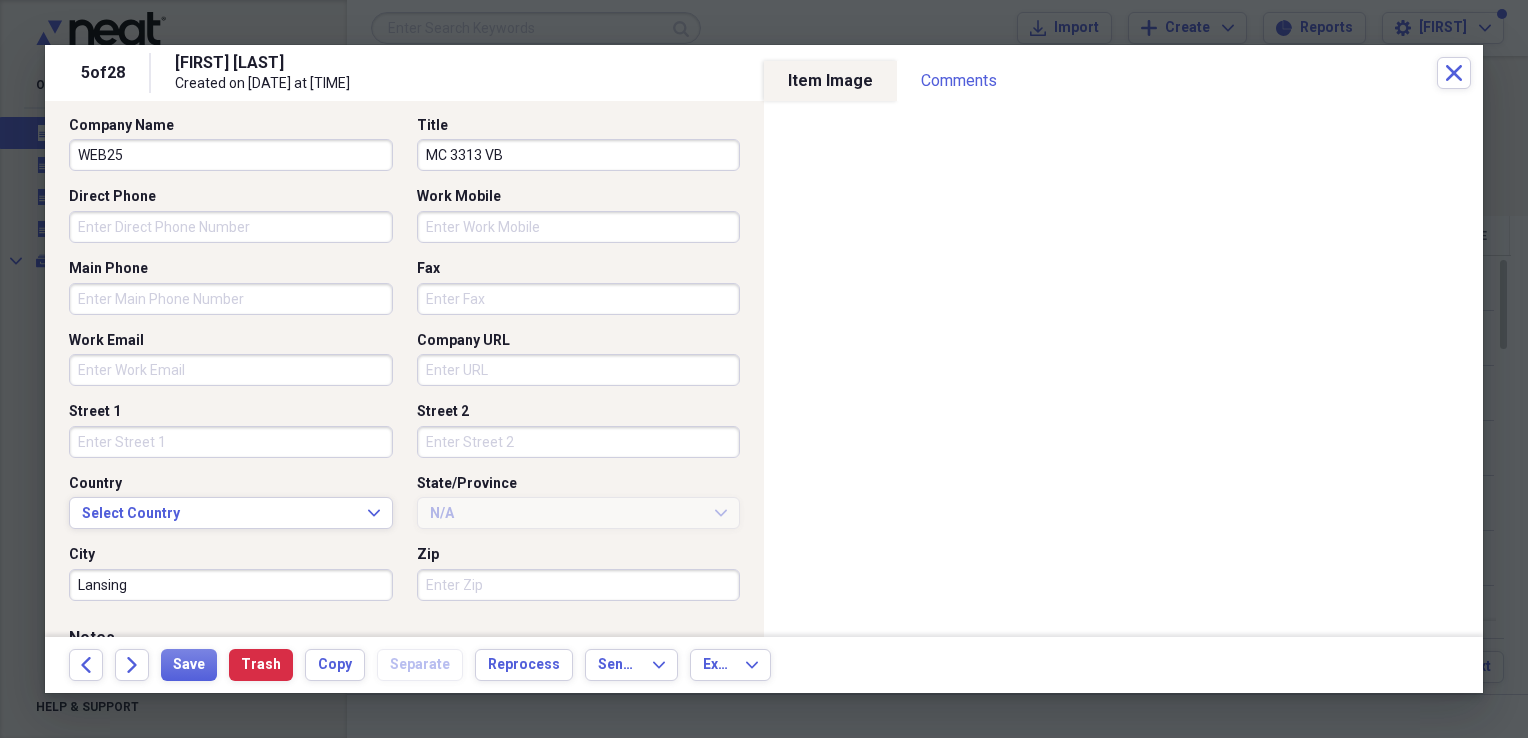 type 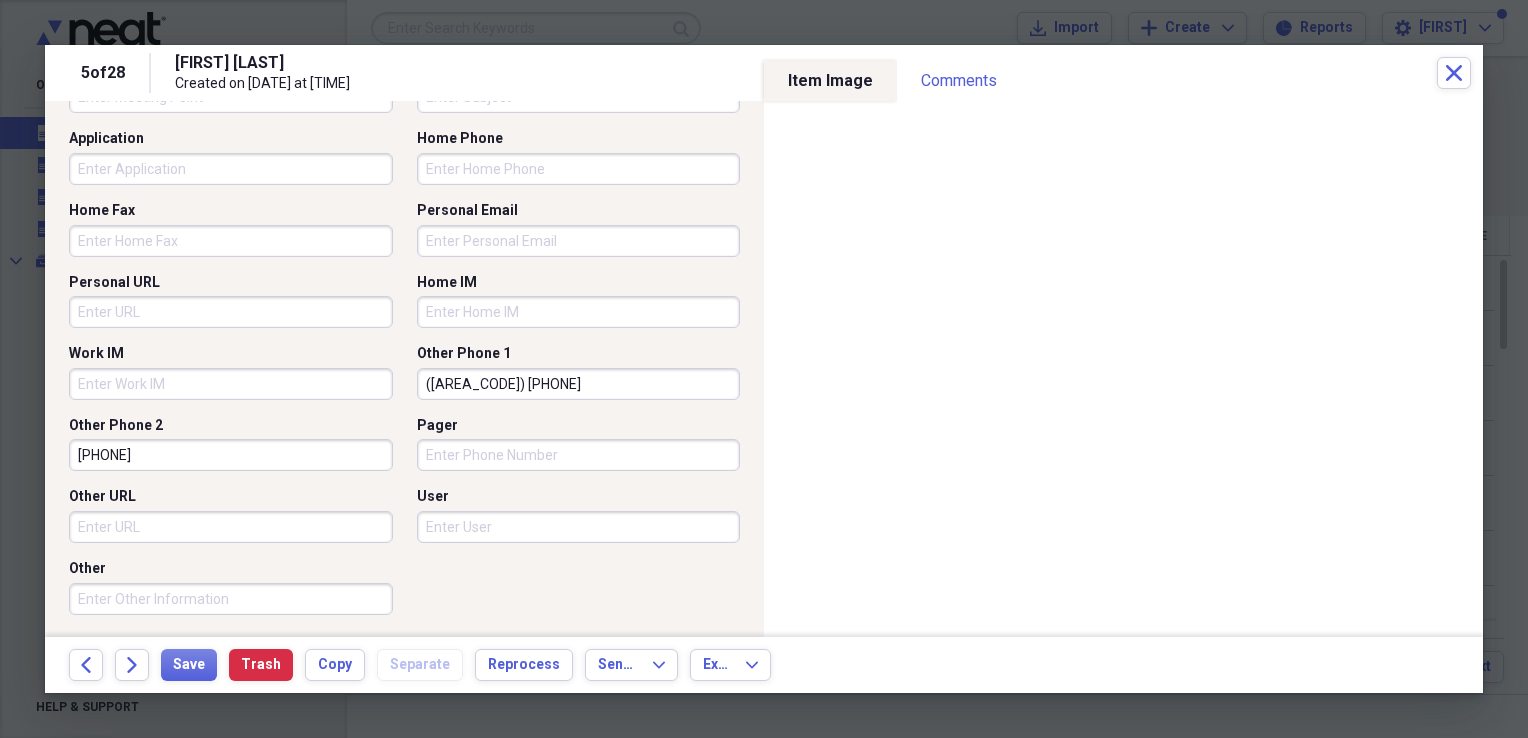 scroll, scrollTop: 1294, scrollLeft: 0, axis: vertical 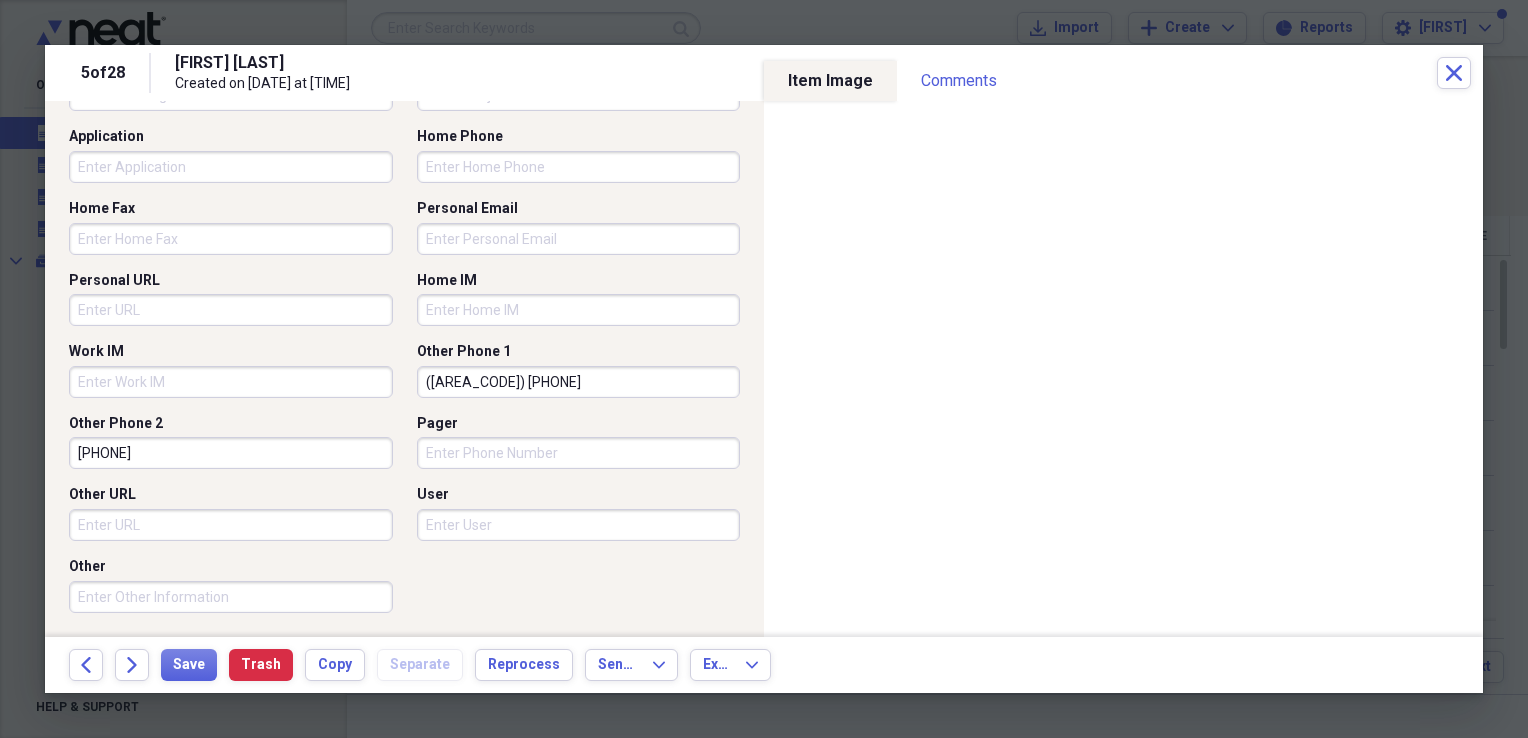 drag, startPoint x: 538, startPoint y: 394, endPoint x: 260, endPoint y: 386, distance: 278.11508 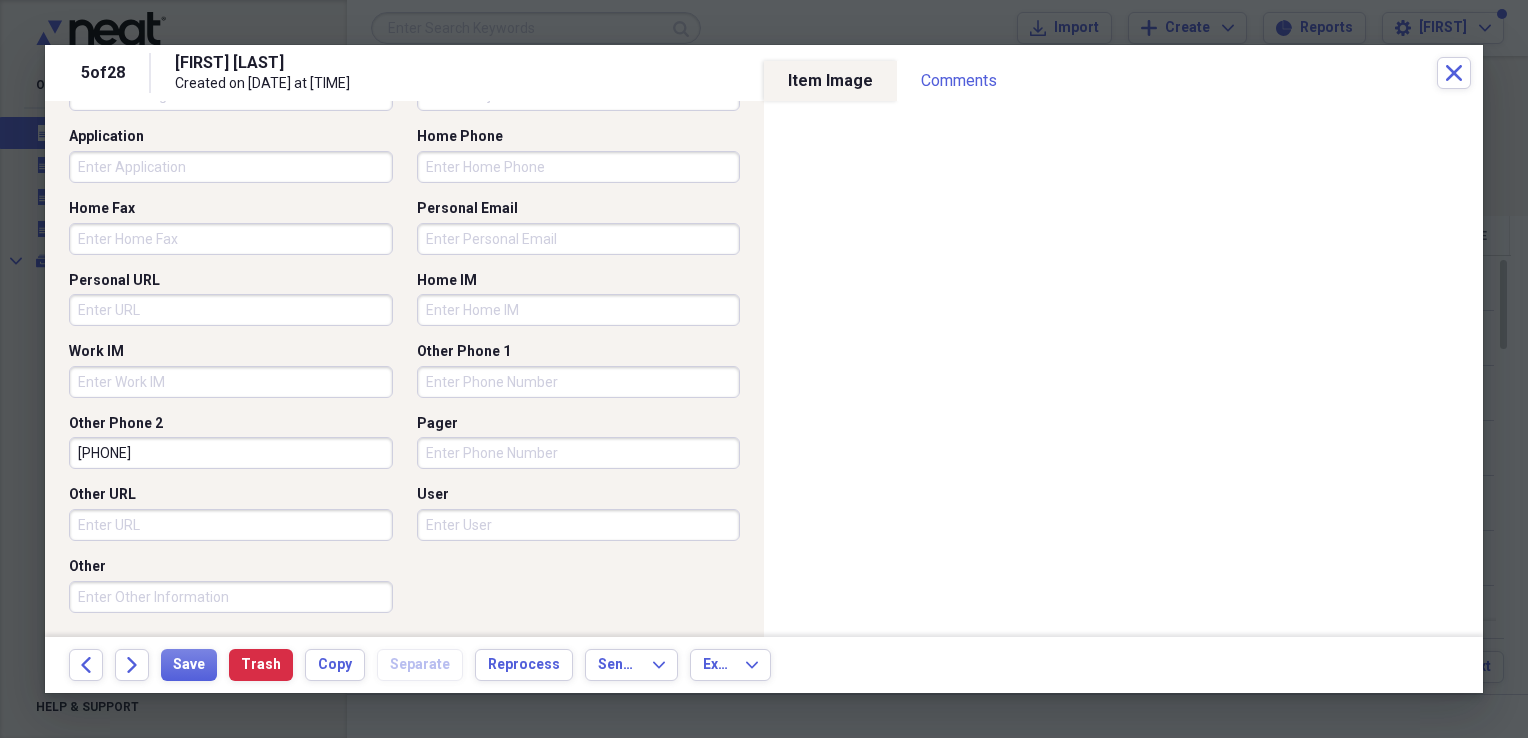 type 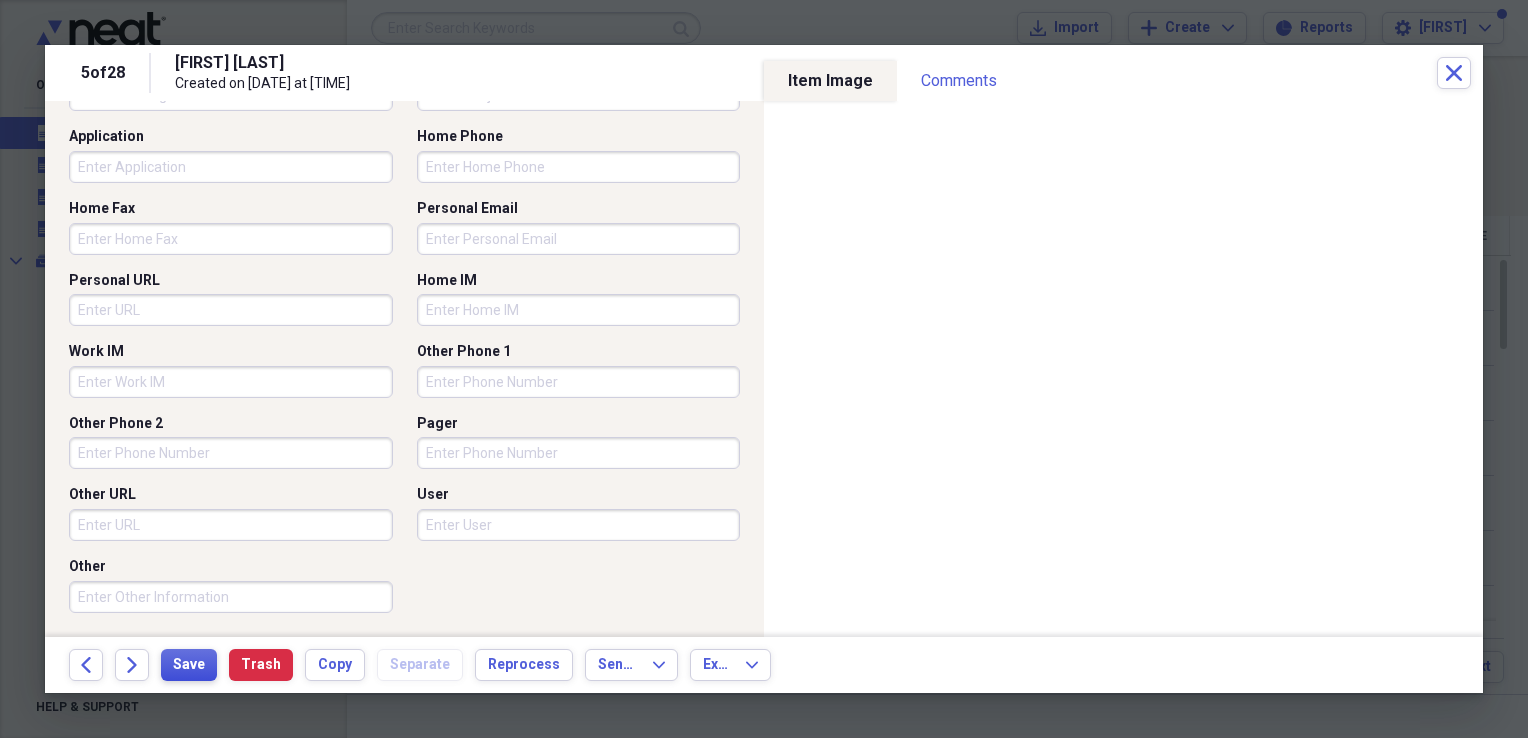 type 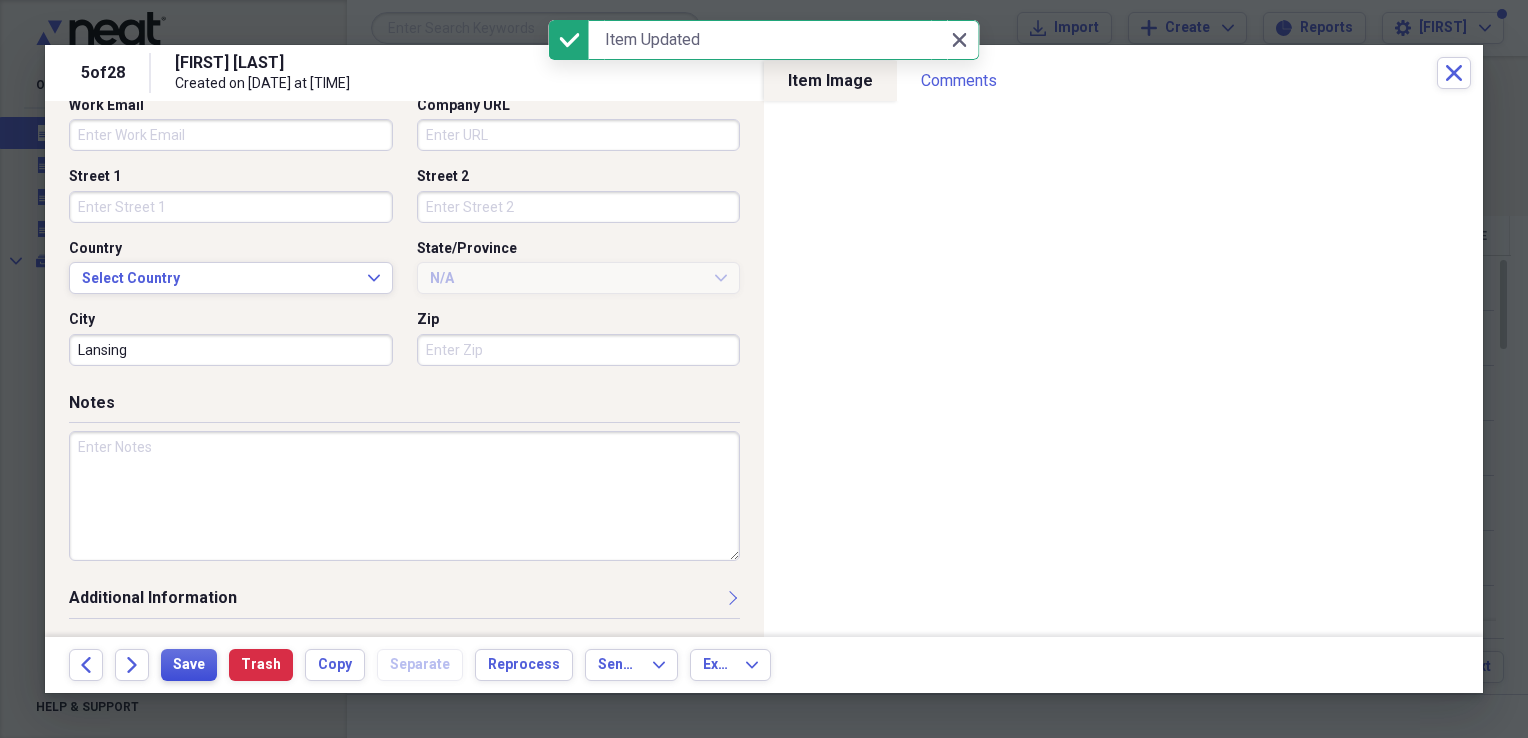 scroll, scrollTop: 578, scrollLeft: 0, axis: vertical 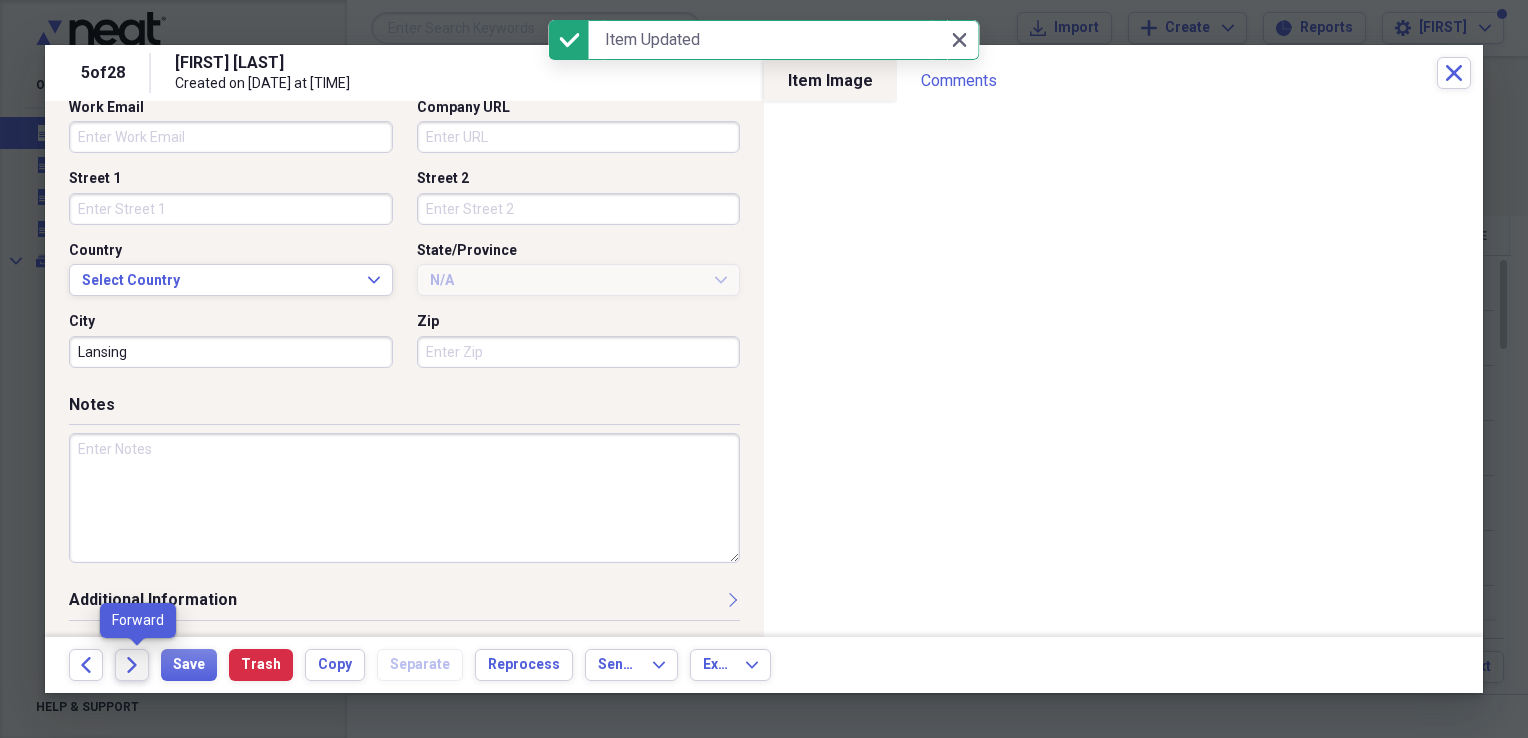 click on "Forward" 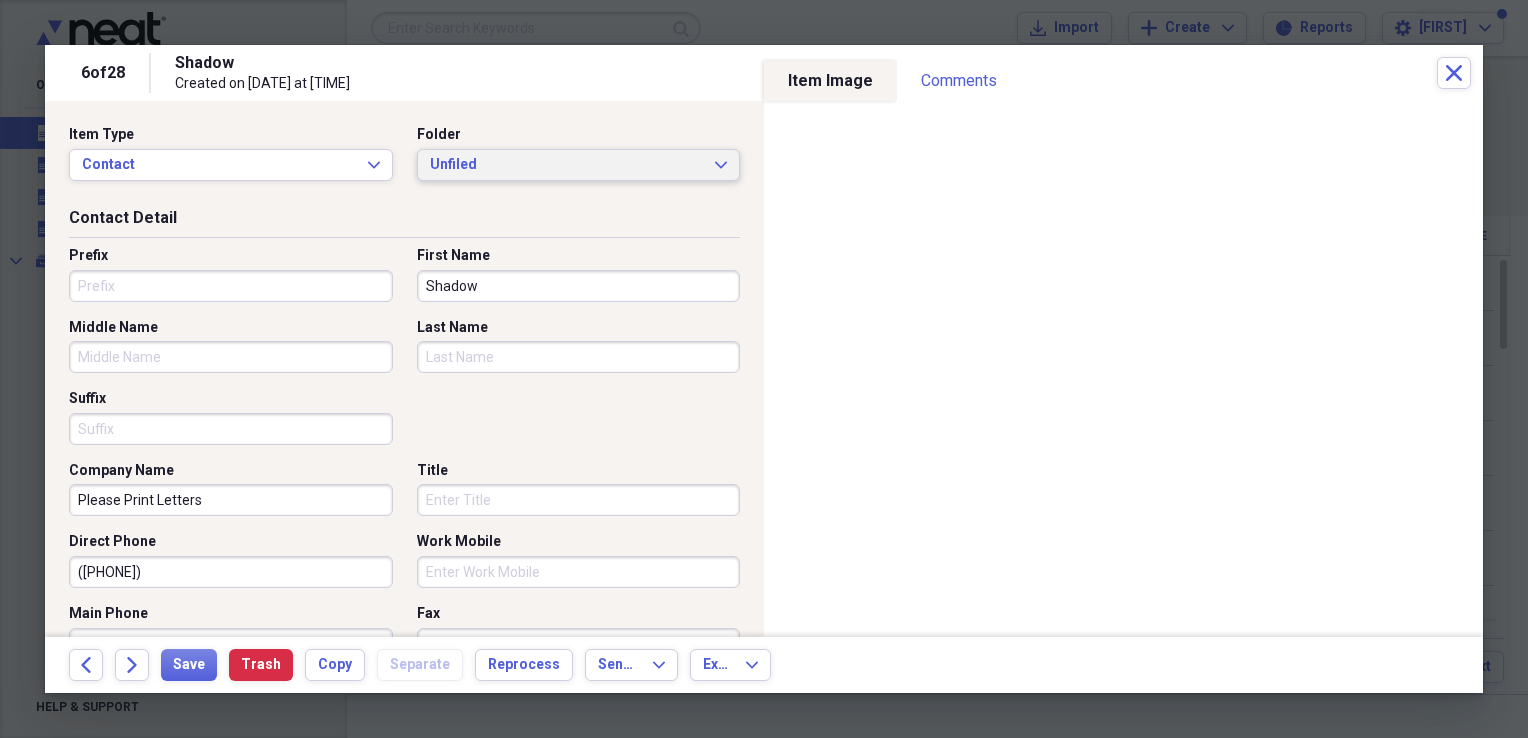 click on "Unfiled" at bounding box center [567, 165] 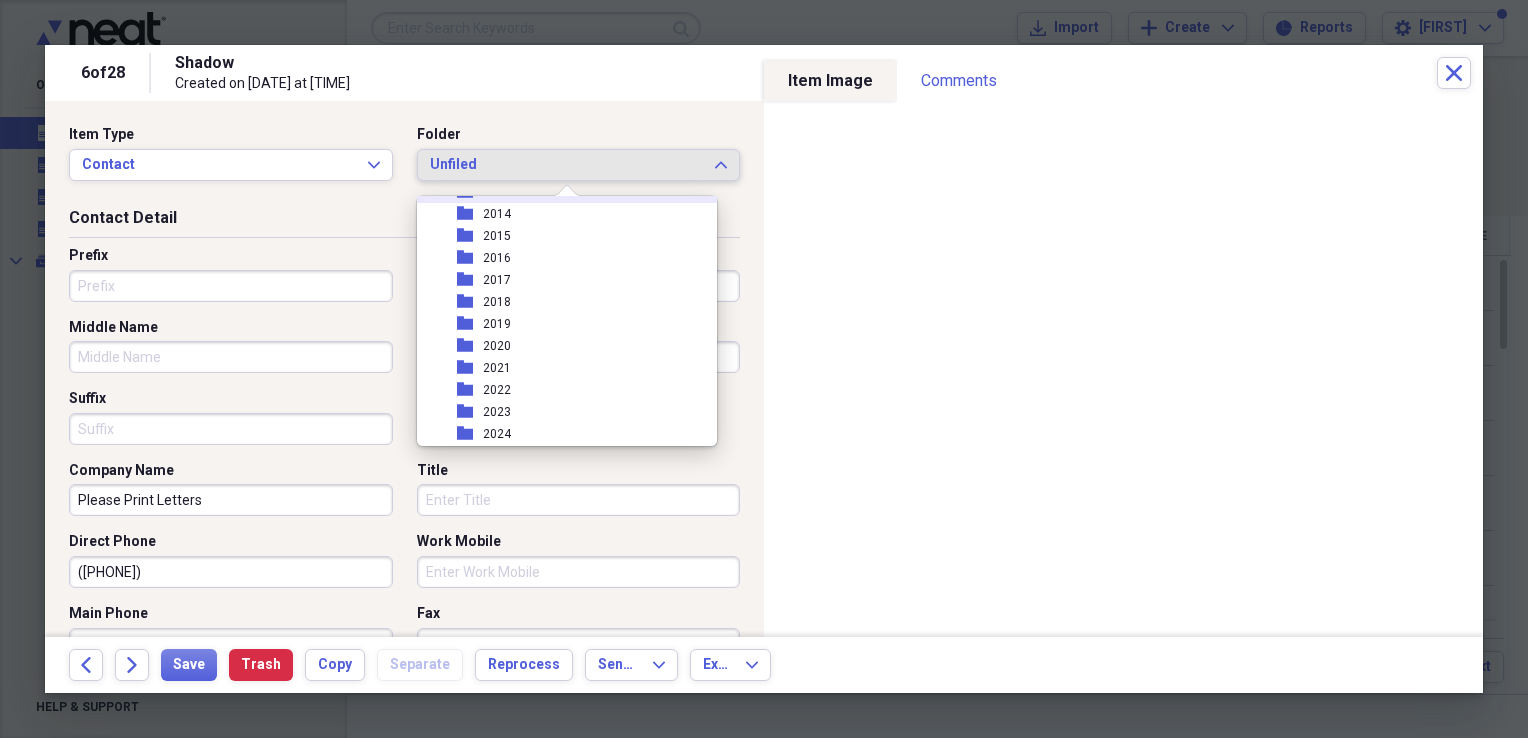 scroll, scrollTop: 200, scrollLeft: 0, axis: vertical 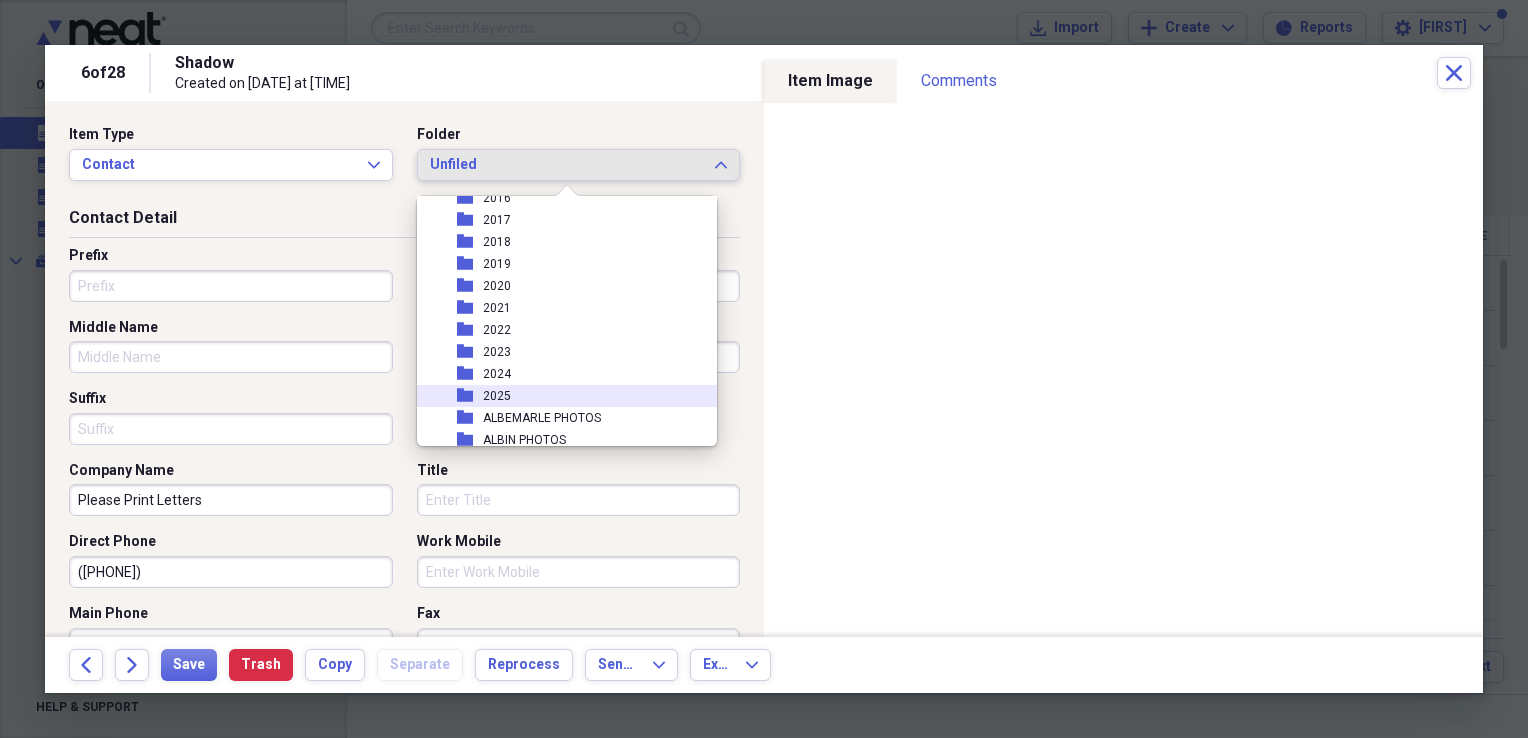 click on "folder 2025" at bounding box center (559, 396) 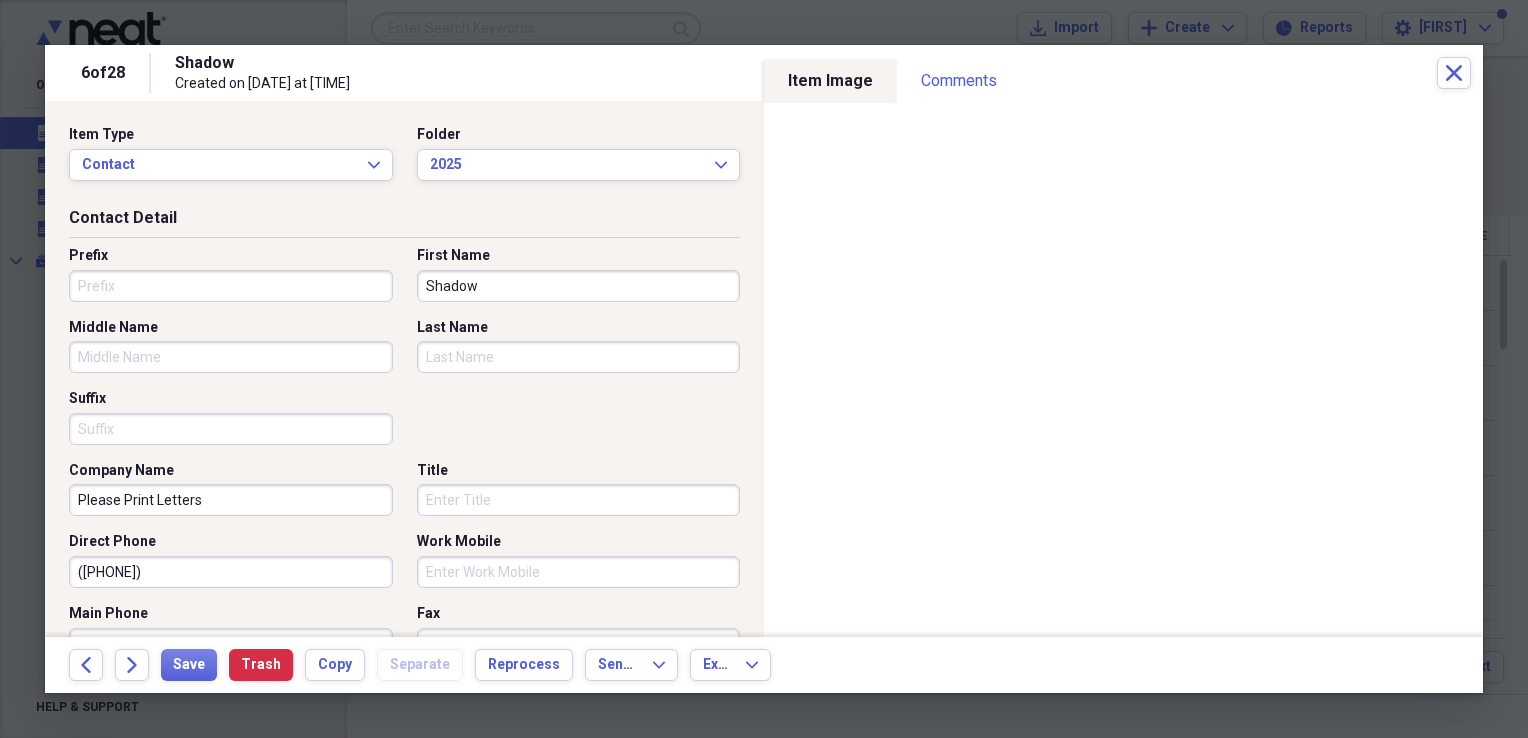 click on "Shadow" at bounding box center [579, 286] 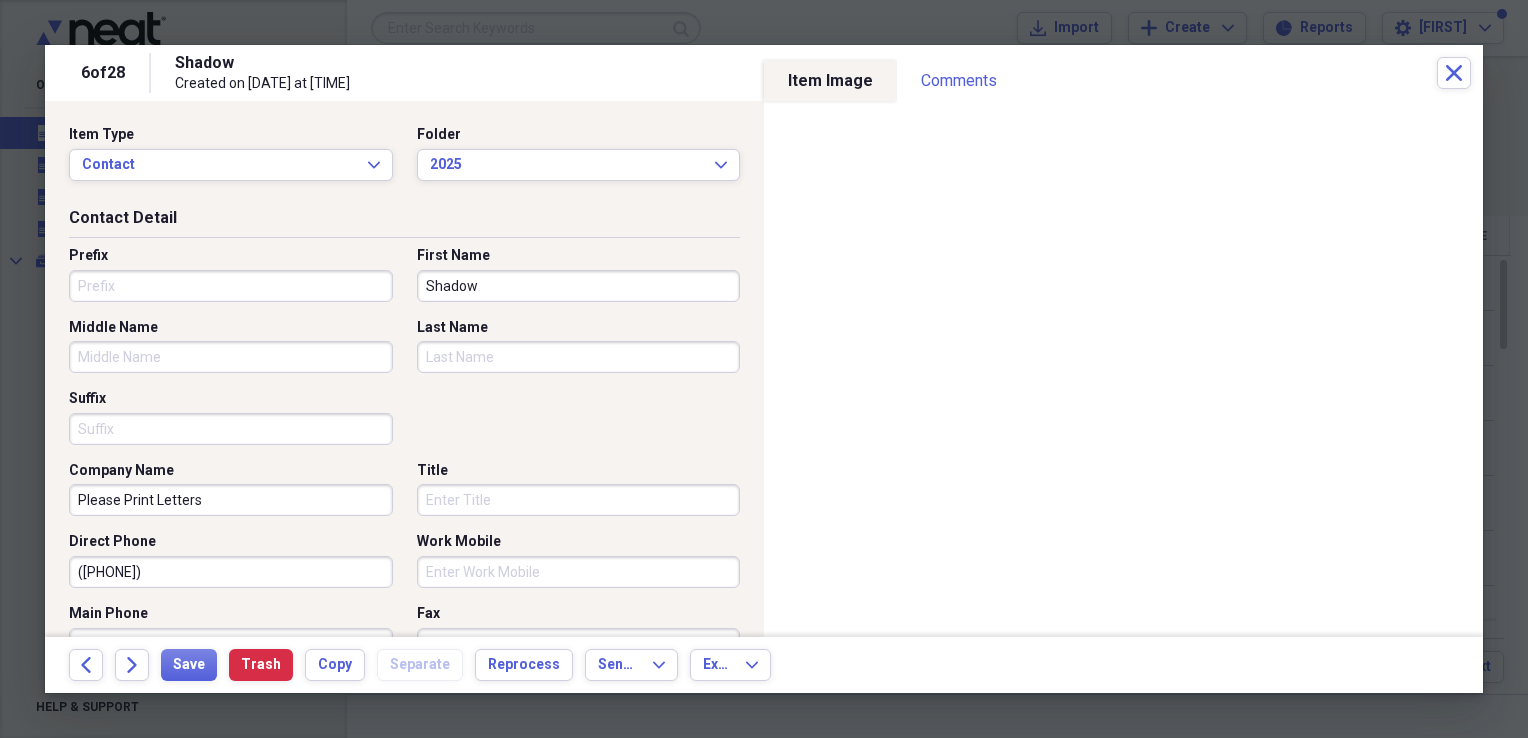 click on "Shadow" at bounding box center [579, 286] 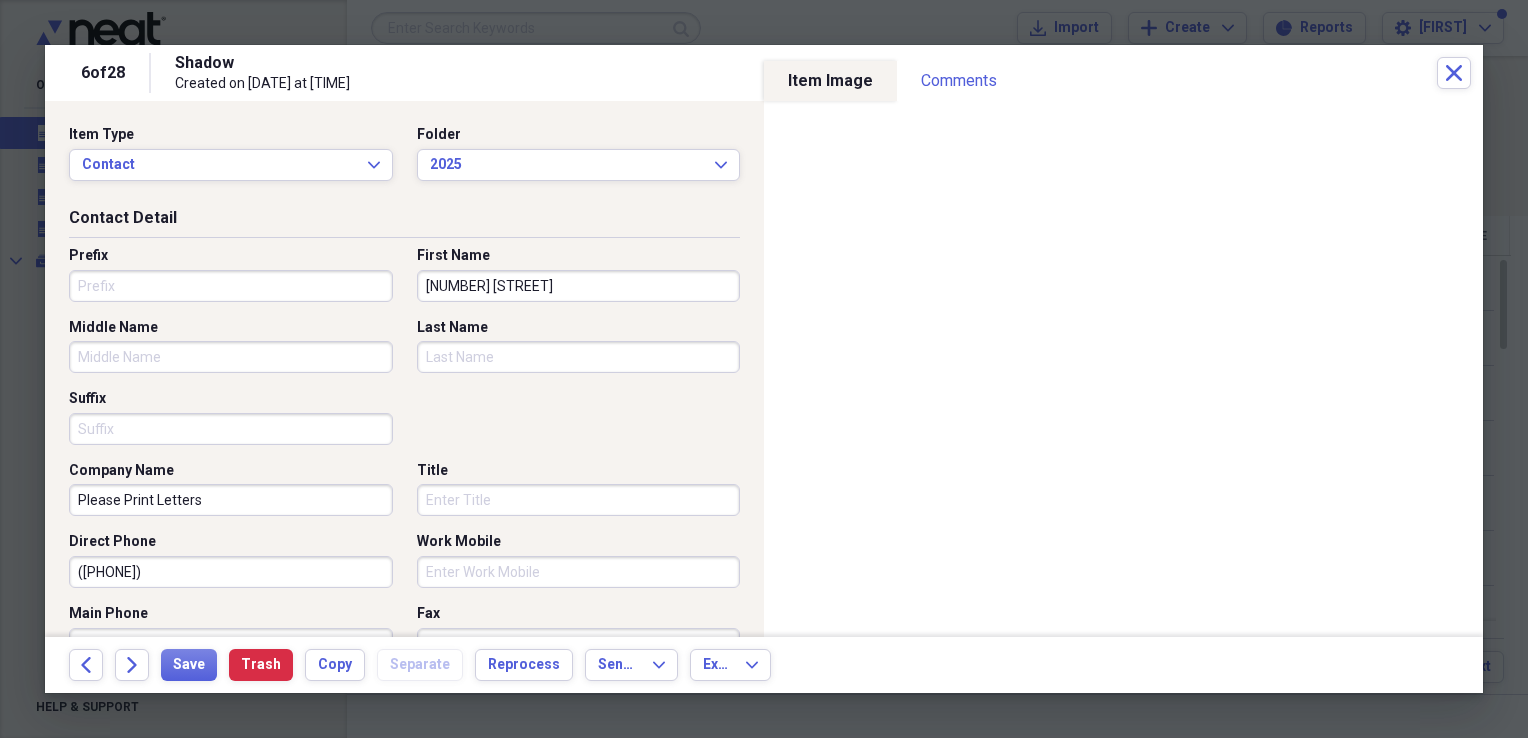 type on "[NUMBER] [STREET]" 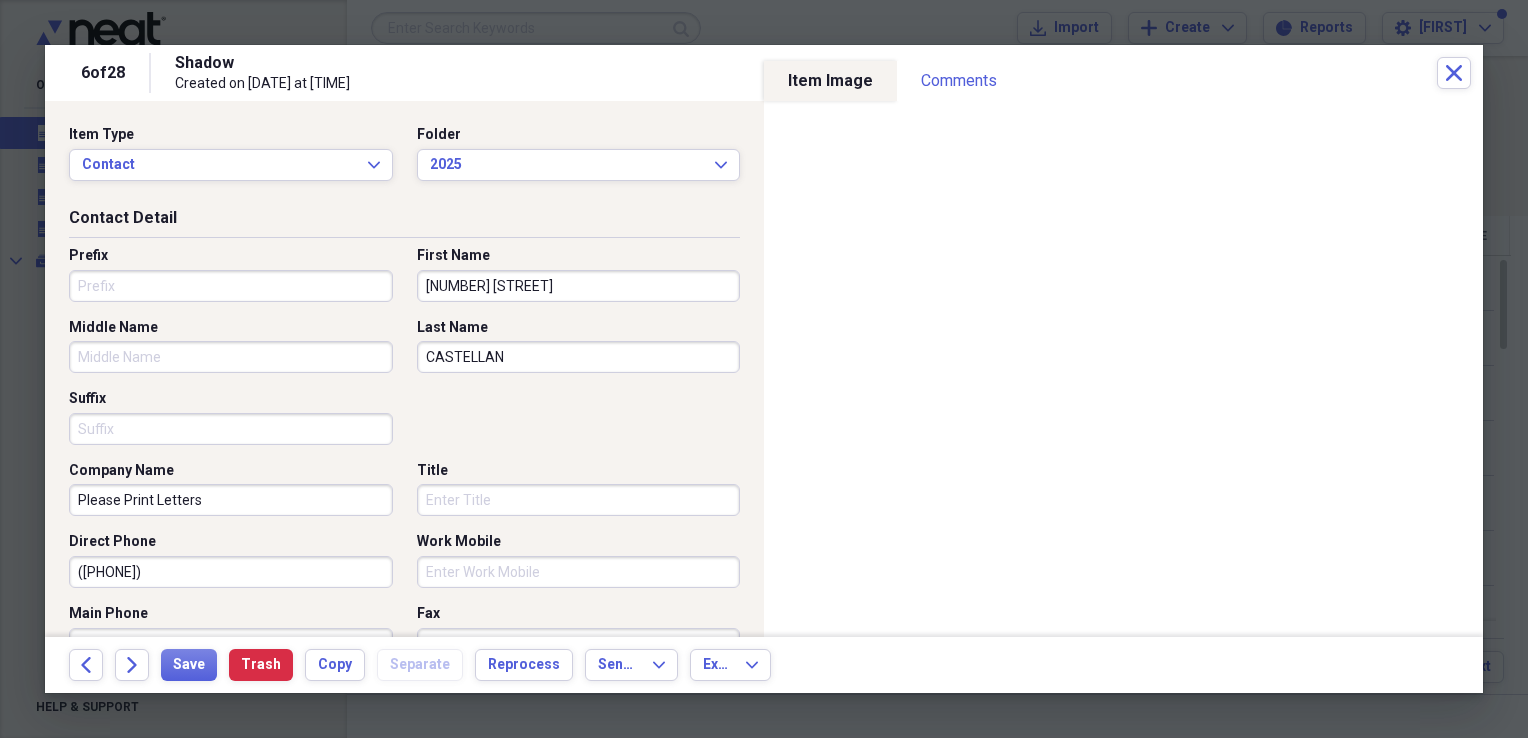 click on "CASTELLAN" at bounding box center [579, 357] 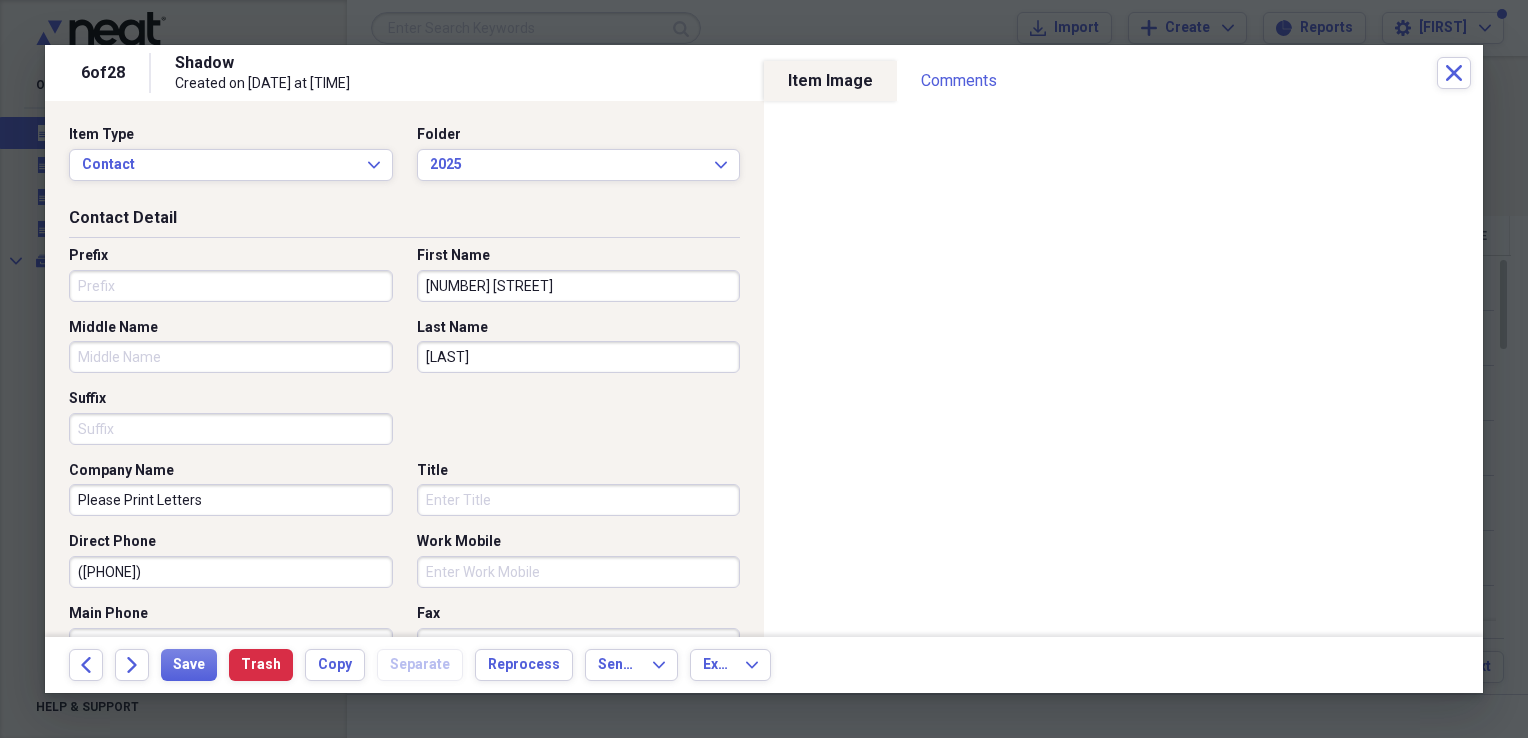 type on "[LAST]" 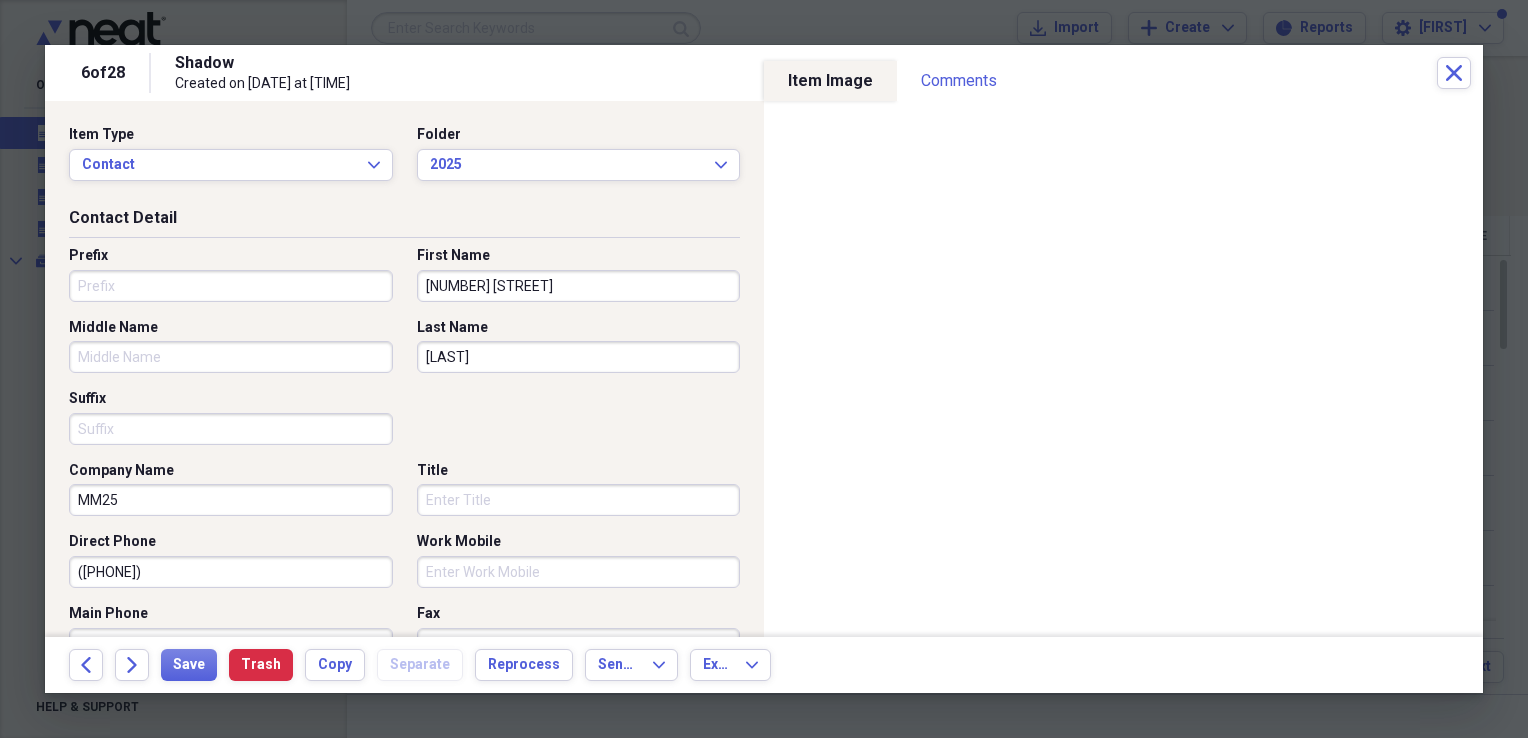 type on "MM25" 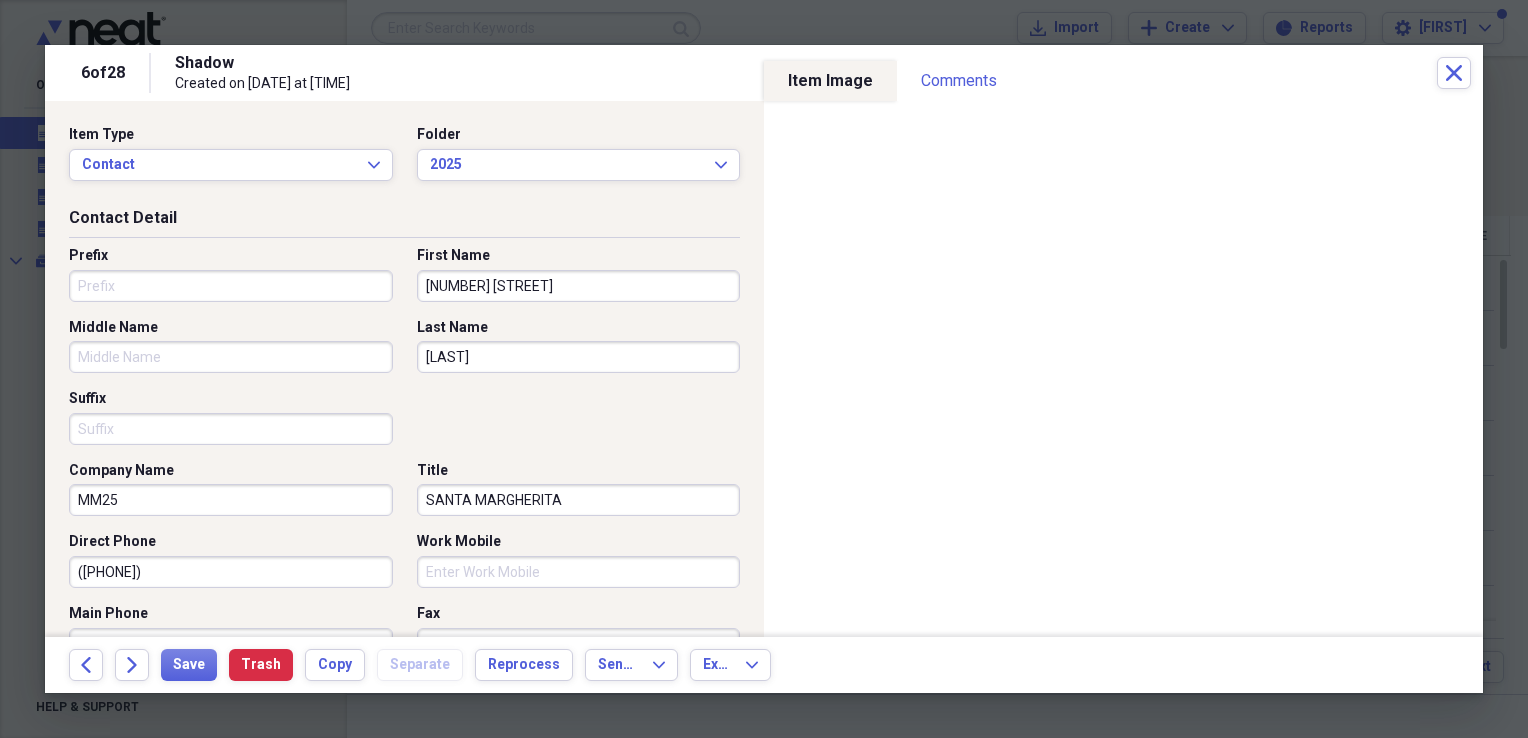 type on "SANTA MARGHERITA" 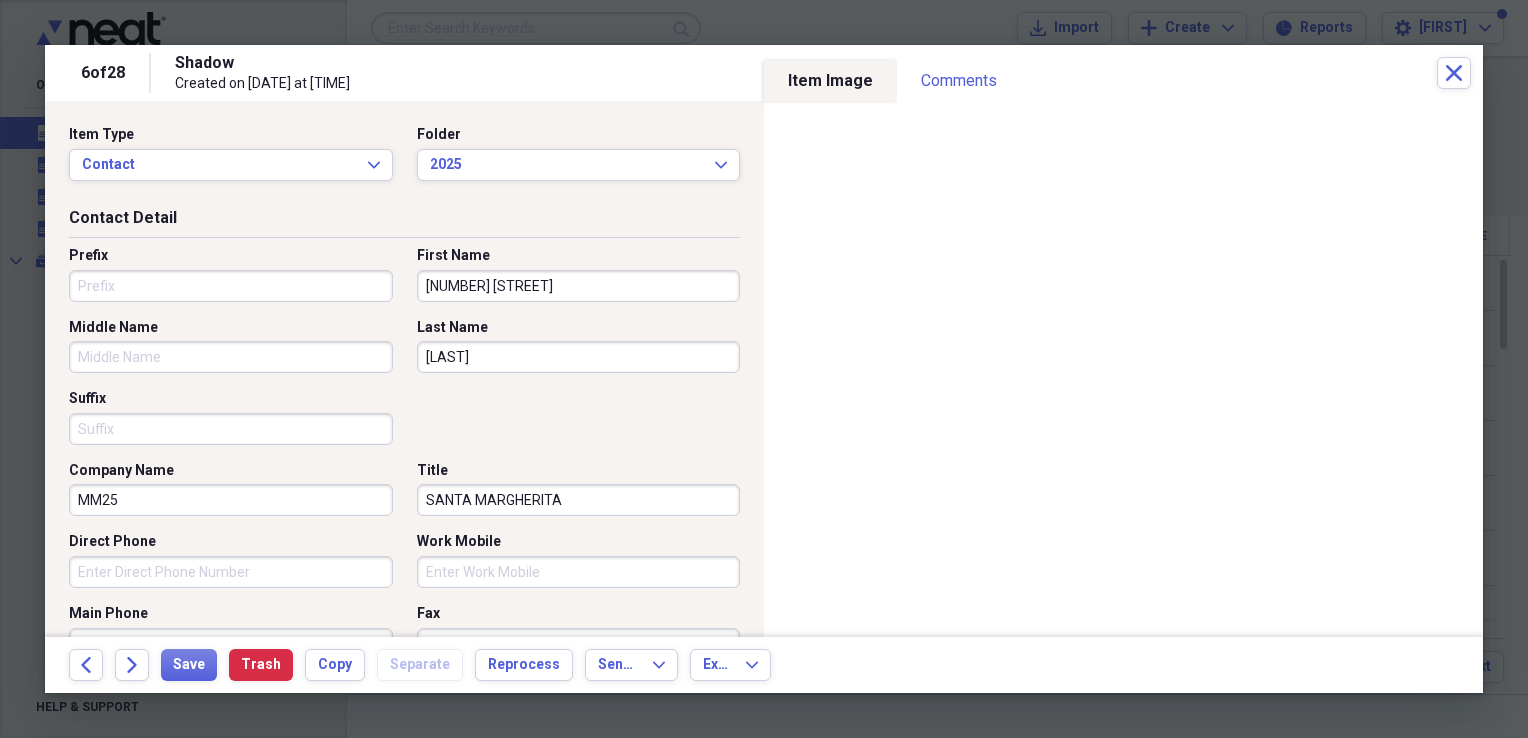 type 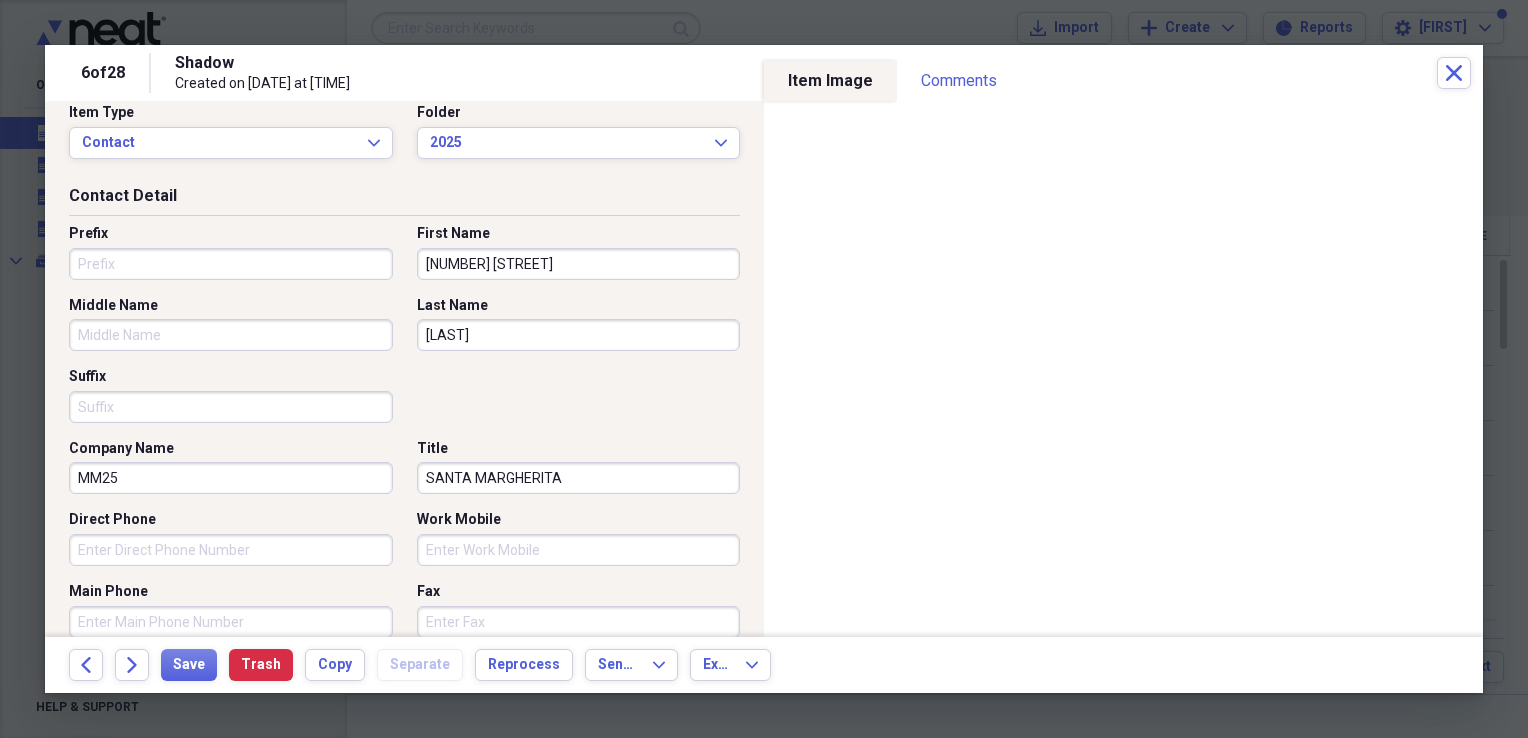 scroll, scrollTop: 345, scrollLeft: 0, axis: vertical 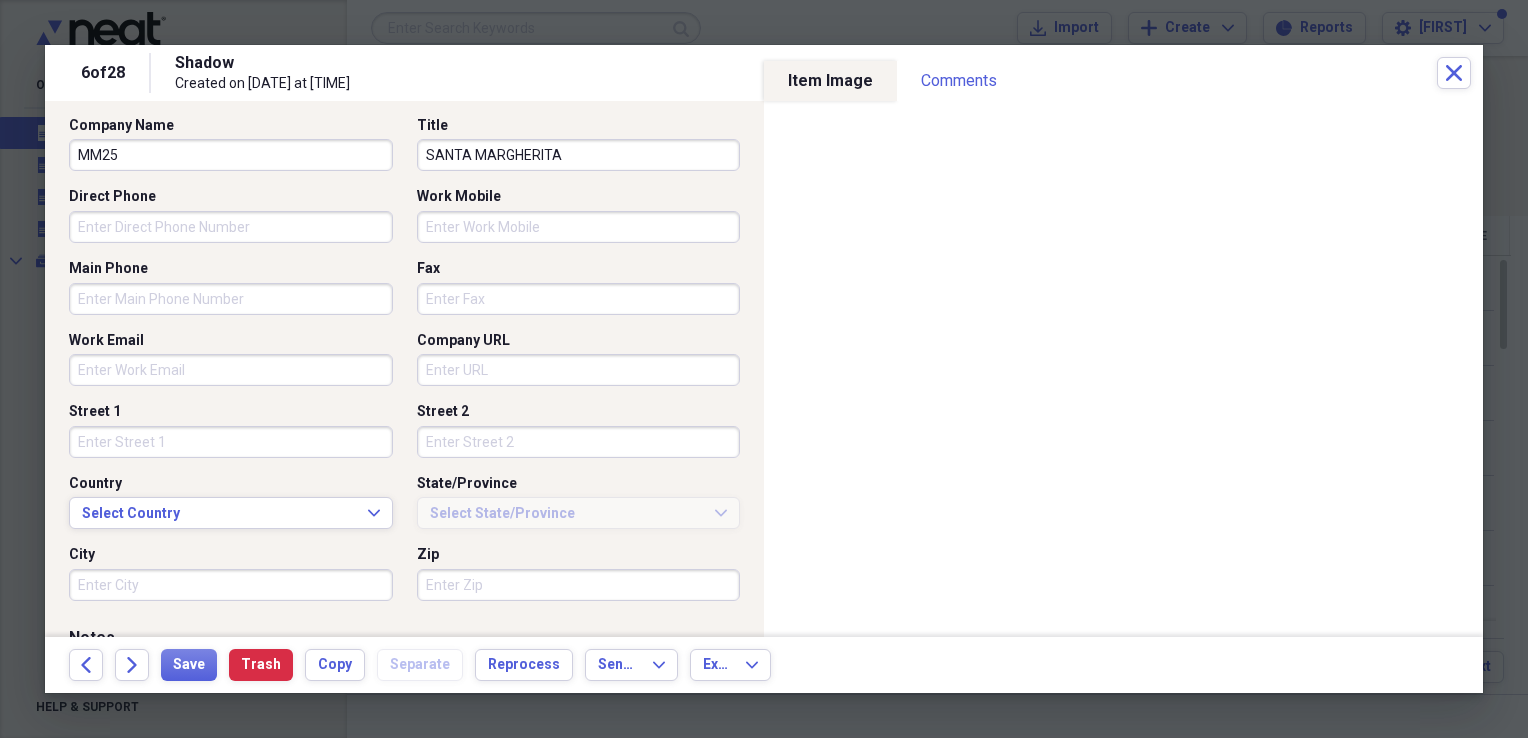 type 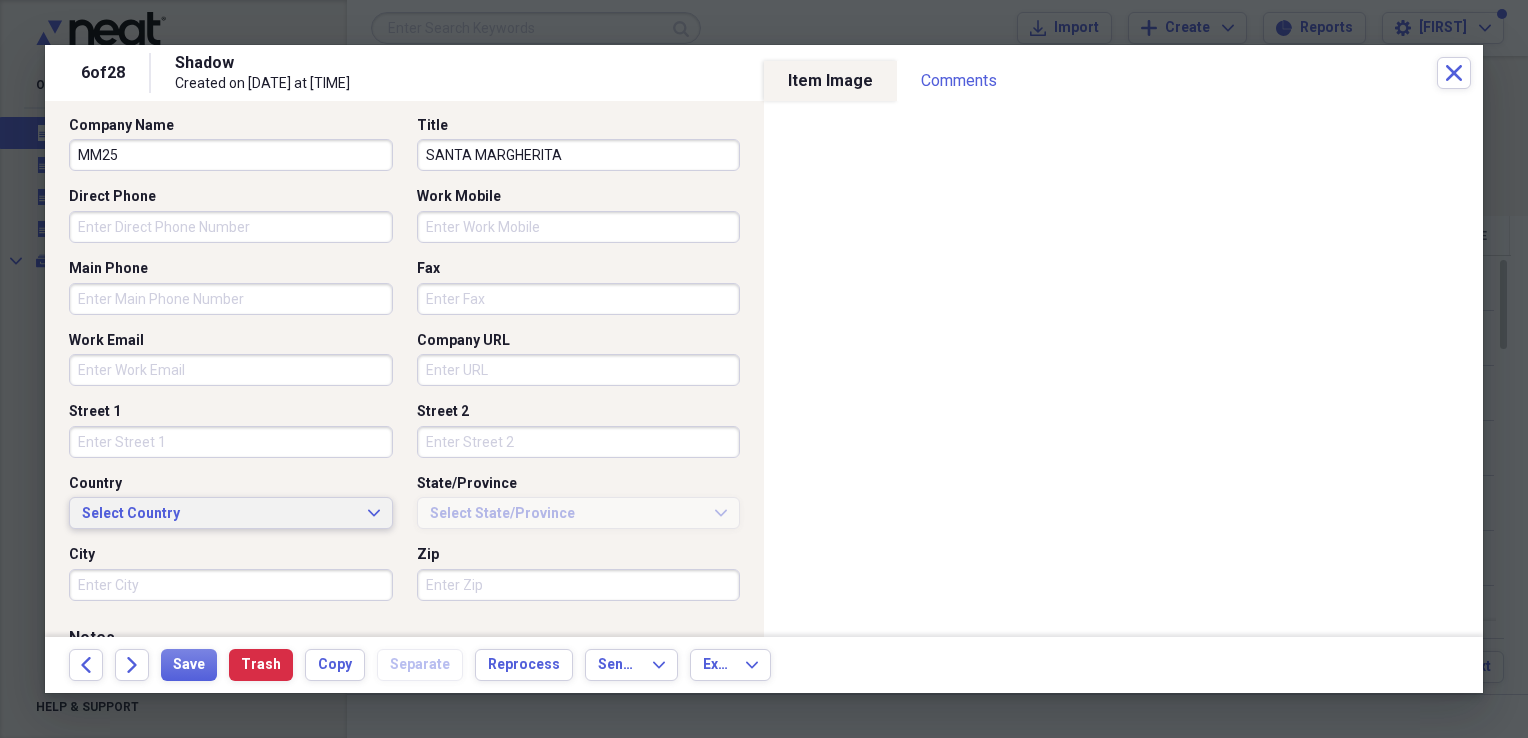 type 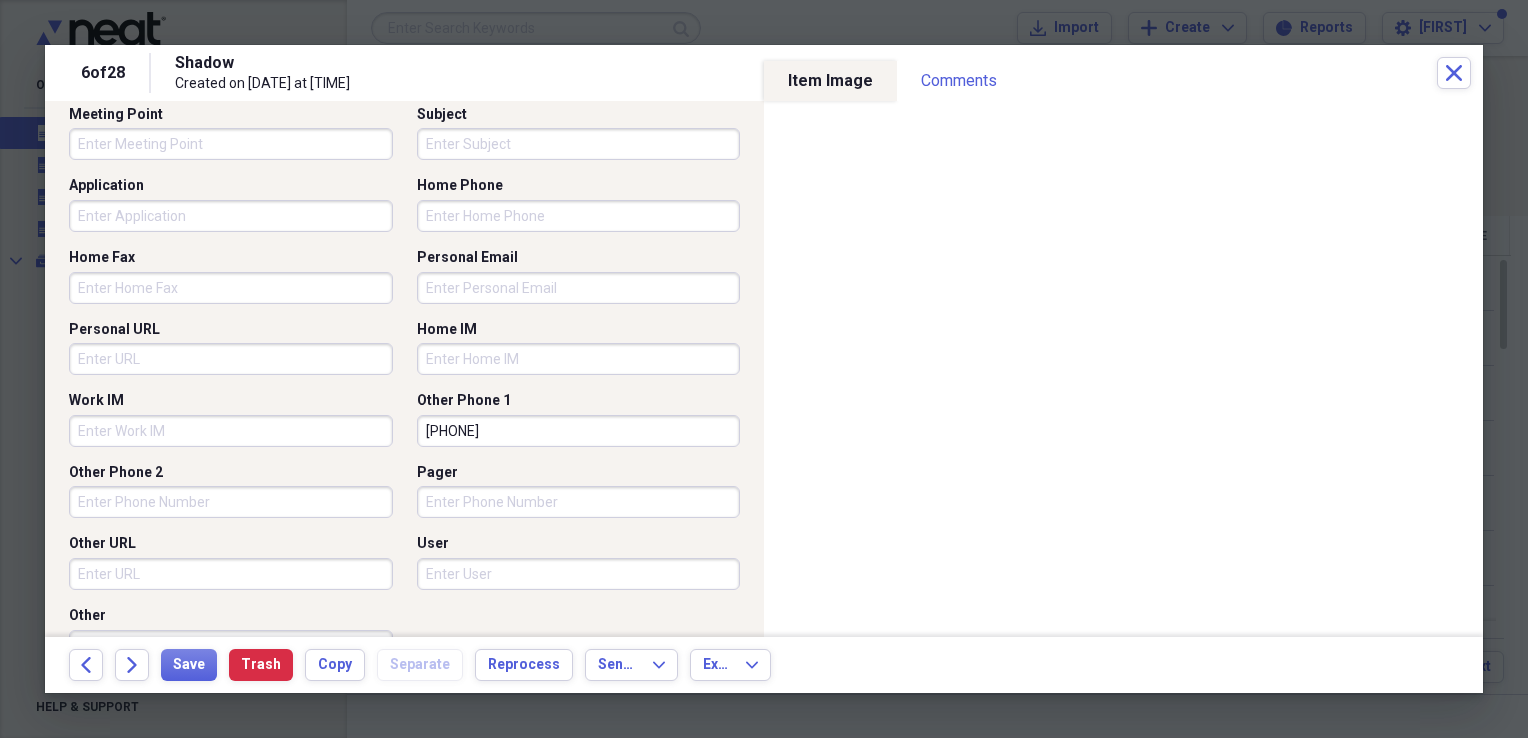 scroll, scrollTop: 1294, scrollLeft: 0, axis: vertical 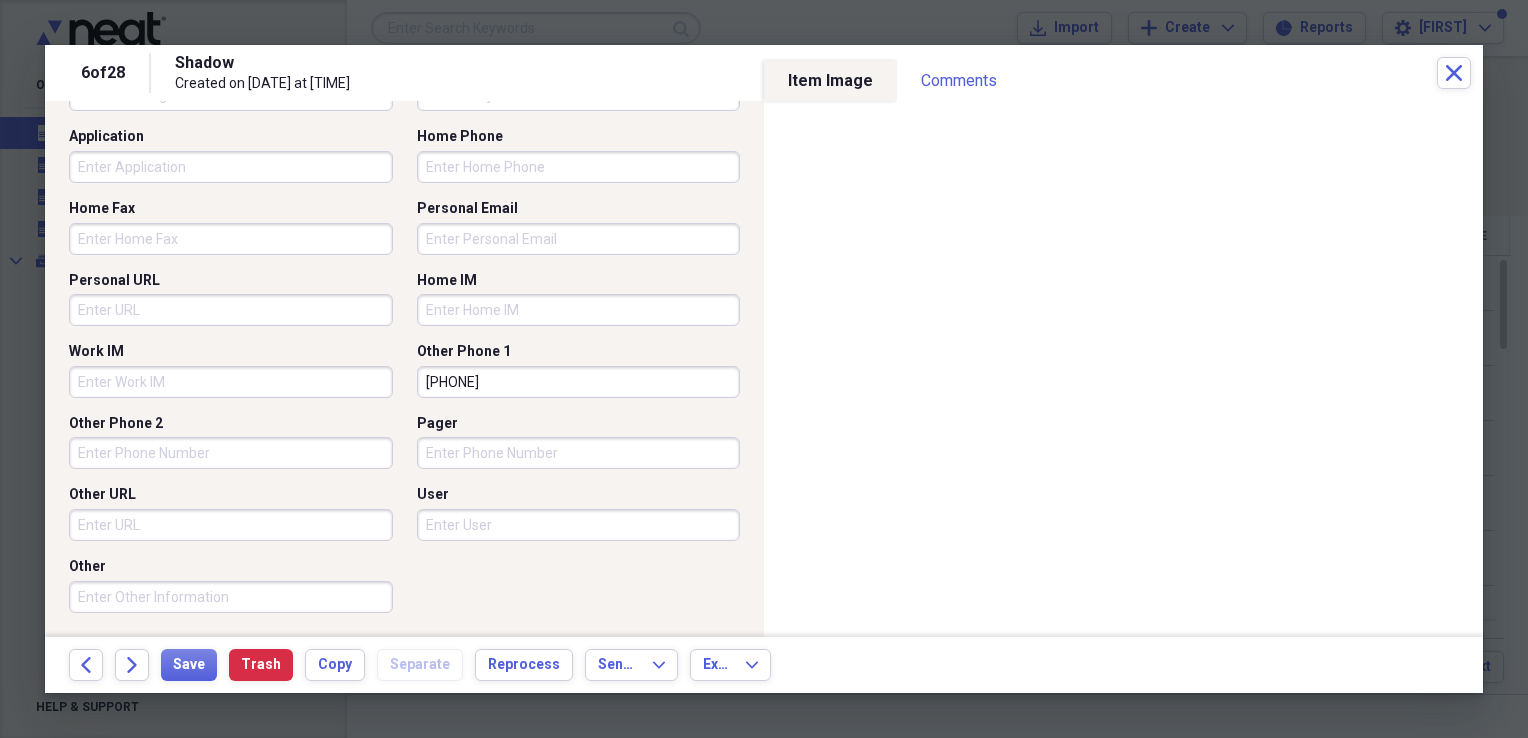 drag, startPoint x: 513, startPoint y: 378, endPoint x: 260, endPoint y: 374, distance: 253.03162 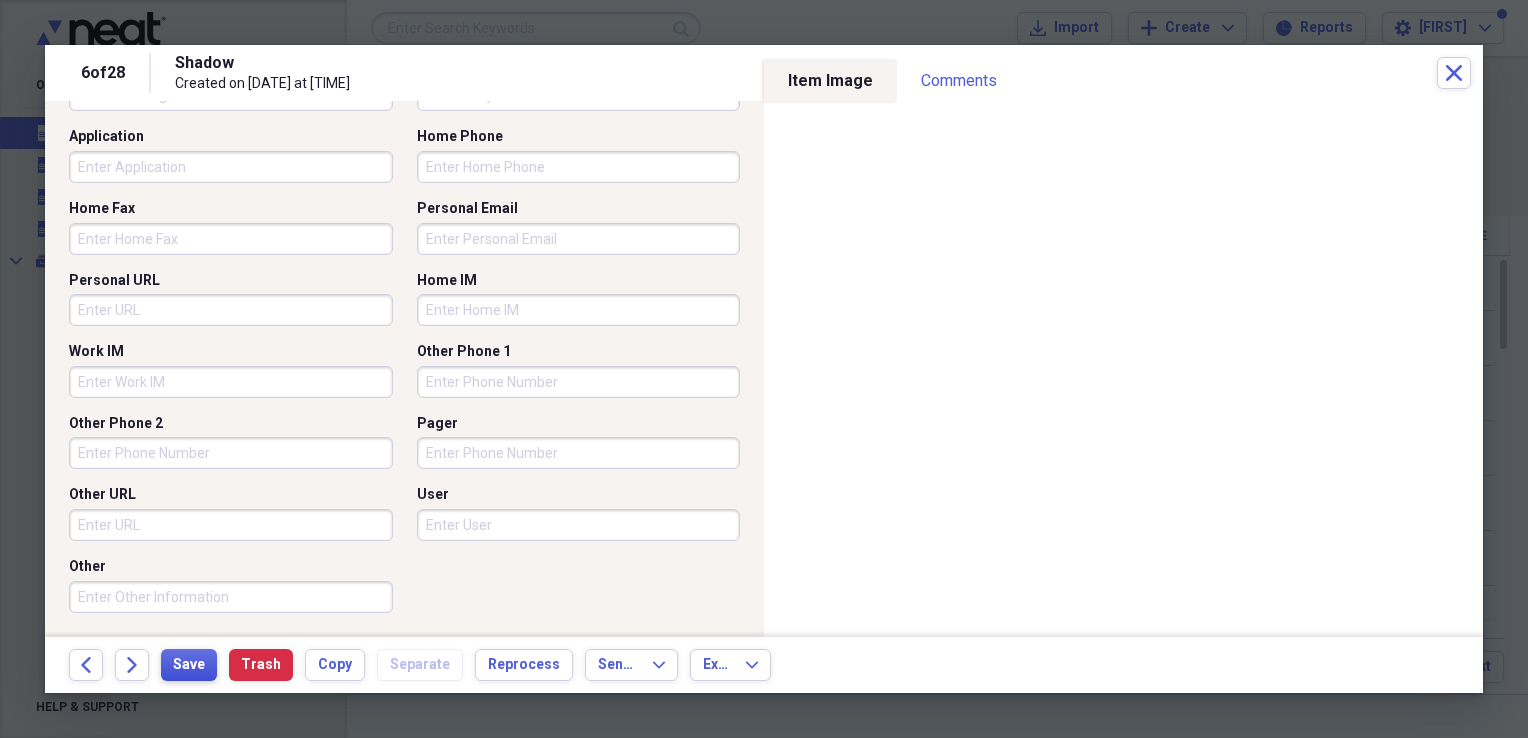 type 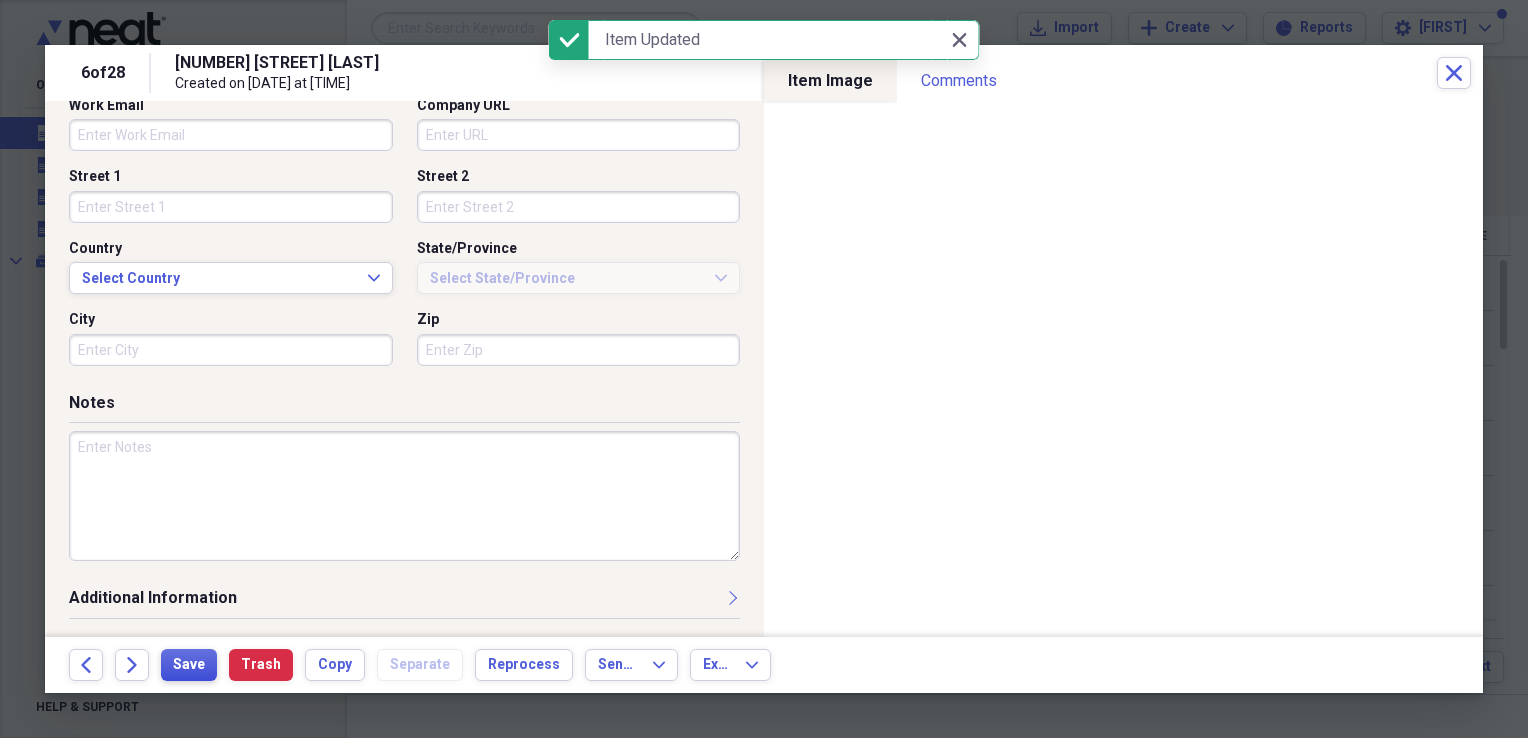 scroll, scrollTop: 578, scrollLeft: 0, axis: vertical 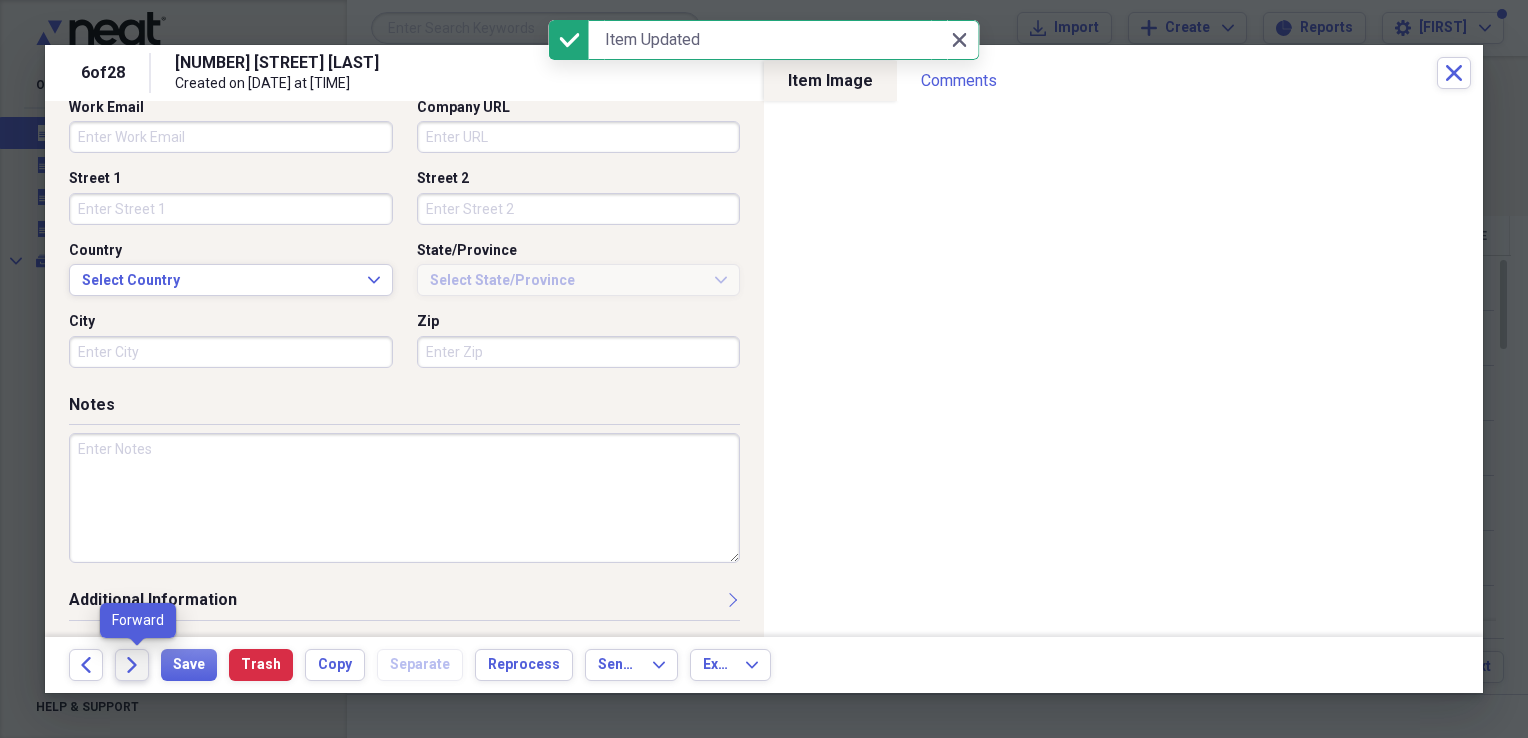 click on "Forward" at bounding box center [132, 665] 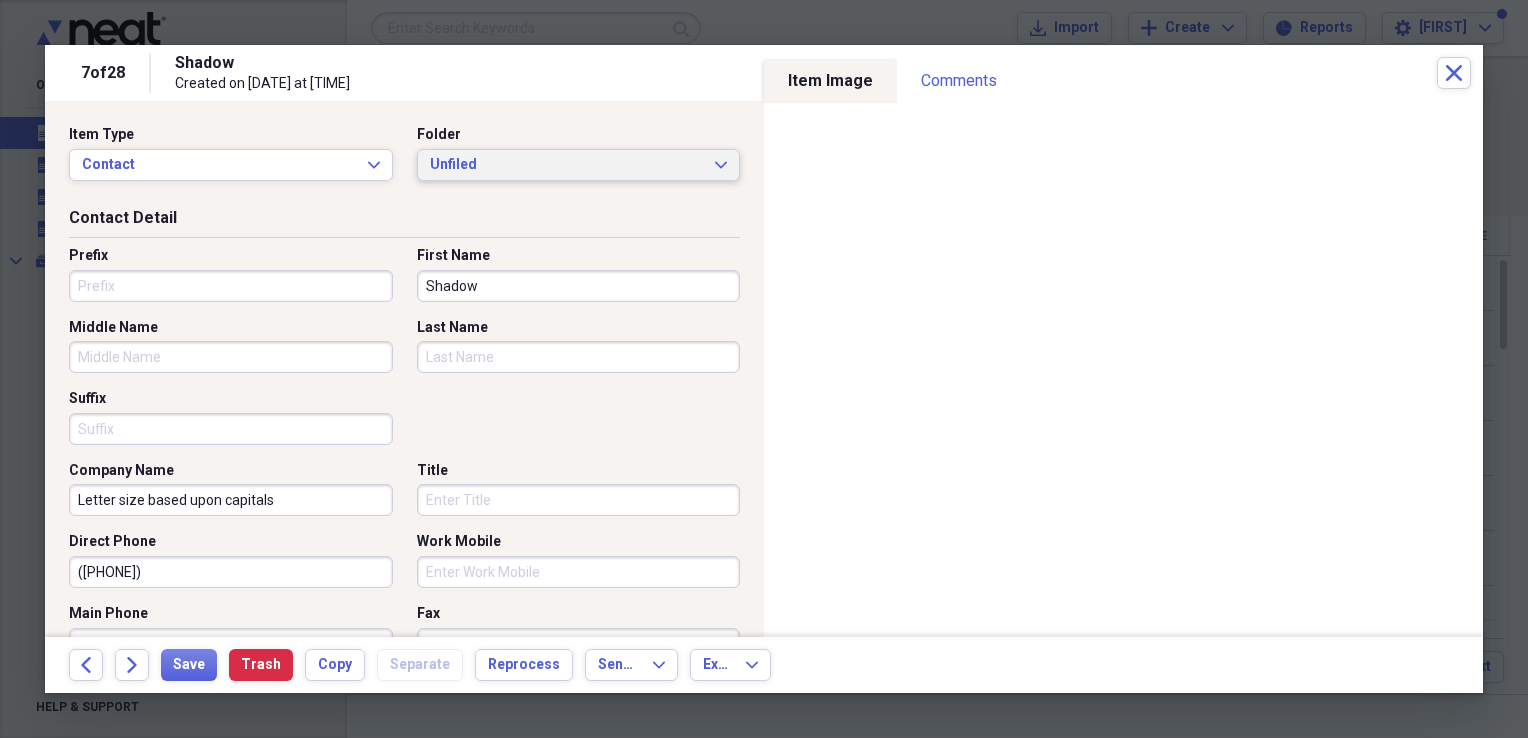 click on "Unfiled" at bounding box center [567, 165] 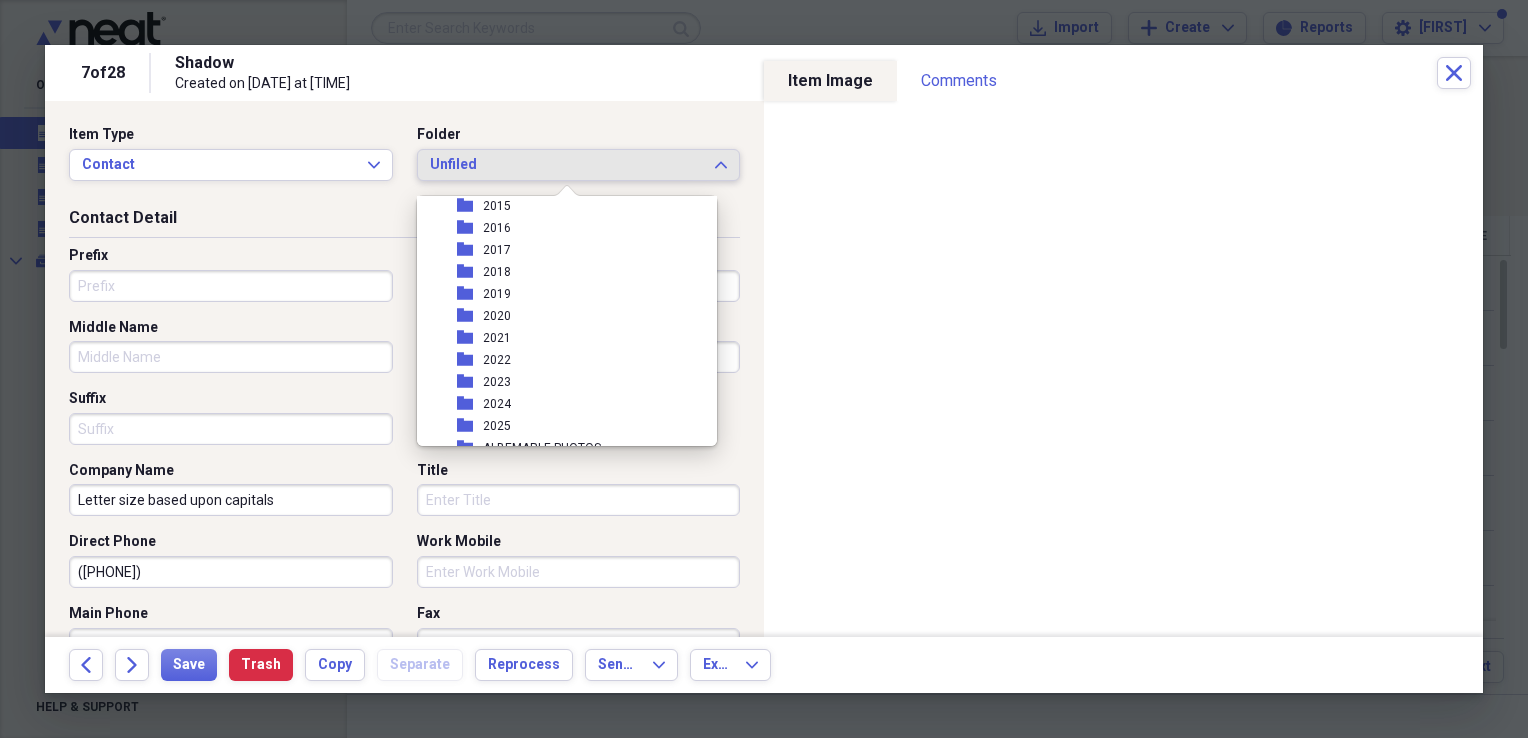 scroll, scrollTop: 200, scrollLeft: 0, axis: vertical 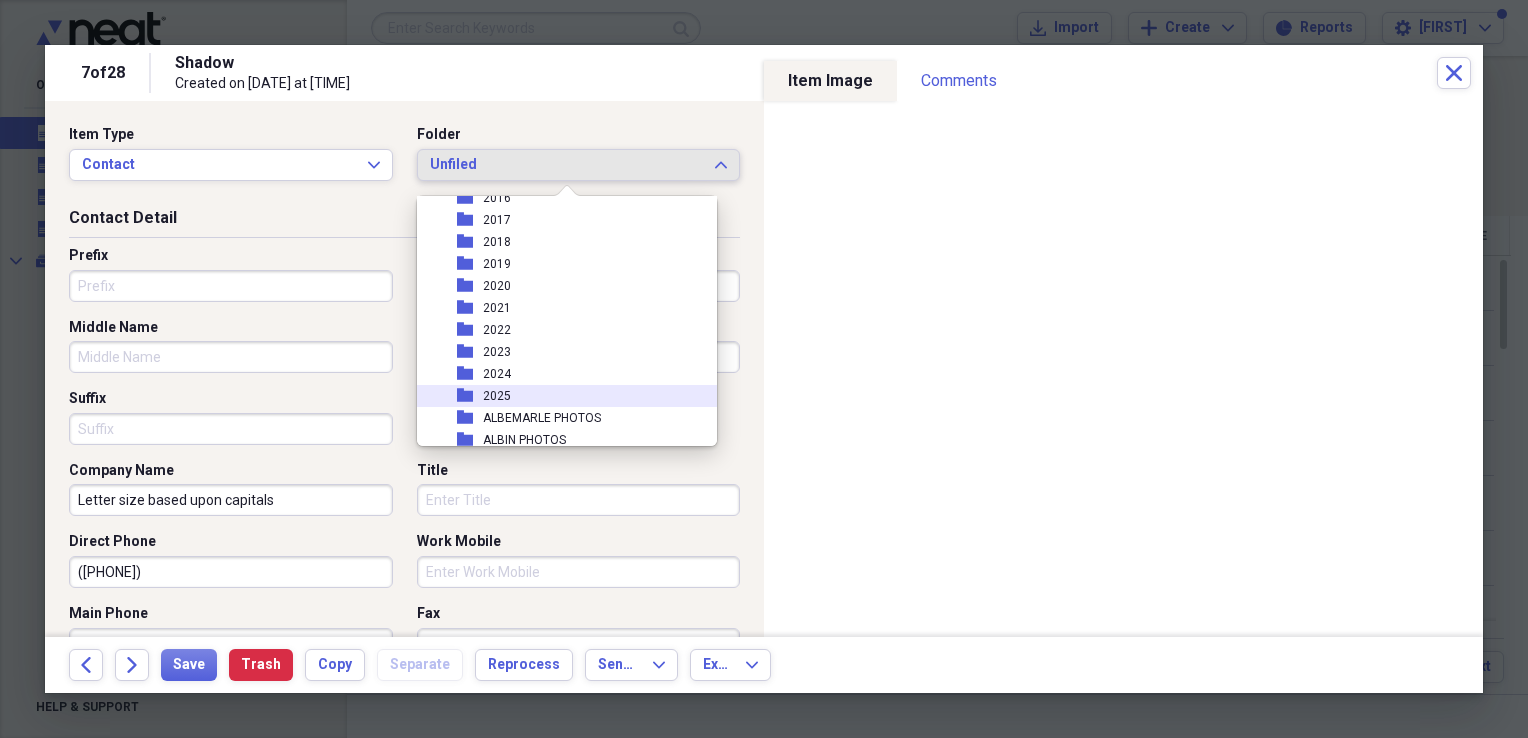 click on "2025" at bounding box center [497, 396] 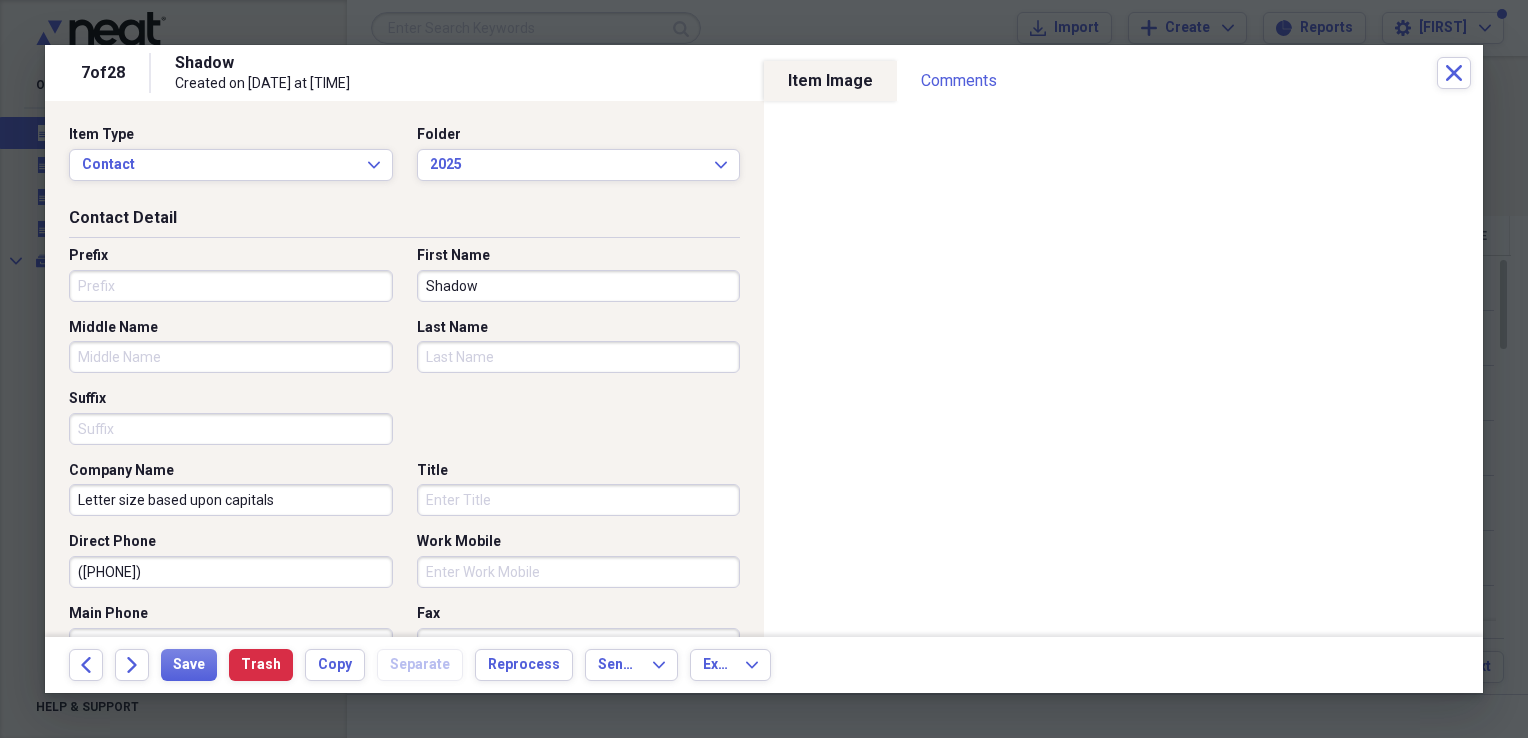 click on "Shadow" at bounding box center [579, 286] 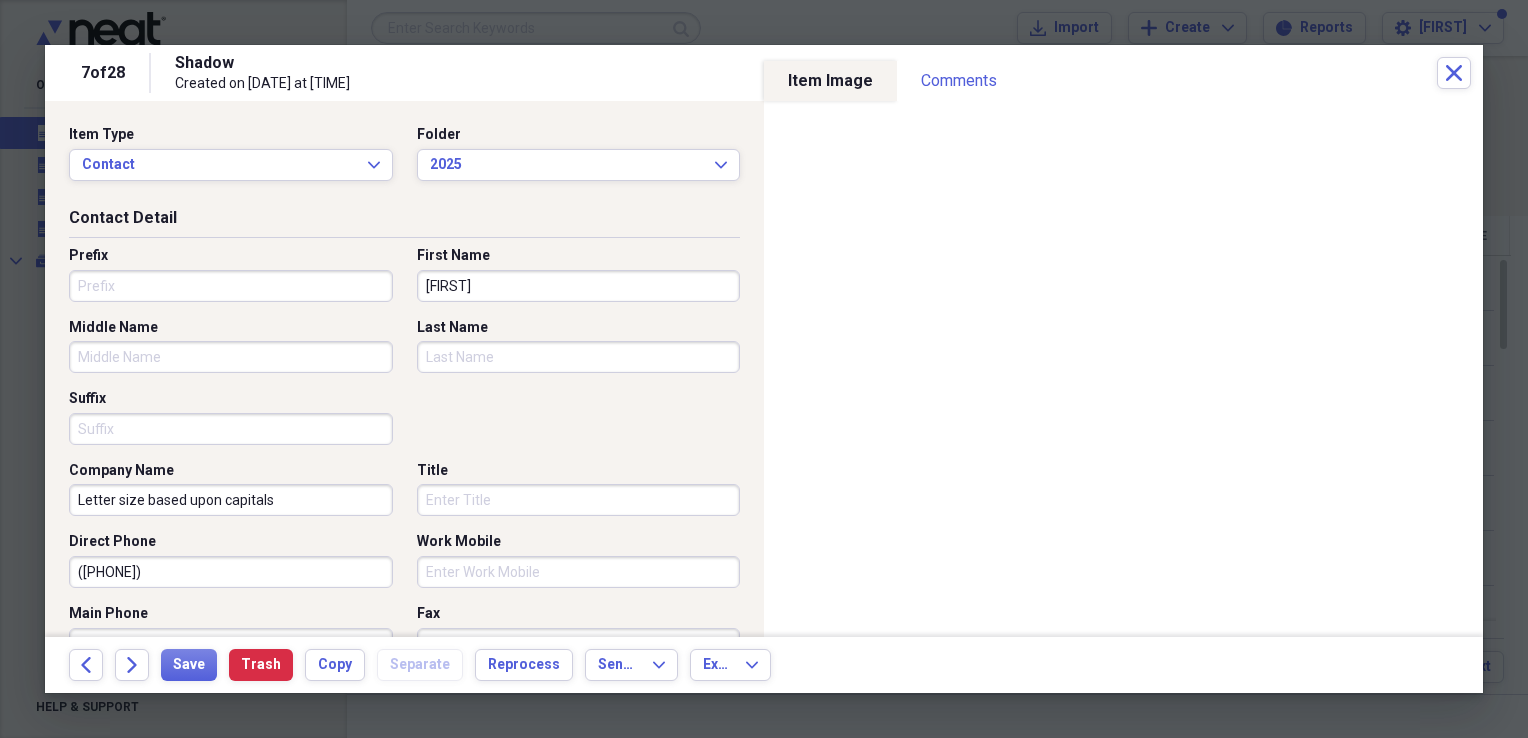 type on "[FIRST]" 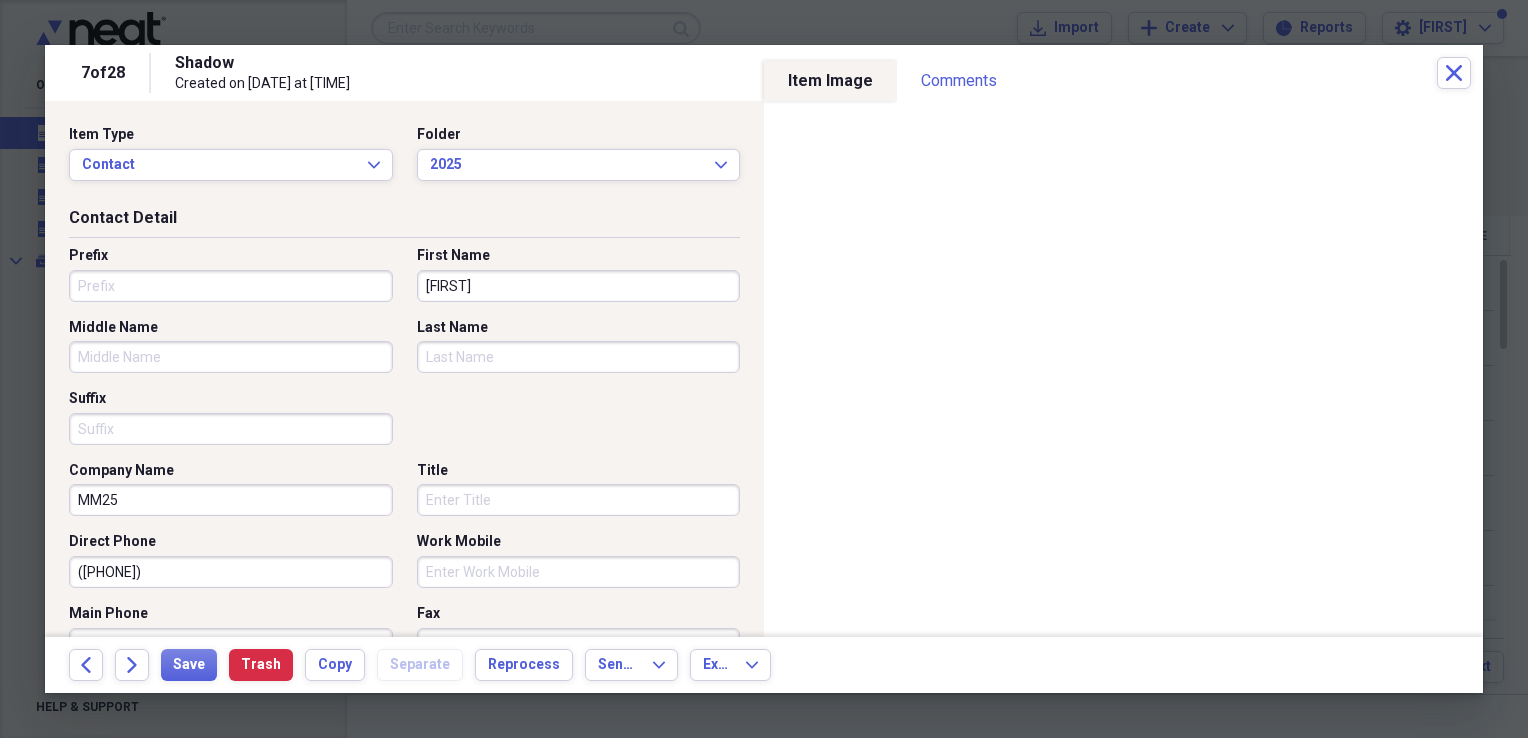 type on "MM25" 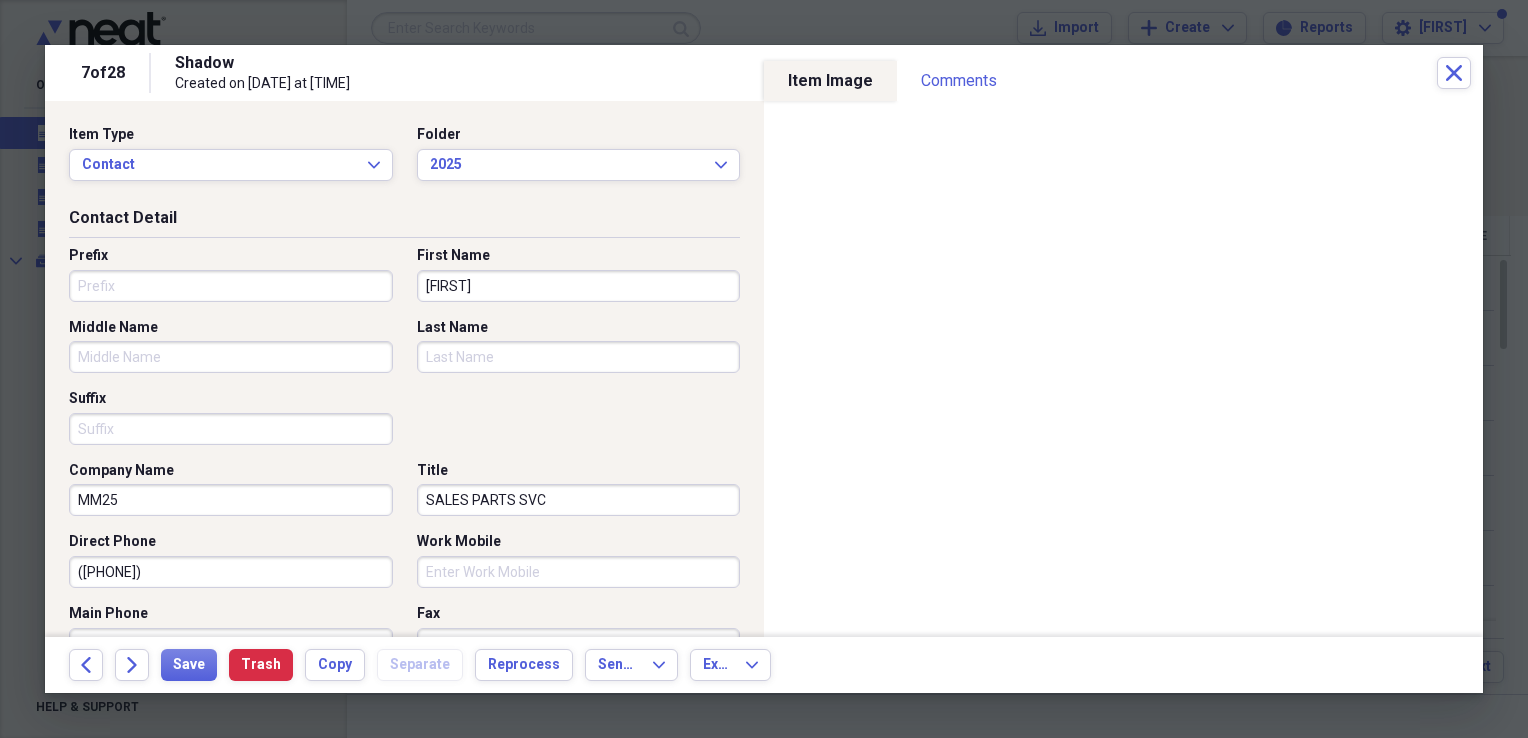type on "SALES PARTS SVC" 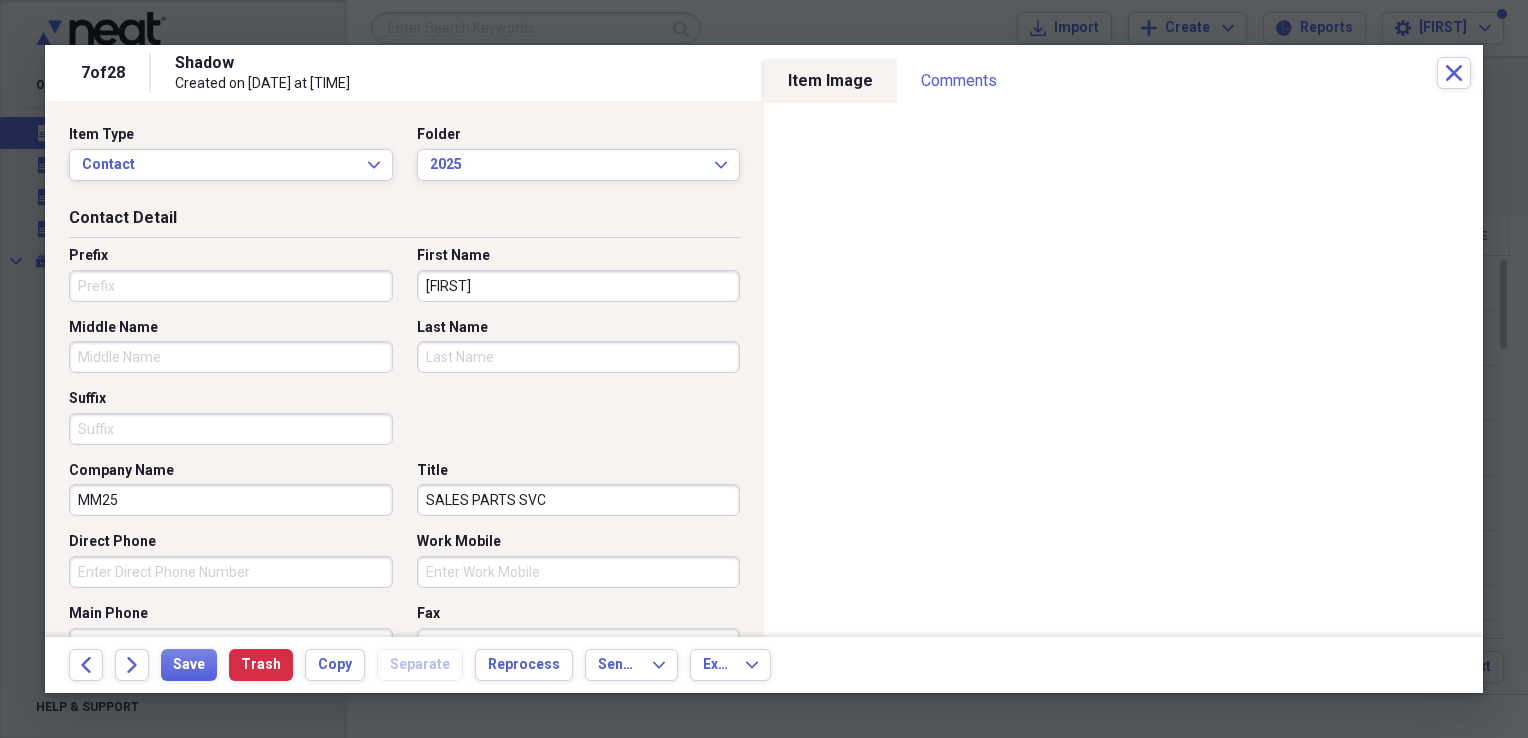 type 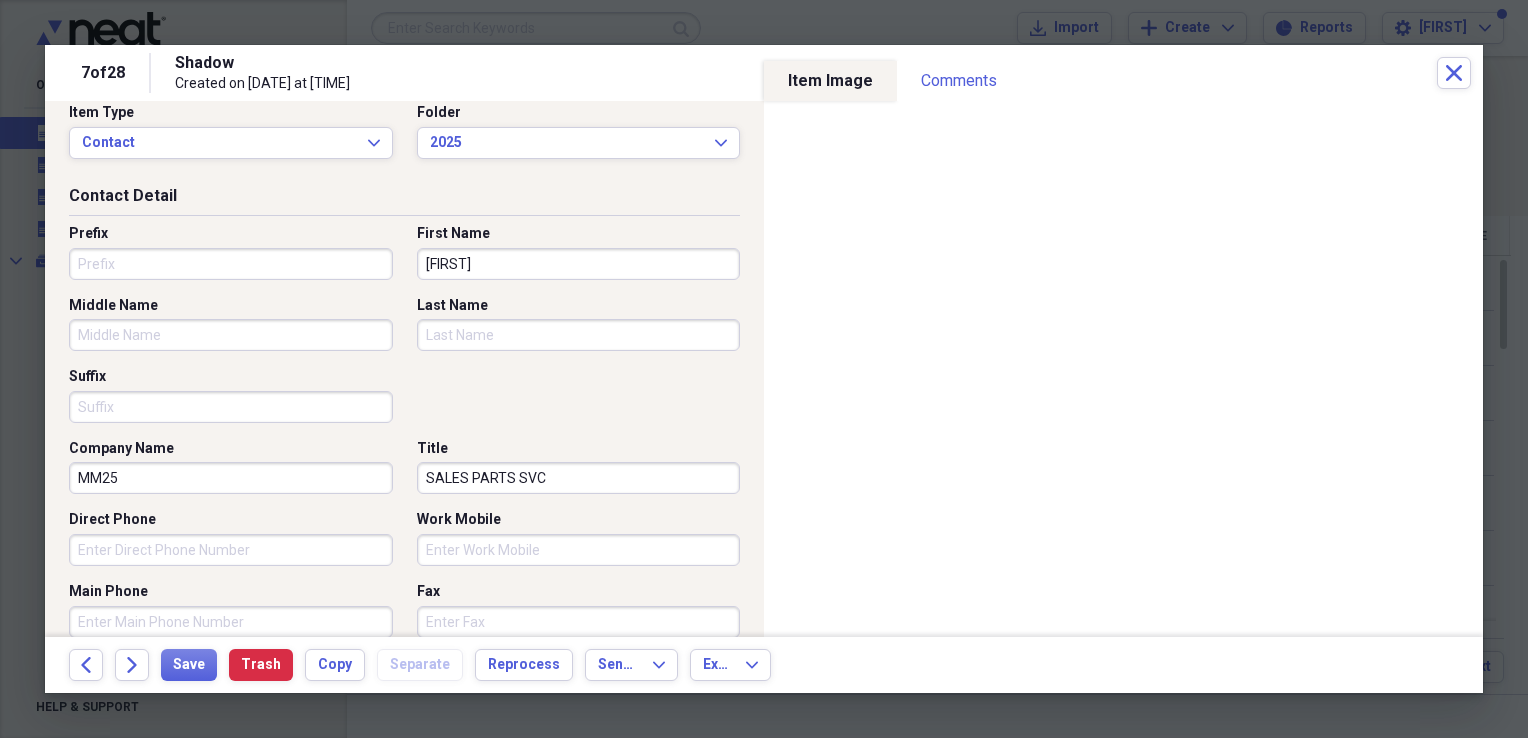 scroll, scrollTop: 345, scrollLeft: 0, axis: vertical 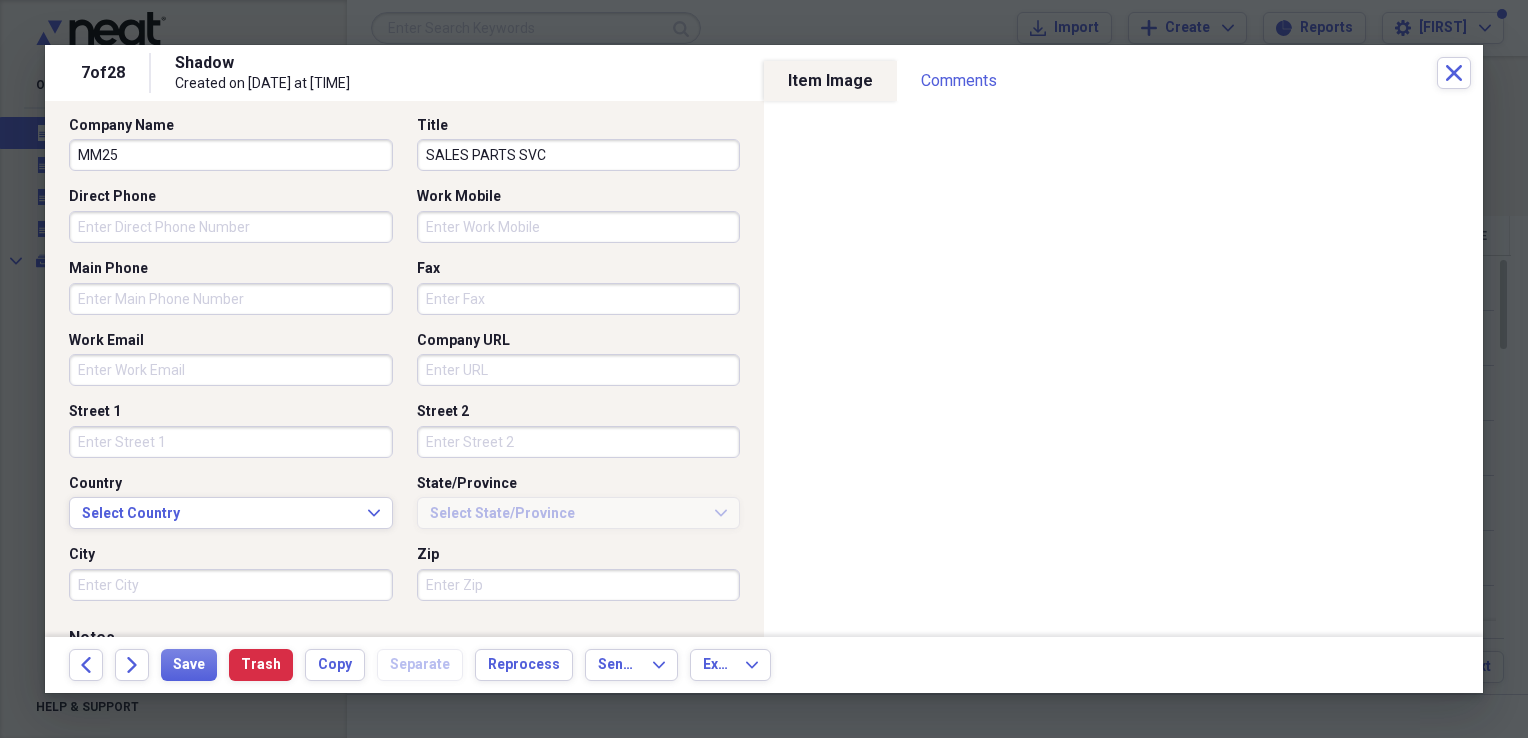 type 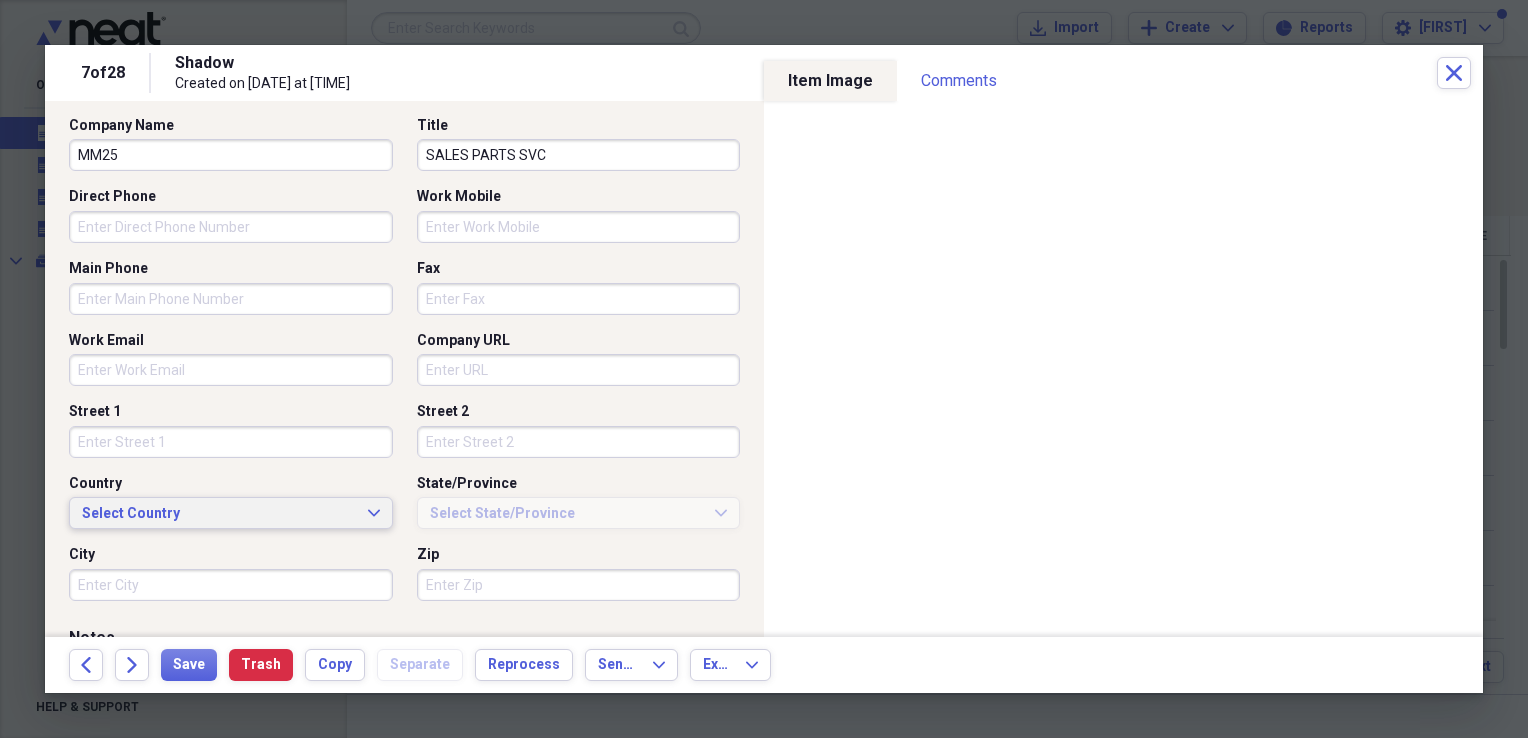 type 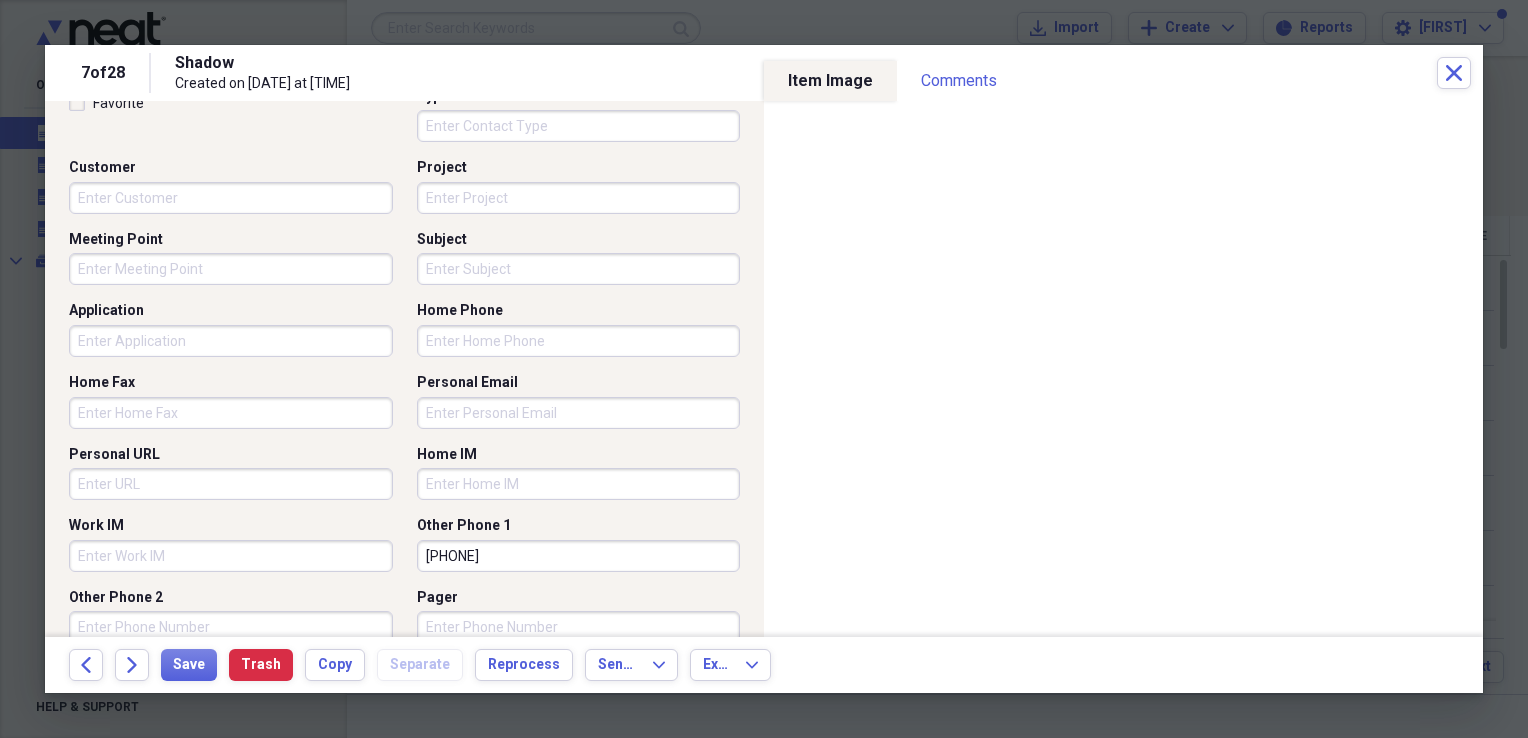 scroll, scrollTop: 1157, scrollLeft: 0, axis: vertical 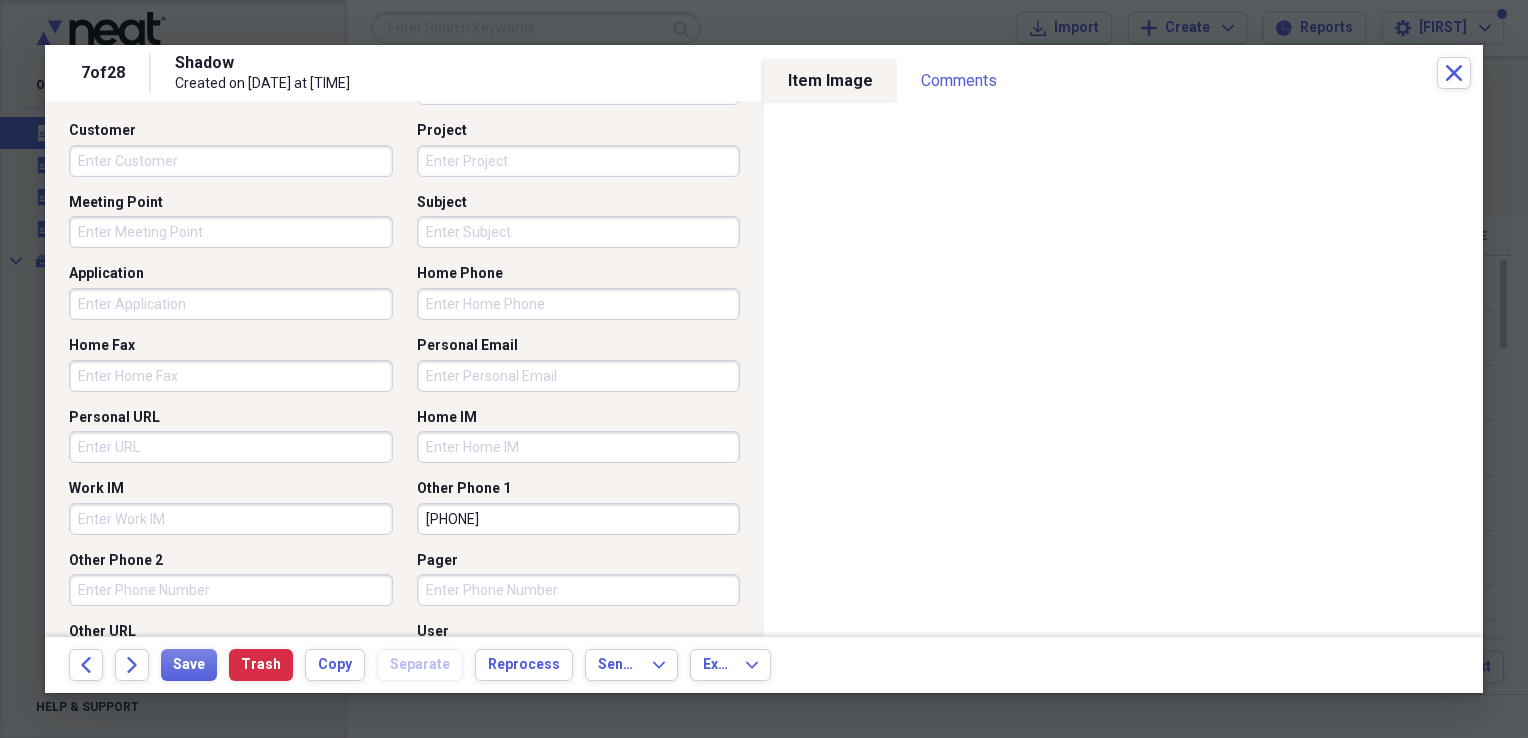 drag, startPoint x: 523, startPoint y: 511, endPoint x: 218, endPoint y: 511, distance: 305 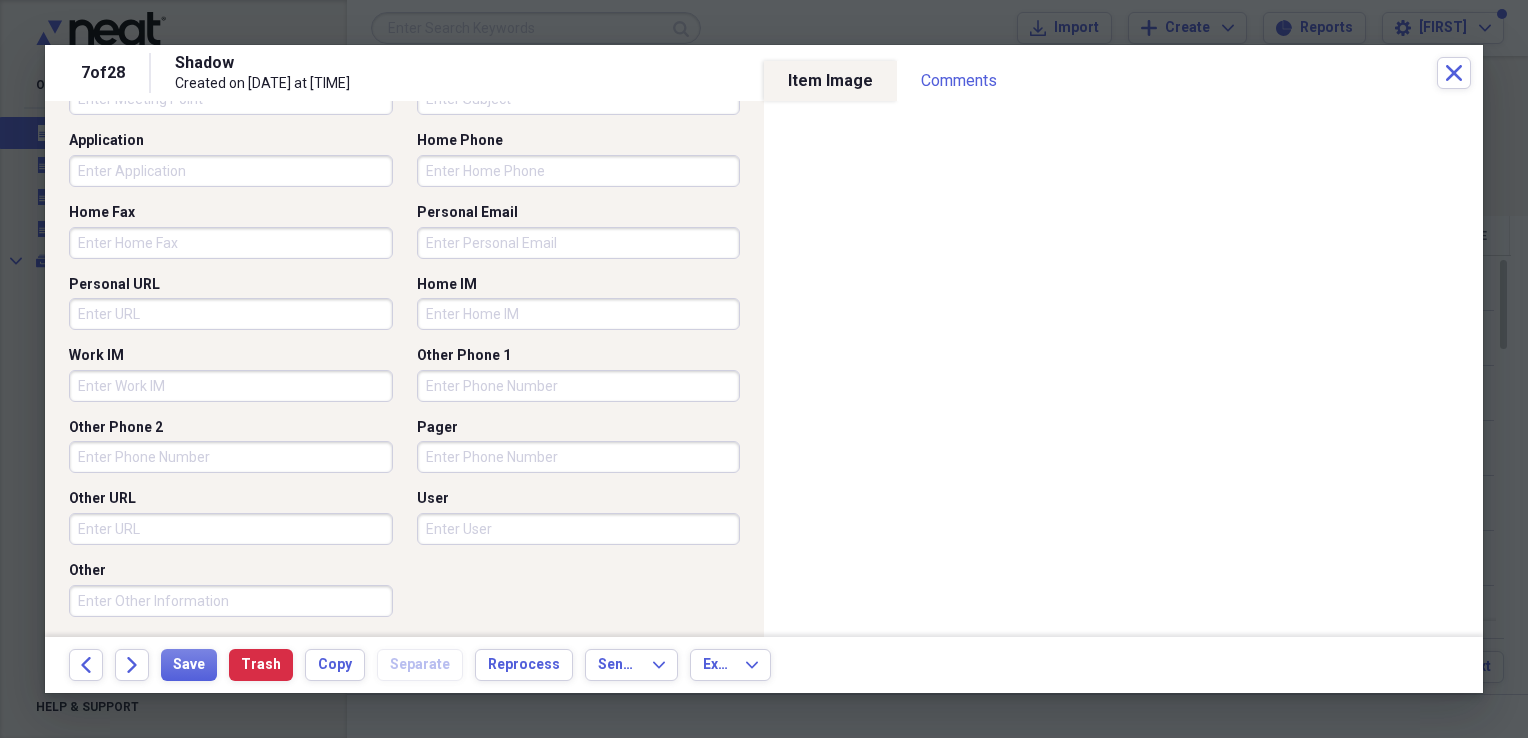 scroll, scrollTop: 1294, scrollLeft: 0, axis: vertical 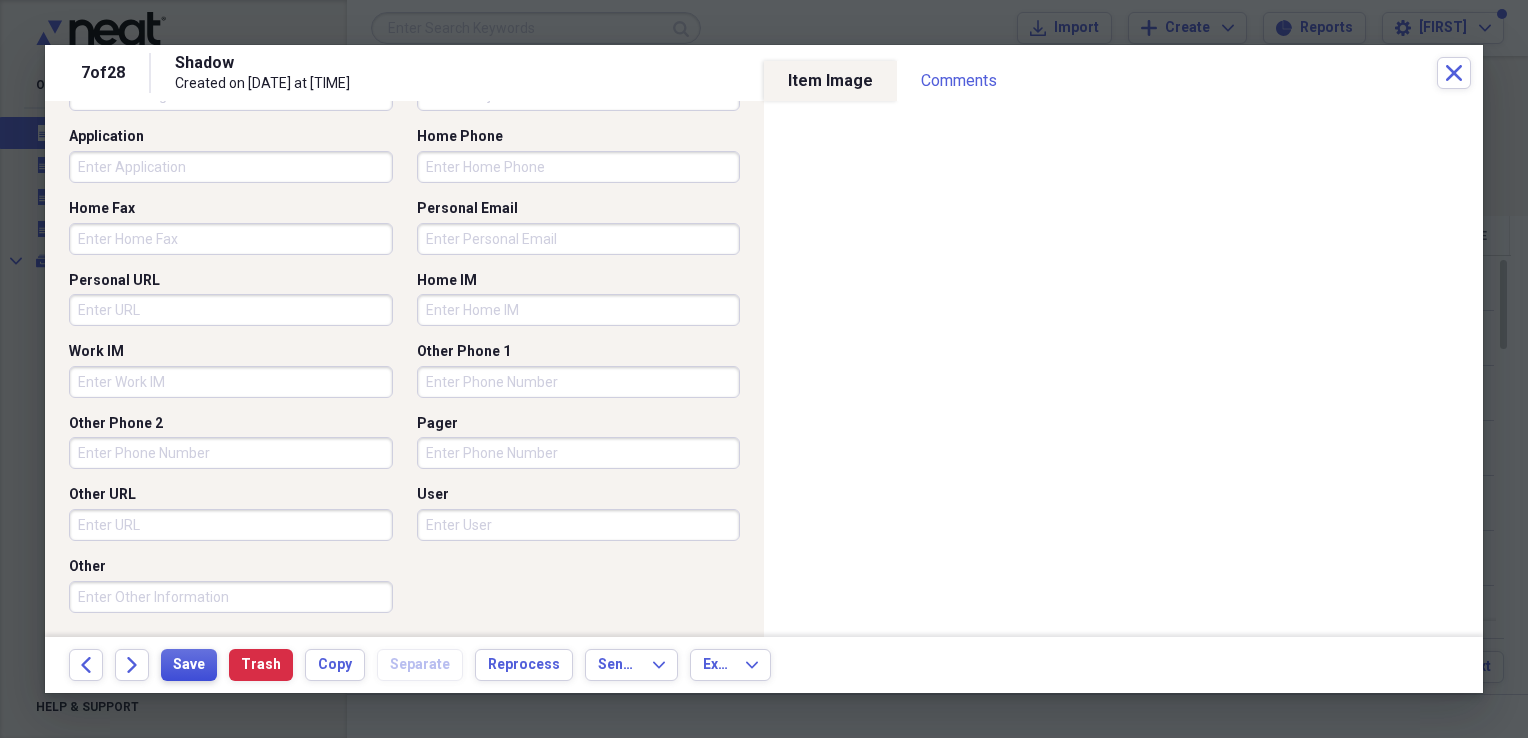 type 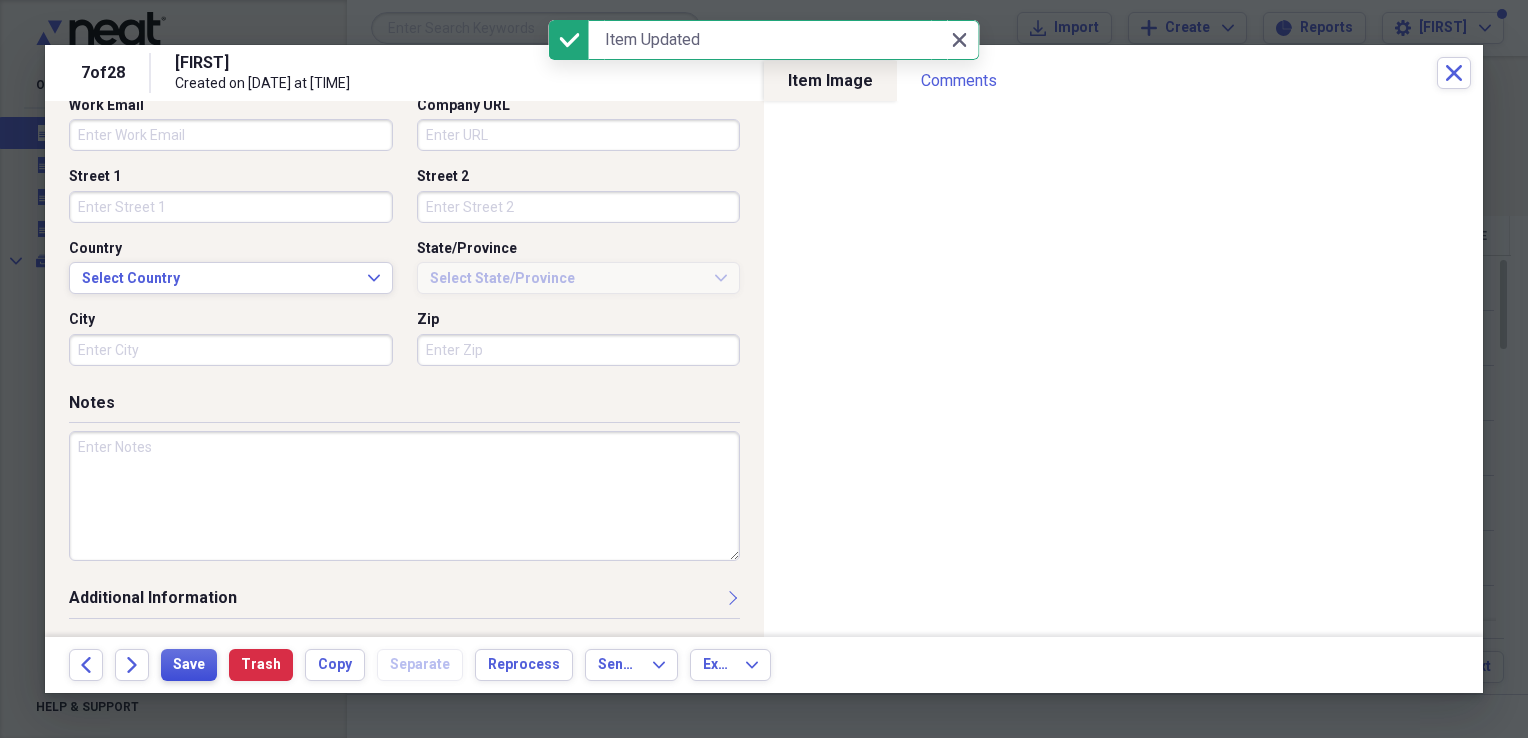 scroll, scrollTop: 578, scrollLeft: 0, axis: vertical 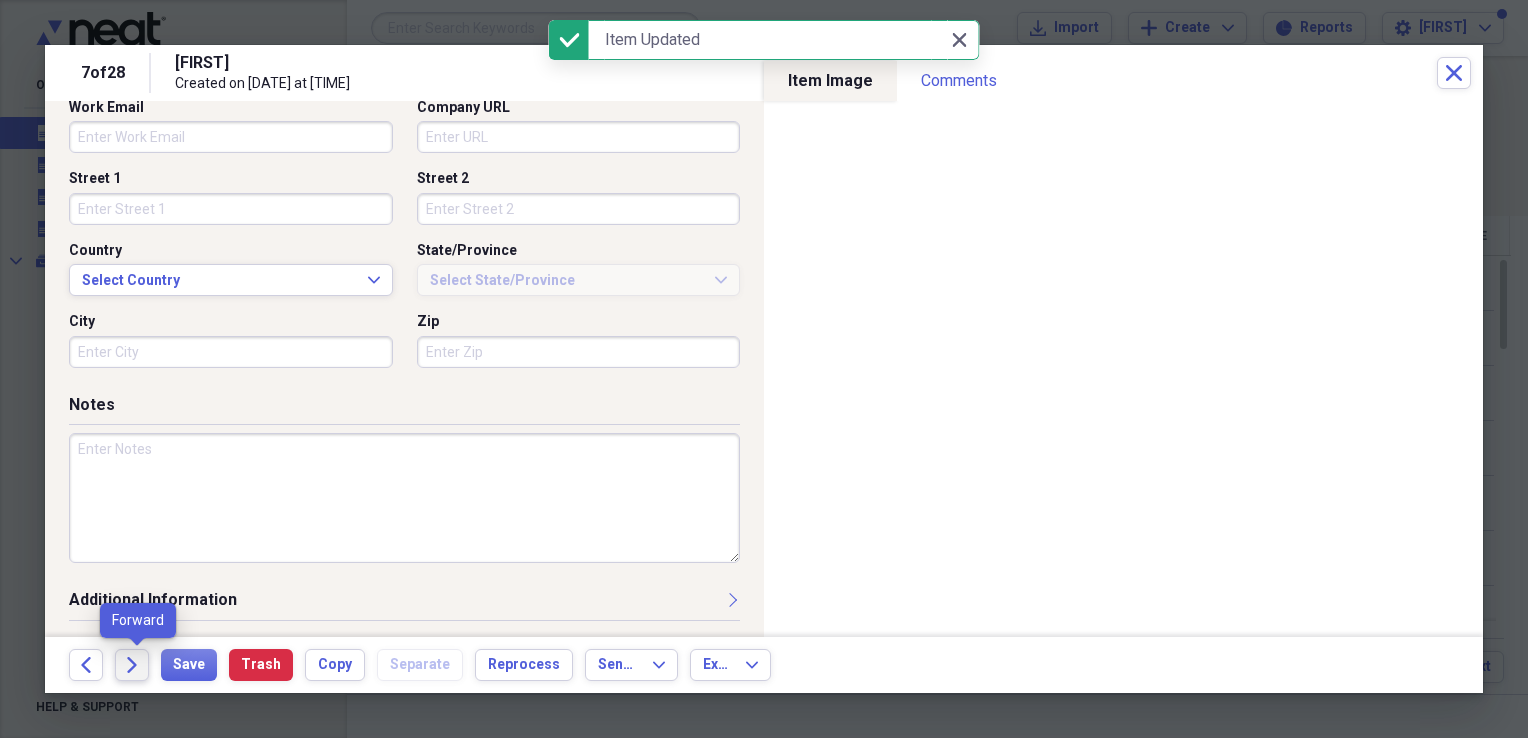 click on "Forward" 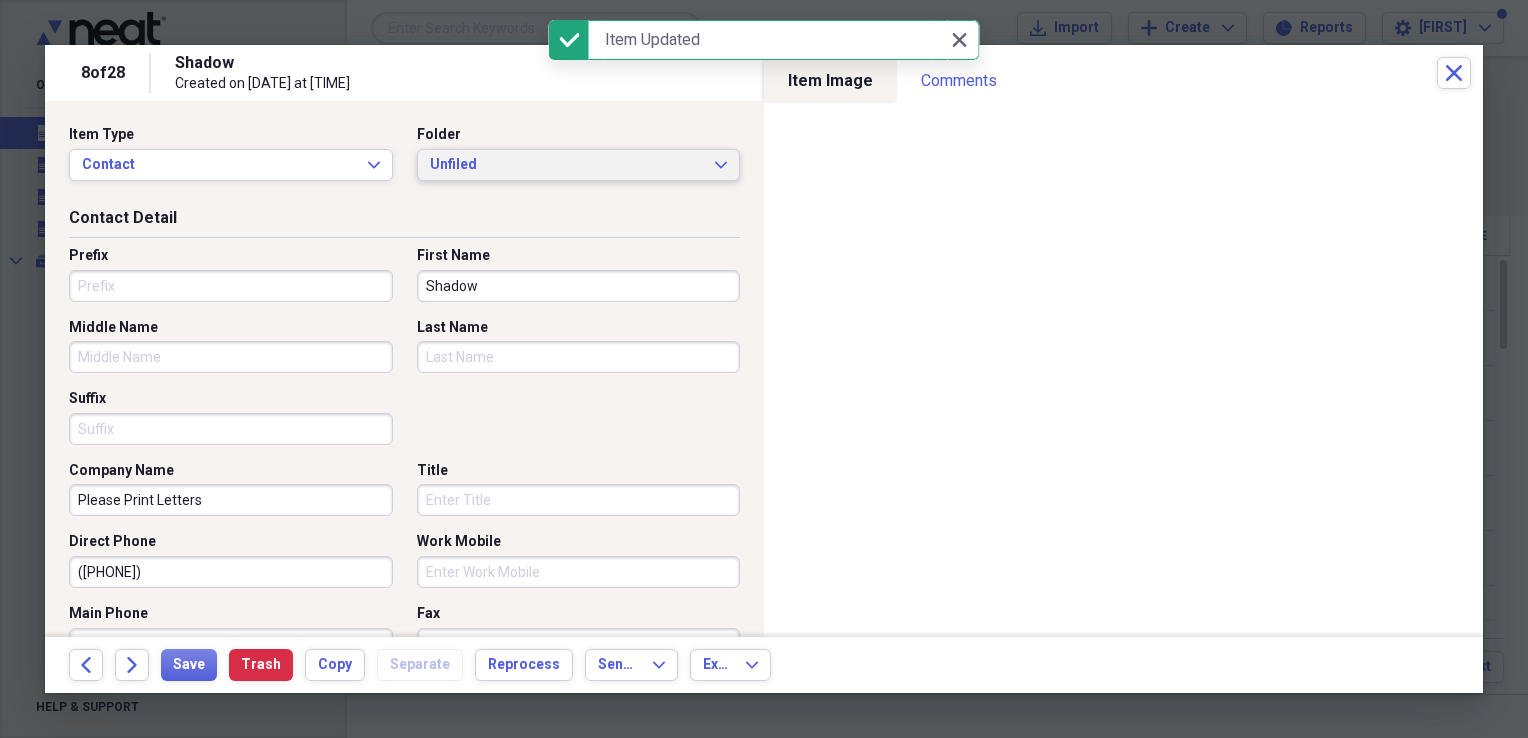 click on "Unfiled" at bounding box center (567, 165) 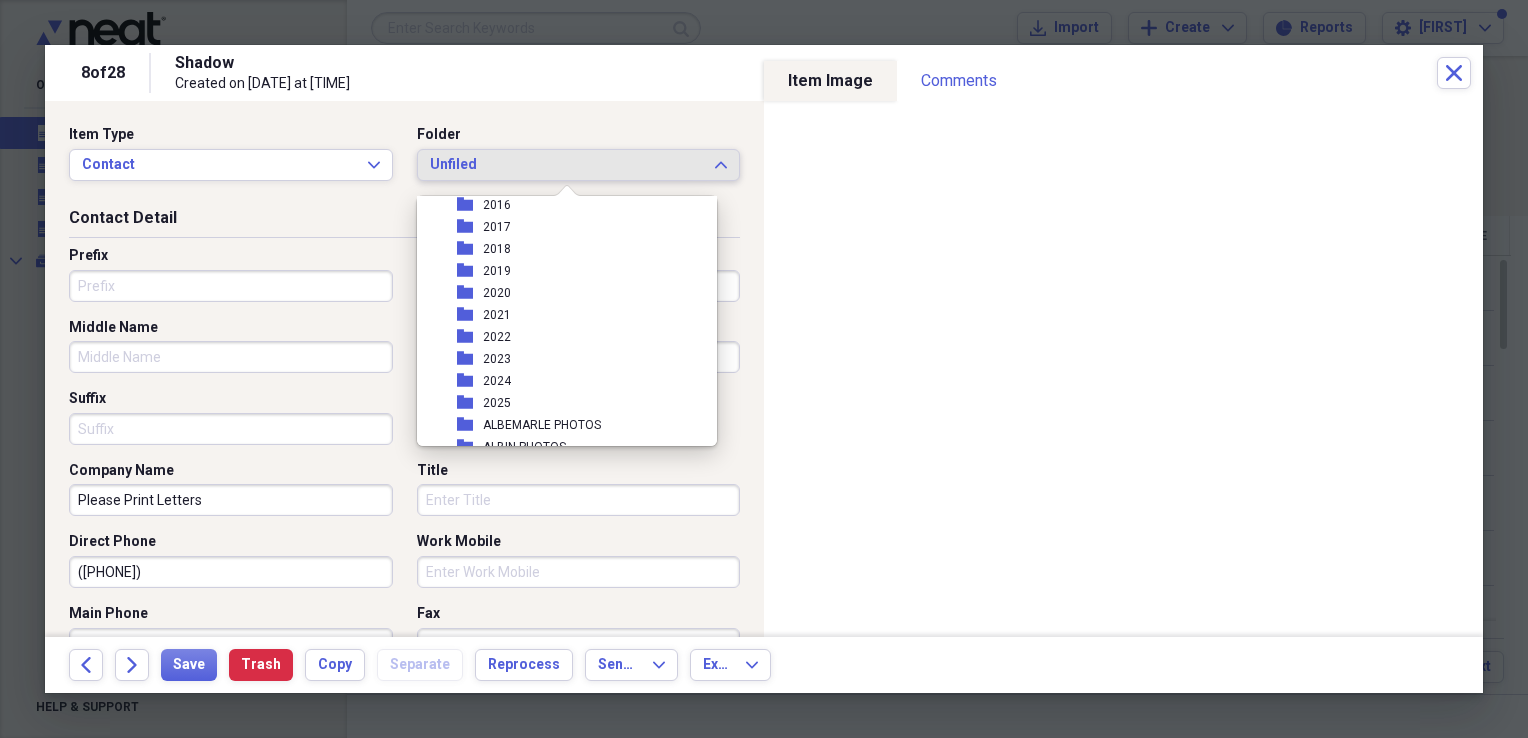 scroll, scrollTop: 200, scrollLeft: 0, axis: vertical 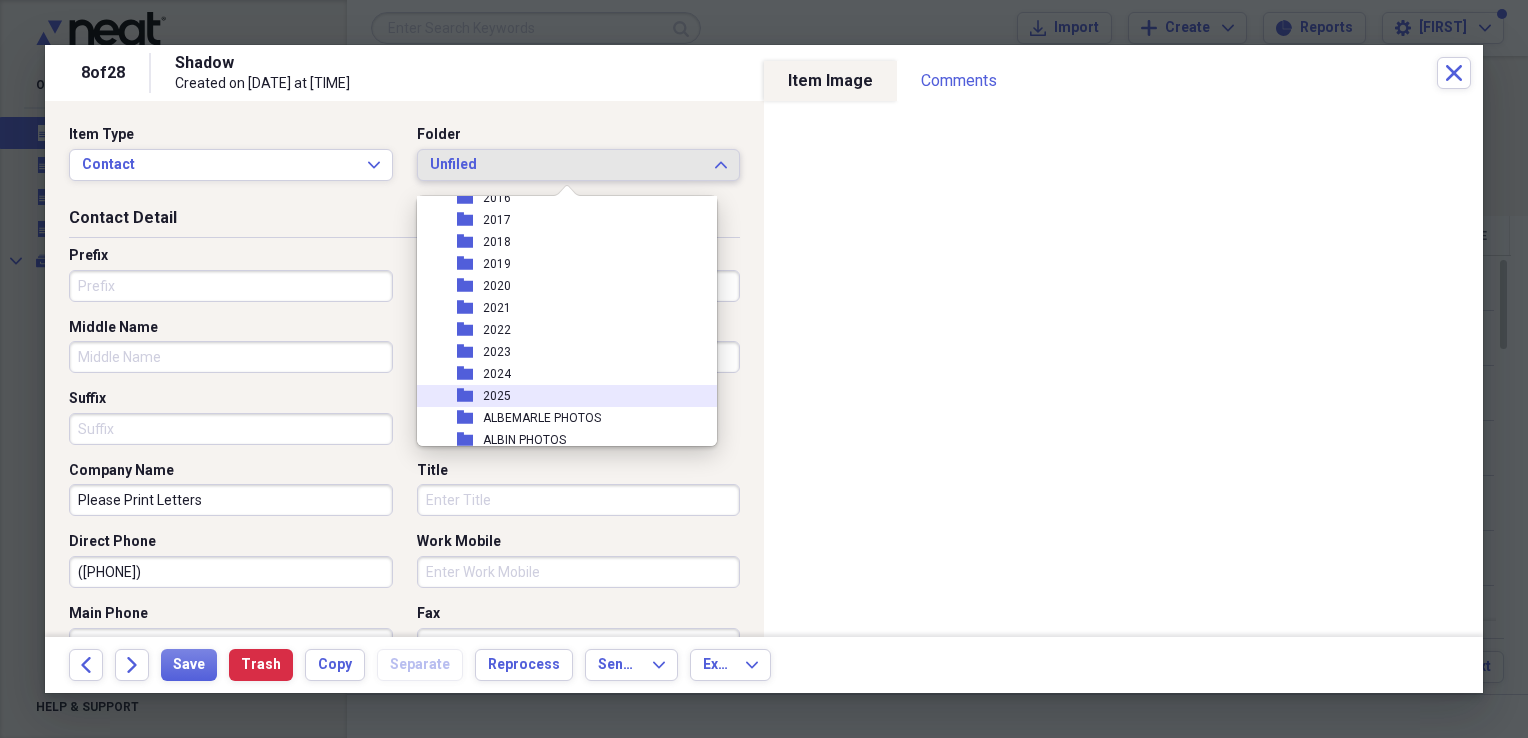 click on "folder 2025" at bounding box center [559, 396] 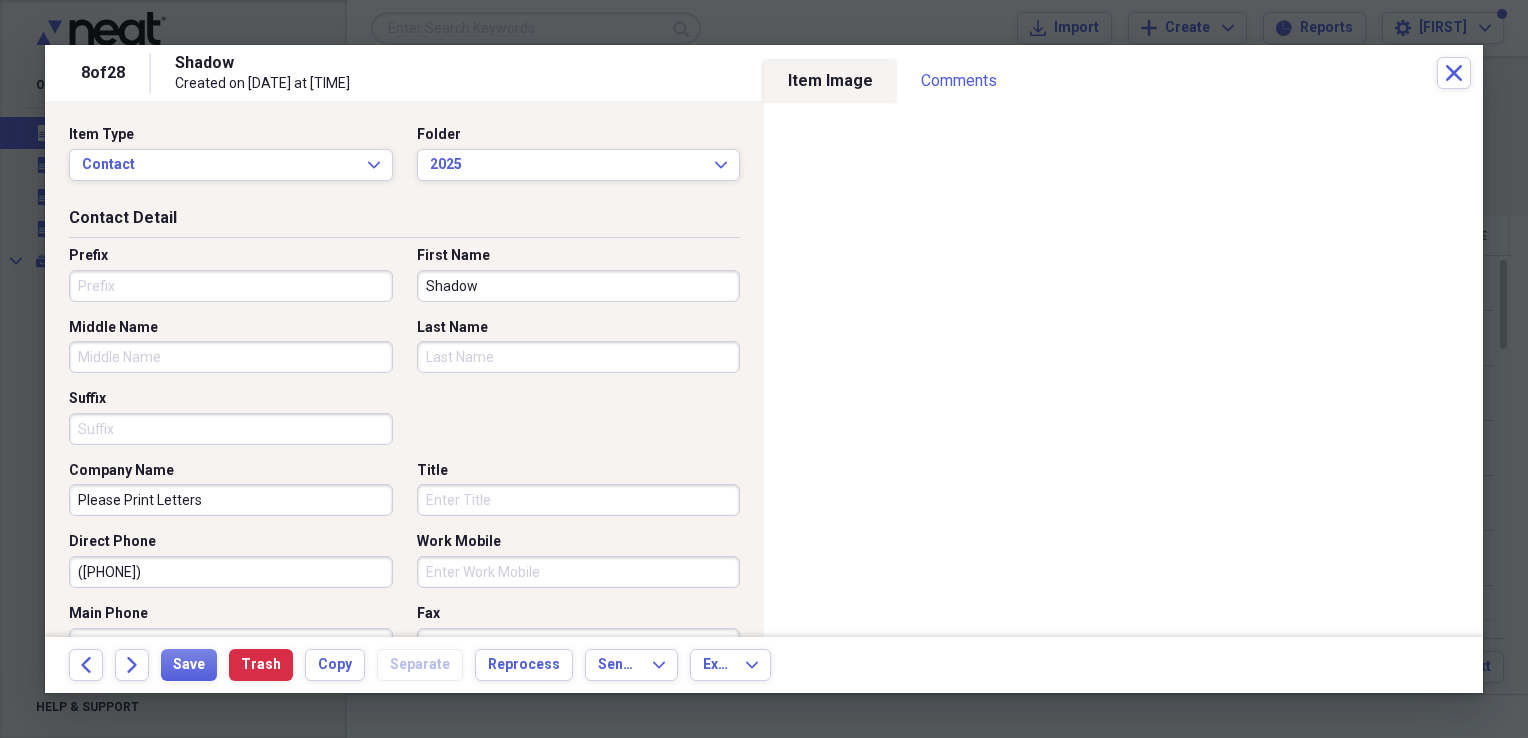 click on "Shadow" at bounding box center [579, 286] 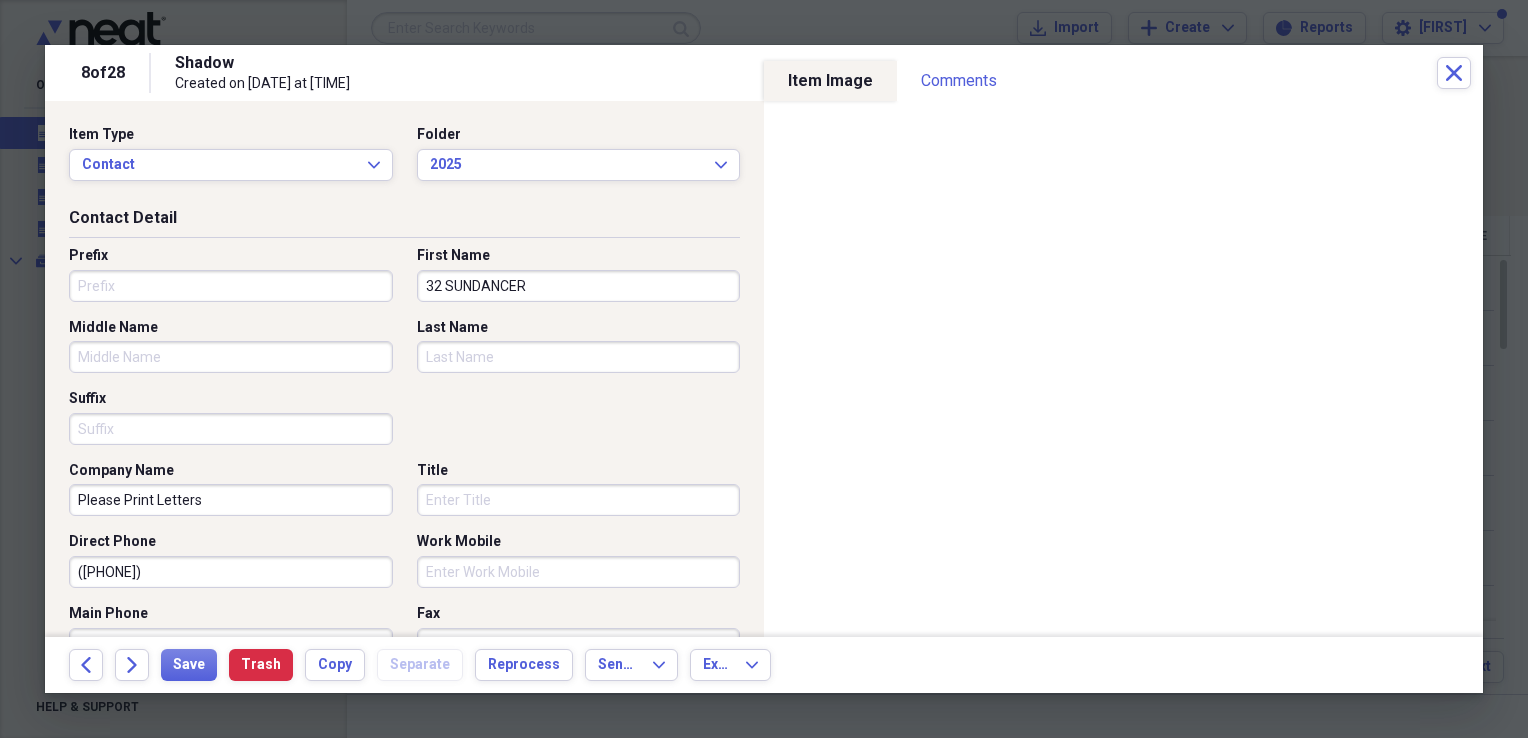 type on "32 SUNDANCER" 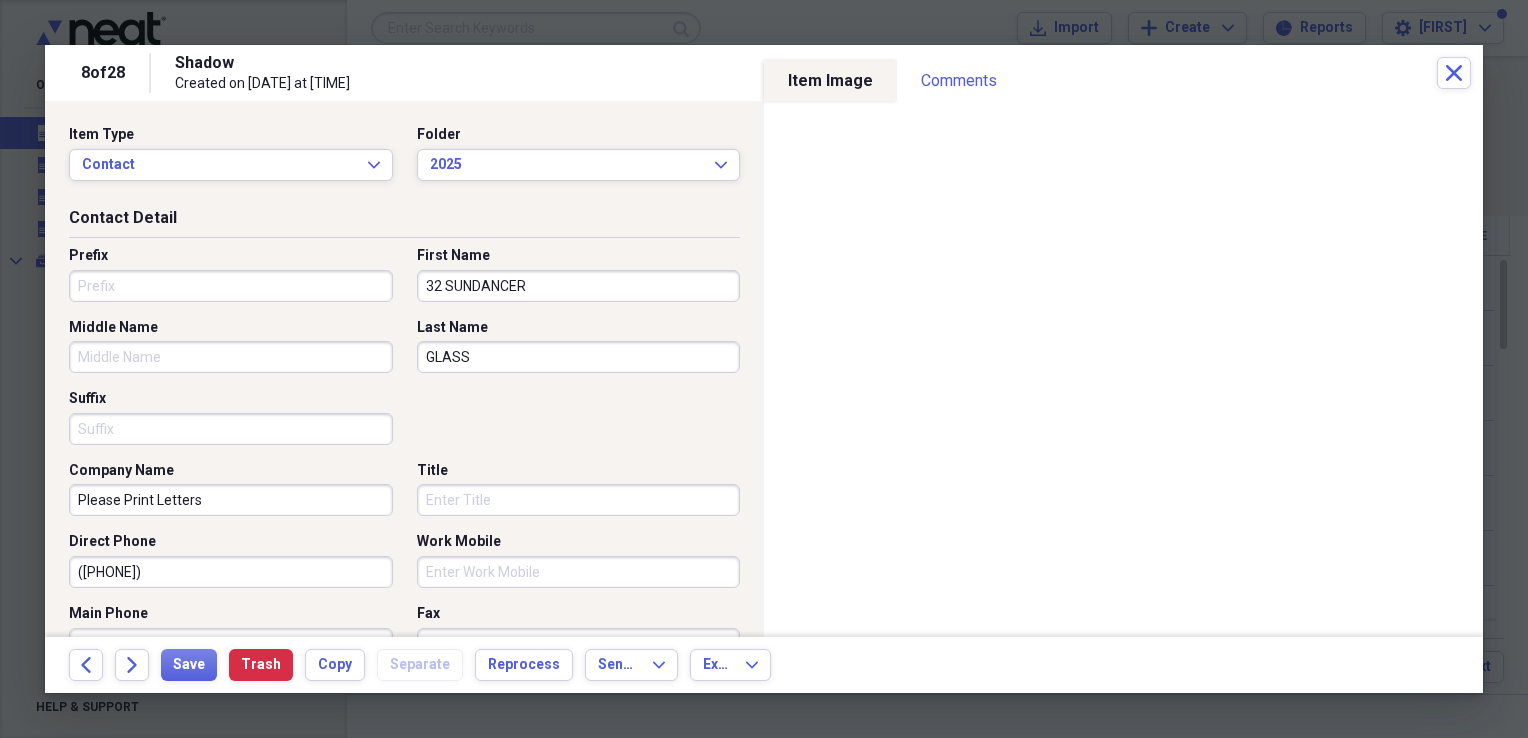type on "GLASS" 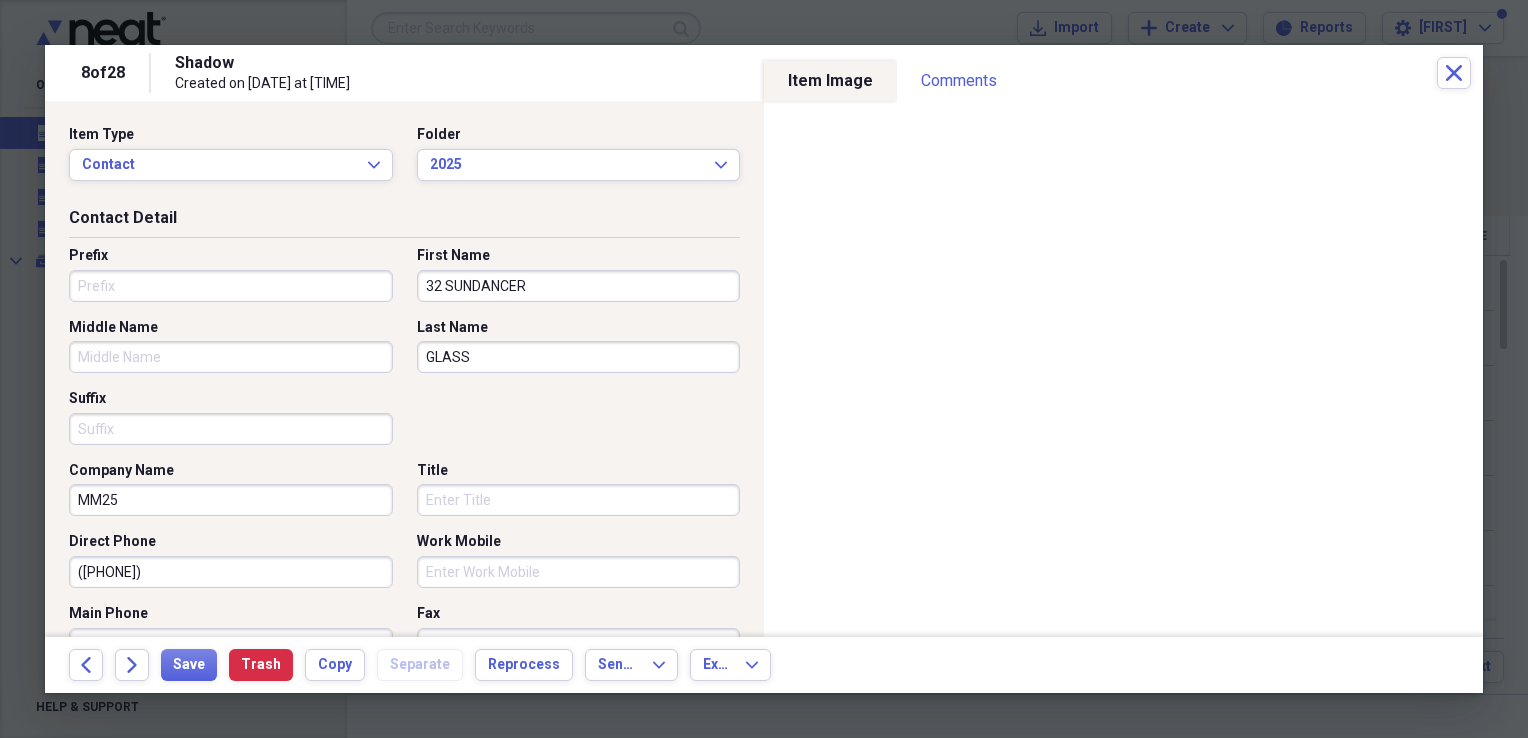 type on "MM25" 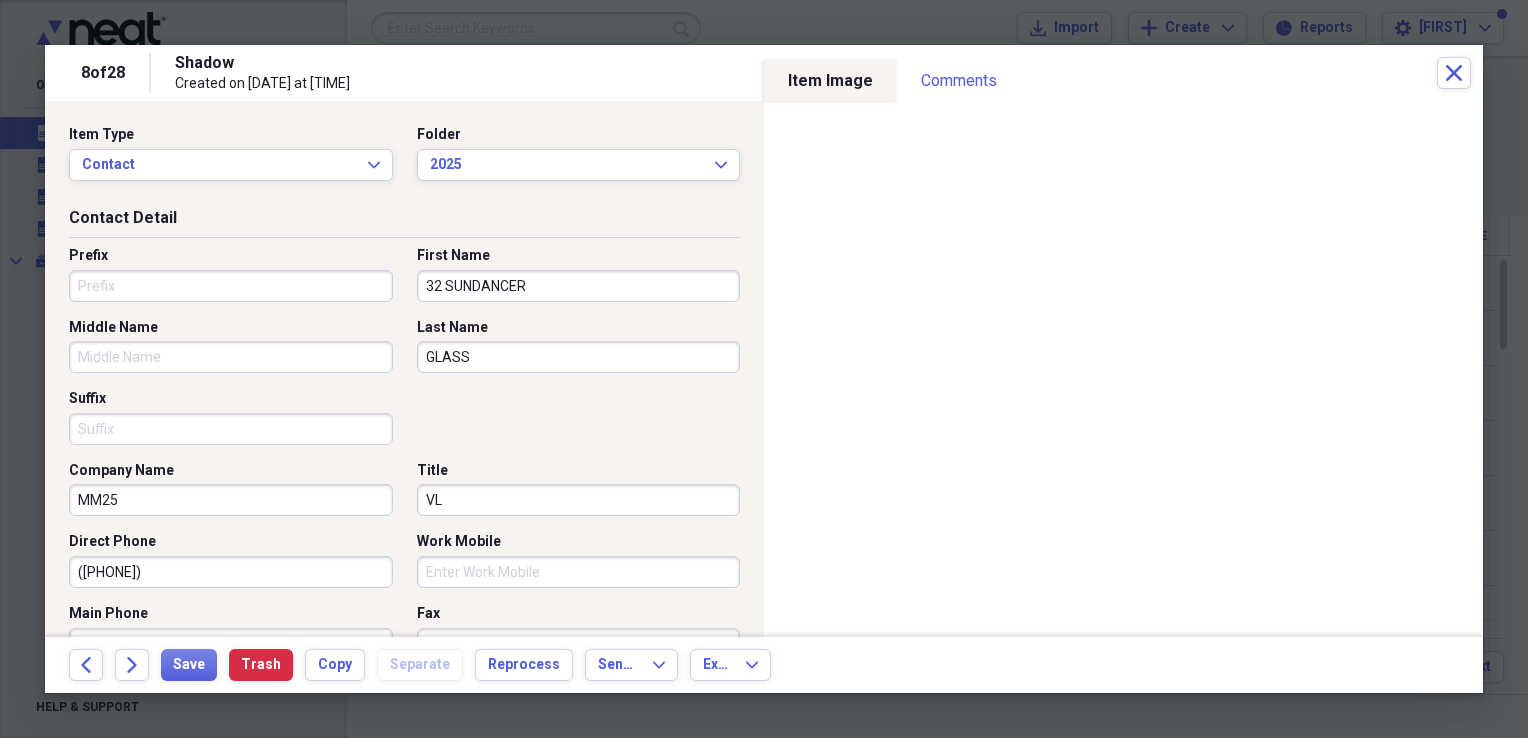 type on "V" 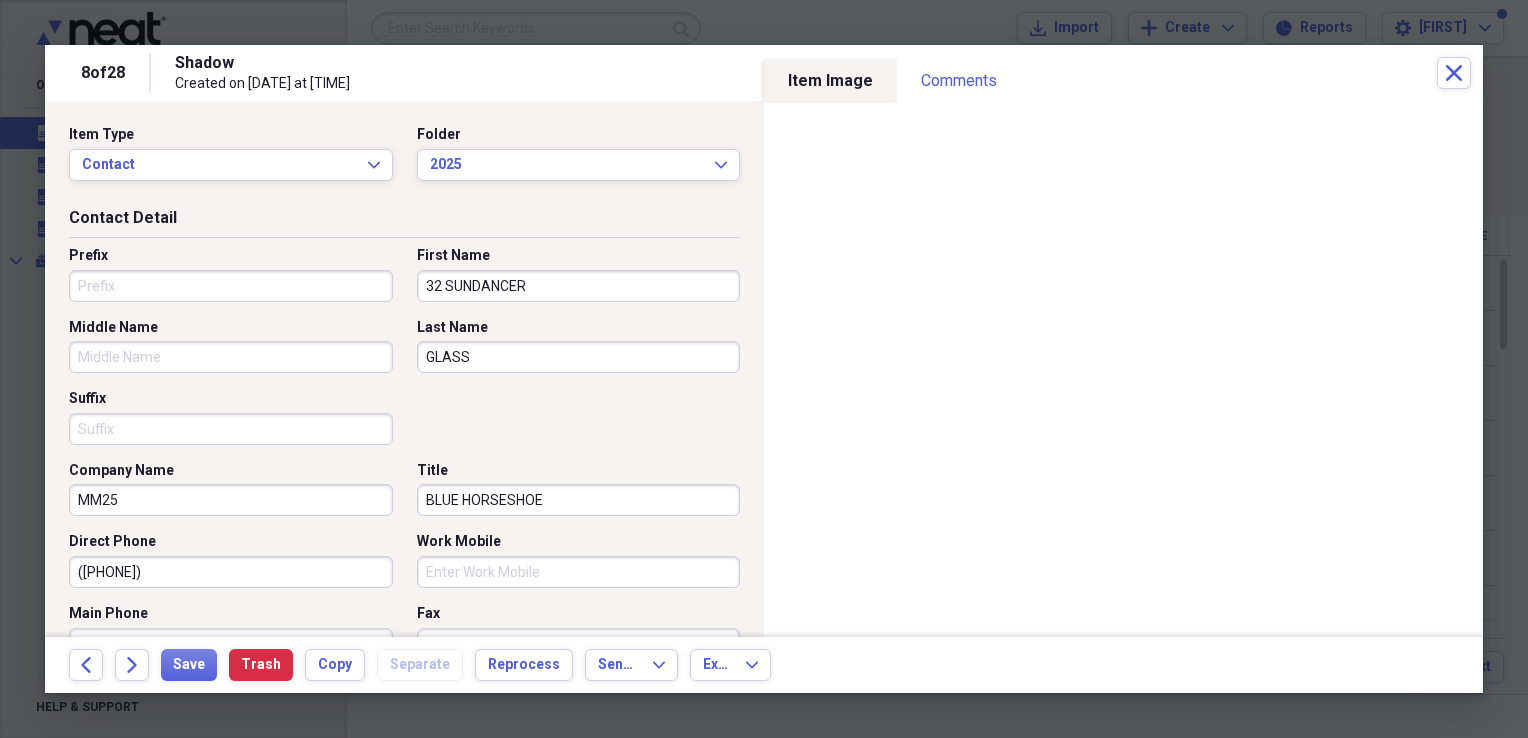 type on "BLUE HORSESHOE" 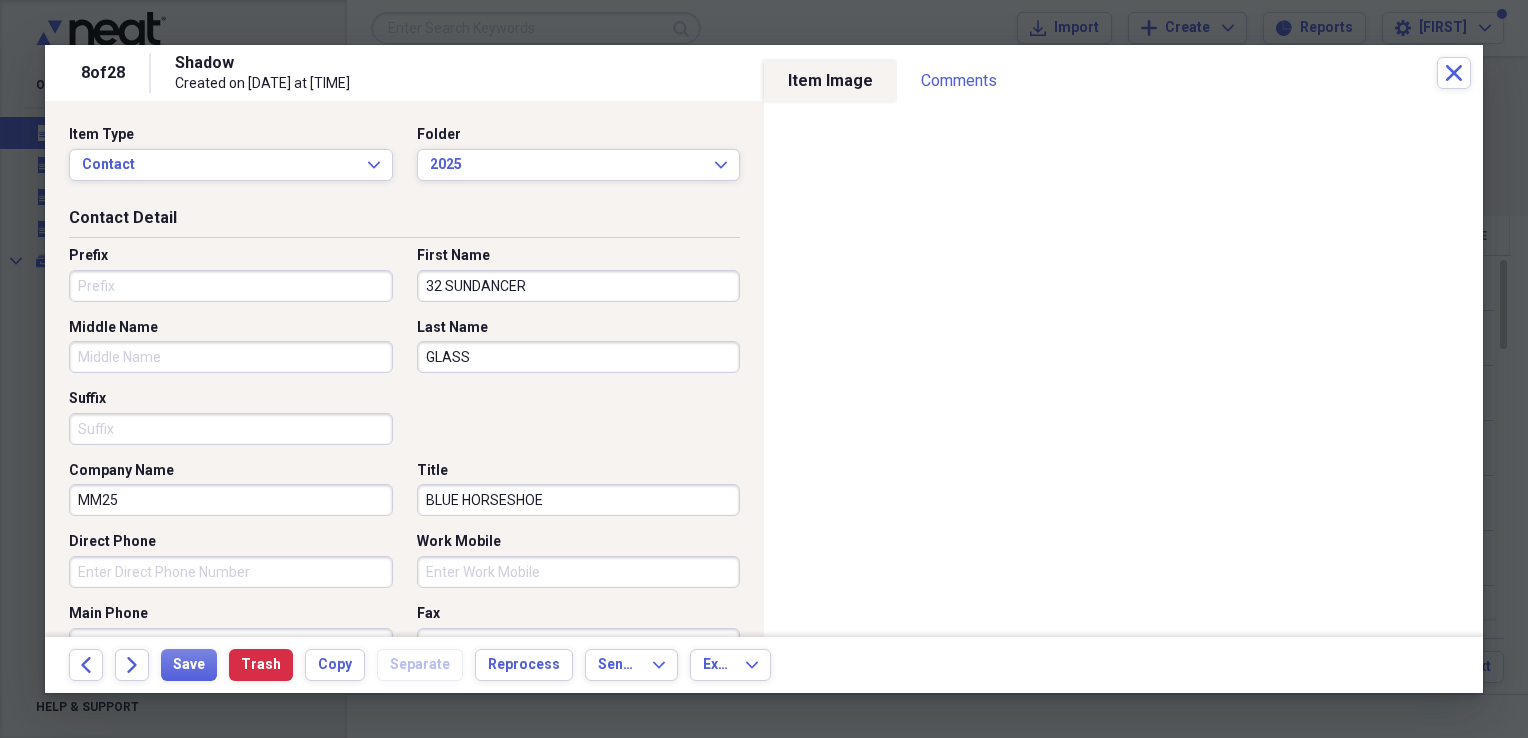 type 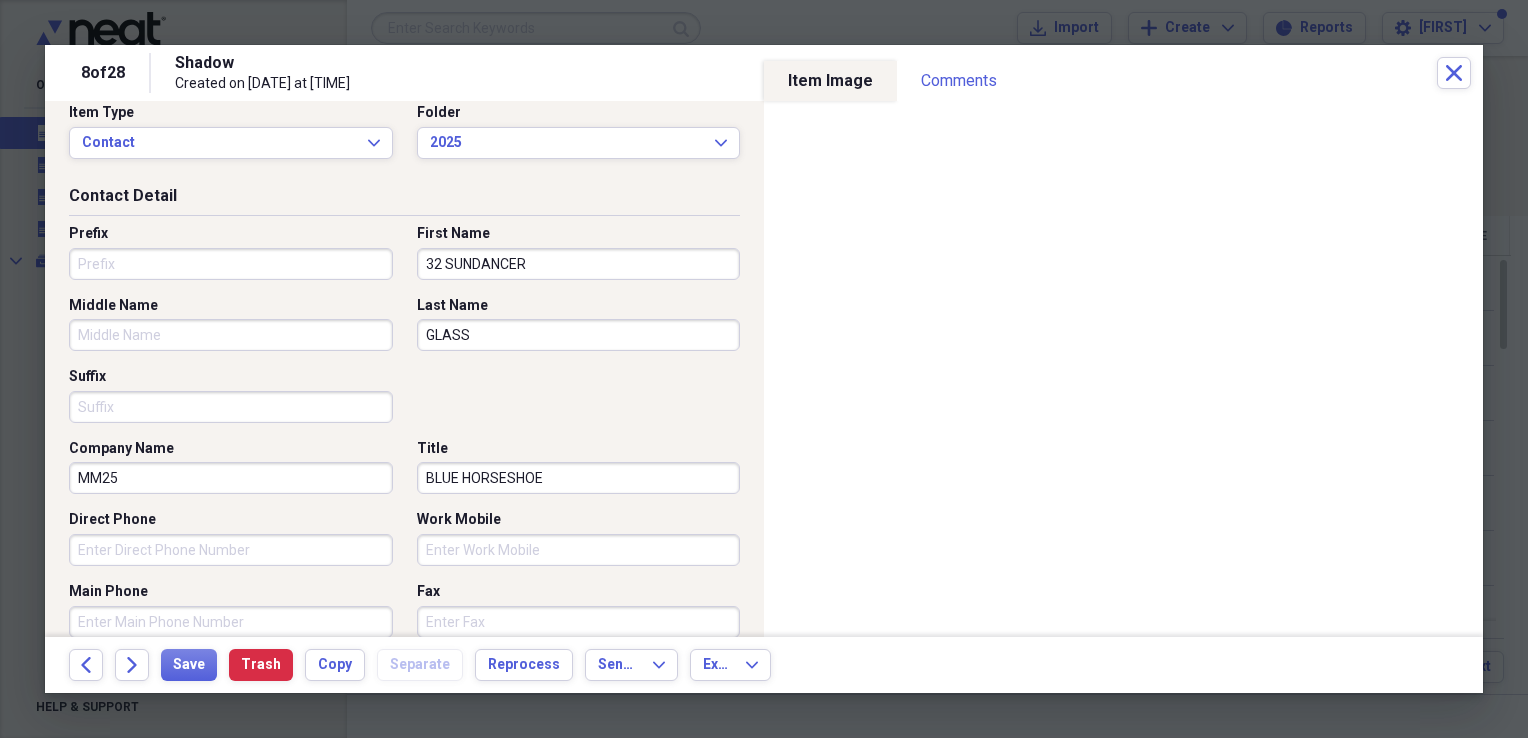 scroll, scrollTop: 345, scrollLeft: 0, axis: vertical 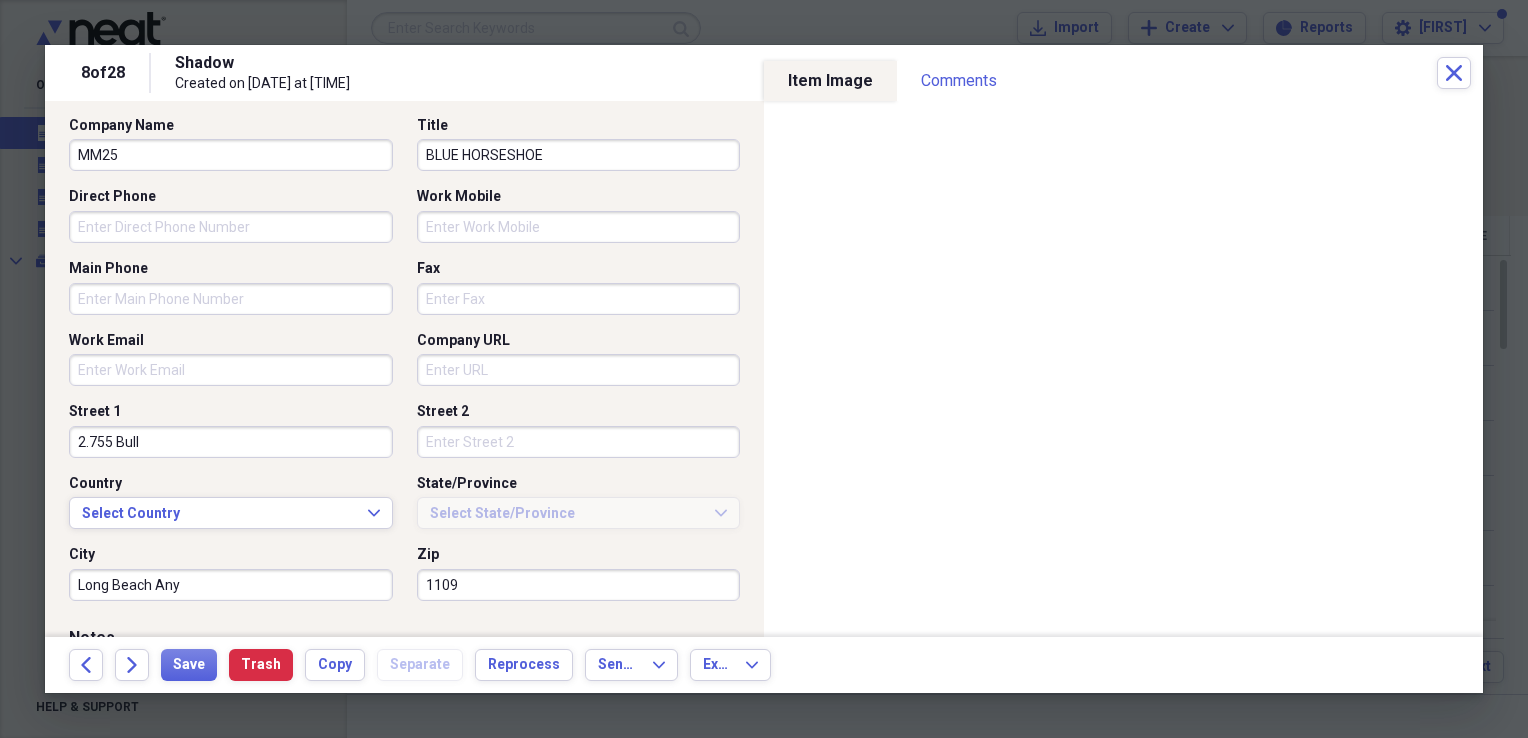 type 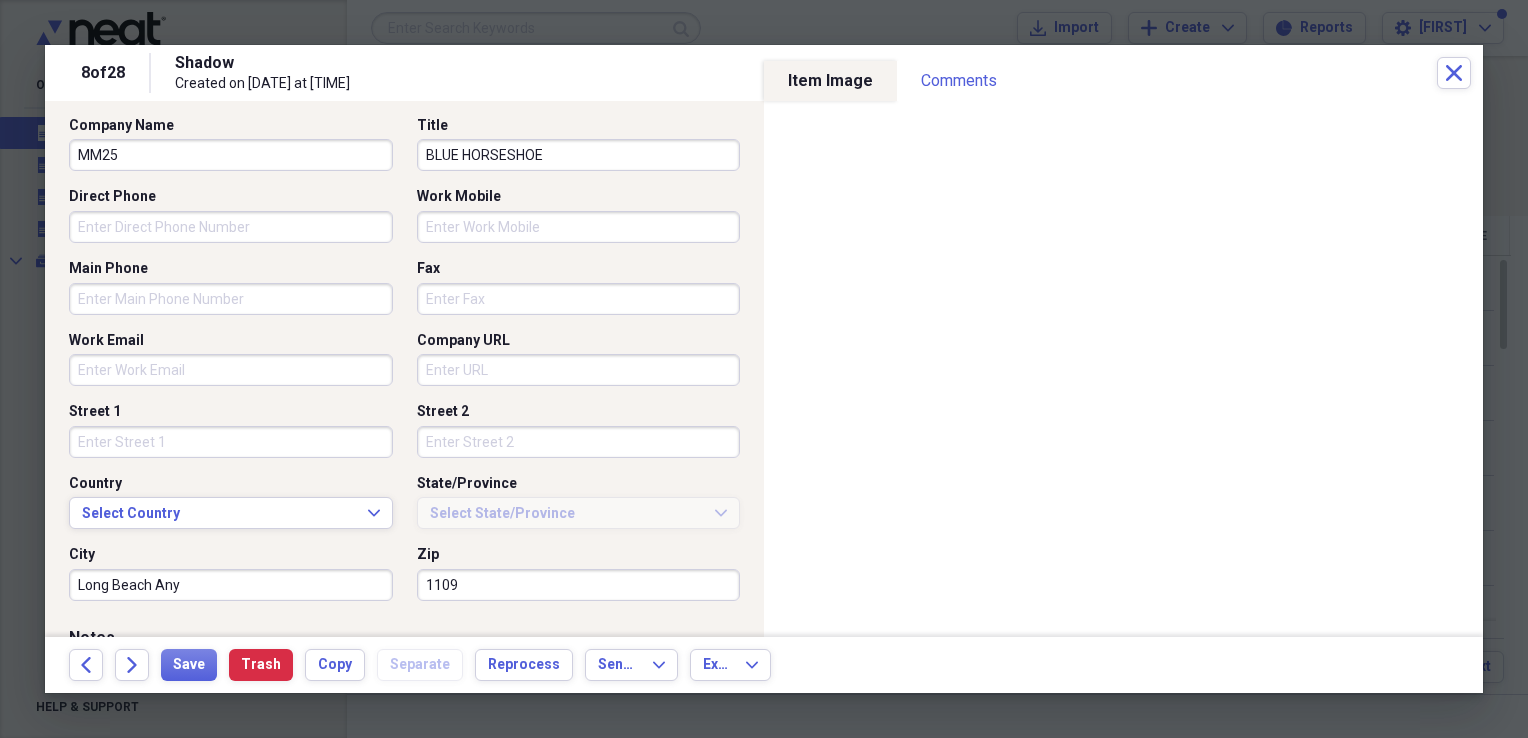 type 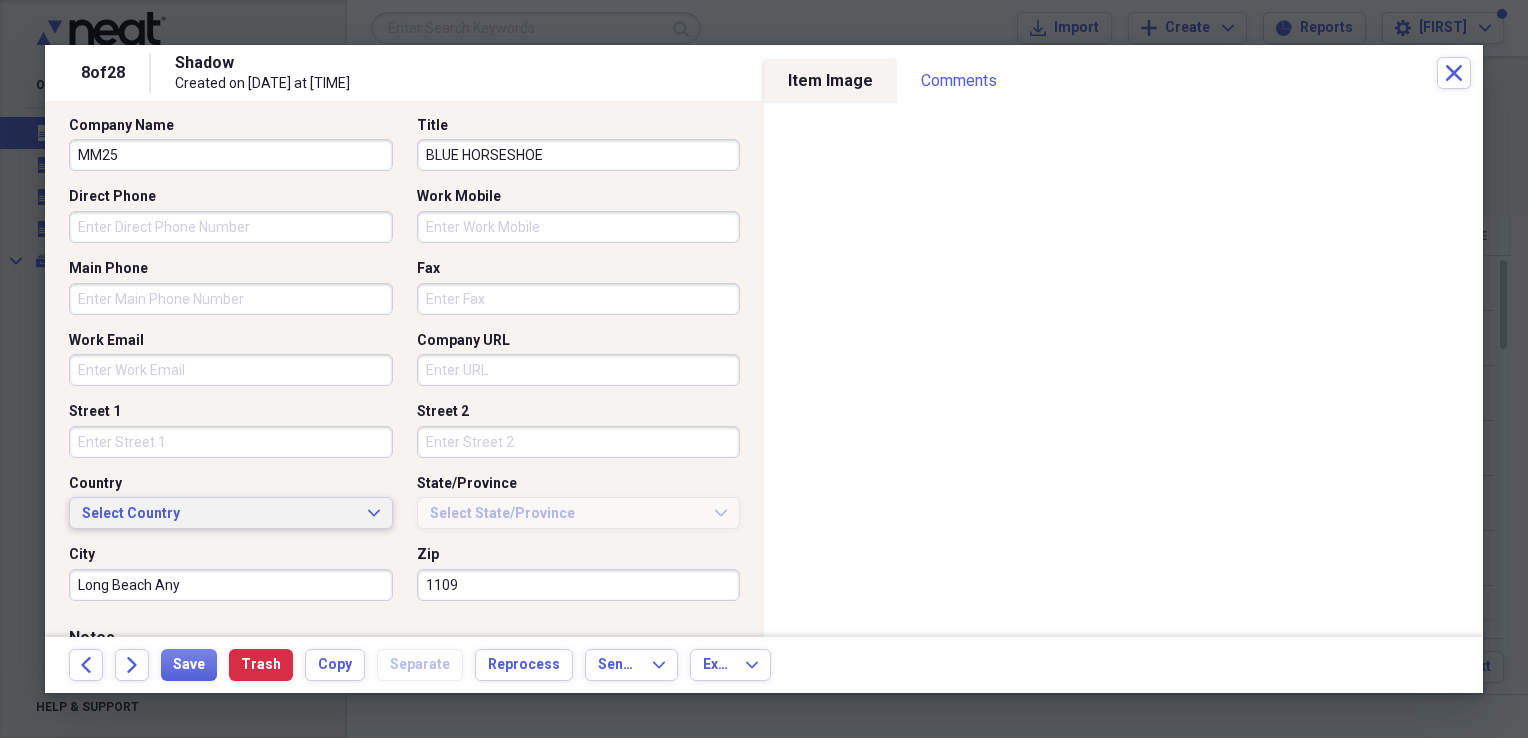 type 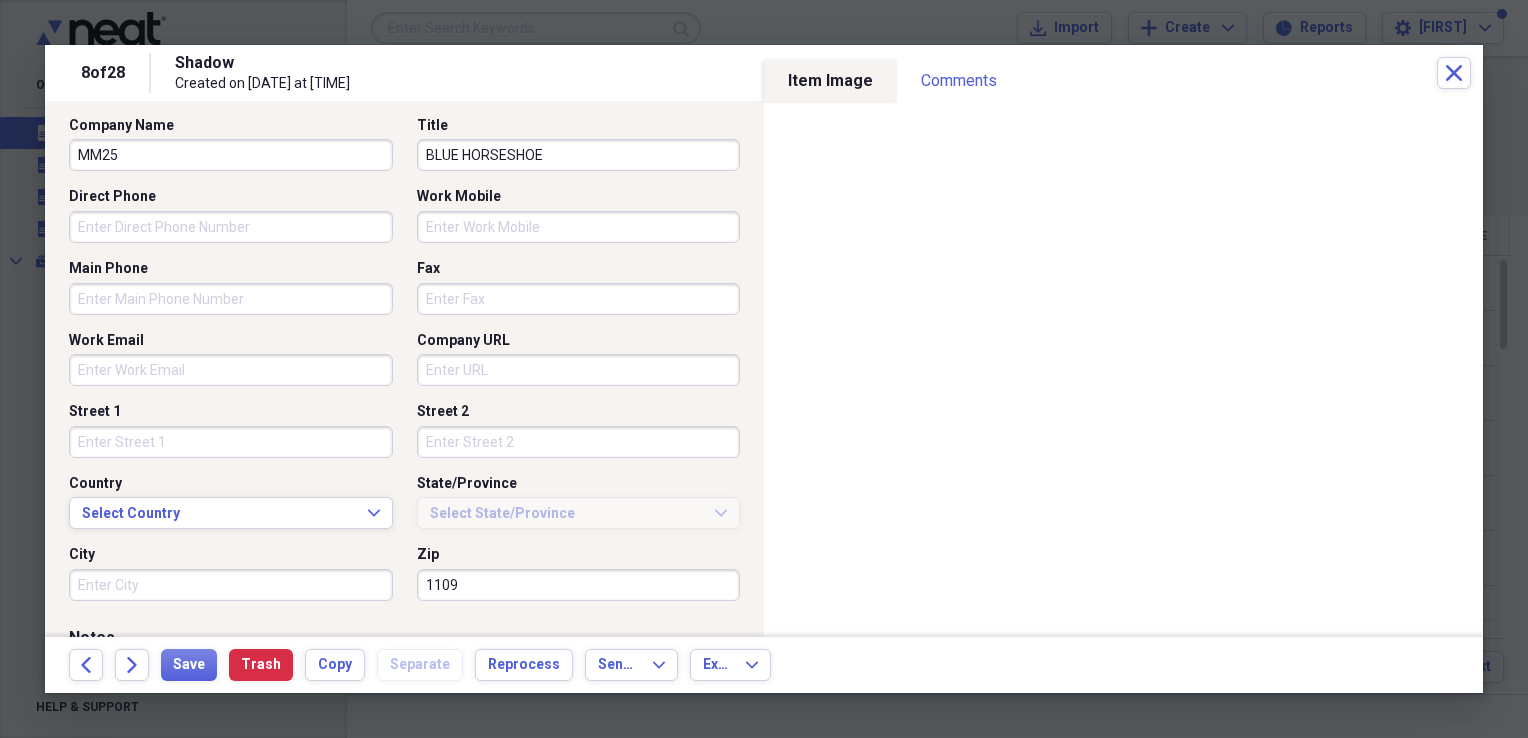 type 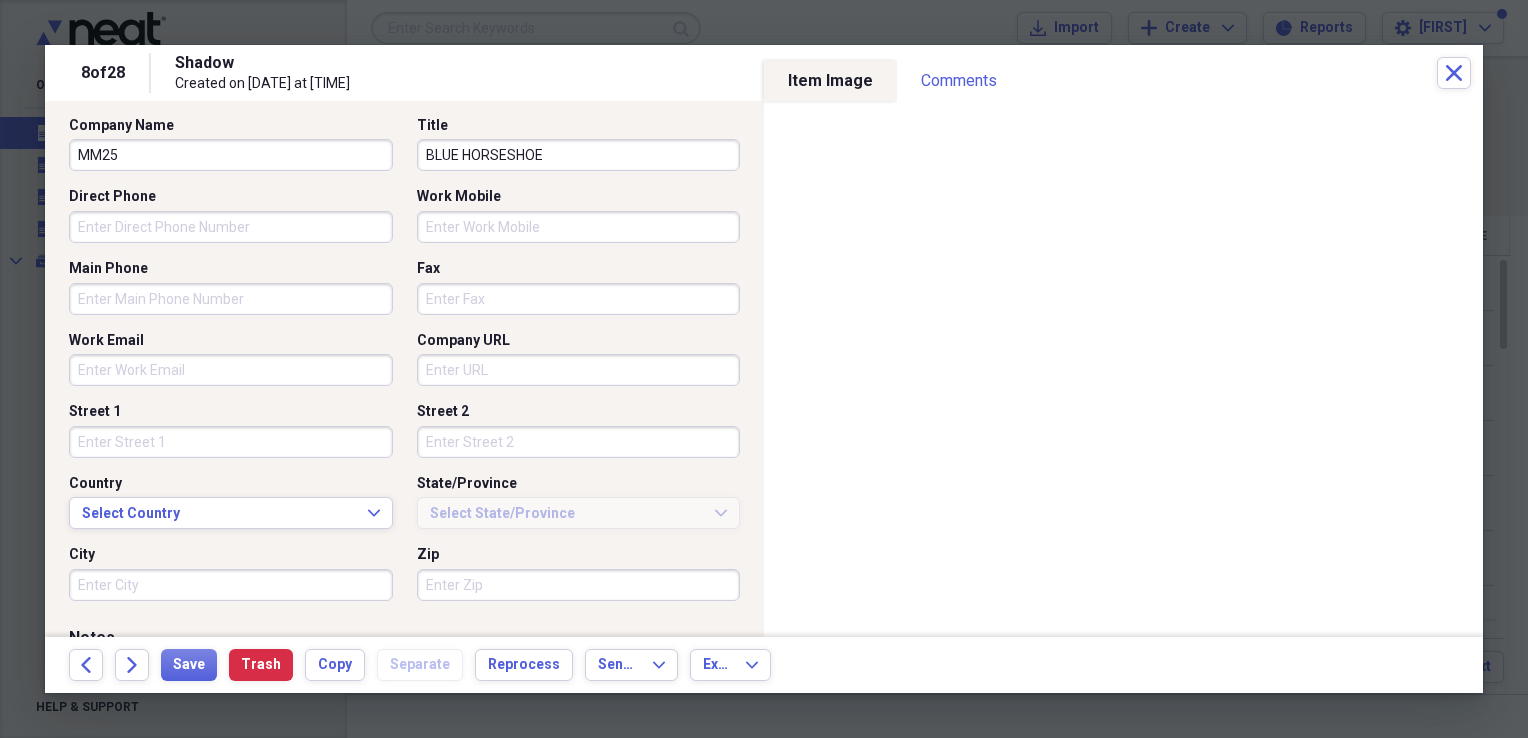 type 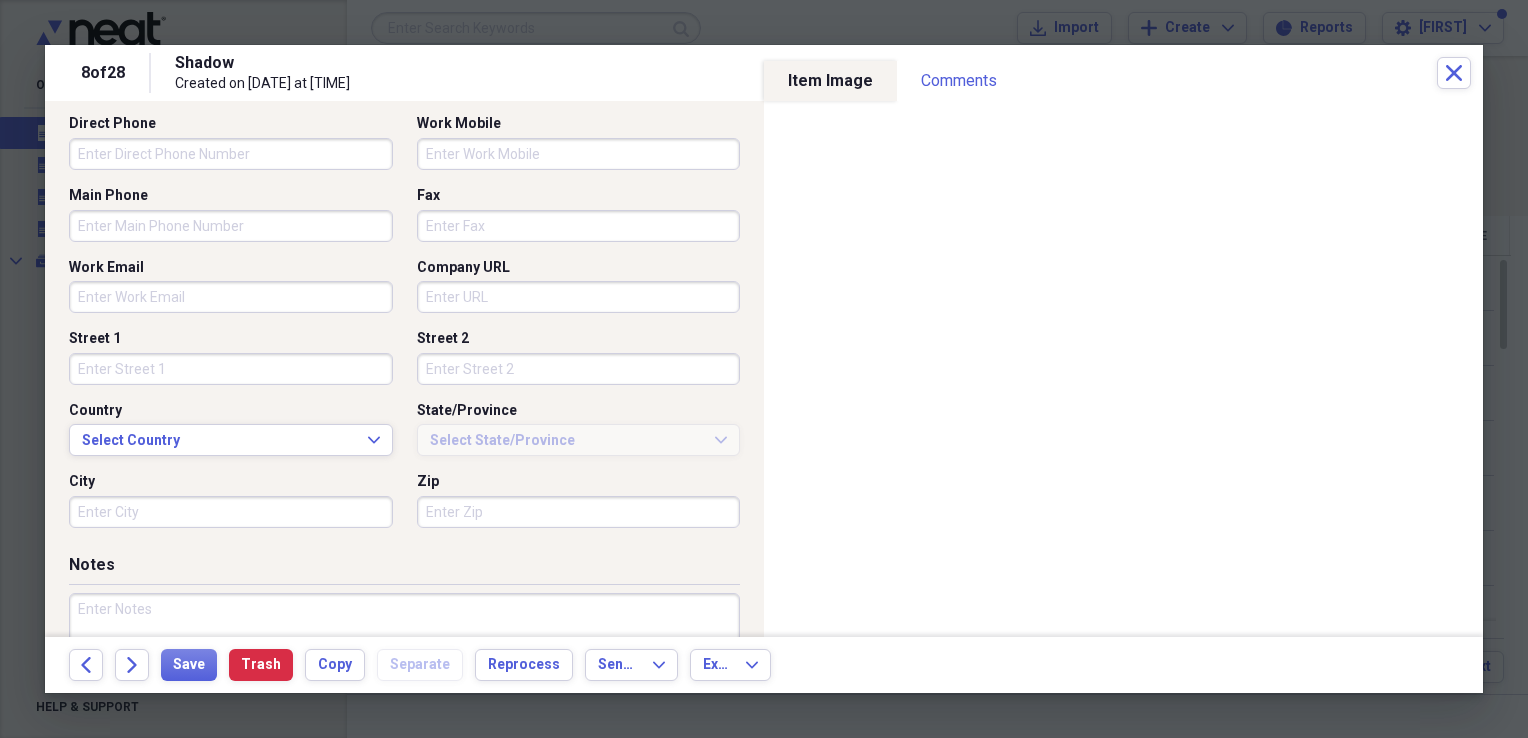scroll, scrollTop: 378, scrollLeft: 0, axis: vertical 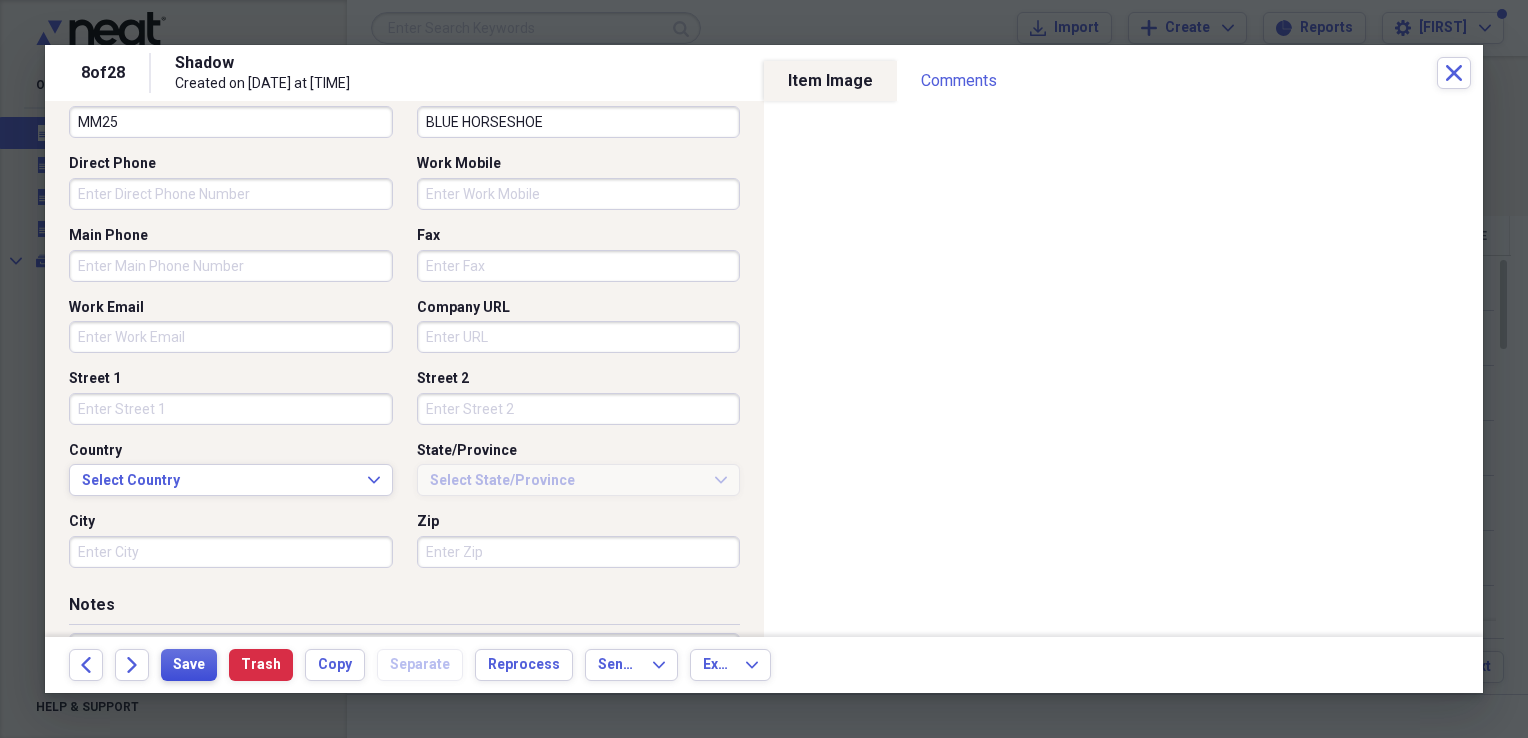 click on "Save" at bounding box center [189, 665] 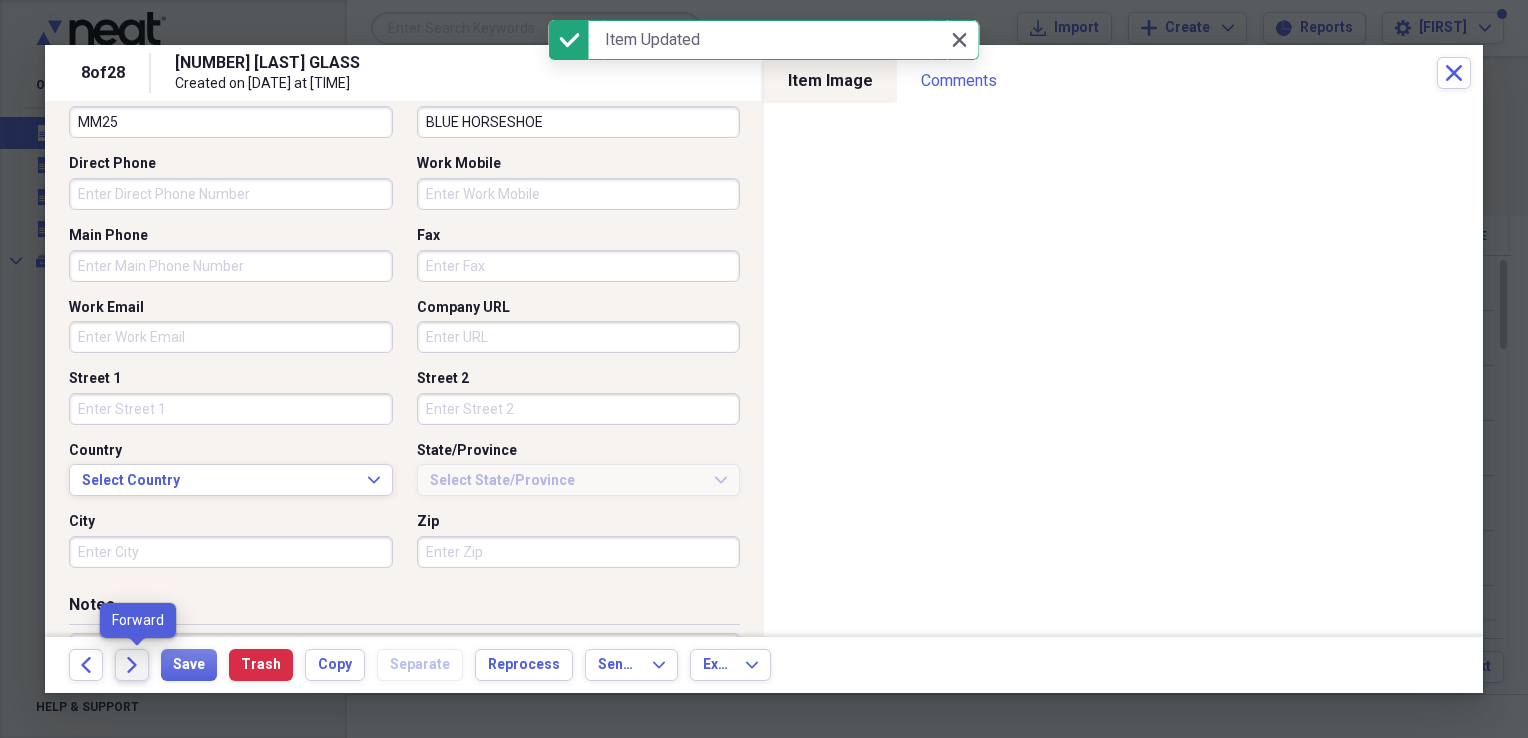 click on "Forward" at bounding box center (132, 665) 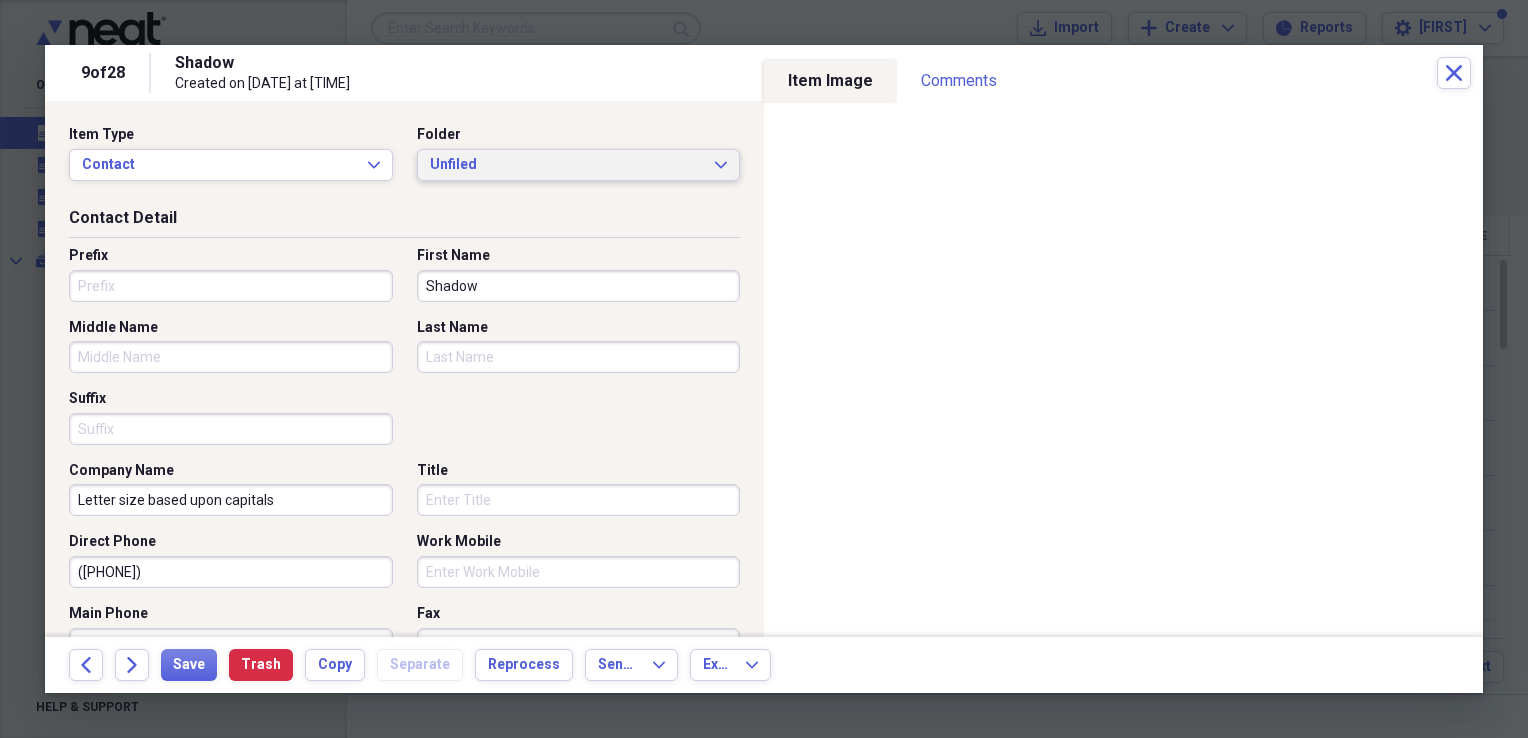 click on "Unfiled" at bounding box center (567, 165) 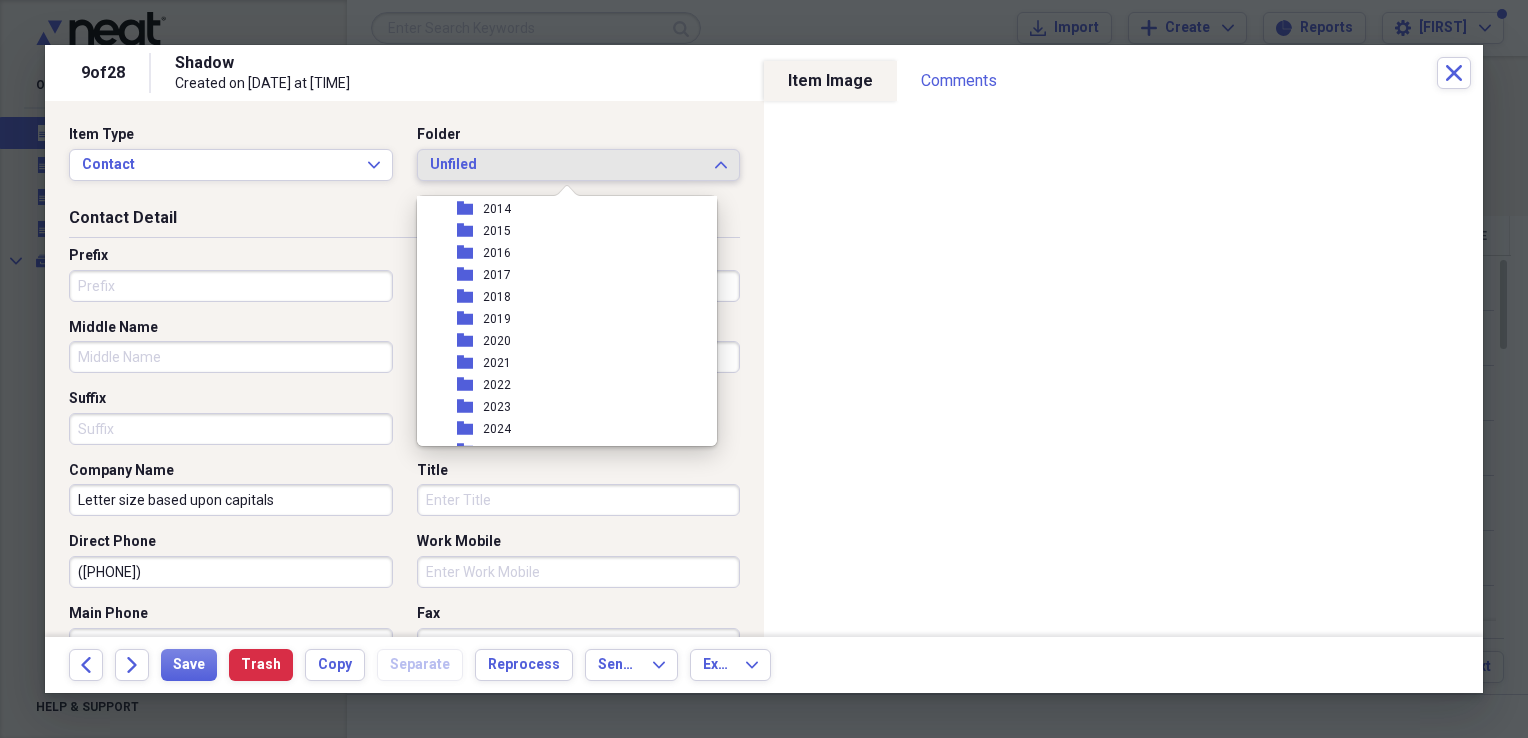 scroll, scrollTop: 200, scrollLeft: 0, axis: vertical 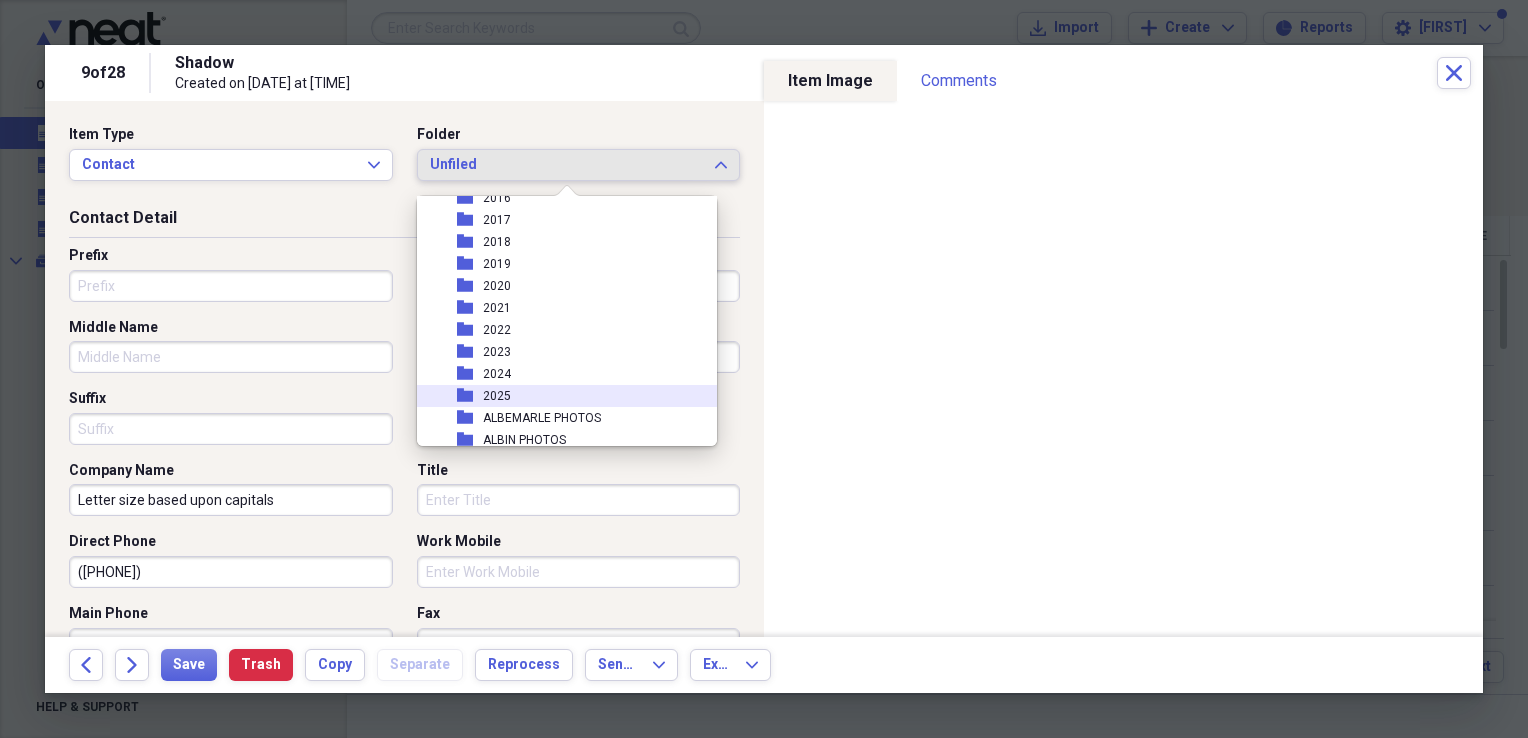 click on "folder 2025" at bounding box center [559, 396] 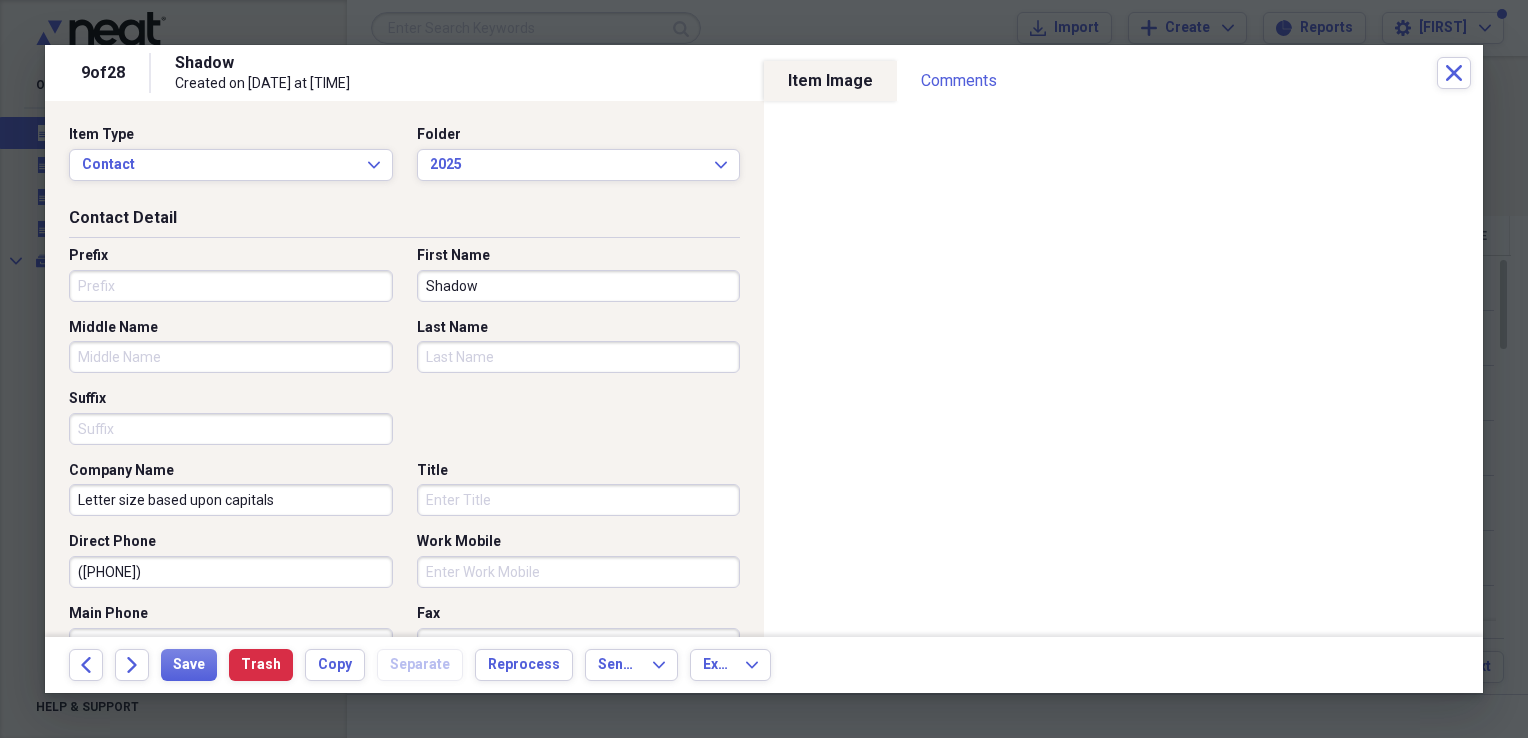 click on "Shadow" at bounding box center [579, 286] 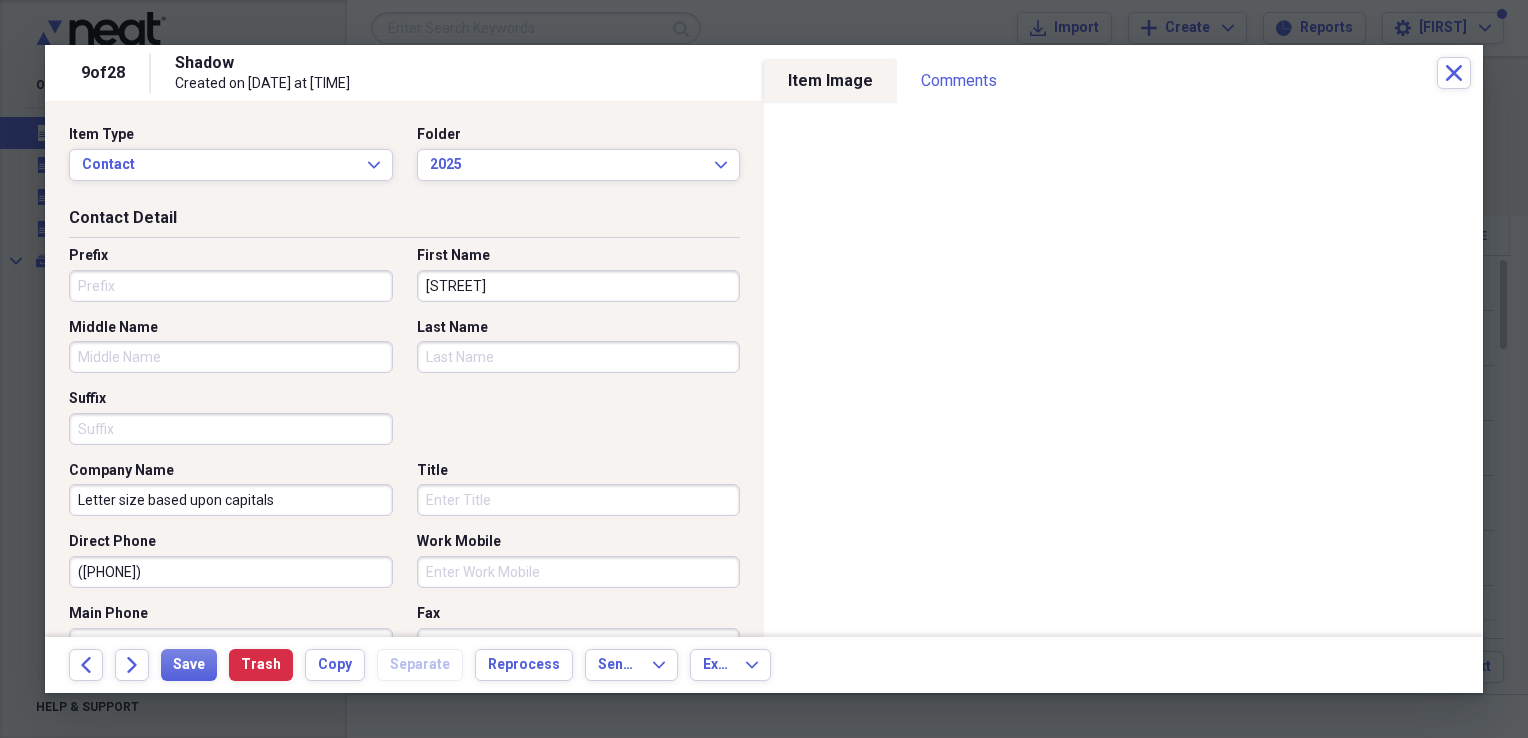 type on "[STREET]" 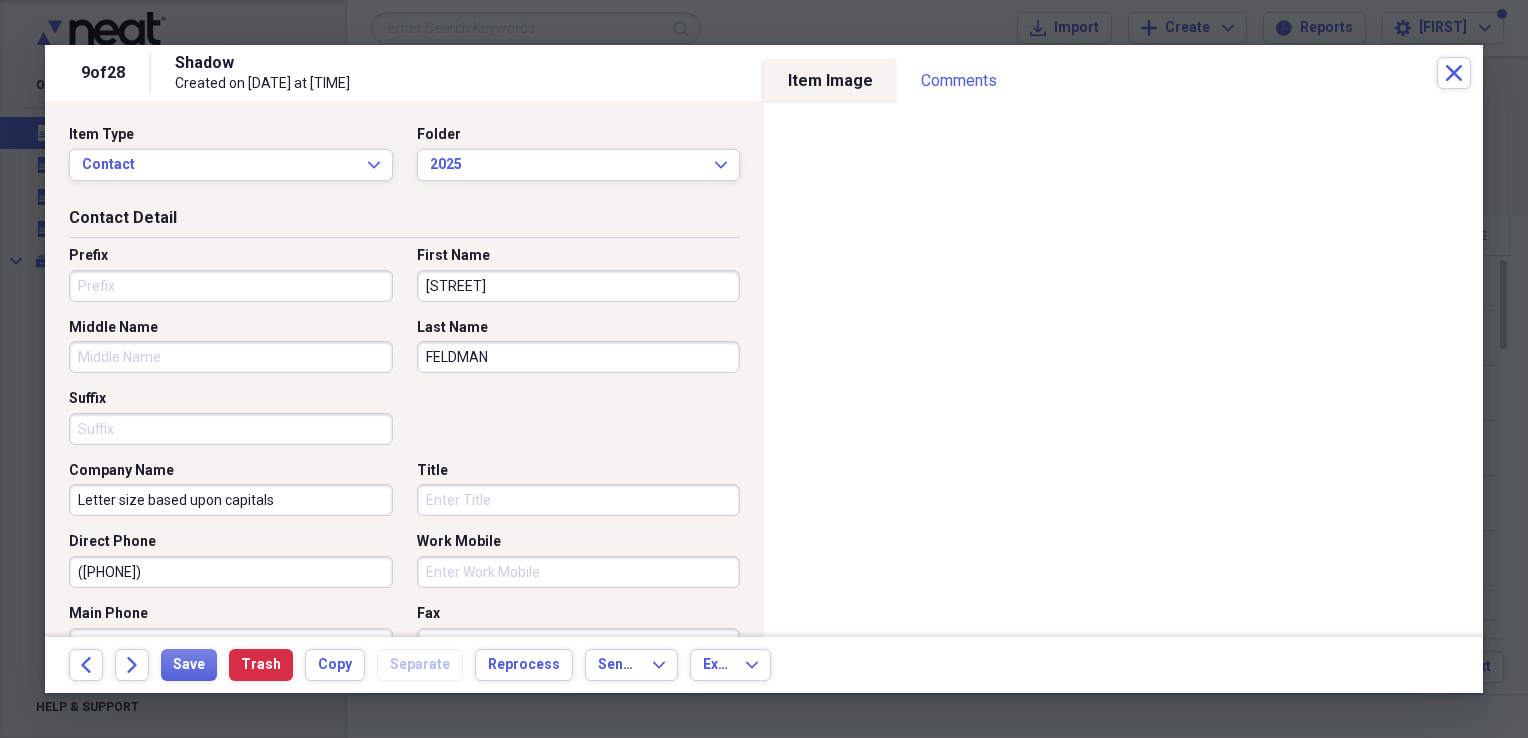 type on "FELDMAN" 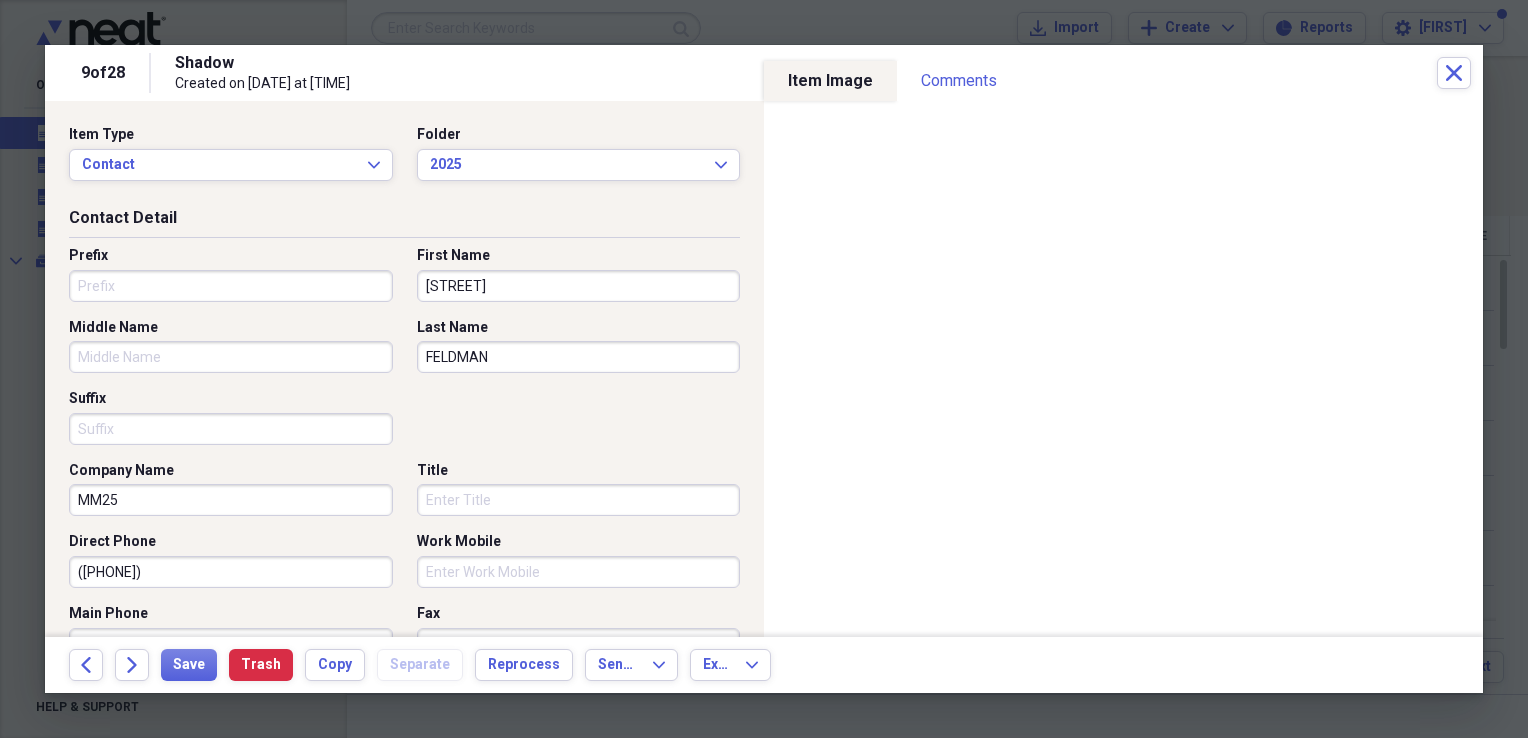type on "MM25" 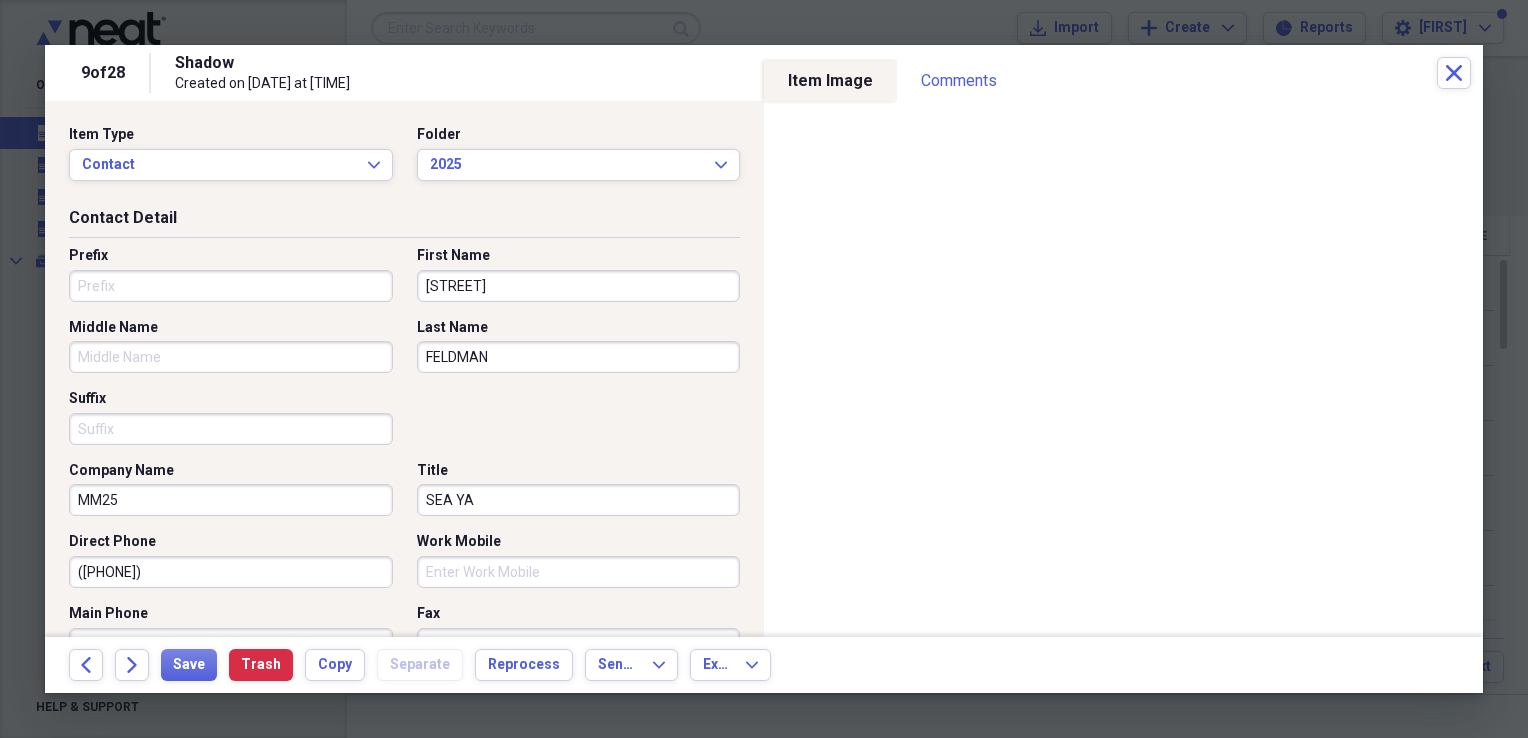 type on "SEA YA" 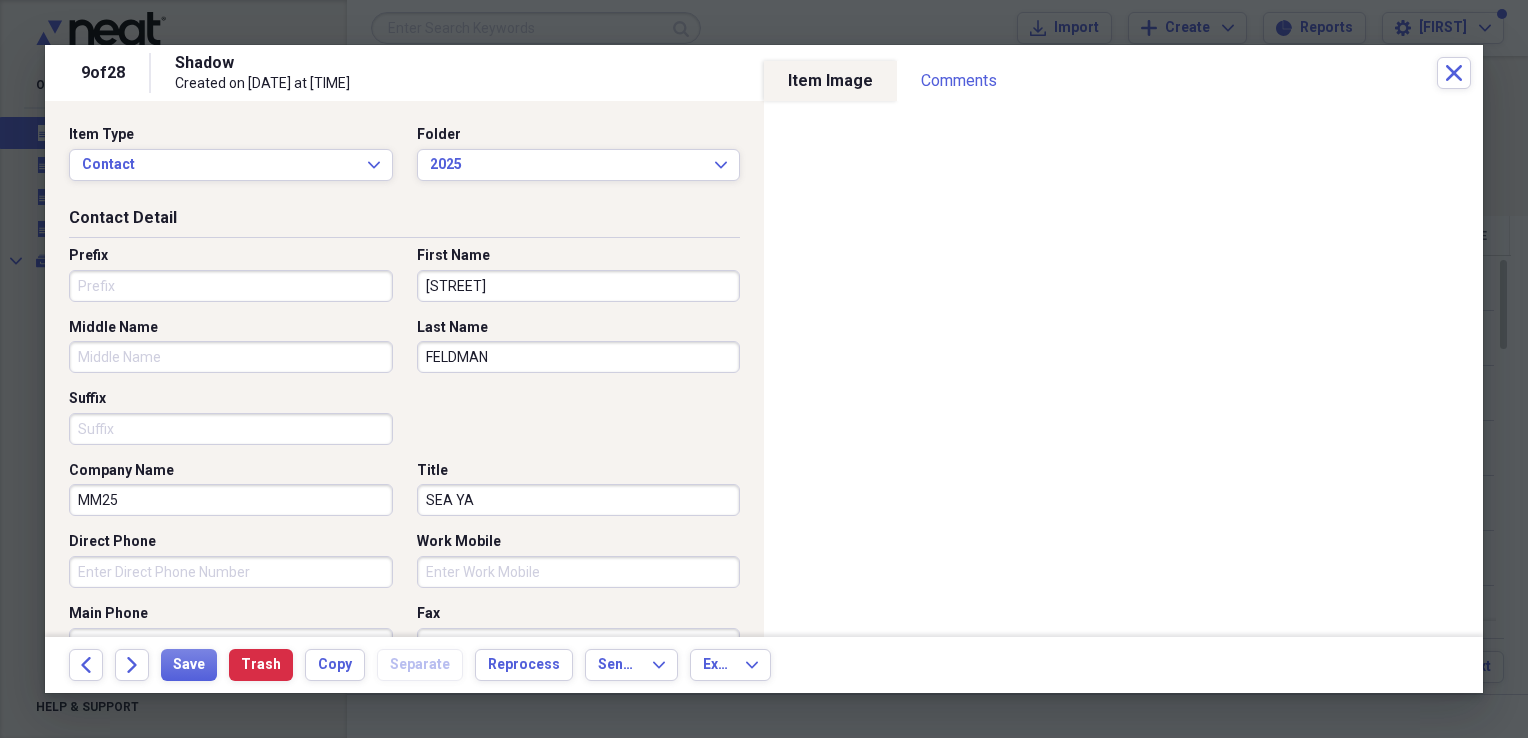 type 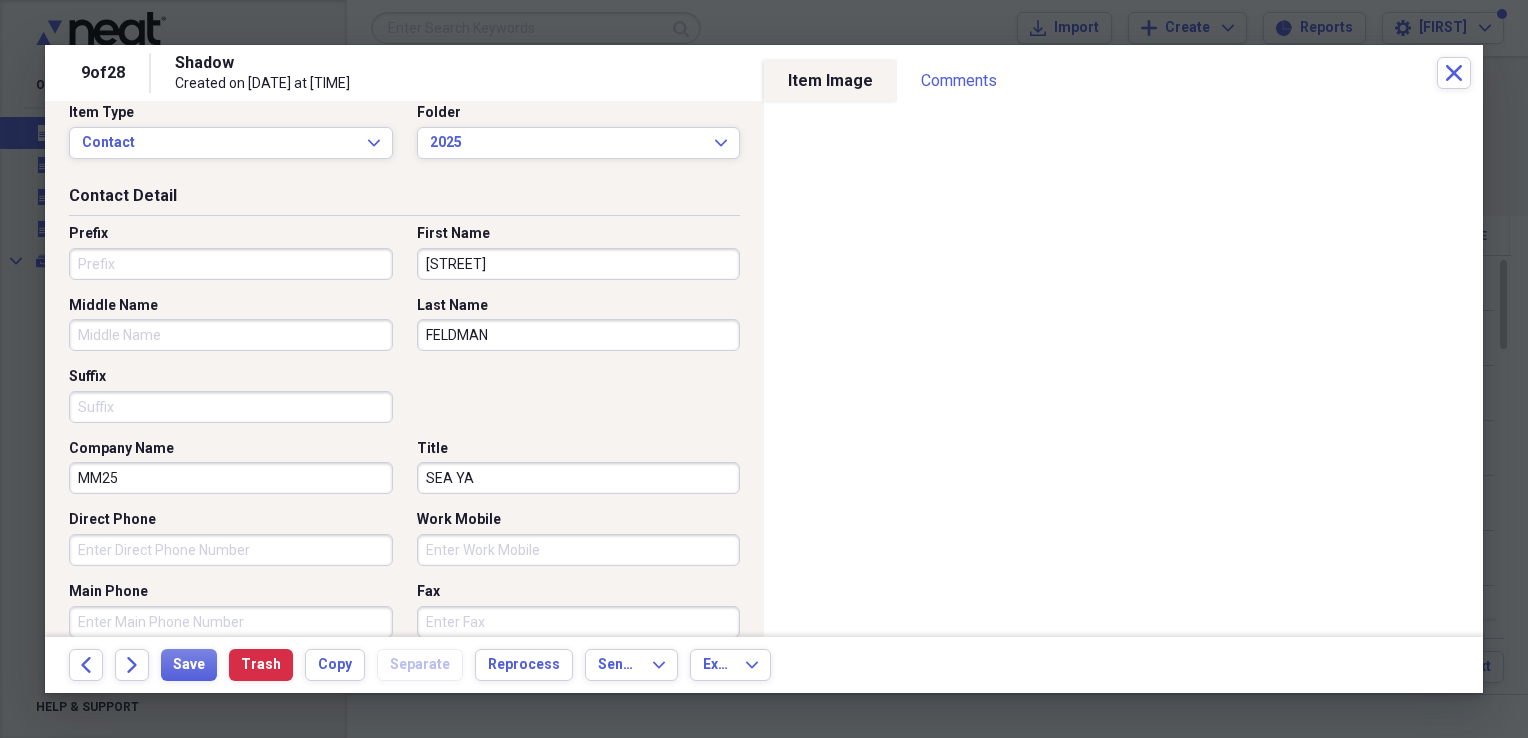 scroll, scrollTop: 345, scrollLeft: 0, axis: vertical 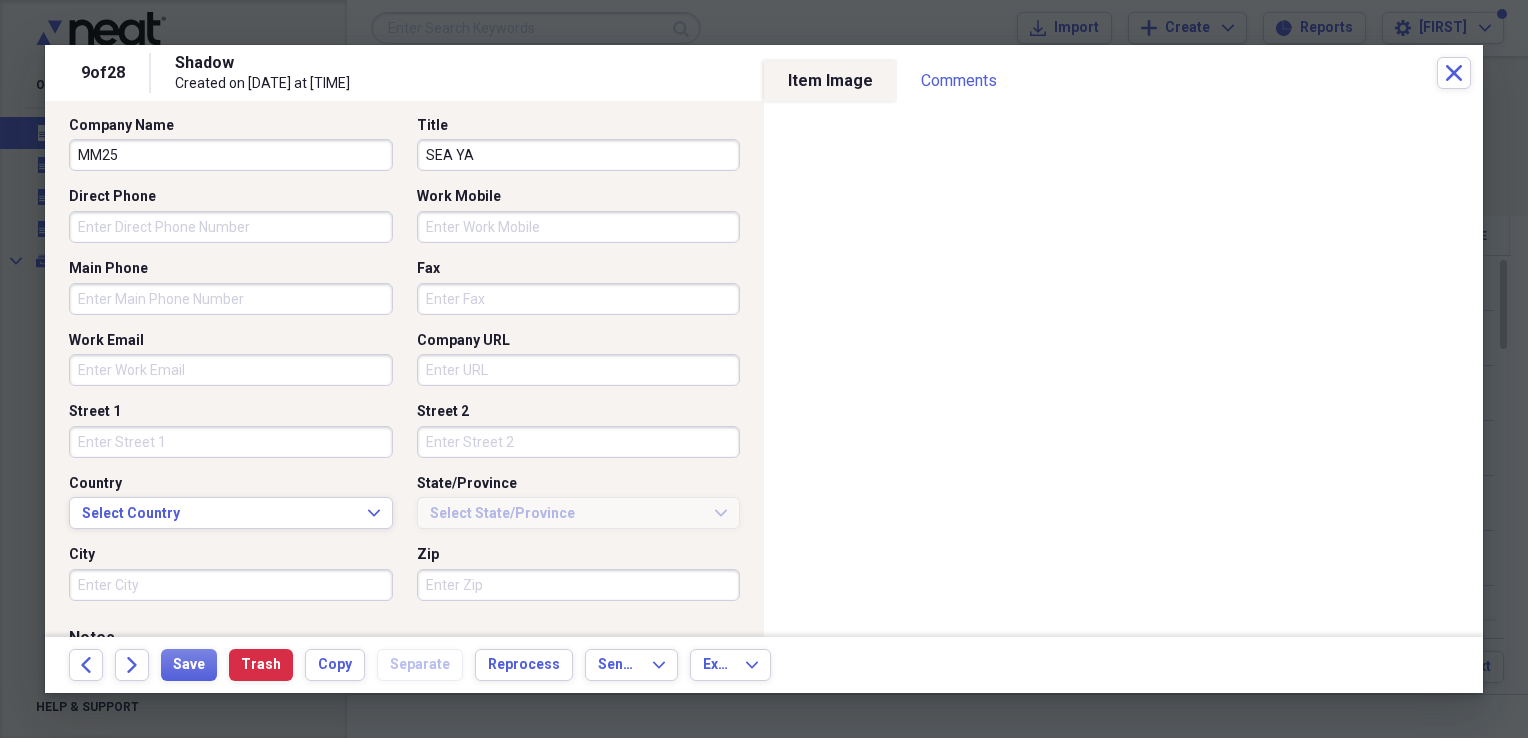 type 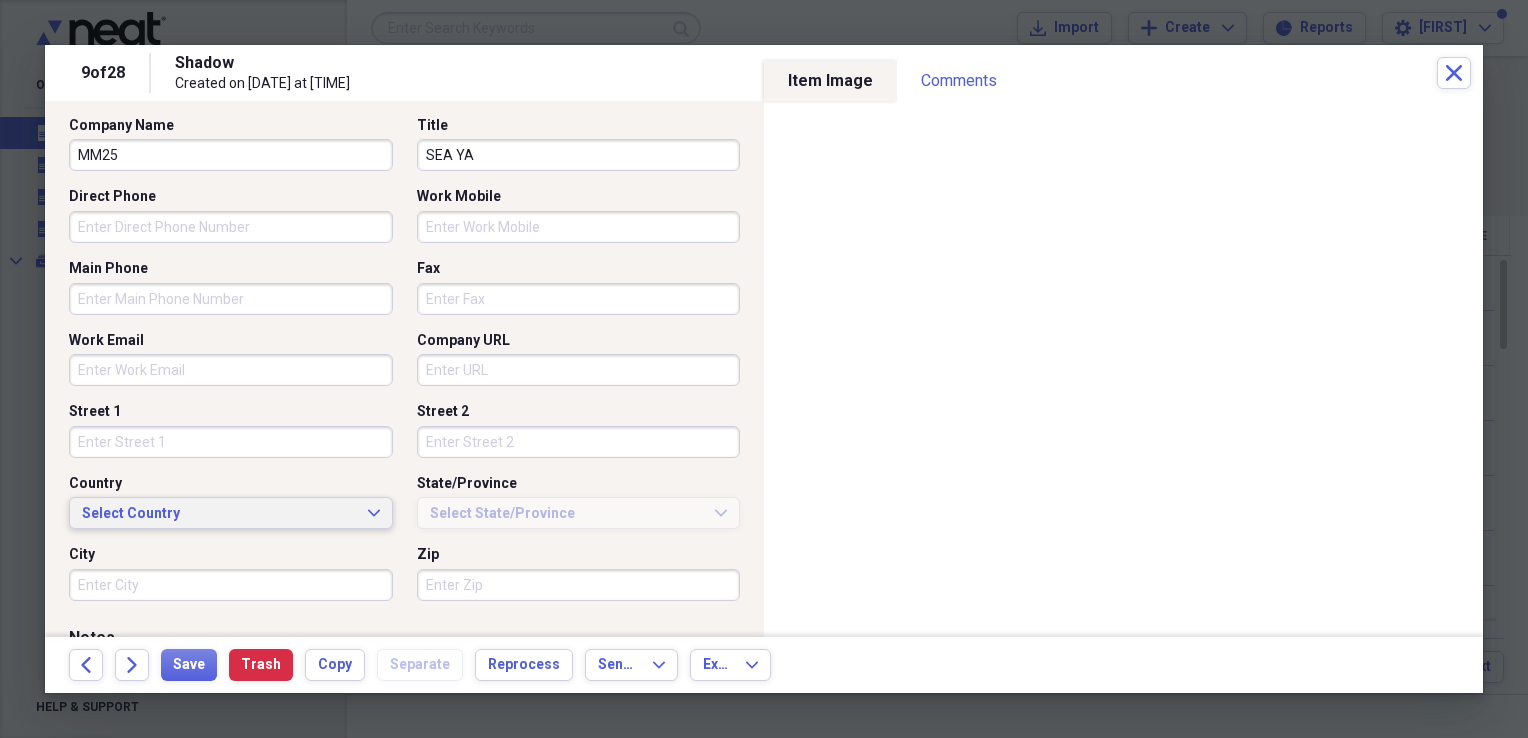 type 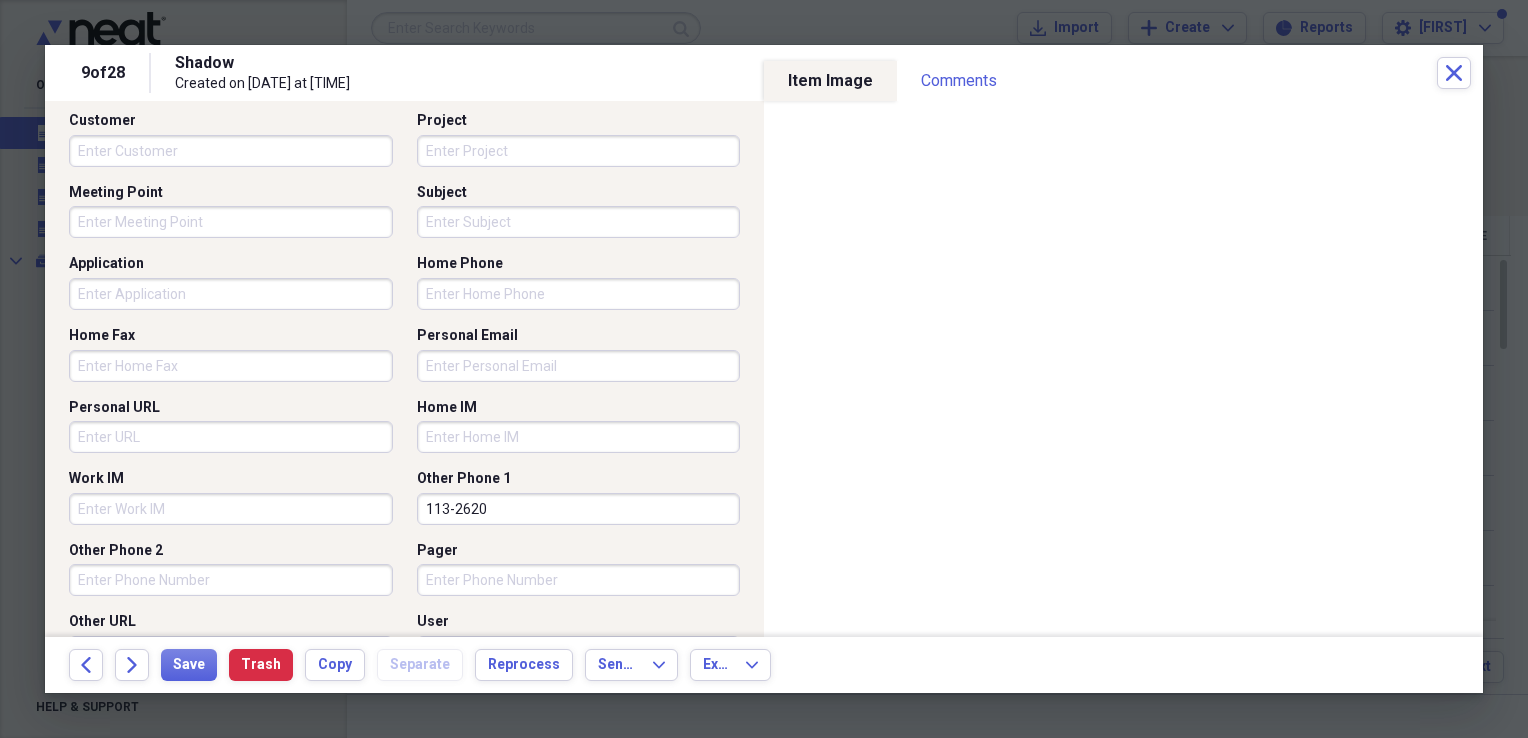 scroll, scrollTop: 1294, scrollLeft: 0, axis: vertical 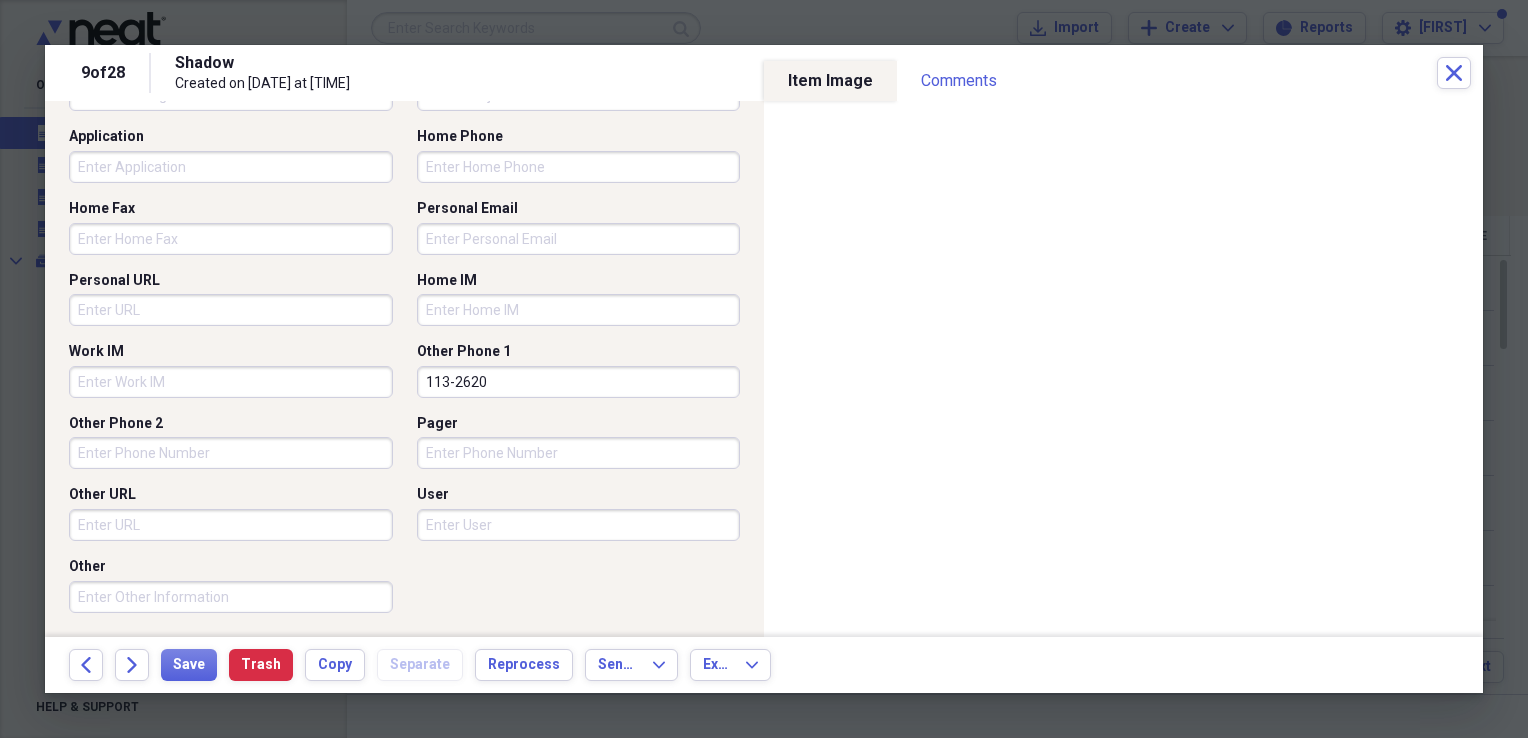drag, startPoint x: 496, startPoint y: 381, endPoint x: 191, endPoint y: 378, distance: 305.01474 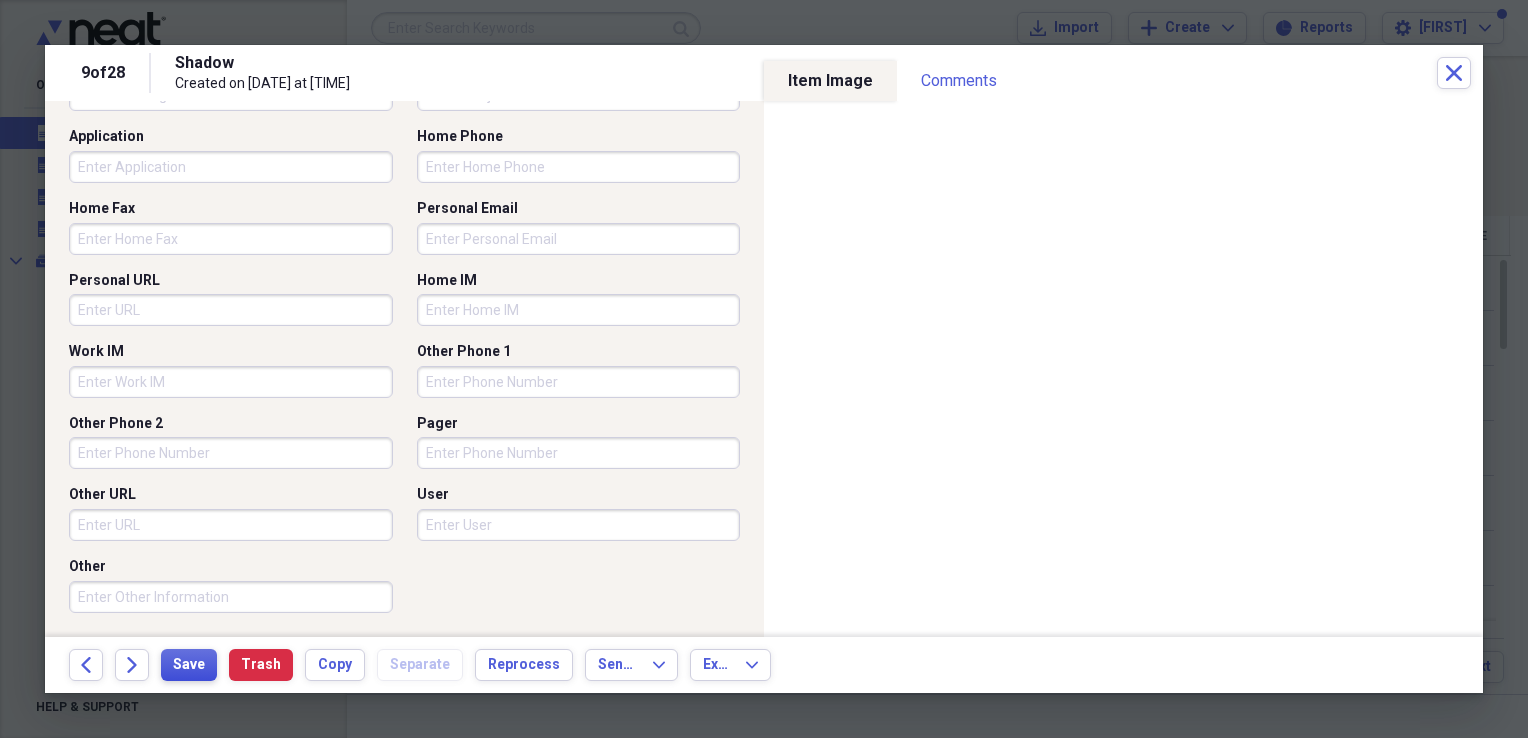 type 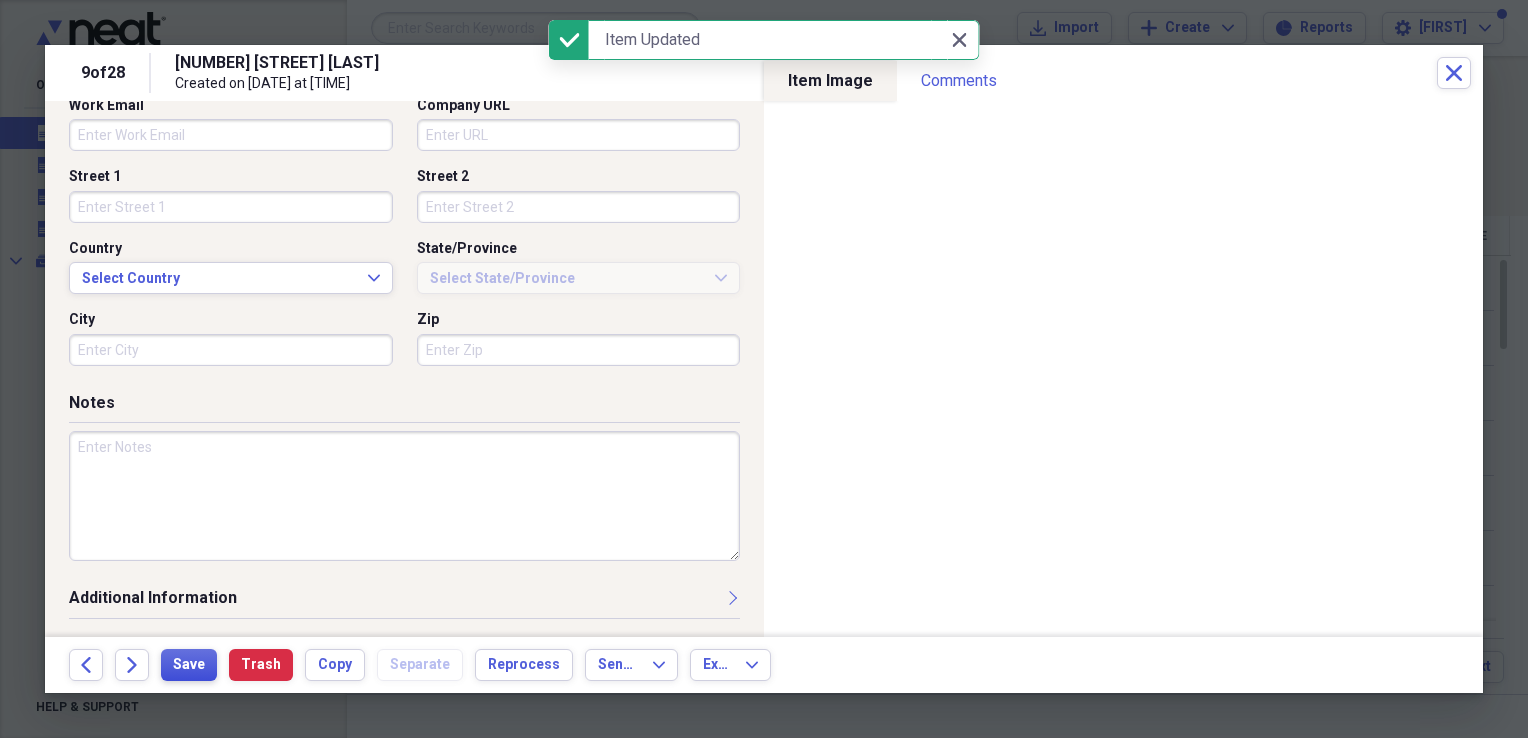 scroll, scrollTop: 578, scrollLeft: 0, axis: vertical 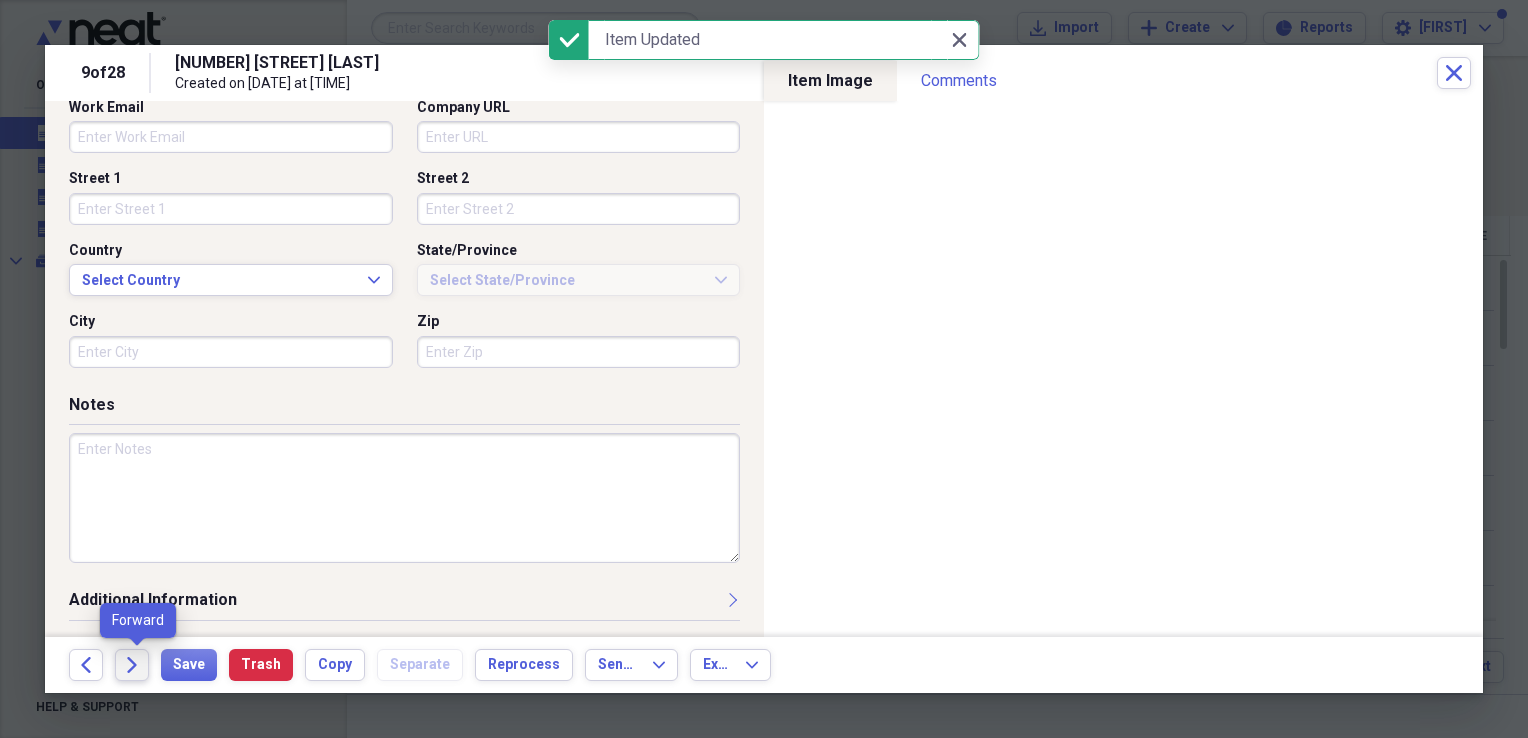 click on "Forward" at bounding box center [132, 665] 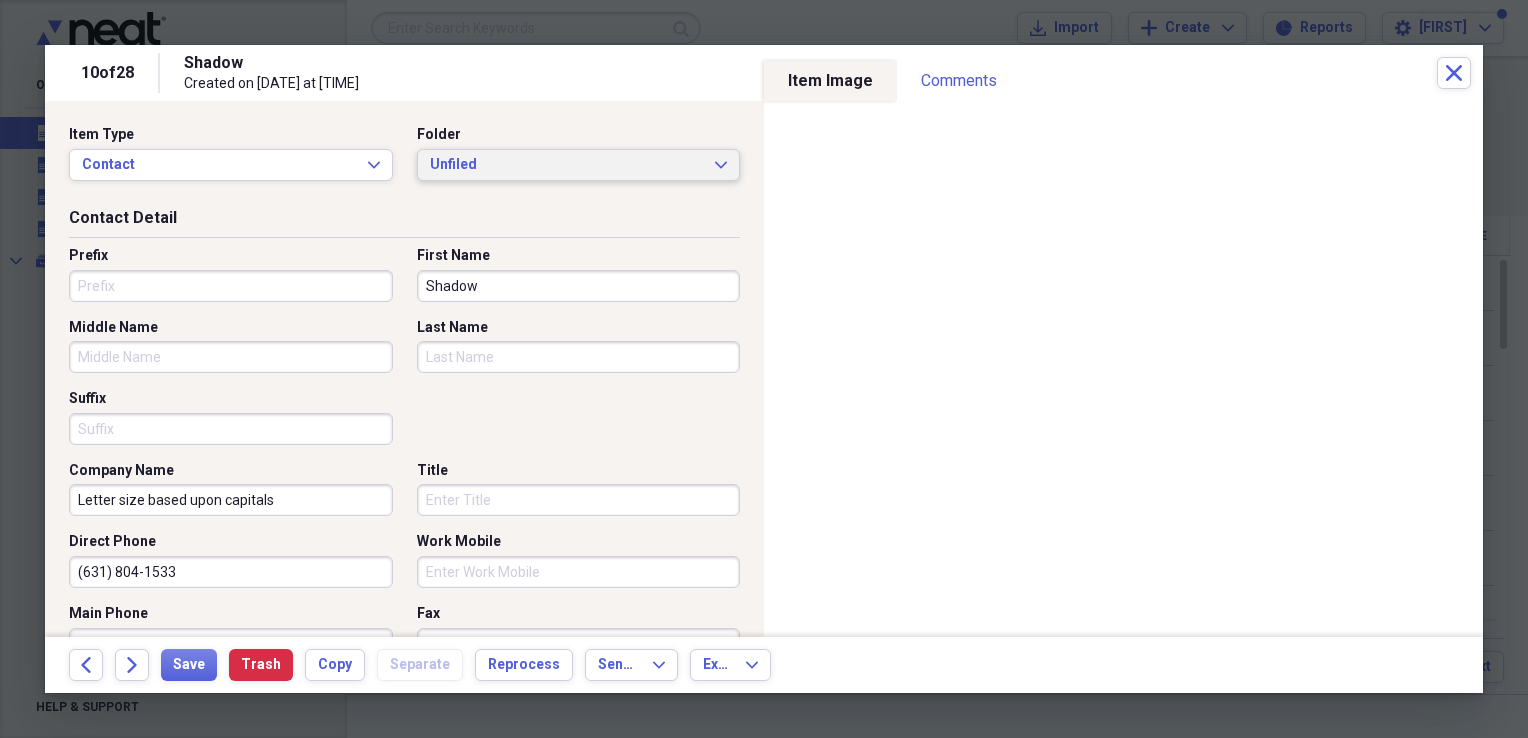 drag, startPoint x: 487, startPoint y: 157, endPoint x: 475, endPoint y: 163, distance: 13.416408 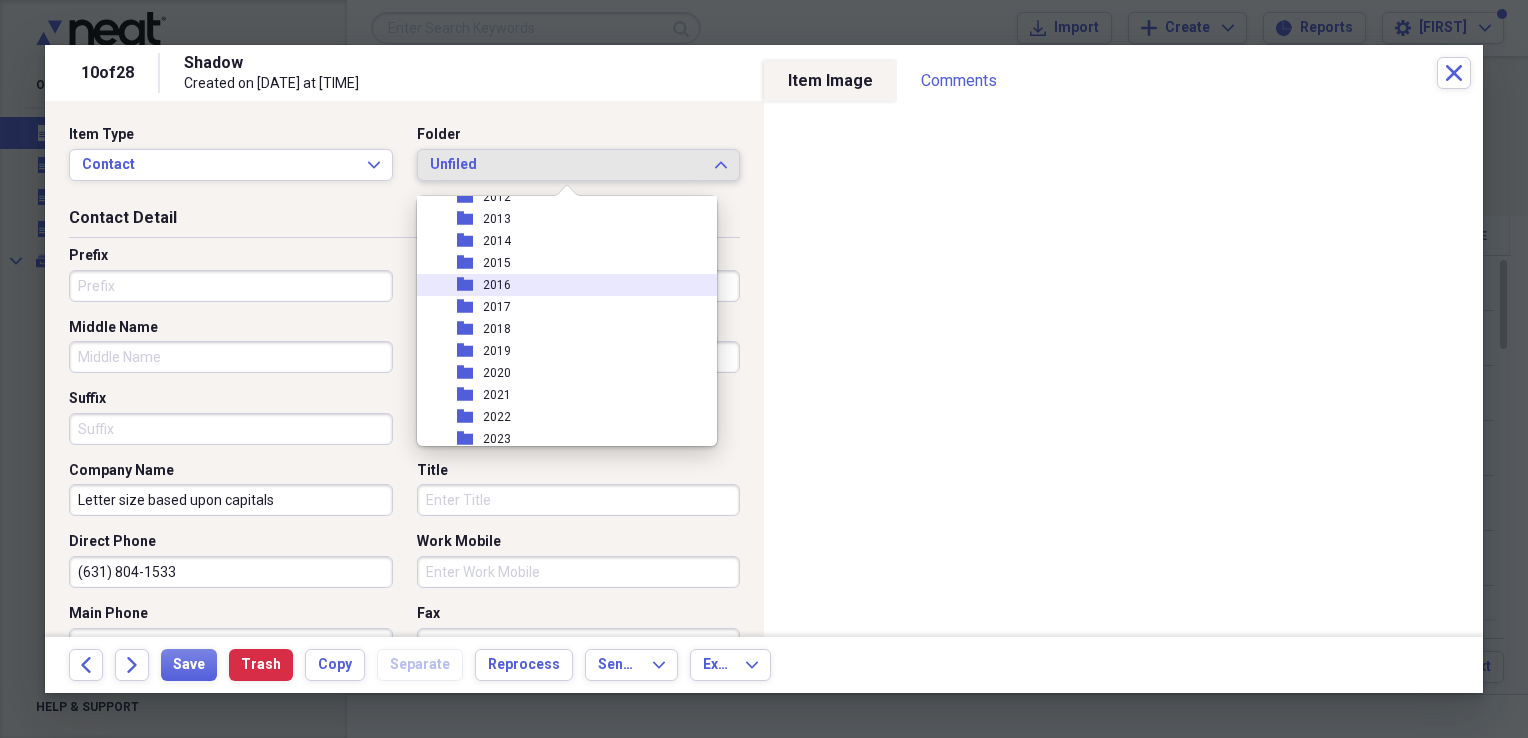 scroll, scrollTop: 200, scrollLeft: 0, axis: vertical 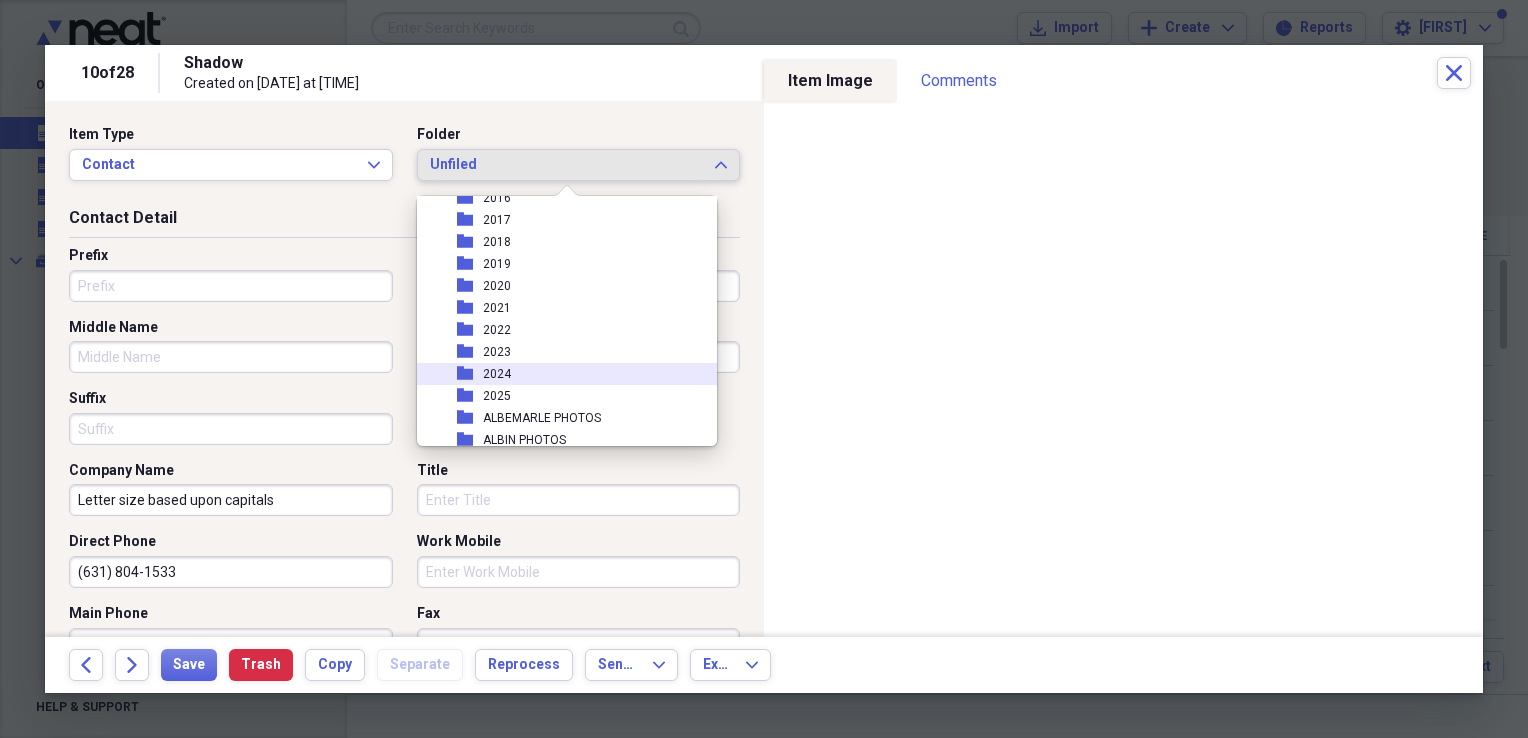 click on "2025" at bounding box center [497, 396] 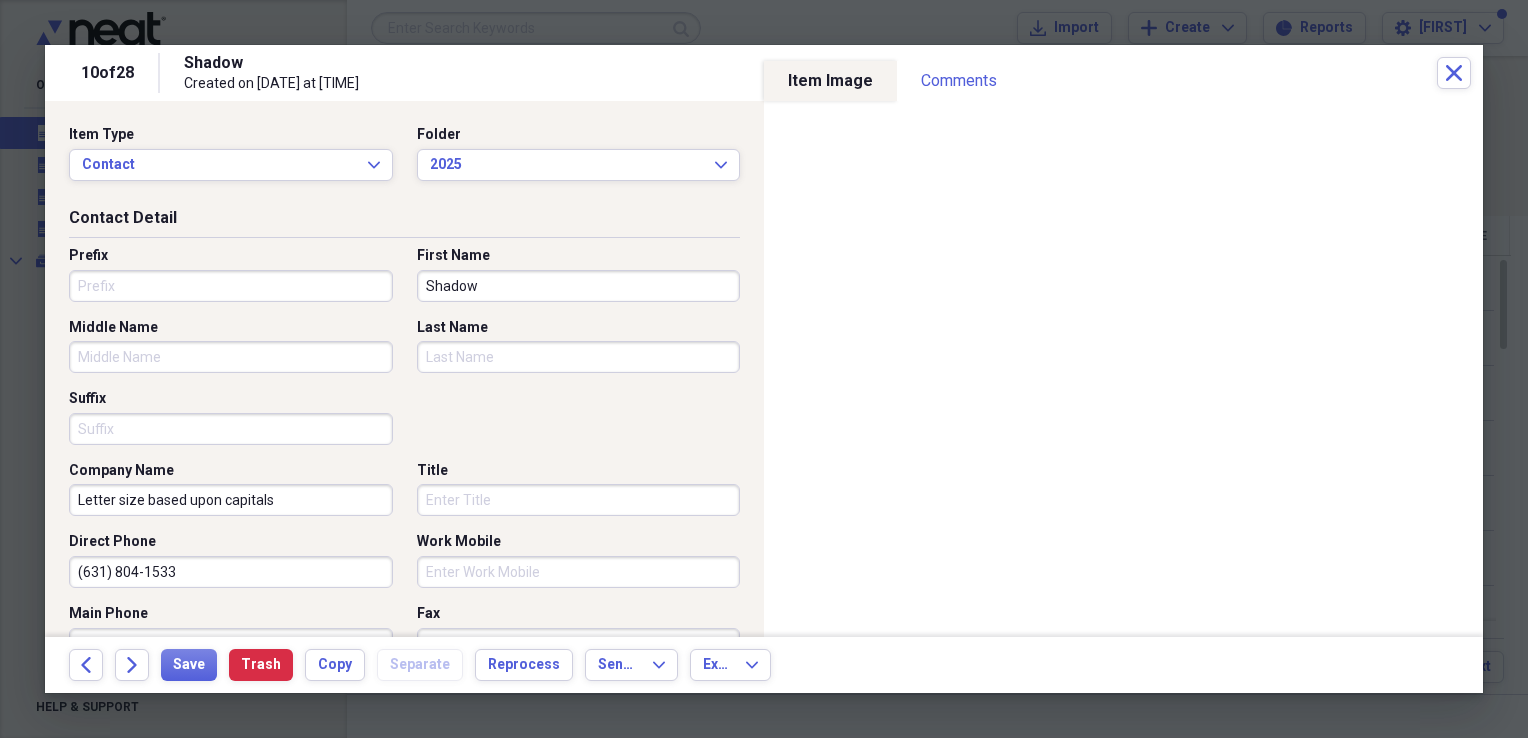 click on "First Name Shadow" at bounding box center (573, 274) 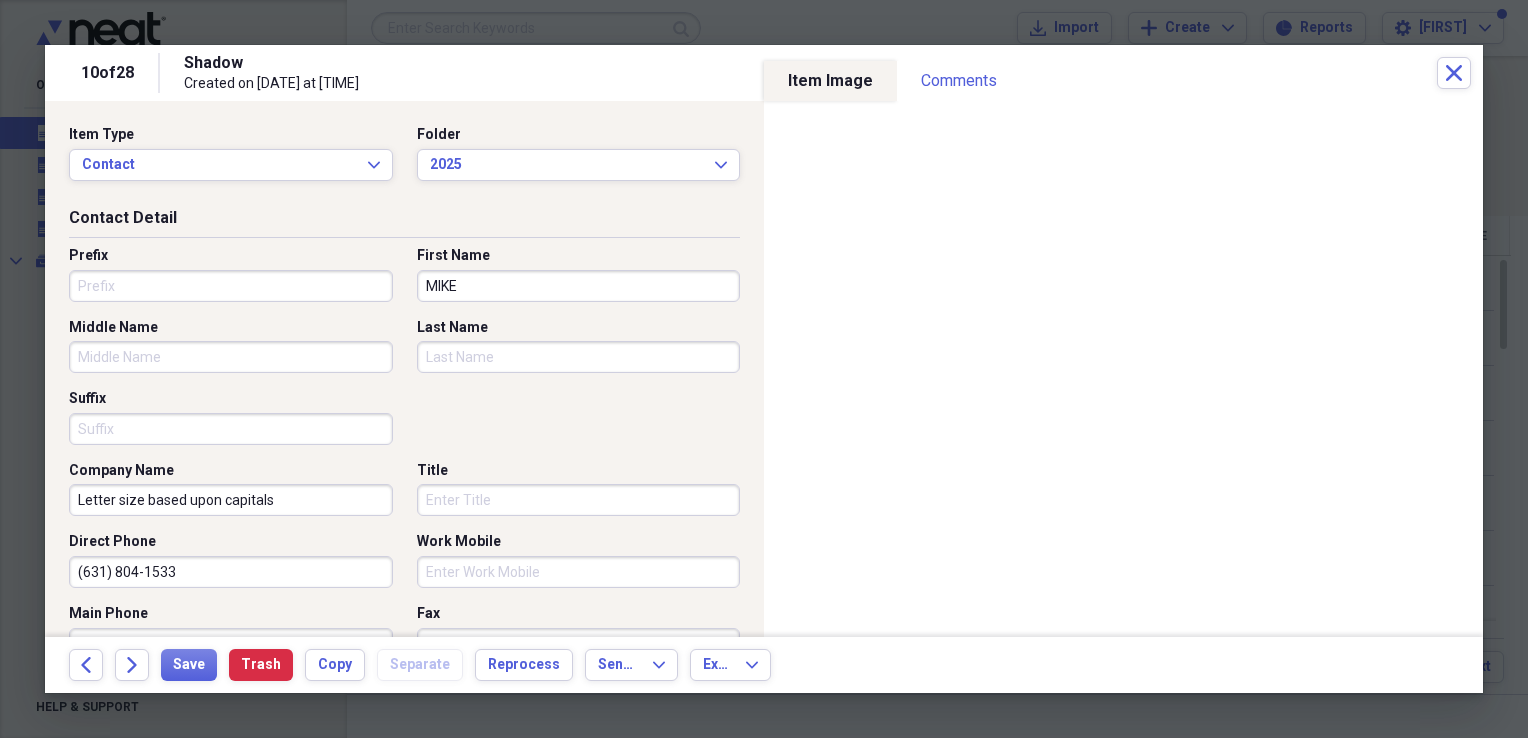type on "MIKE" 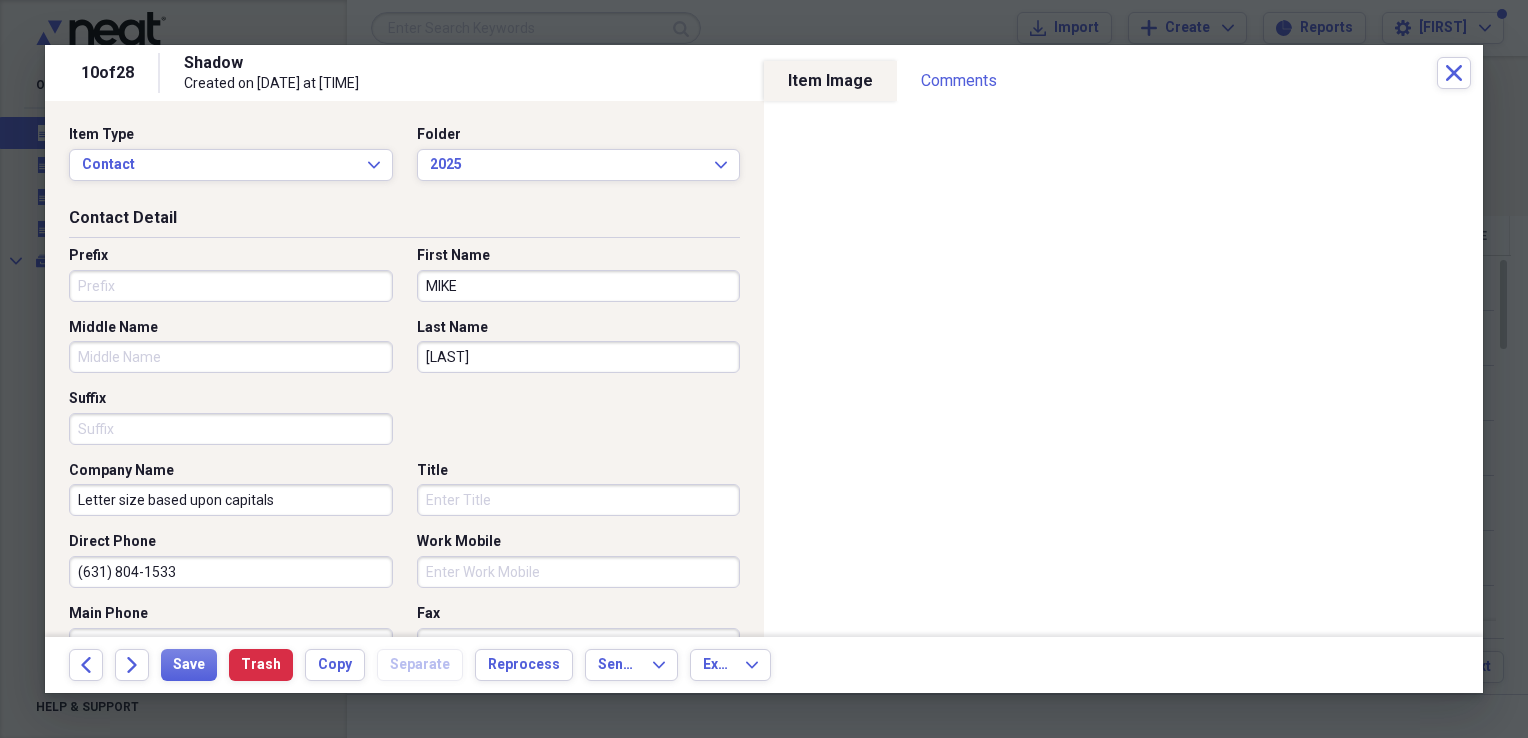 type on "[LAST]" 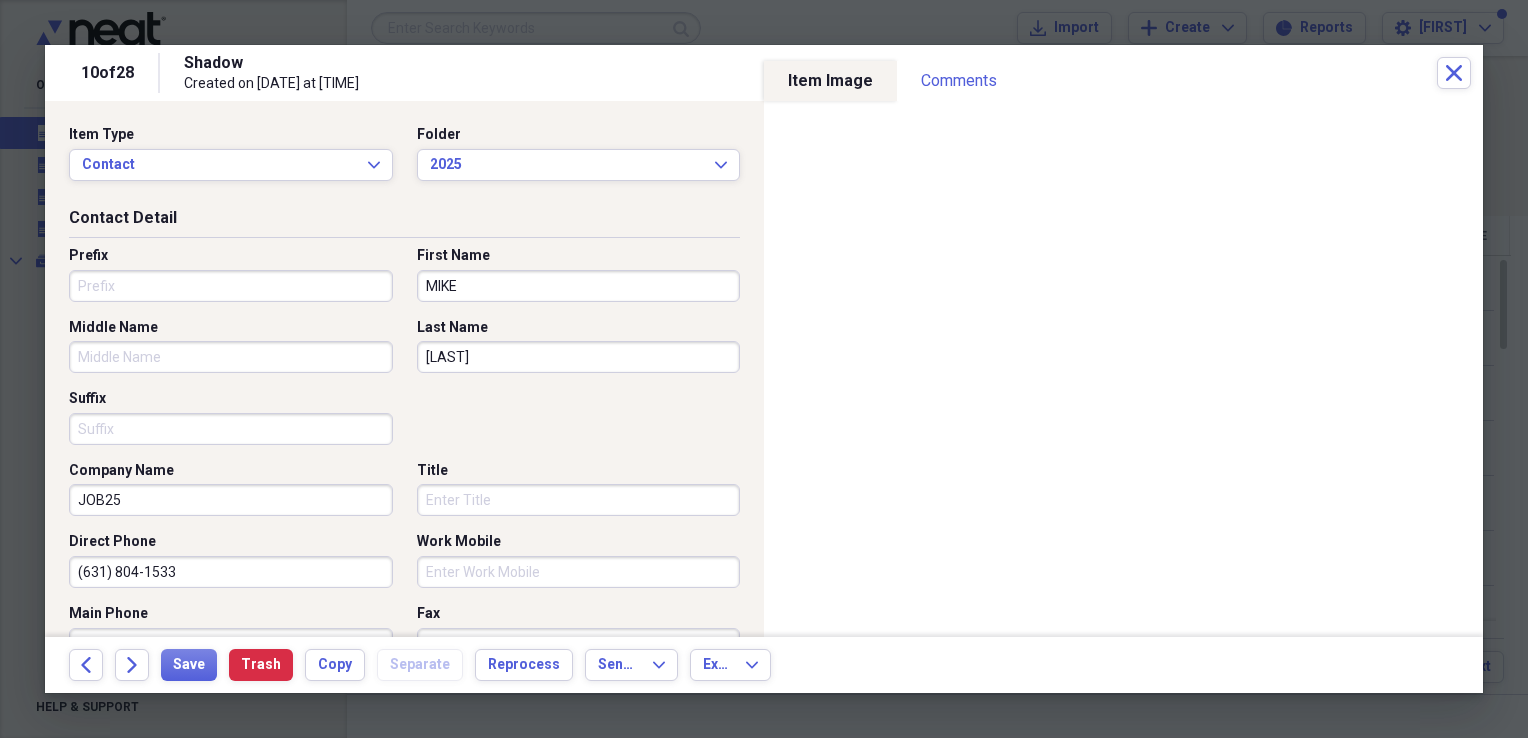 type on "JOB25" 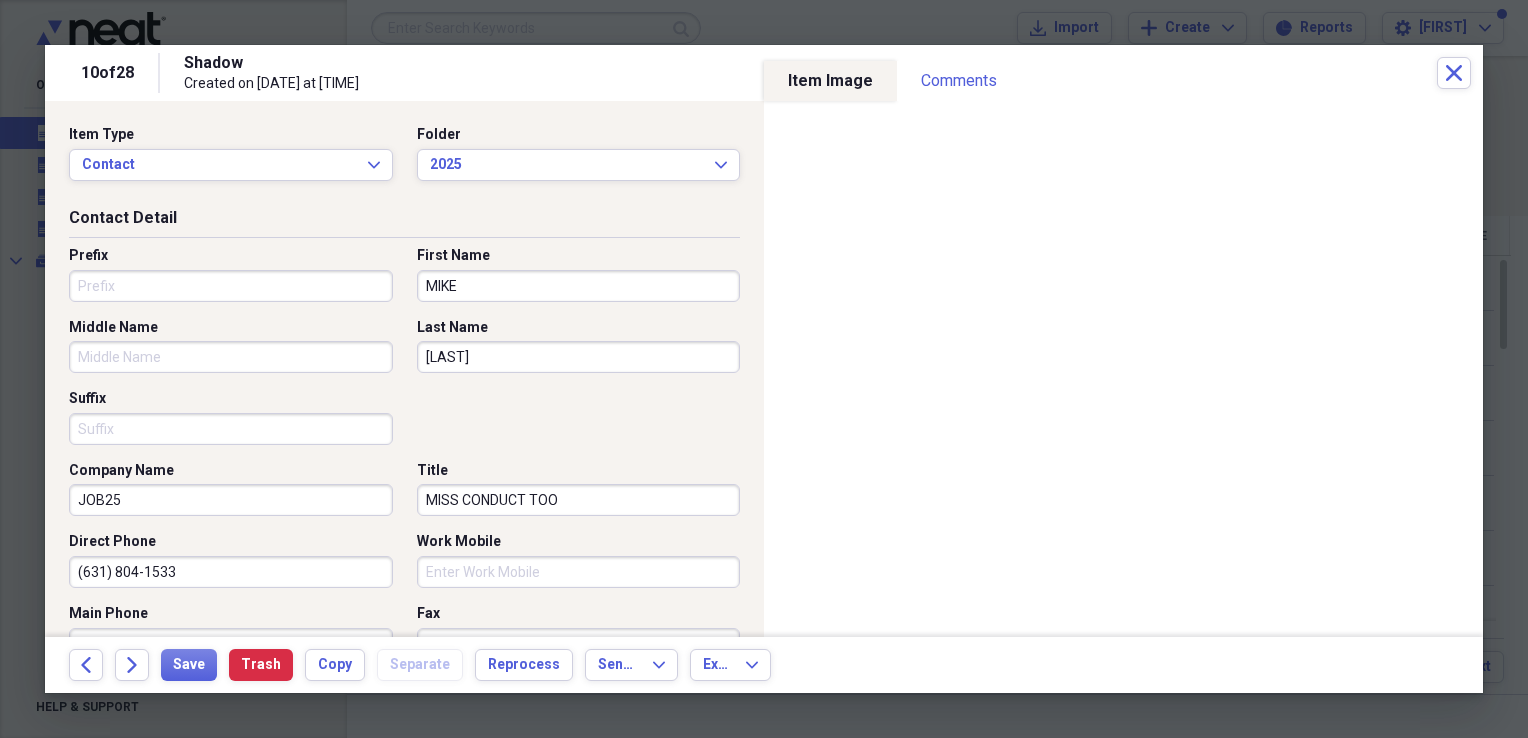 type on "MISS CONDUCT TOO" 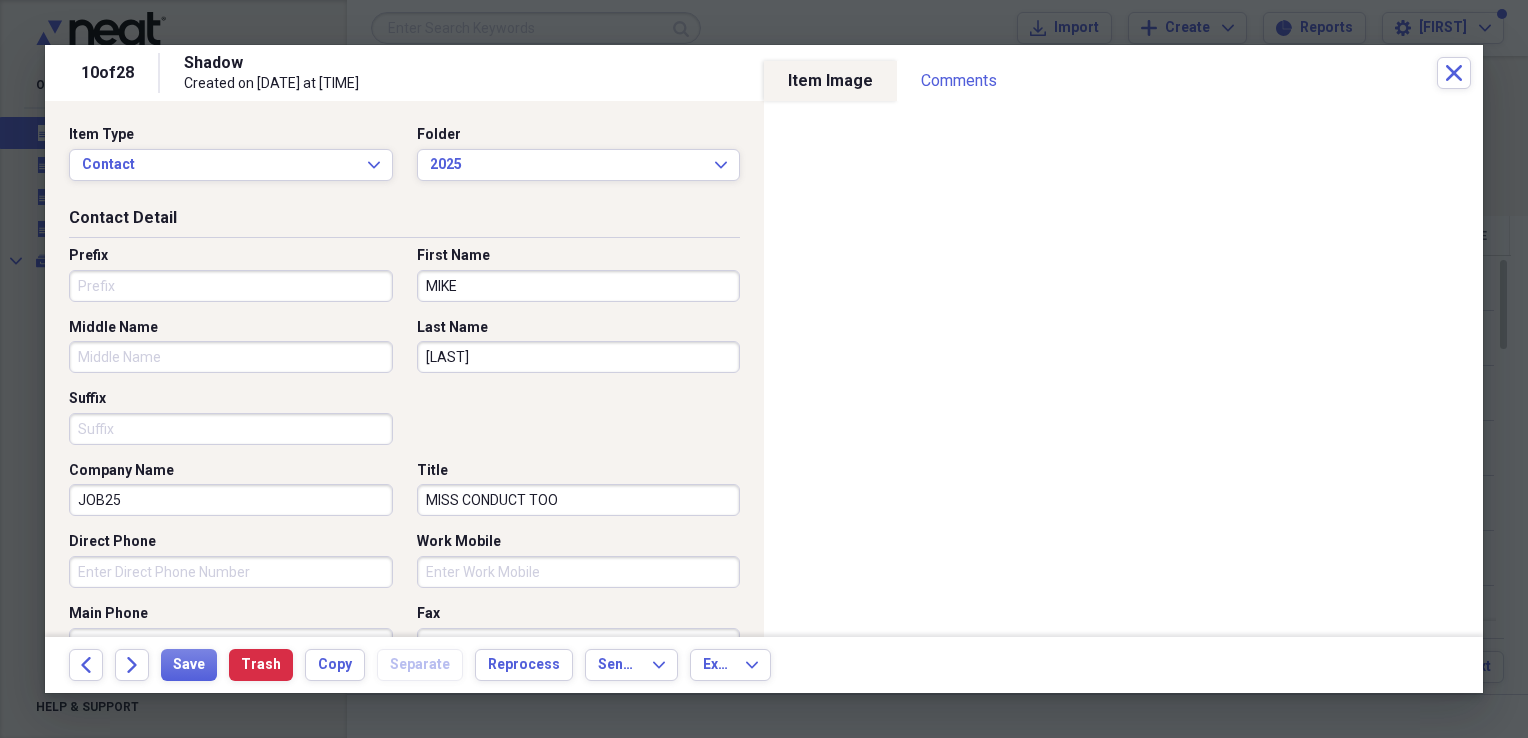 type 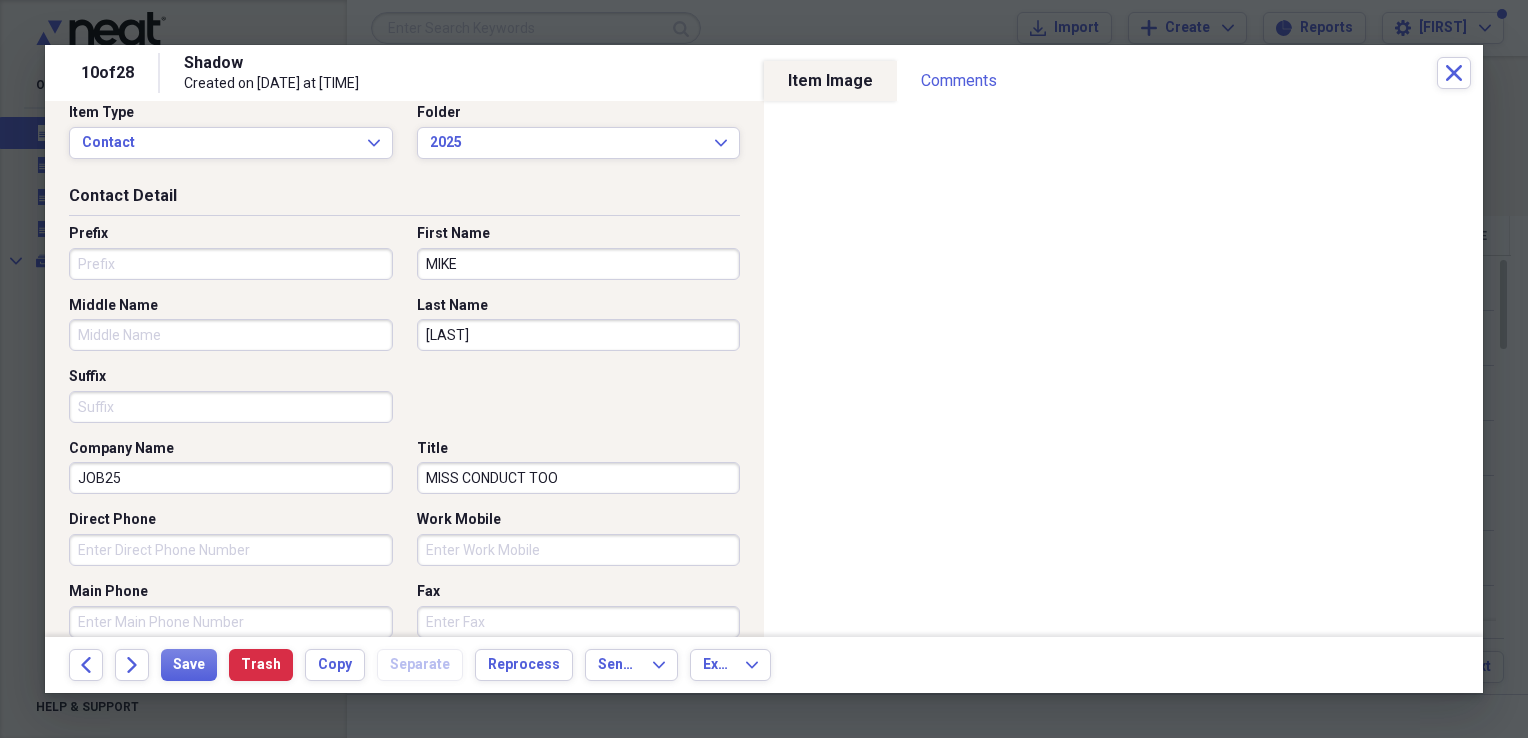 scroll, scrollTop: 345, scrollLeft: 0, axis: vertical 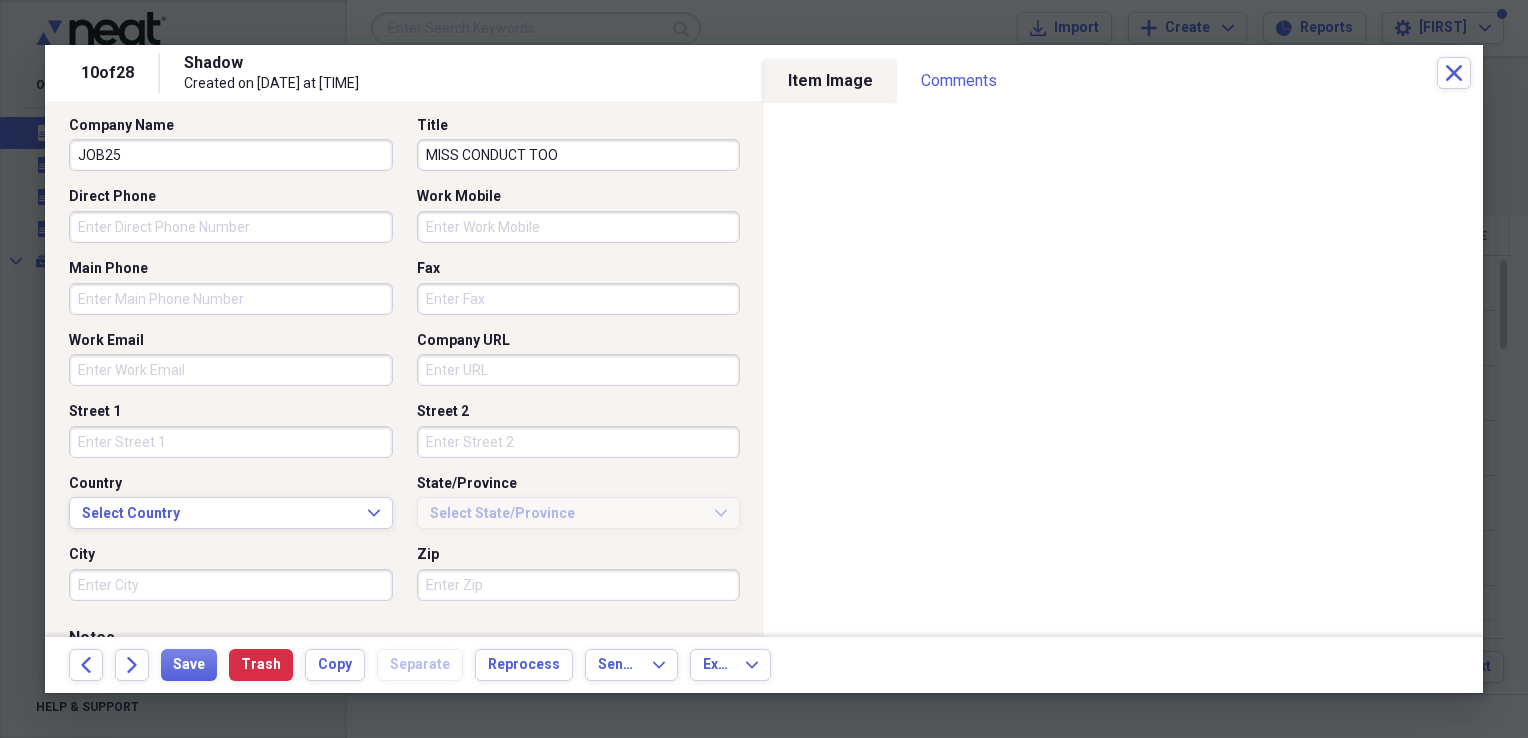 type 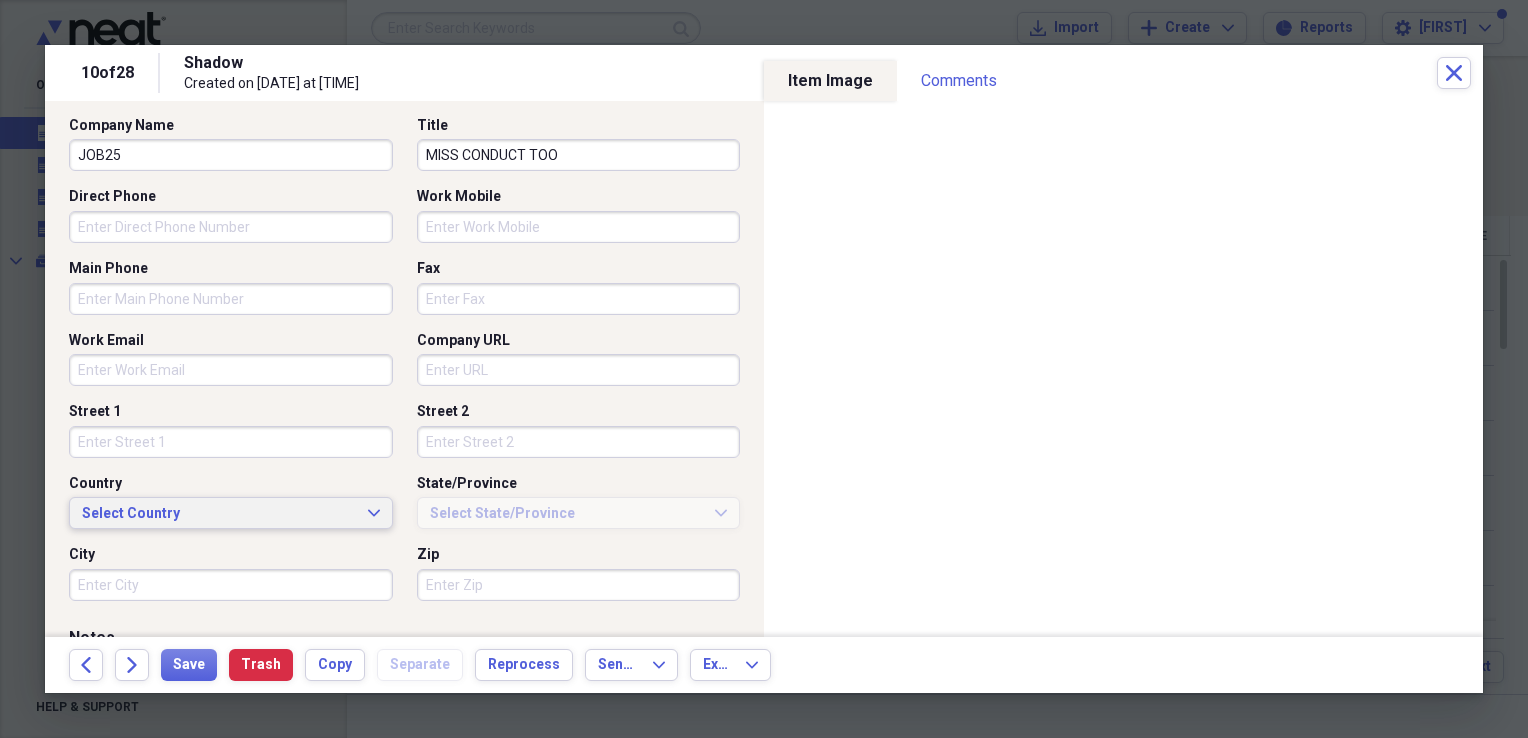 type 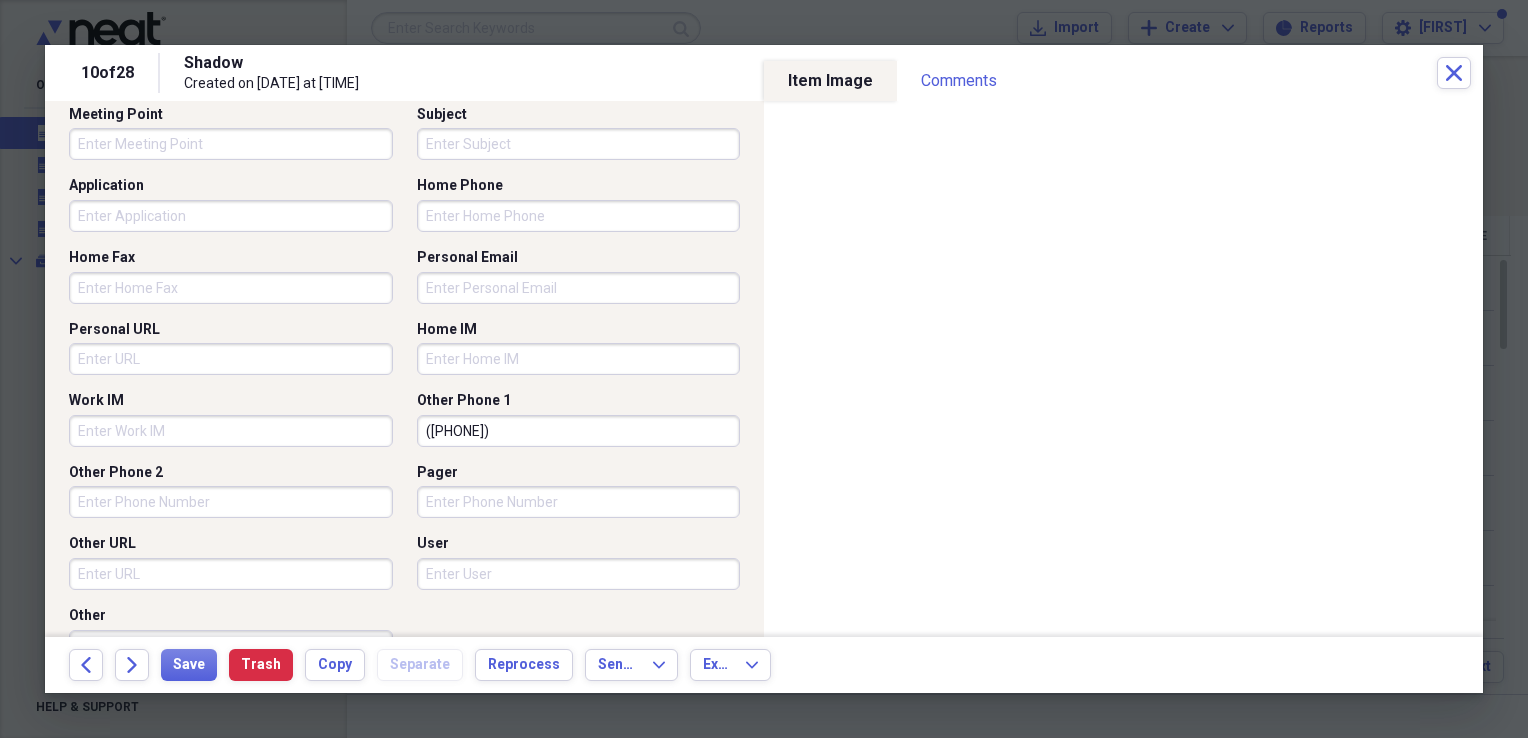 drag, startPoint x: 541, startPoint y: 435, endPoint x: 154, endPoint y: 473, distance: 388.86115 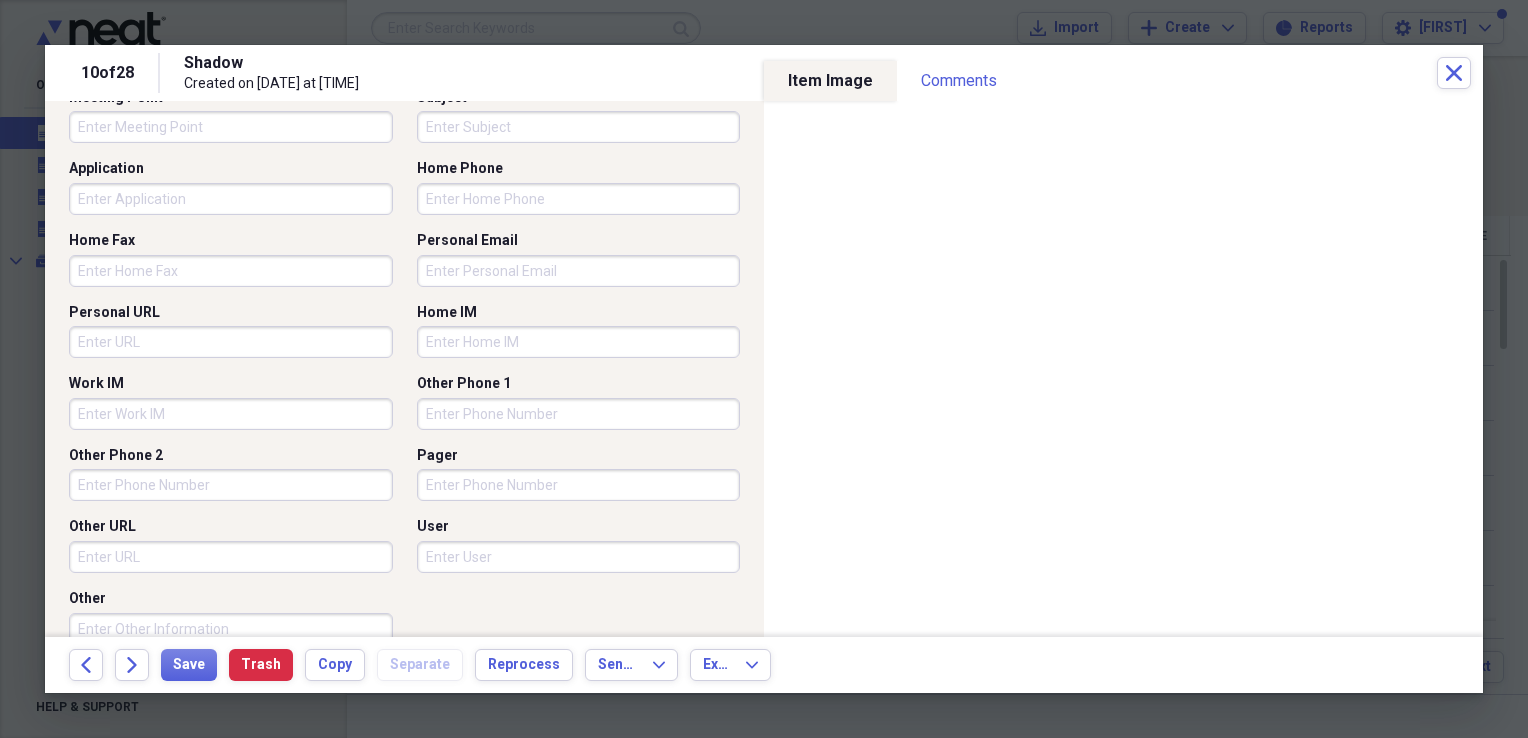 scroll, scrollTop: 1294, scrollLeft: 0, axis: vertical 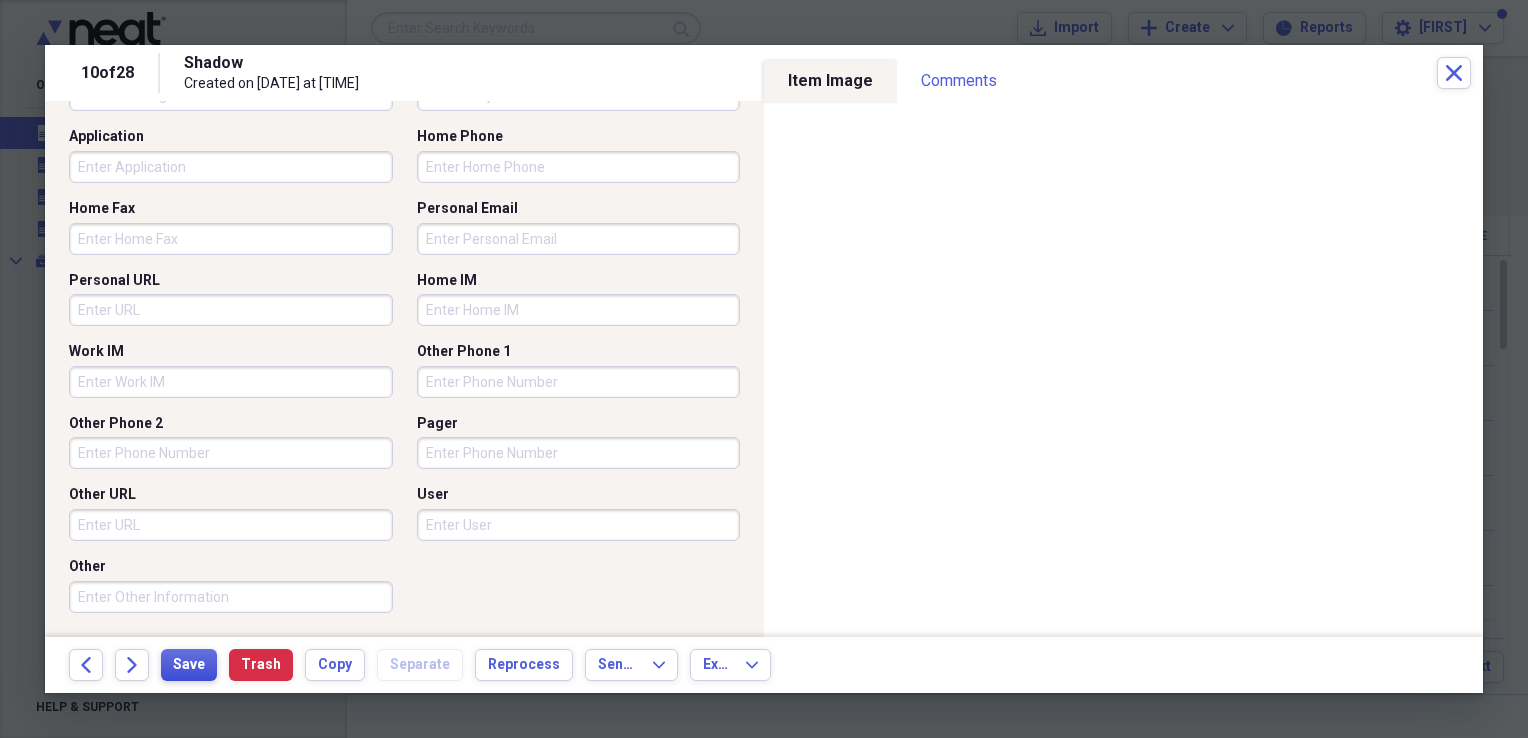 type 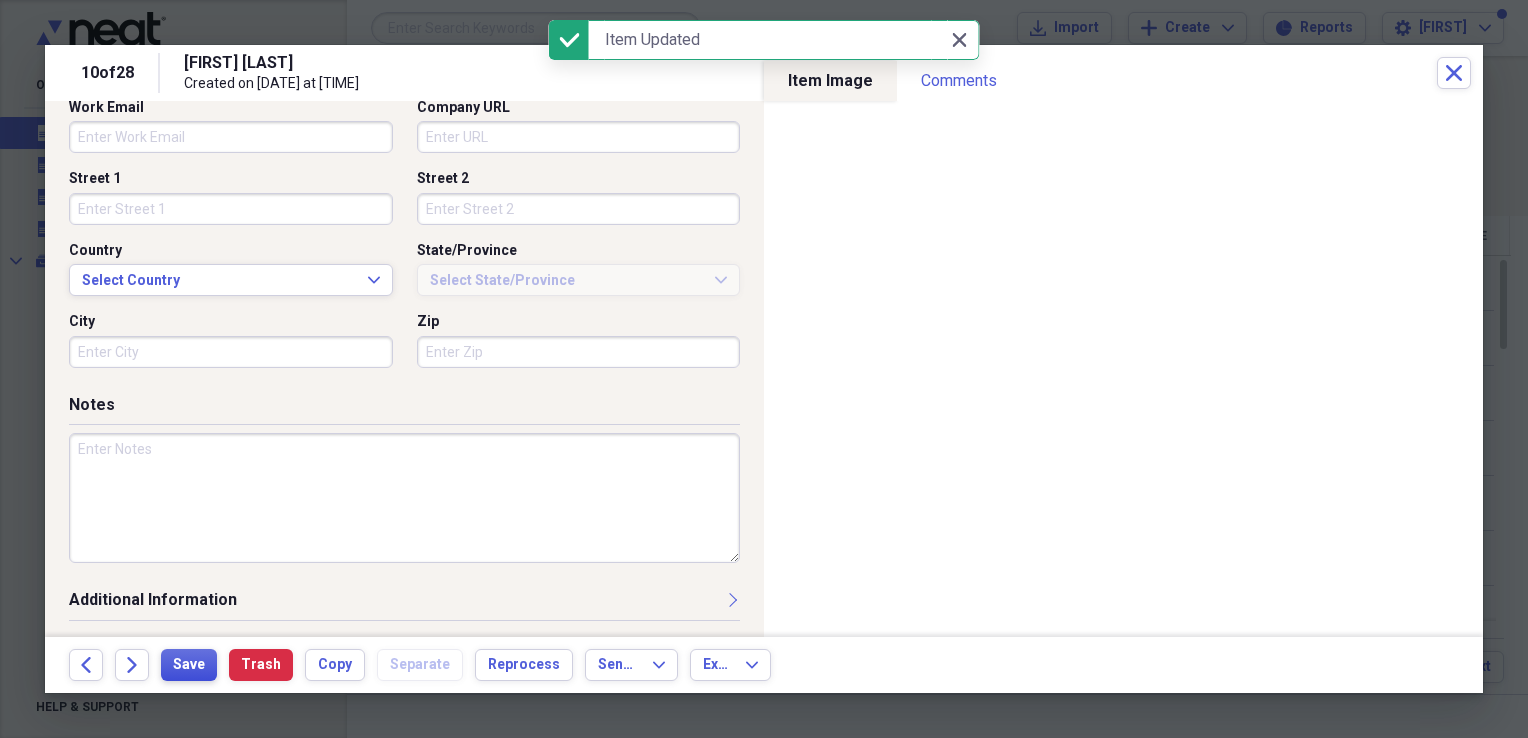 scroll, scrollTop: 578, scrollLeft: 0, axis: vertical 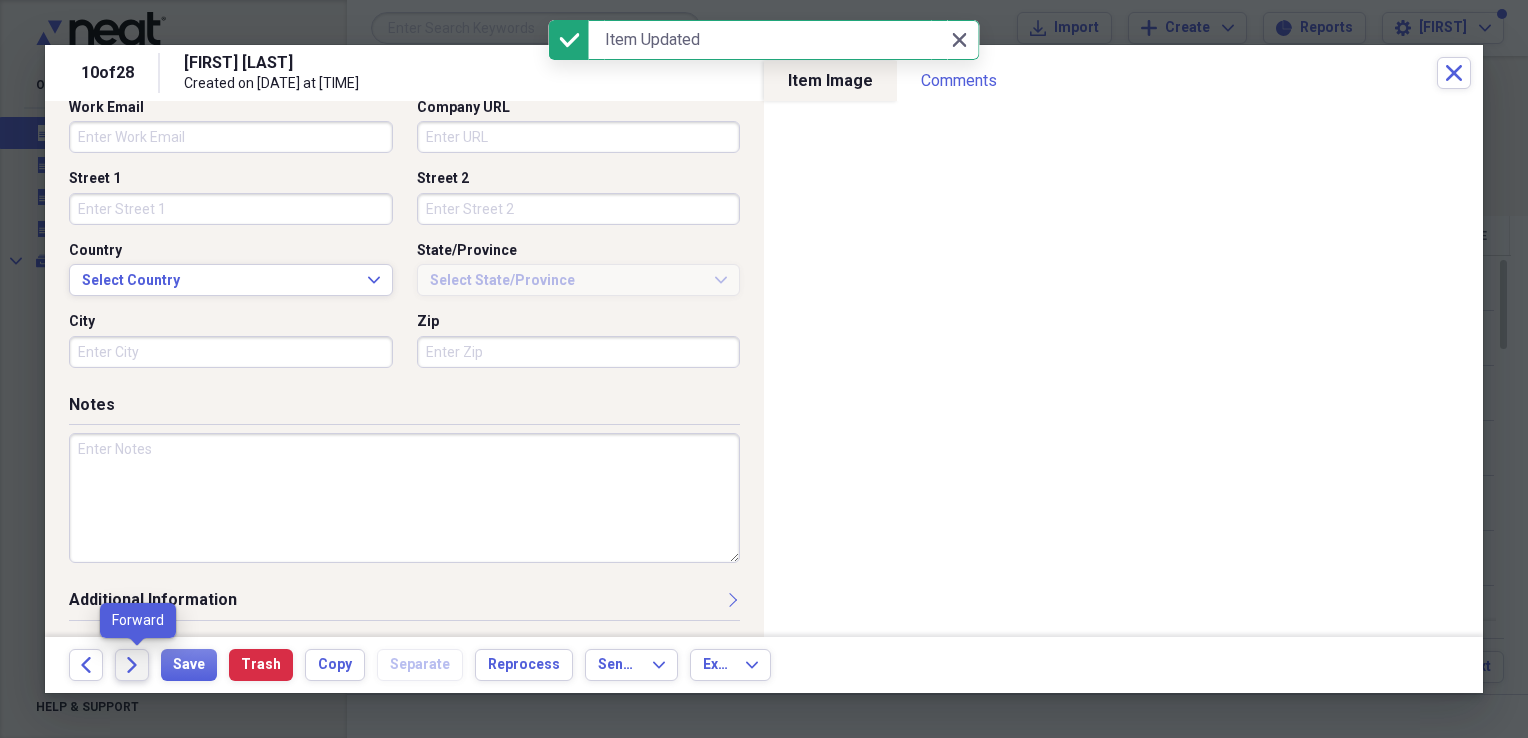 click on "Forward" 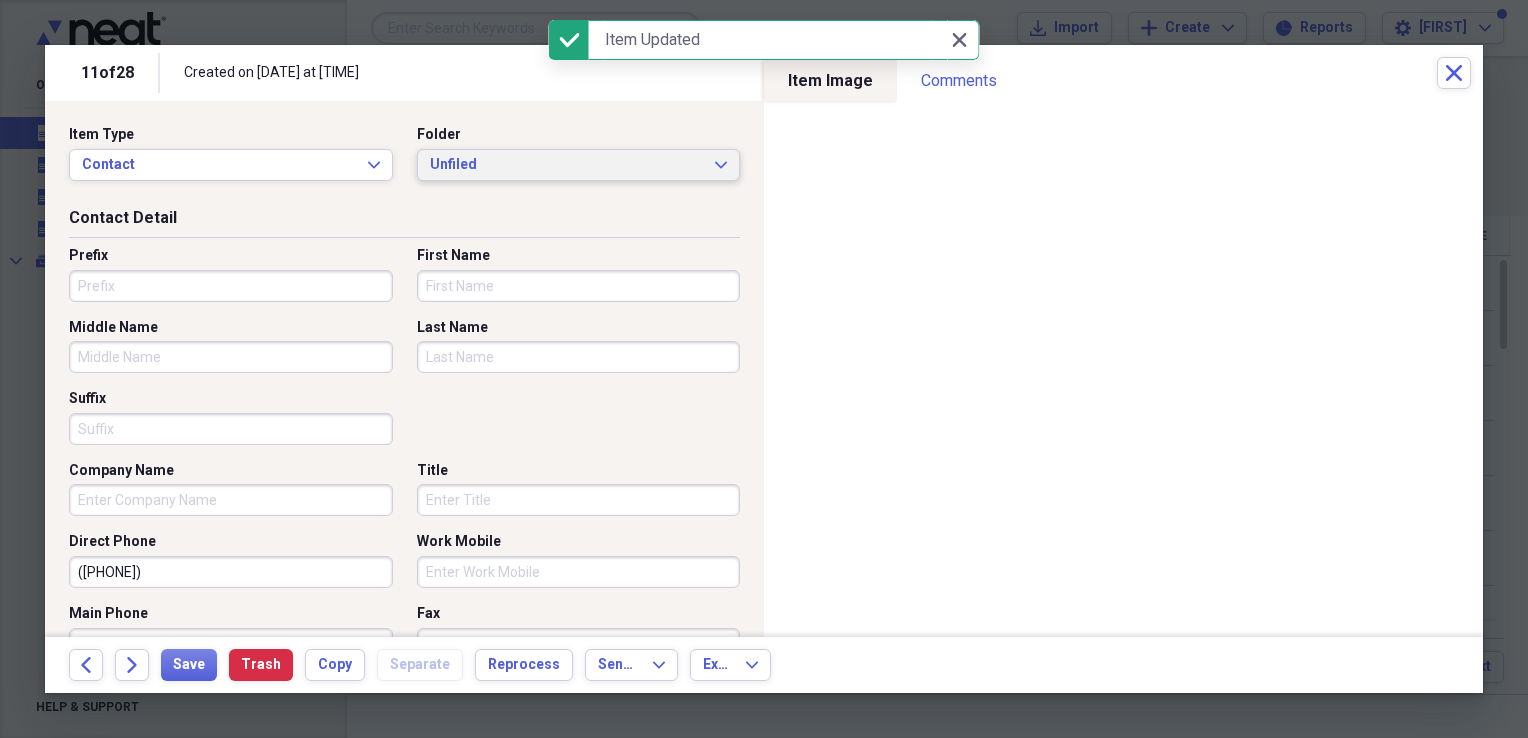 click on "Unfiled" at bounding box center (567, 165) 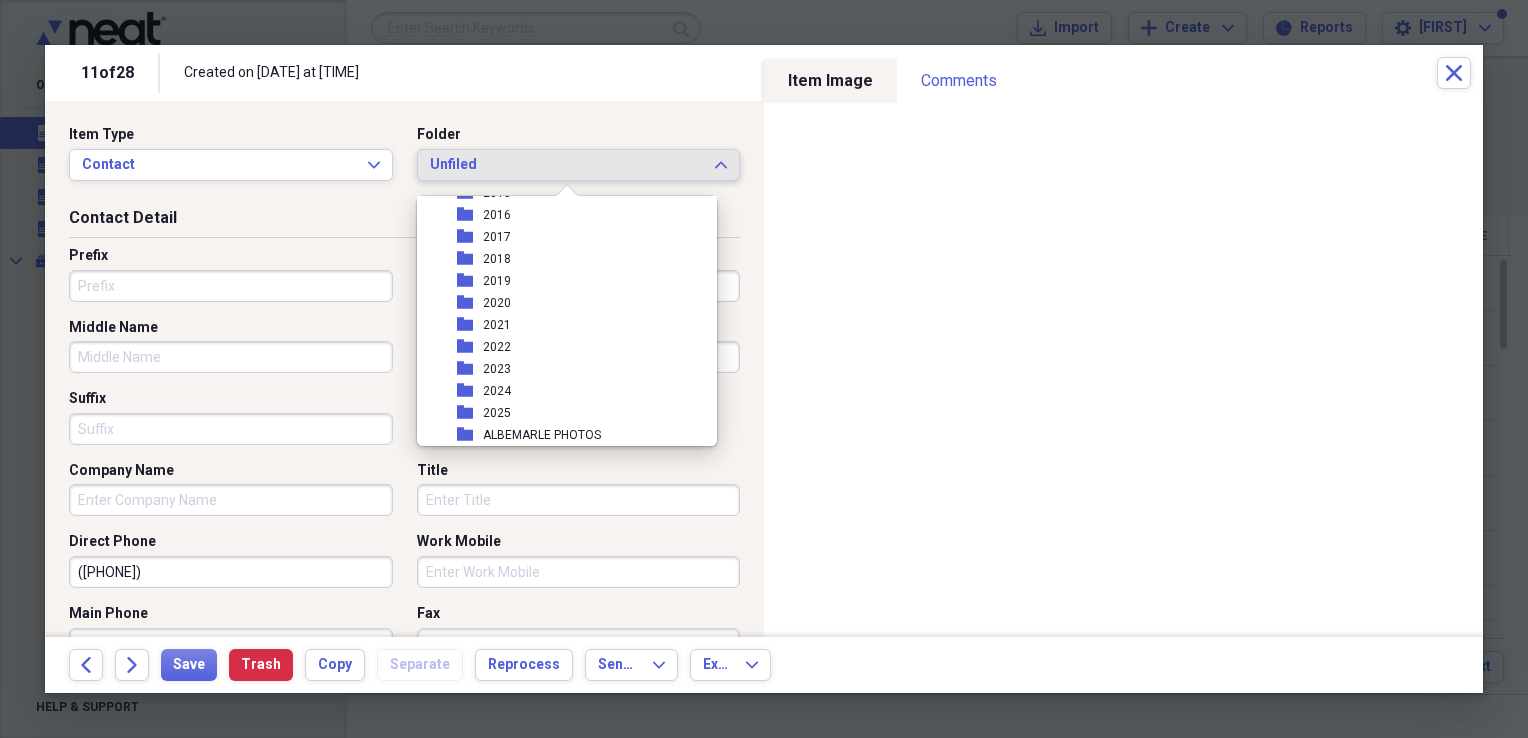 scroll, scrollTop: 300, scrollLeft: 0, axis: vertical 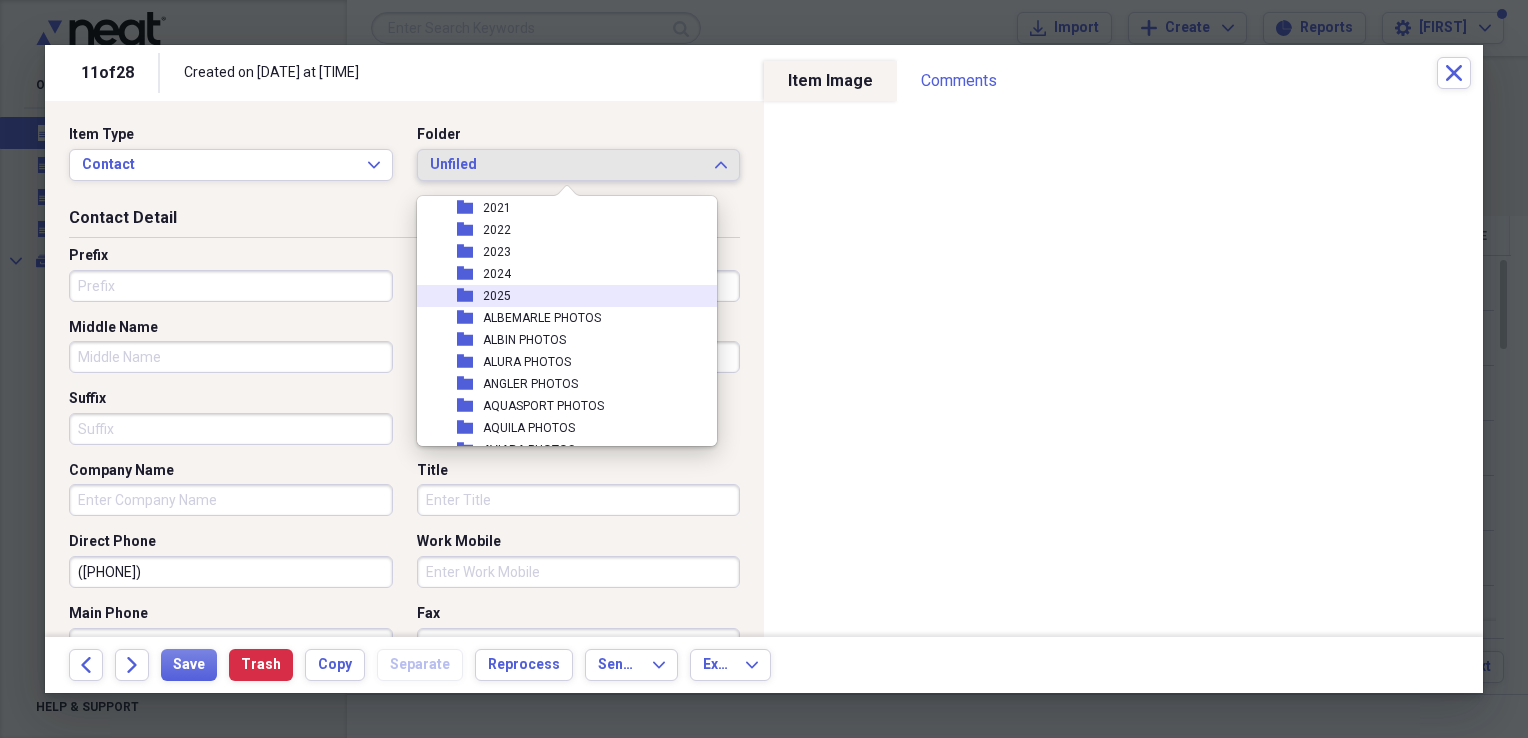 click on "folder 2025" at bounding box center [559, 296] 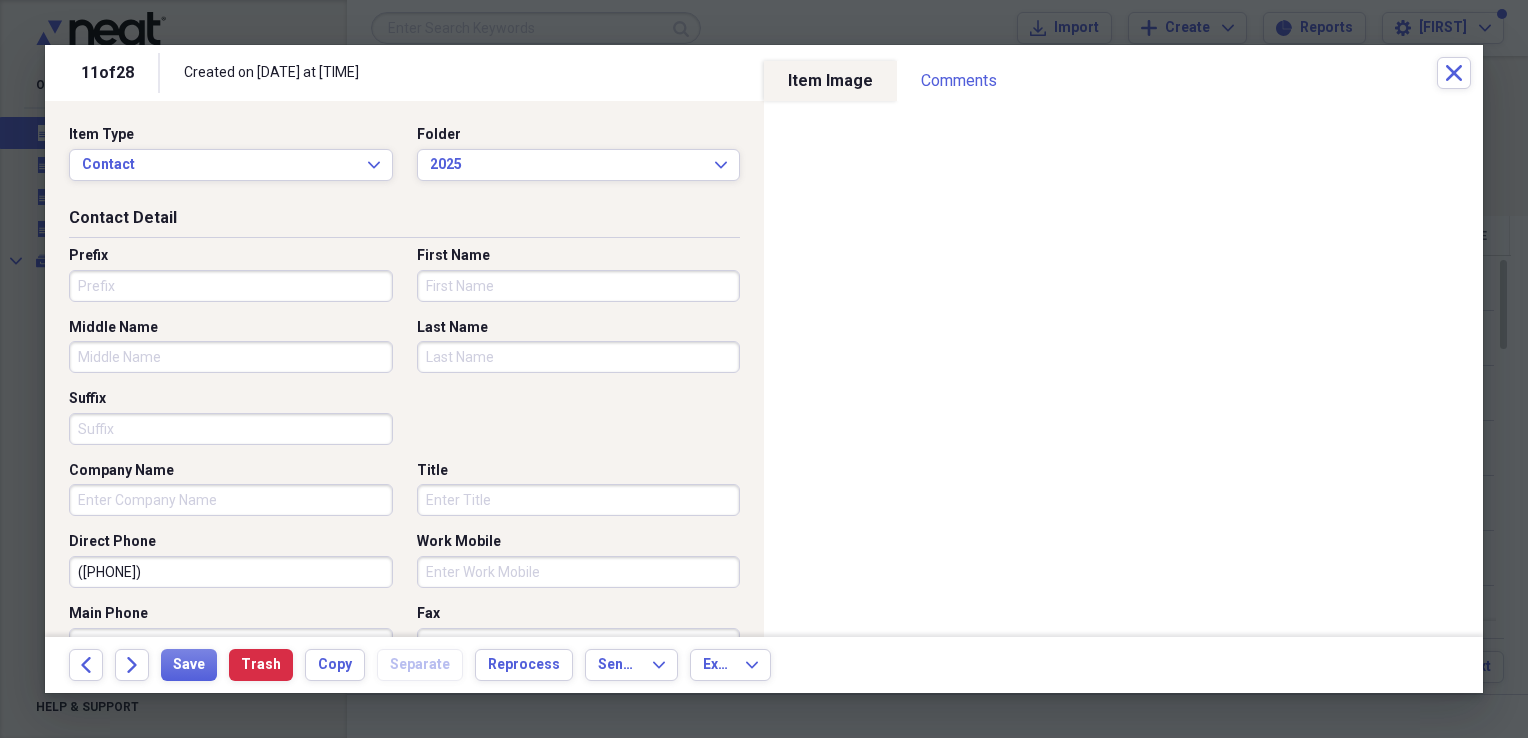 click on "First Name" at bounding box center (579, 286) 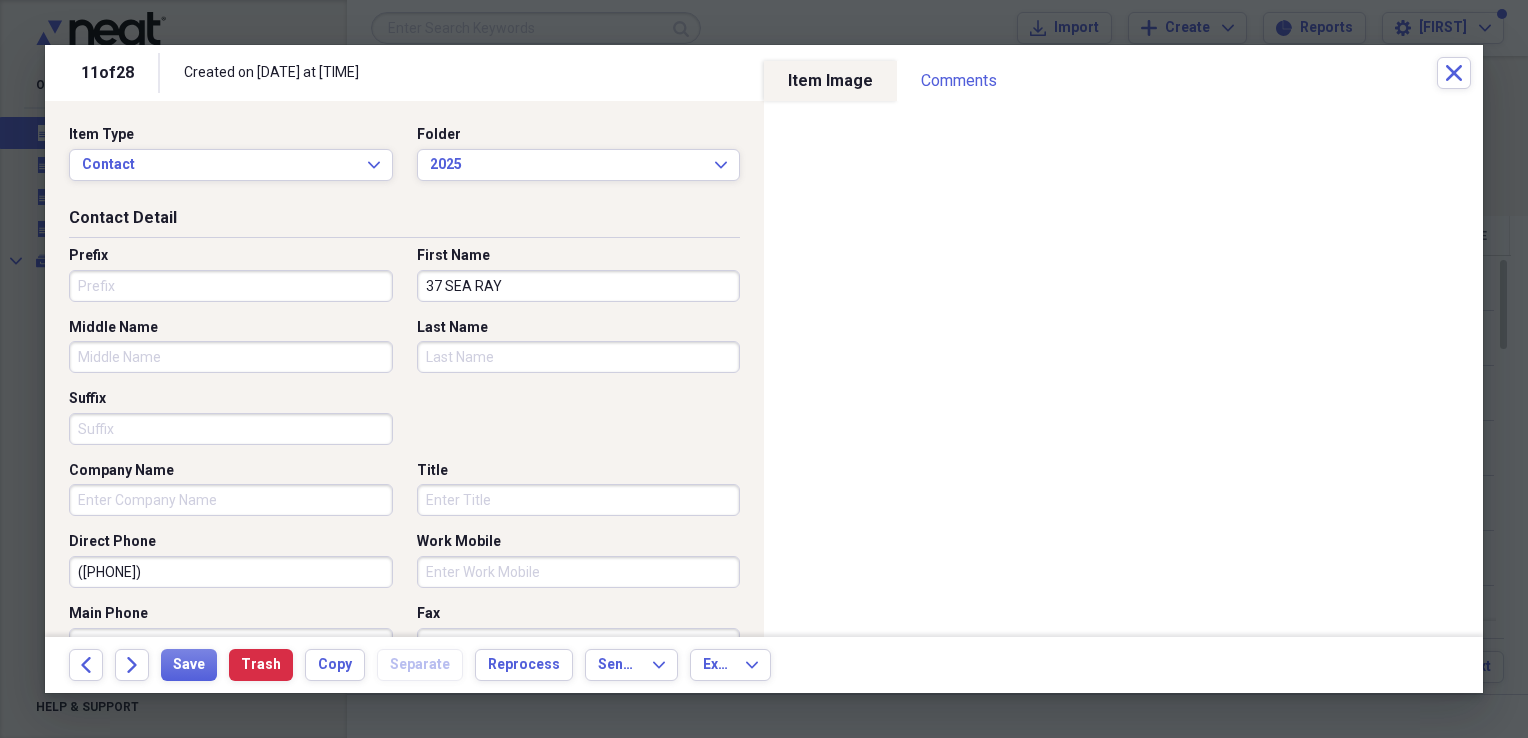 type on "37 SEA RAY" 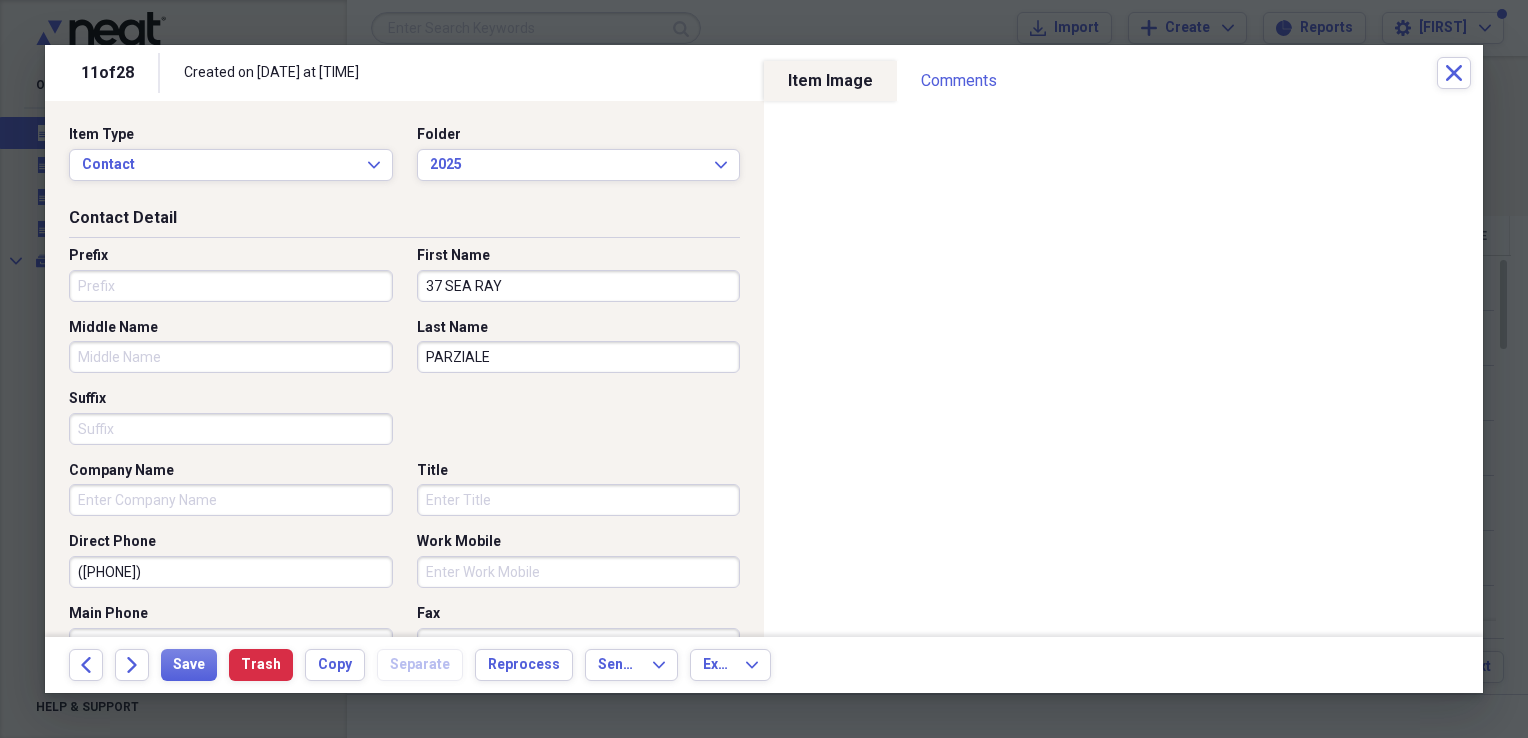 type on "PARZIALE" 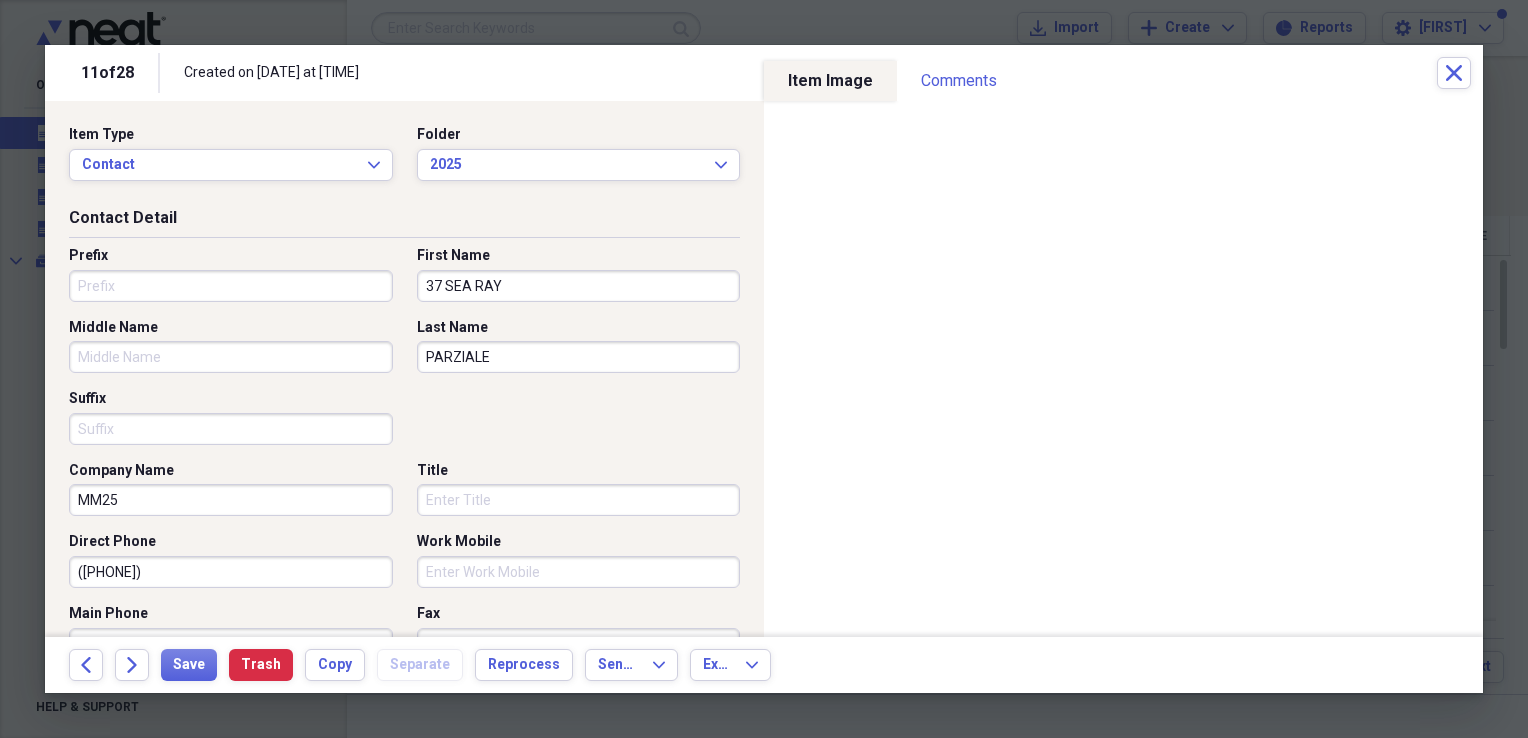 type on "MM25" 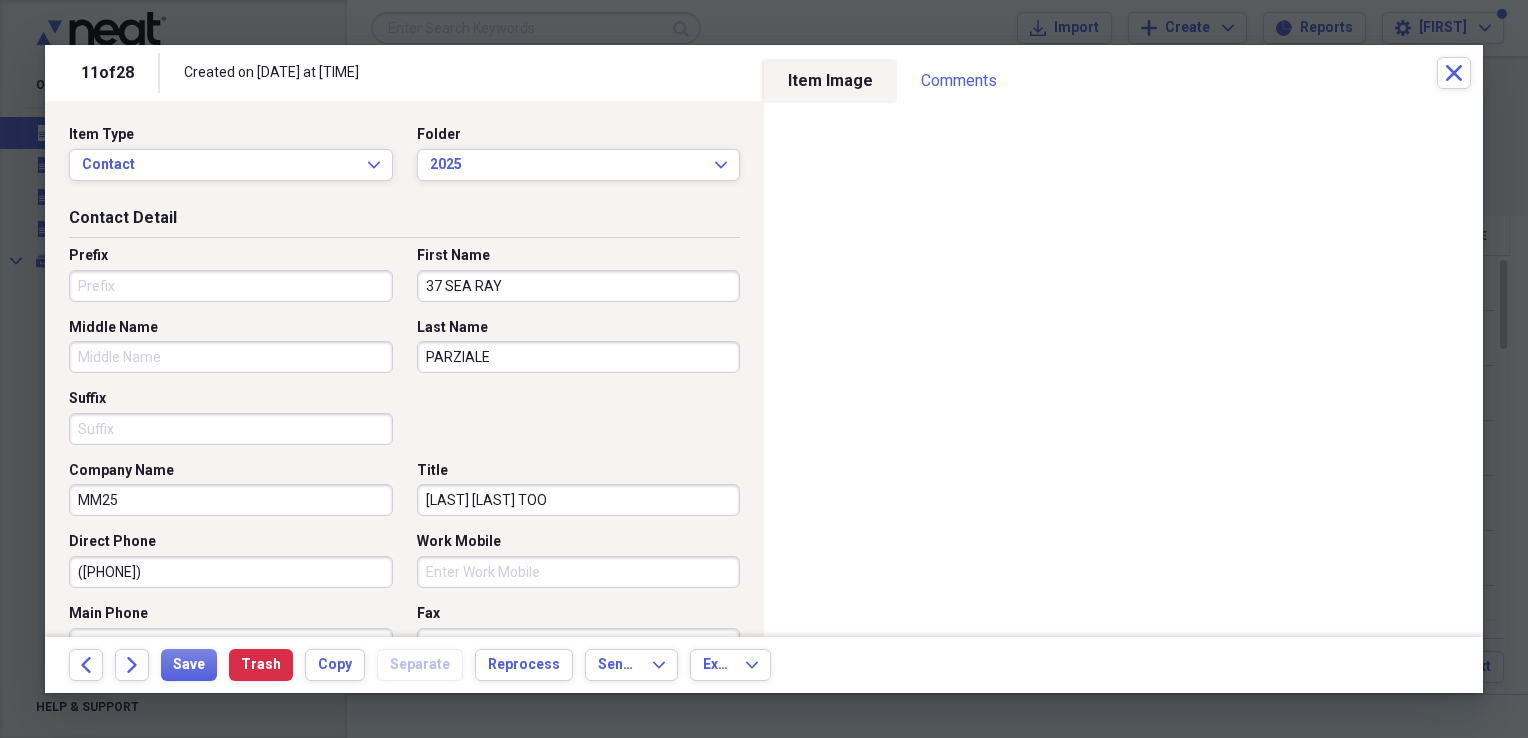 type on "[LAST] [LAST] TOO" 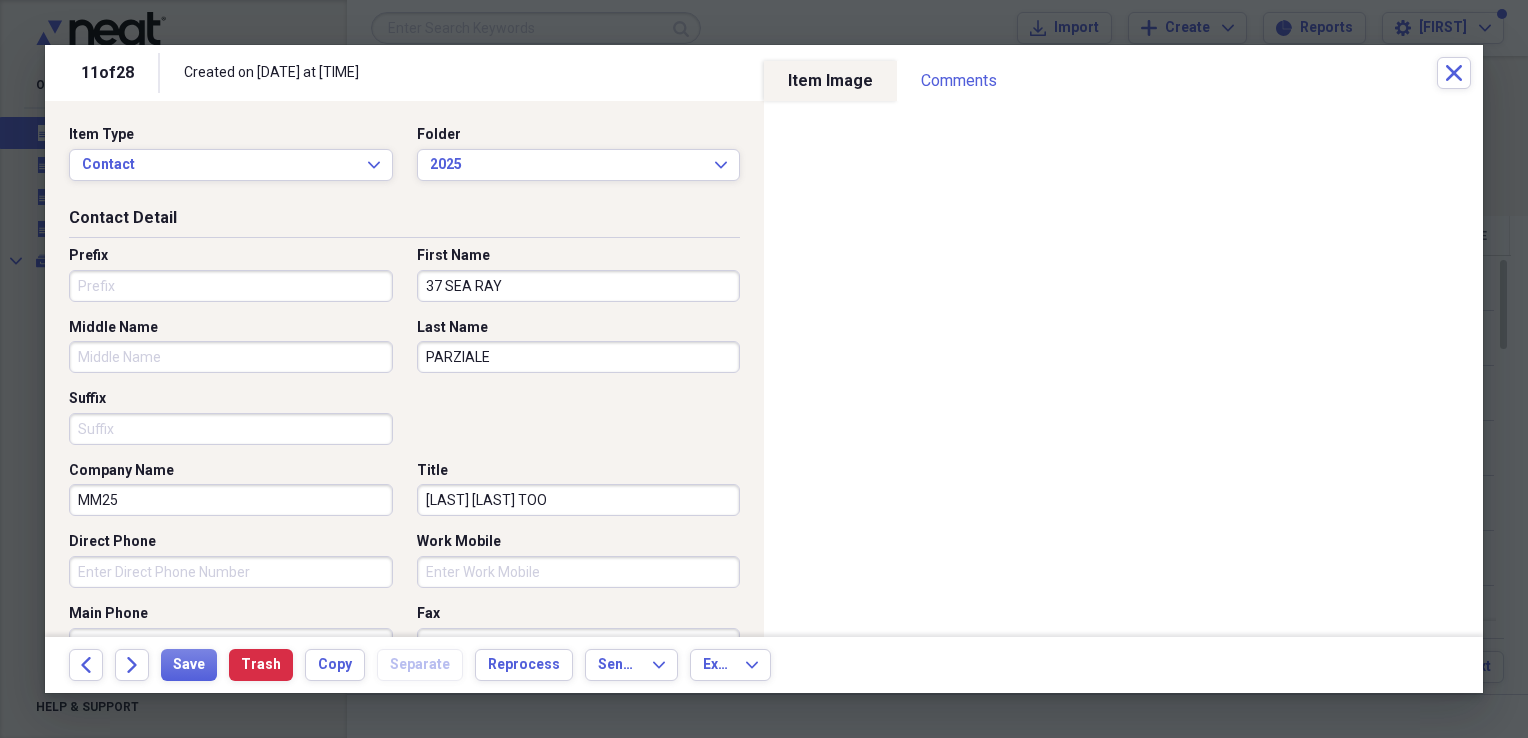 type 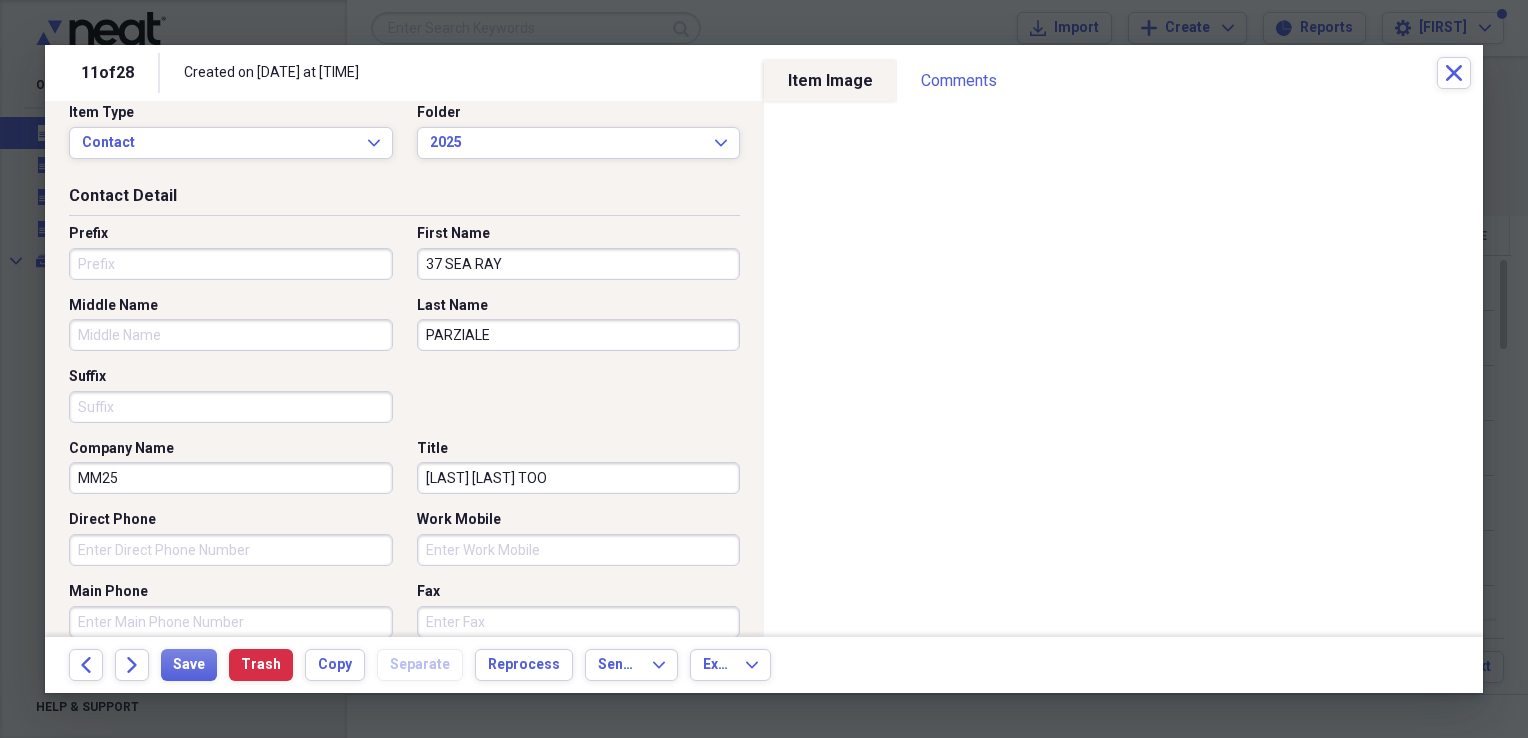 scroll, scrollTop: 345, scrollLeft: 0, axis: vertical 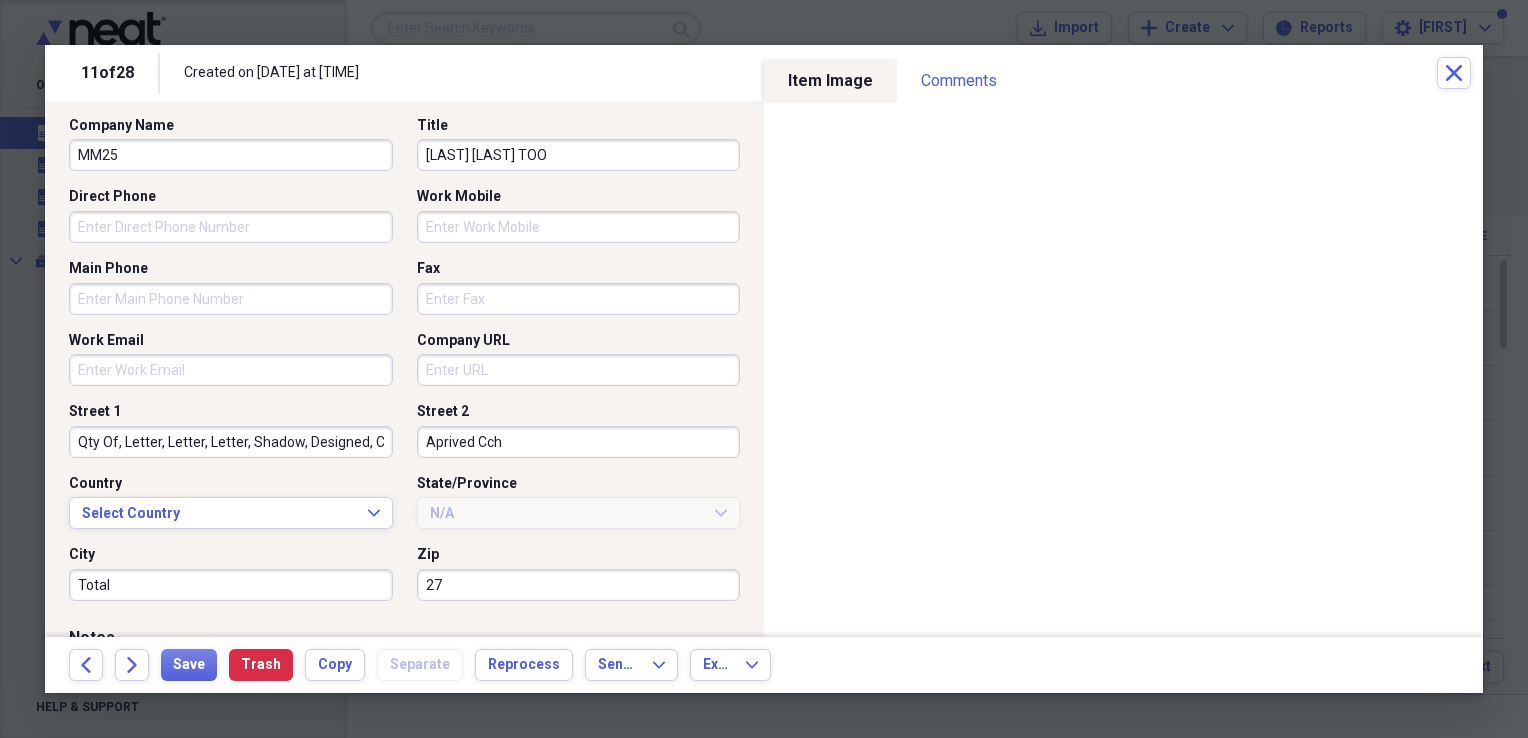 type 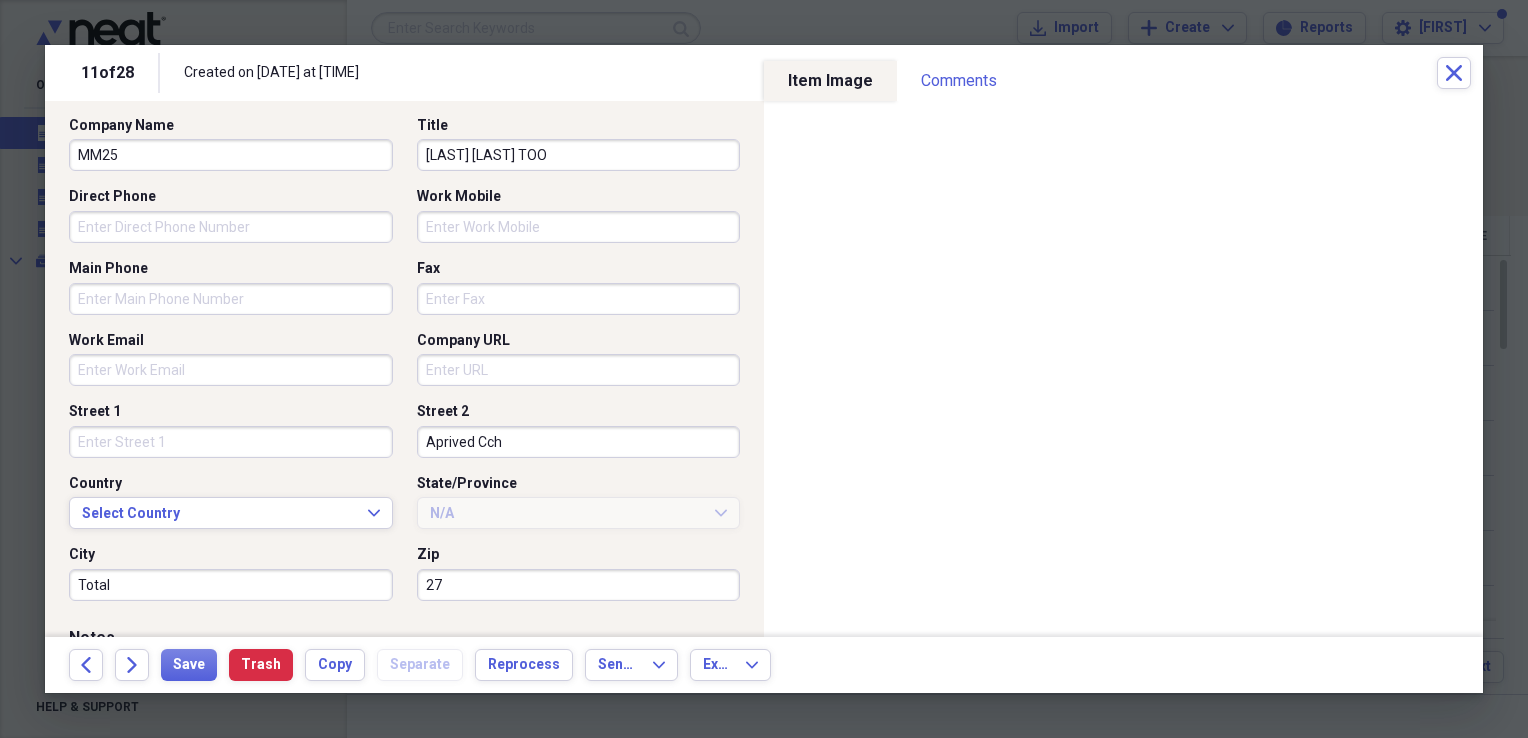 type 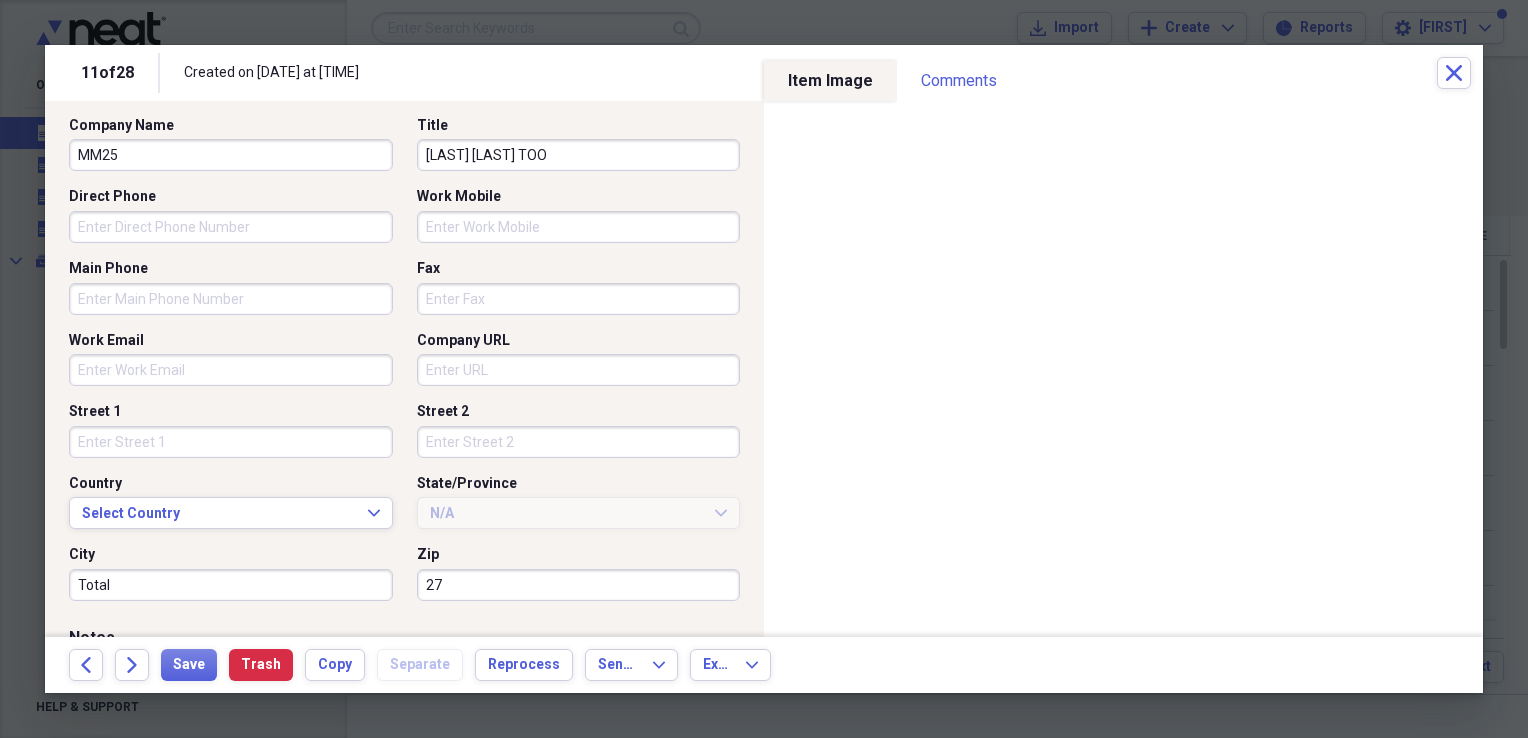 type 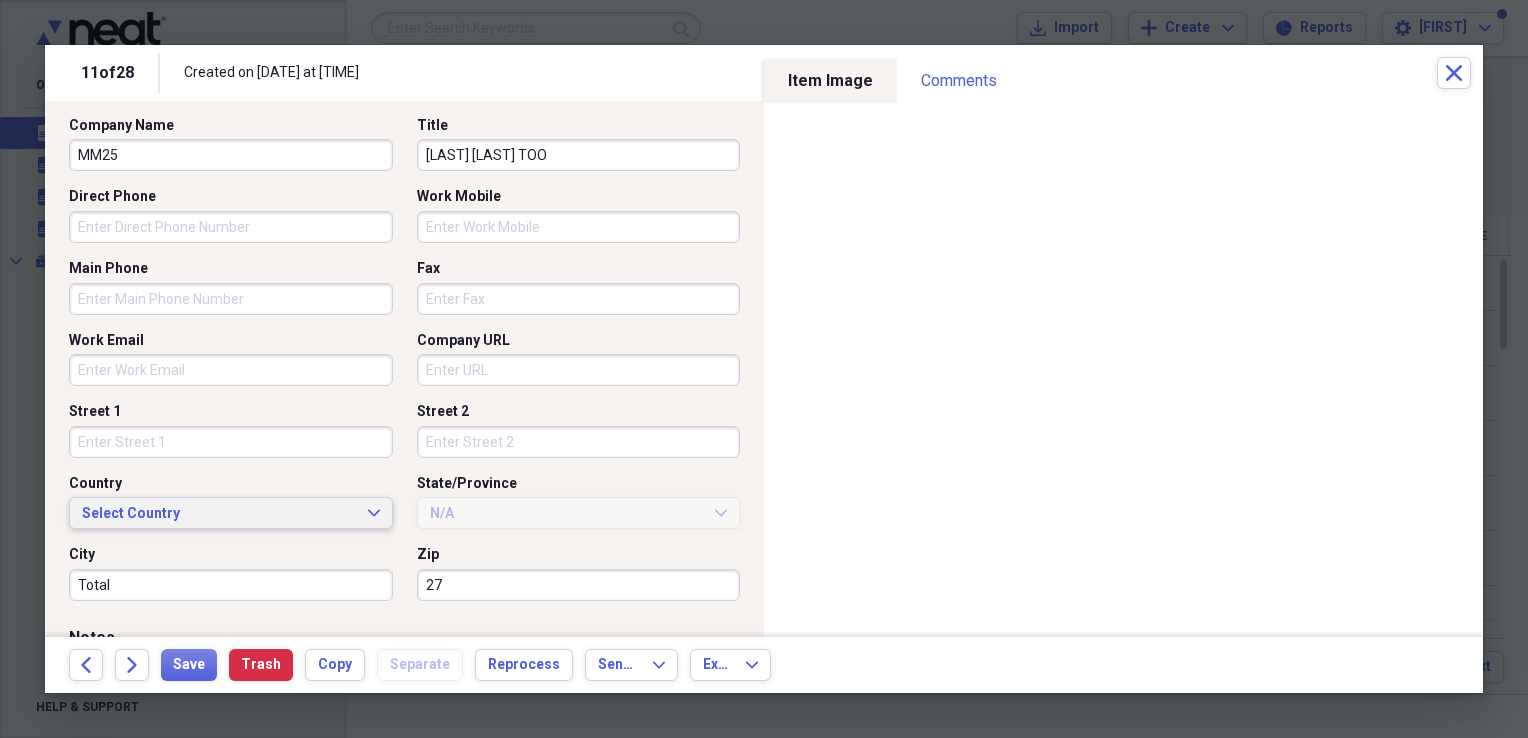 type 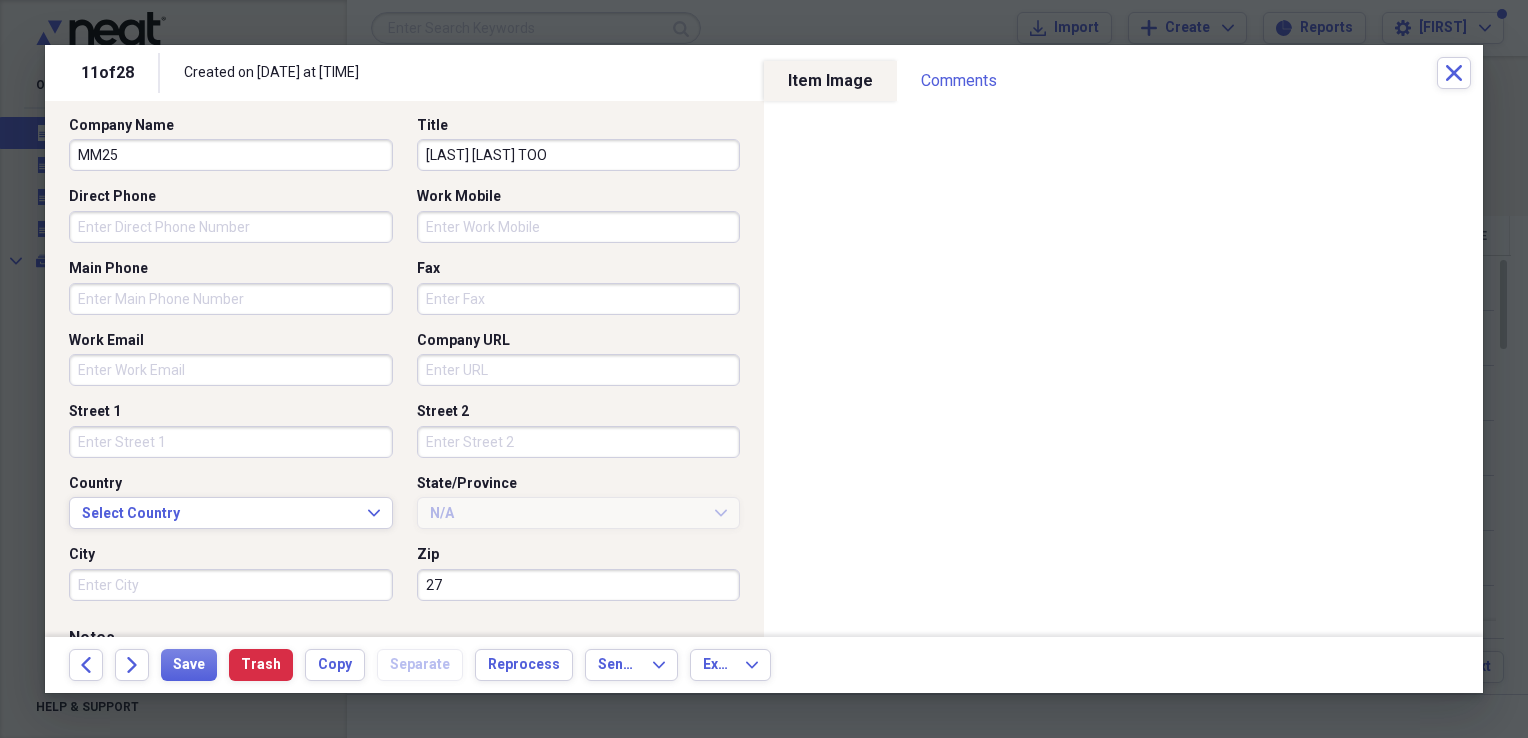 type 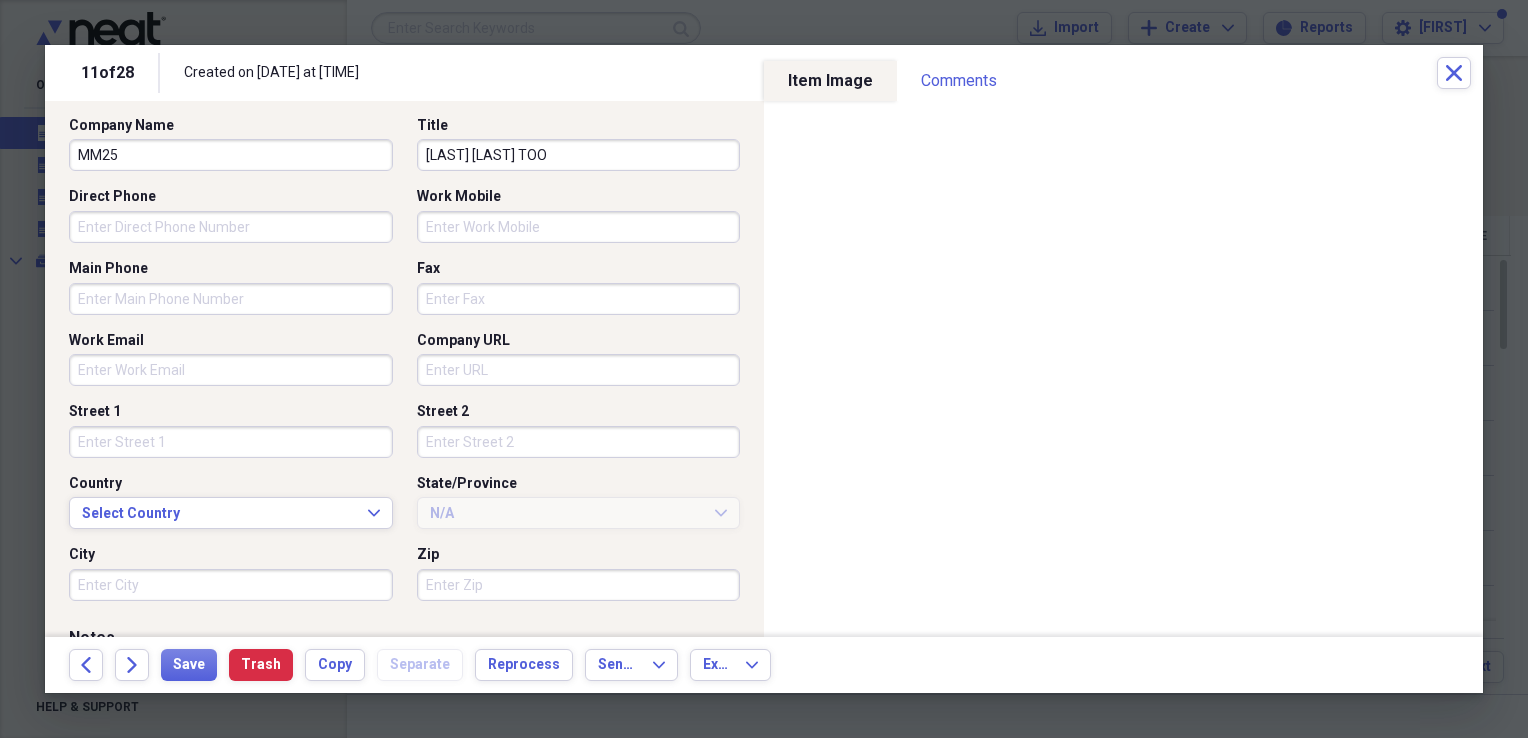 type 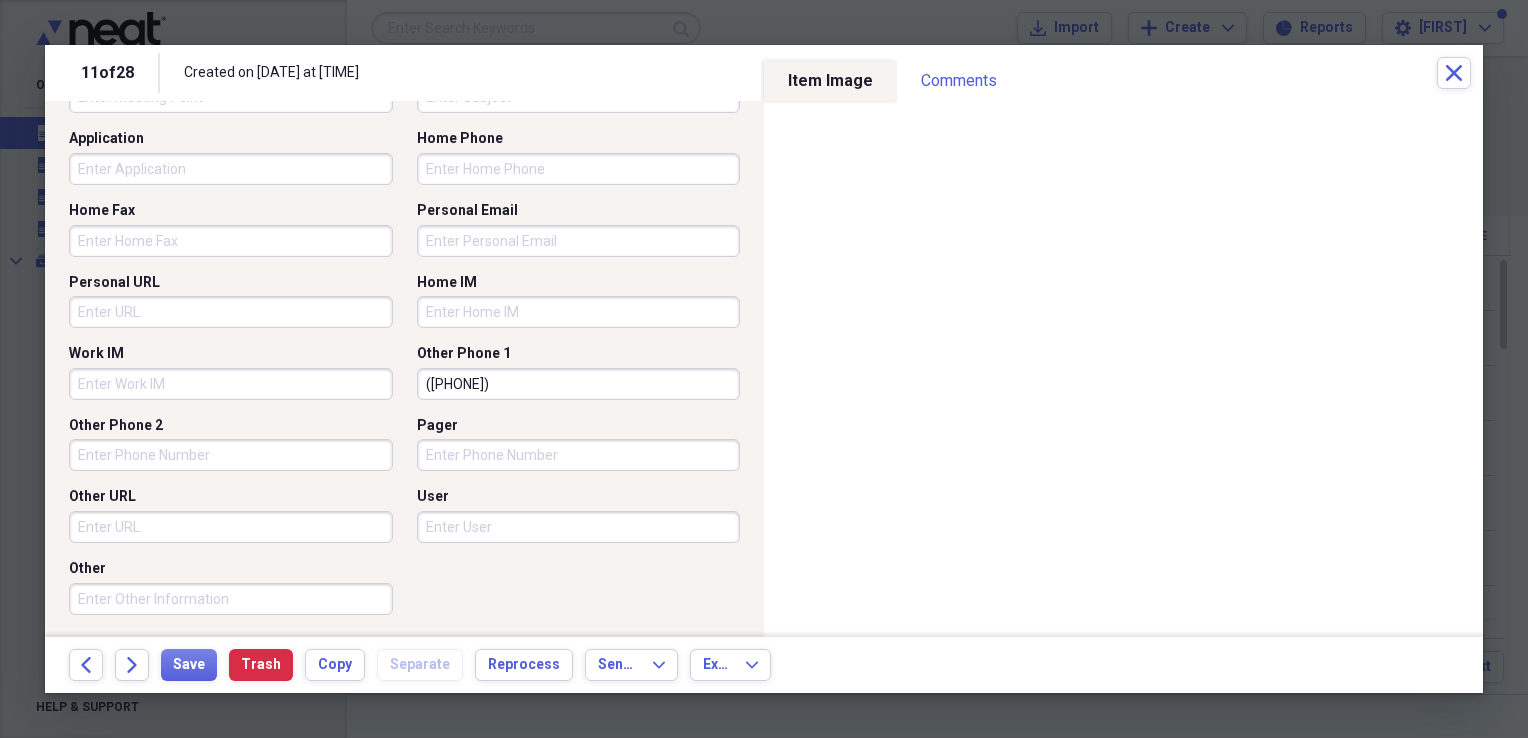 scroll, scrollTop: 1294, scrollLeft: 0, axis: vertical 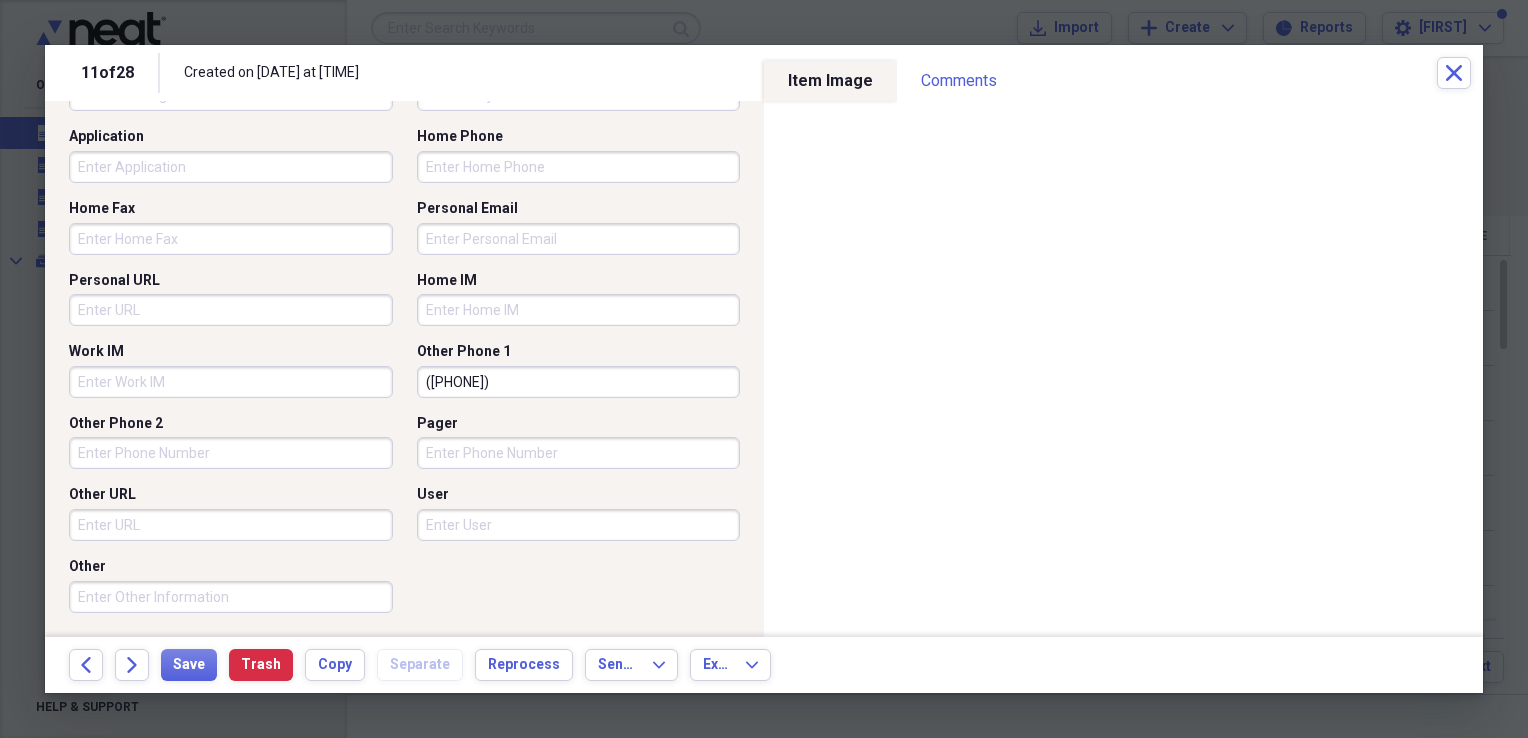 drag, startPoint x: 524, startPoint y: 388, endPoint x: 179, endPoint y: 360, distance: 346.13437 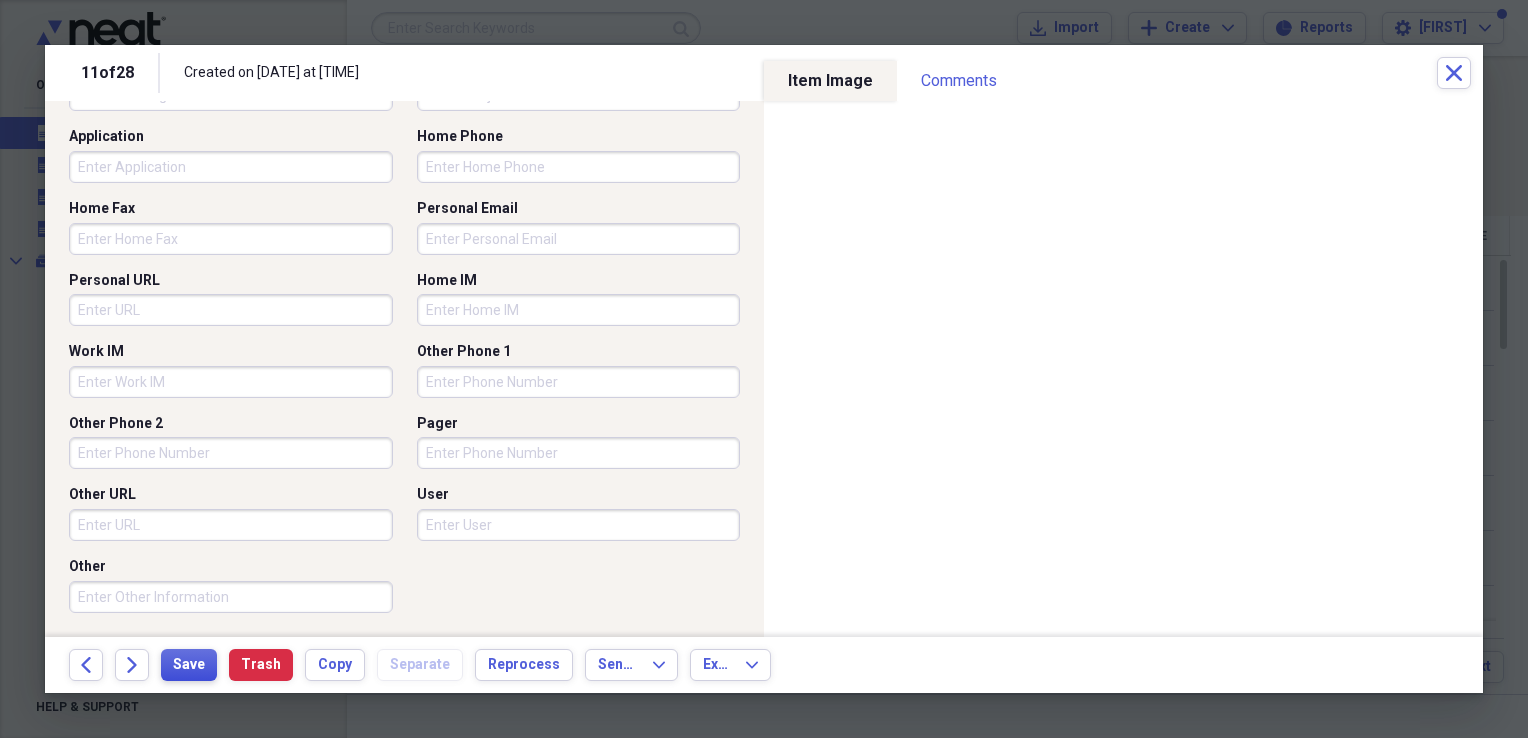 type 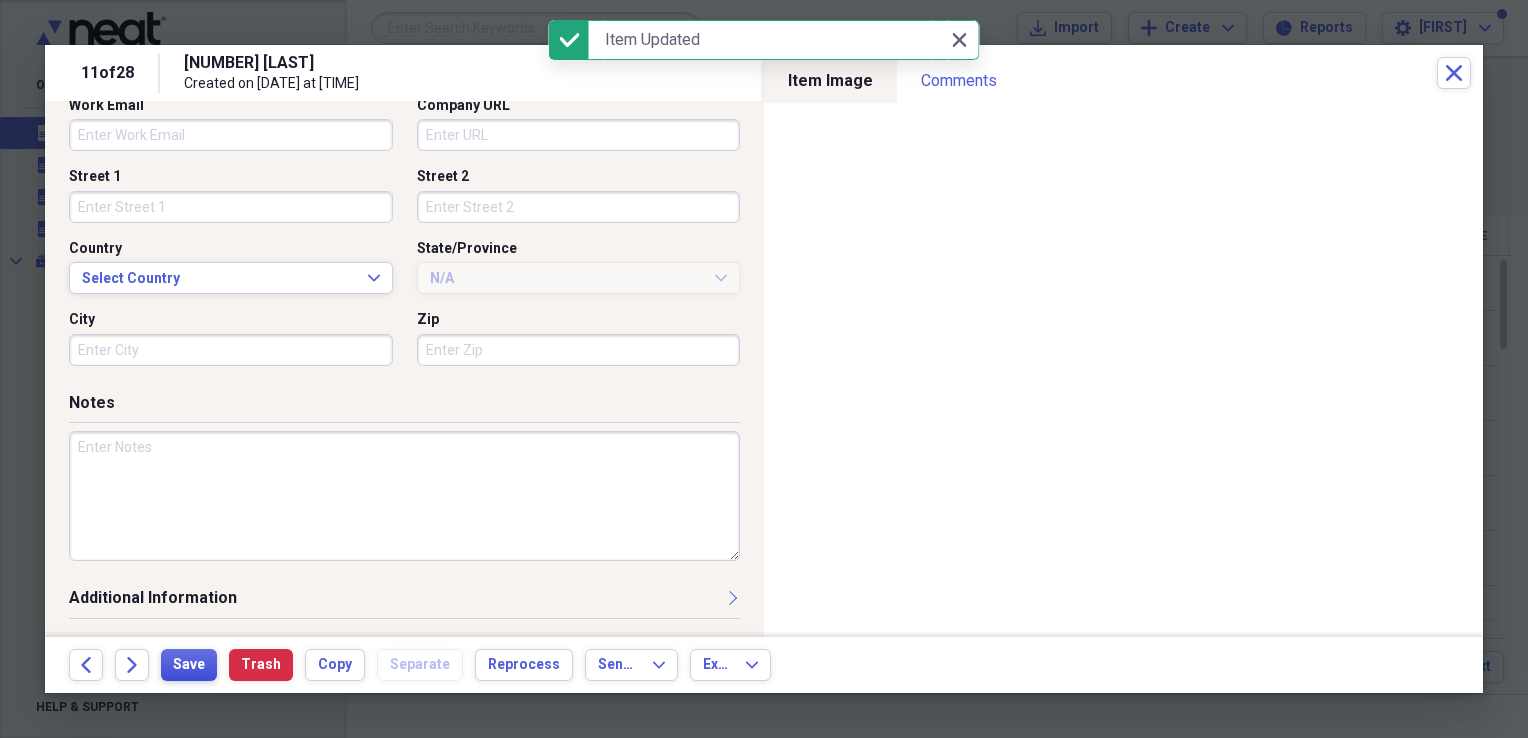 scroll, scrollTop: 578, scrollLeft: 0, axis: vertical 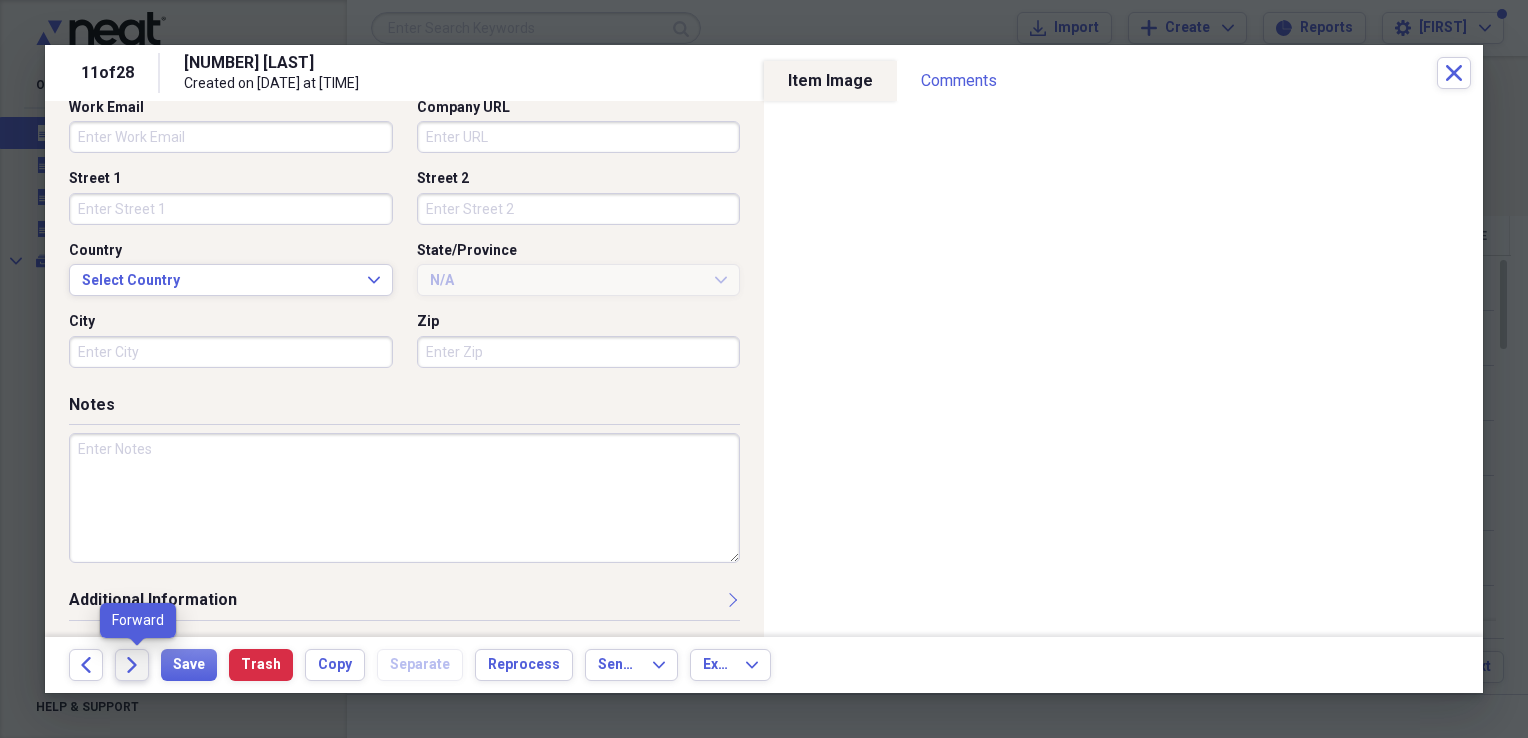 click on "Forward" 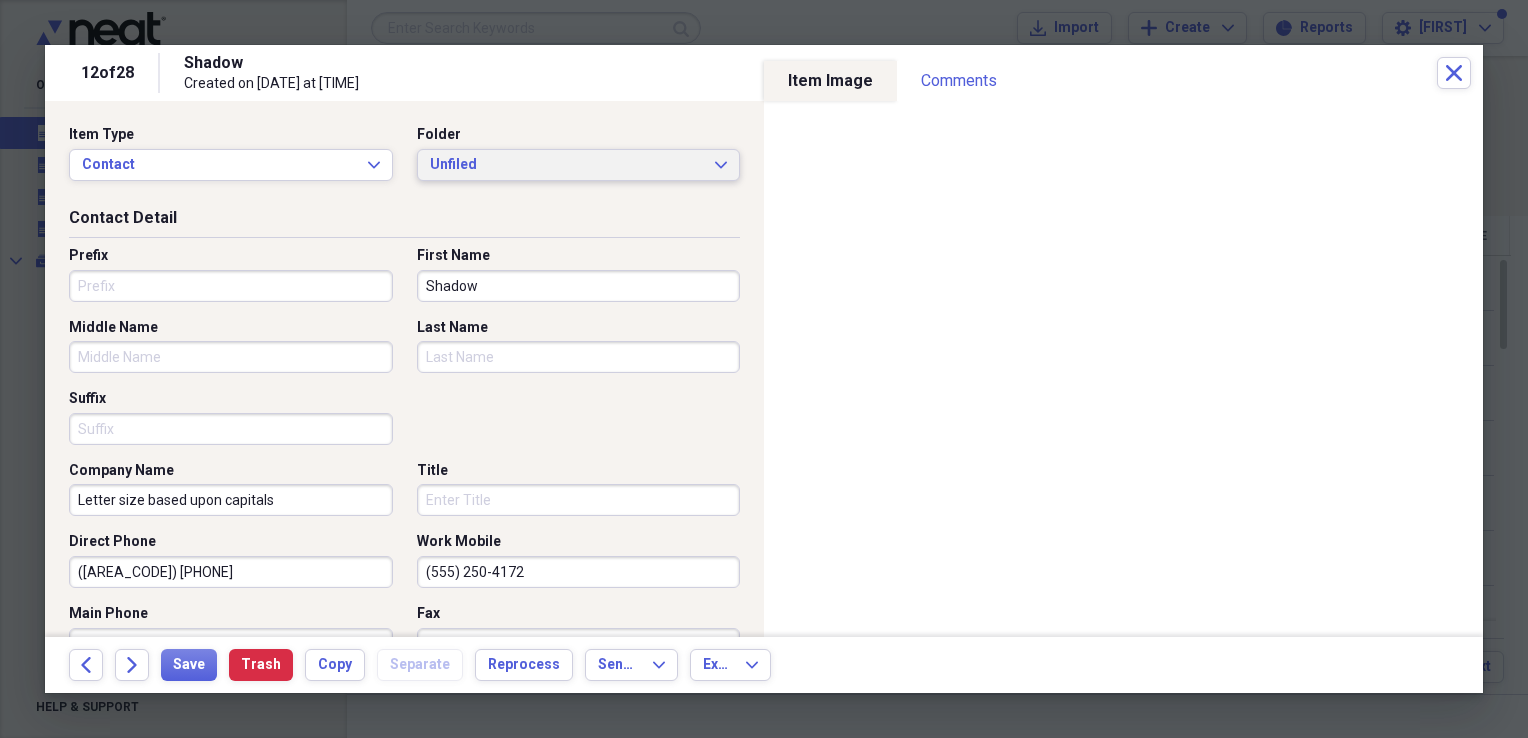 click on "Unfiled" at bounding box center (567, 165) 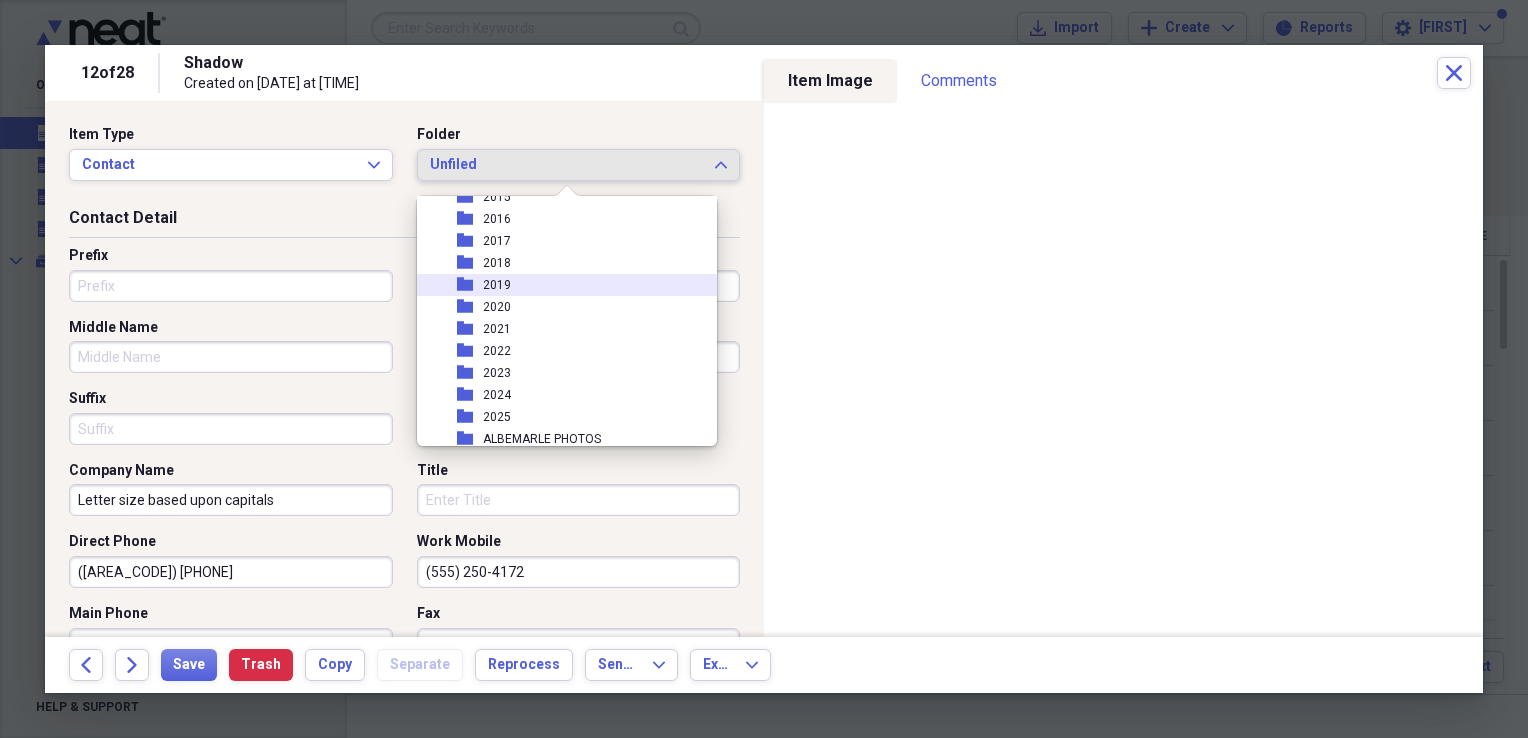 scroll, scrollTop: 200, scrollLeft: 0, axis: vertical 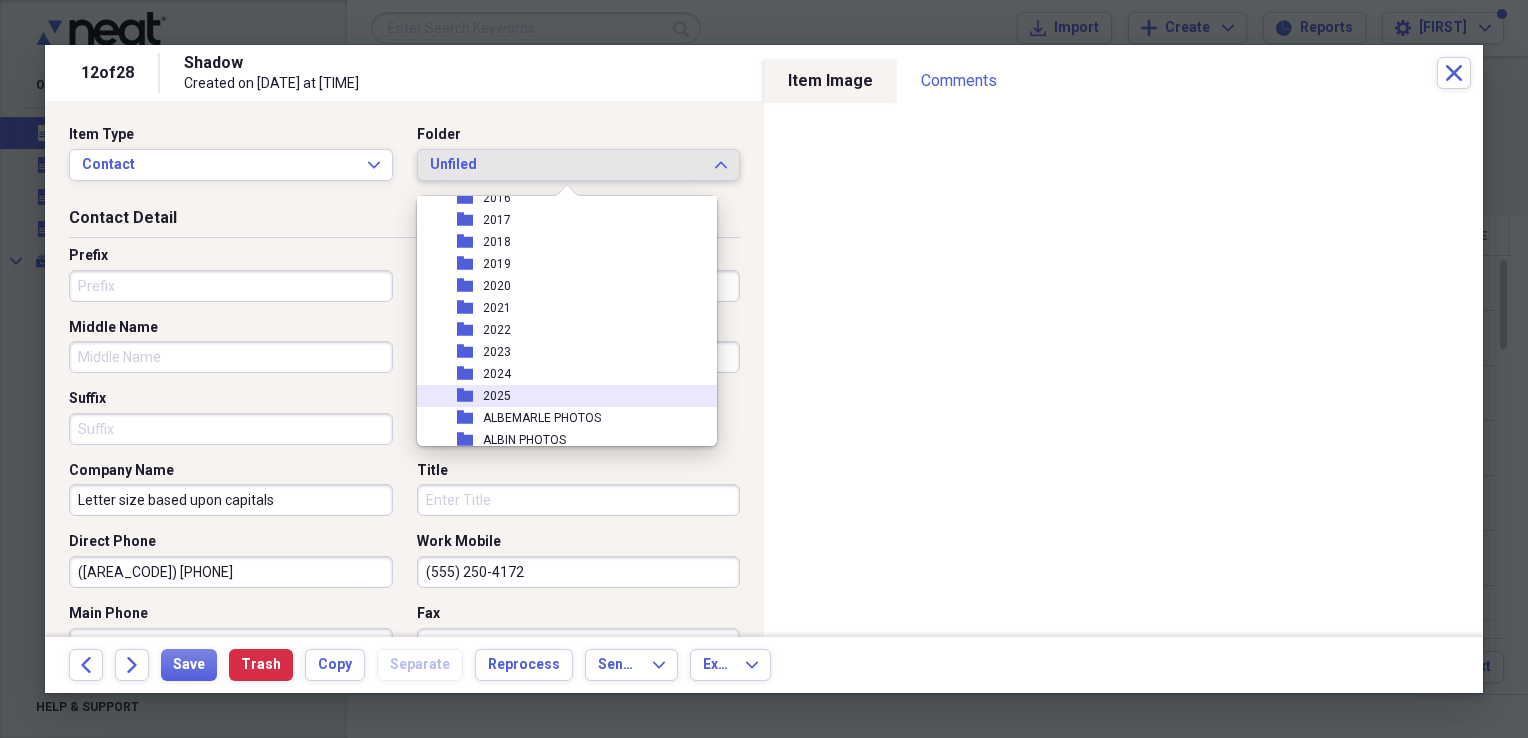 click on "2025" at bounding box center [497, 396] 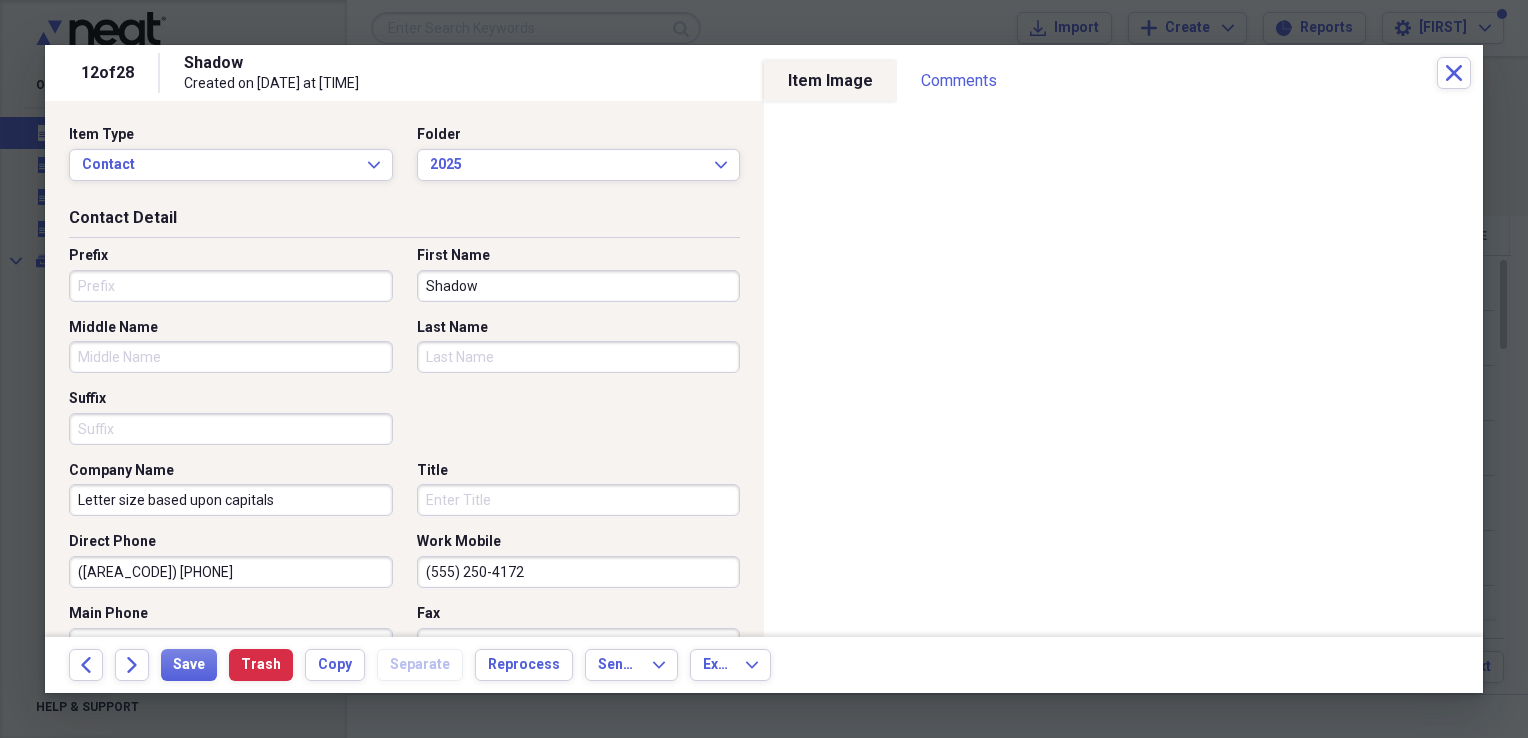 click on "Prefix First Name Shadow Middle Name Last Name Suffix" at bounding box center (404, 353) 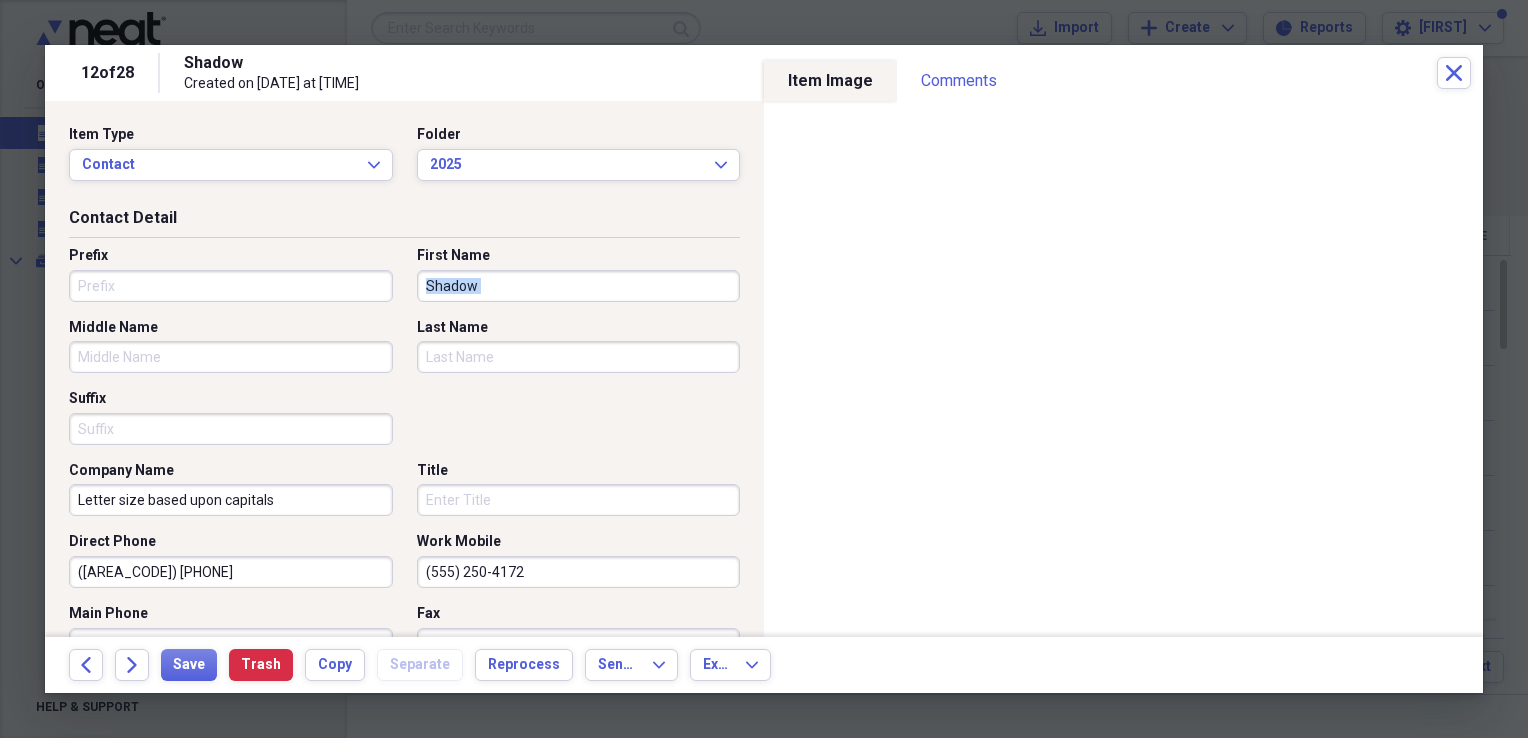 click on "Prefix First Name Shadow Middle Name Last Name Suffix" at bounding box center [404, 353] 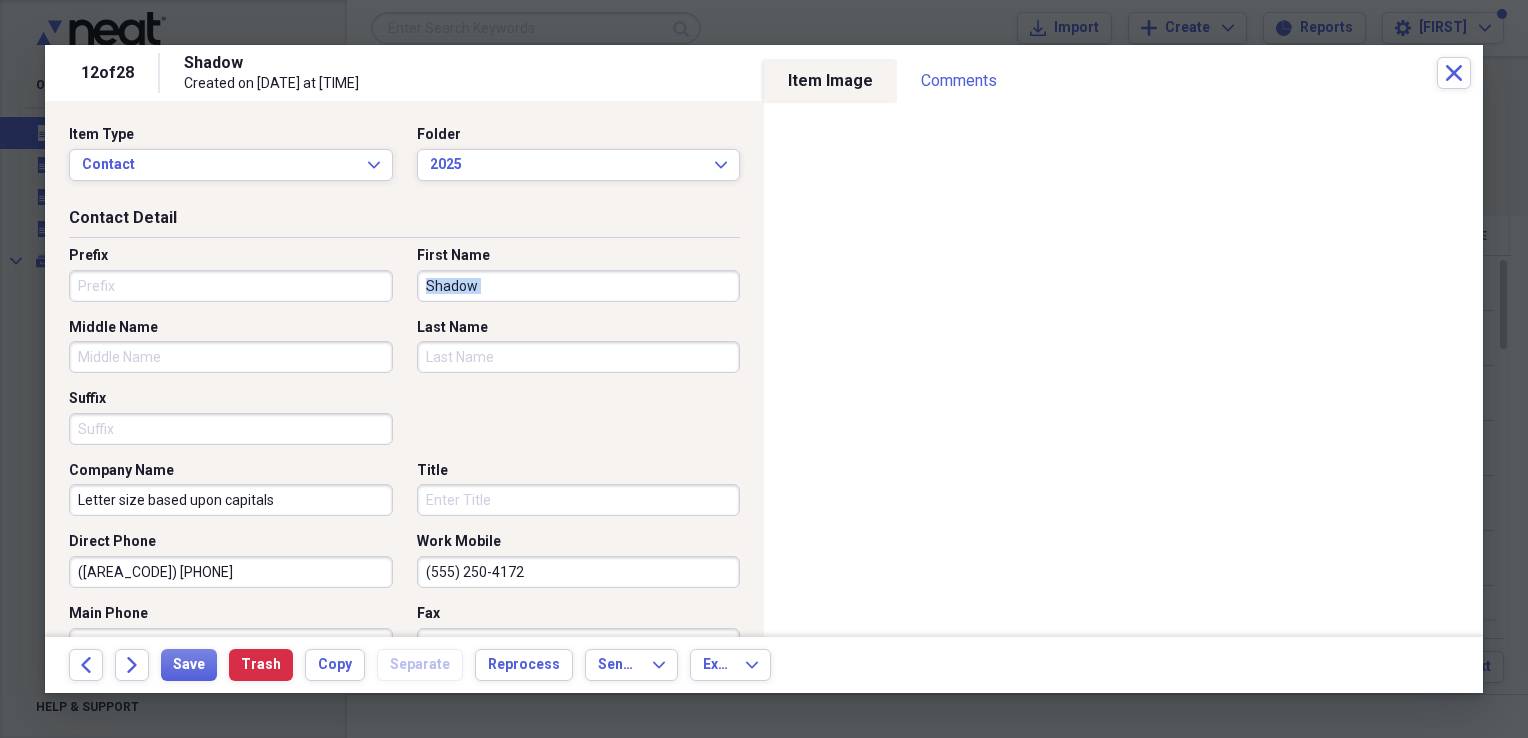 click on "Shadow" at bounding box center (579, 286) 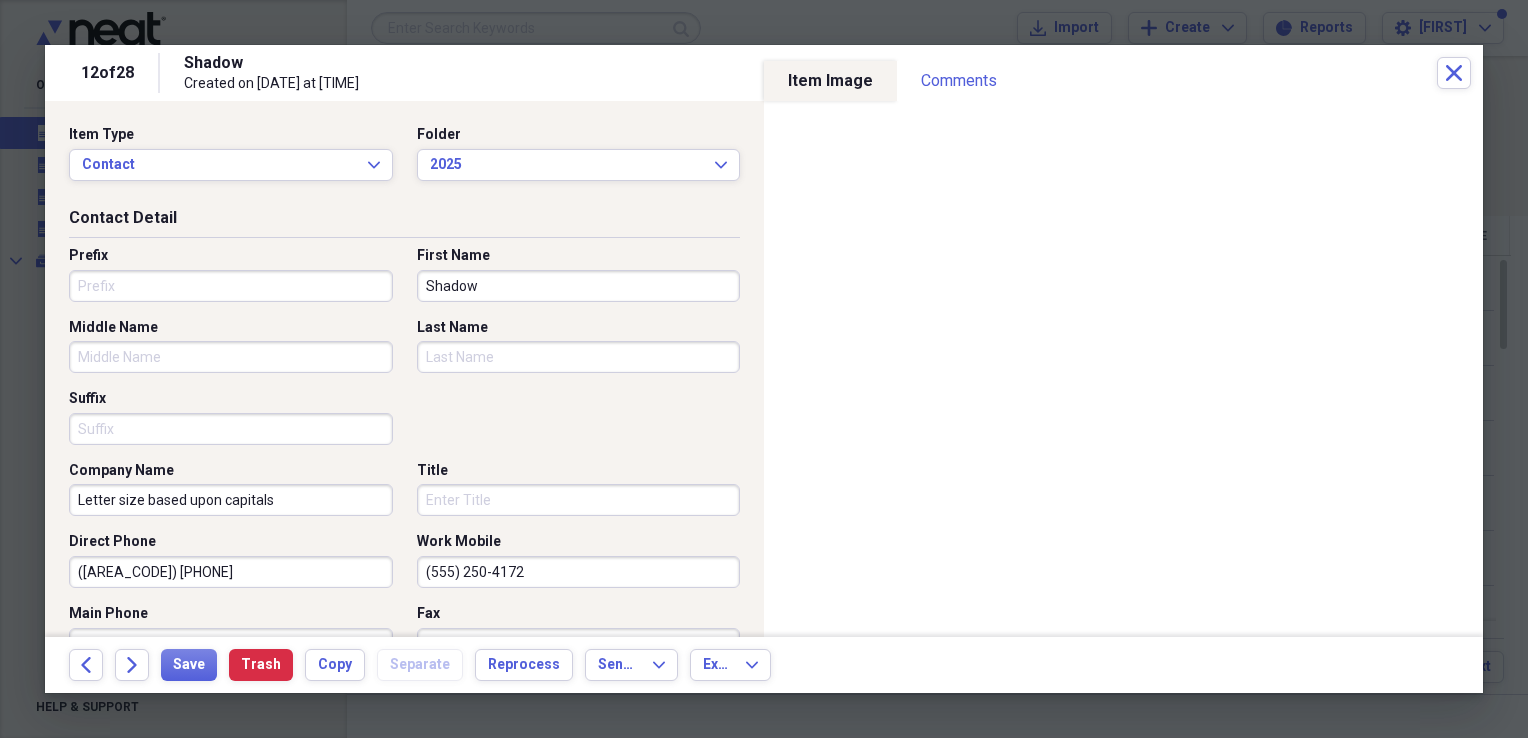 click on "Shadow" at bounding box center [579, 286] 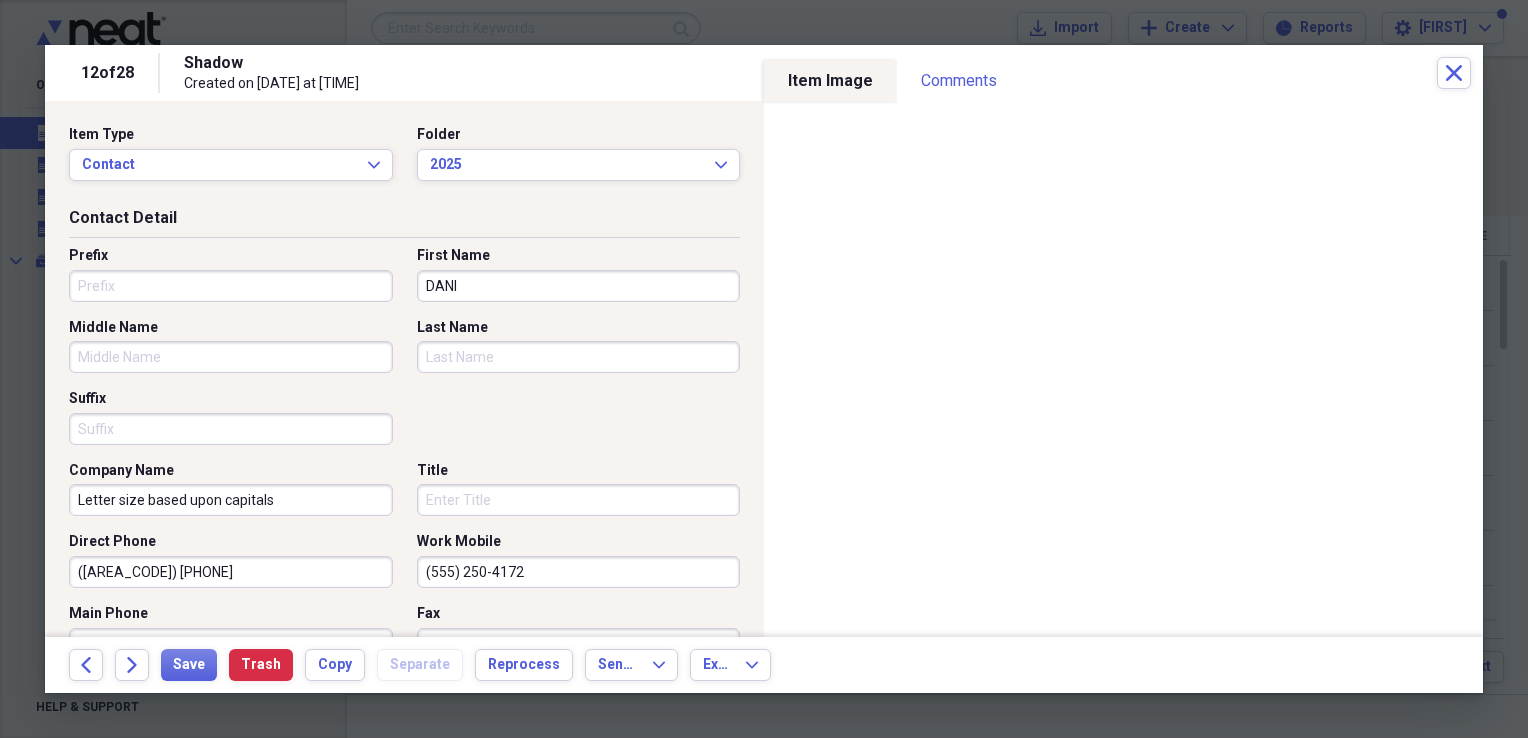 type on "DANI" 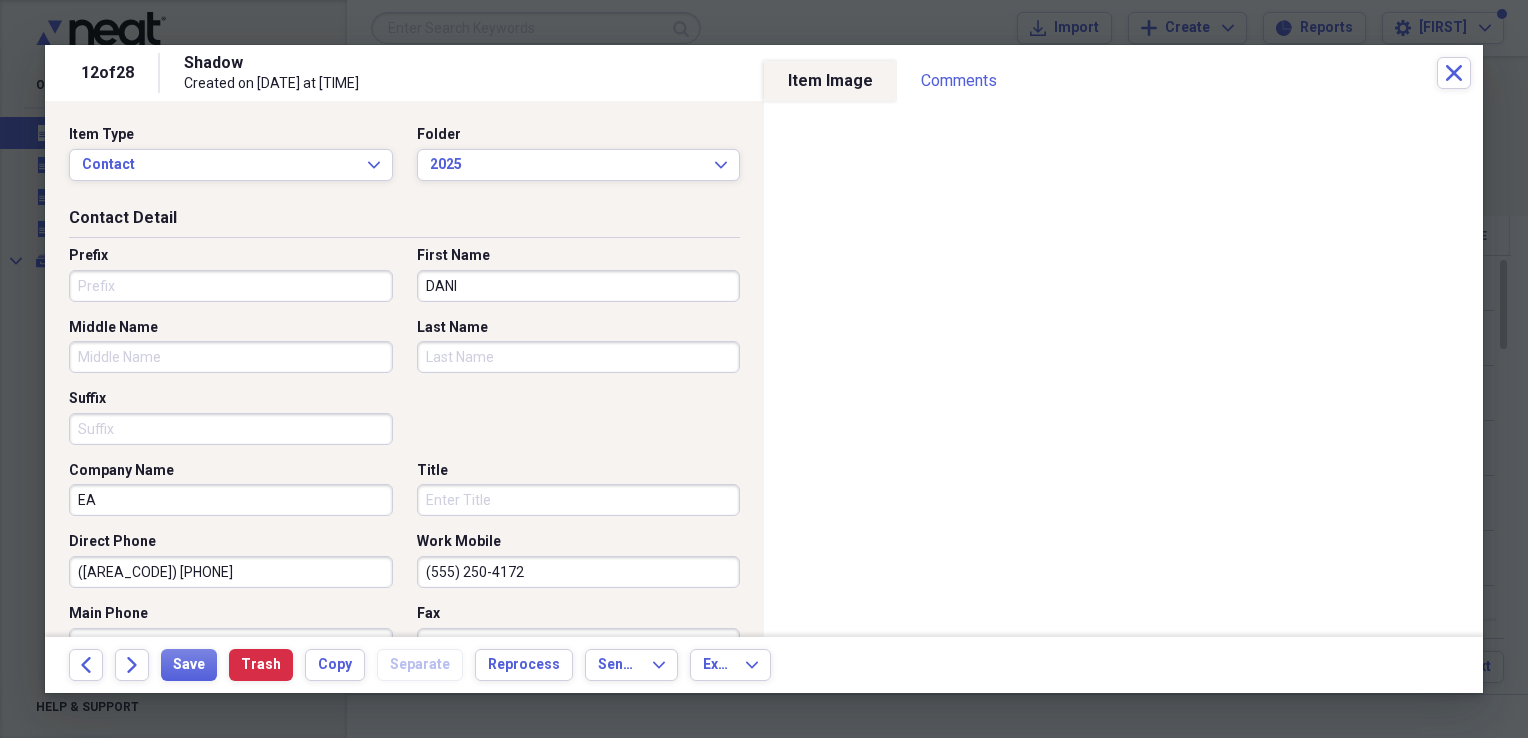 type on "E" 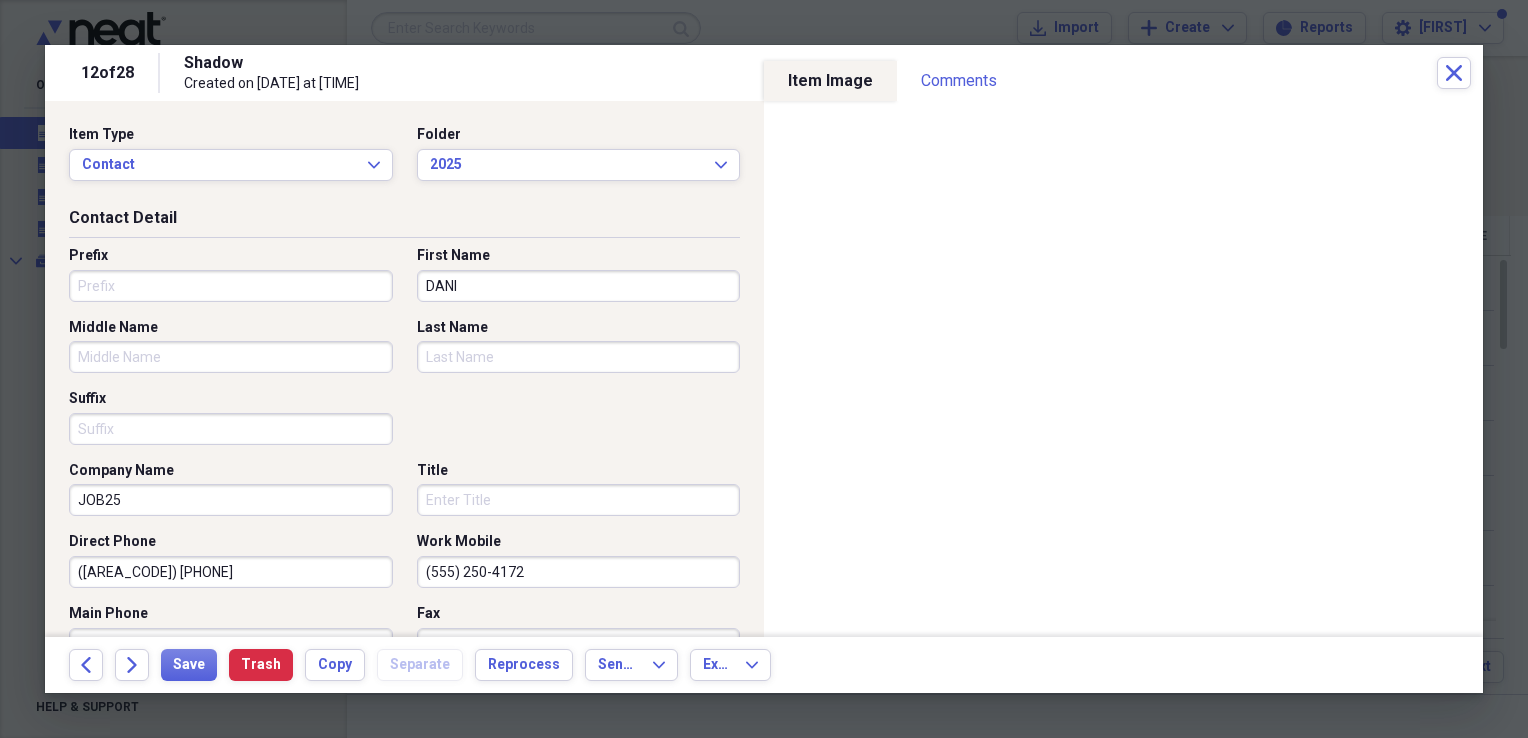 type on "JOB25" 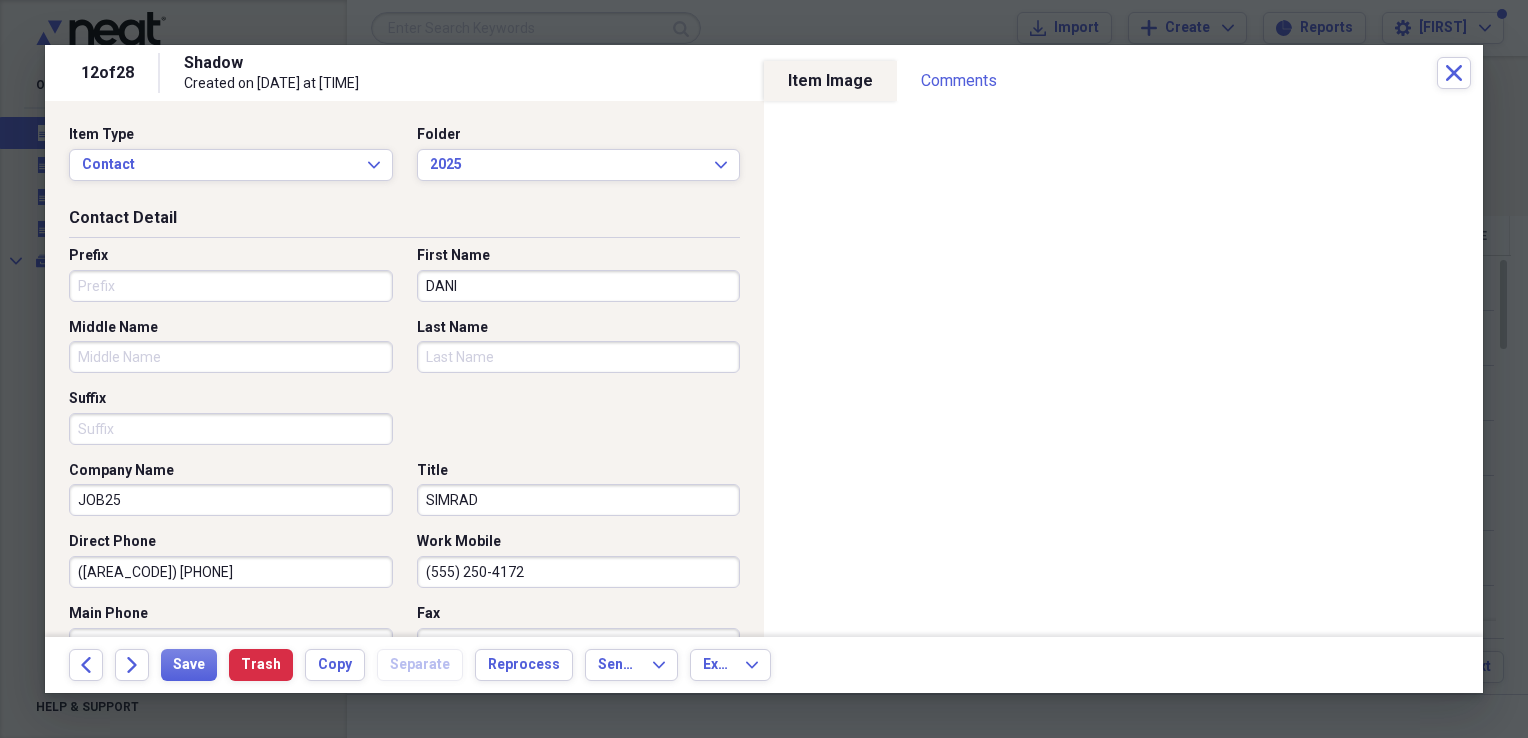 type on "SIMRAD" 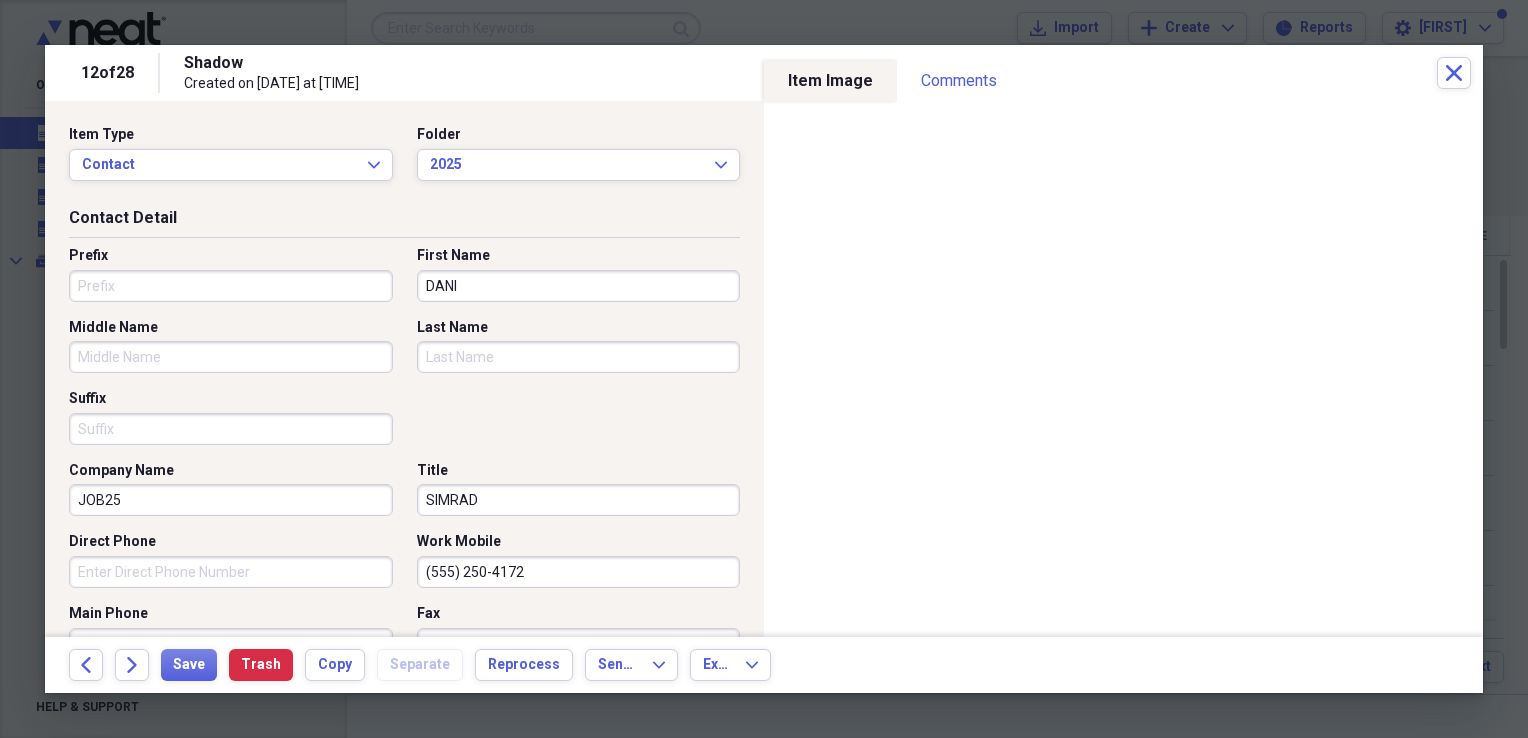 type 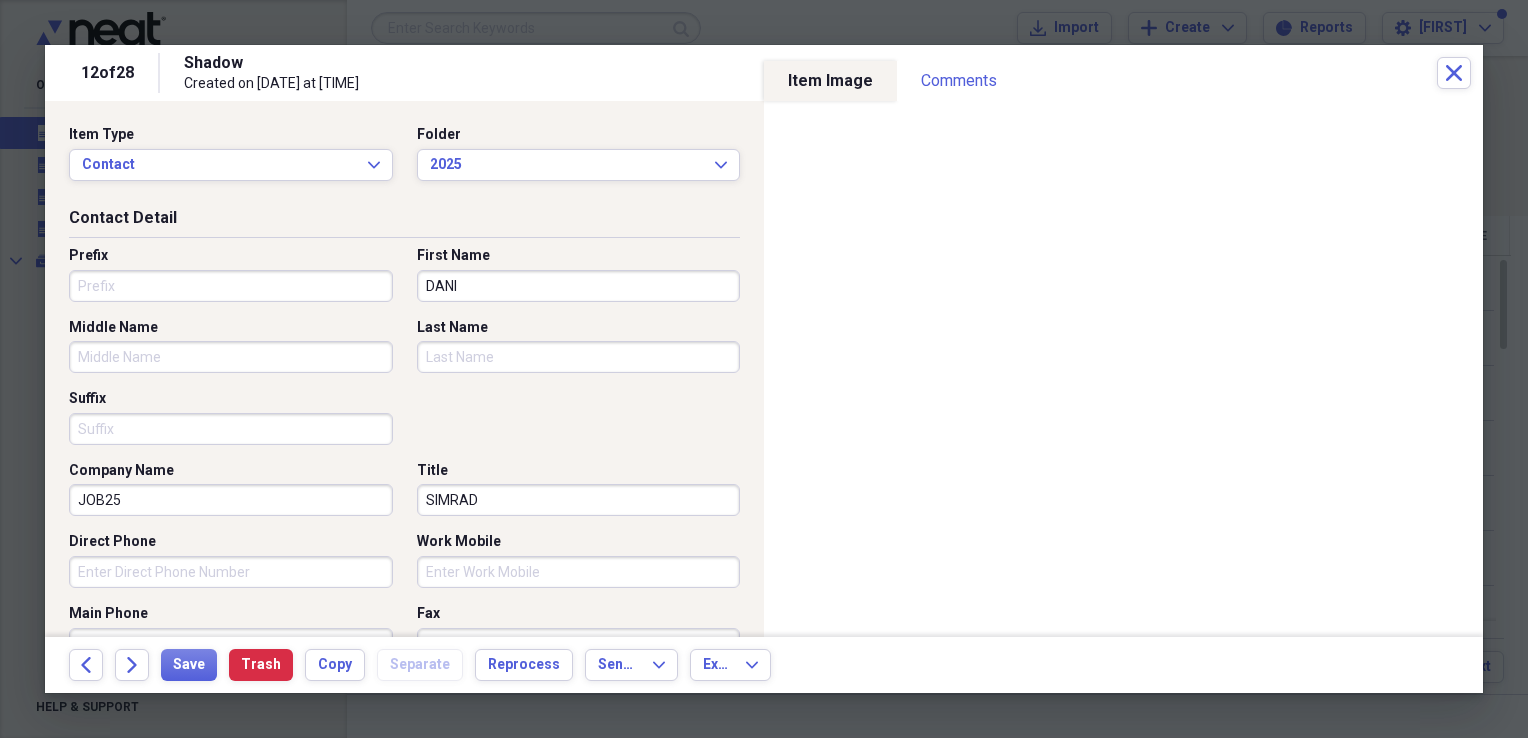 type 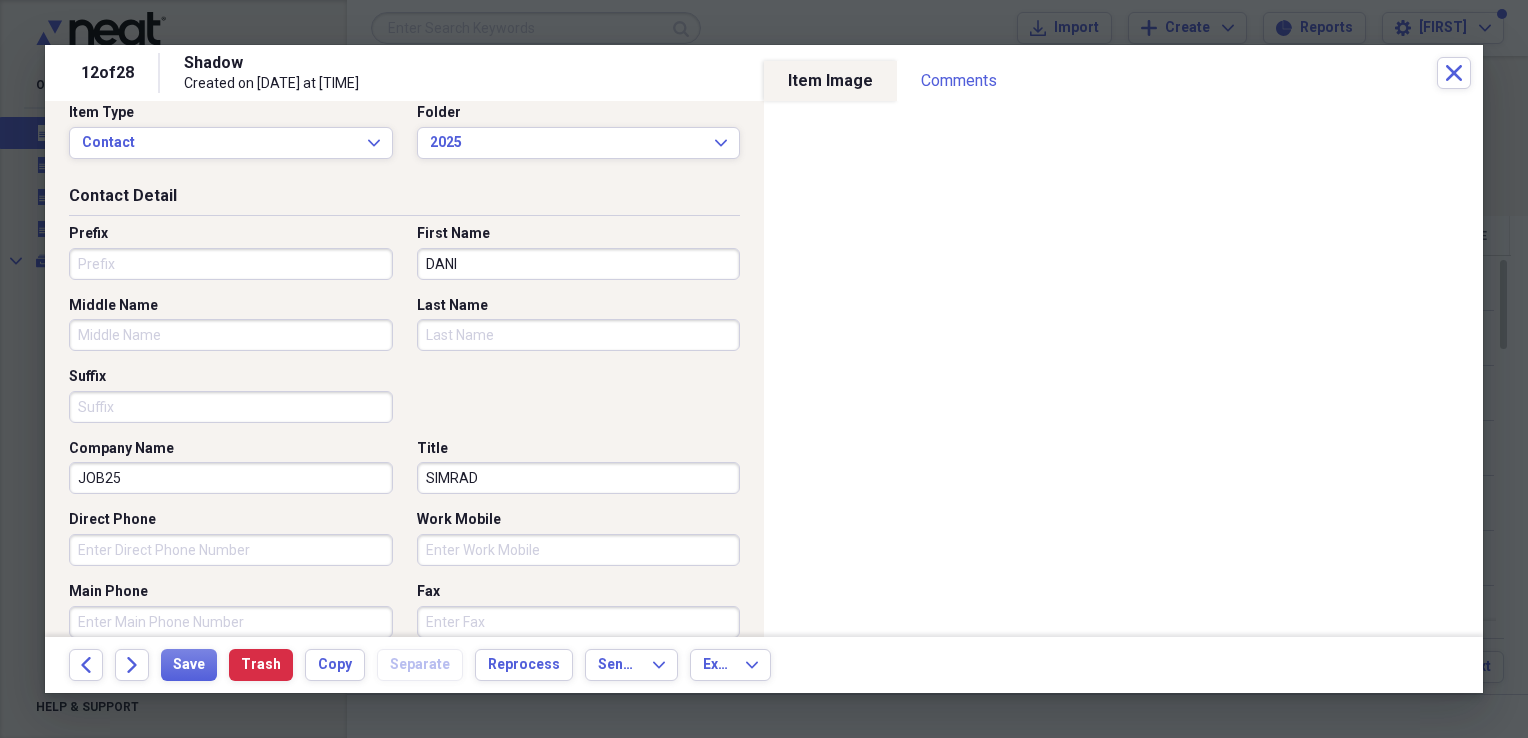 scroll, scrollTop: 345, scrollLeft: 0, axis: vertical 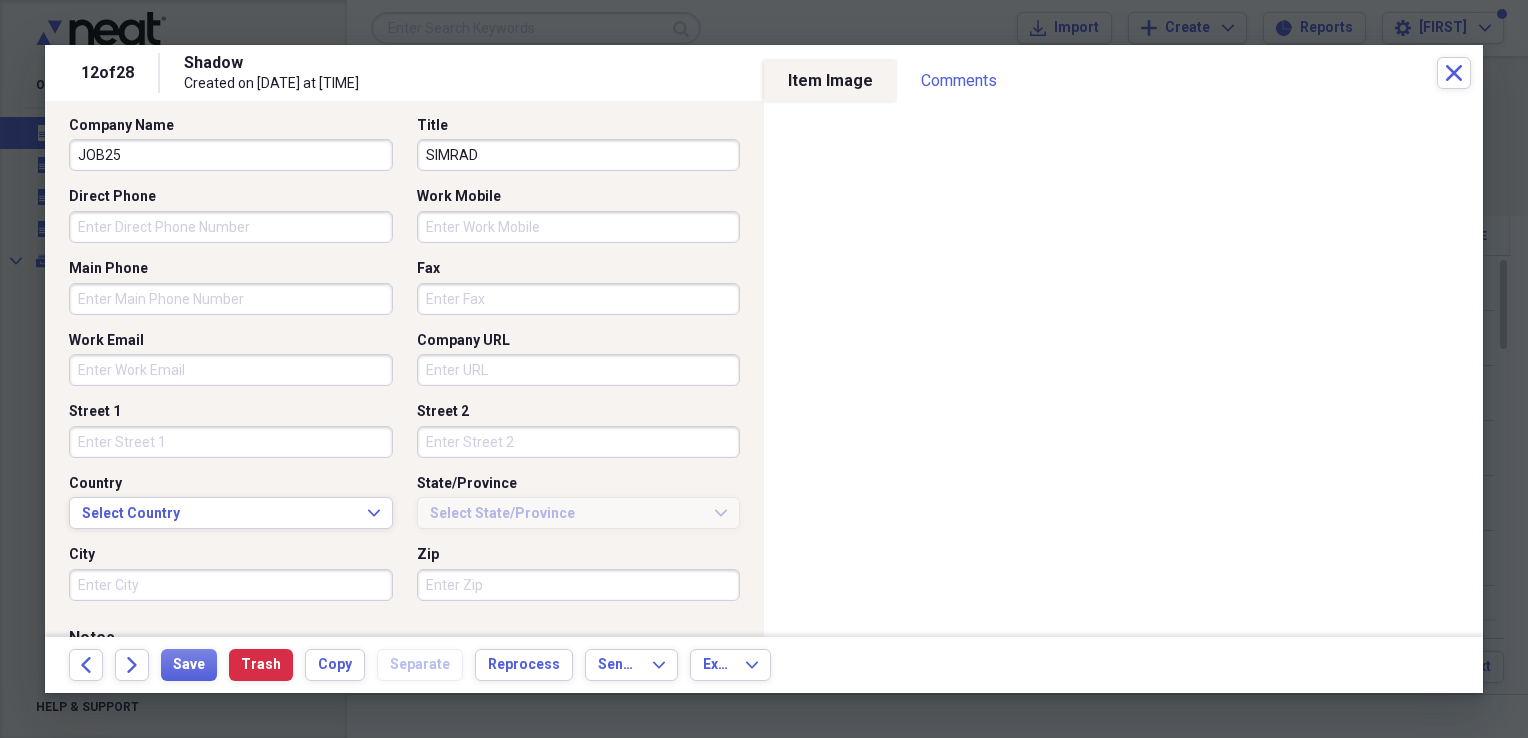 type 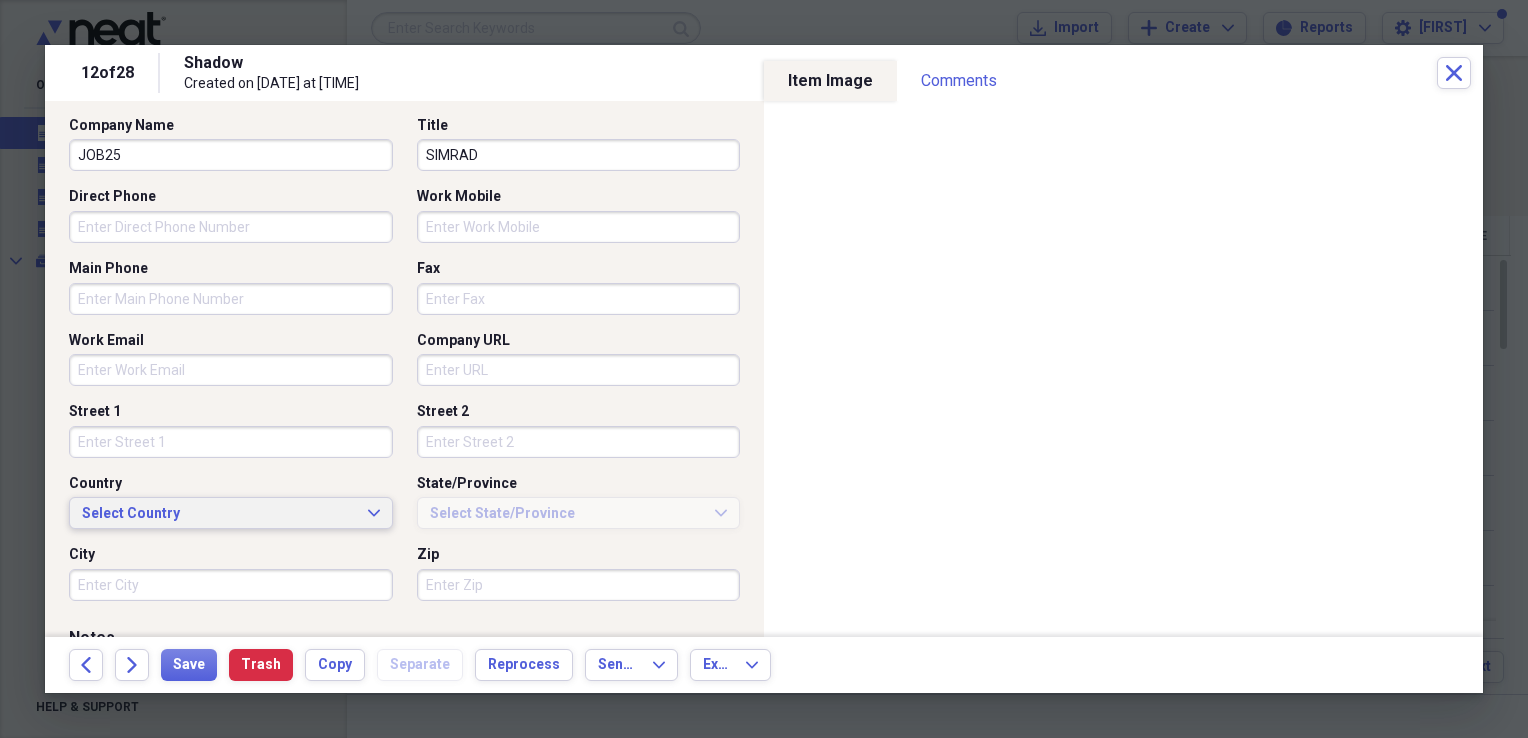 type 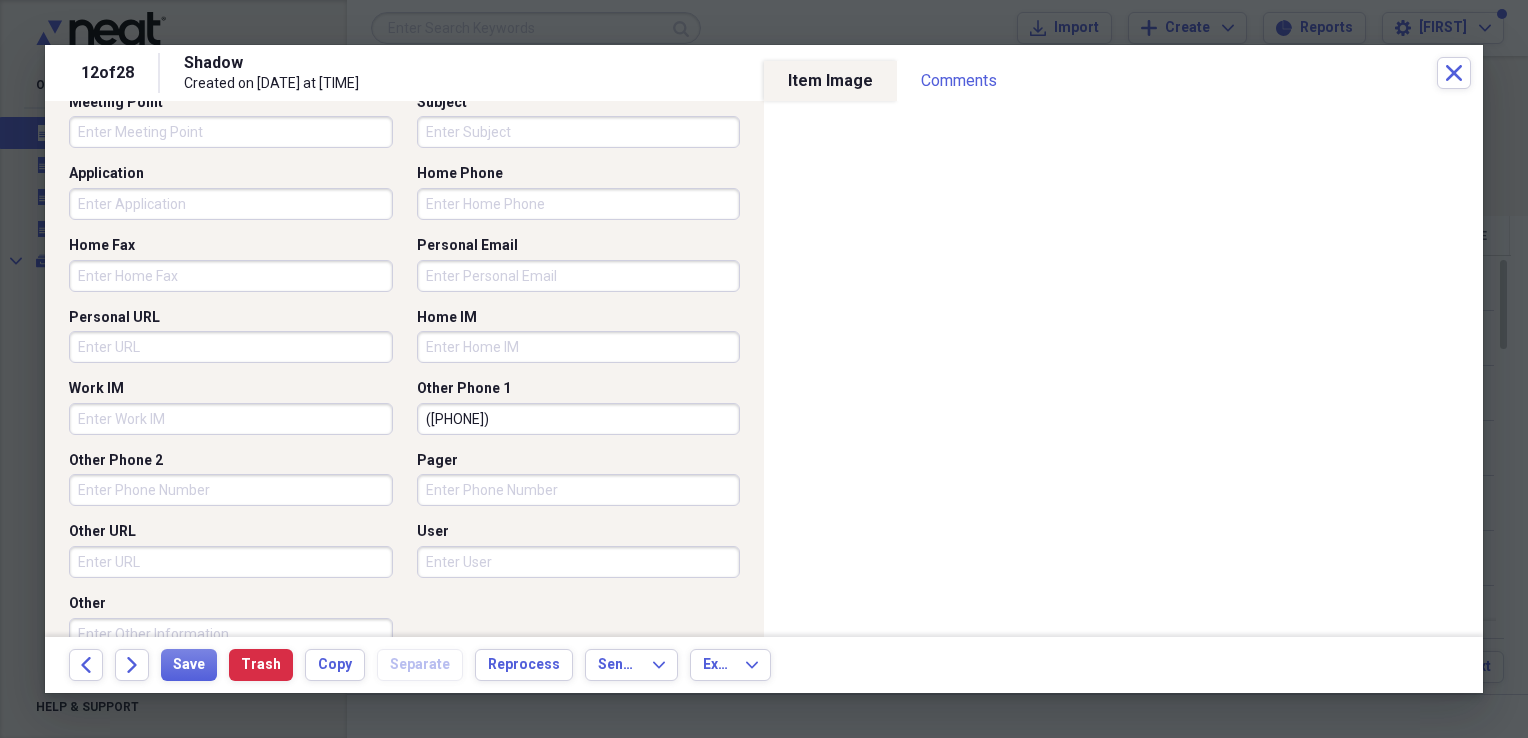 drag, startPoint x: 547, startPoint y: 417, endPoint x: 174, endPoint y: 415, distance: 373.00537 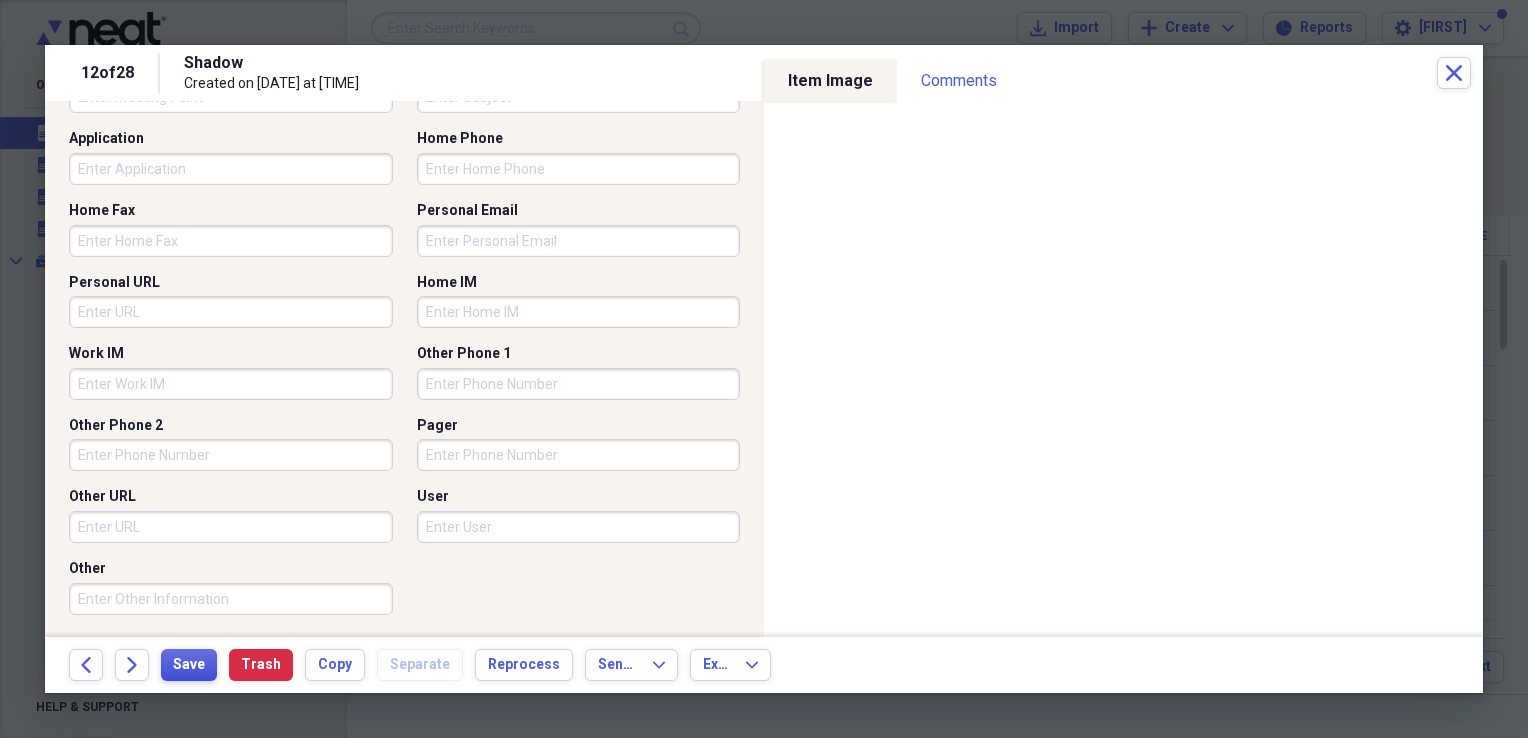 scroll, scrollTop: 1294, scrollLeft: 0, axis: vertical 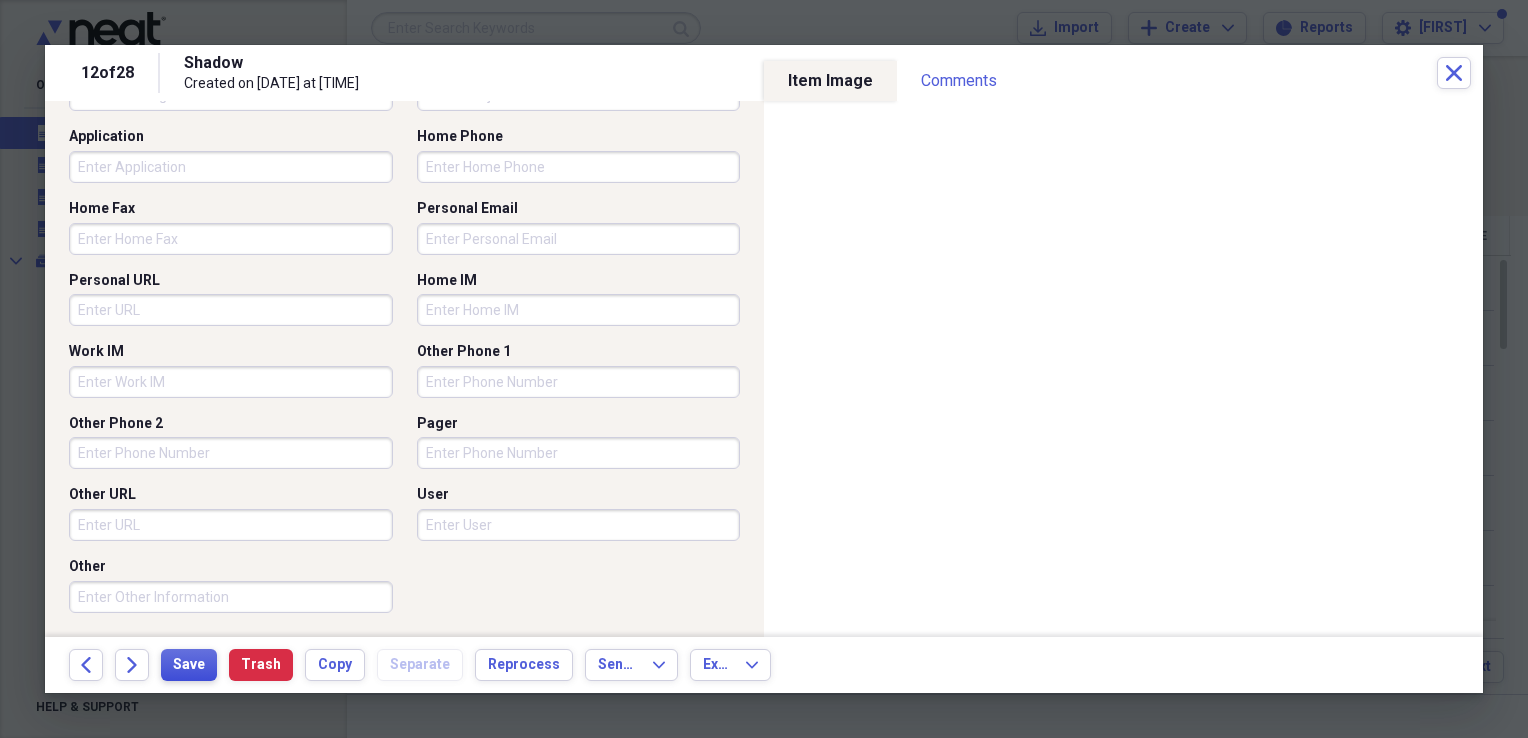 type 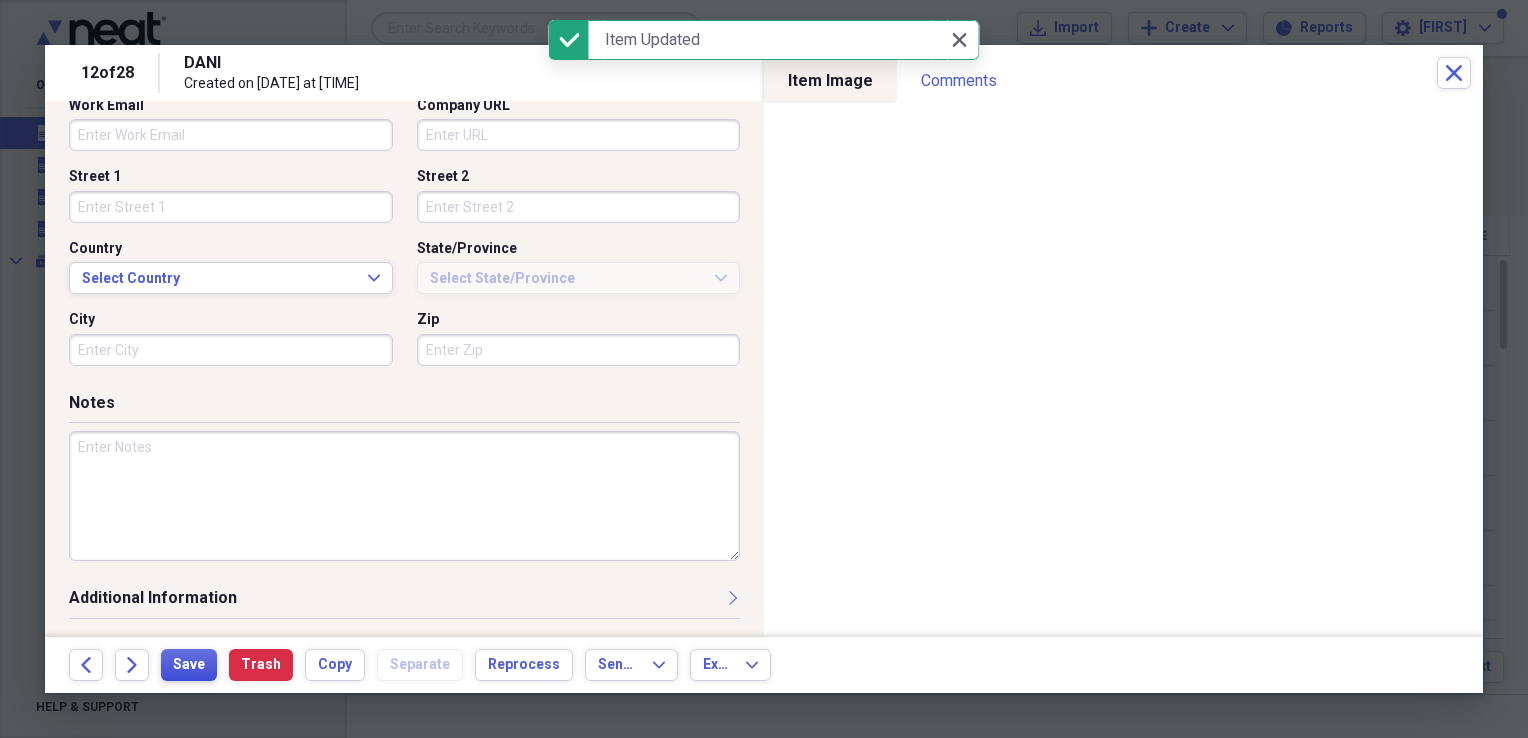 scroll, scrollTop: 578, scrollLeft: 0, axis: vertical 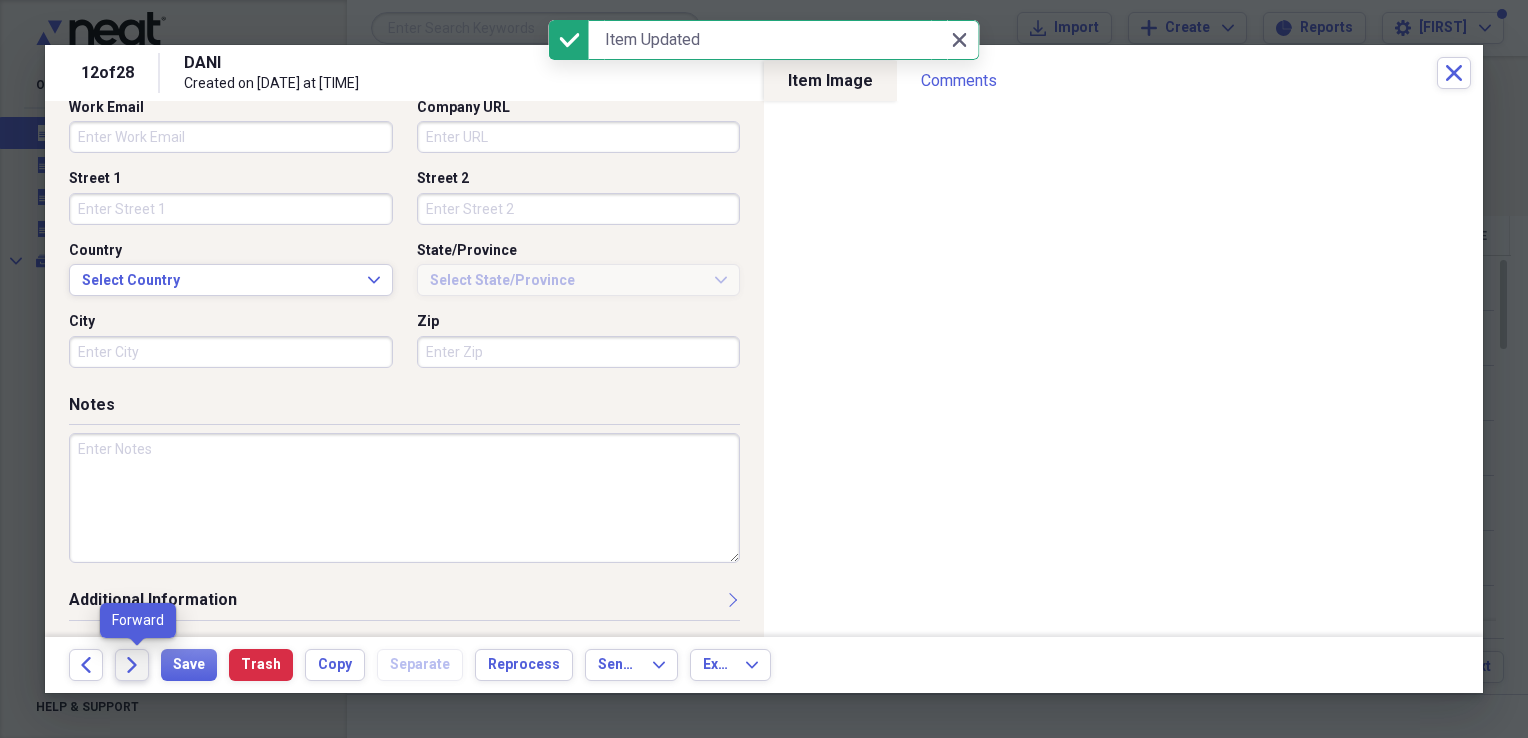 click on "Forward" 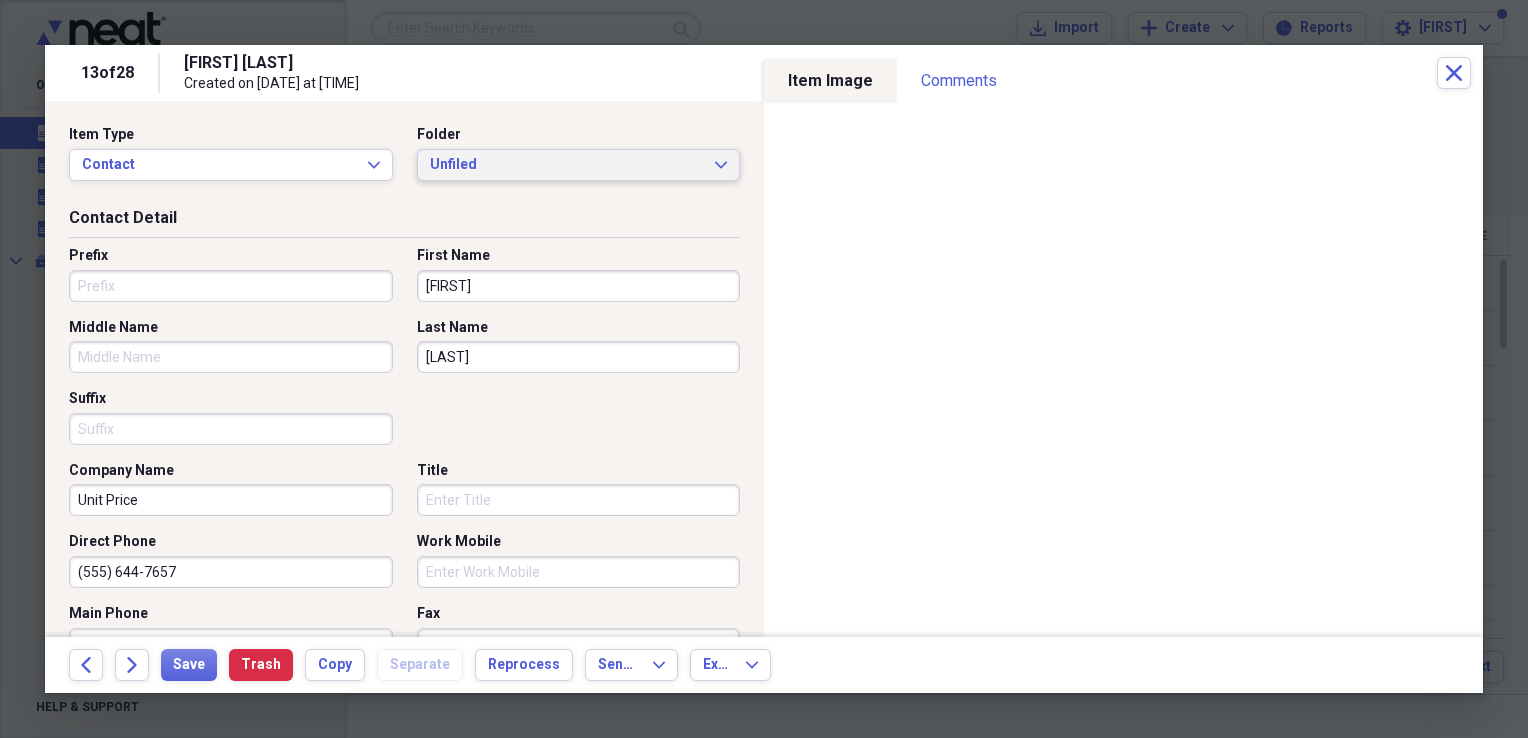 drag, startPoint x: 468, startPoint y: 196, endPoint x: 466, endPoint y: 172, distance: 24.083189 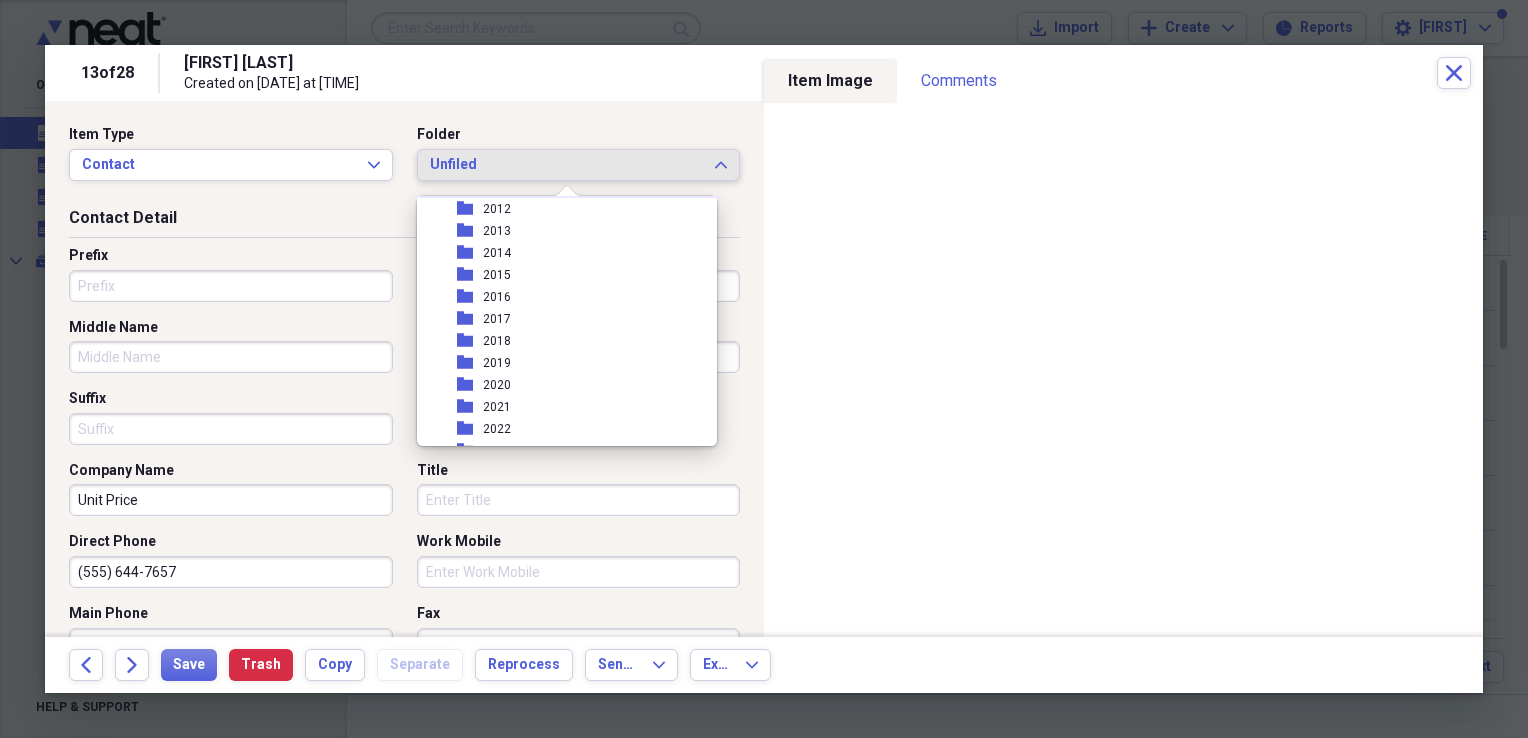 scroll, scrollTop: 200, scrollLeft: 0, axis: vertical 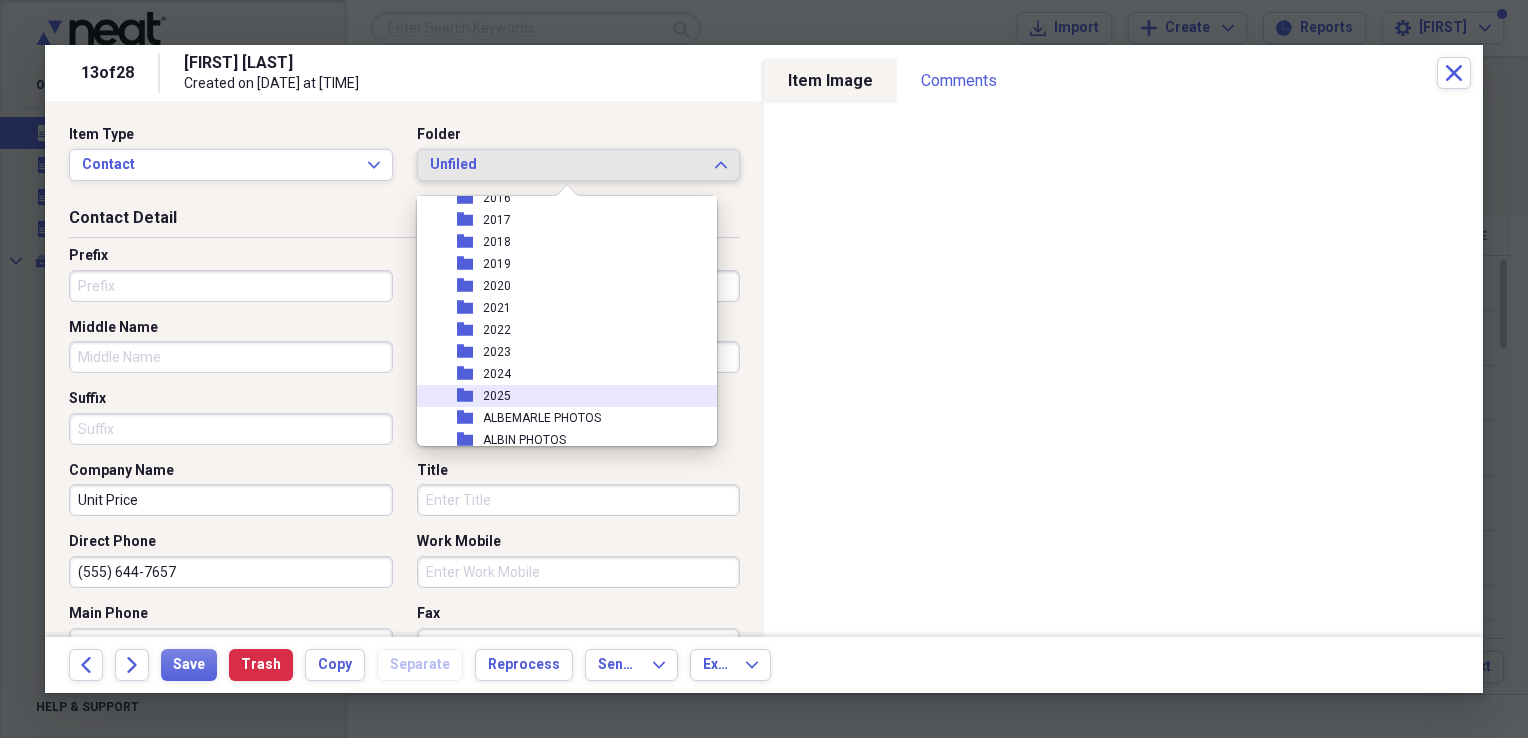 click on "folder 2025" at bounding box center [559, 396] 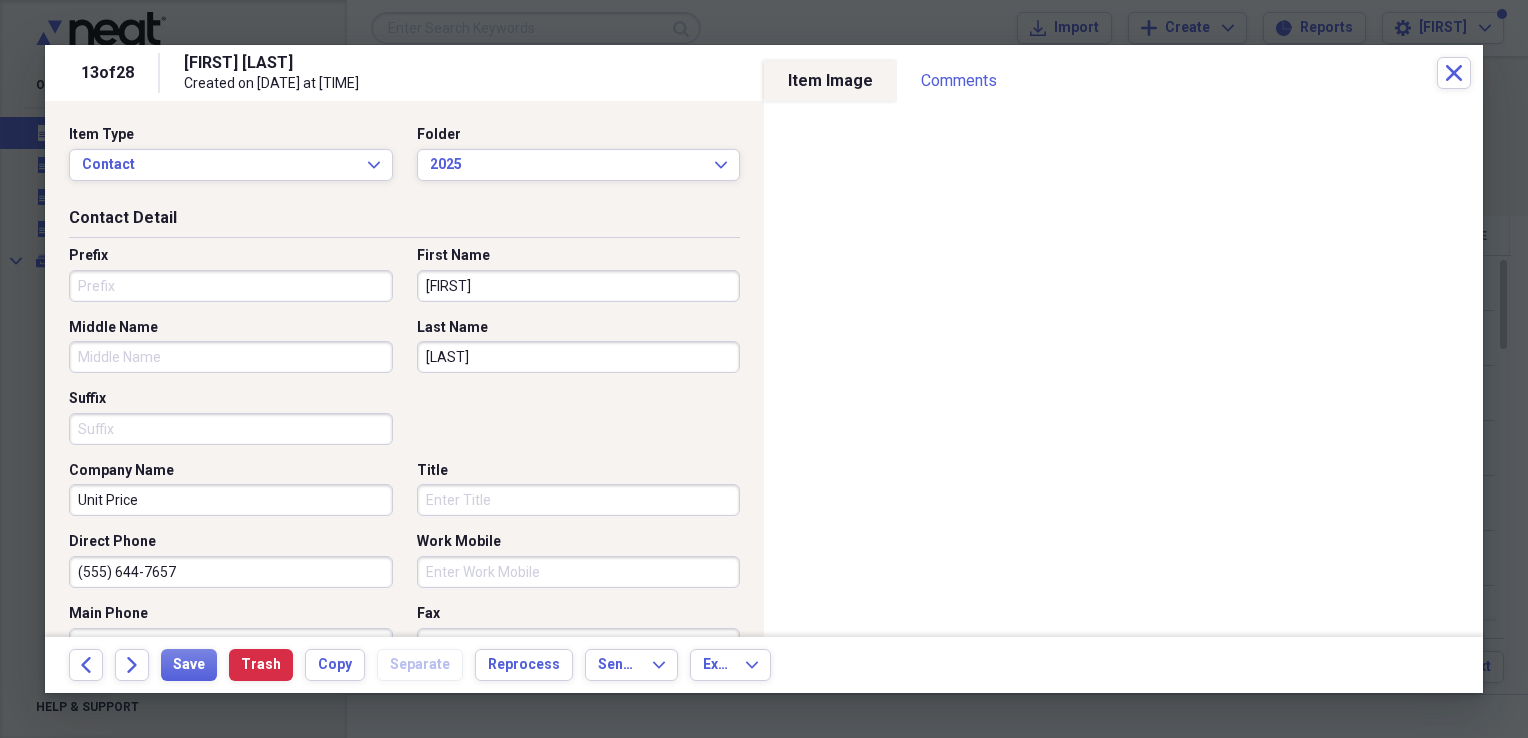 click on "[FIRST]" at bounding box center [579, 286] 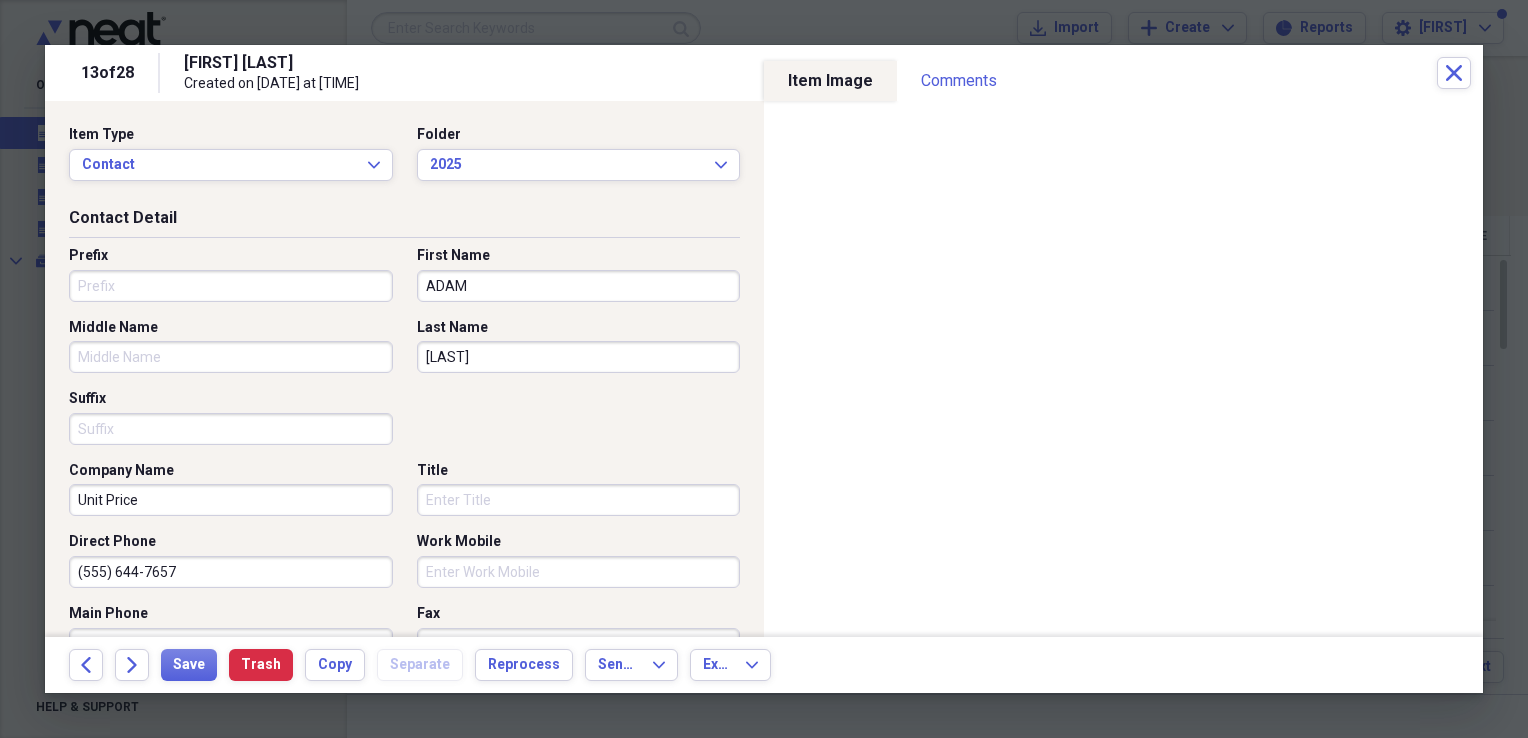 type on "ADAM" 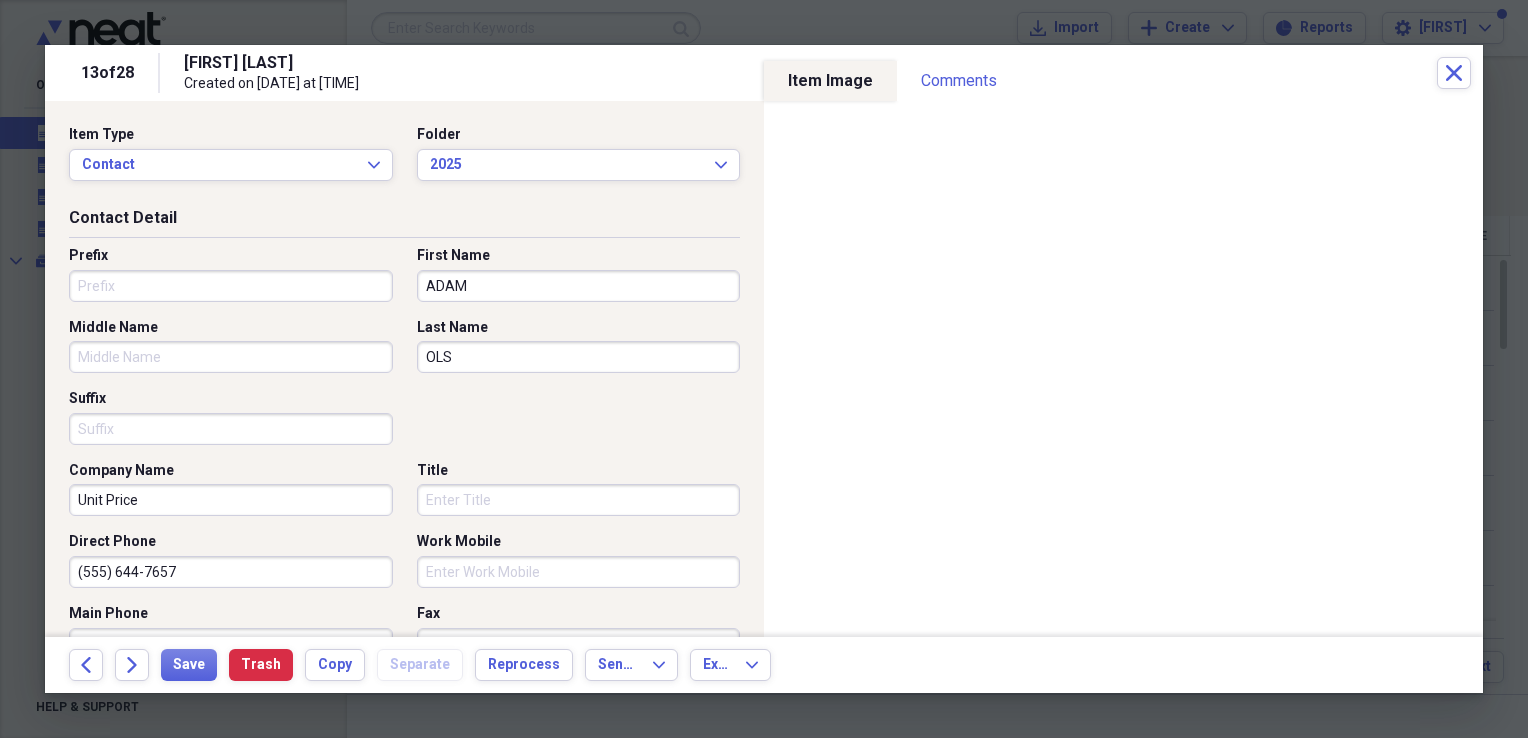 click on "OLS" at bounding box center [579, 357] 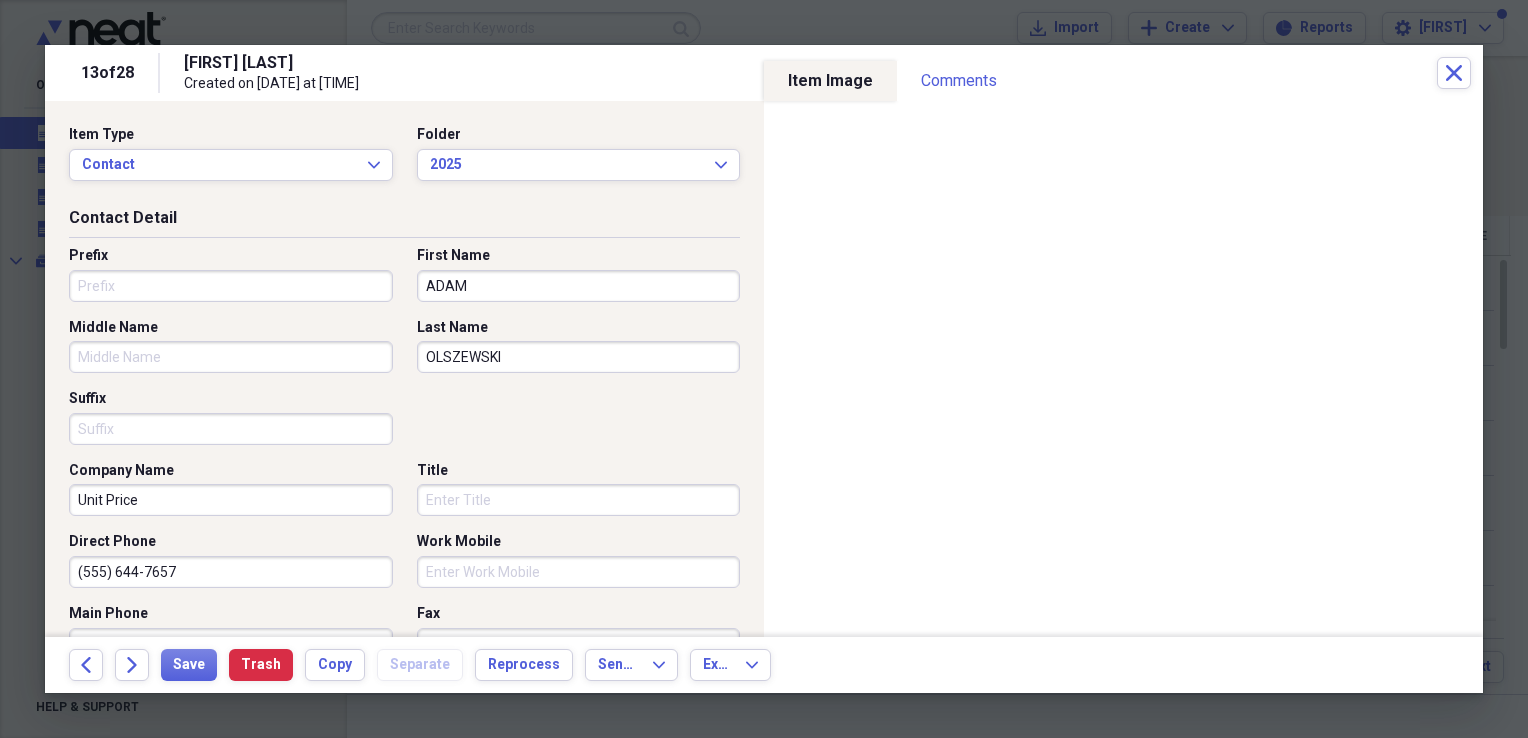 type on "OLSZEWSKI" 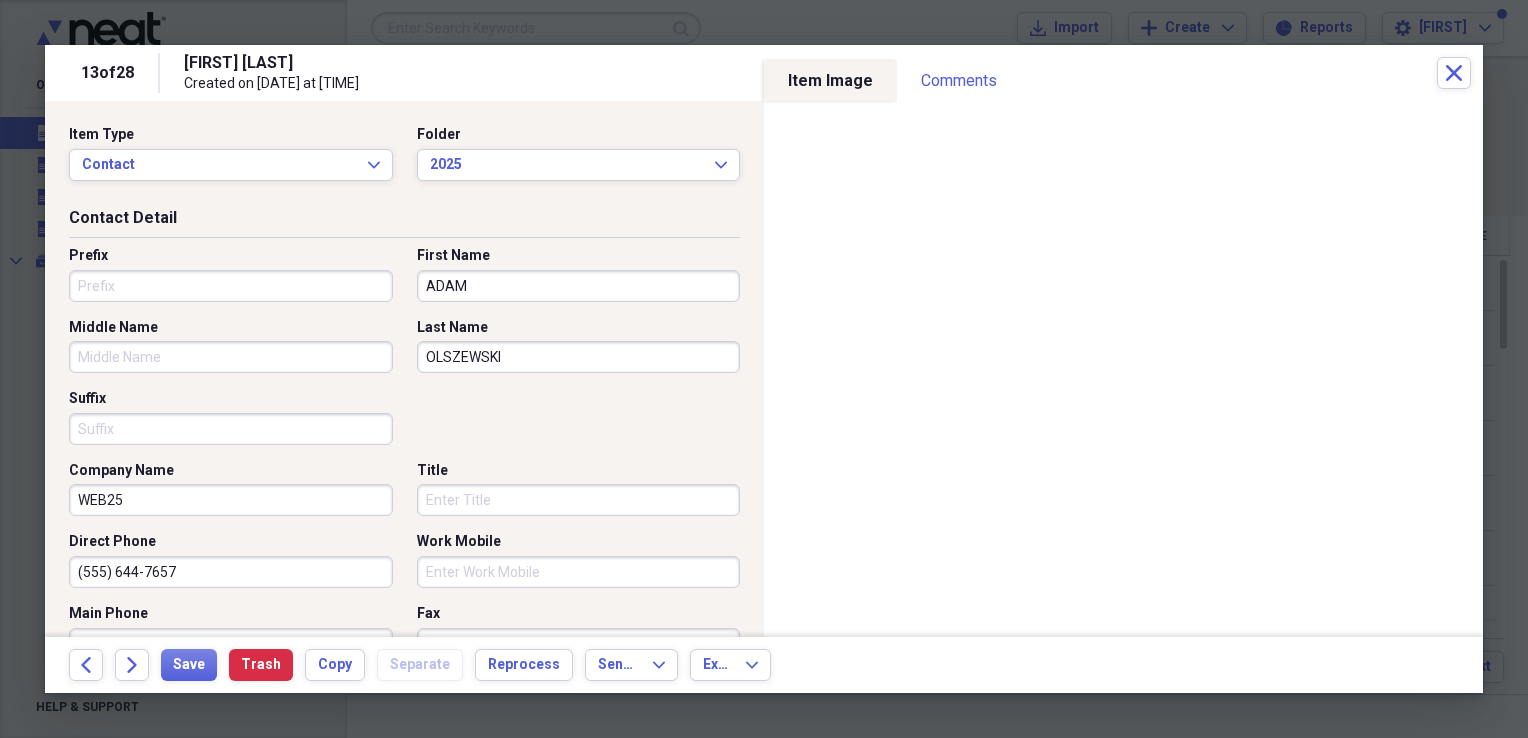 type on "WEB25" 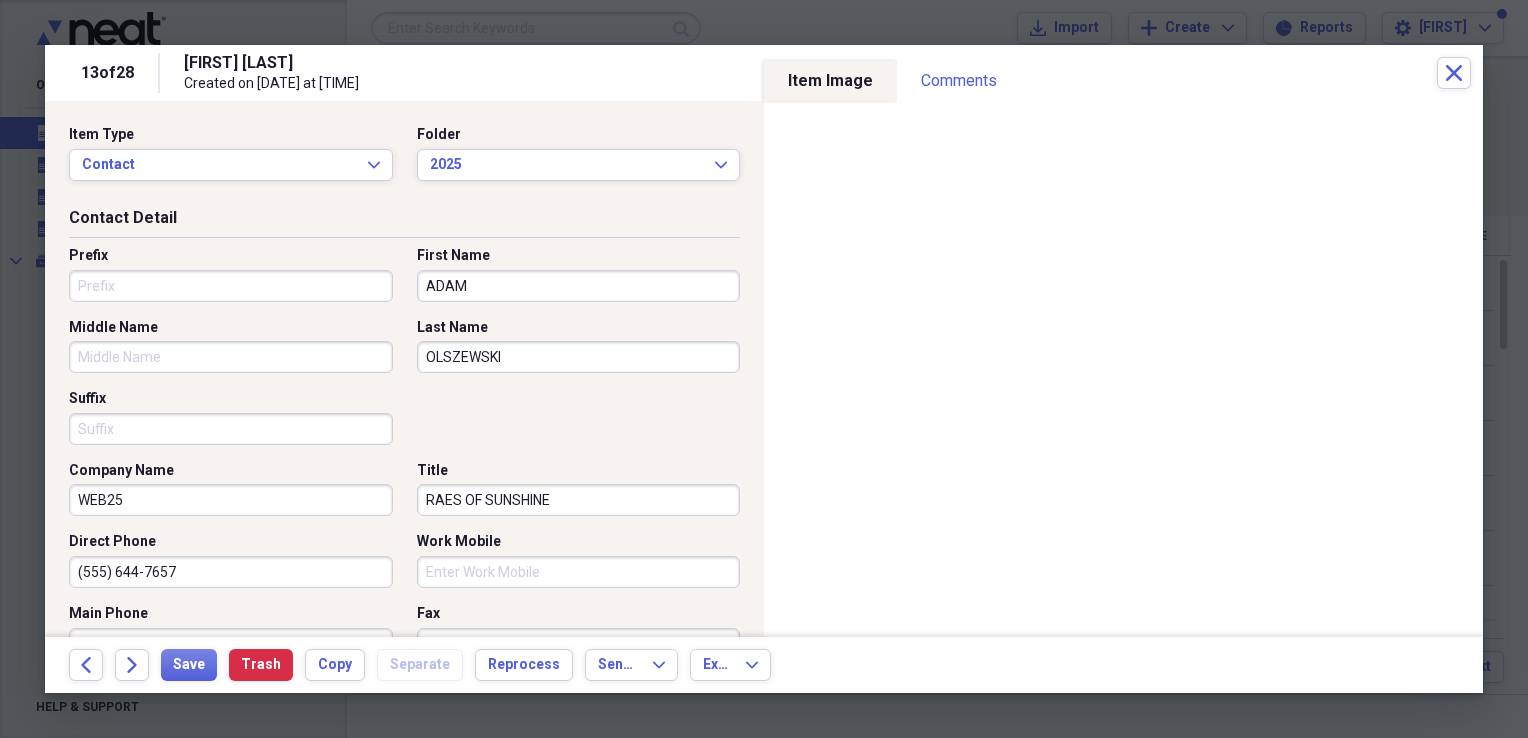 type on "RAES OF SUNSHINE" 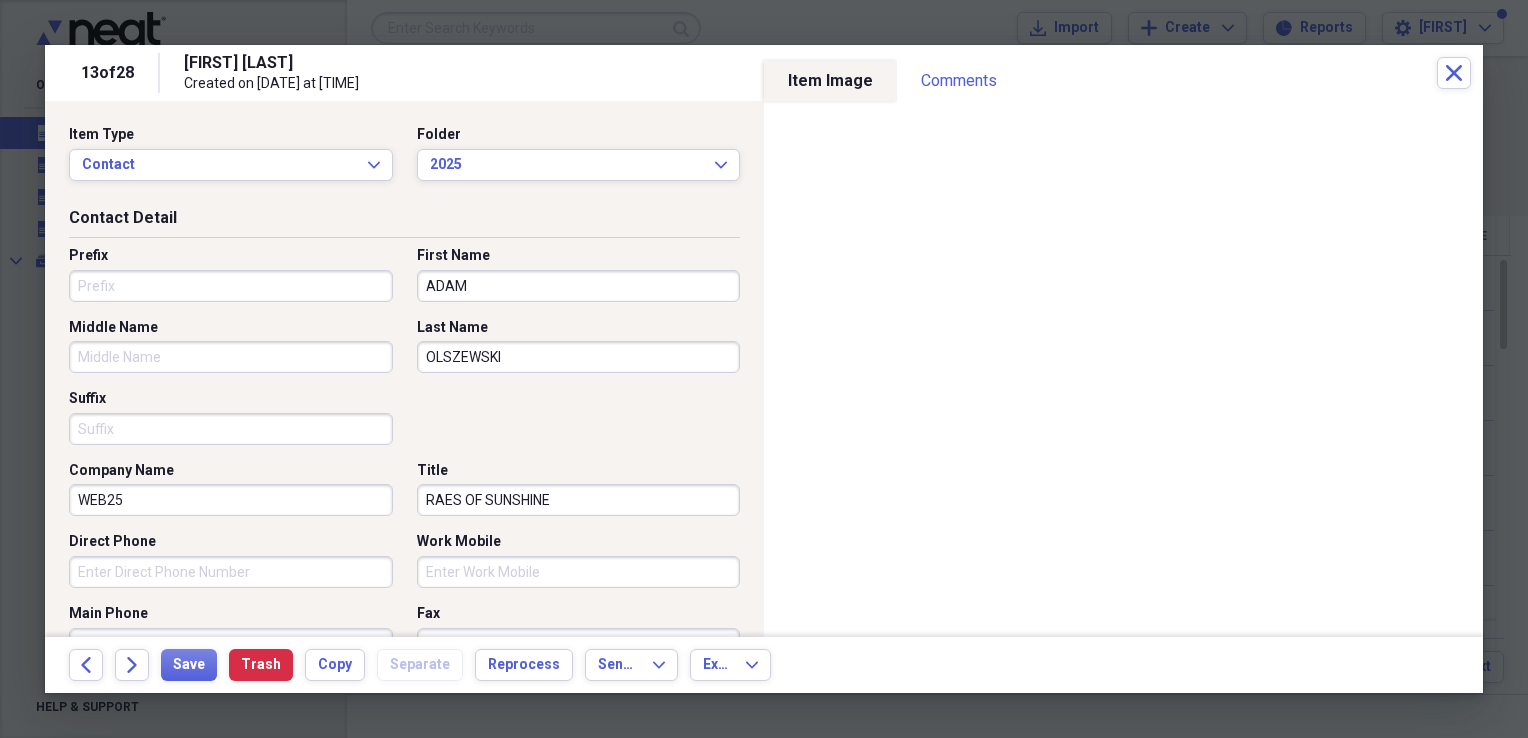 type 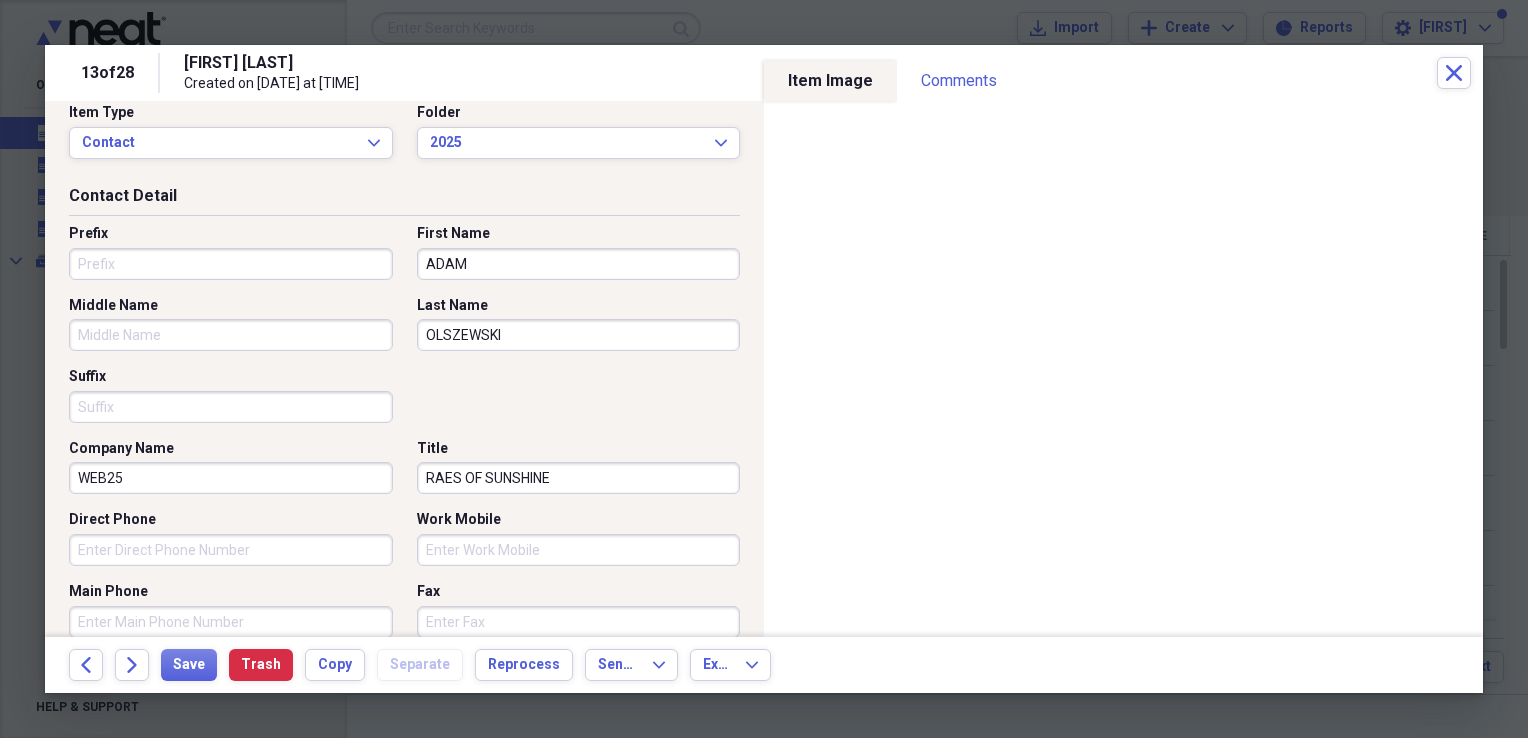 scroll, scrollTop: 345, scrollLeft: 0, axis: vertical 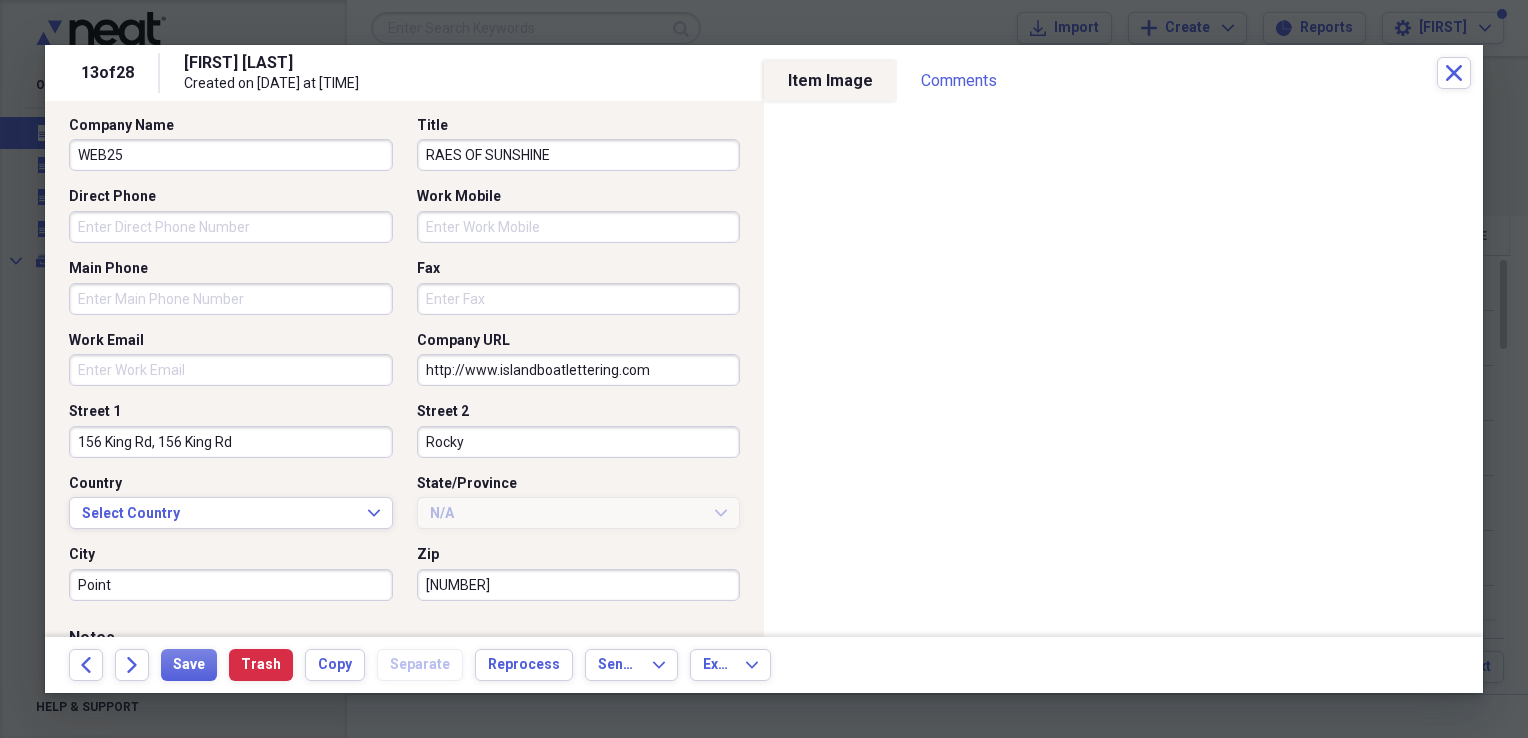 type 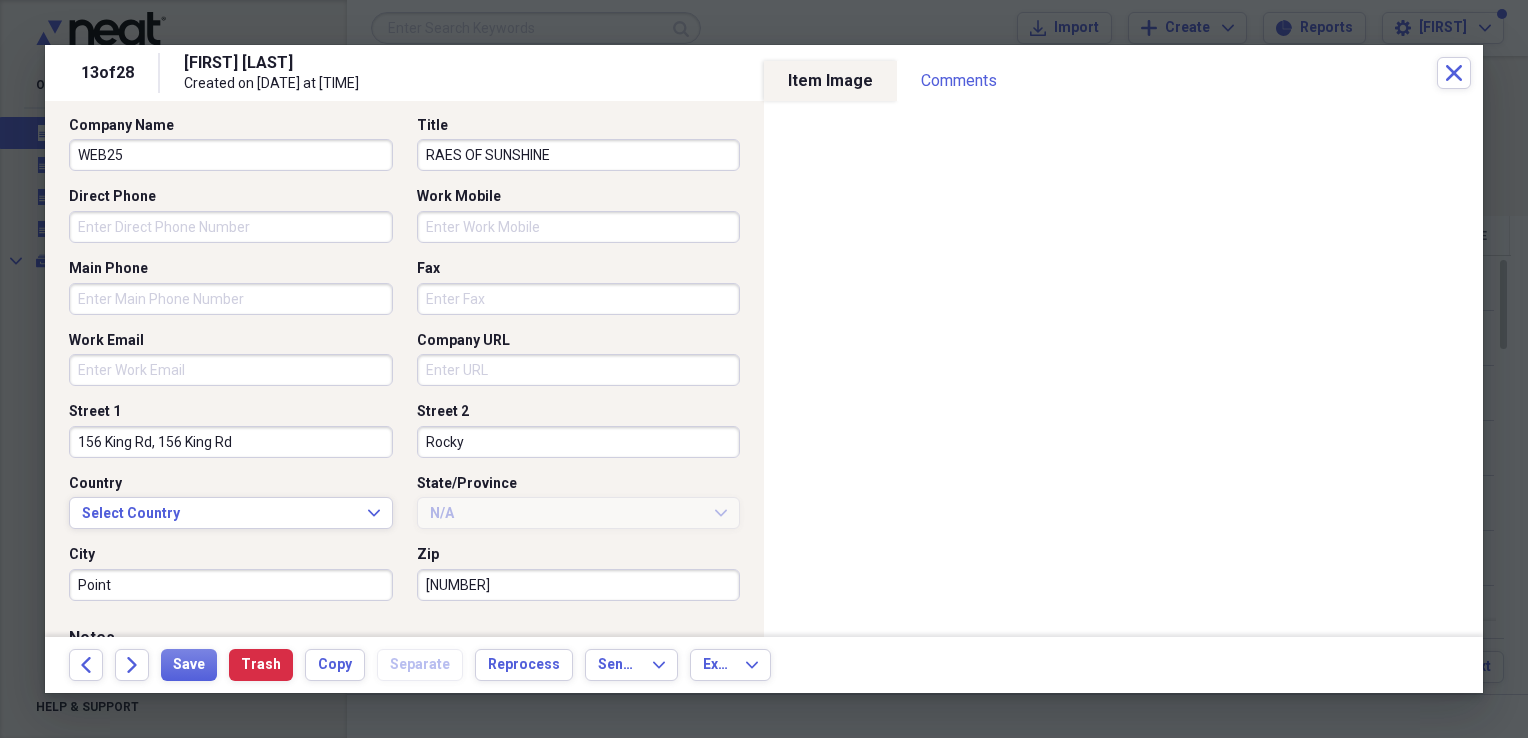 type 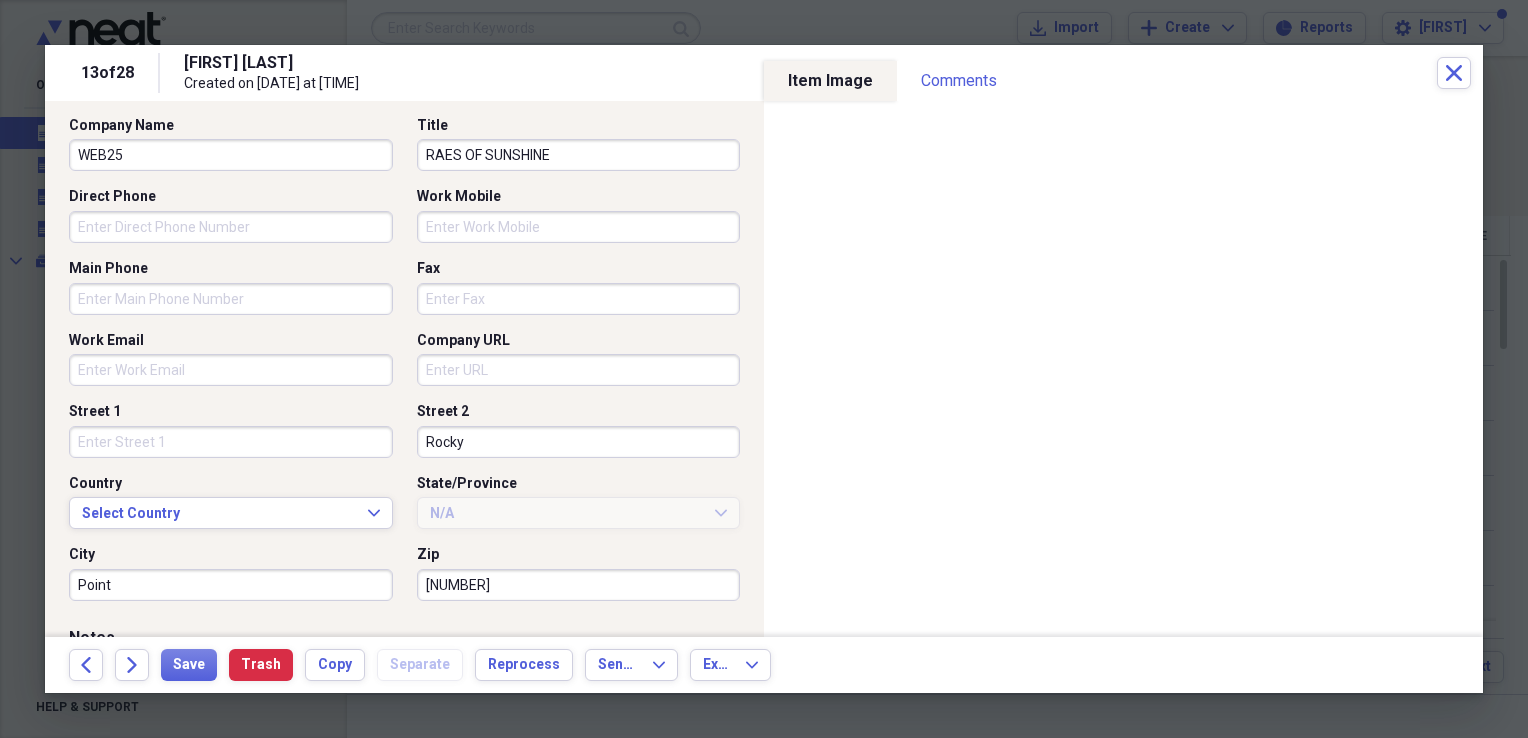 type 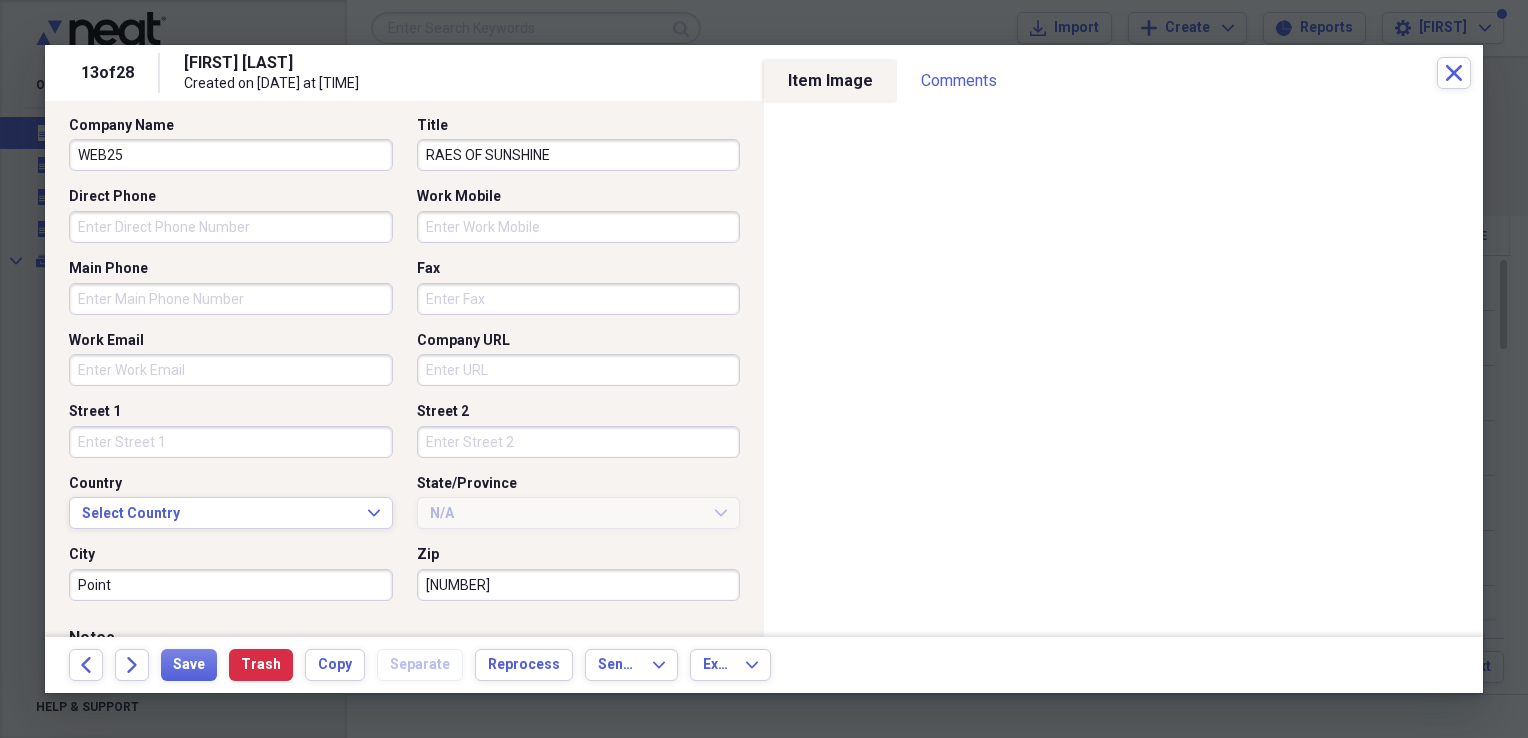 type 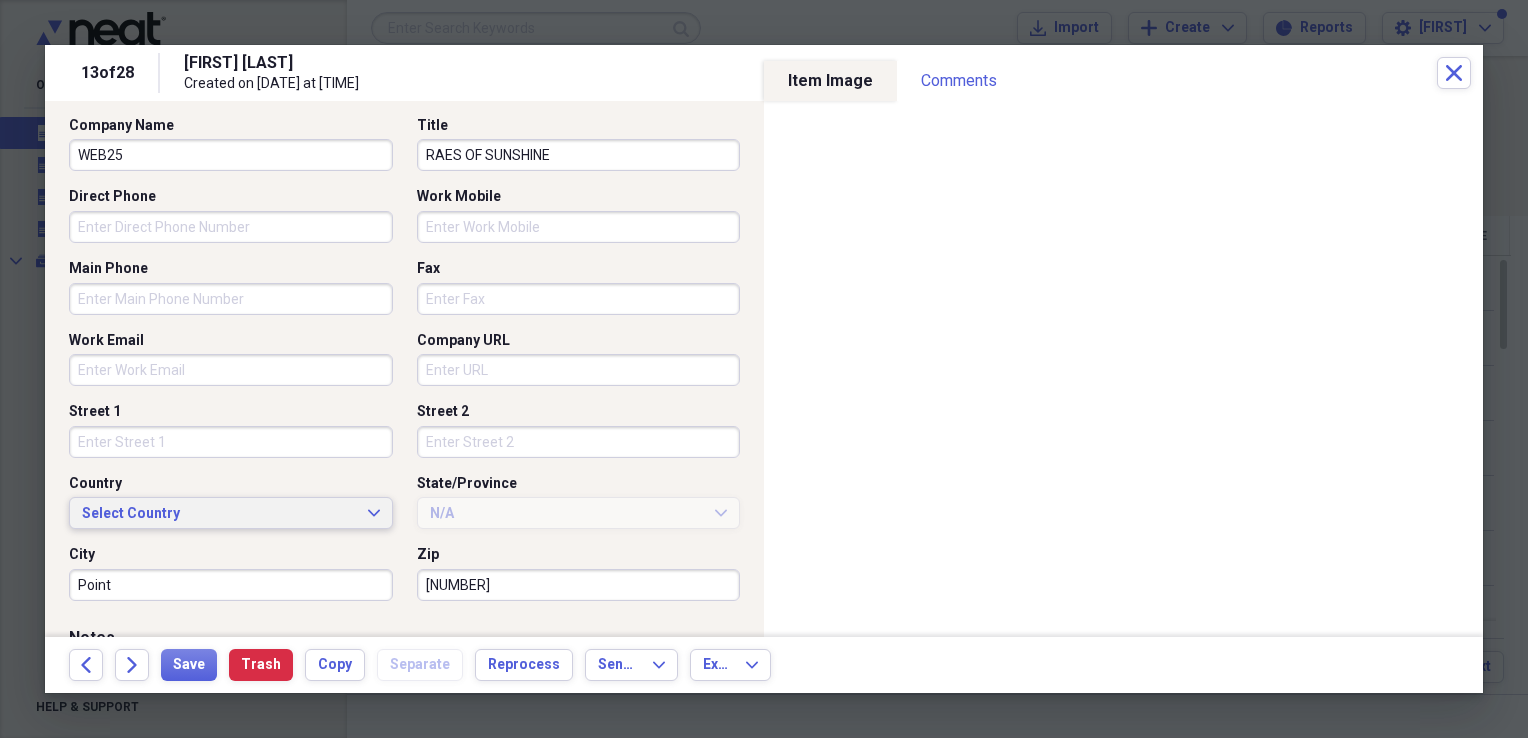 type 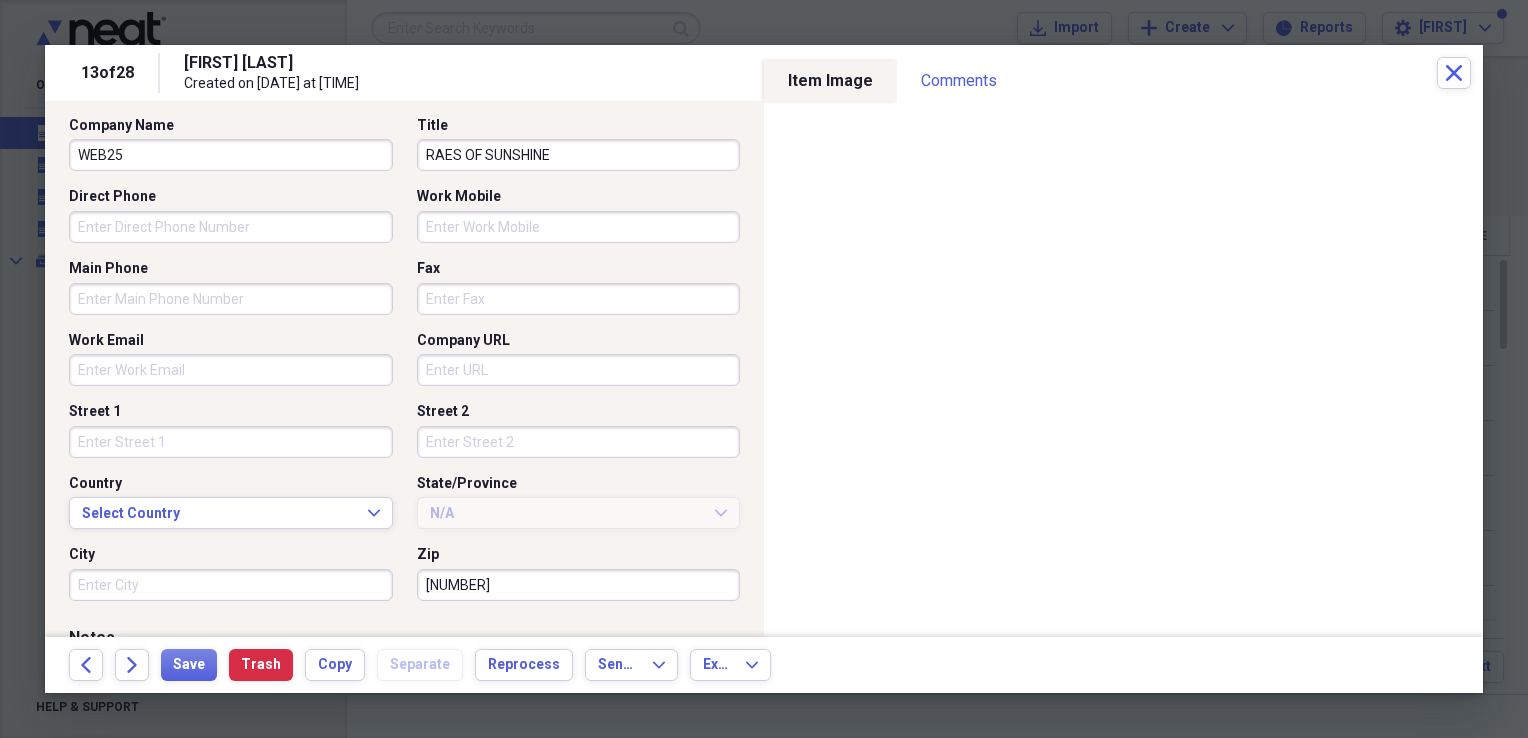 type 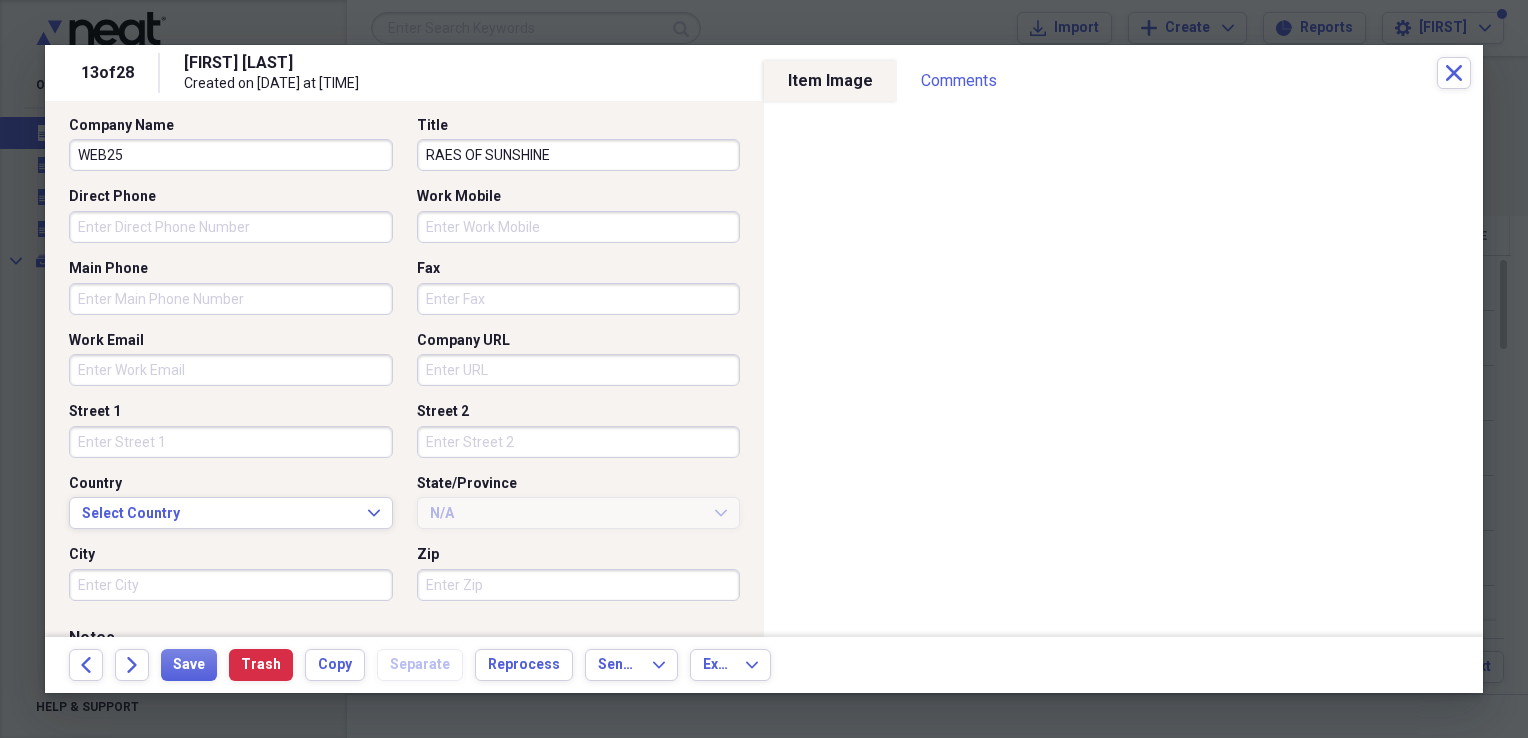 type 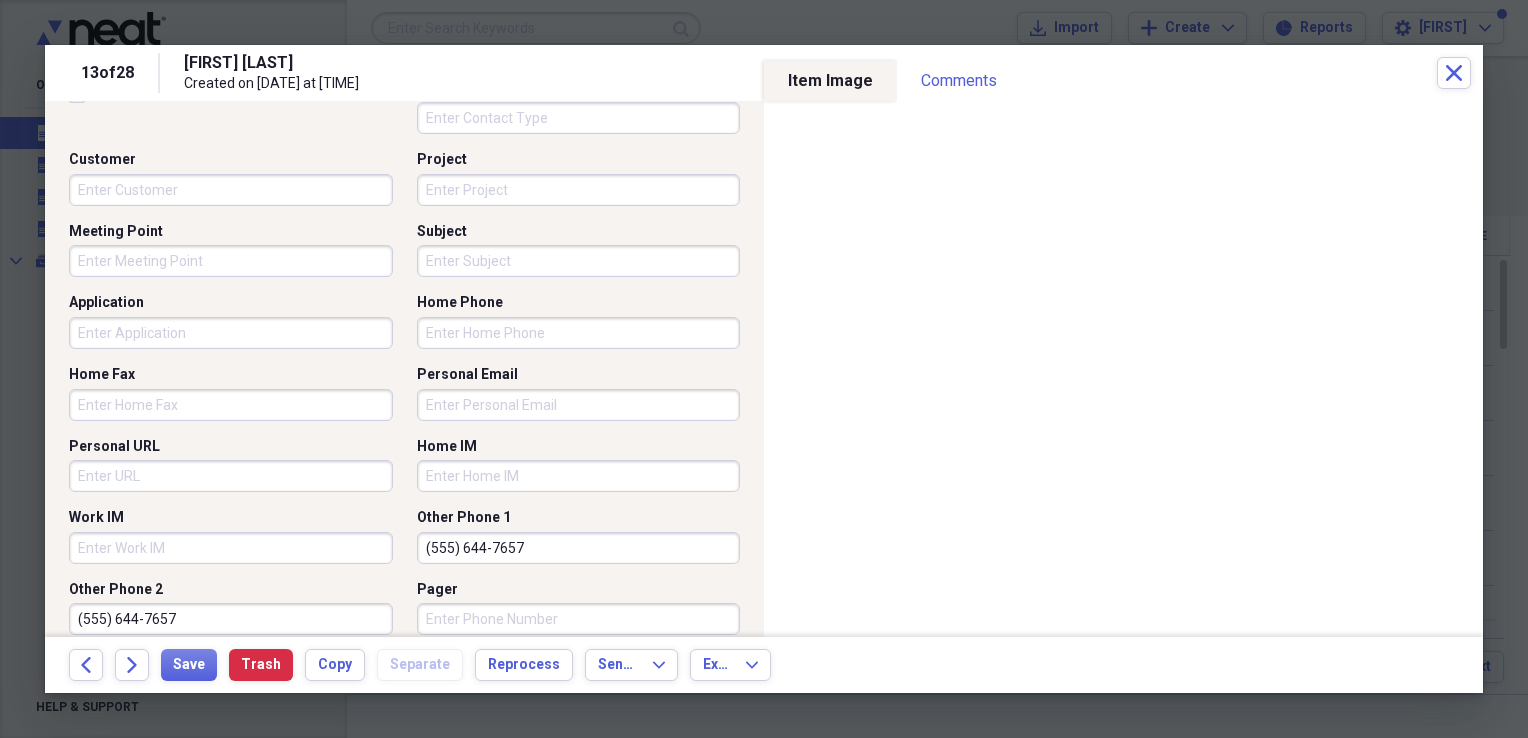 scroll, scrollTop: 1157, scrollLeft: 0, axis: vertical 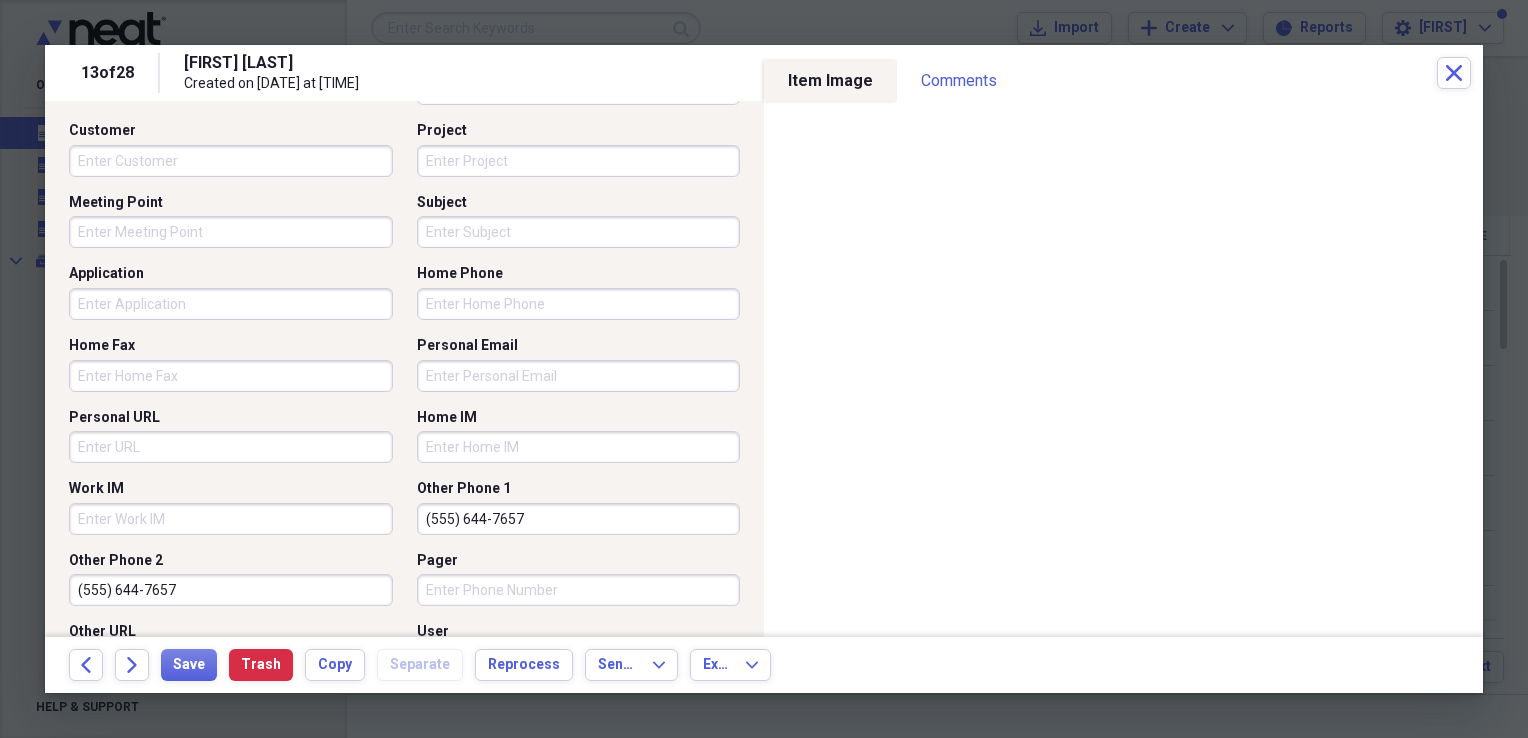 drag, startPoint x: 522, startPoint y: 503, endPoint x: 198, endPoint y: 560, distance: 328.97568 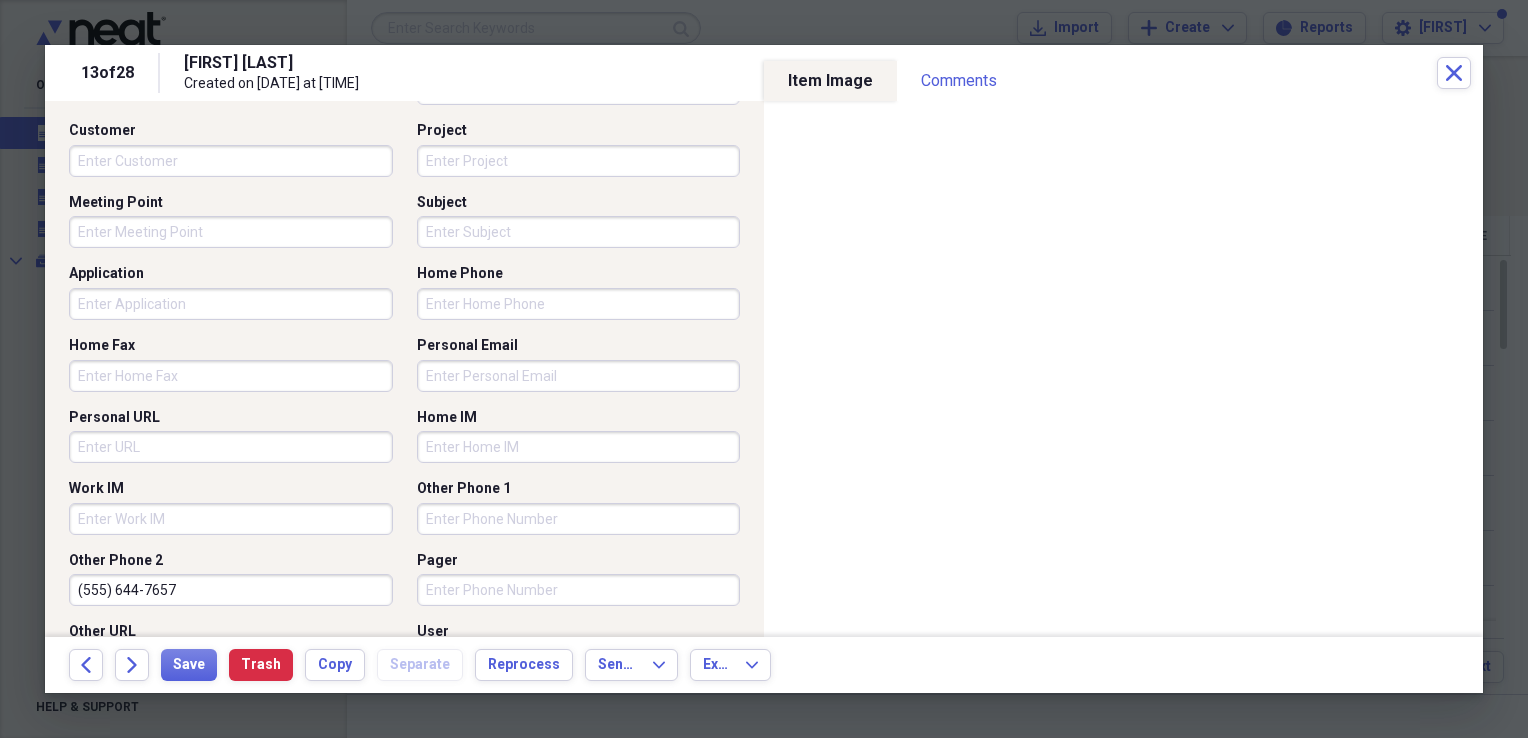 type 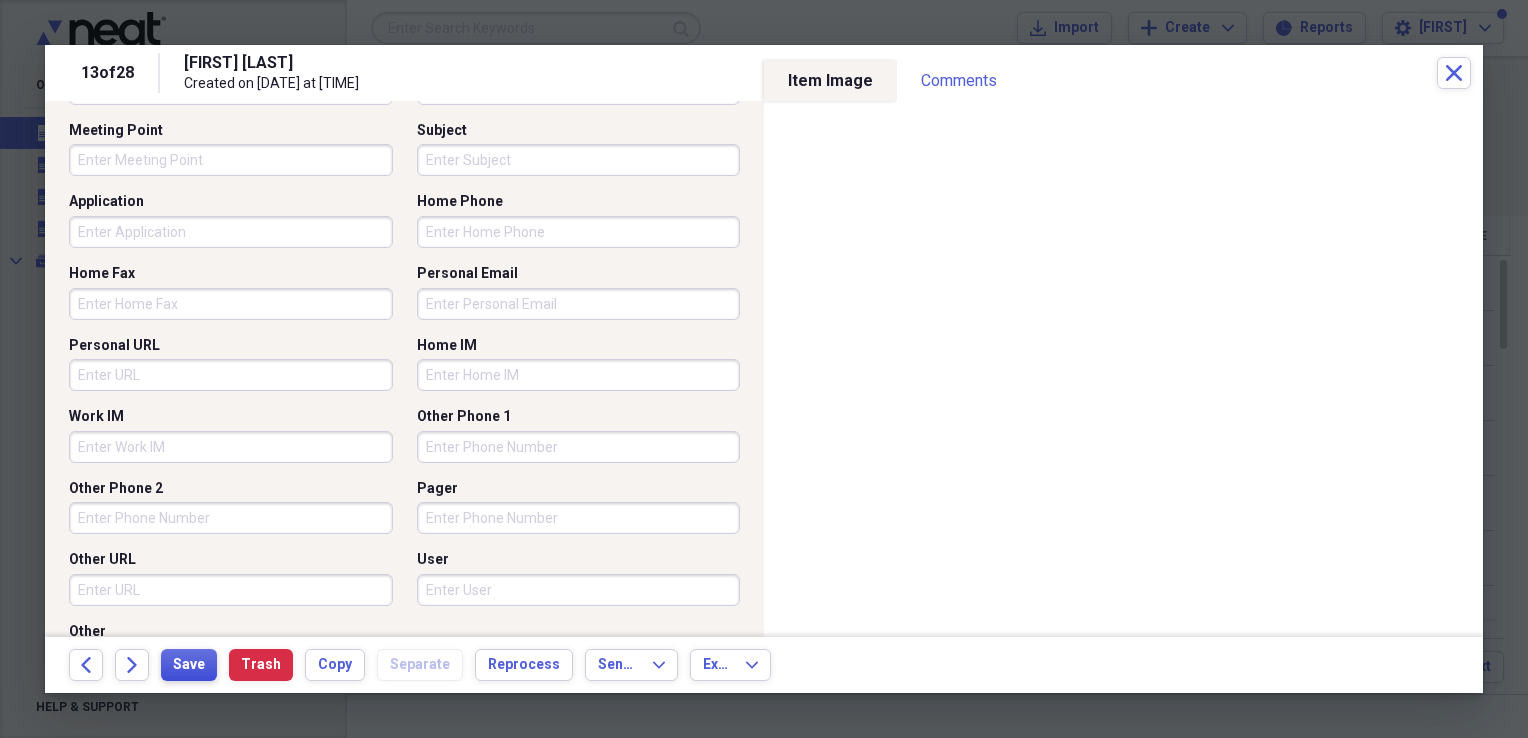 scroll, scrollTop: 1194, scrollLeft: 0, axis: vertical 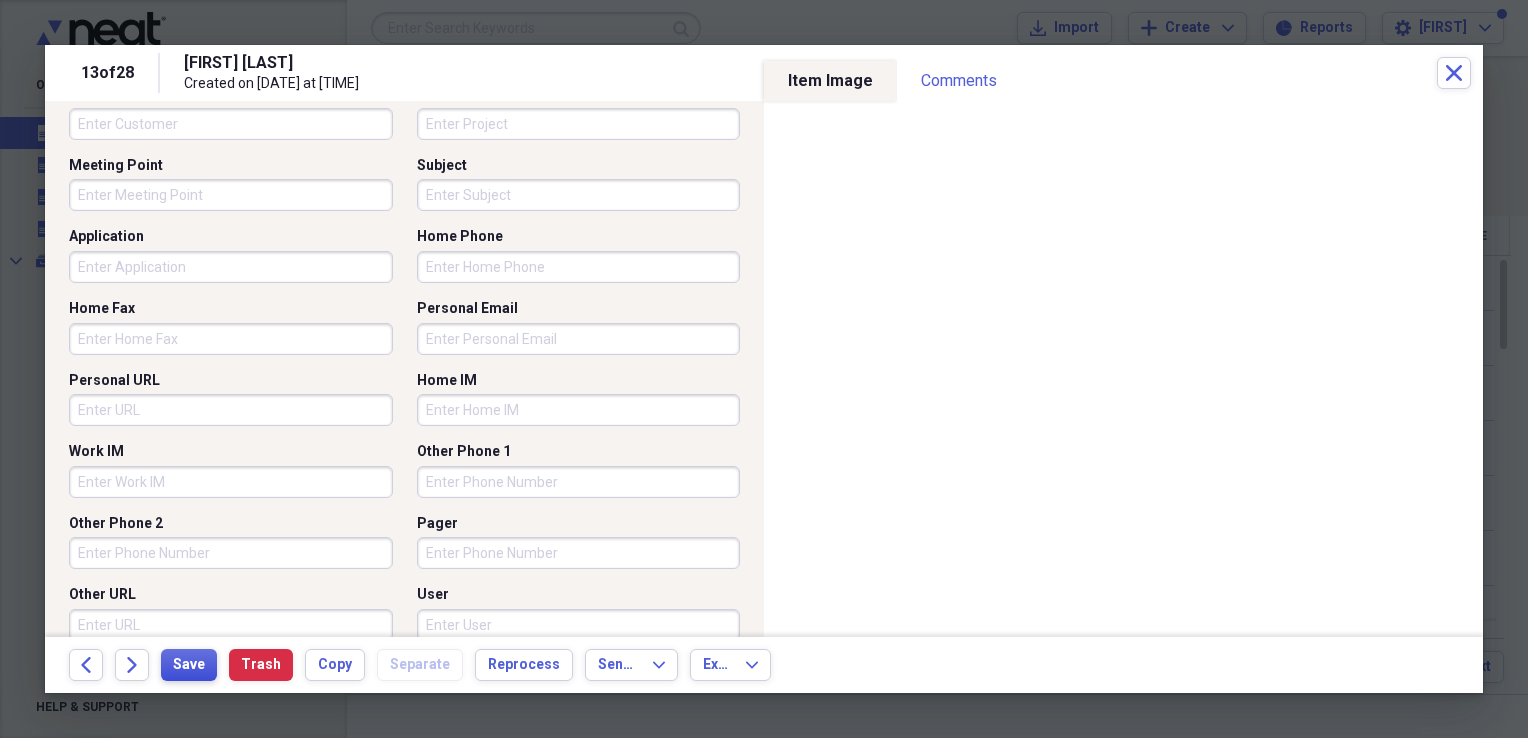 type 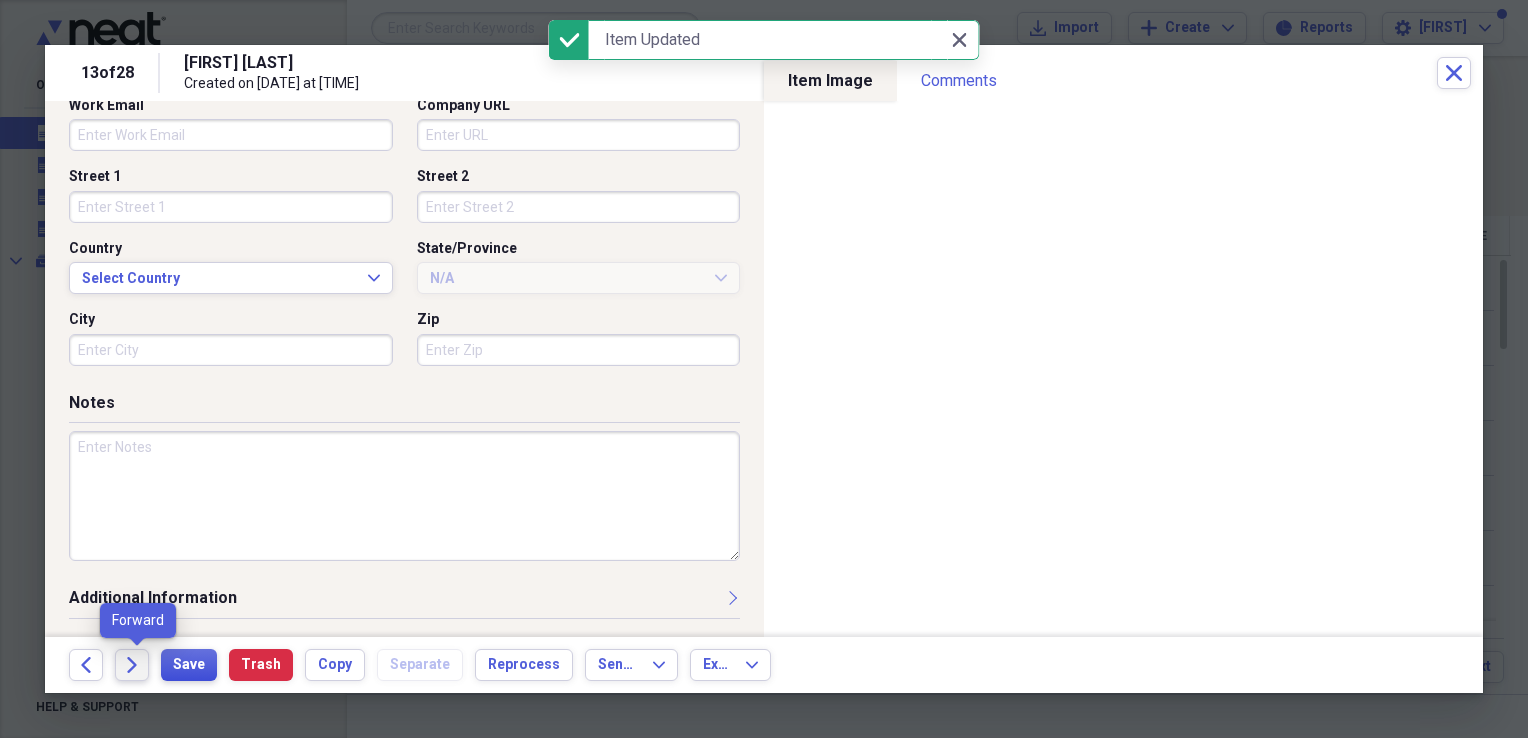 scroll, scrollTop: 578, scrollLeft: 0, axis: vertical 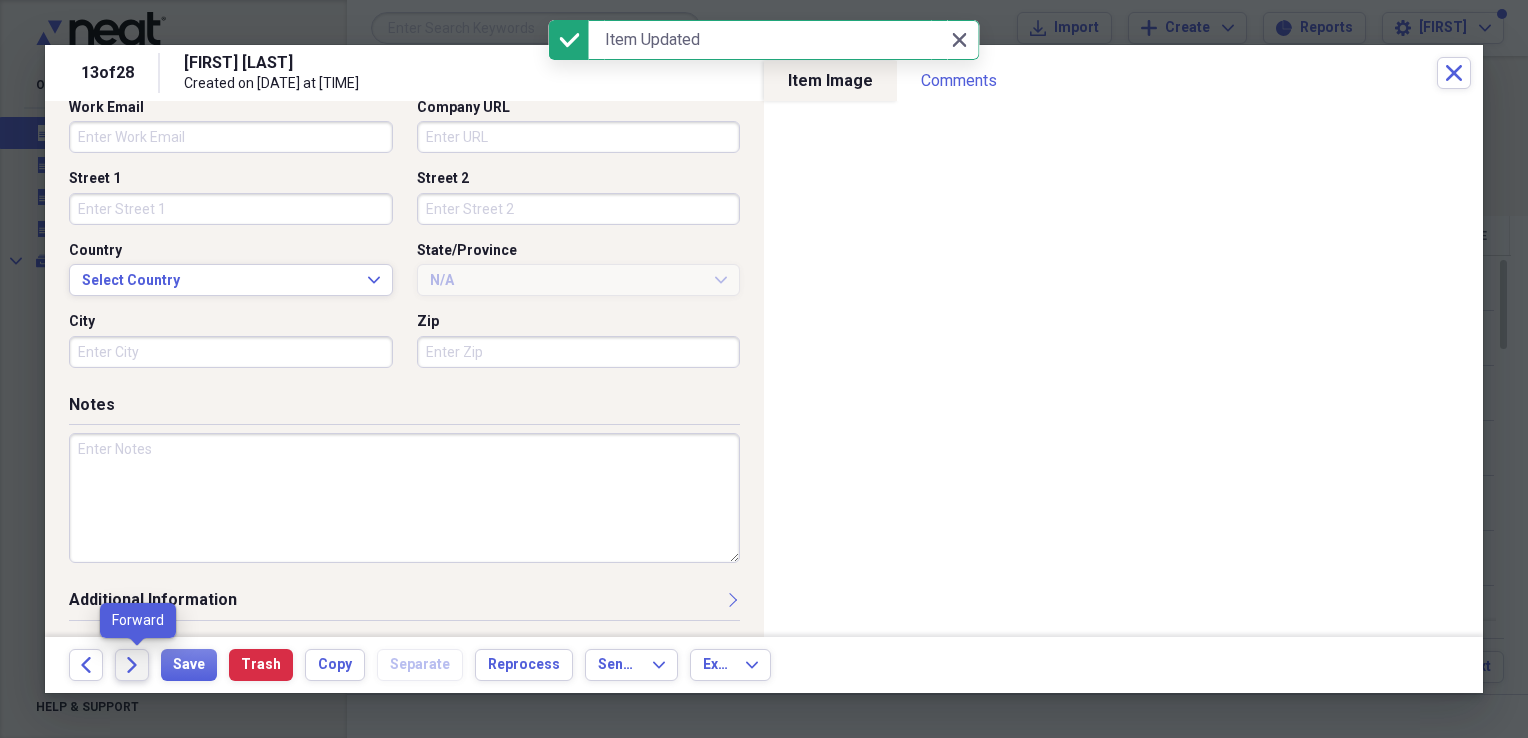 drag, startPoint x: 132, startPoint y: 664, endPoint x: 1527, endPoint y: 345, distance: 1431.0088 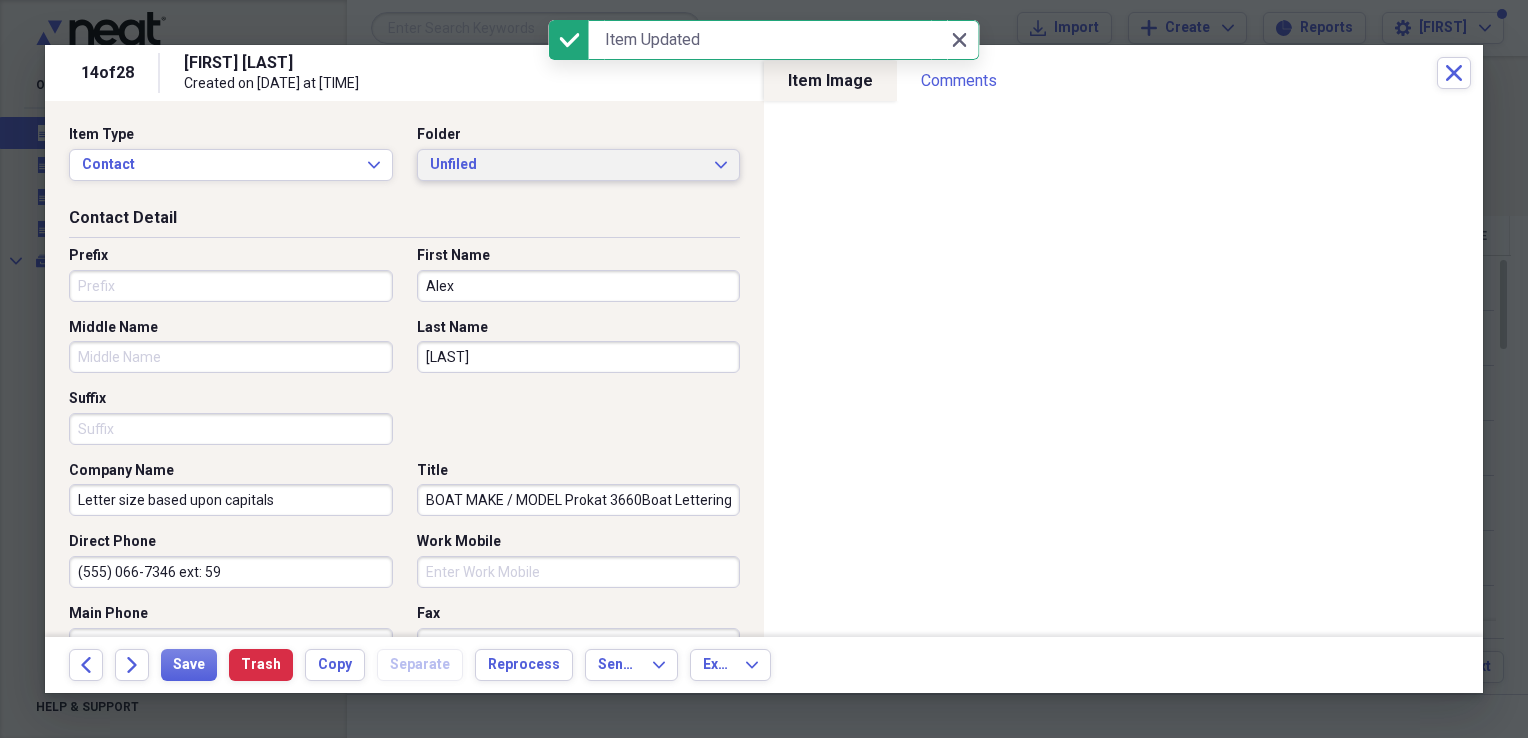 click on "Unfiled" at bounding box center (567, 165) 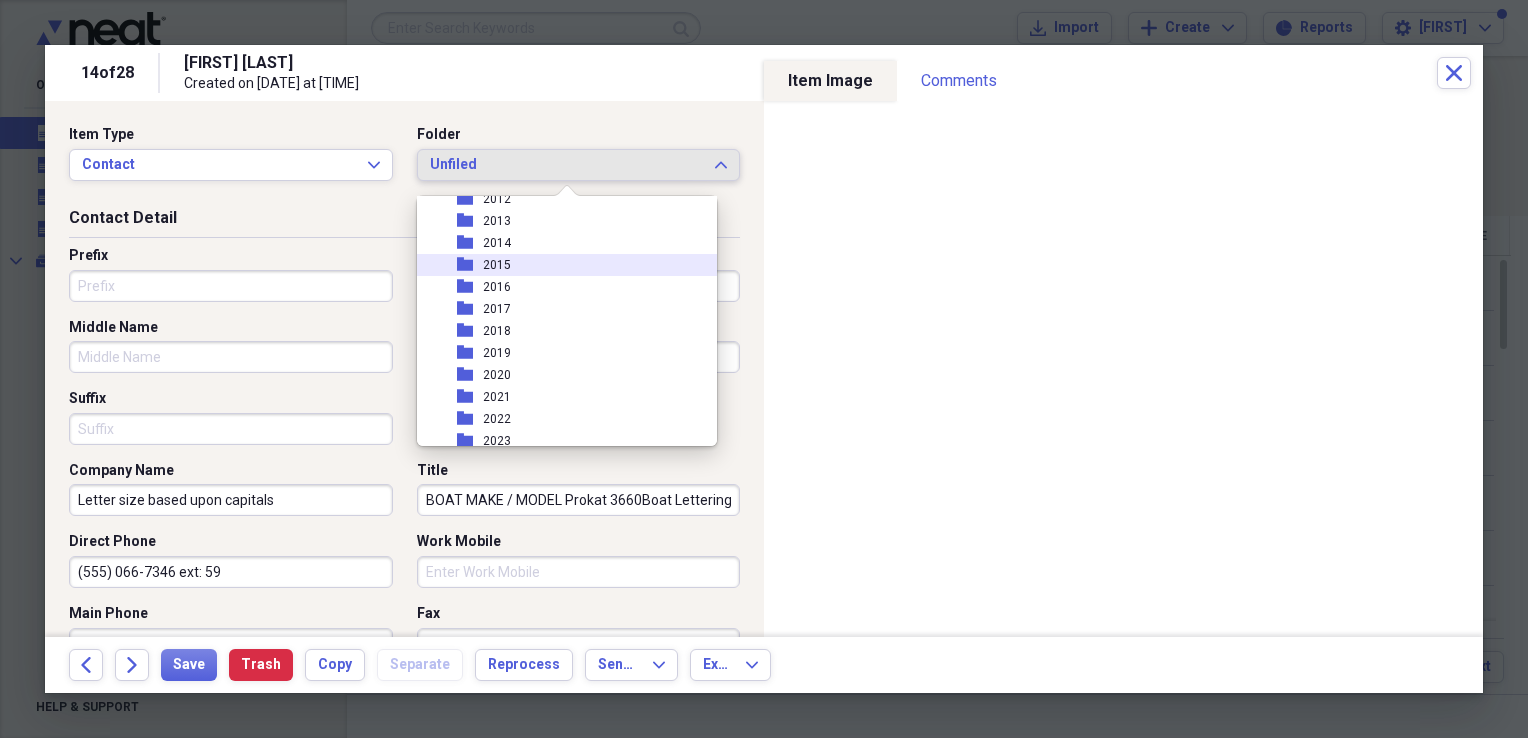 scroll, scrollTop: 200, scrollLeft: 0, axis: vertical 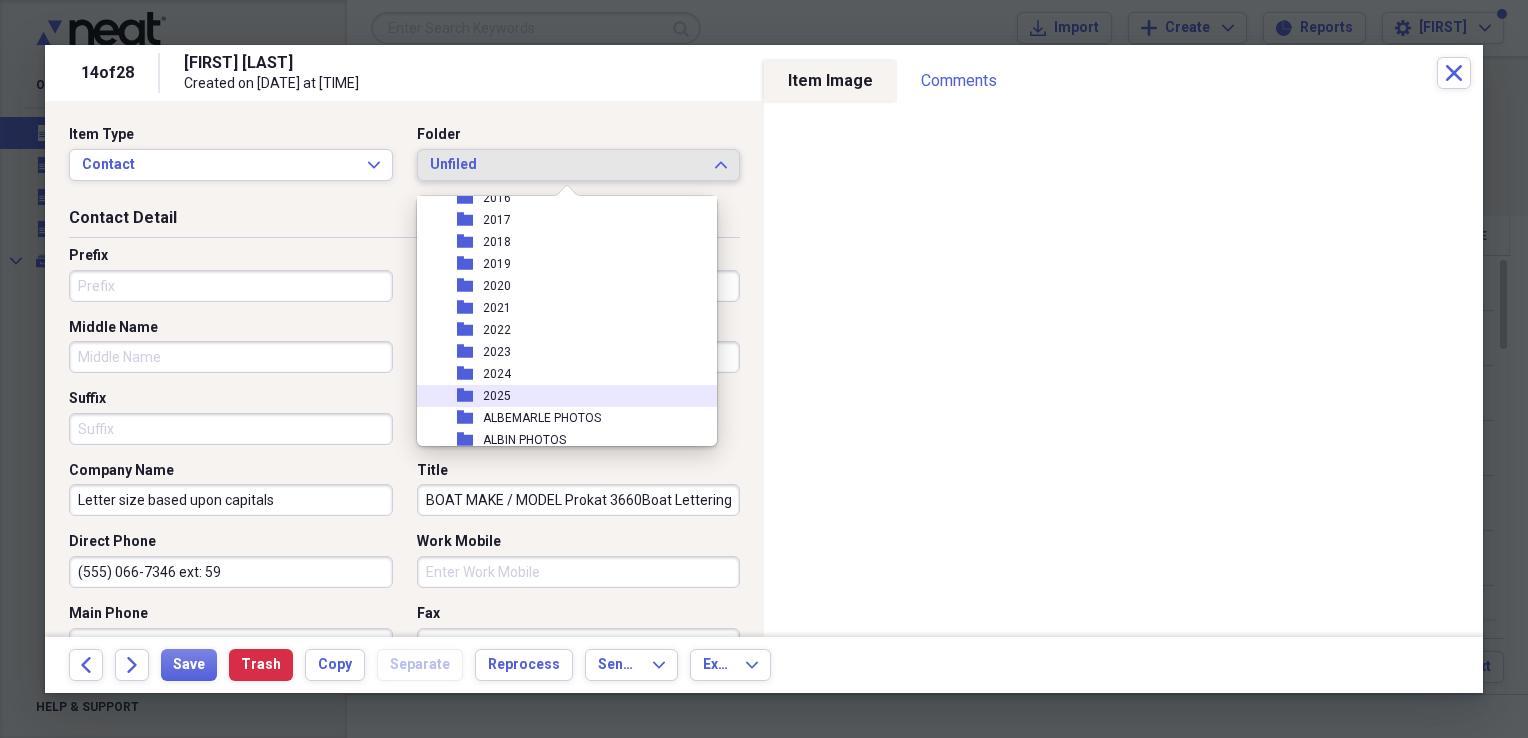 click on "2025" at bounding box center [497, 396] 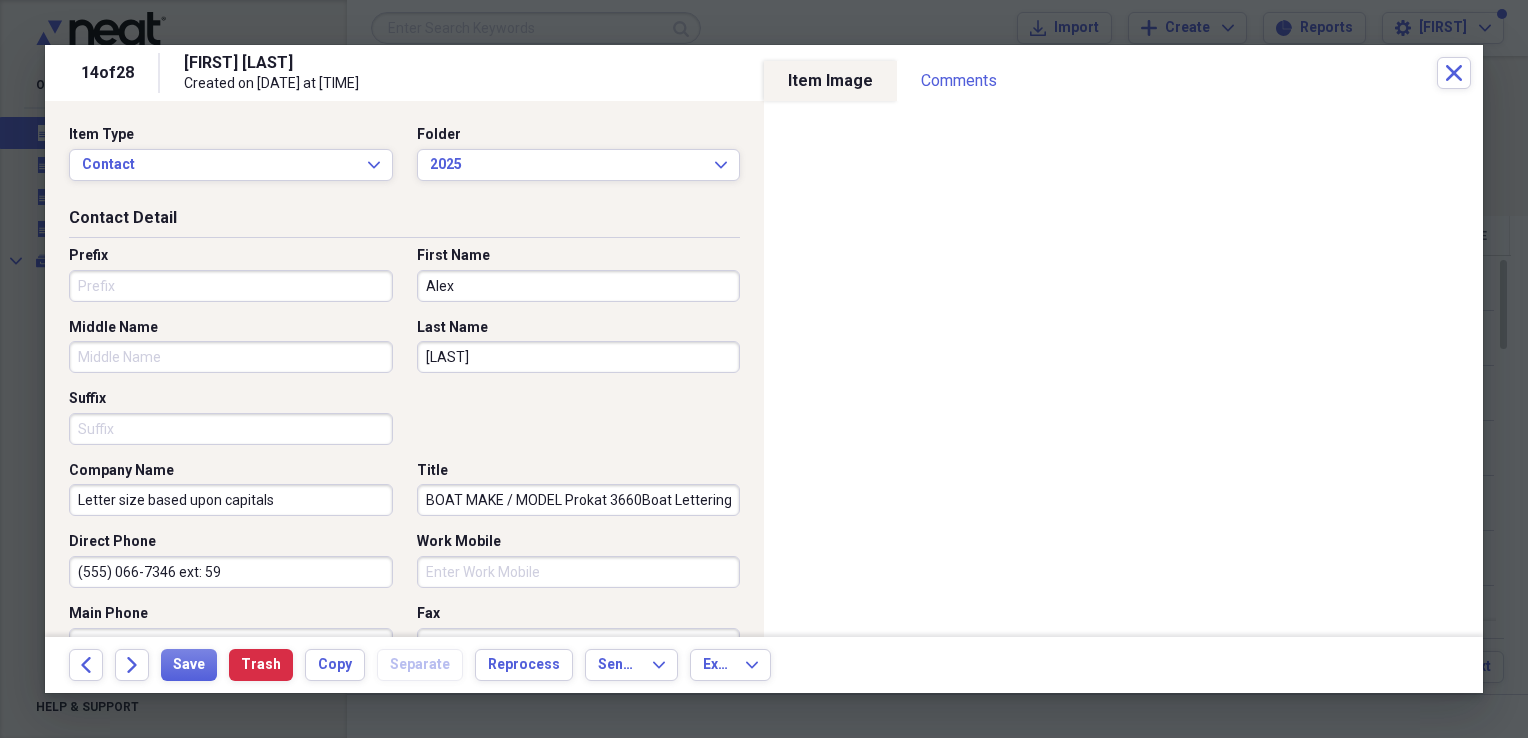 click on "Alex" at bounding box center [579, 286] 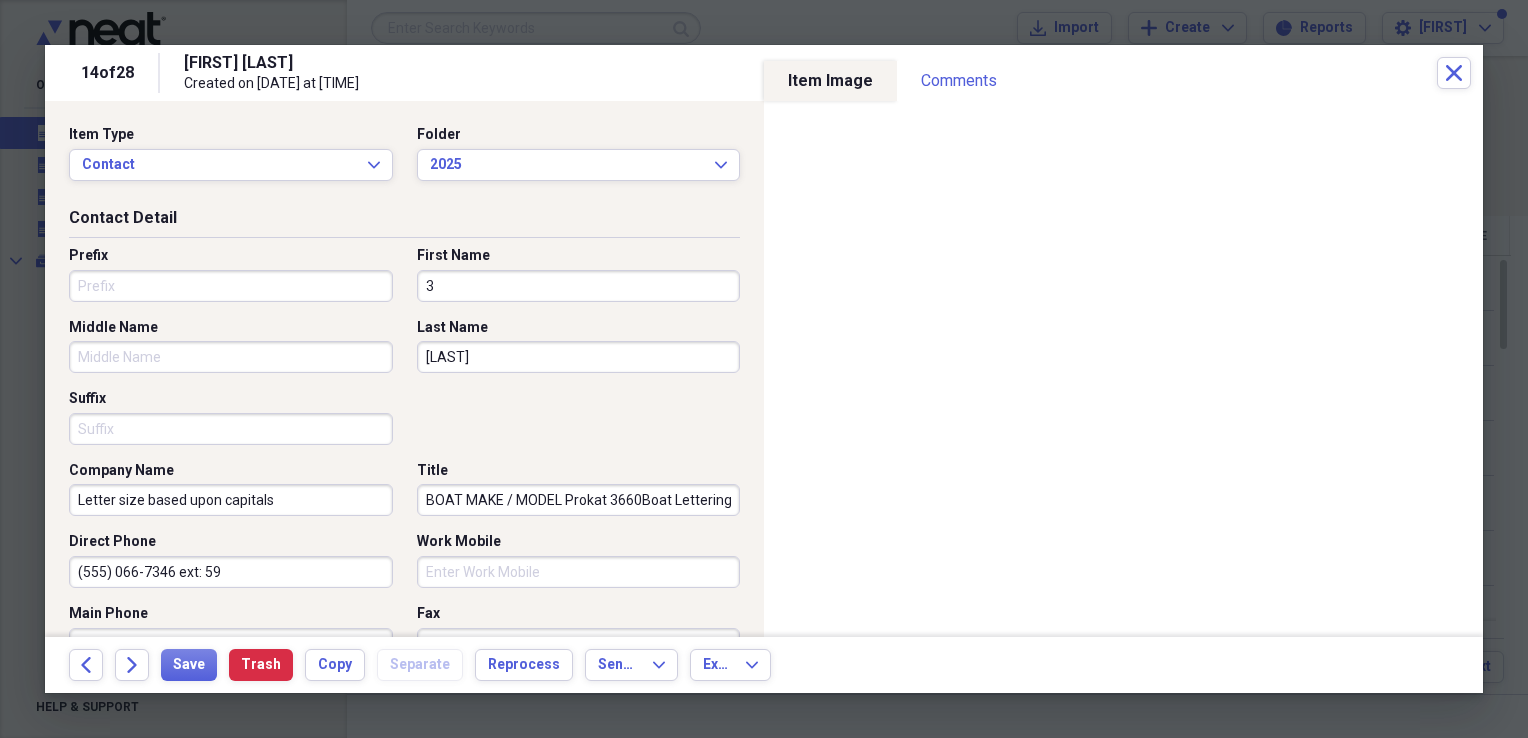 type on "36" 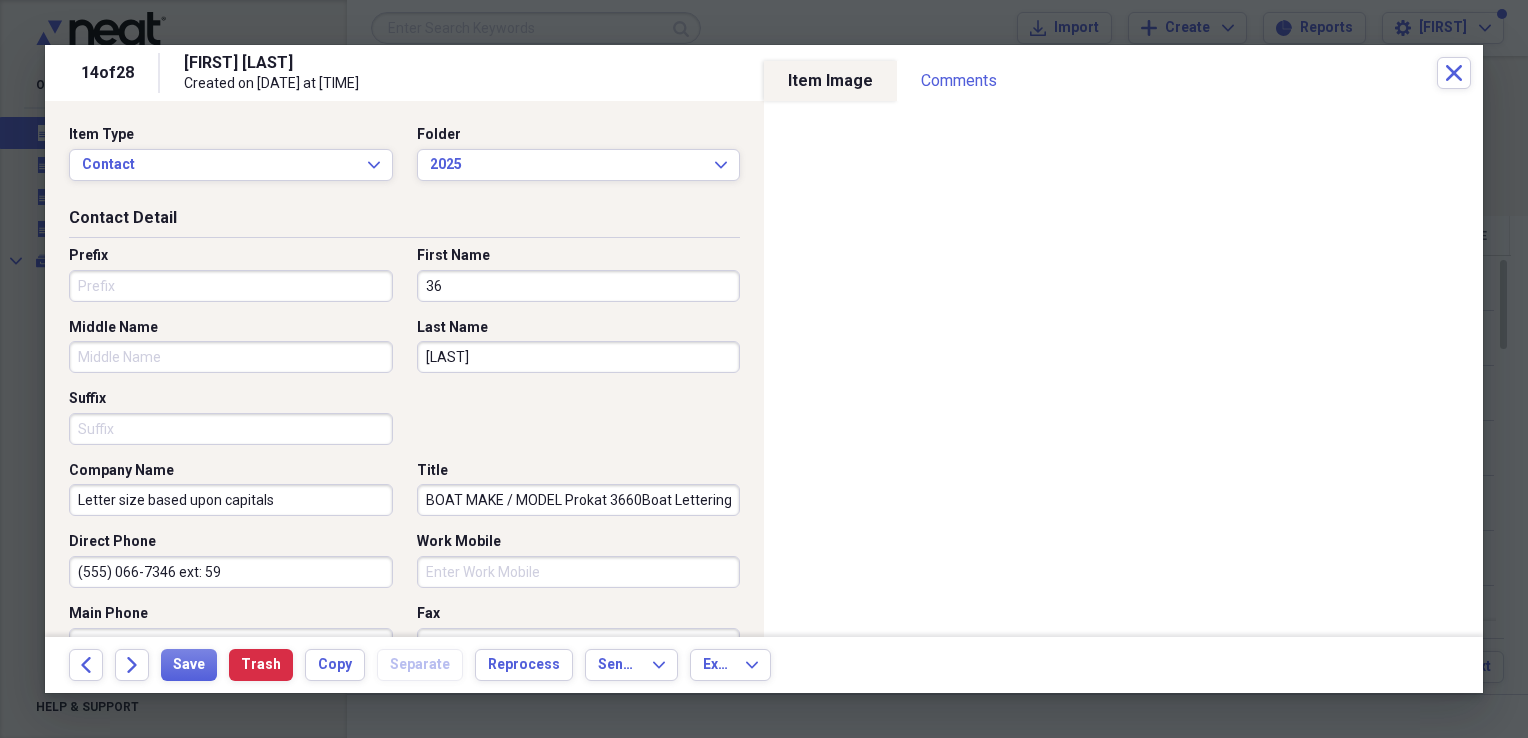 type on "36" 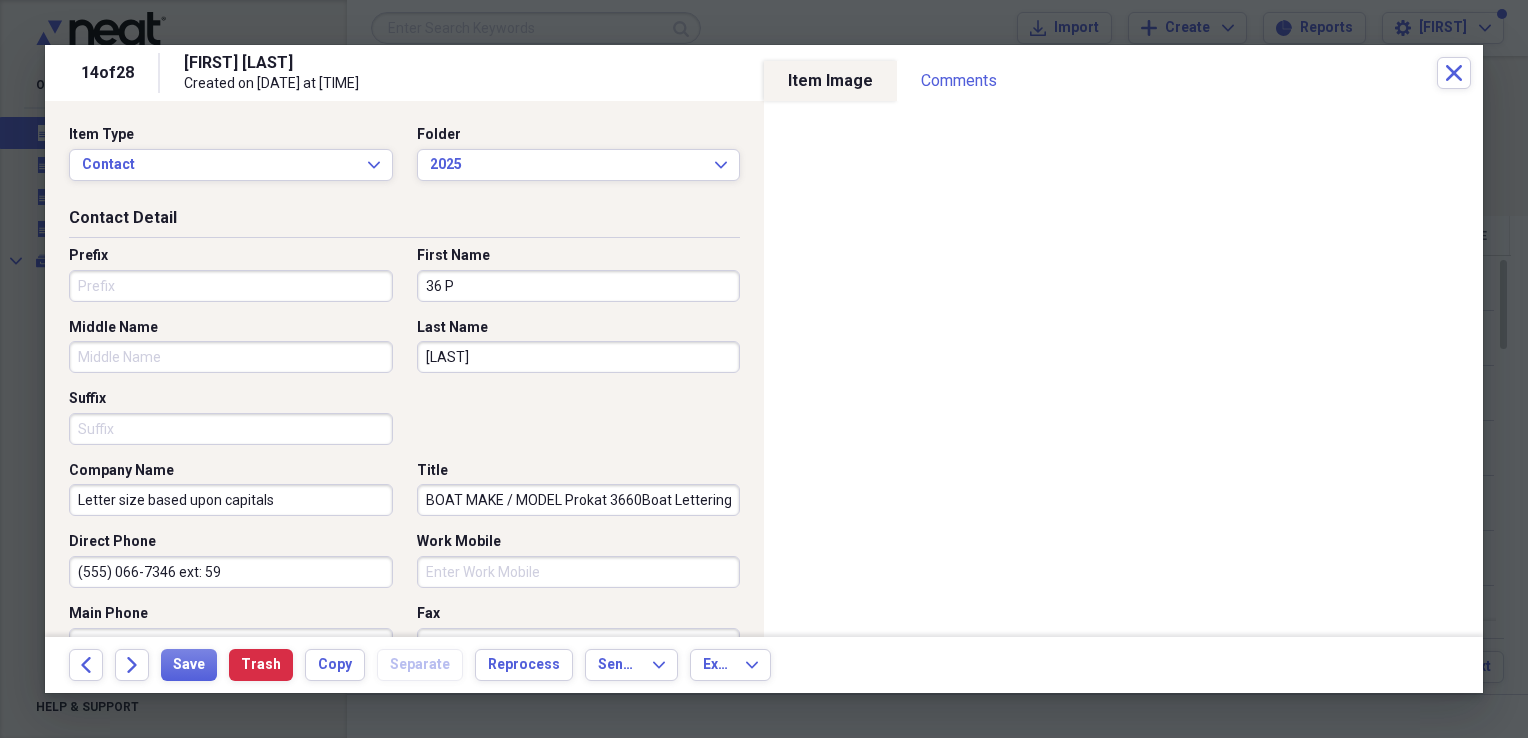 type on "36 PO" 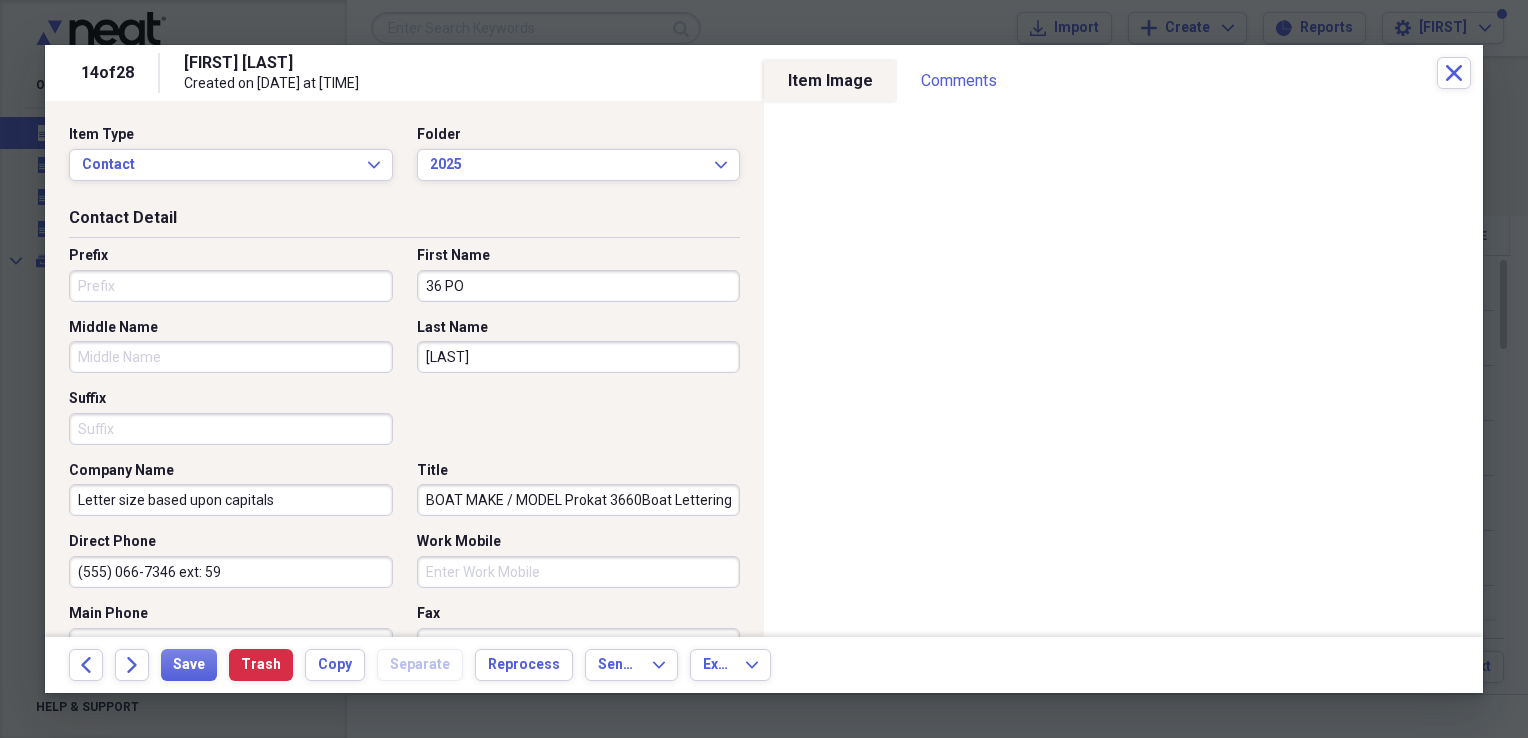 type on "BOAT MAKE / MODEL Prokat 3660Boat Lettering" 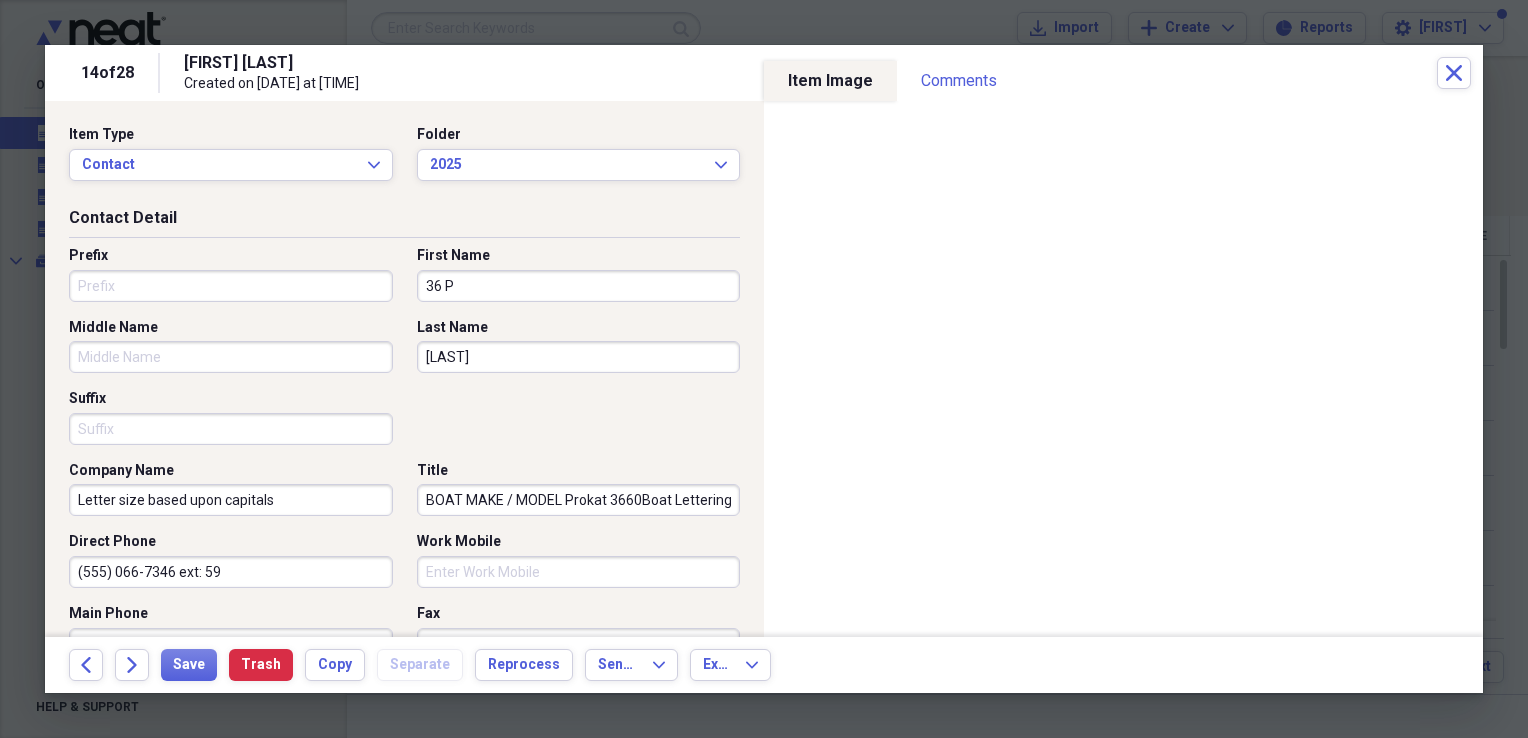type on "[NUMBER] [STREET]" 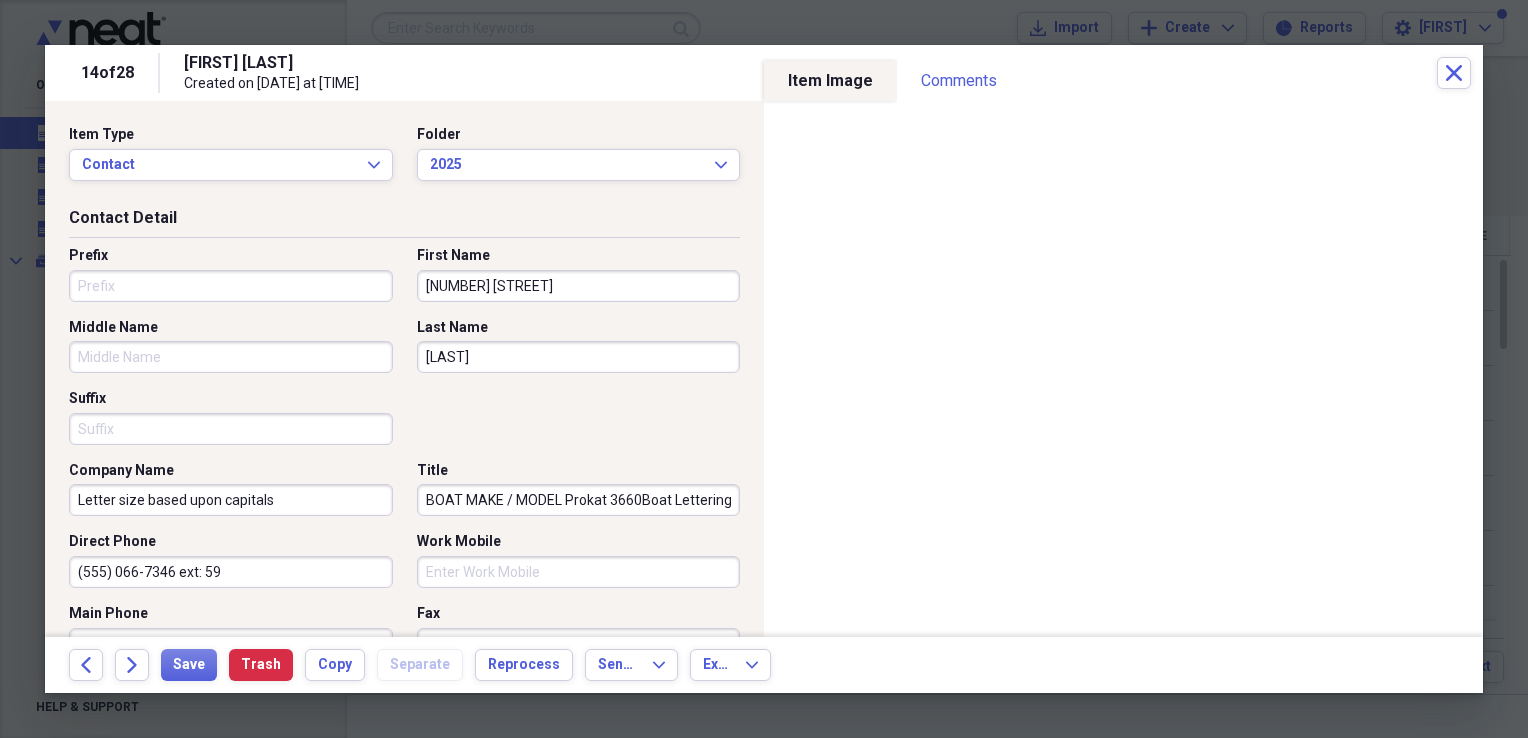 type on "BOAT MAKE / MODEL Prokat 3660Boat Lettering" 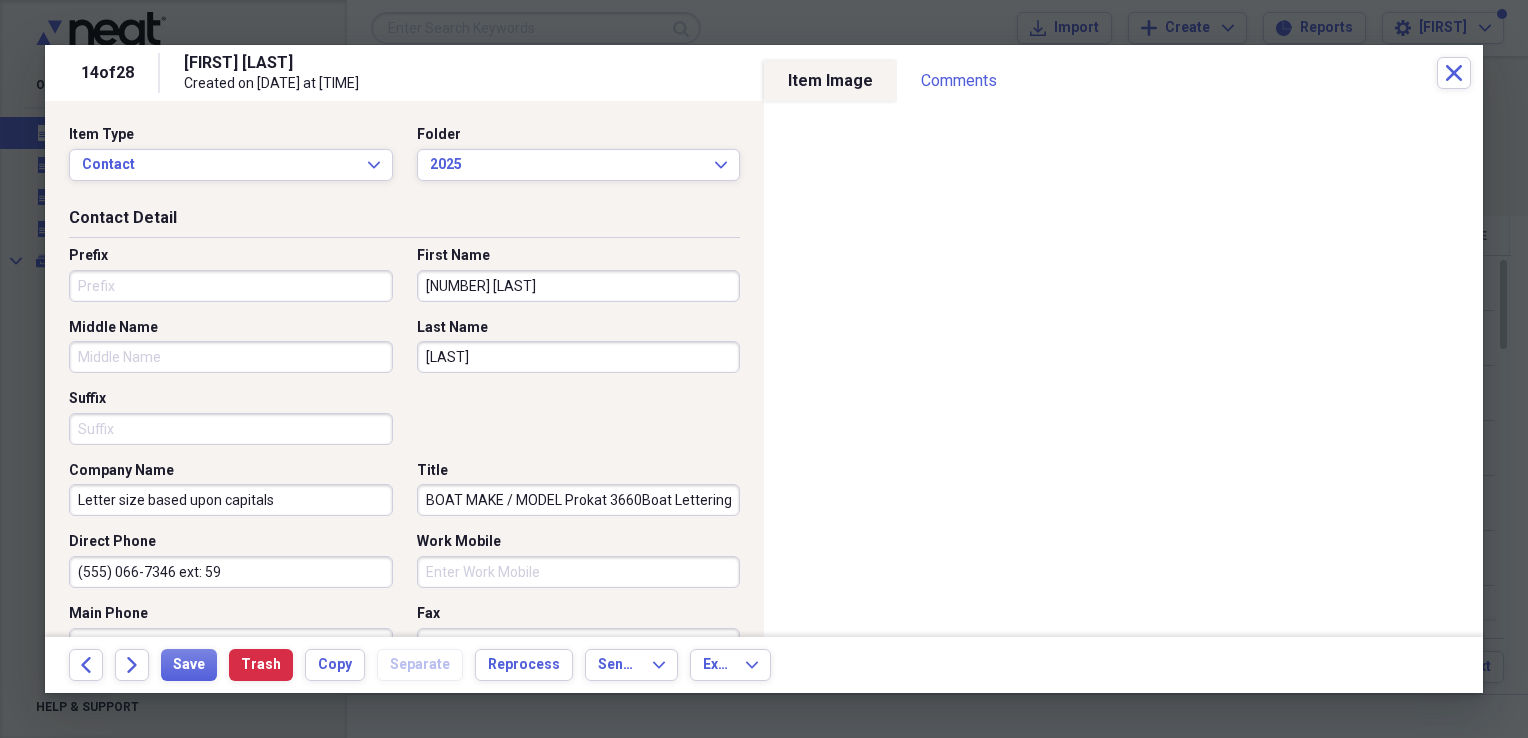 type on "36 PROK" 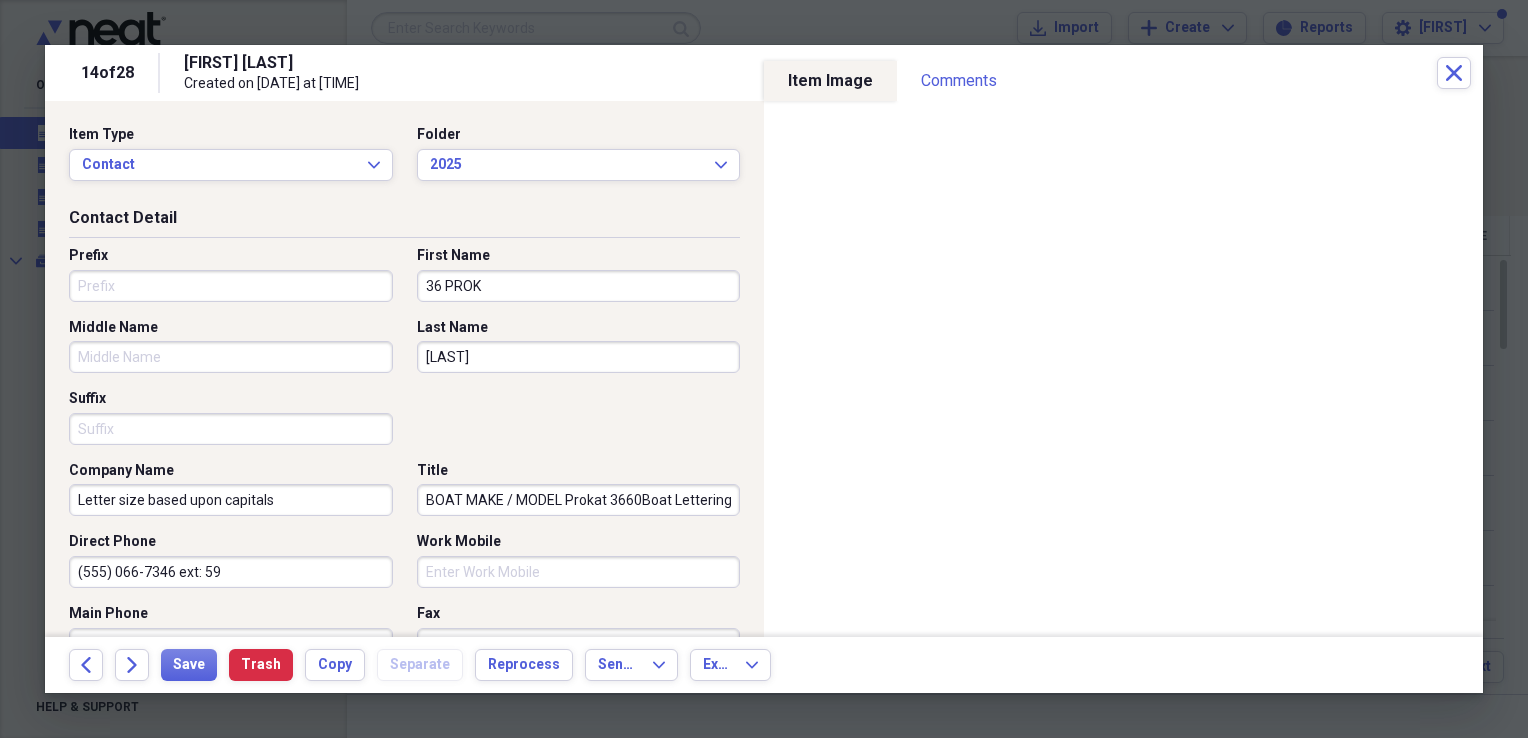 type on "36 PROKt" 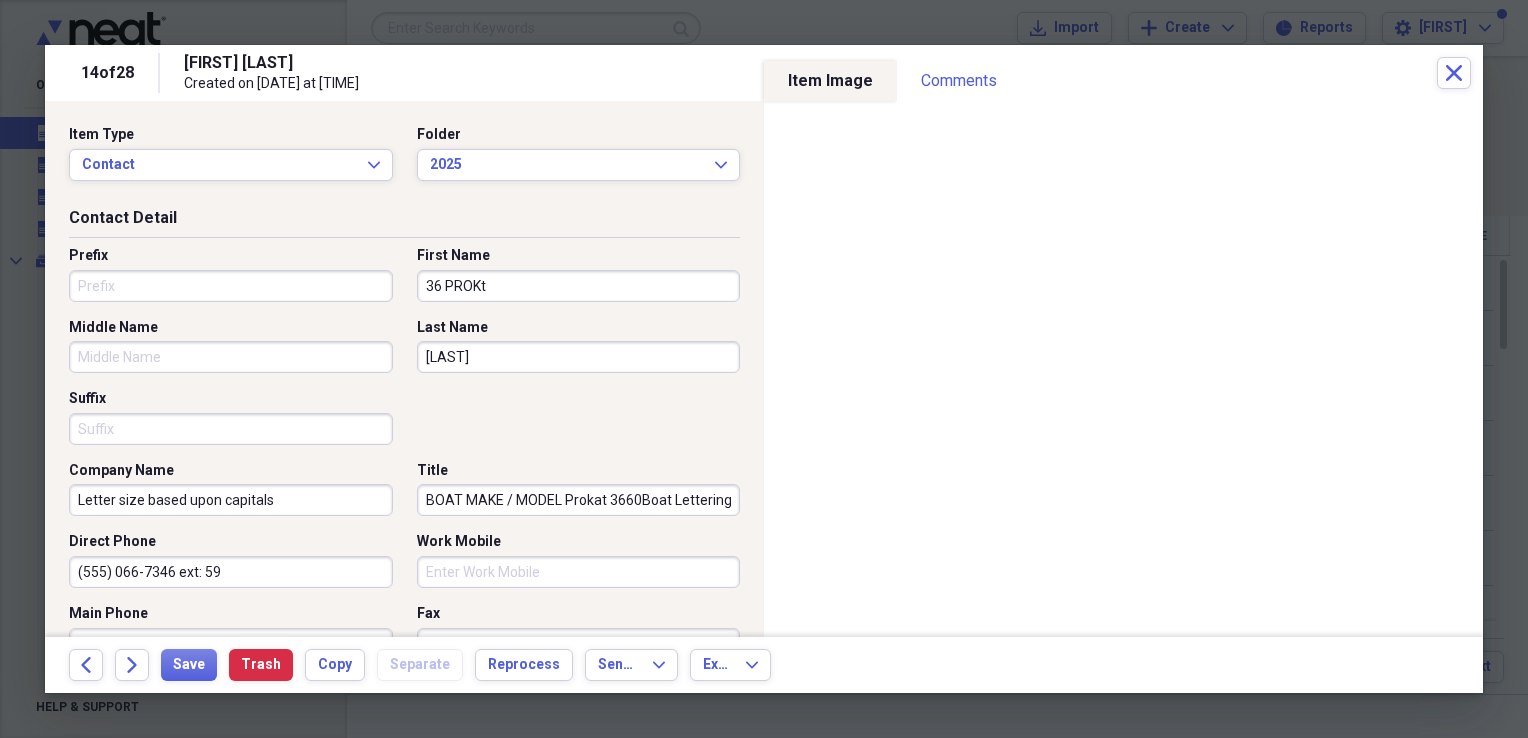 type on "36 PROKt" 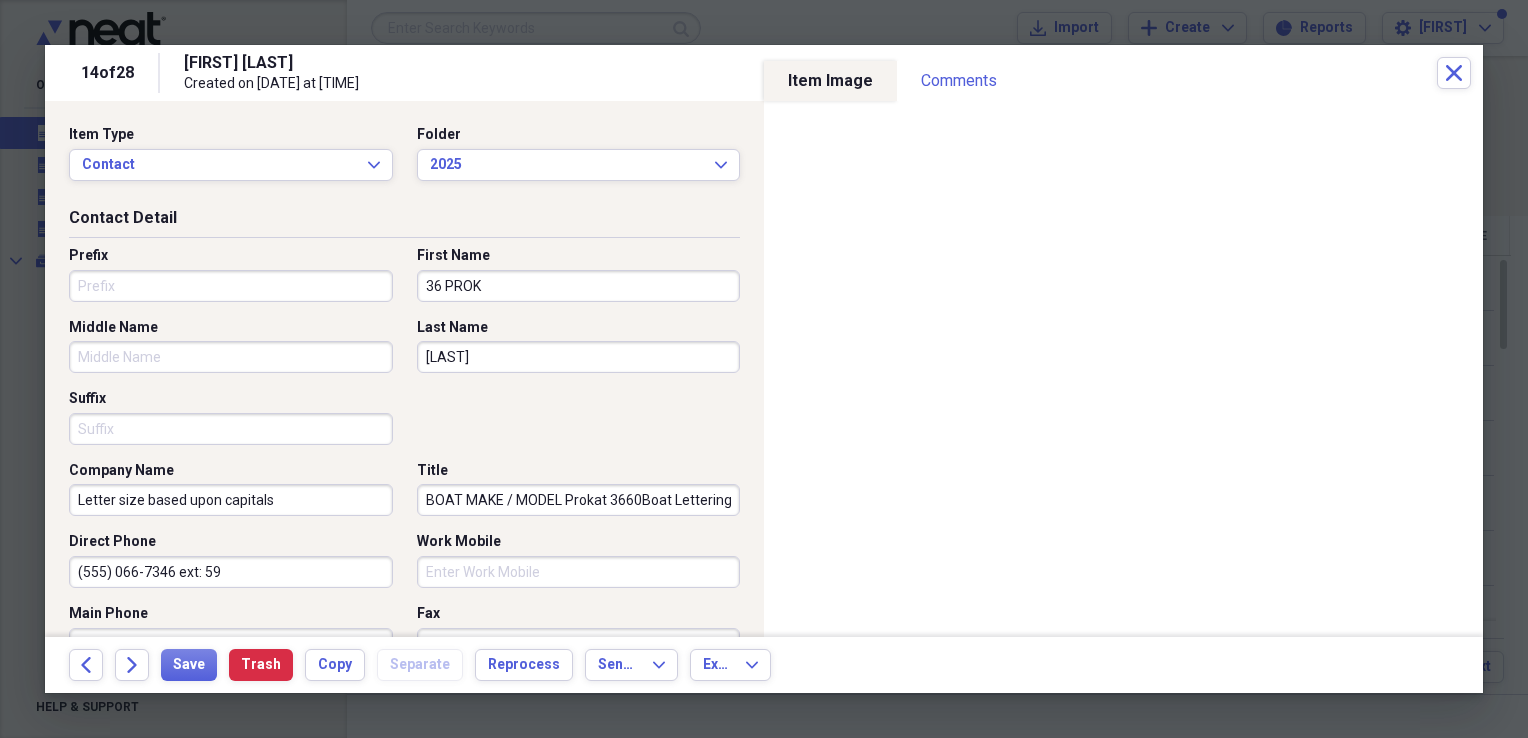 type on "[NUMBER] [LAST]" 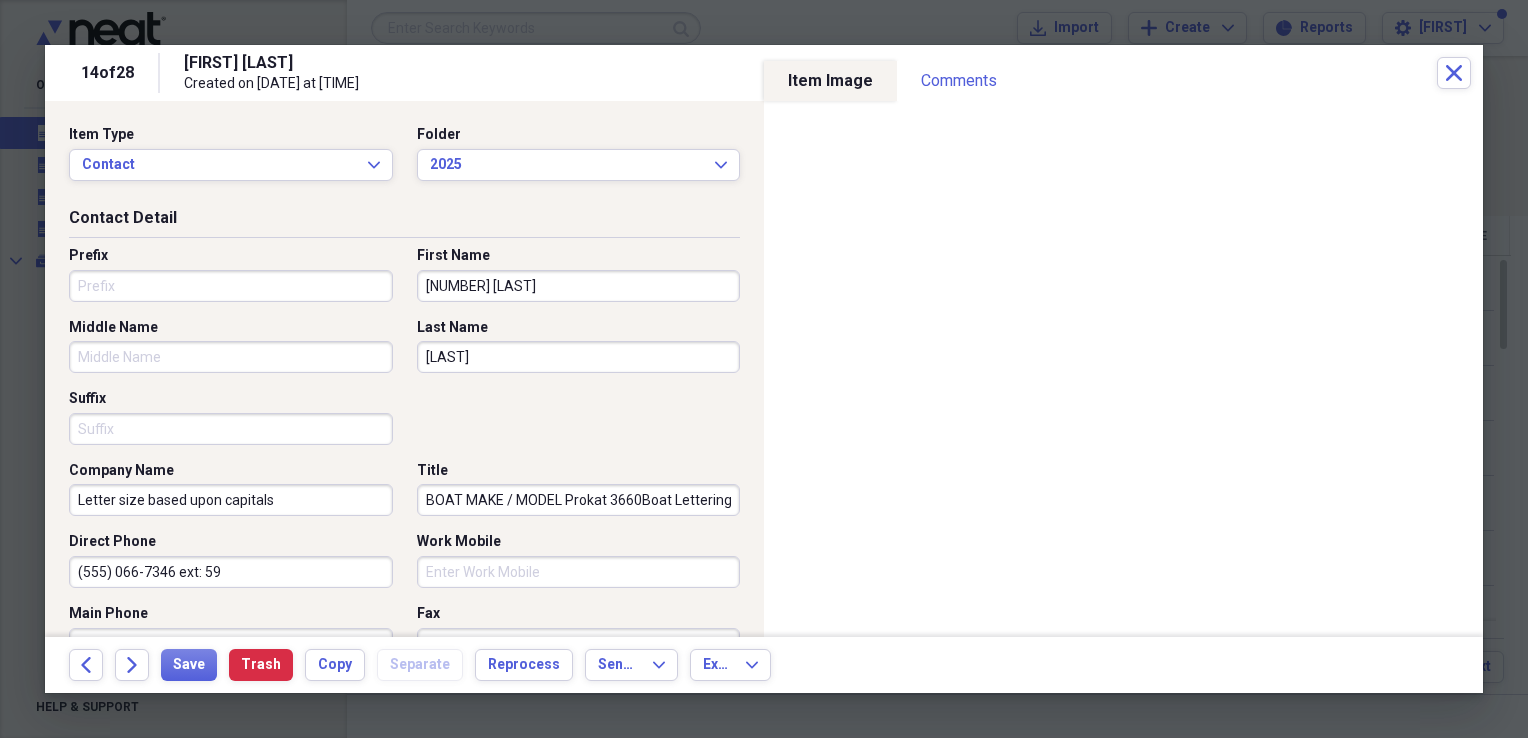 type on "36 PROKAT" 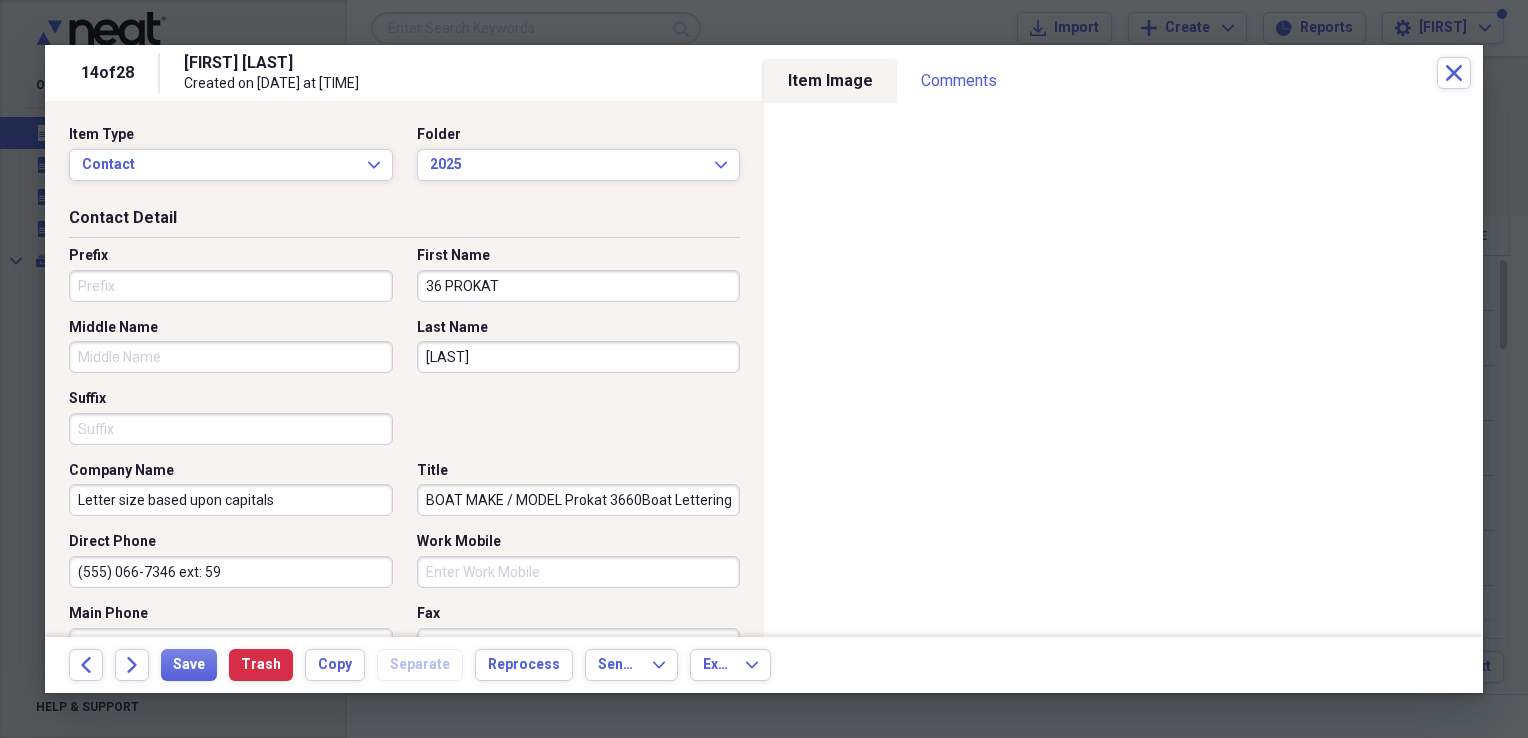 type on "36 PROKAT" 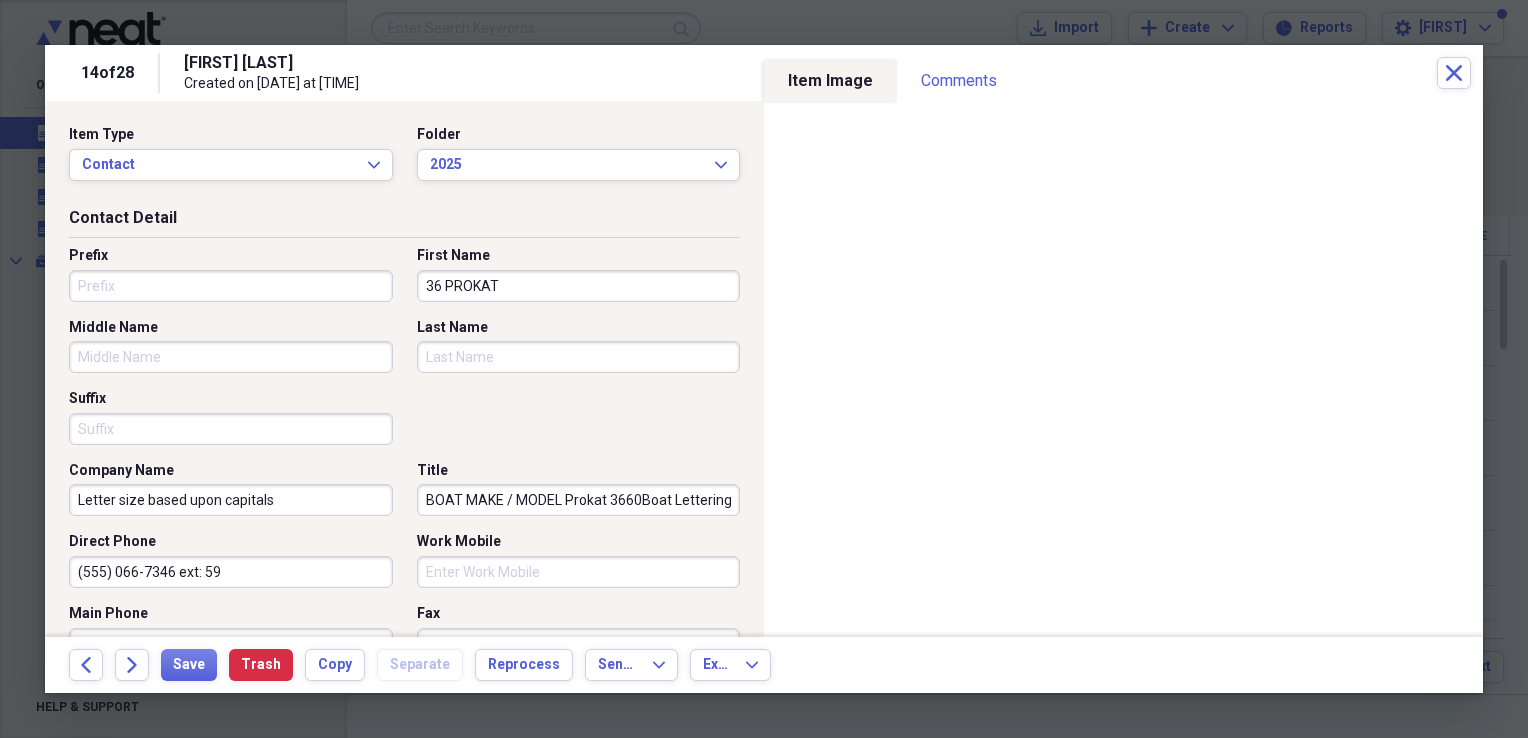 type on "M" 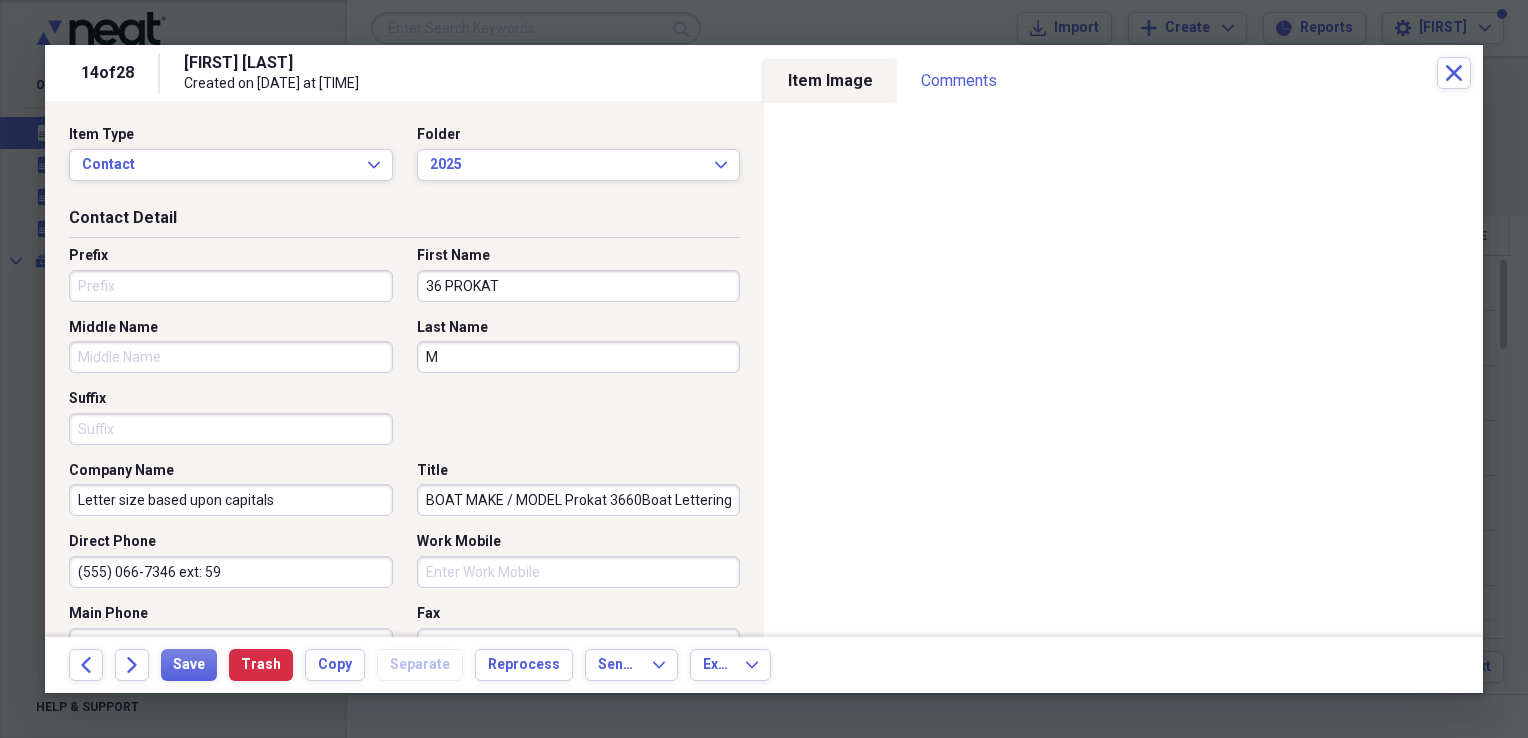 type on "ME" 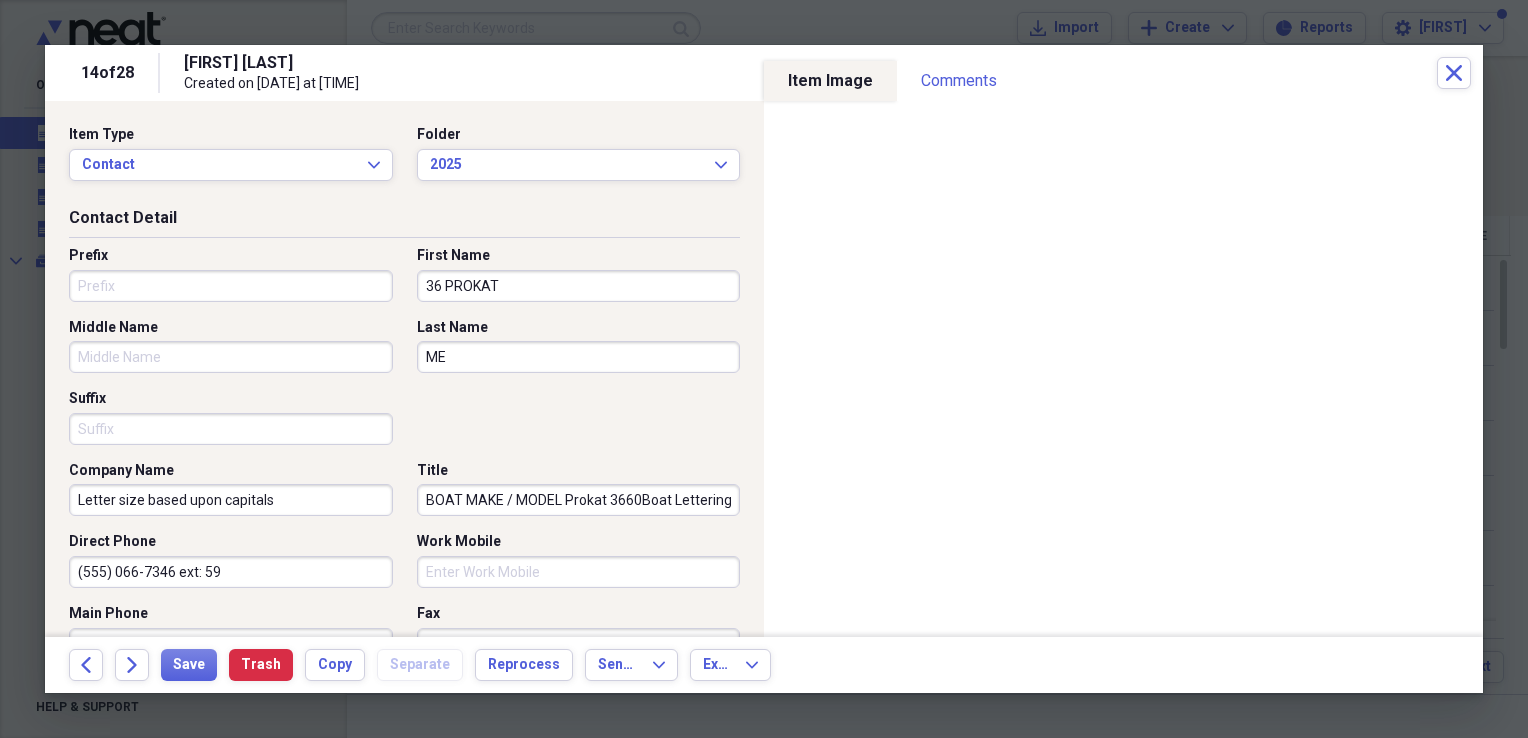 type on "MEL" 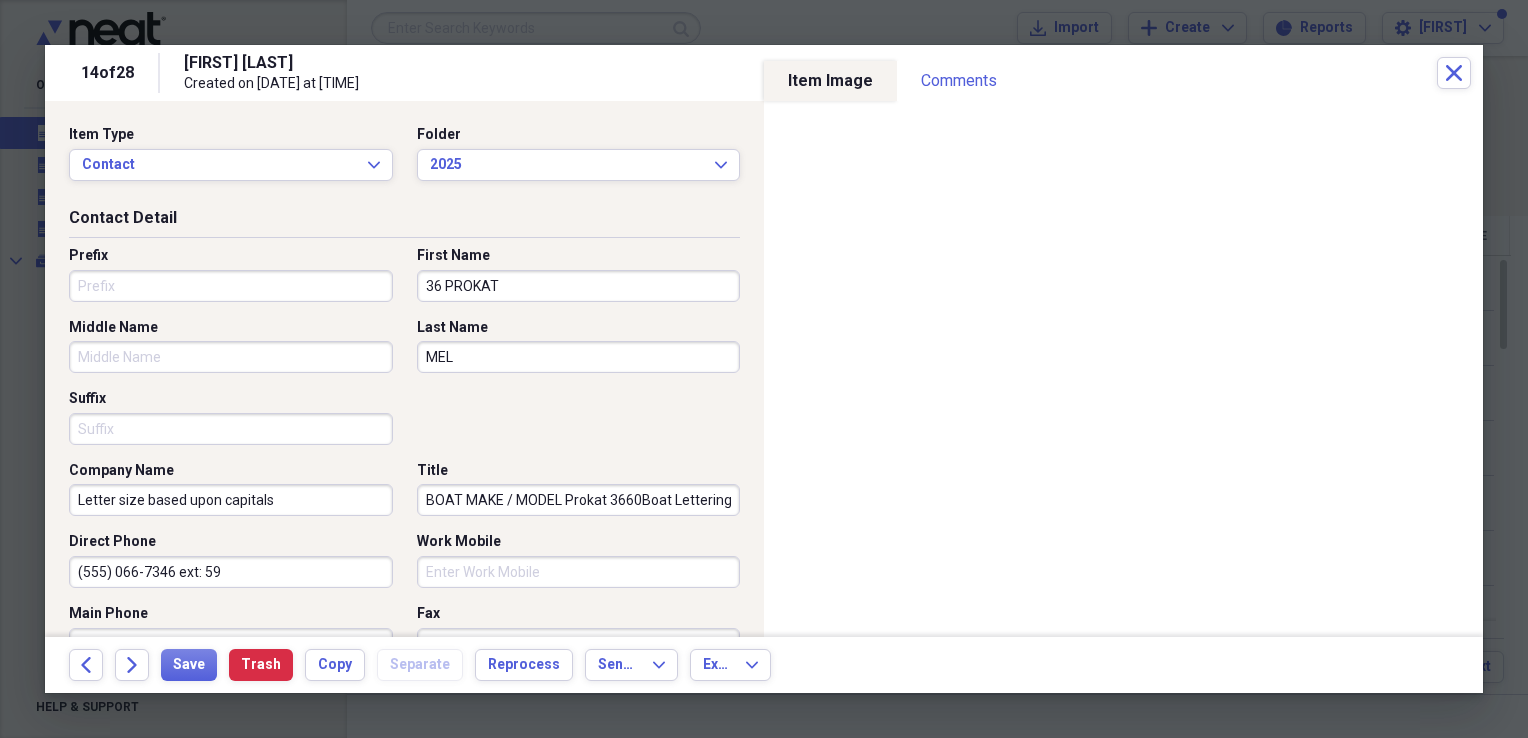 type on "[LAST]" 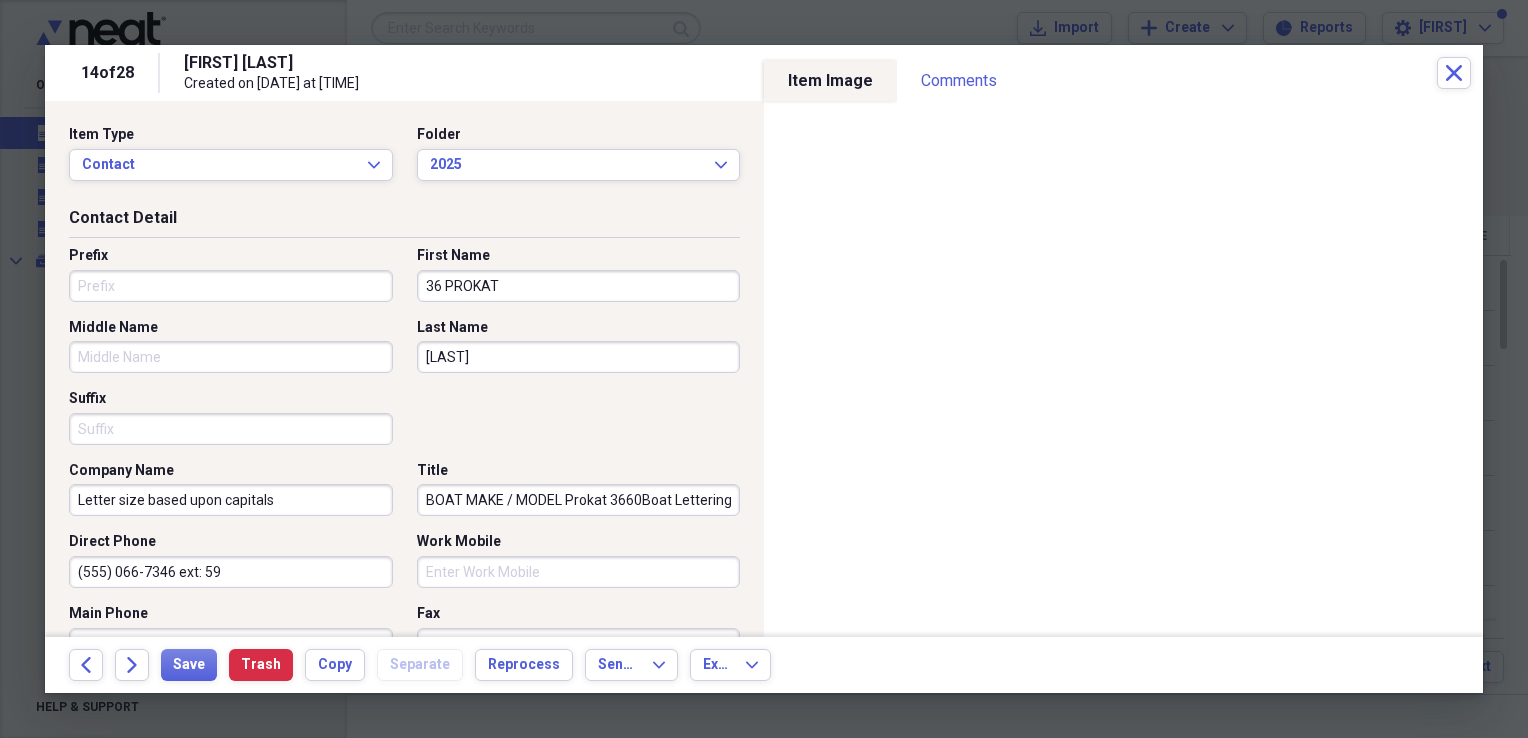 type on "MELAM" 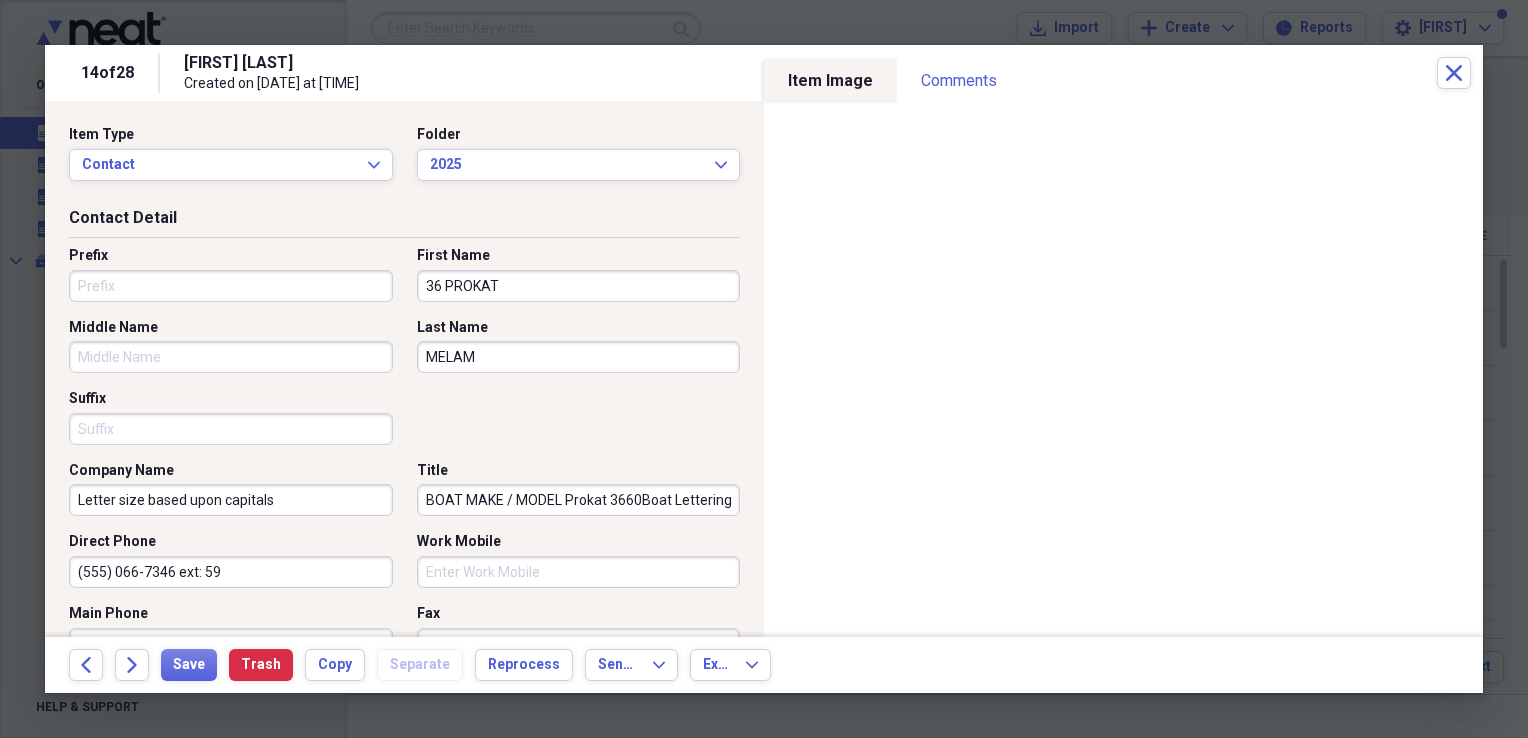 type on "[LAST]" 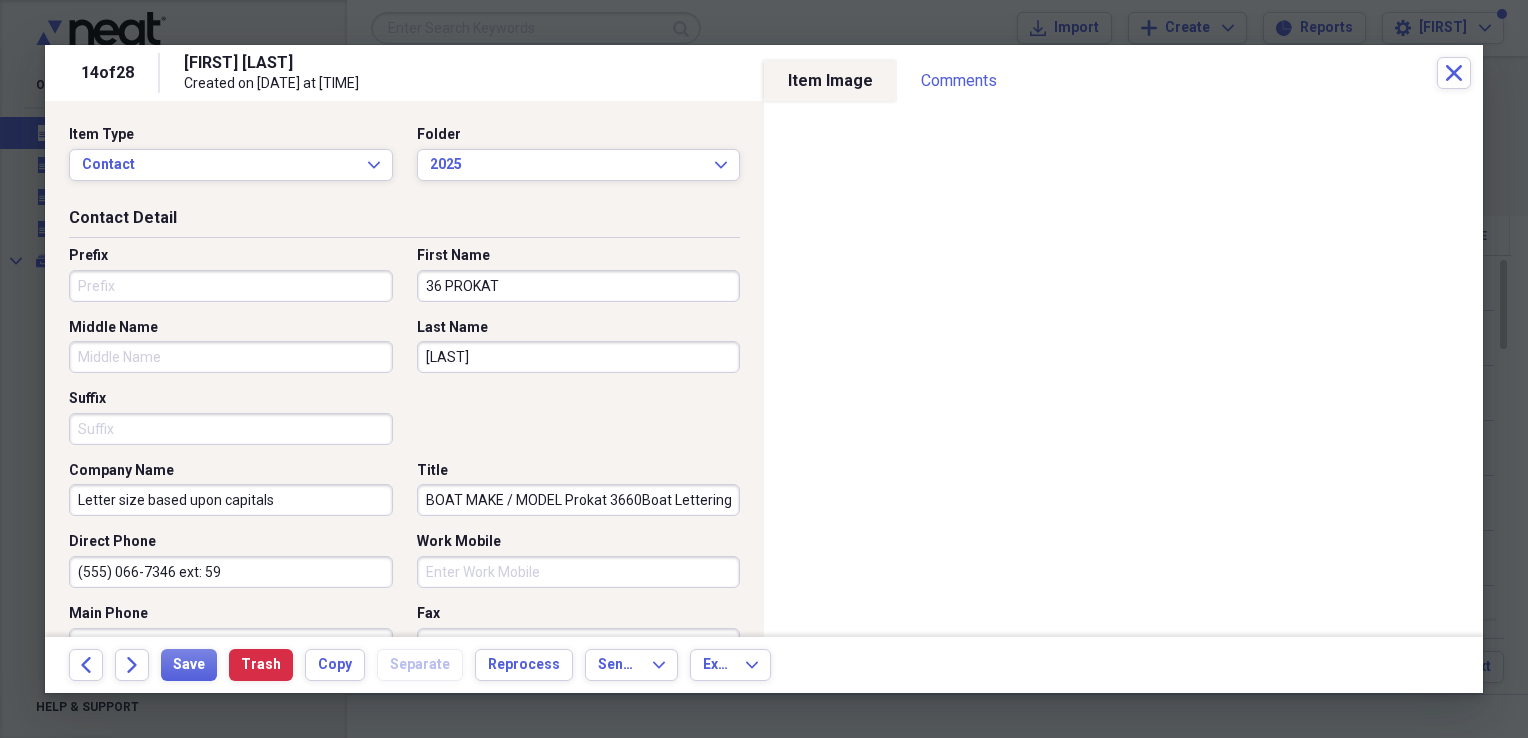 type on "[LAST]" 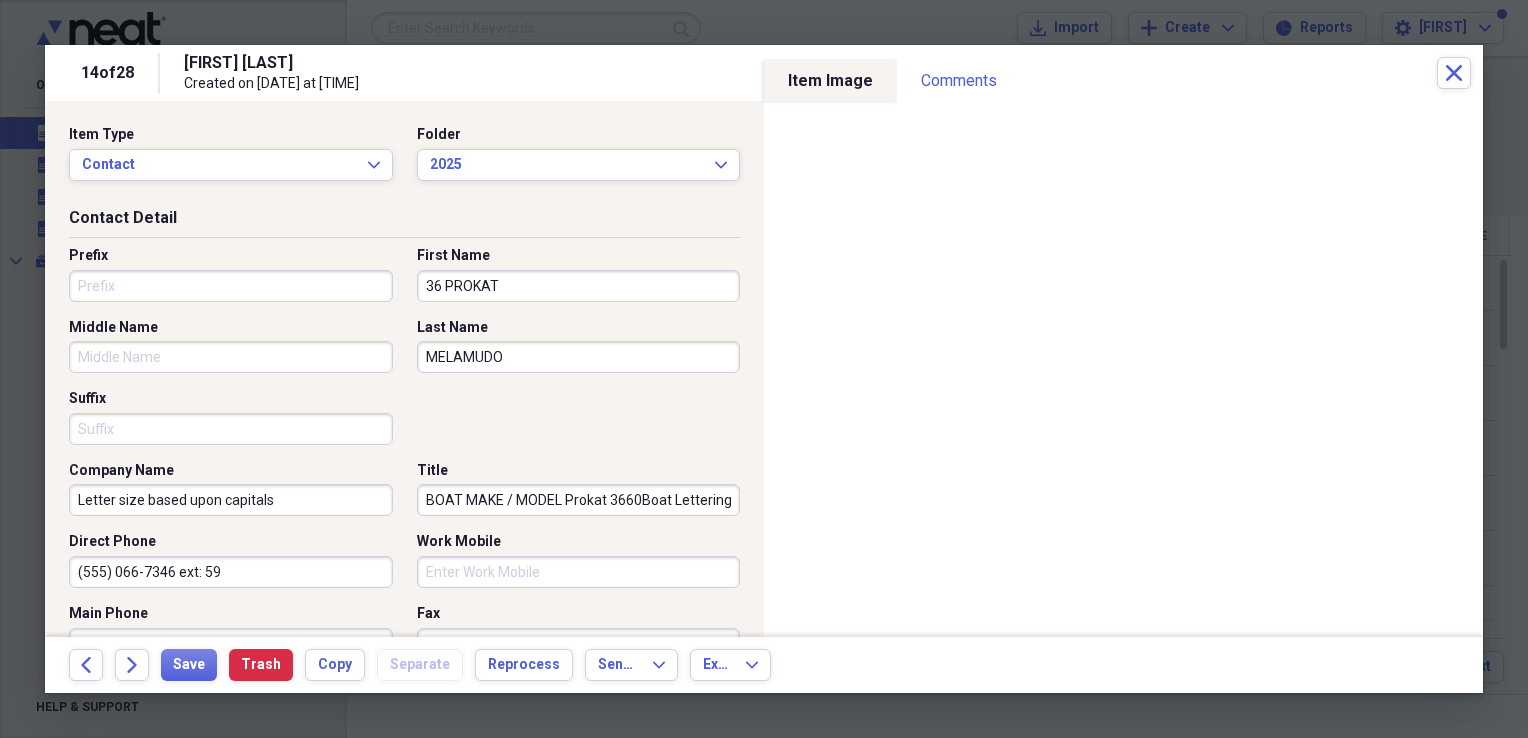 type on "[LAST]" 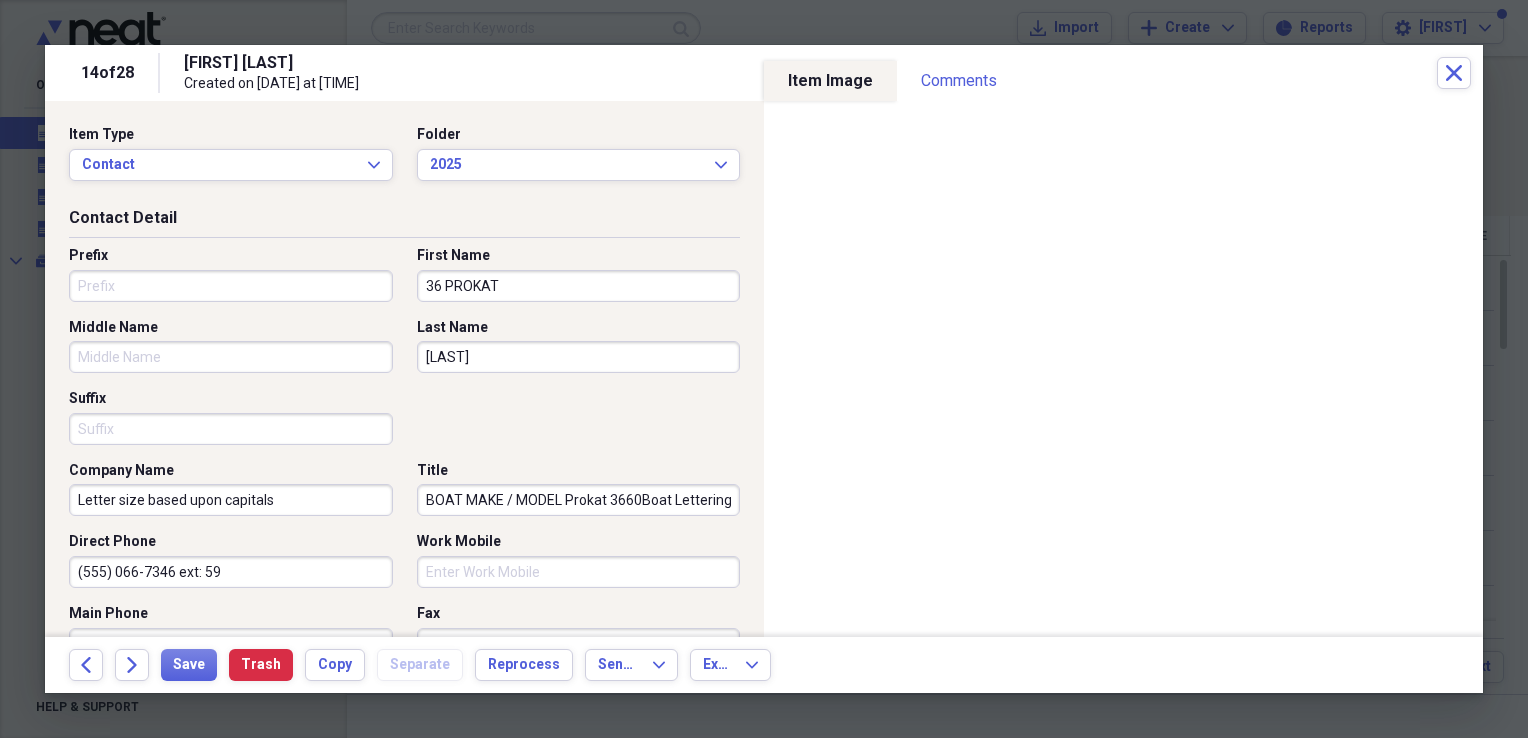 type on "[LAST]" 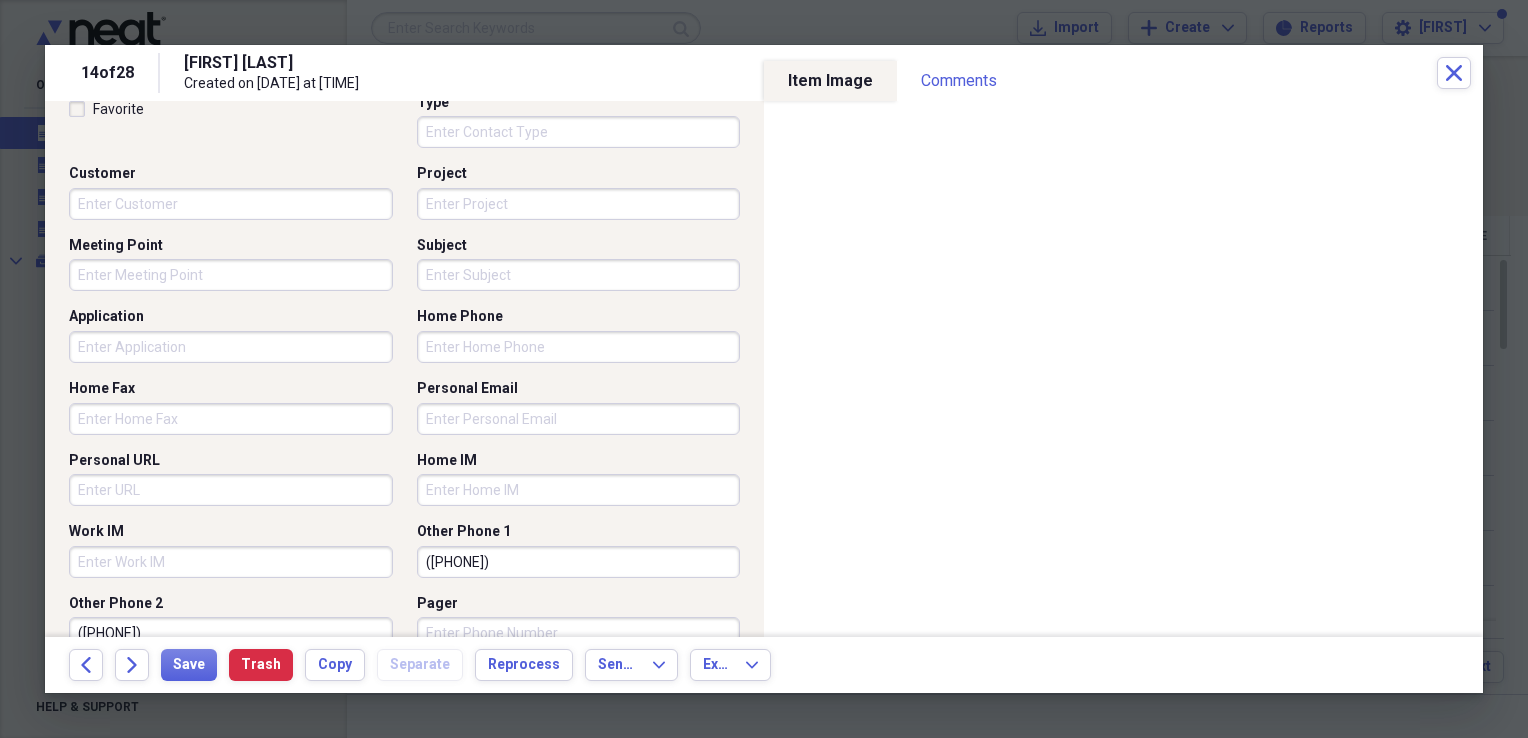 scroll, scrollTop: 1294, scrollLeft: 0, axis: vertical 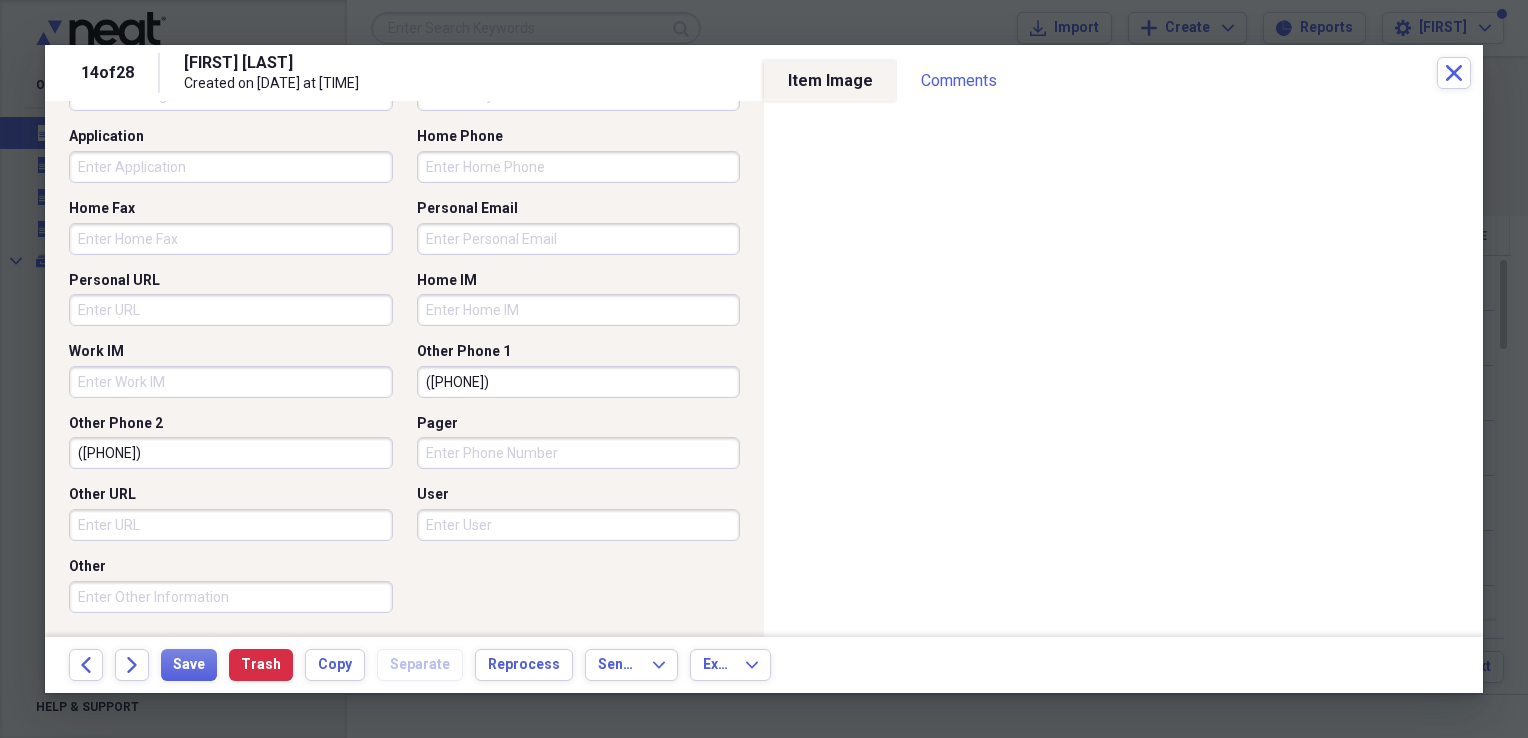 drag, startPoint x: 557, startPoint y: 385, endPoint x: 207, endPoint y: 431, distance: 353.00992 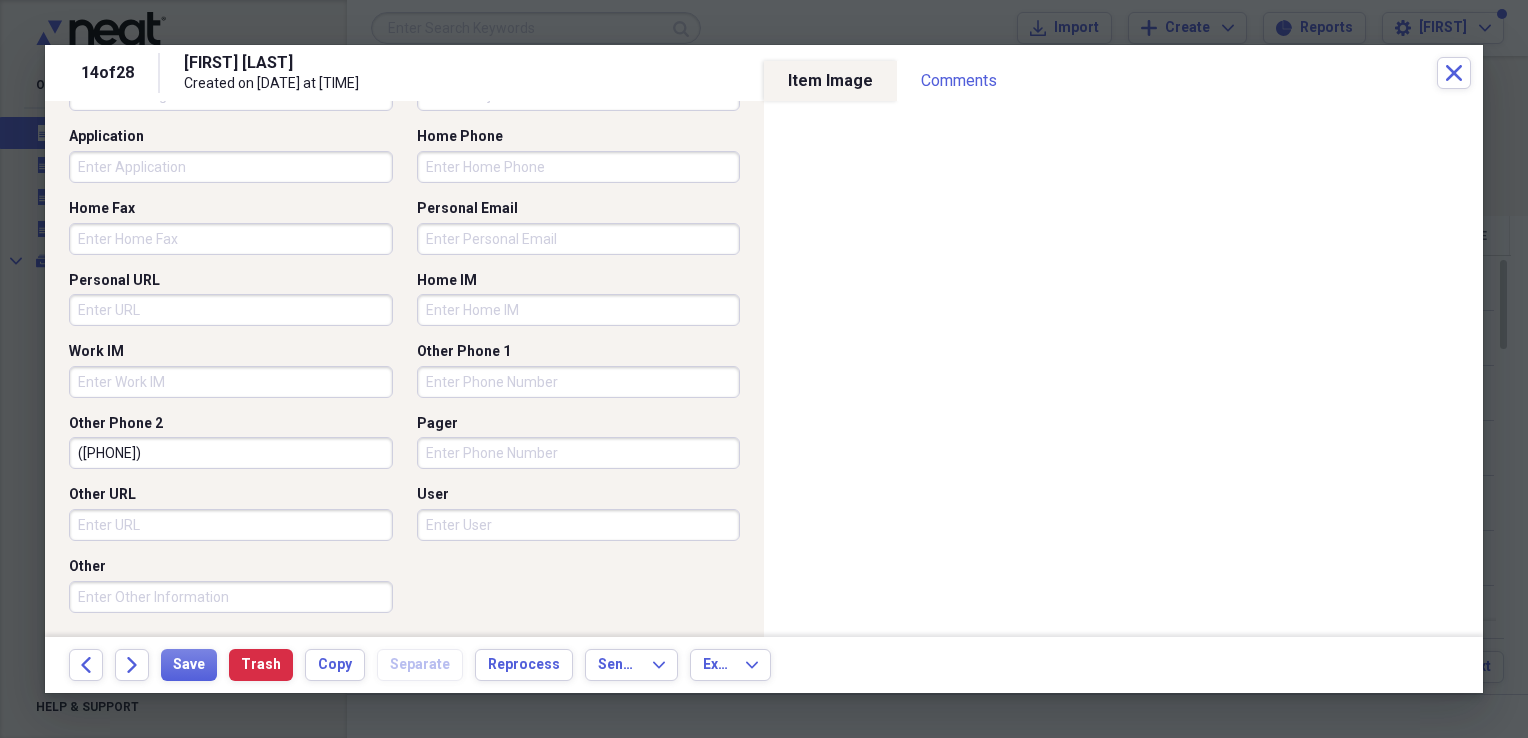 drag, startPoint x: 212, startPoint y: 456, endPoint x: -4, endPoint y: 446, distance: 216.23135 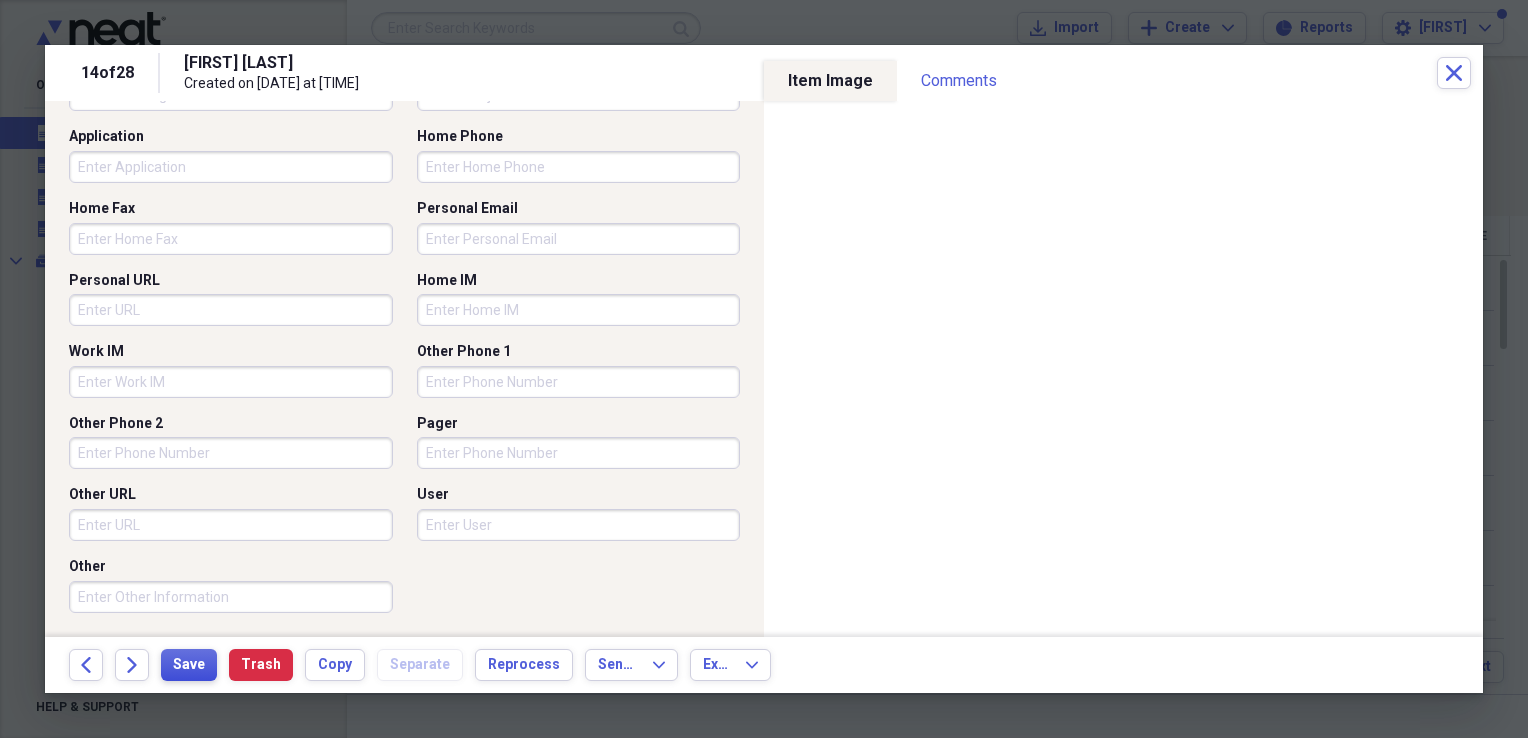 click on "Save" at bounding box center (189, 665) 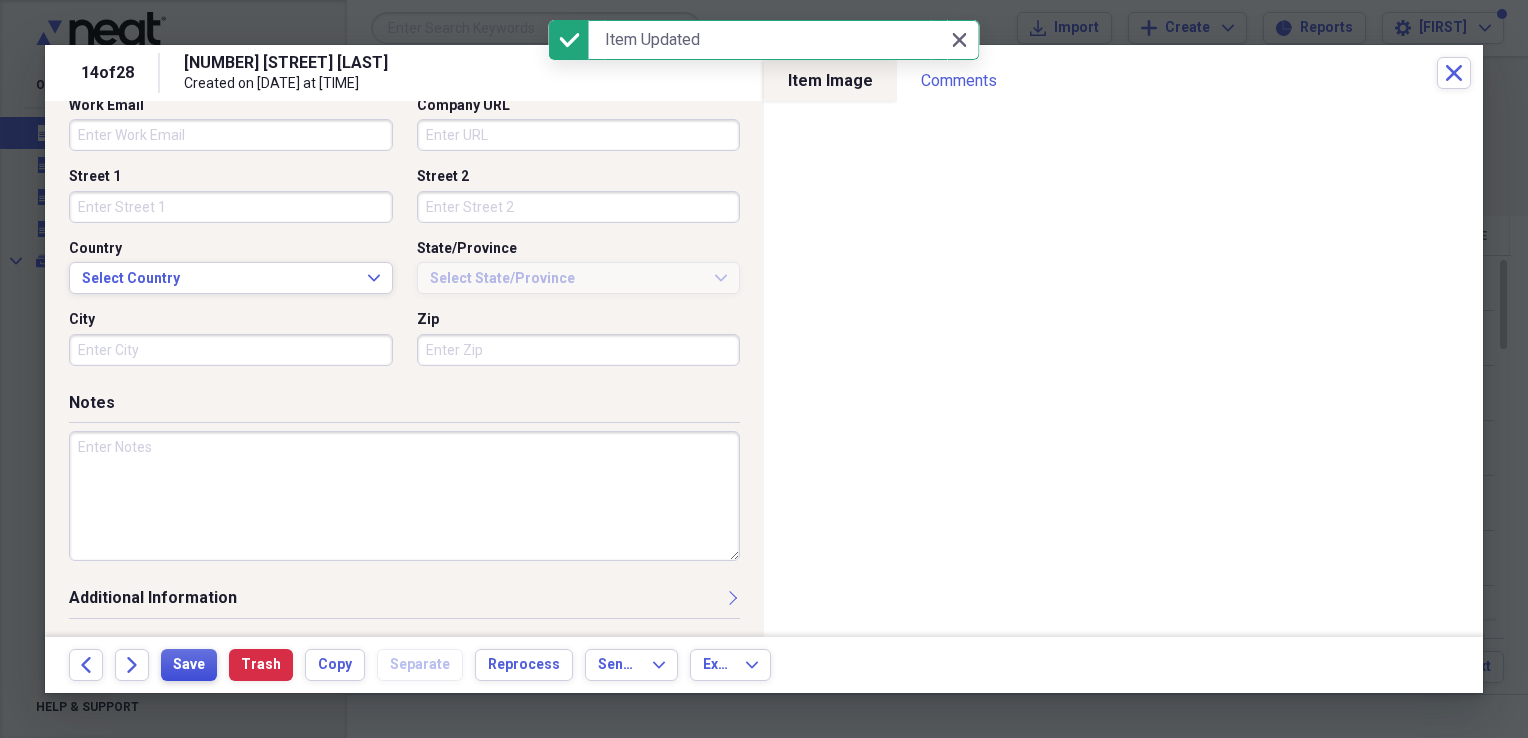 scroll, scrollTop: 578, scrollLeft: 0, axis: vertical 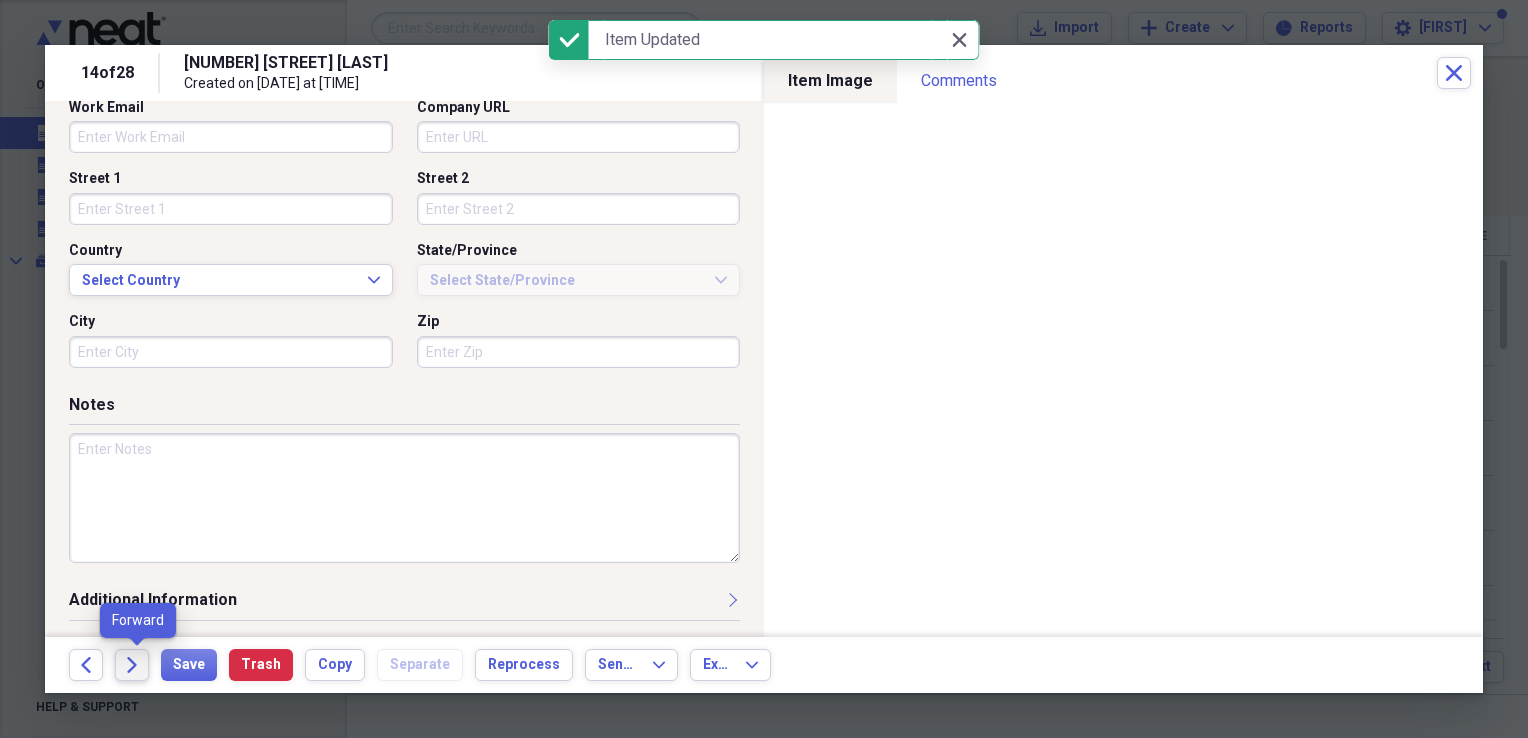 click on "Forward" 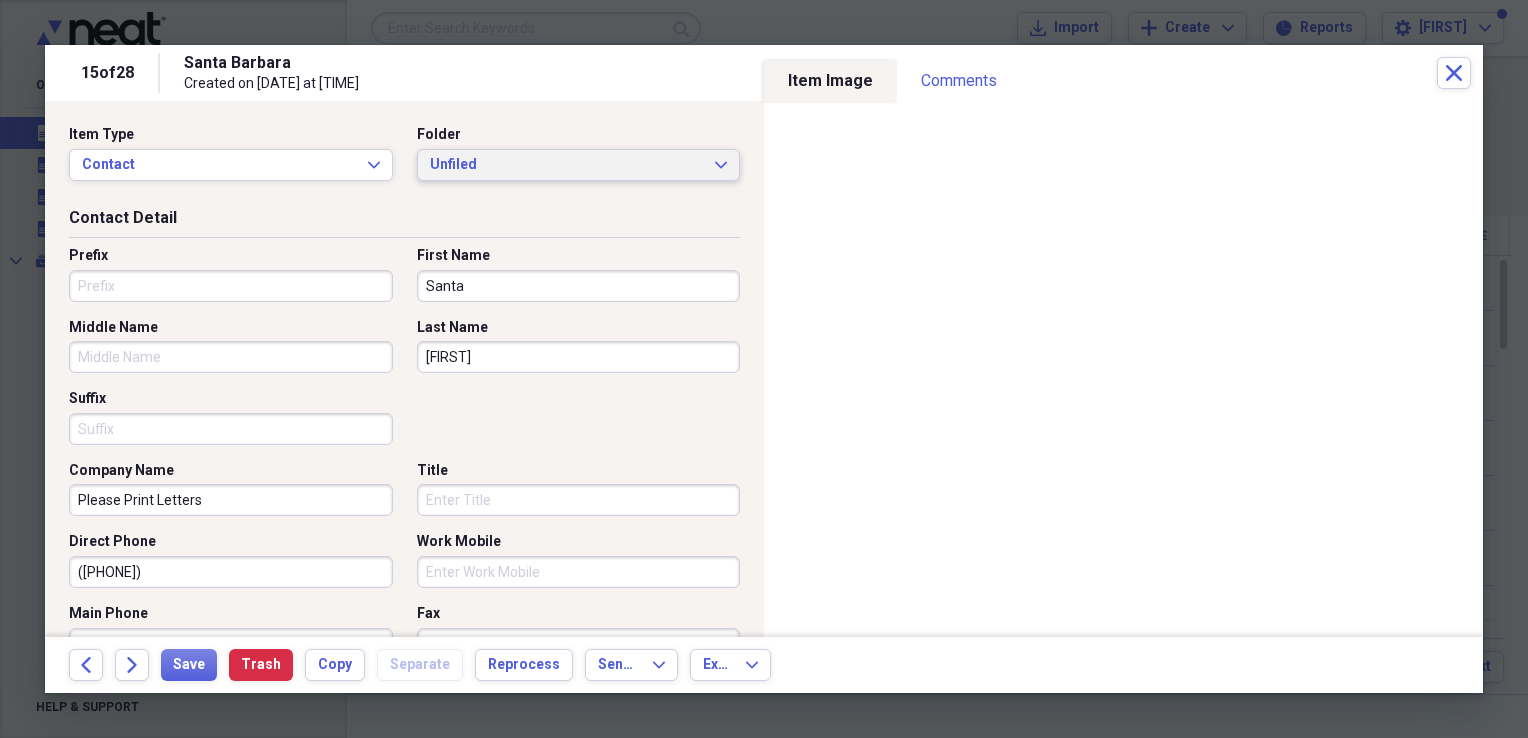 click on "Unfiled" at bounding box center [567, 165] 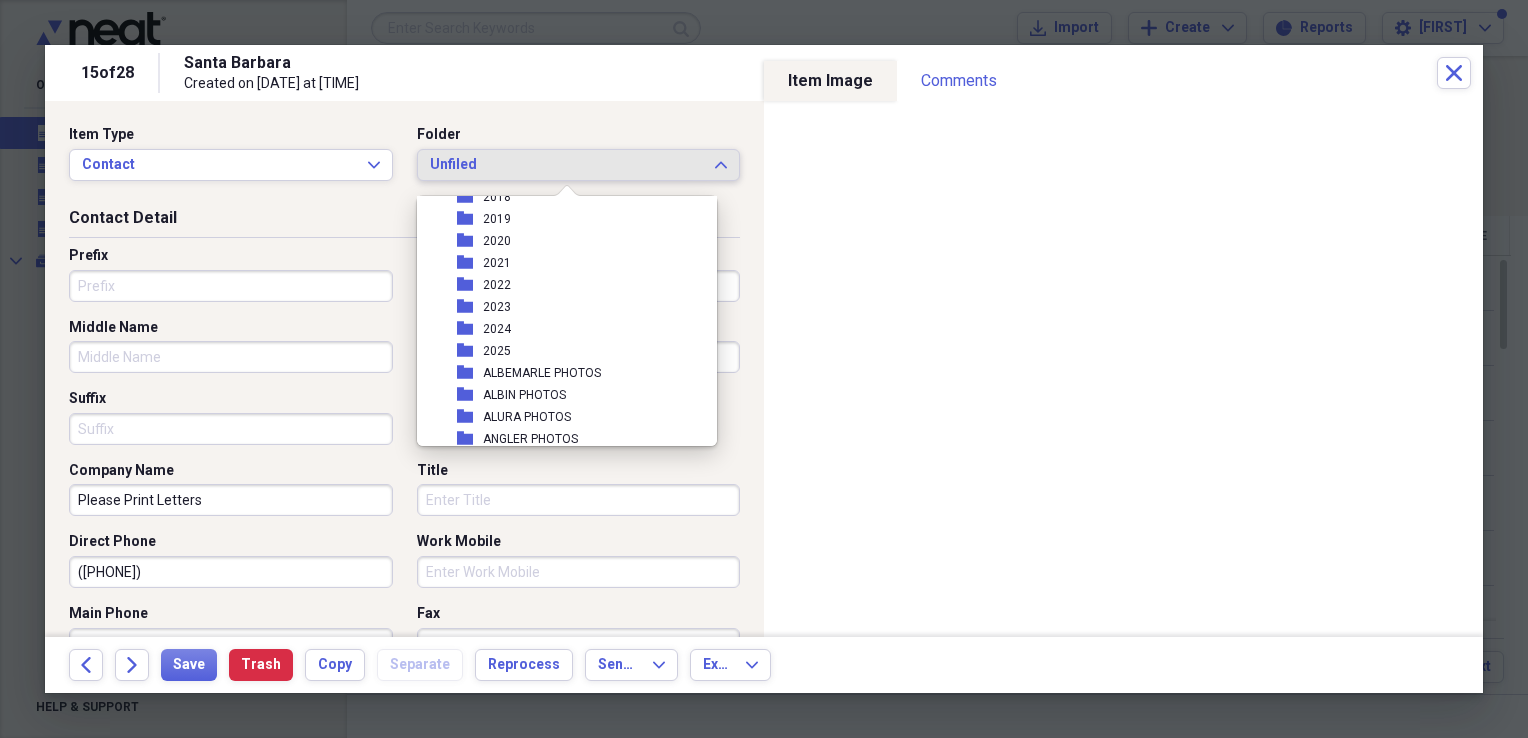 scroll, scrollTop: 300, scrollLeft: 0, axis: vertical 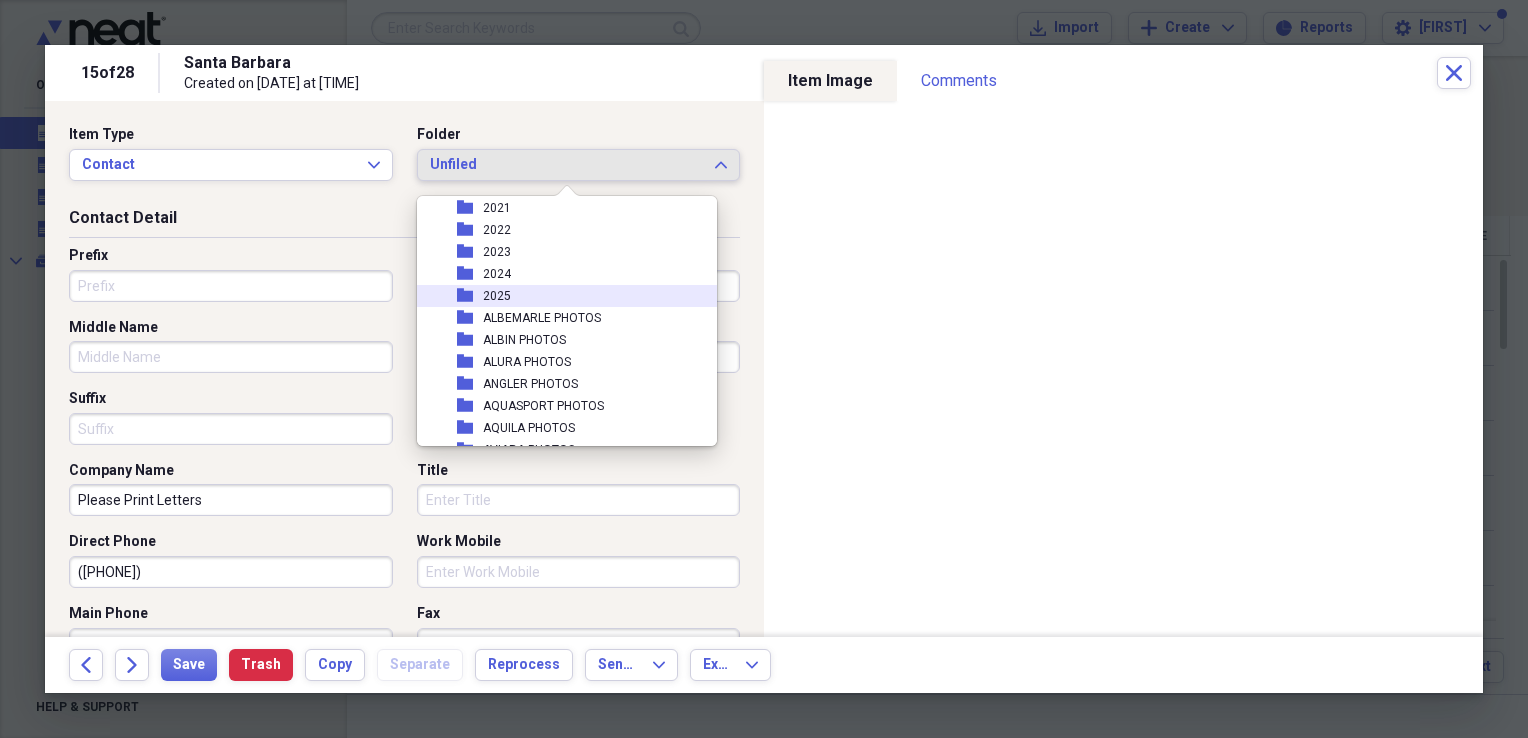 click on "2025" at bounding box center (497, 296) 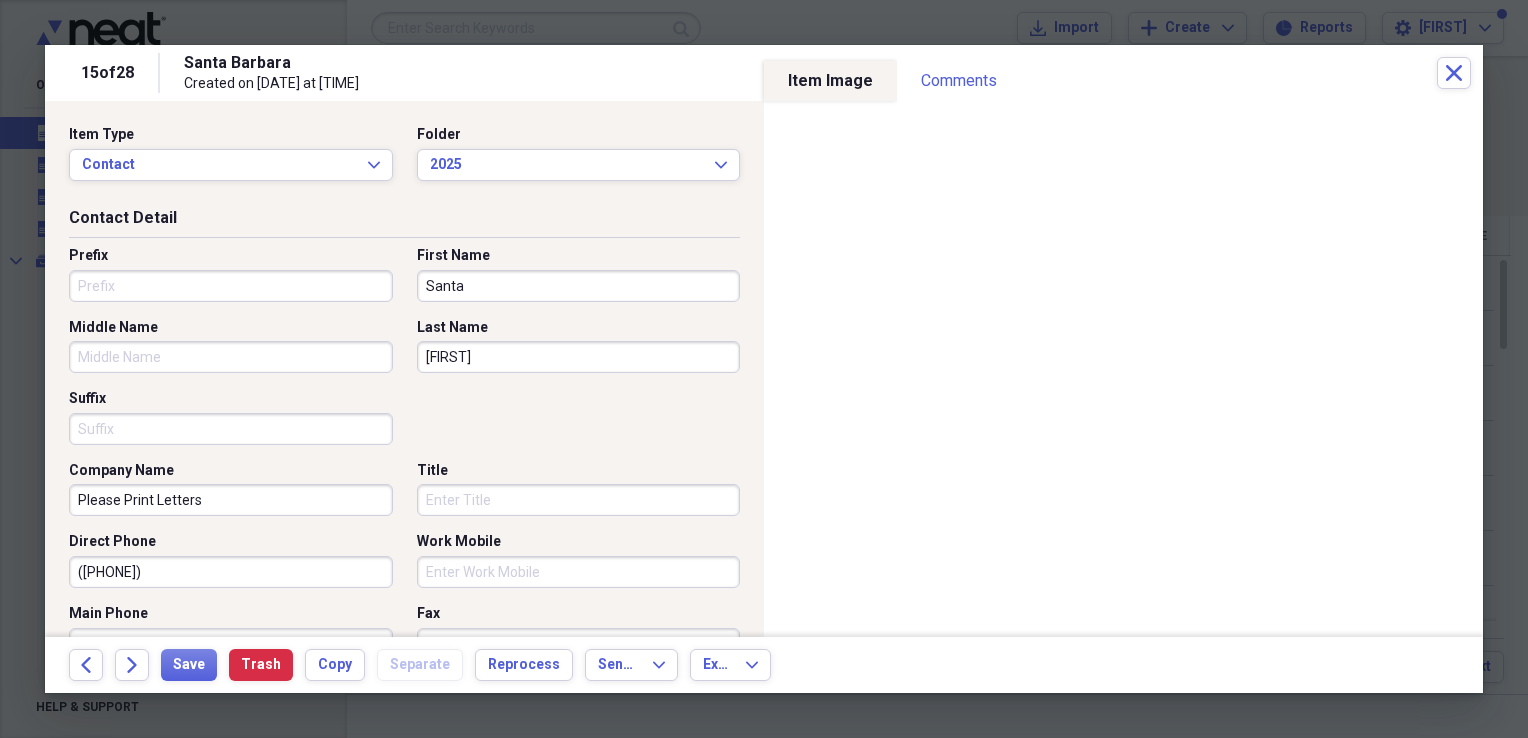 click on "Santa" at bounding box center (579, 286) 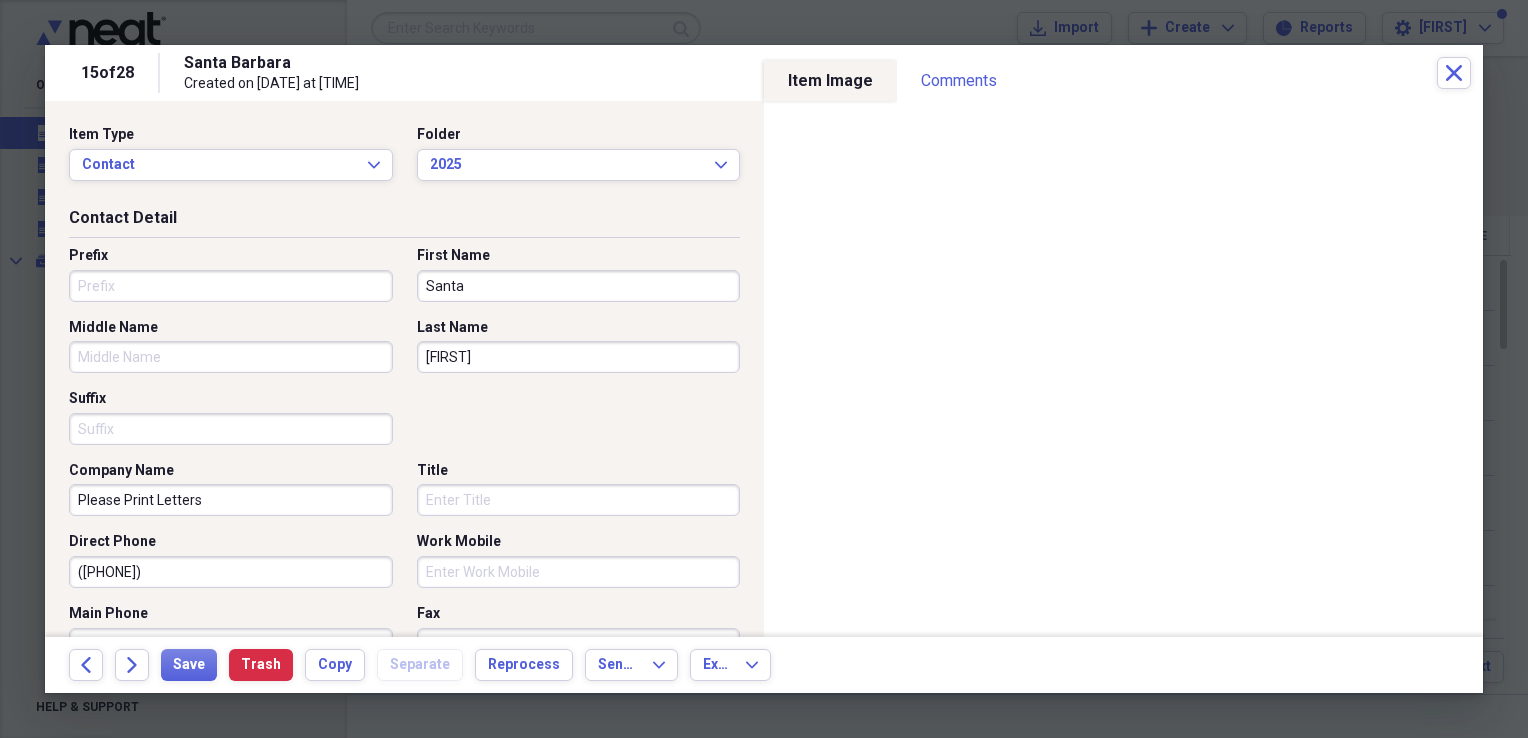 click on "Santa" at bounding box center (579, 286) 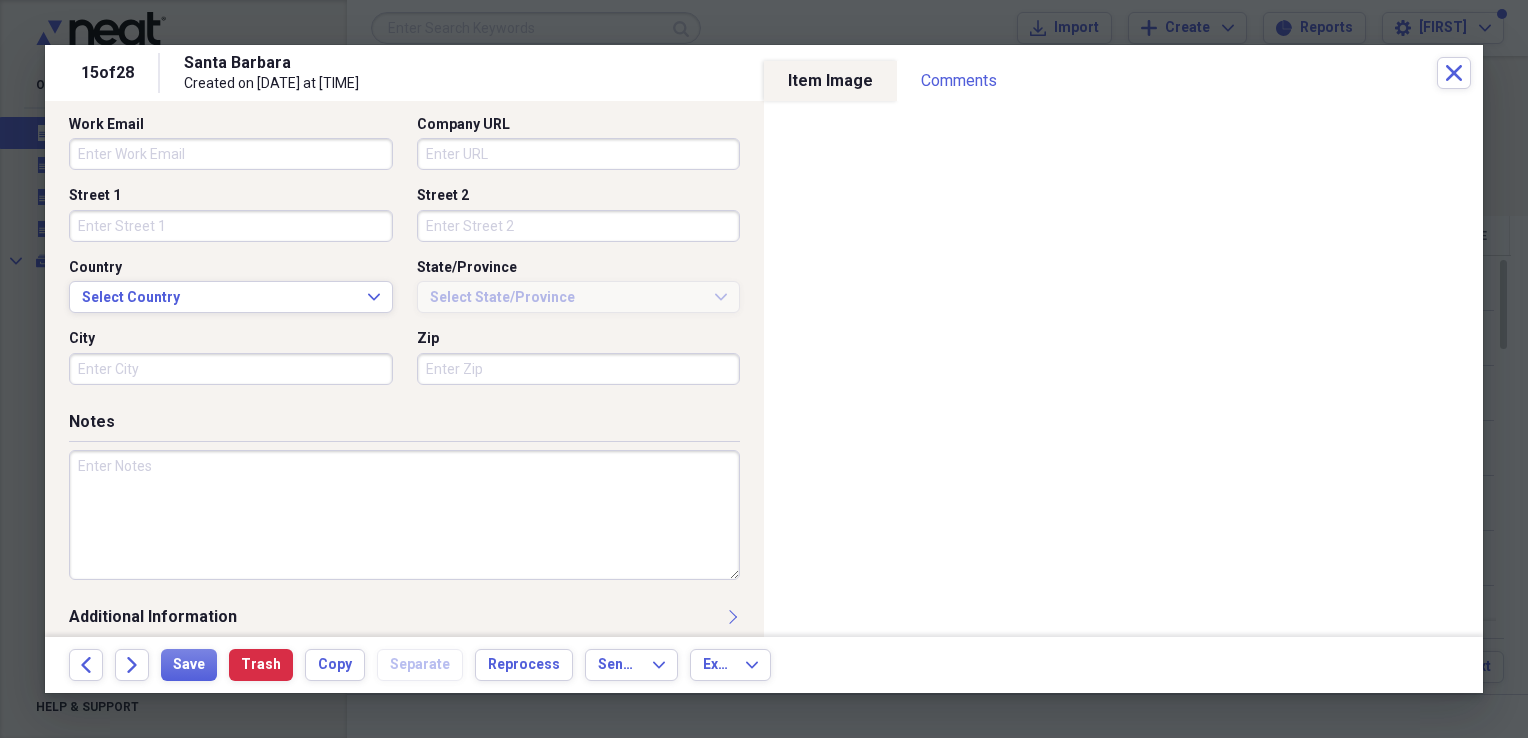 scroll, scrollTop: 578, scrollLeft: 0, axis: vertical 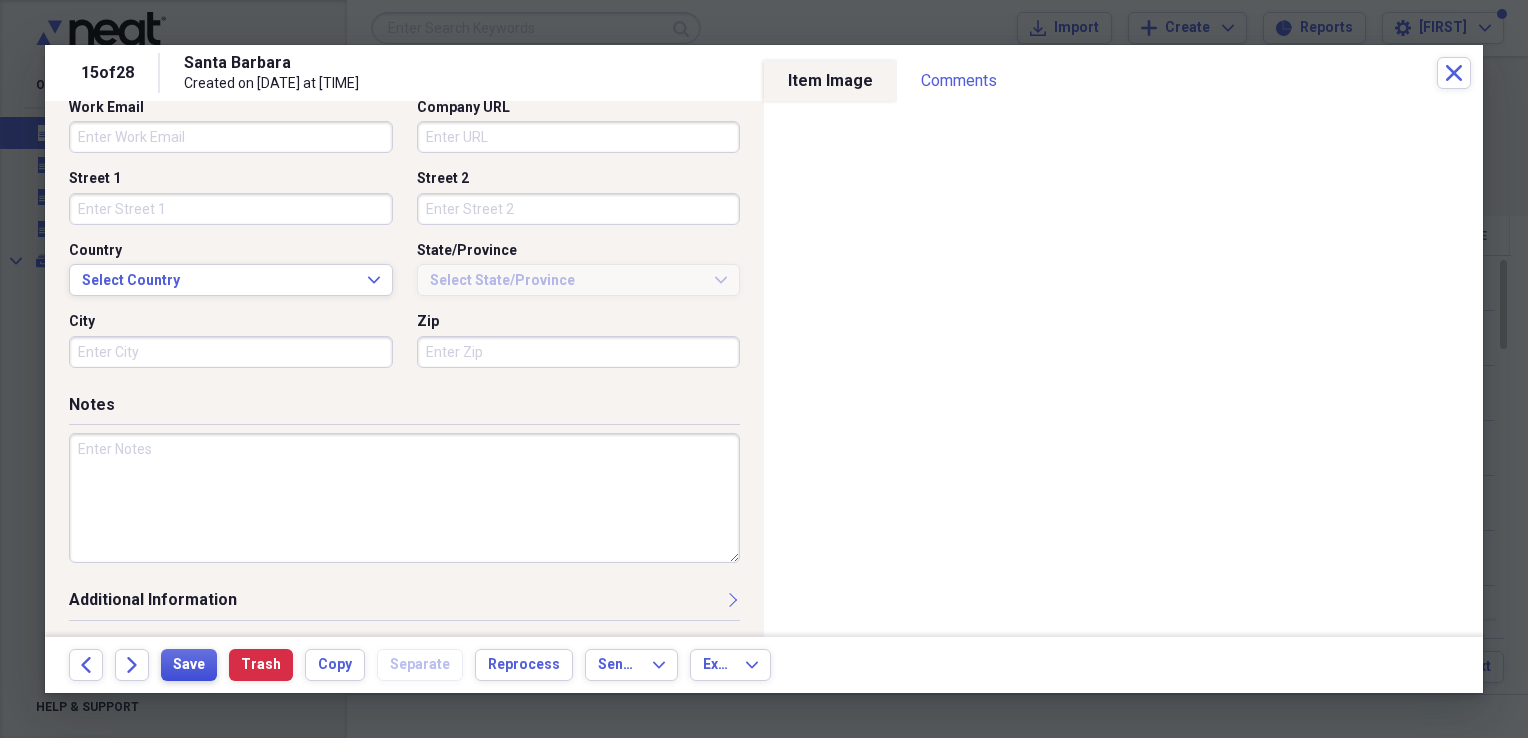 click on "Save" at bounding box center [189, 665] 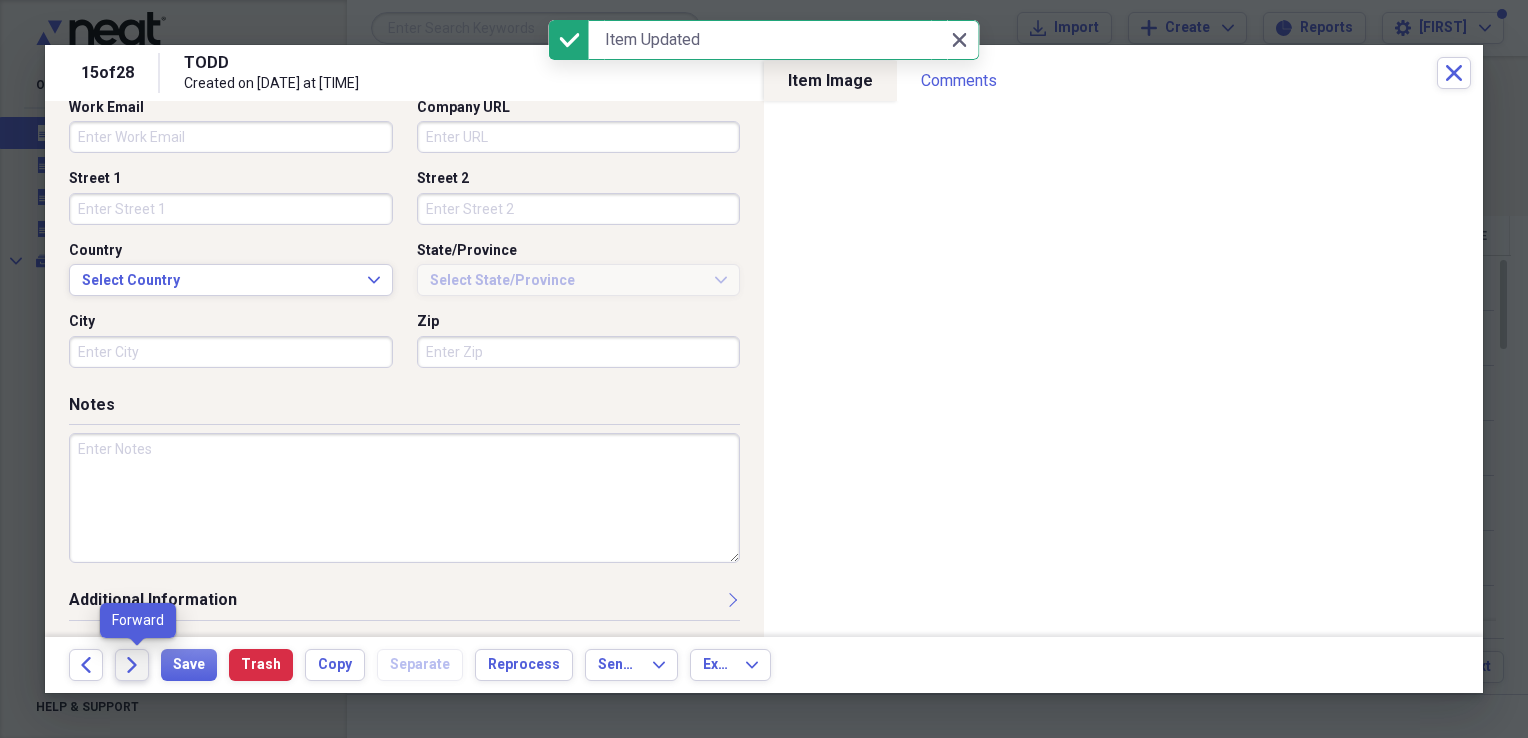 click on "Forward" at bounding box center (132, 665) 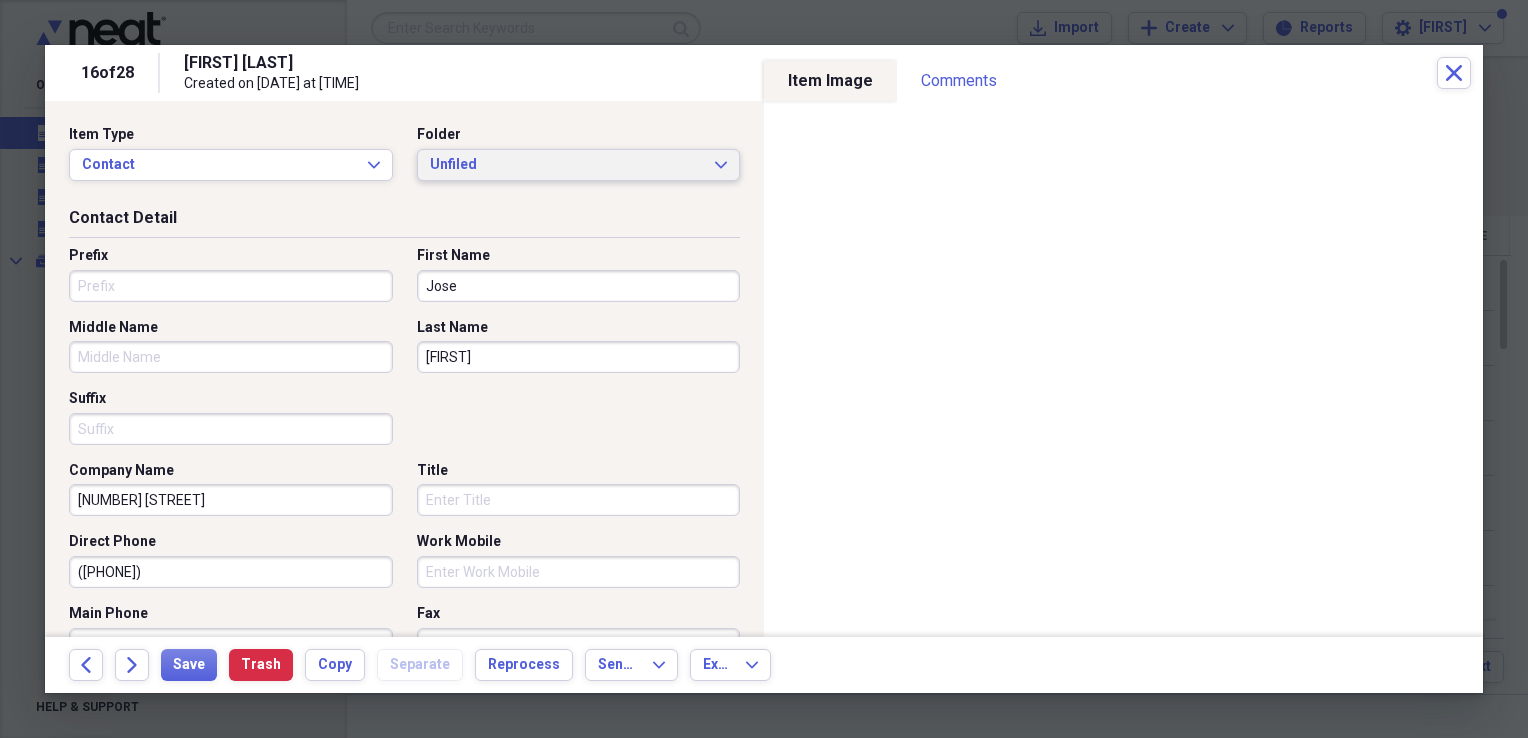 click on "Unfiled" at bounding box center (567, 165) 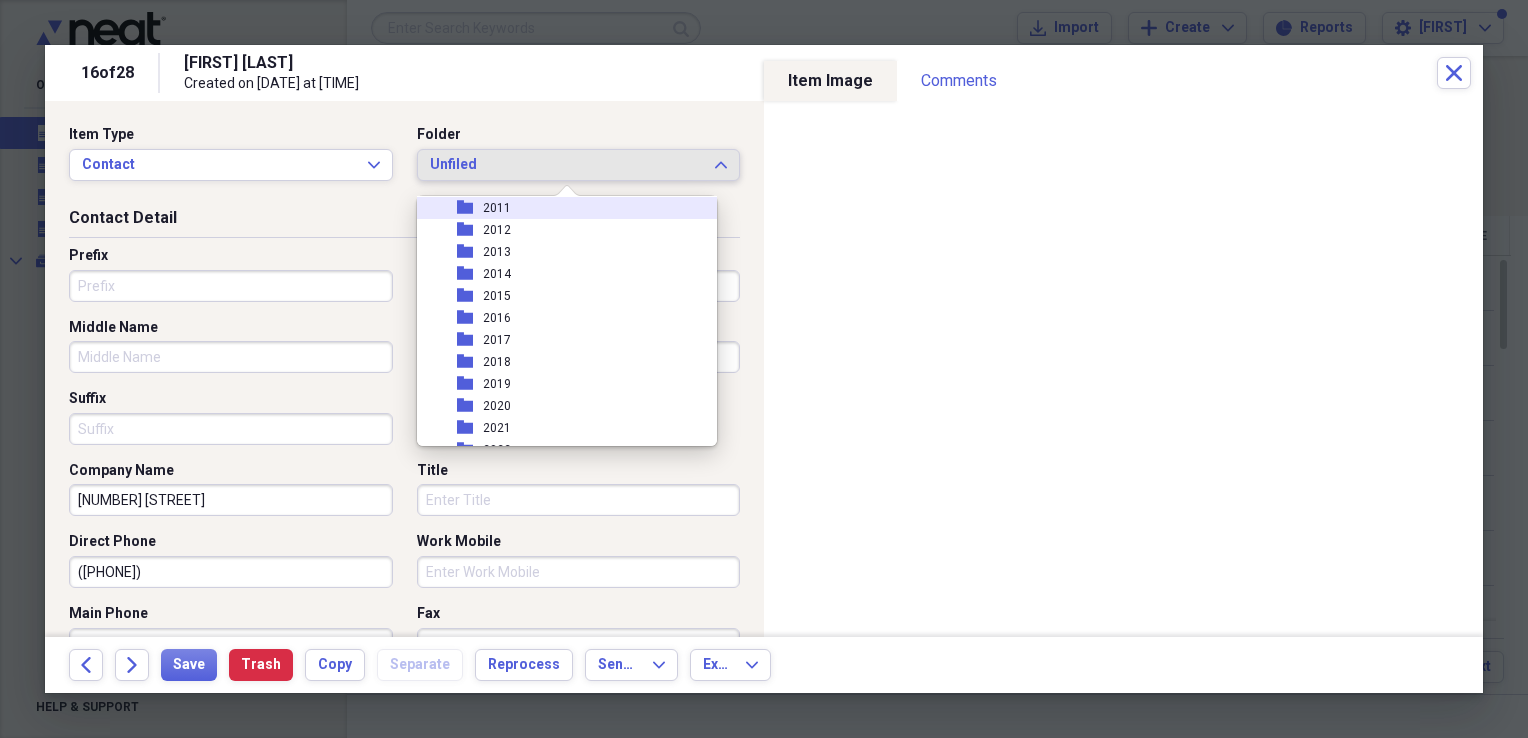 scroll, scrollTop: 200, scrollLeft: 0, axis: vertical 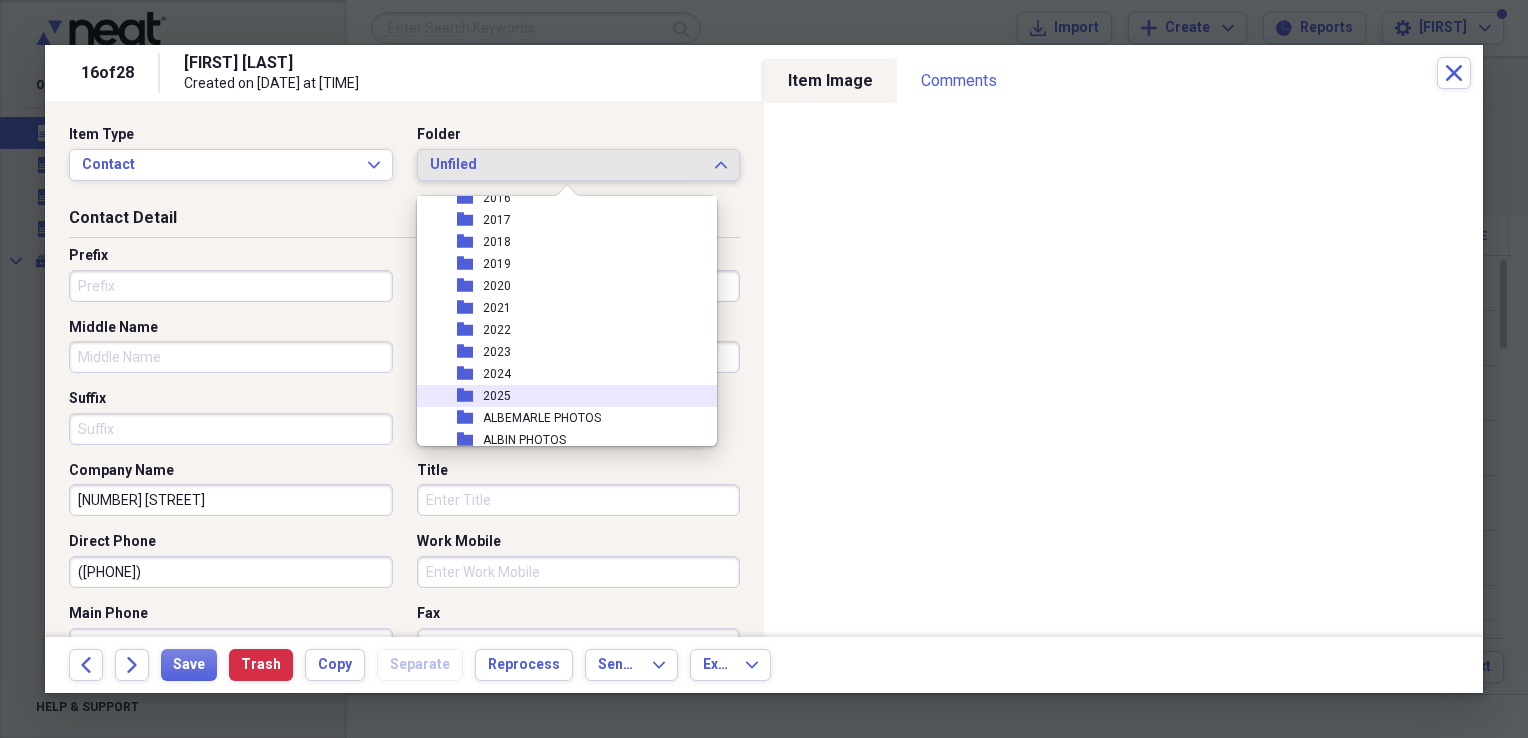 click on "2025" at bounding box center [497, 396] 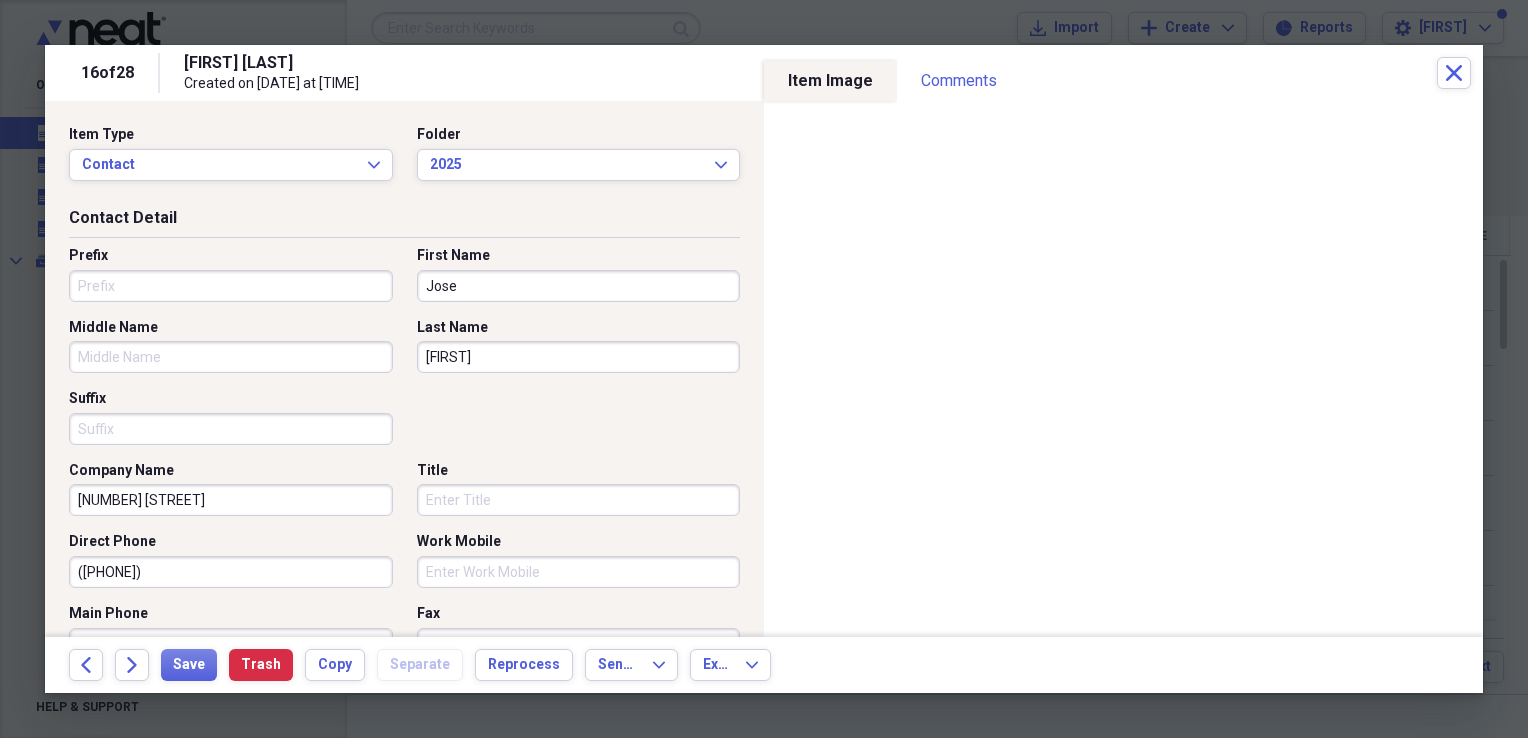 click on "Jose" at bounding box center (579, 286) 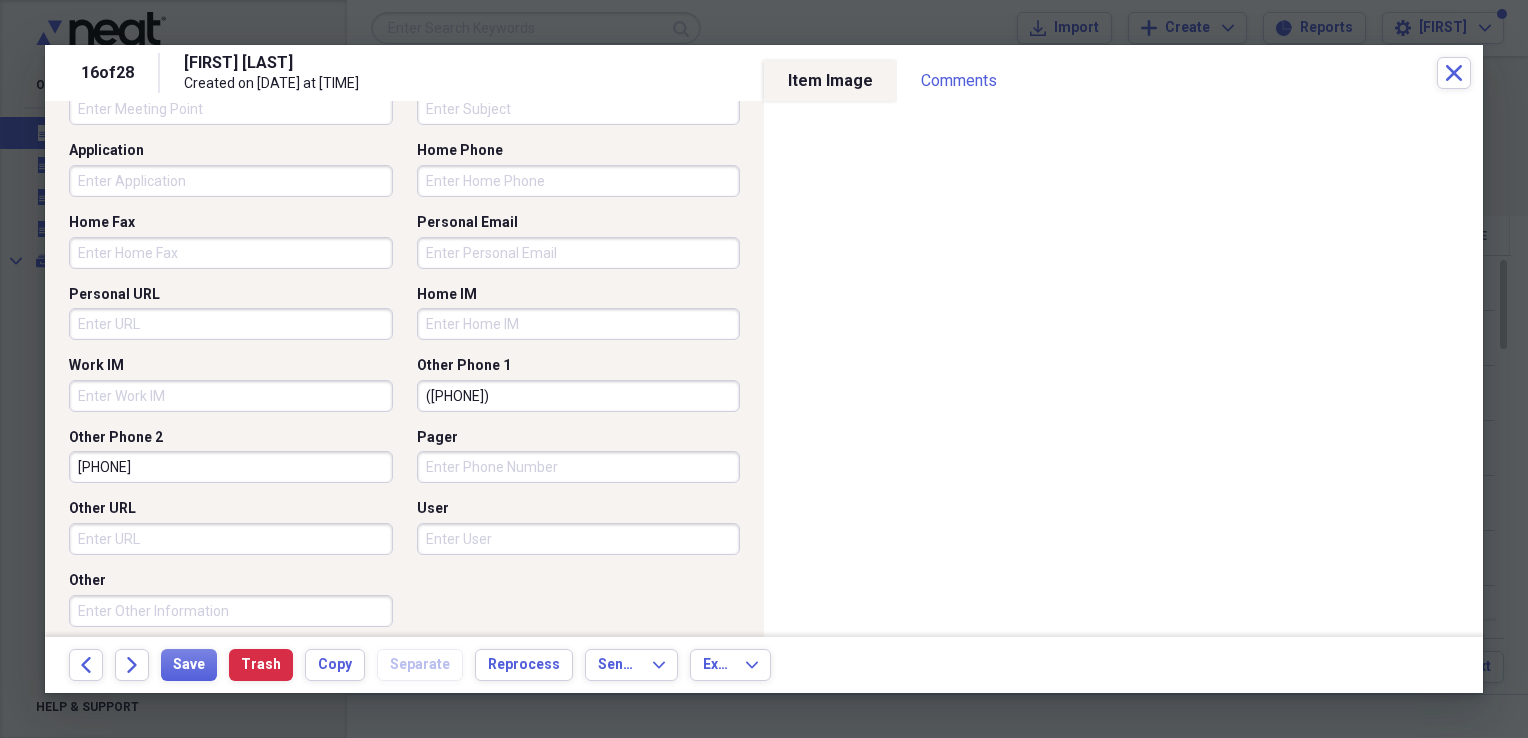 scroll, scrollTop: 1294, scrollLeft: 0, axis: vertical 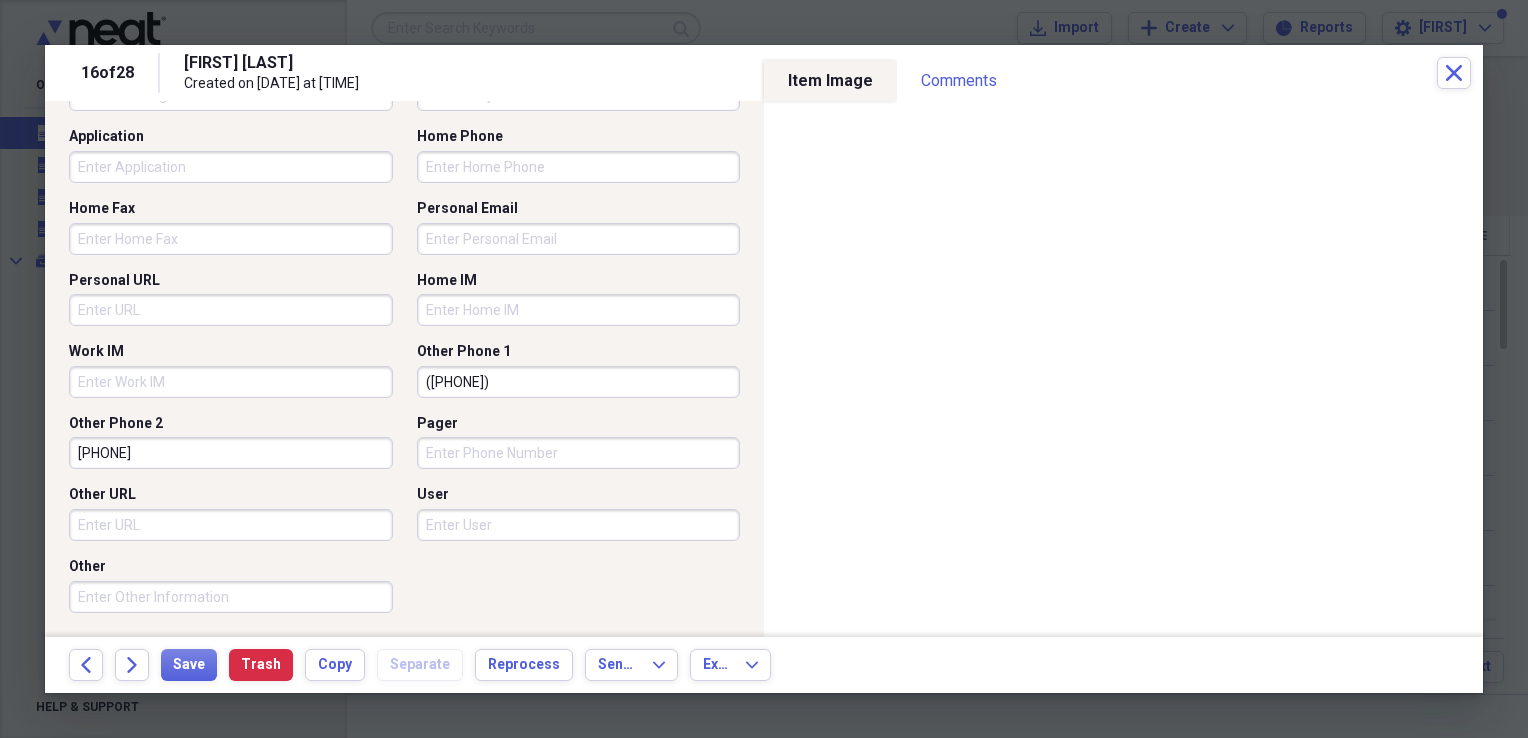 drag, startPoint x: 428, startPoint y: 370, endPoint x: 355, endPoint y: 386, distance: 74.73286 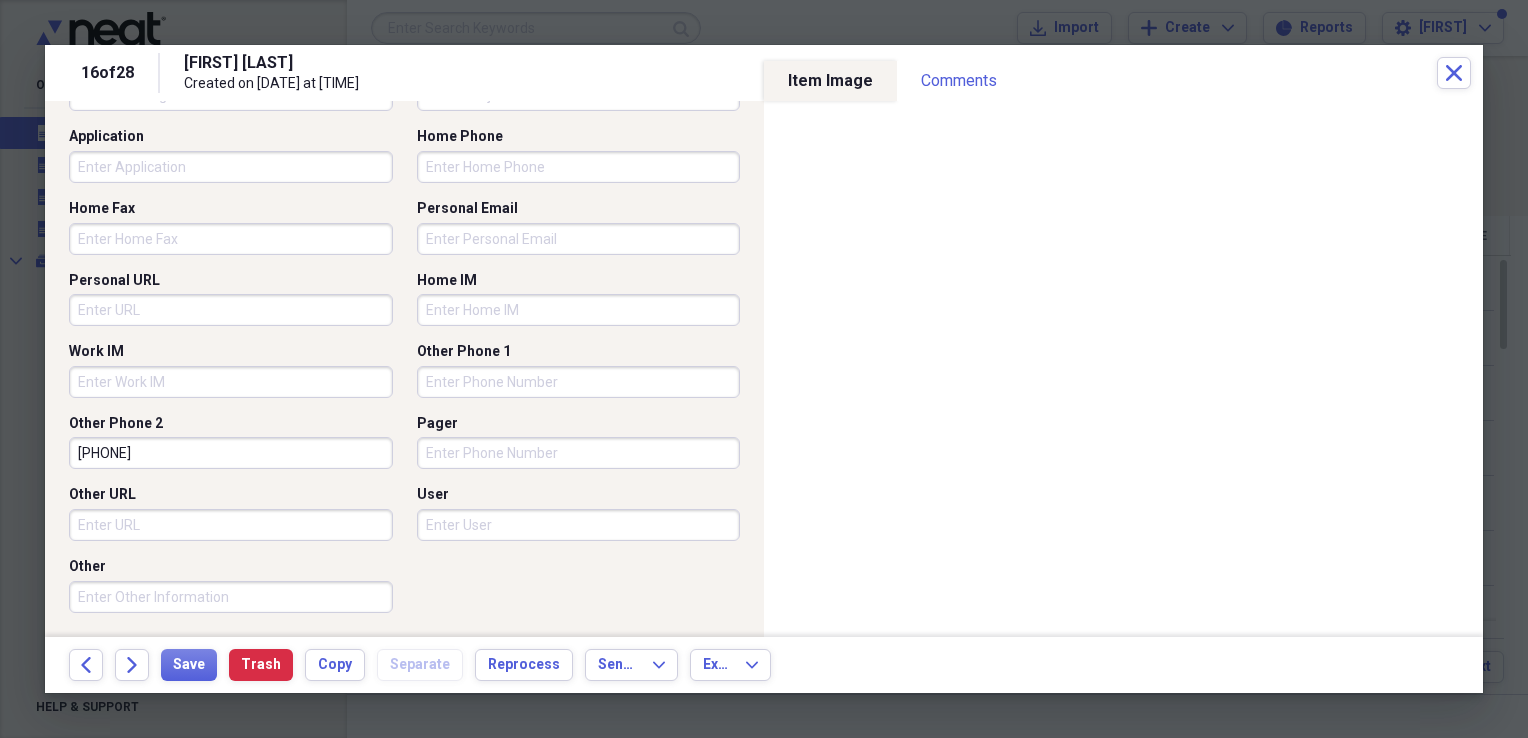 drag, startPoint x: 289, startPoint y: 458, endPoint x: 32, endPoint y: 470, distance: 257.28 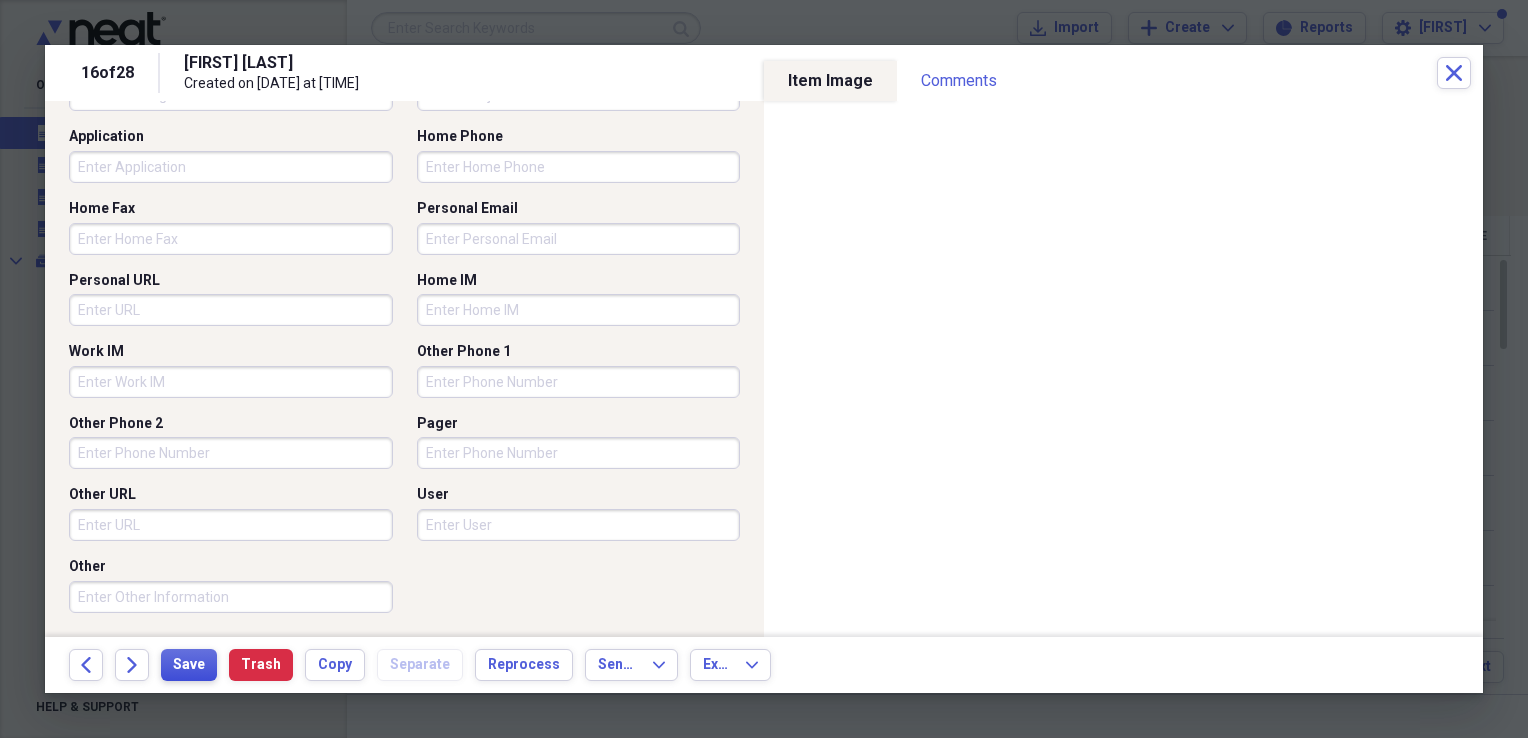 click on "Save" at bounding box center [189, 665] 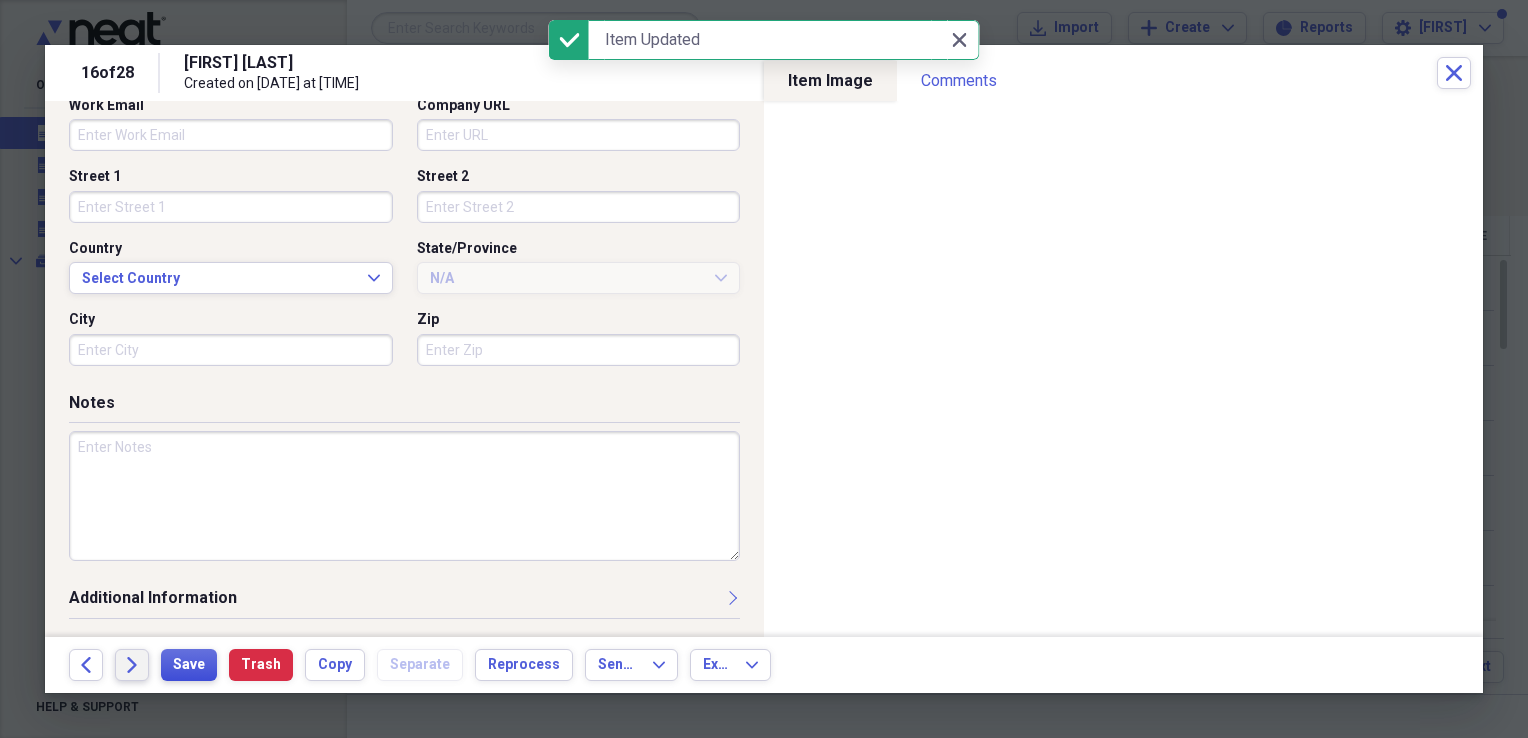 scroll, scrollTop: 578, scrollLeft: 0, axis: vertical 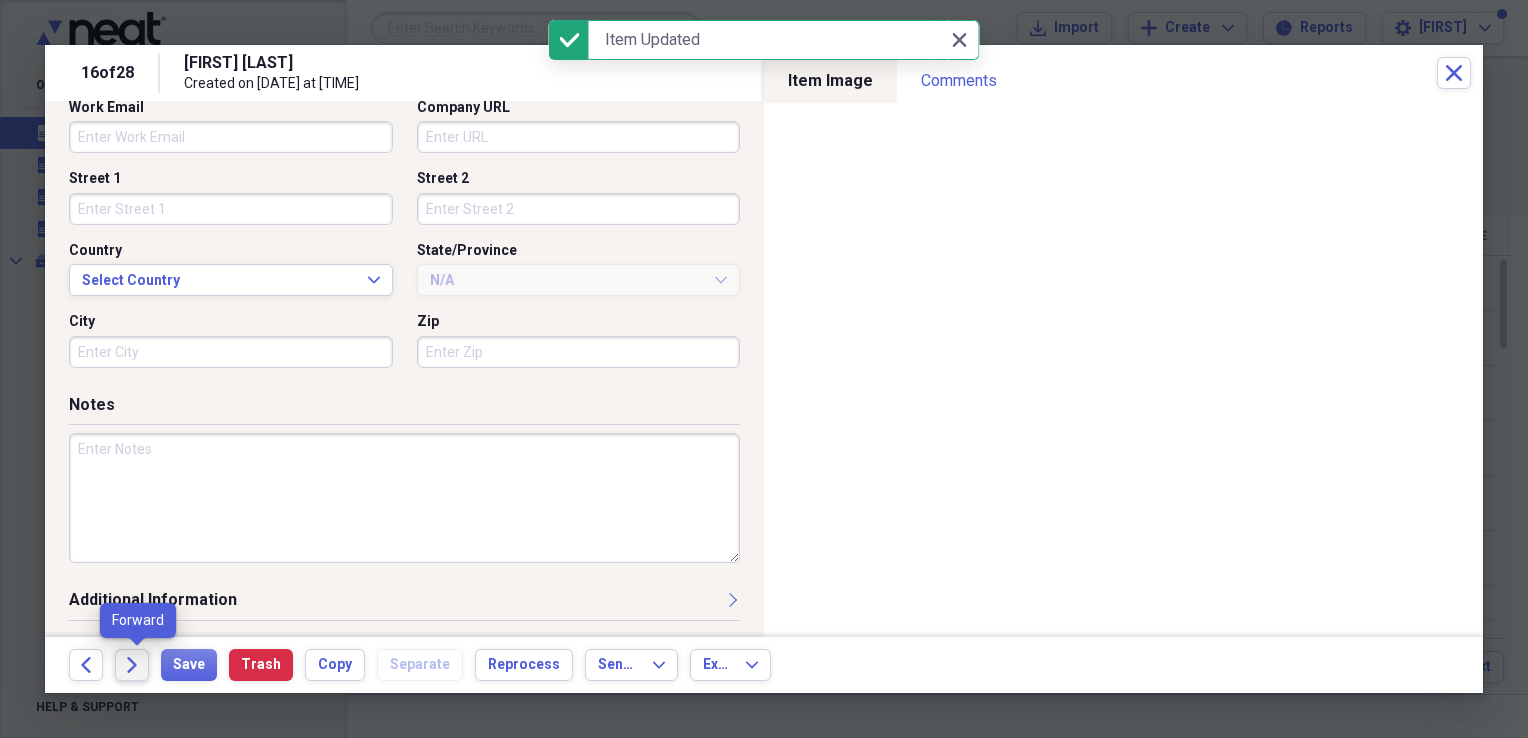 click on "Forward" 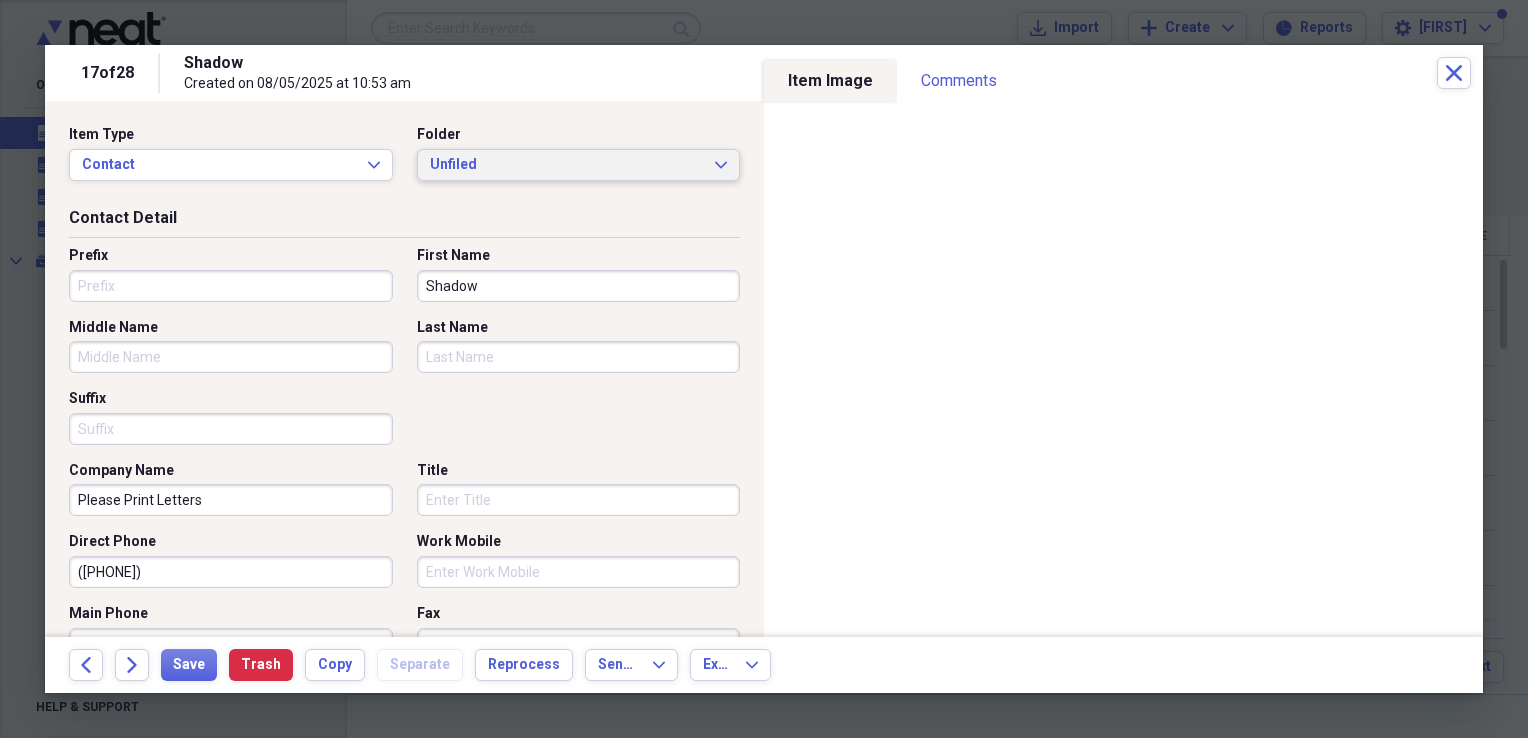 click on "Unfiled Expand" at bounding box center [579, 165] 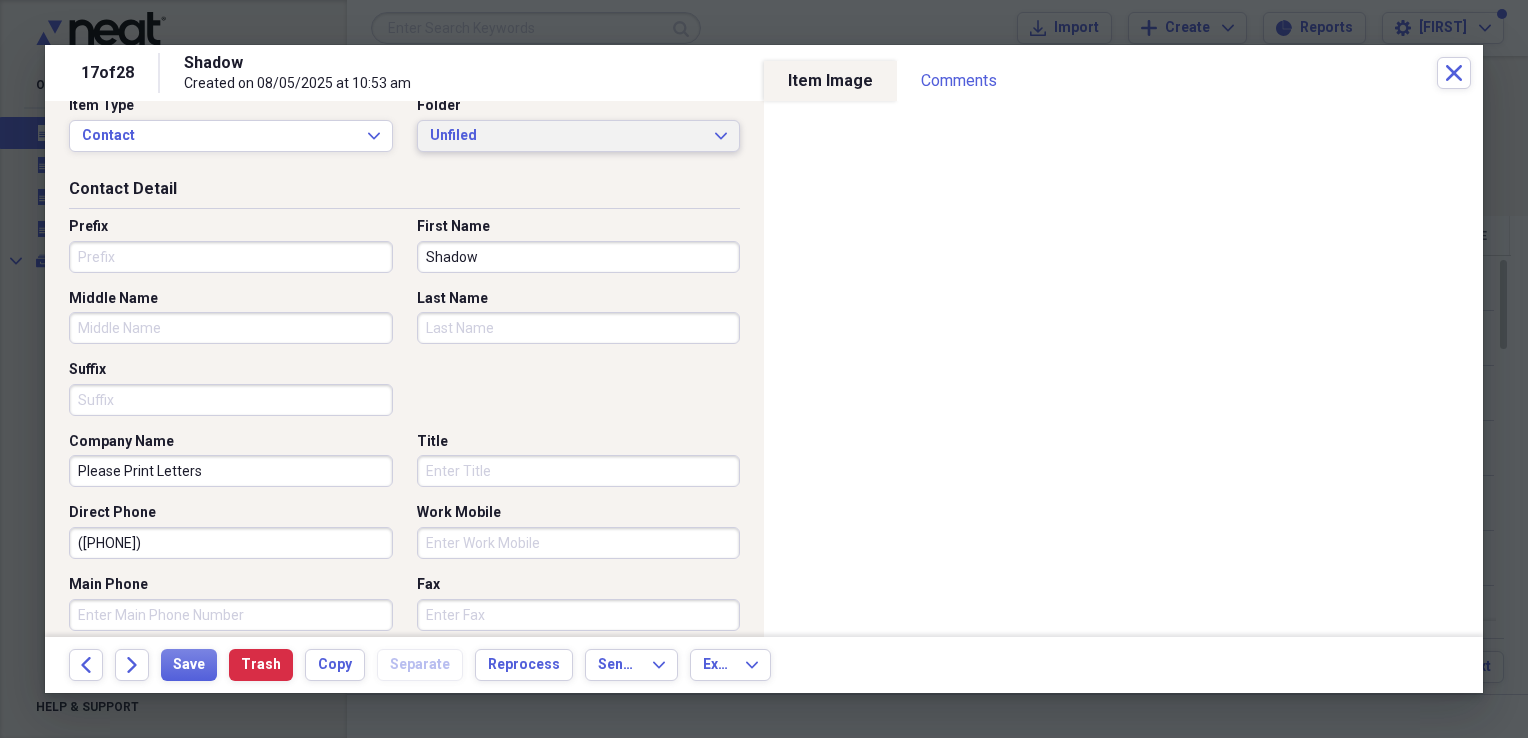 scroll, scrollTop: 0, scrollLeft: 0, axis: both 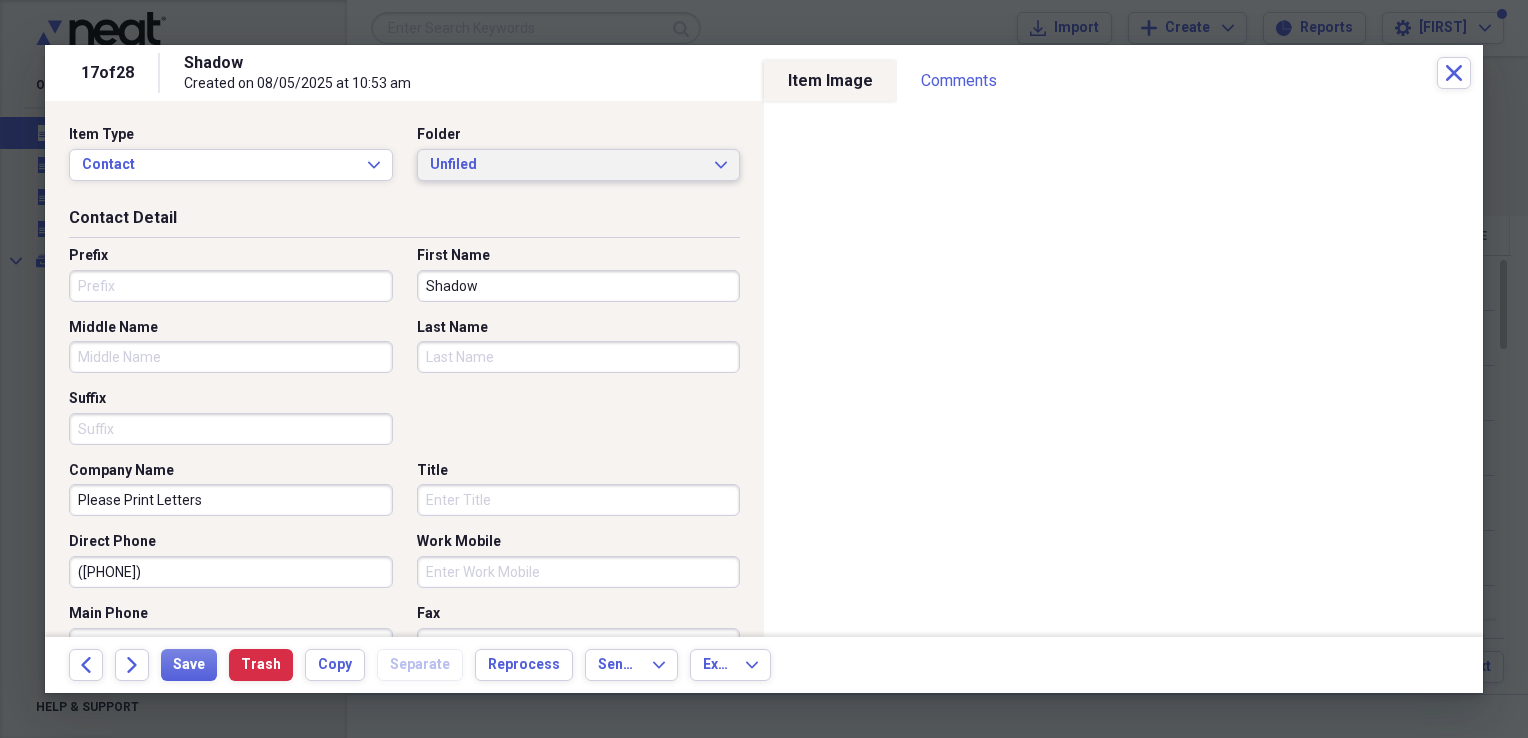 click on "Unfiled" at bounding box center (567, 165) 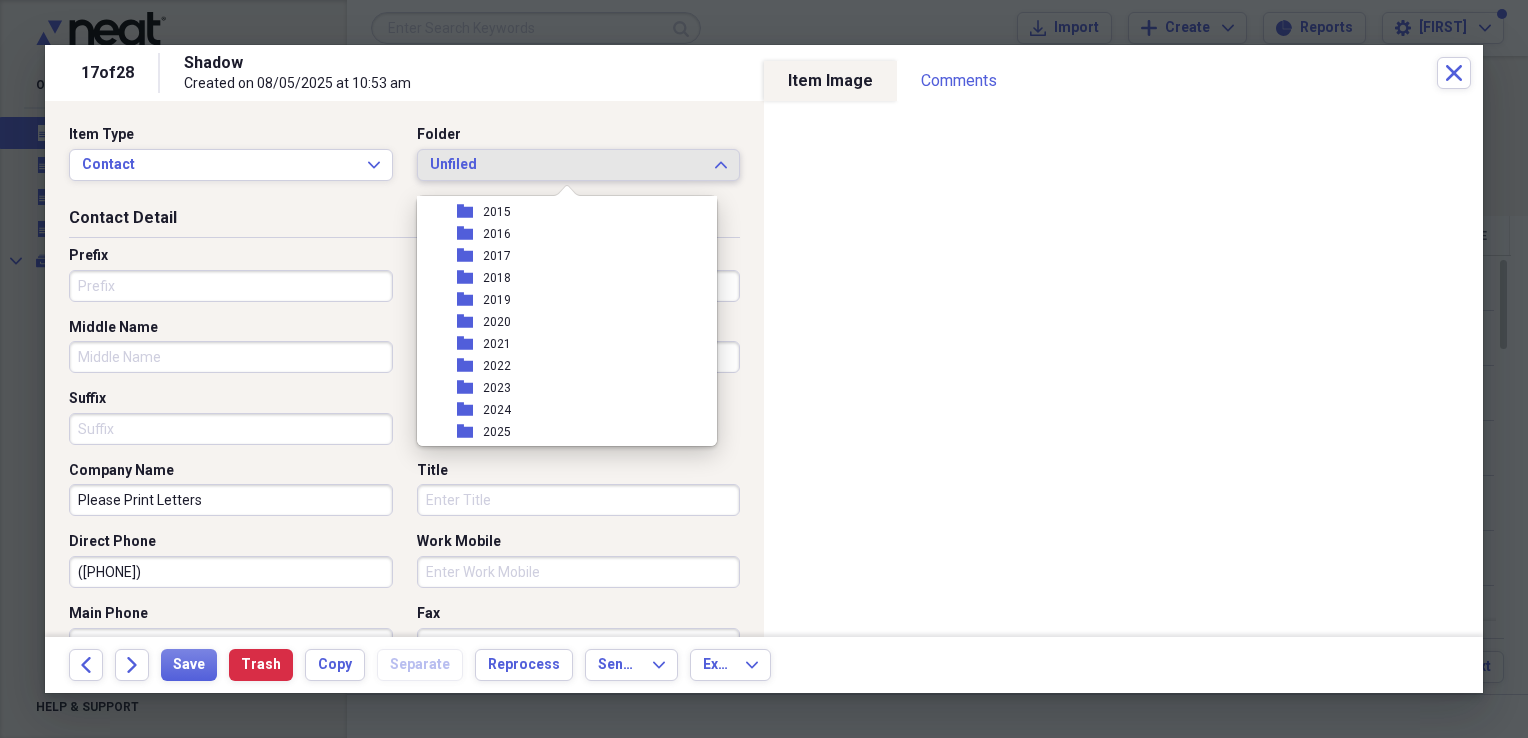 scroll, scrollTop: 200, scrollLeft: 0, axis: vertical 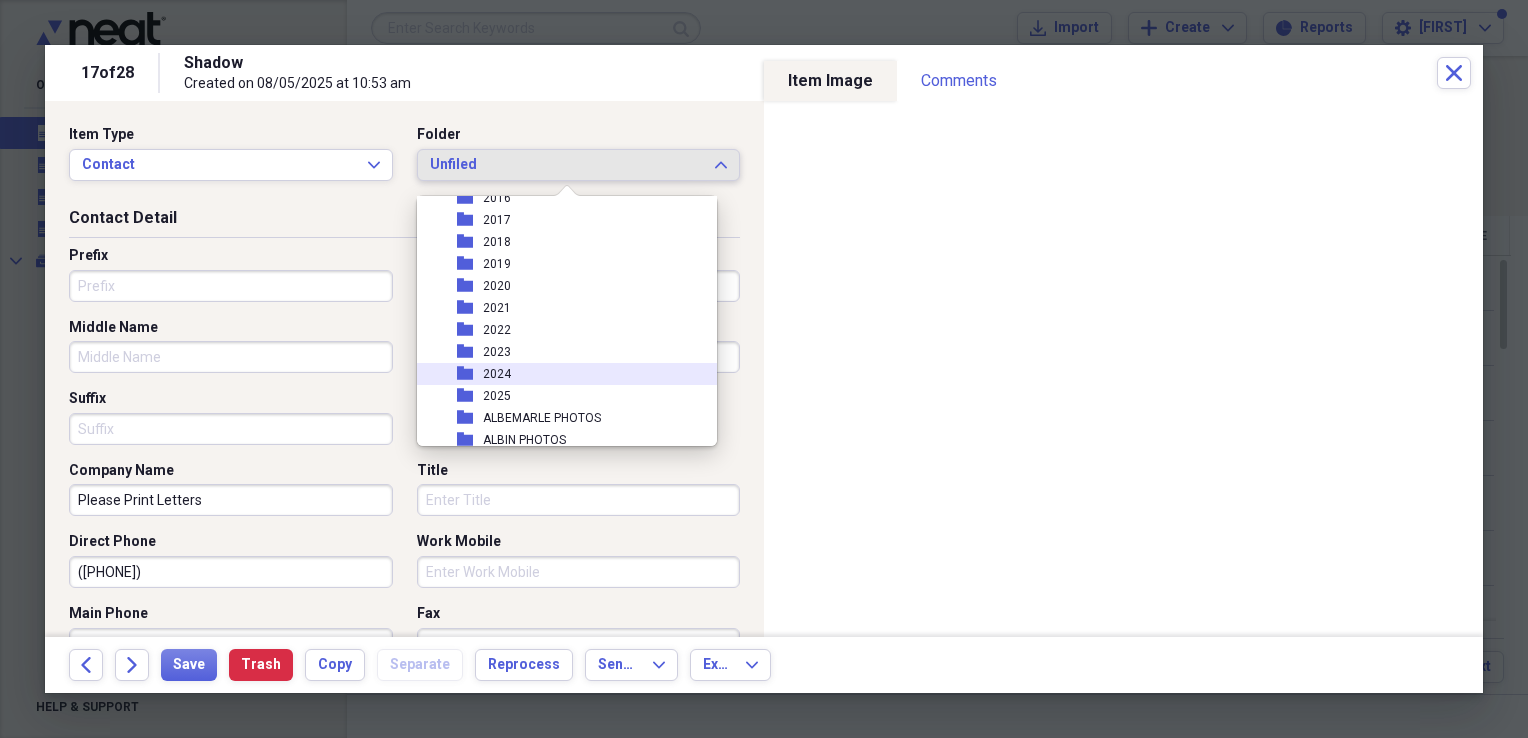 click on "folder 2024" at bounding box center (559, 374) 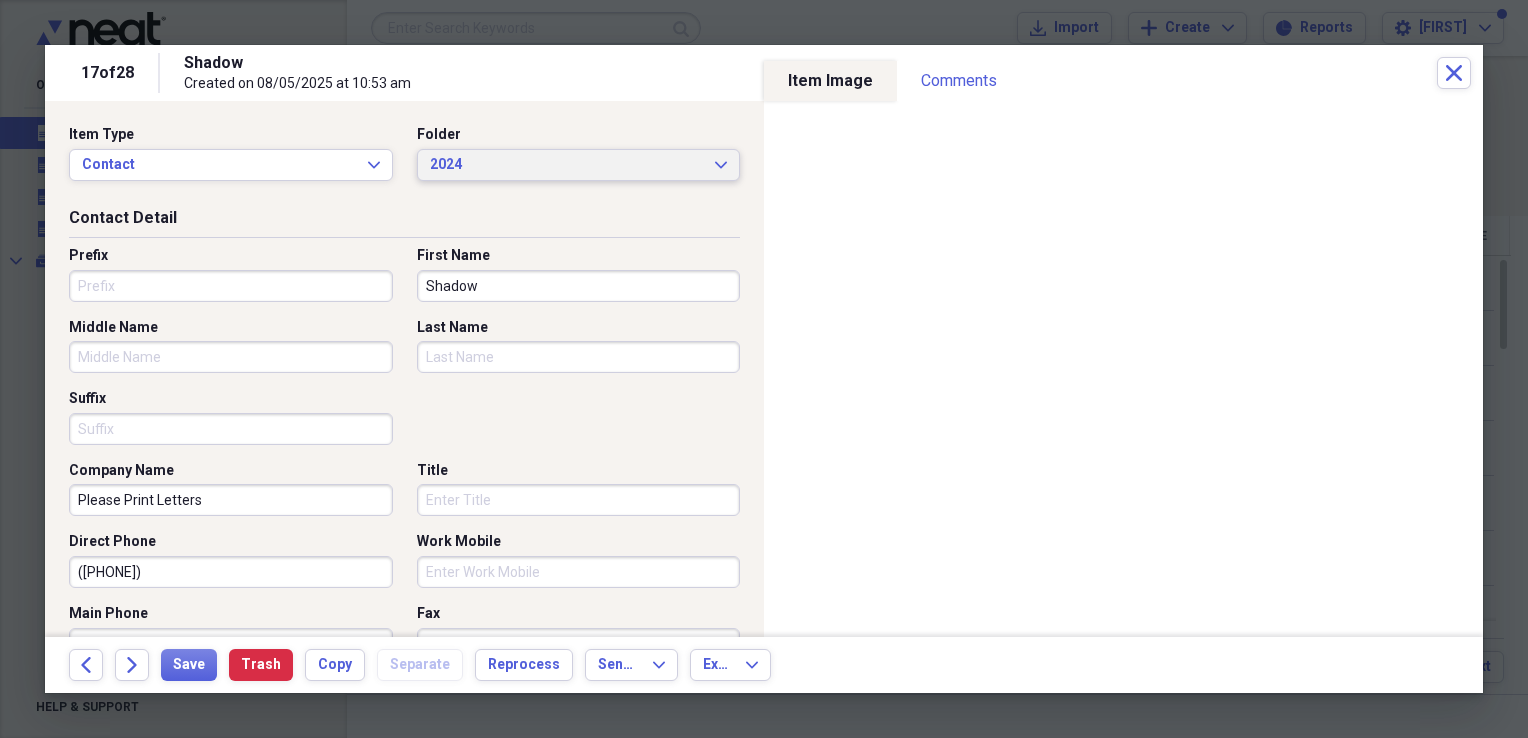 click on "2024" at bounding box center [567, 165] 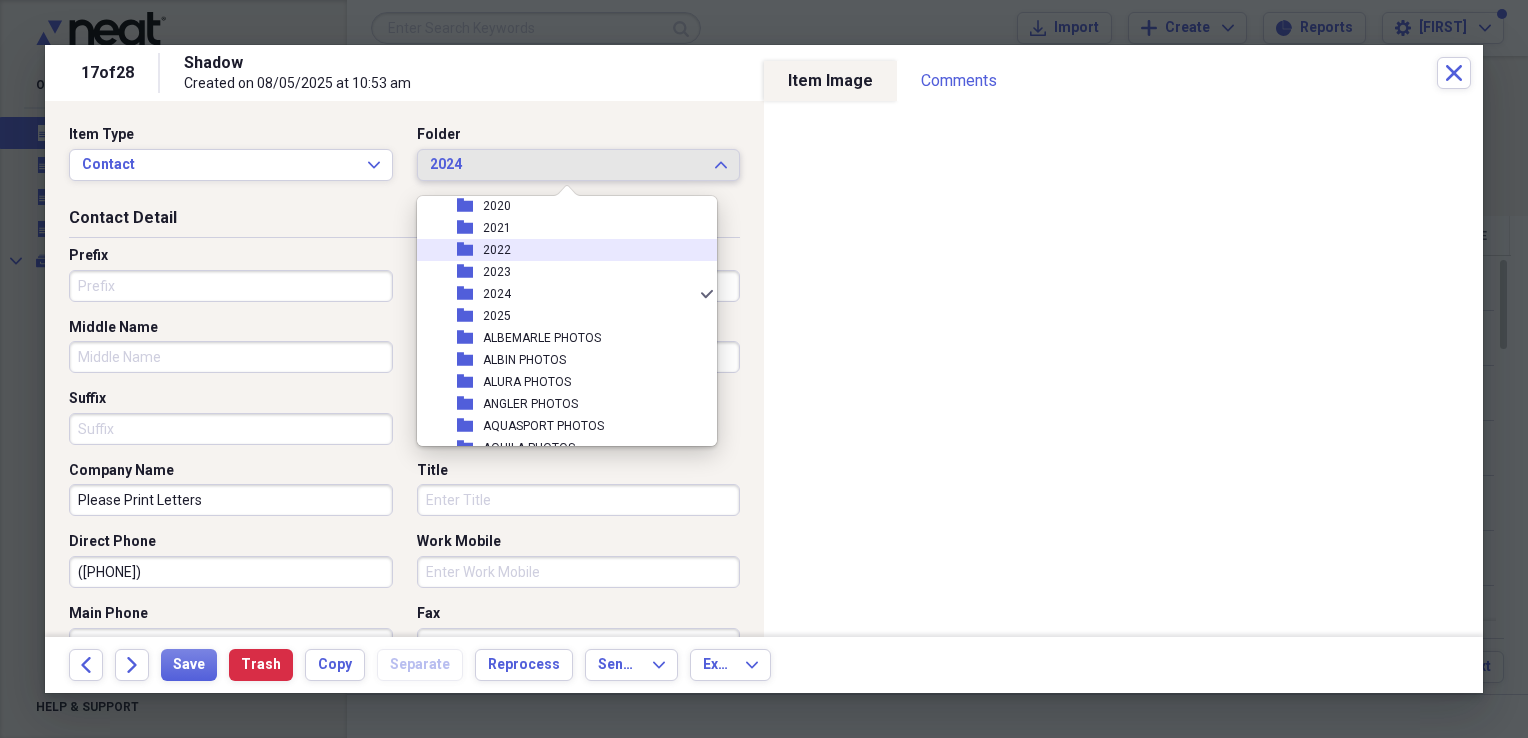 scroll, scrollTop: 352, scrollLeft: 0, axis: vertical 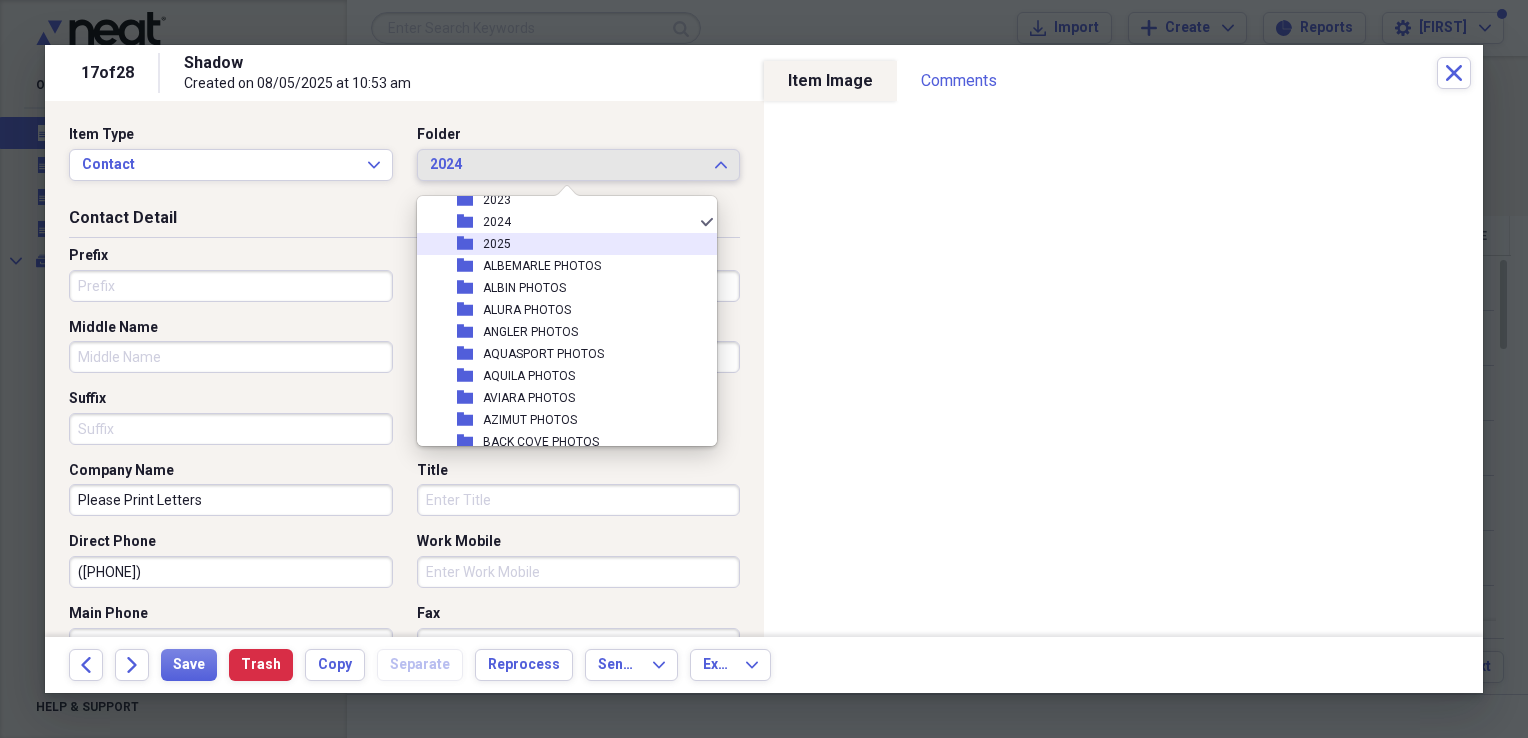 click on "folder 2025" at bounding box center [559, 244] 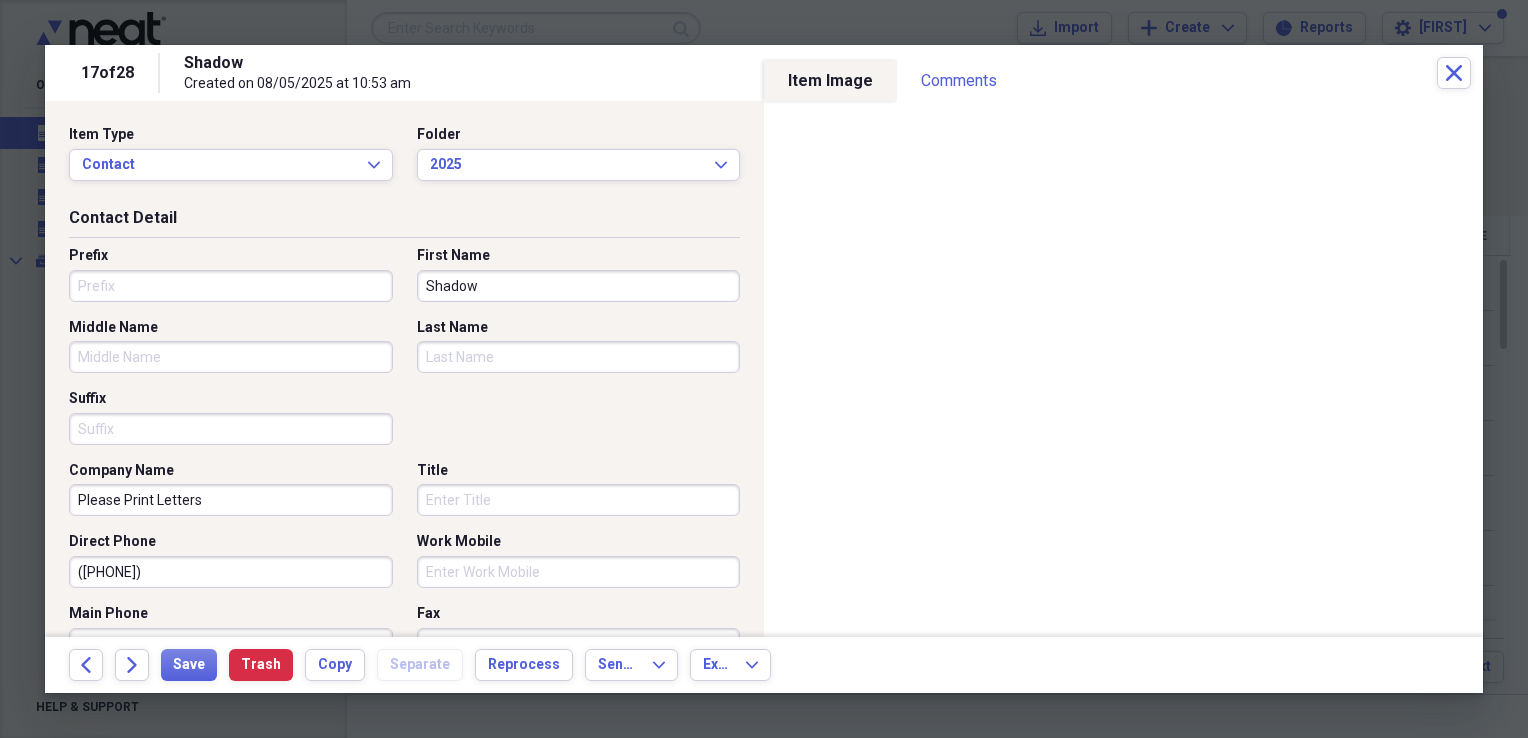 click on "Shadow" at bounding box center [579, 286] 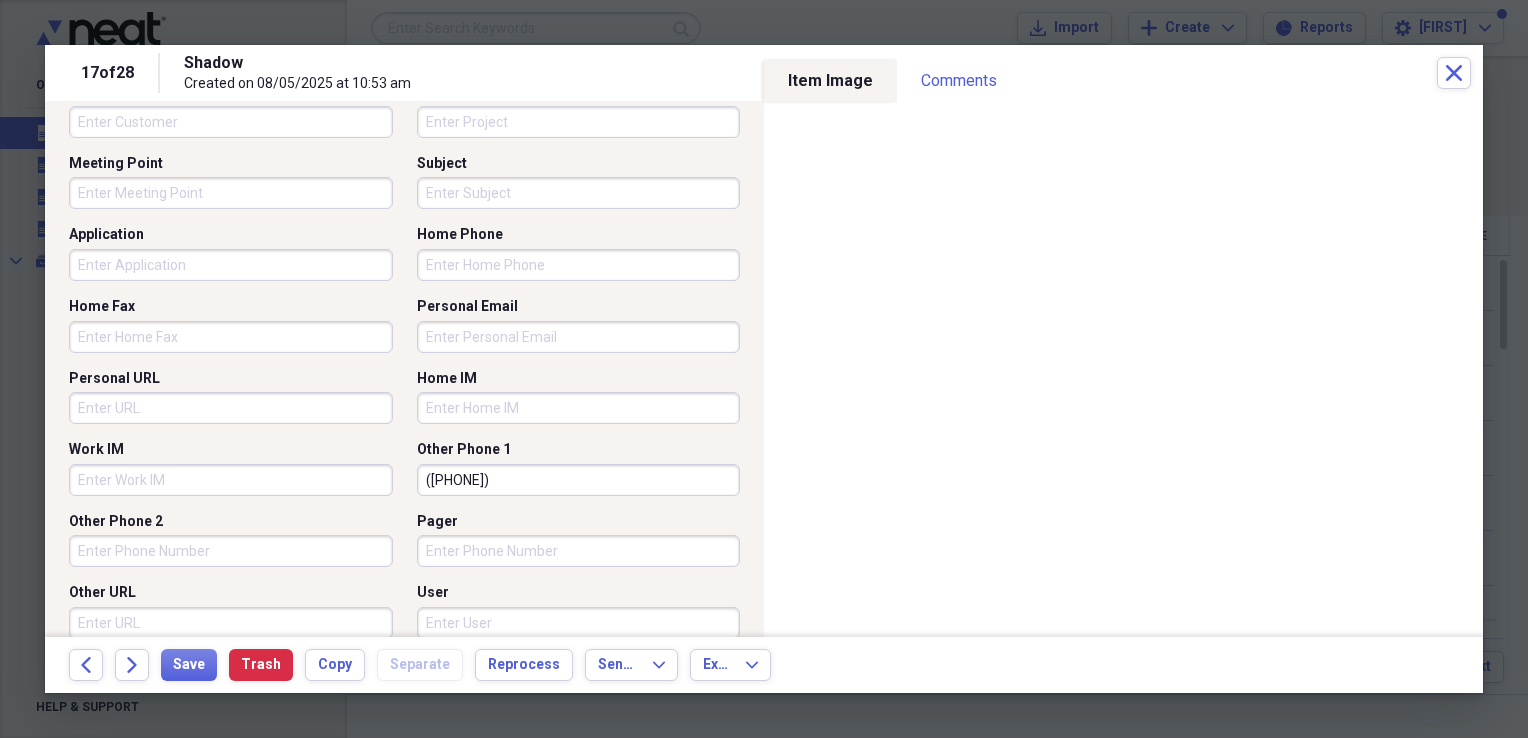 scroll, scrollTop: 1294, scrollLeft: 0, axis: vertical 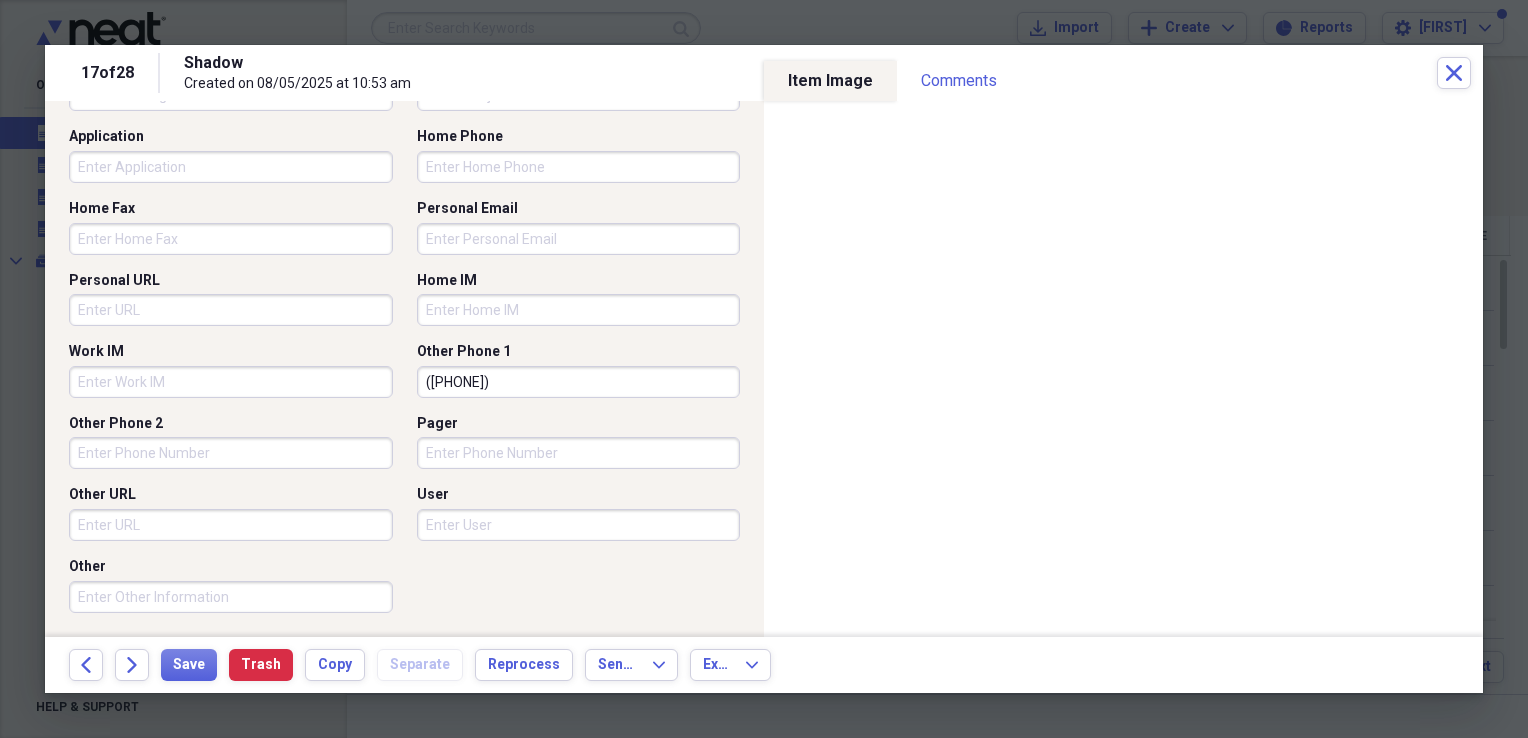 drag, startPoint x: 547, startPoint y: 365, endPoint x: 176, endPoint y: 354, distance: 371.16302 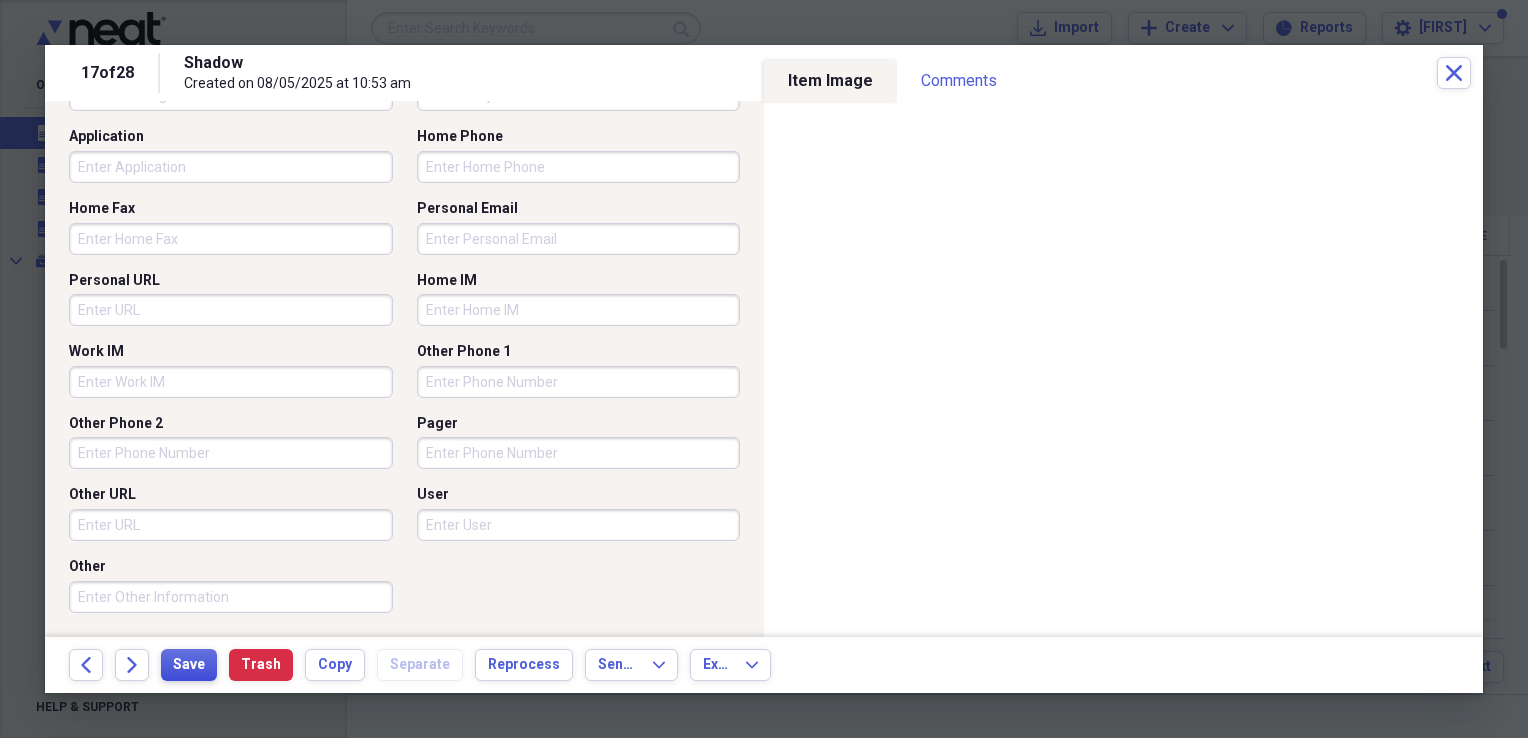 click on "Save" at bounding box center [189, 665] 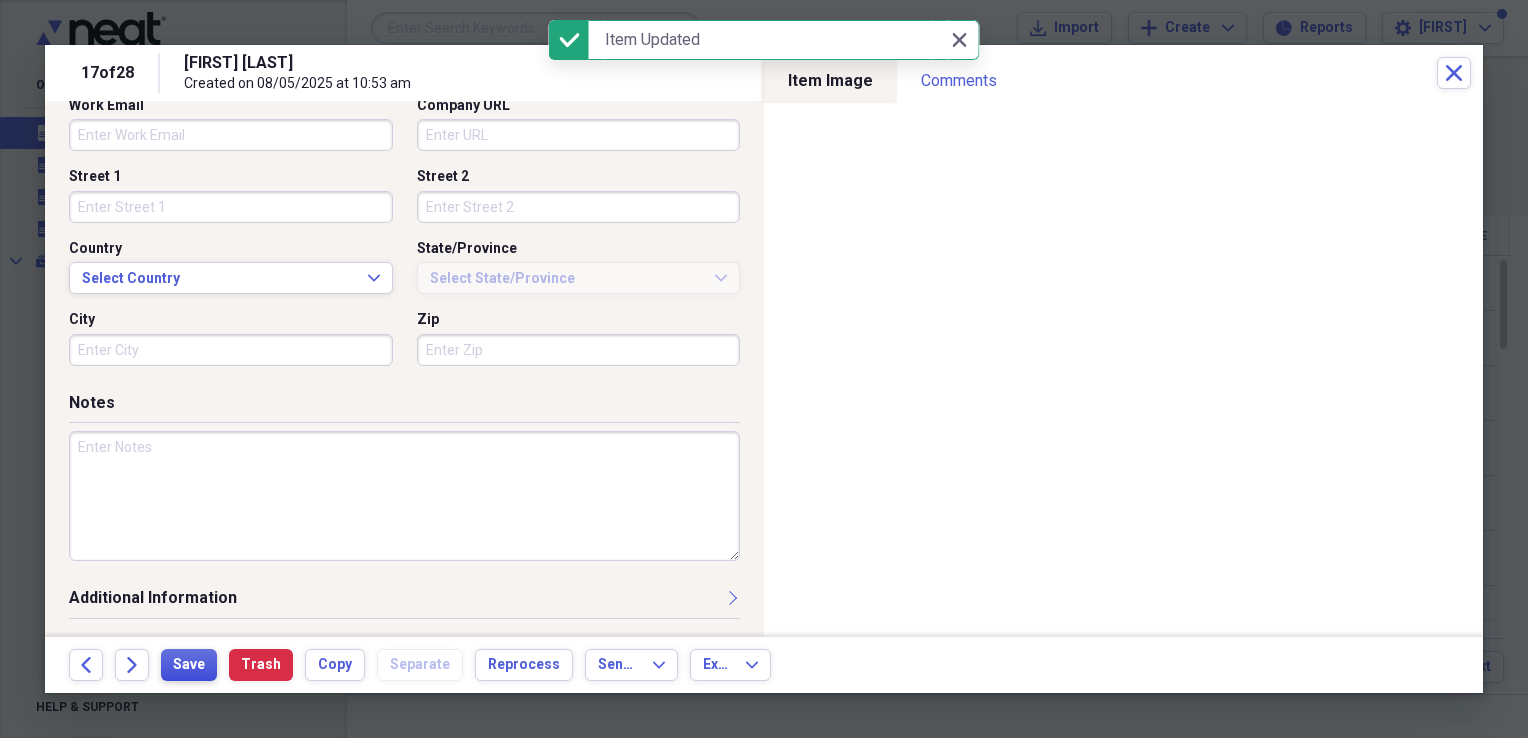 scroll, scrollTop: 578, scrollLeft: 0, axis: vertical 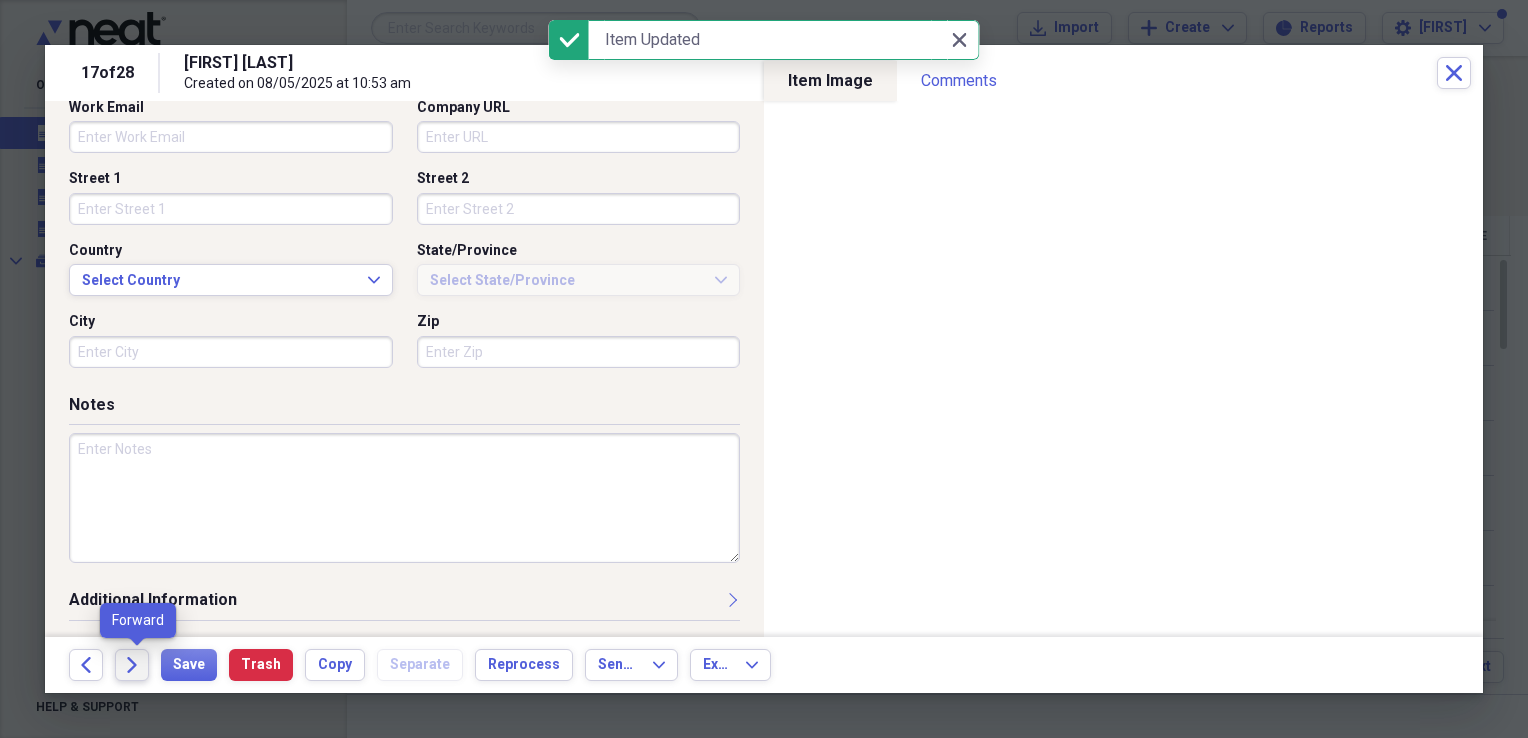 click on "Forward" 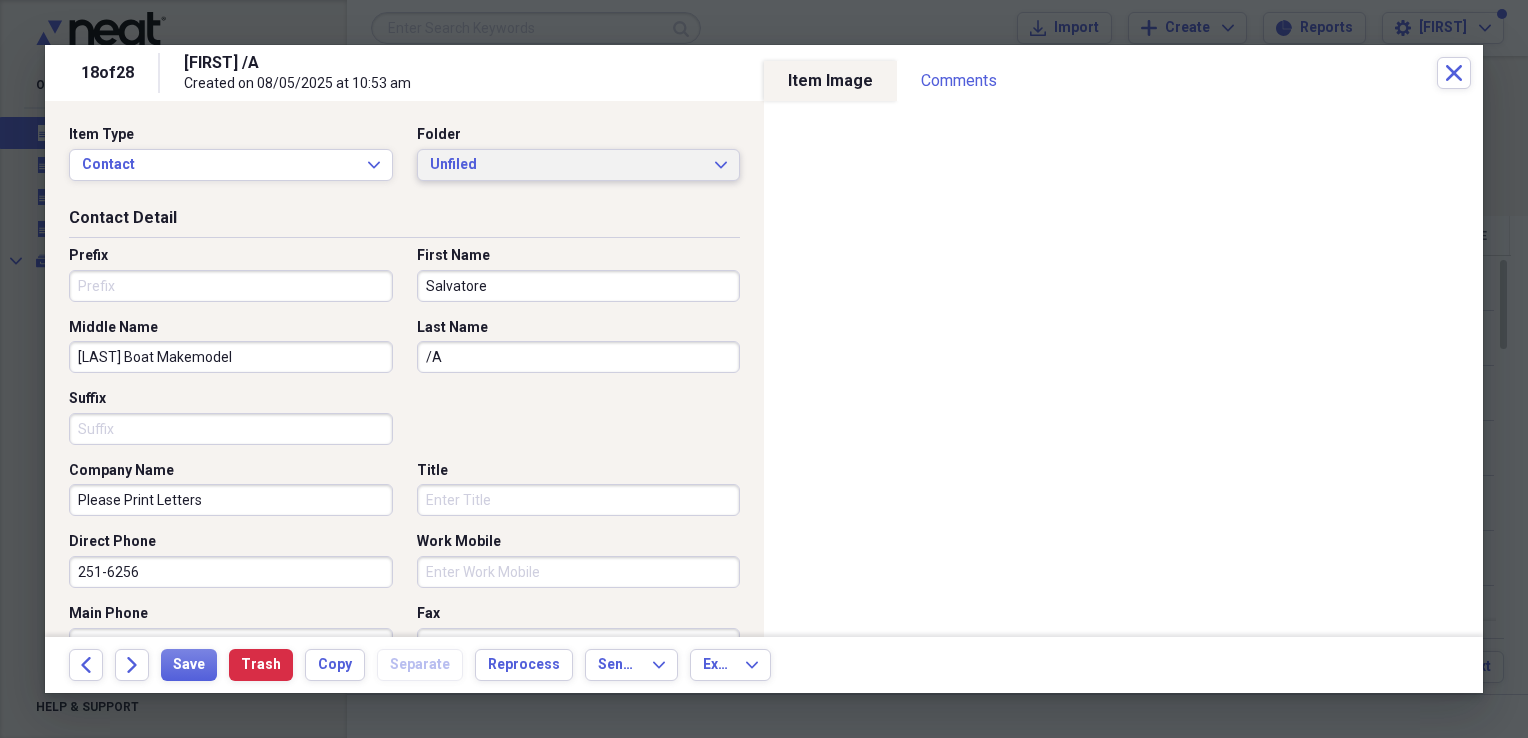 click on "Unfiled" at bounding box center [567, 165] 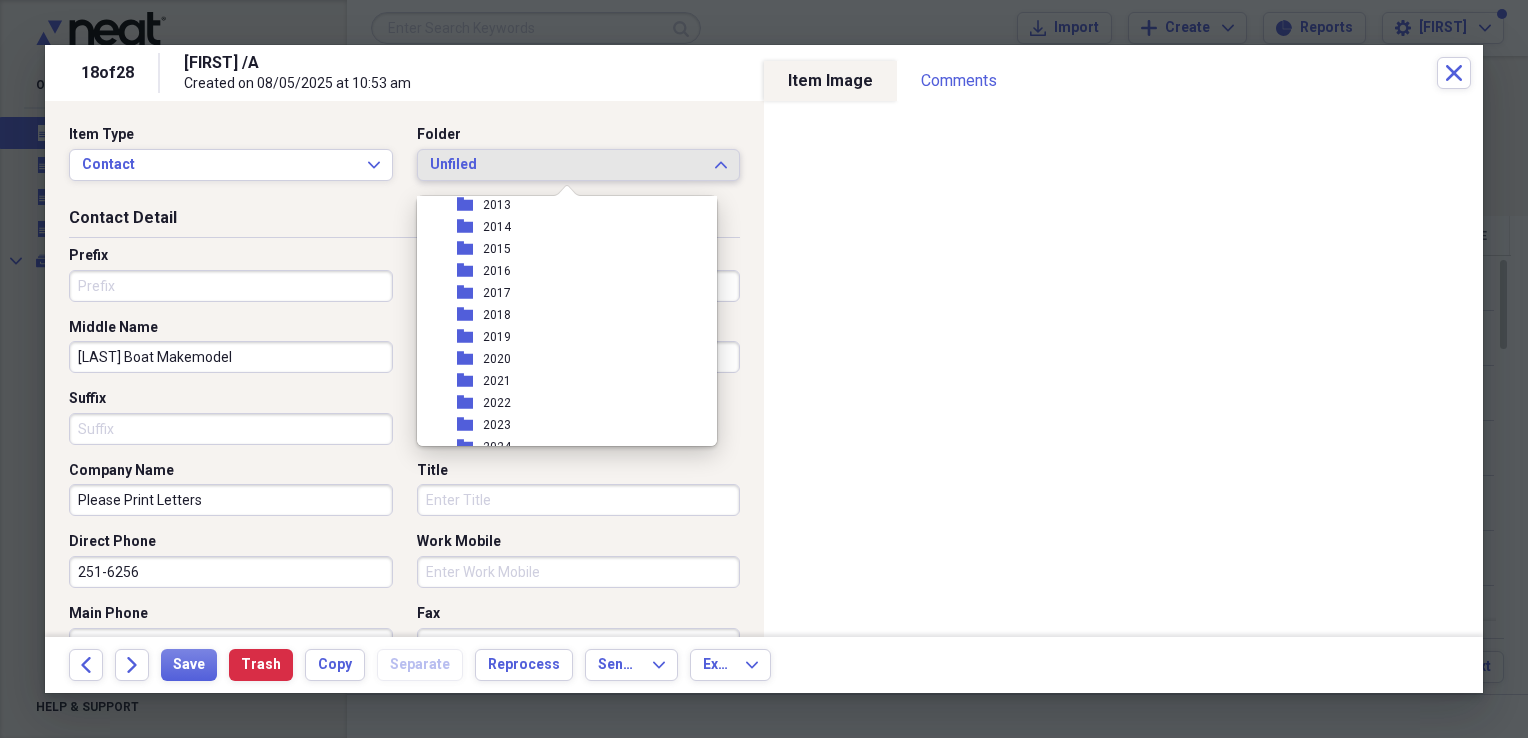 scroll, scrollTop: 200, scrollLeft: 0, axis: vertical 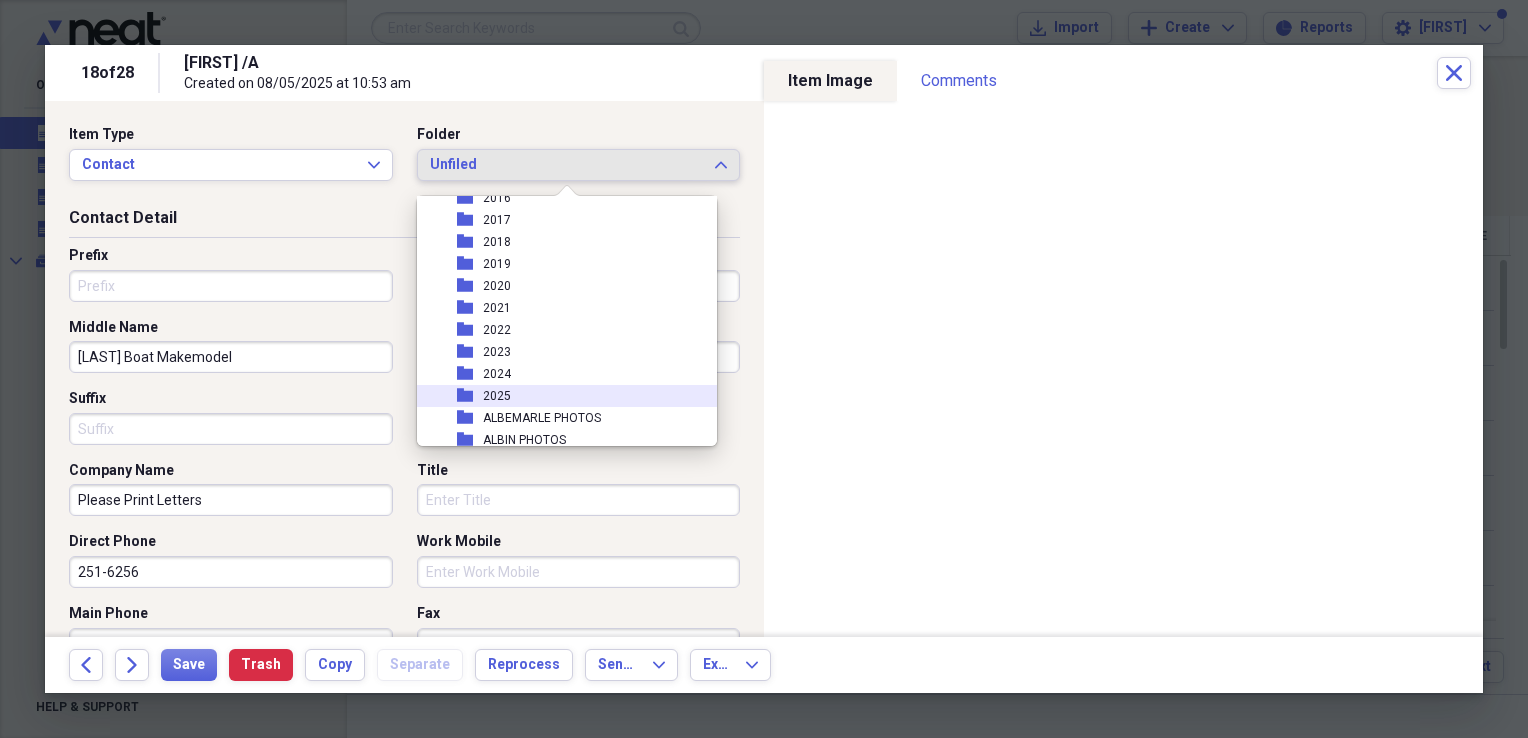 click on "folder 2025" at bounding box center [559, 396] 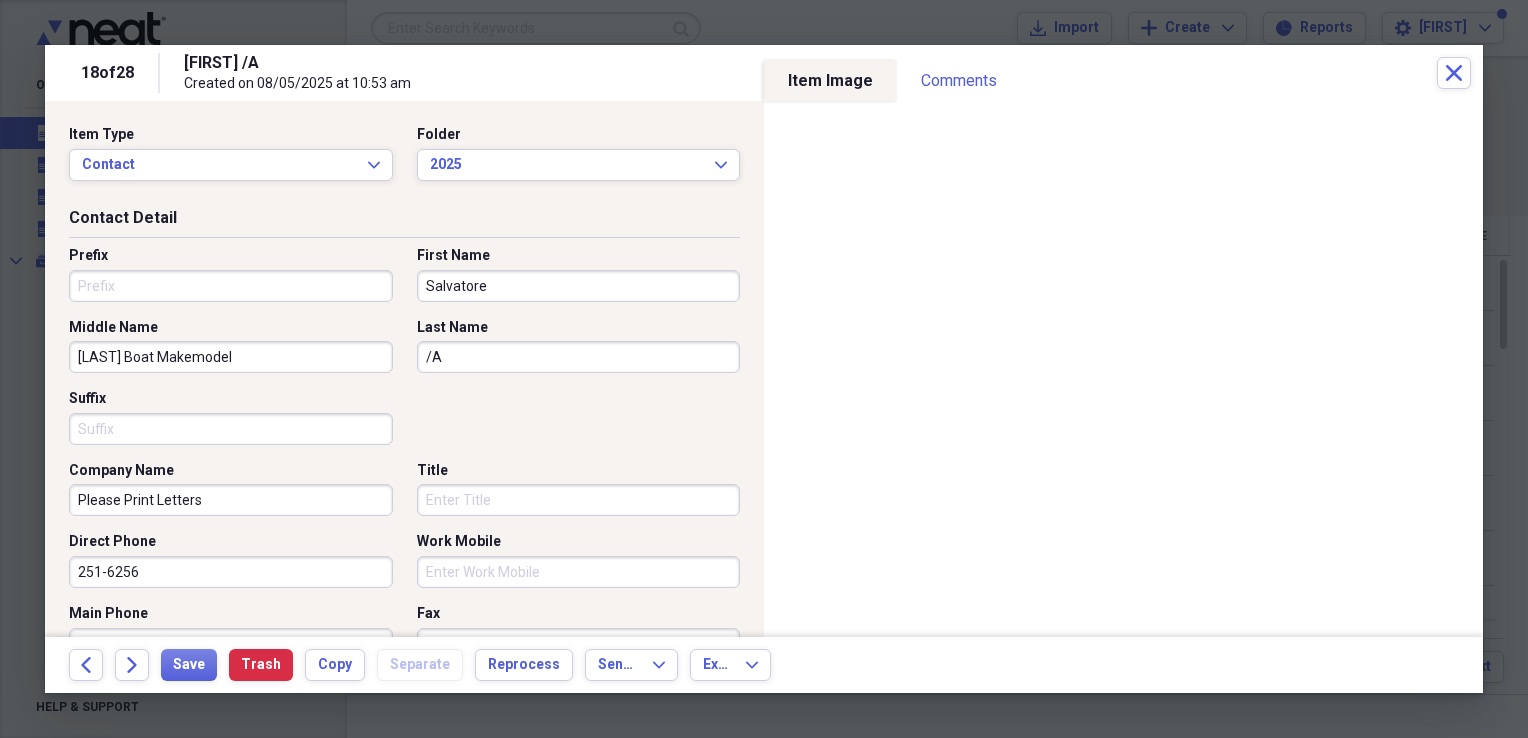 click on "Salvatore" at bounding box center [579, 286] 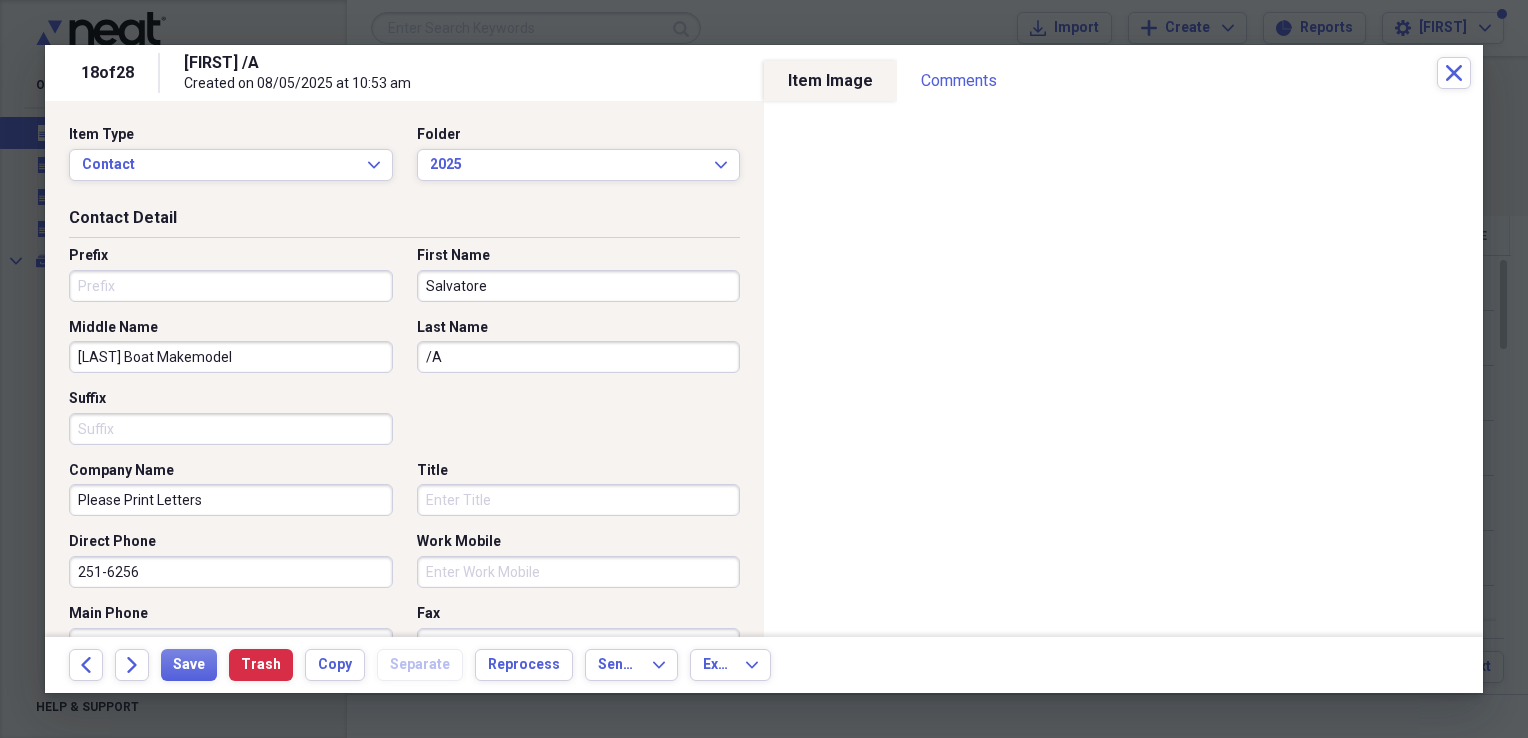 click on "Salvatore" at bounding box center [579, 286] 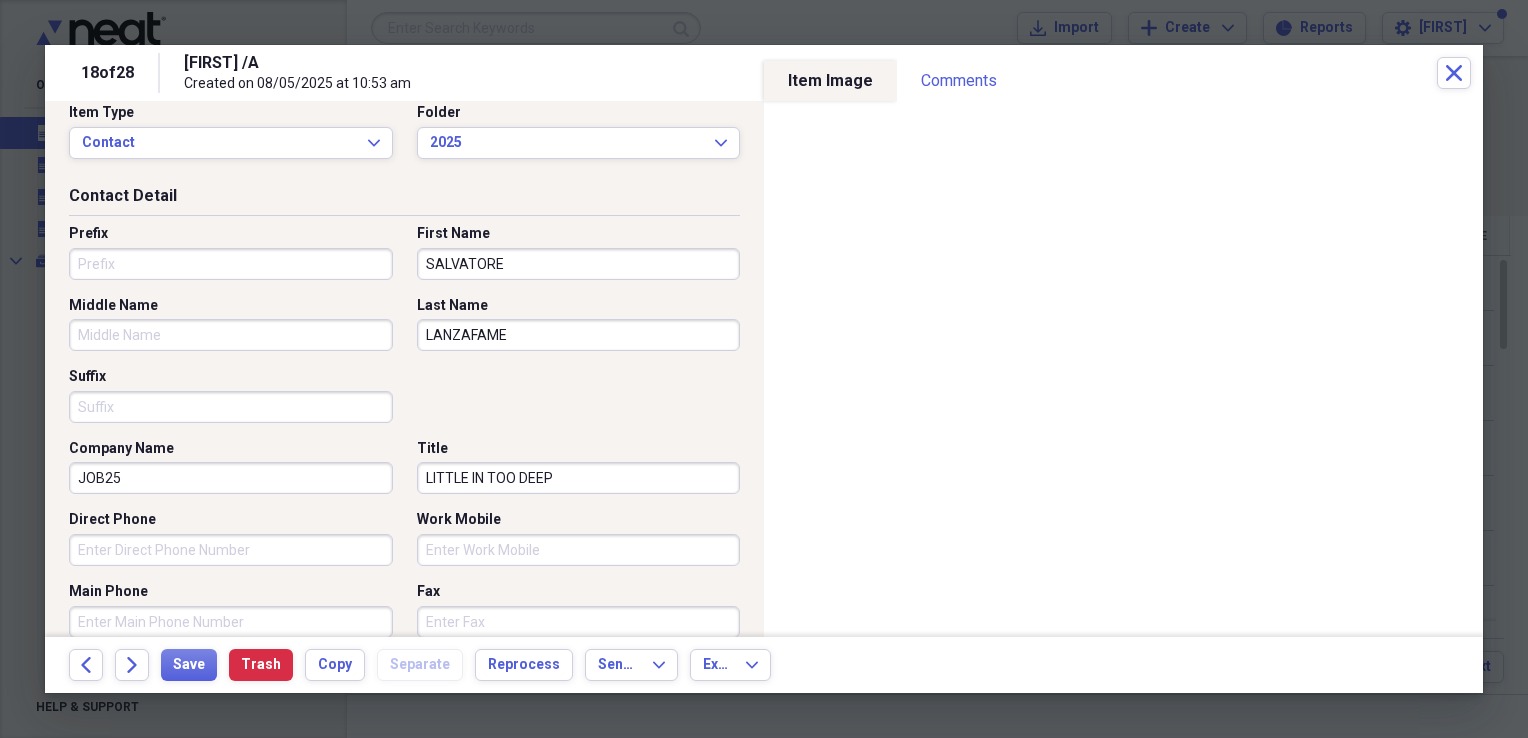 scroll, scrollTop: 345, scrollLeft: 0, axis: vertical 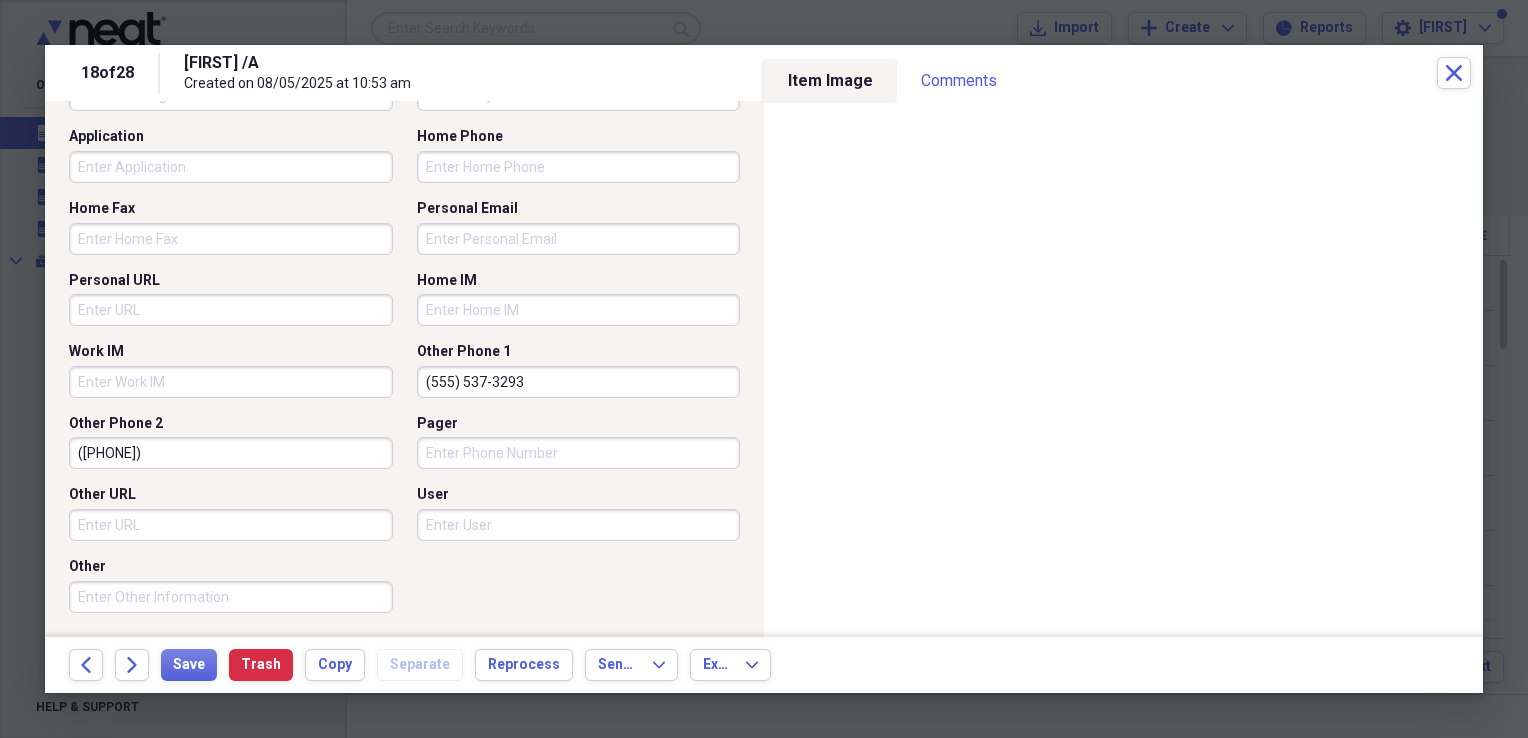 drag, startPoint x: 542, startPoint y: 374, endPoint x: 182, endPoint y: 366, distance: 360.08887 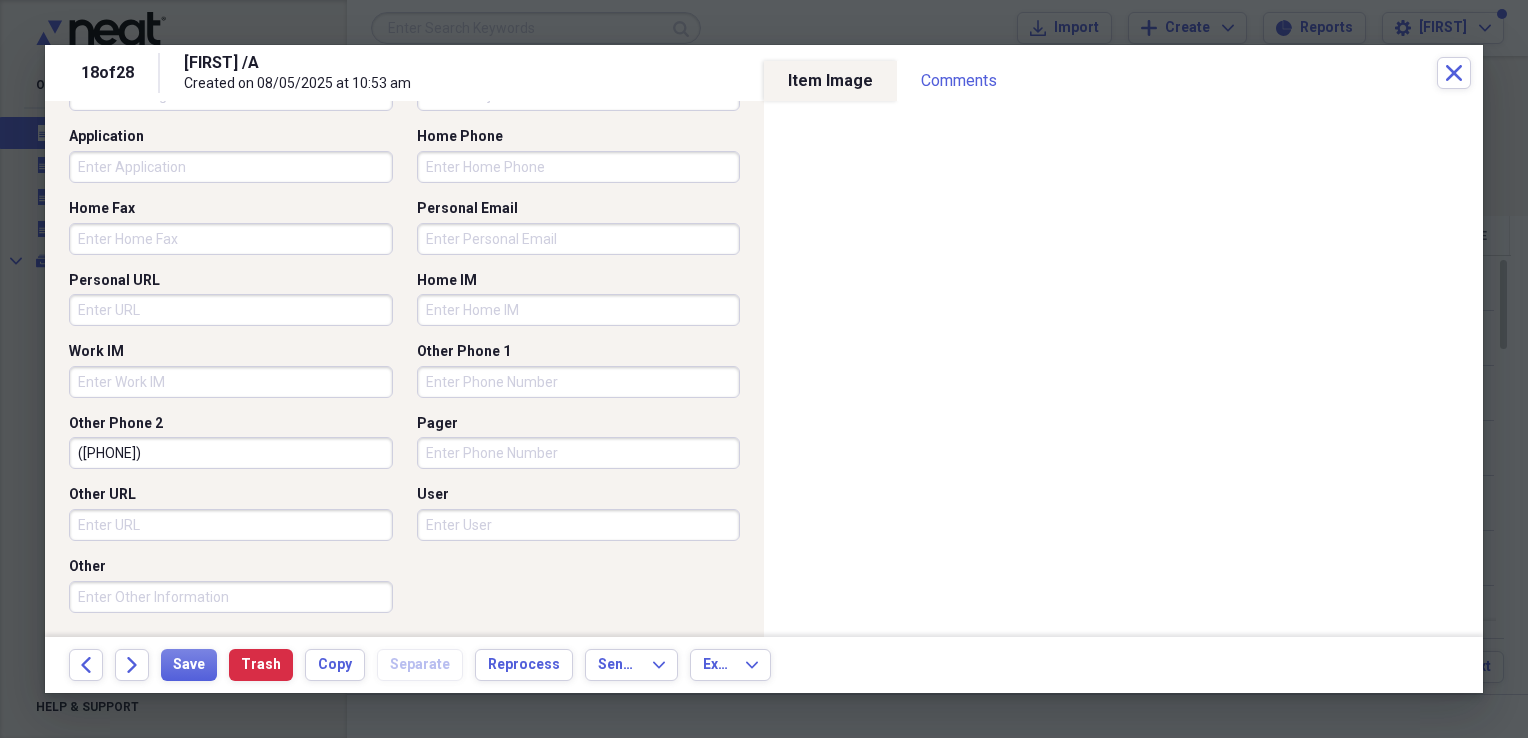drag, startPoint x: 185, startPoint y: 445, endPoint x: -4, endPoint y: 438, distance: 189.12958 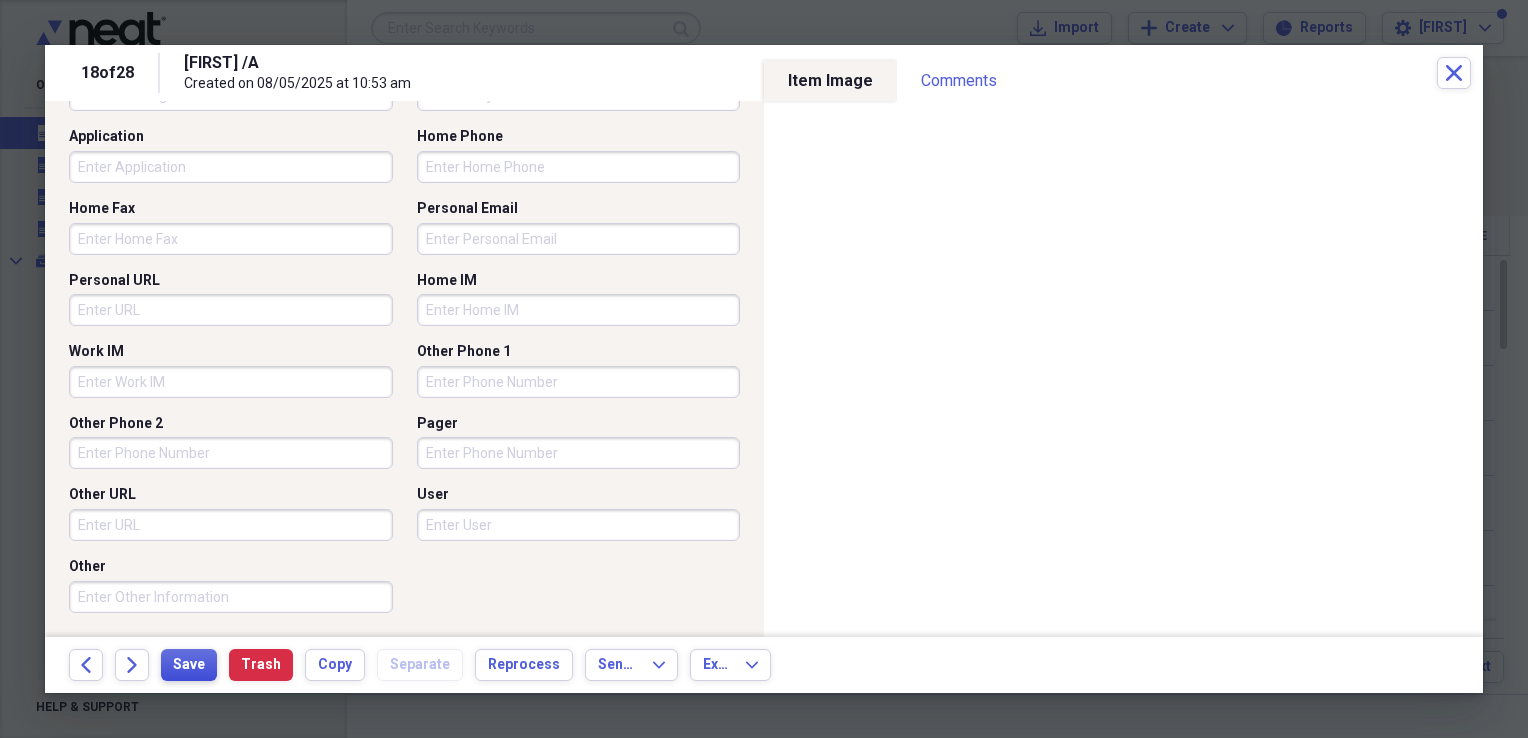 click on "Save" at bounding box center (189, 665) 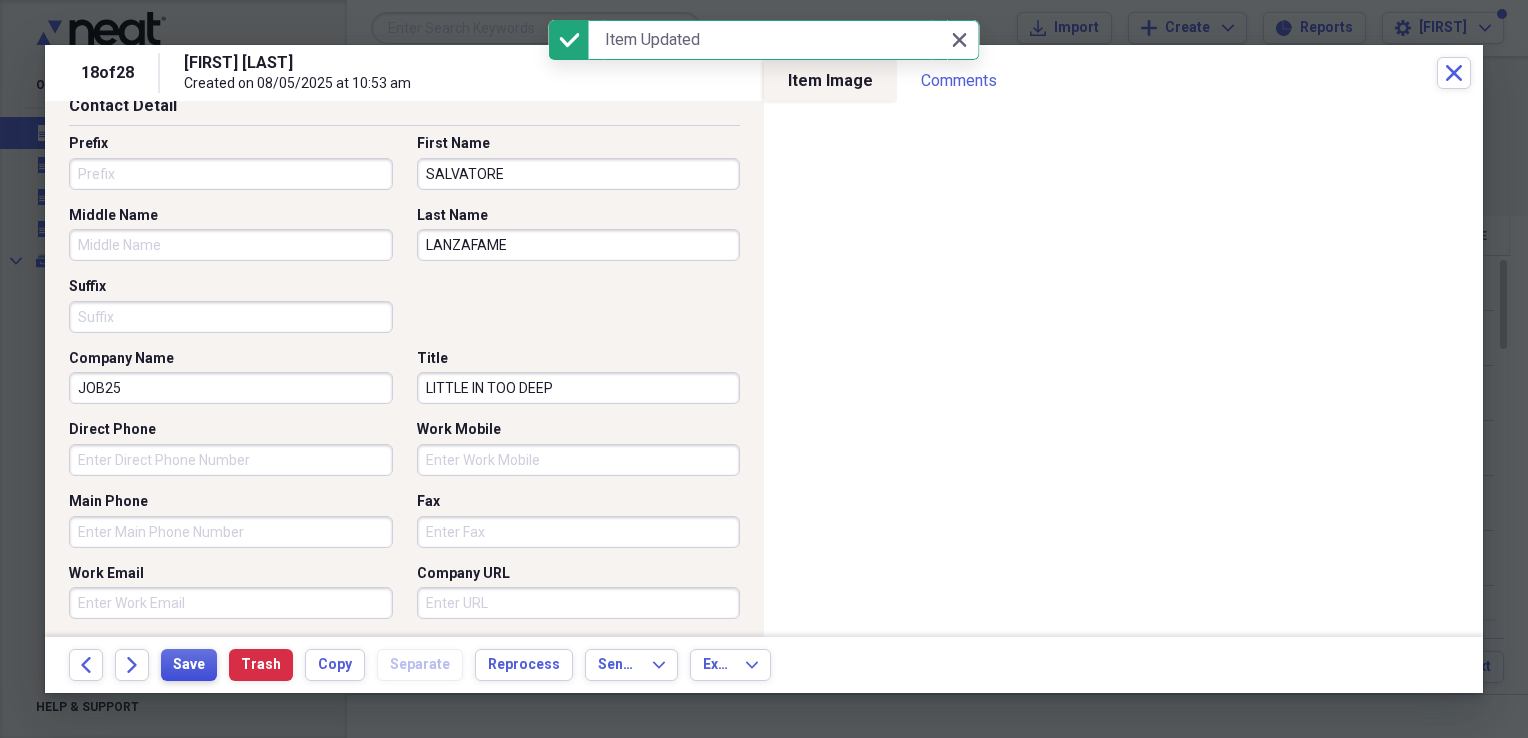 scroll, scrollTop: 0, scrollLeft: 0, axis: both 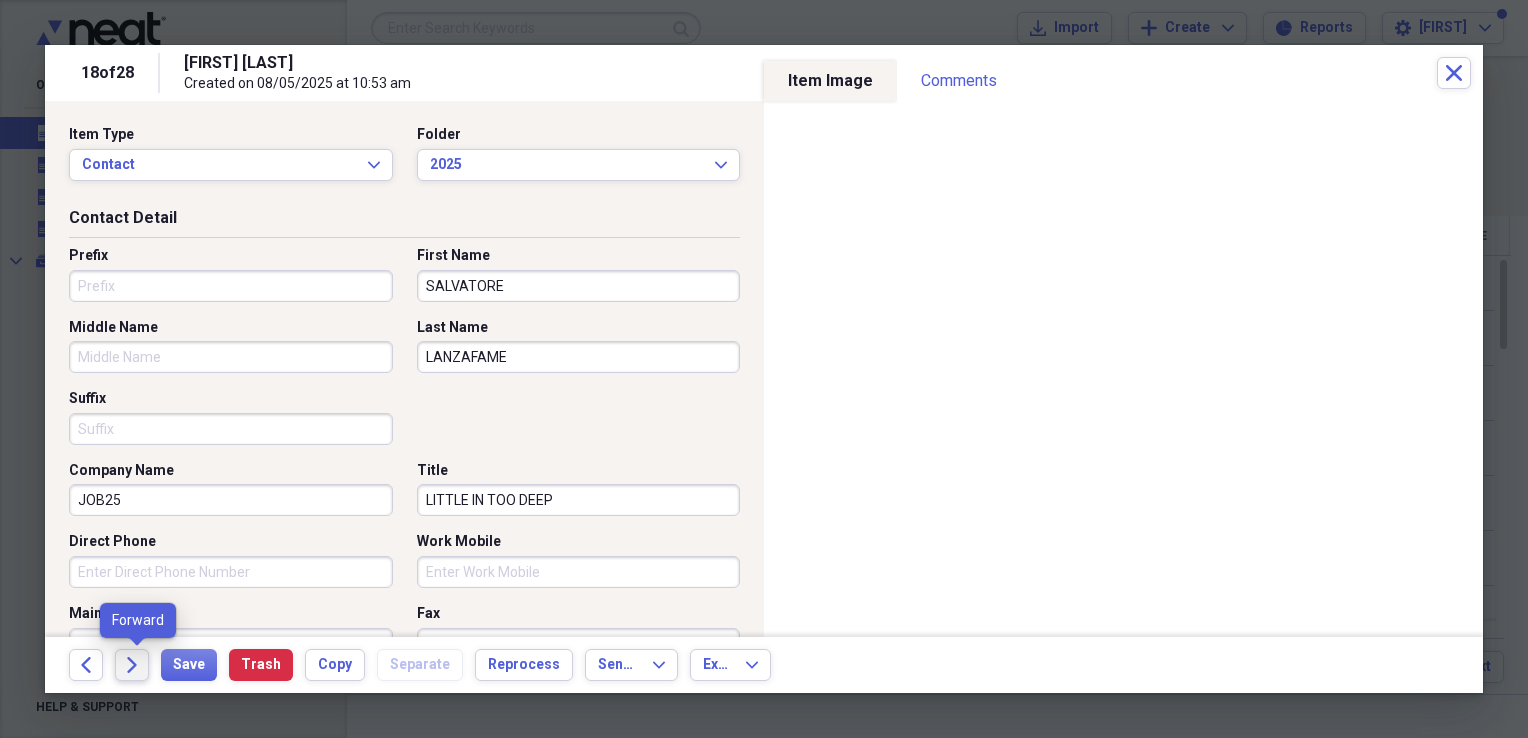 click on "Forward" 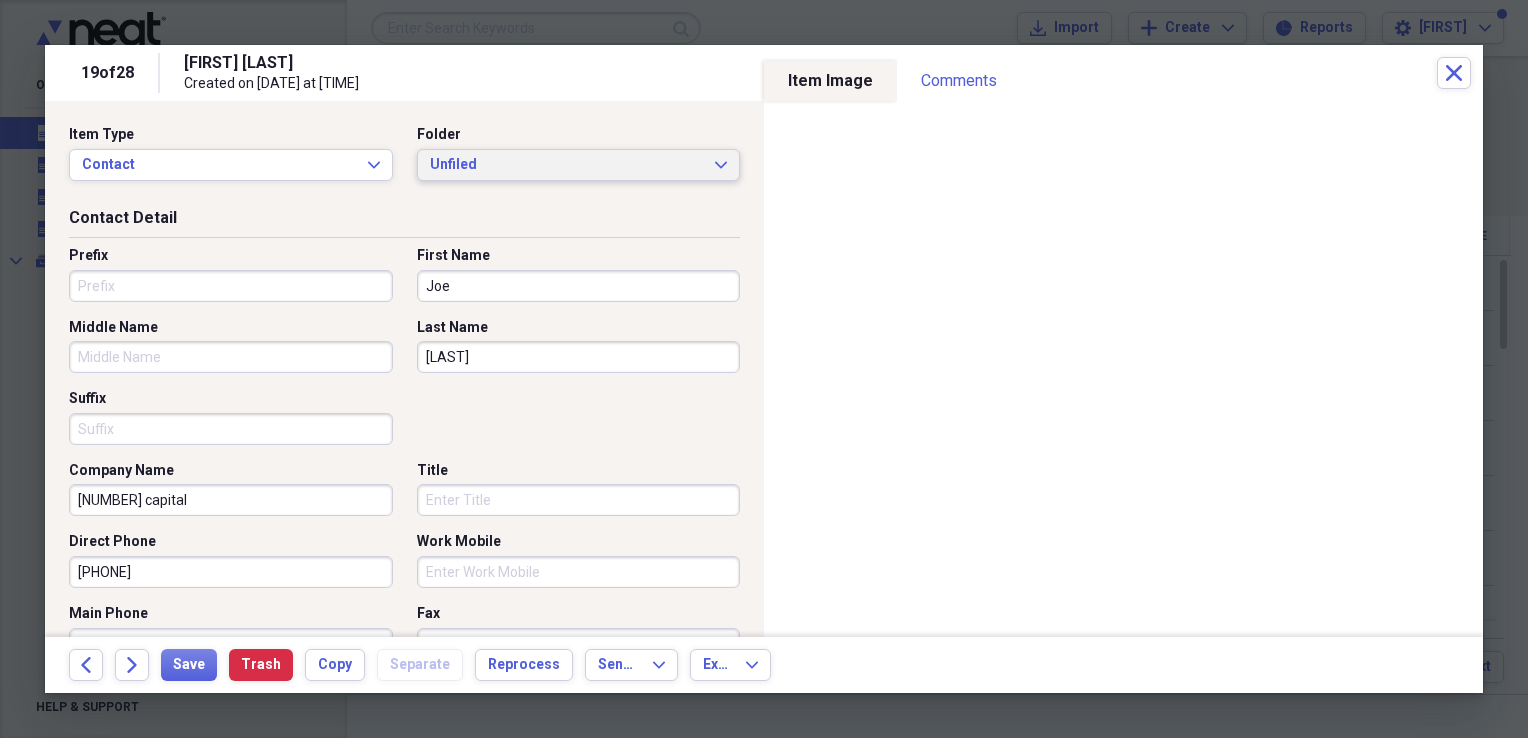 click on "Unfiled" at bounding box center [567, 165] 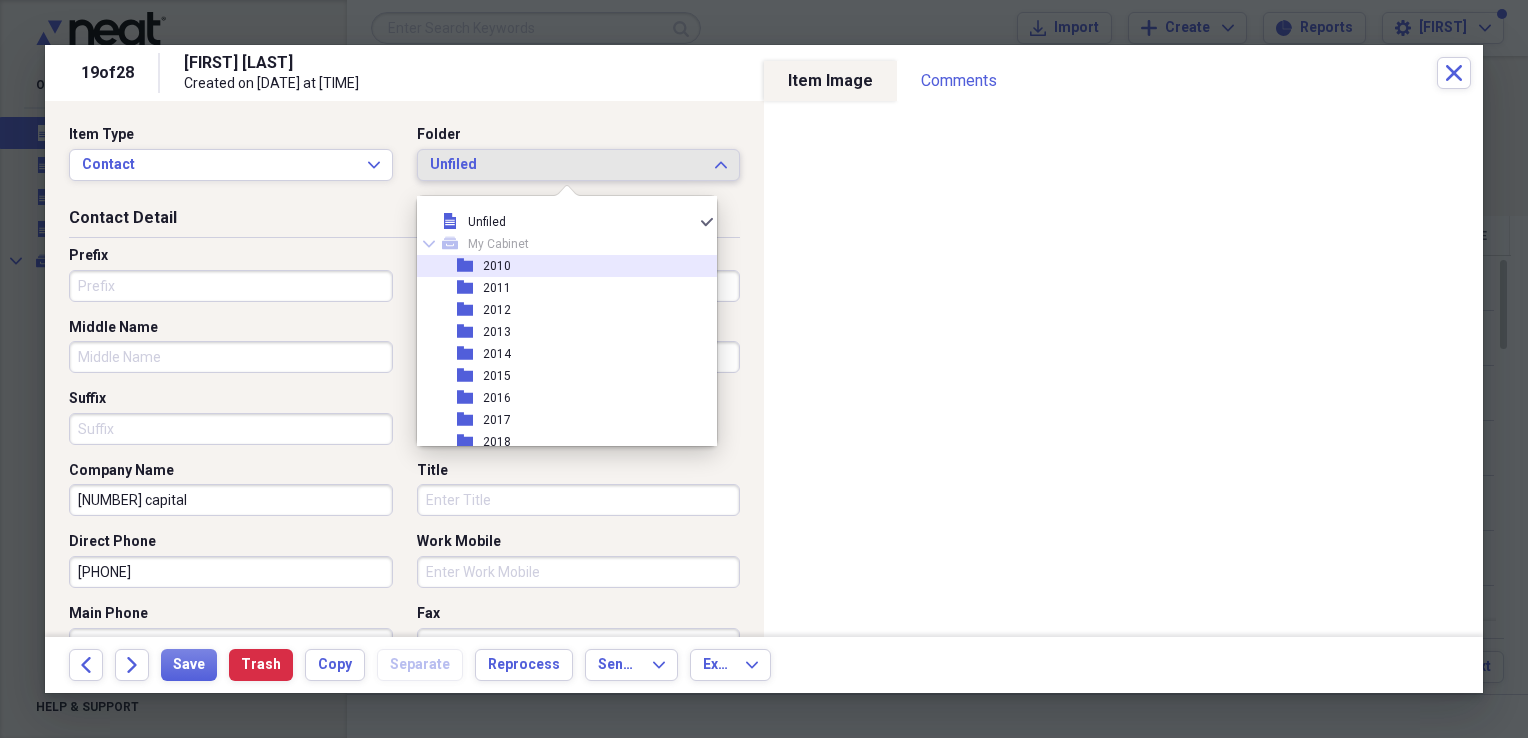 scroll, scrollTop: 200, scrollLeft: 0, axis: vertical 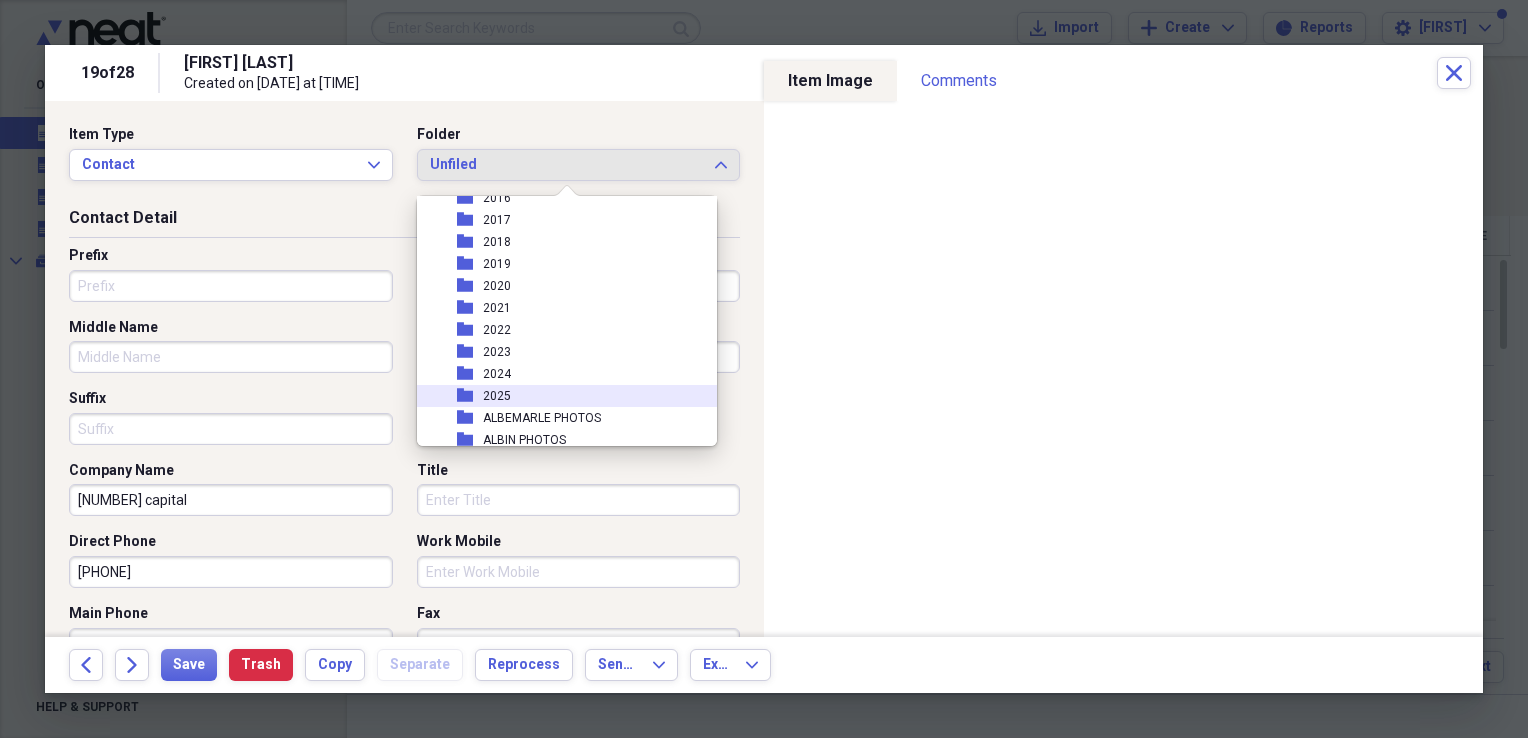 click on "2025" at bounding box center (497, 396) 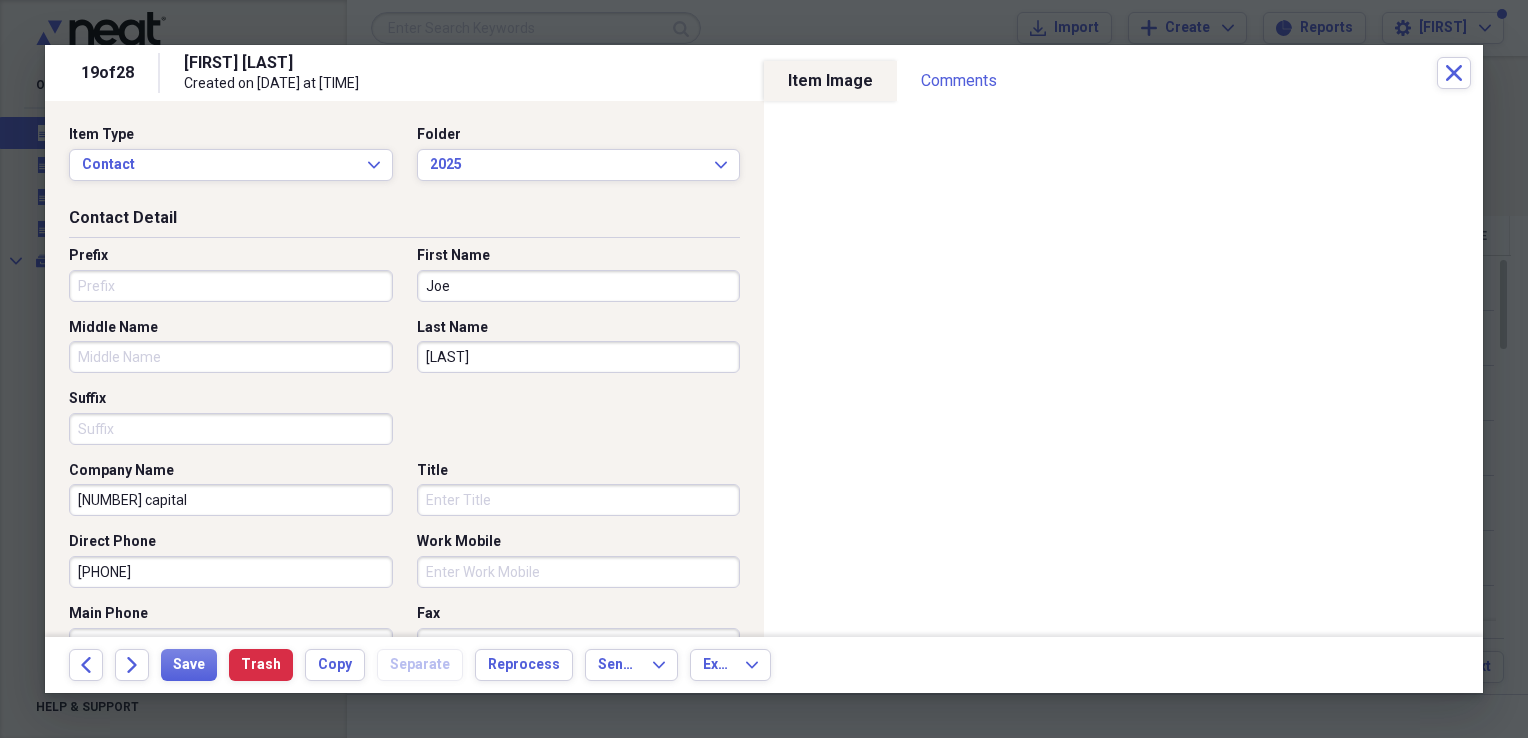 click on "Joe" at bounding box center [579, 286] 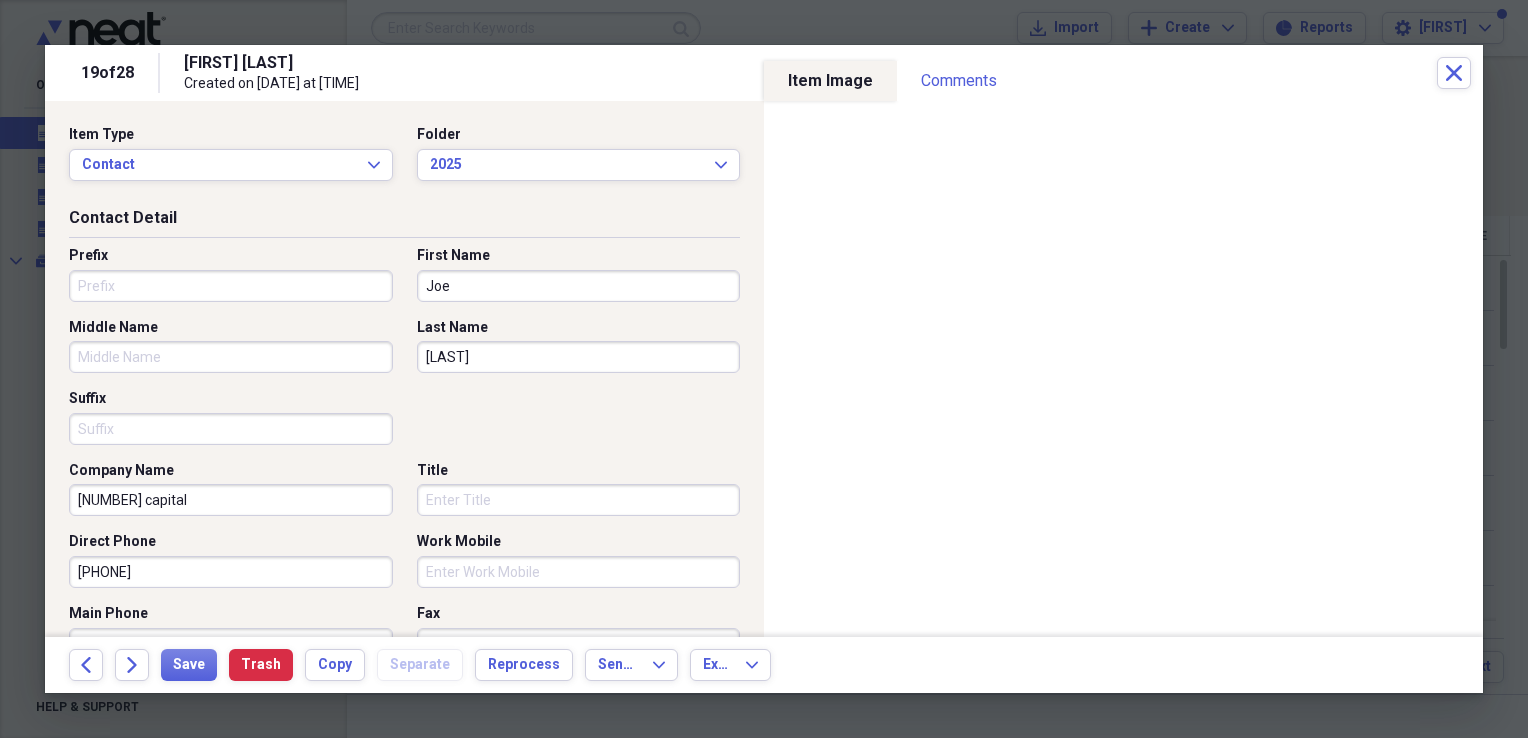 click on "Joe" at bounding box center [579, 286] 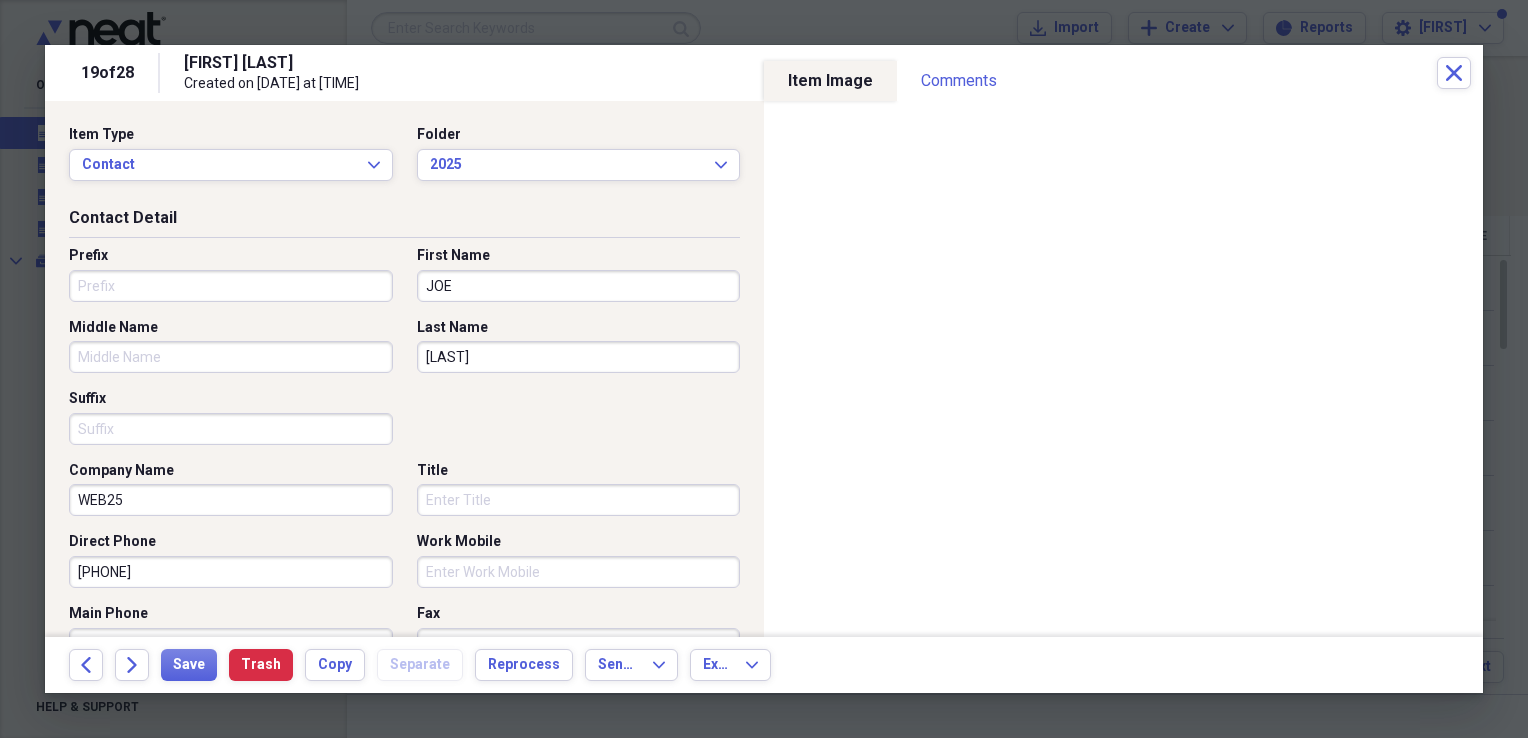 click on "Title" at bounding box center (579, 500) 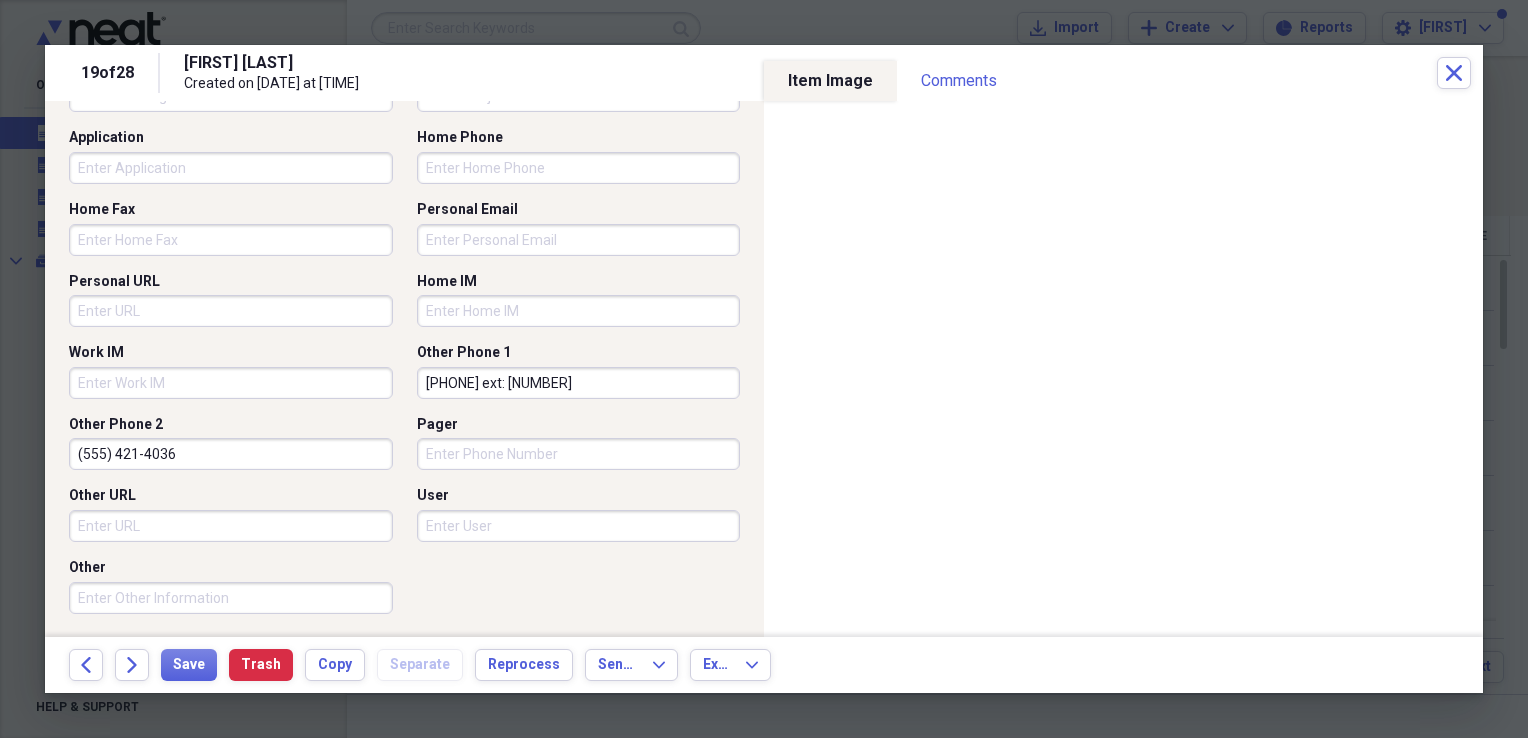 scroll, scrollTop: 1294, scrollLeft: 0, axis: vertical 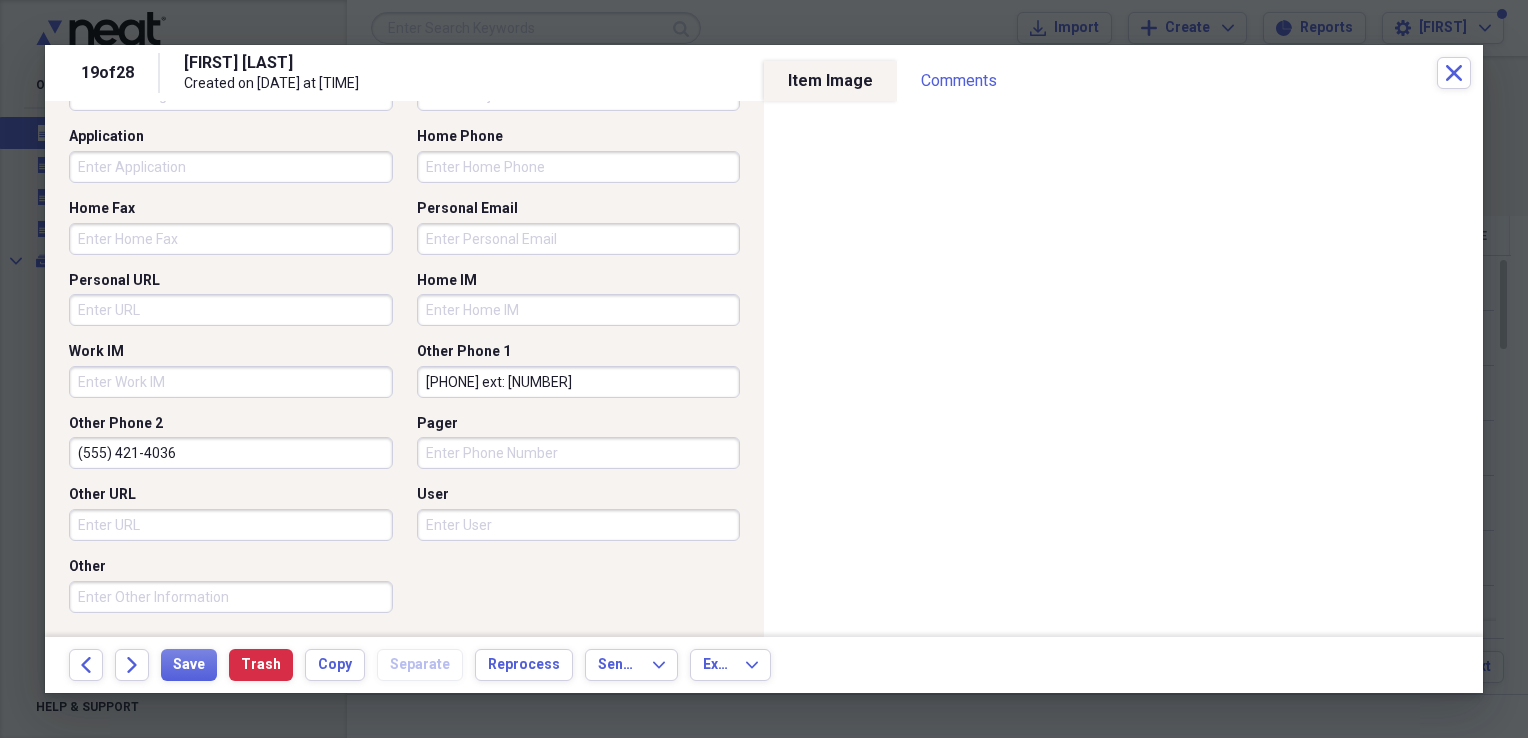drag, startPoint x: 553, startPoint y: 377, endPoint x: 287, endPoint y: 372, distance: 266.047 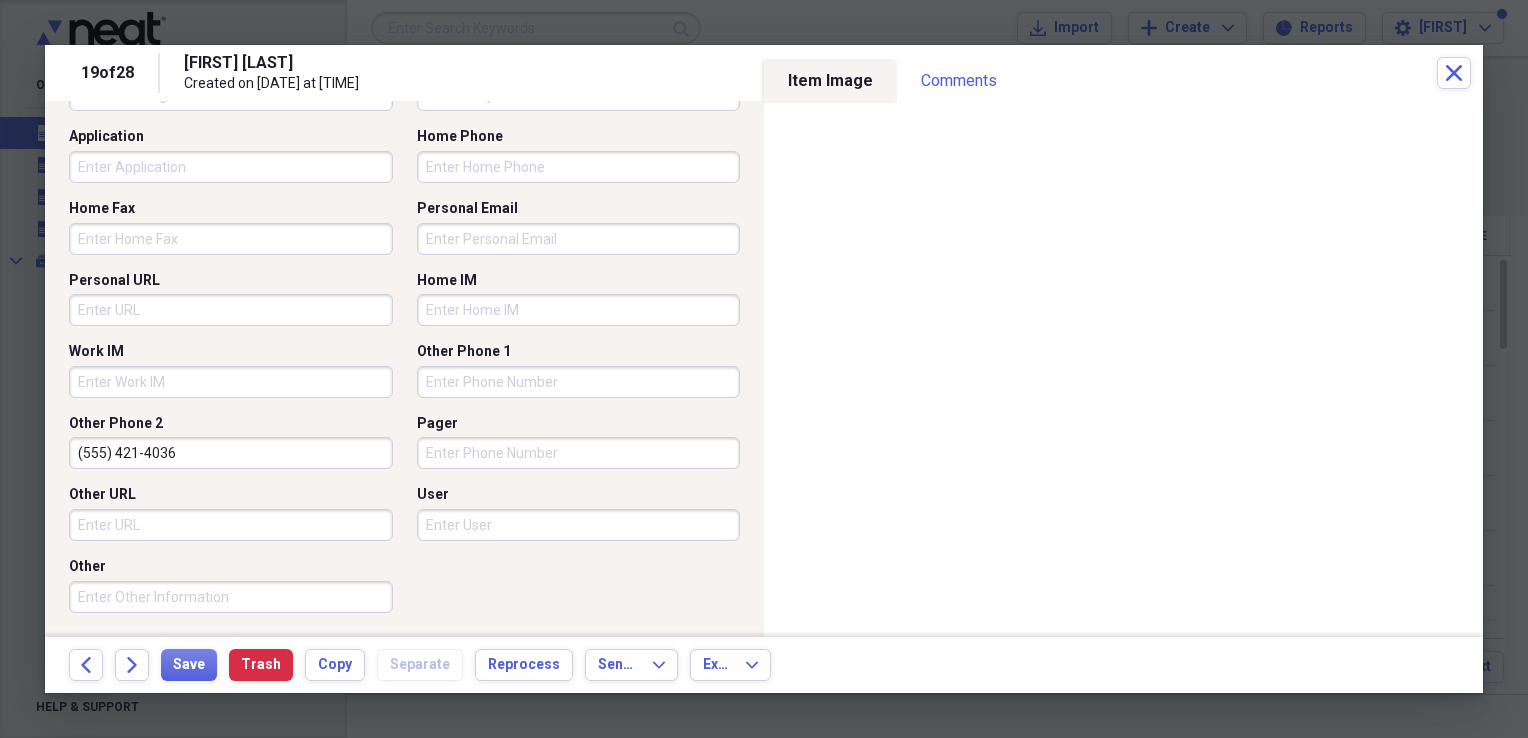 drag, startPoint x: 270, startPoint y: 460, endPoint x: -4, endPoint y: 434, distance: 275.2308 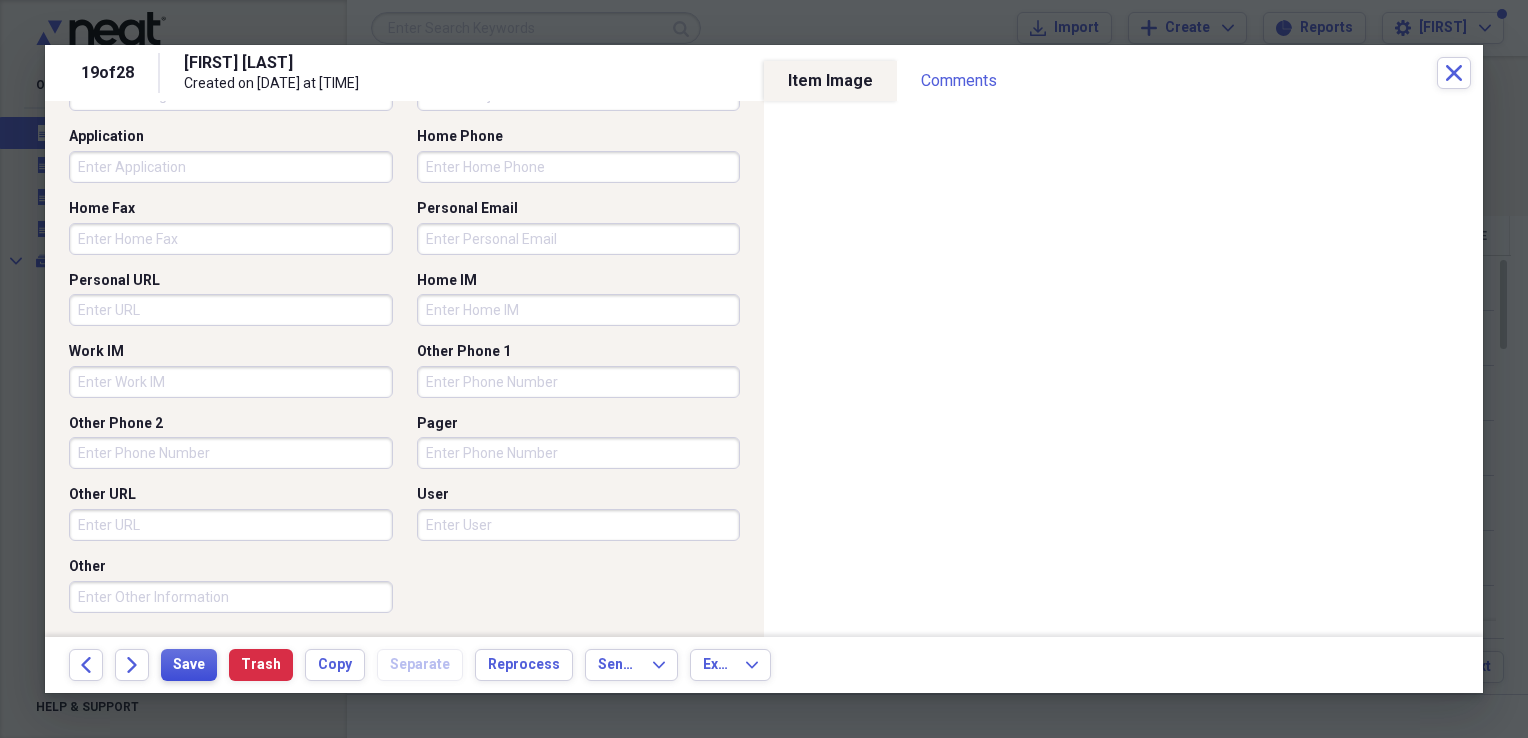 click on "Save" at bounding box center [189, 665] 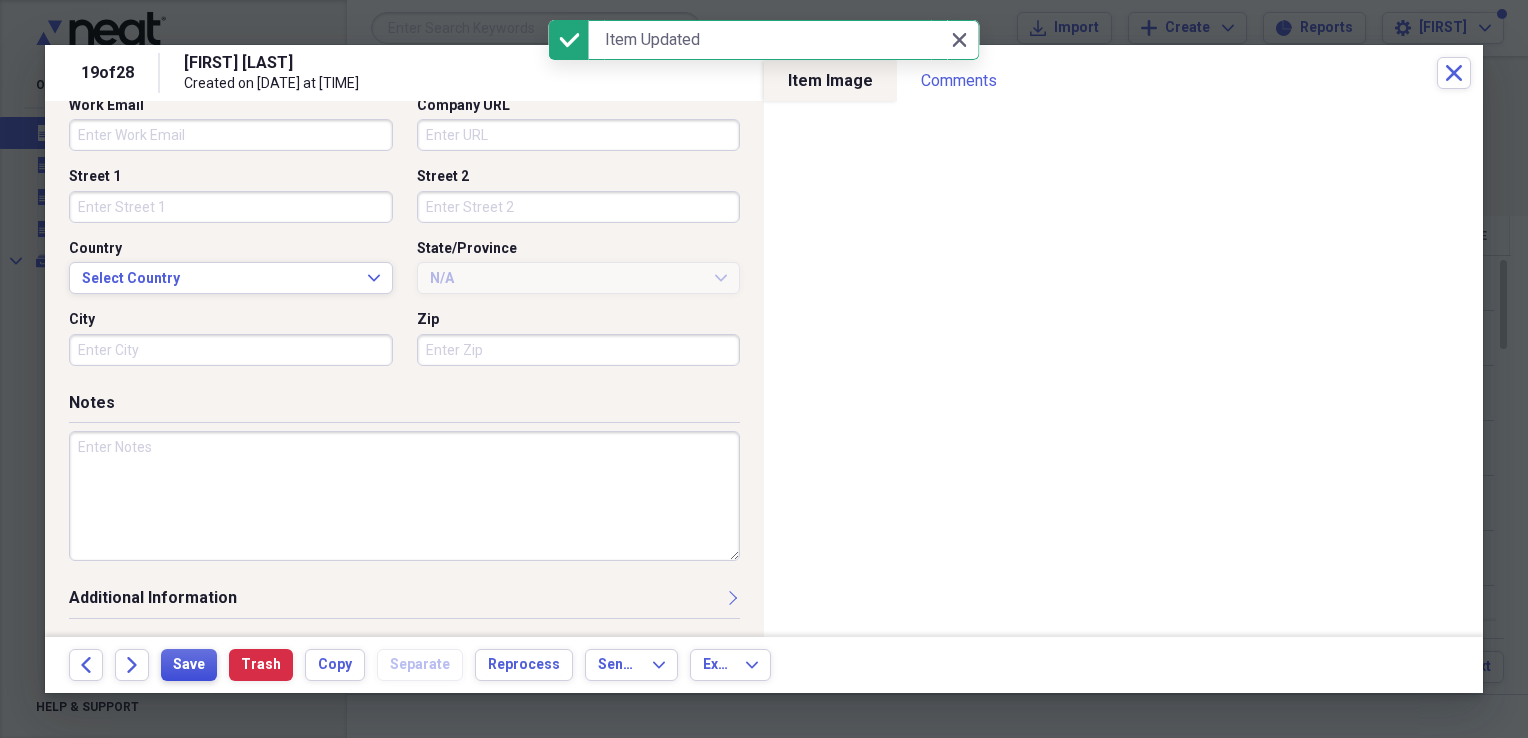 scroll, scrollTop: 578, scrollLeft: 0, axis: vertical 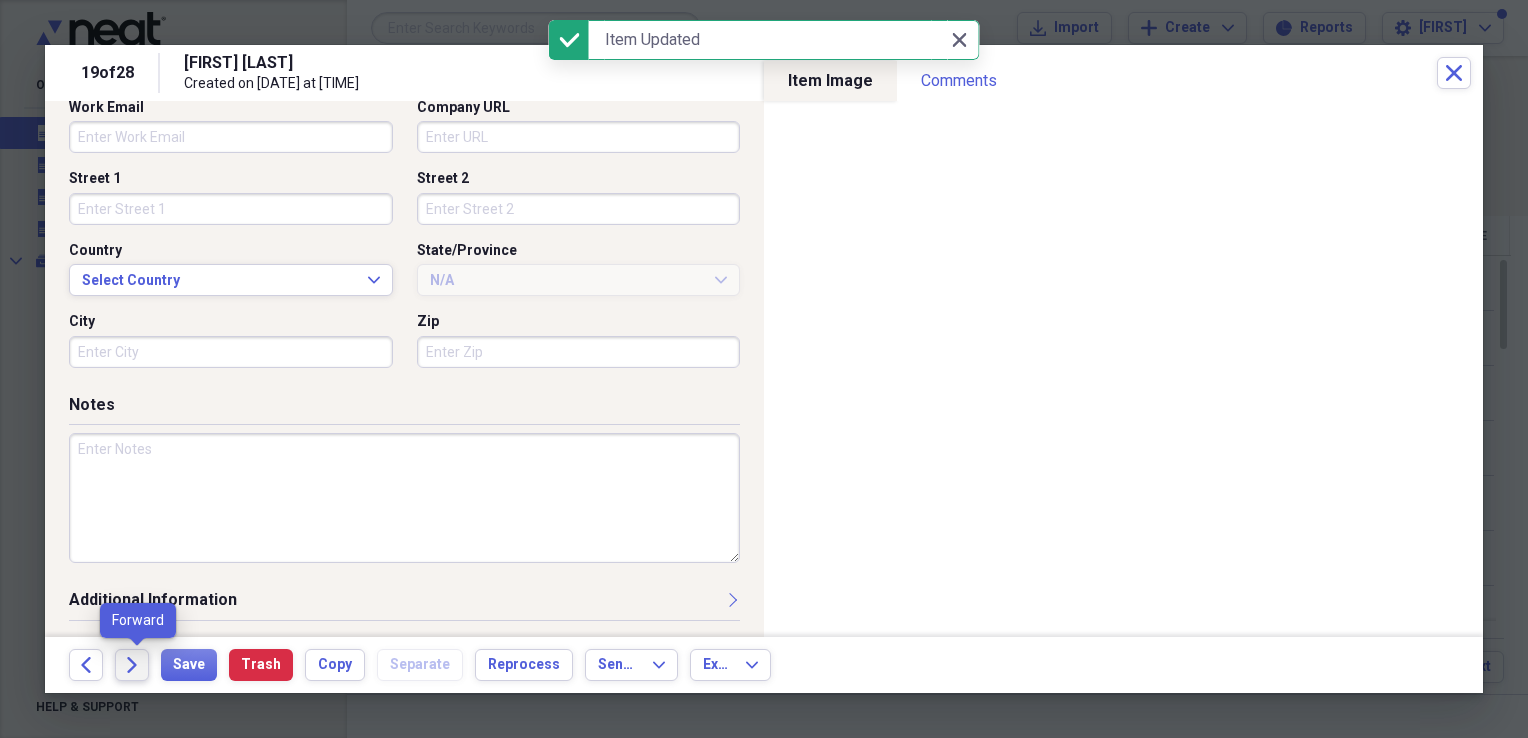 click 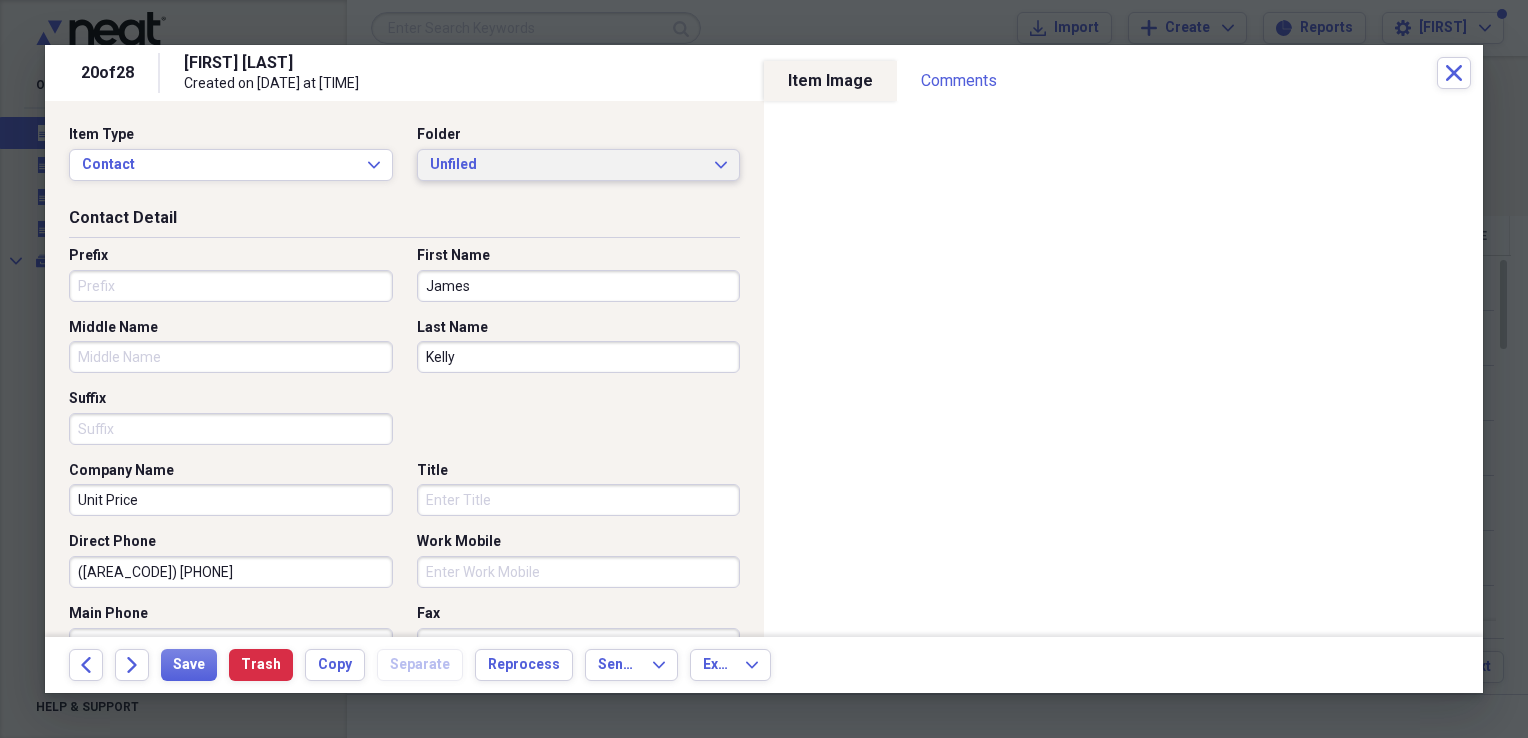 click on "Unfiled" at bounding box center (567, 165) 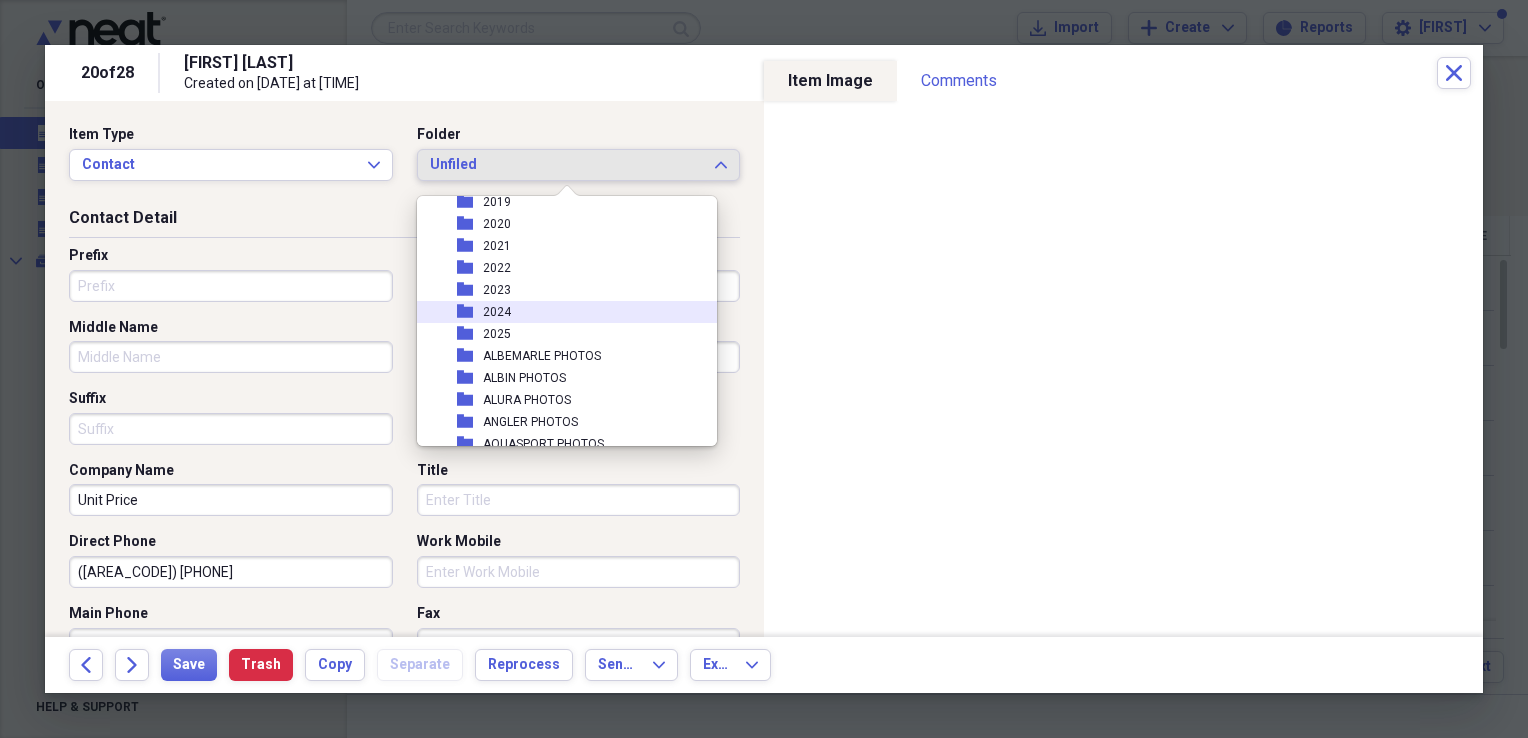 scroll, scrollTop: 300, scrollLeft: 0, axis: vertical 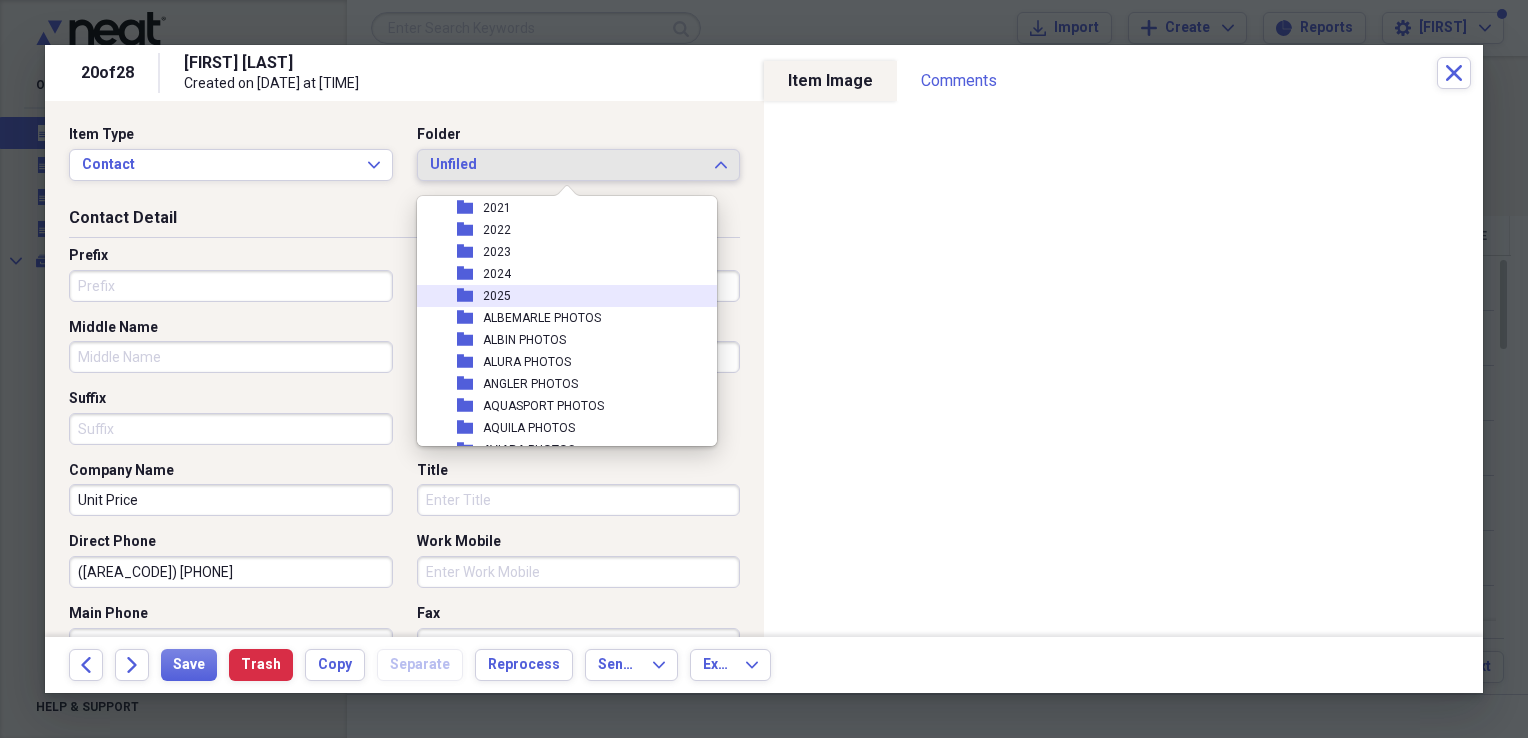 click on "folder 2025" at bounding box center [559, 296] 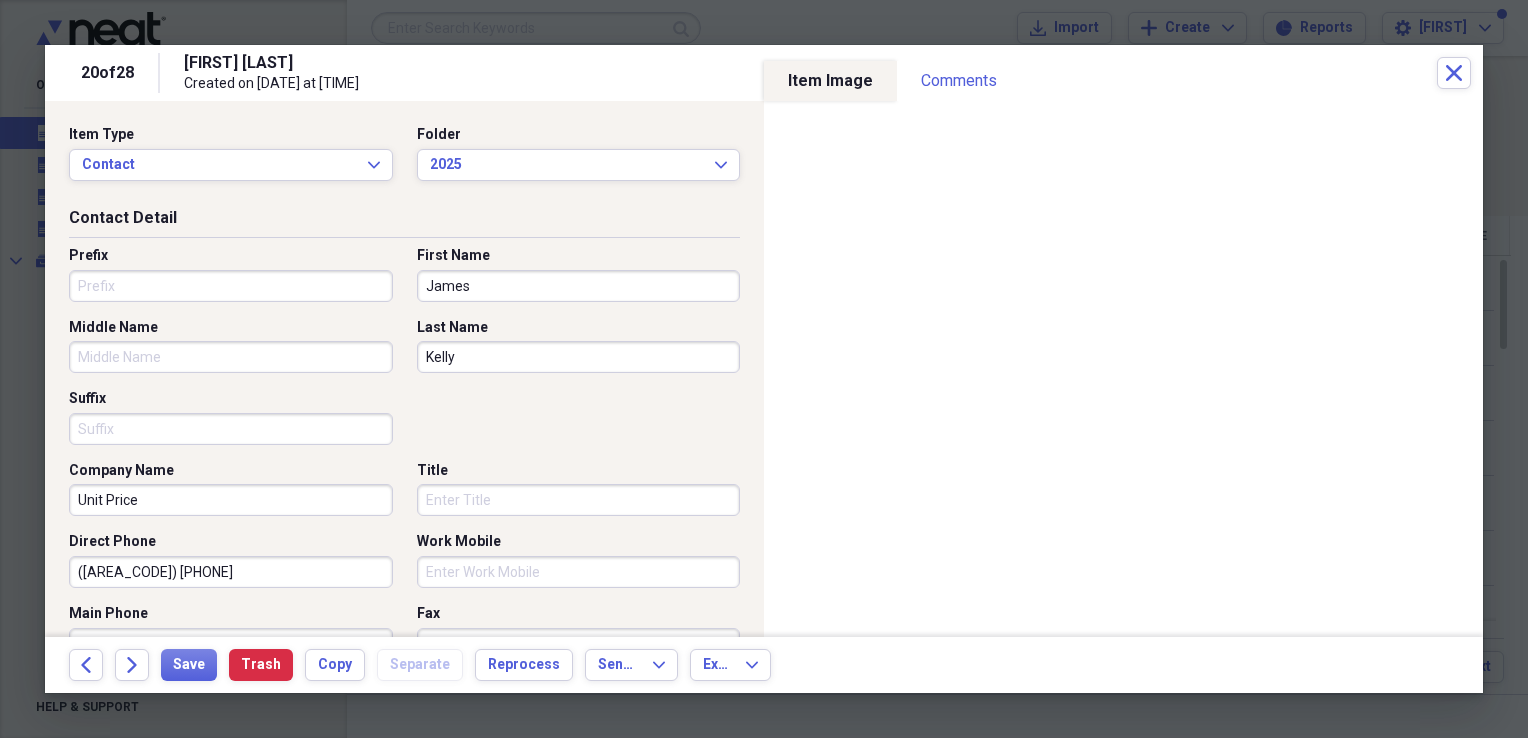 click on "James" at bounding box center (579, 286) 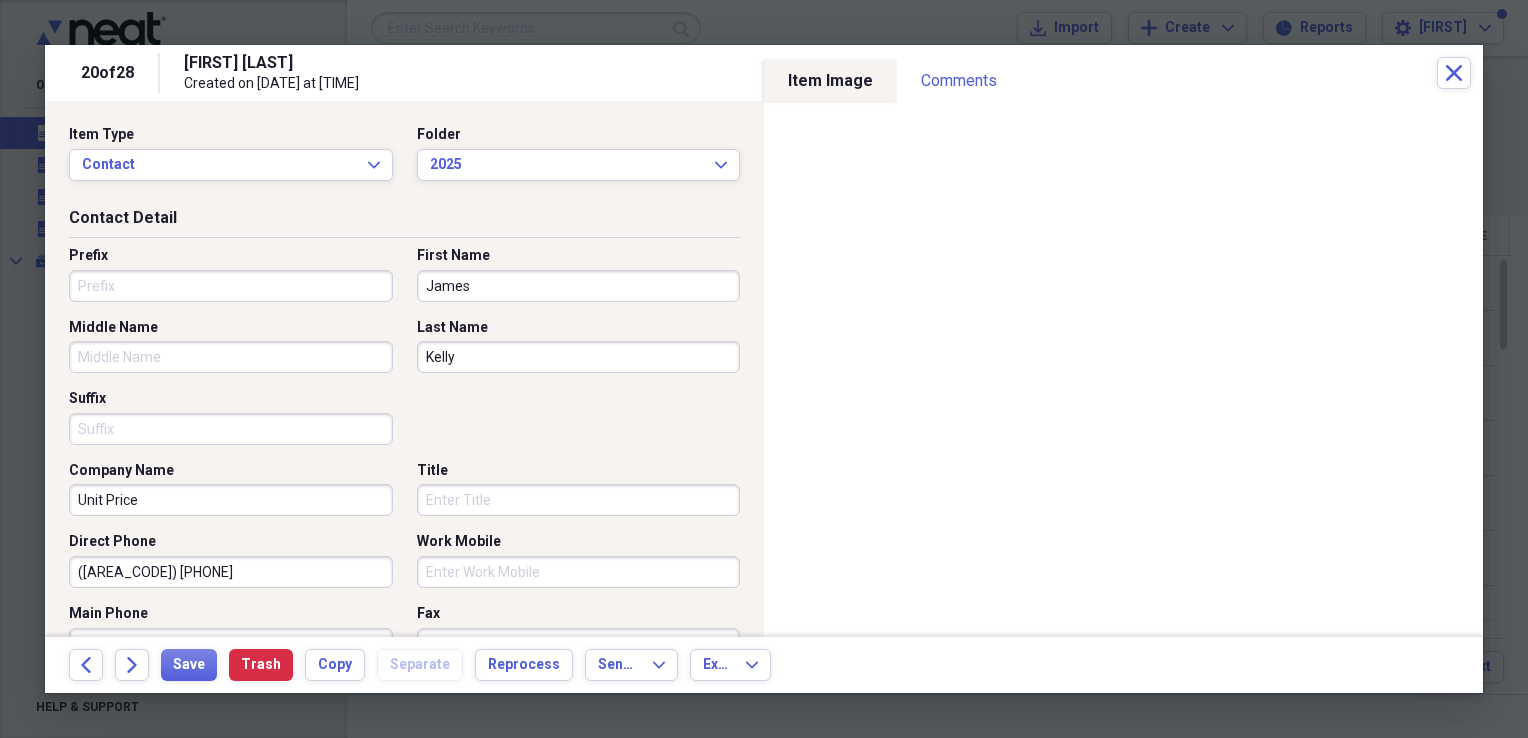 click on "James" at bounding box center [579, 286] 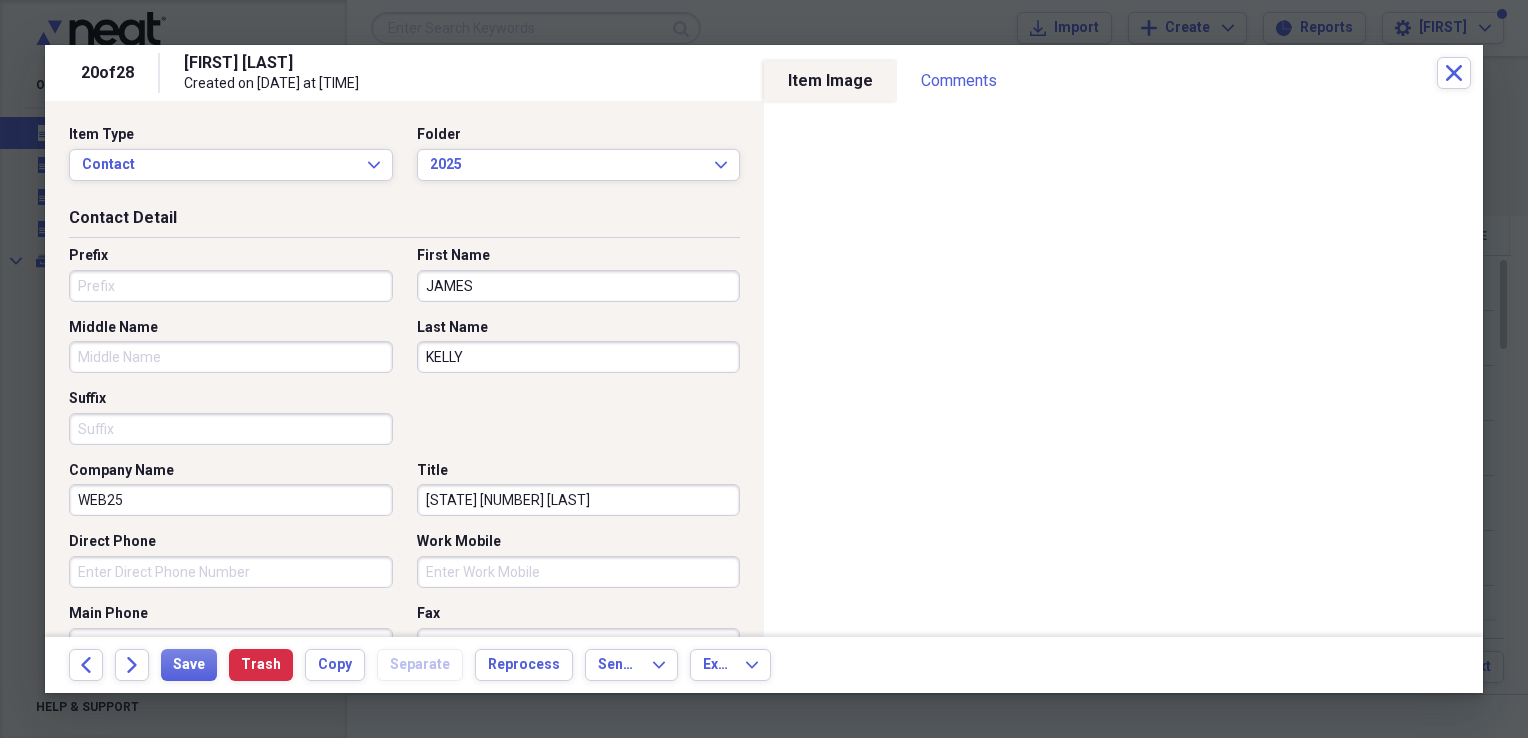 click on "Title" at bounding box center [579, 471] 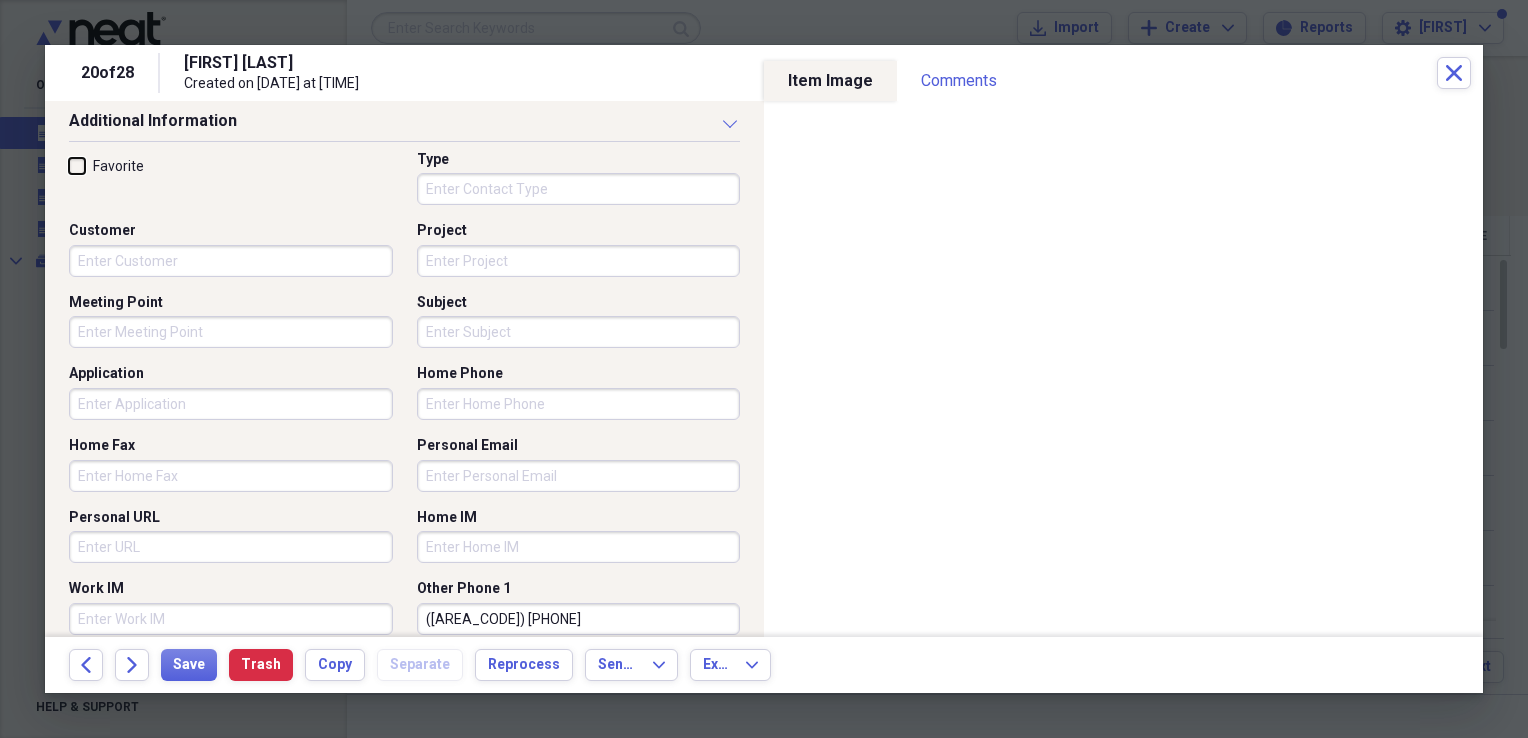 scroll, scrollTop: 1294, scrollLeft: 0, axis: vertical 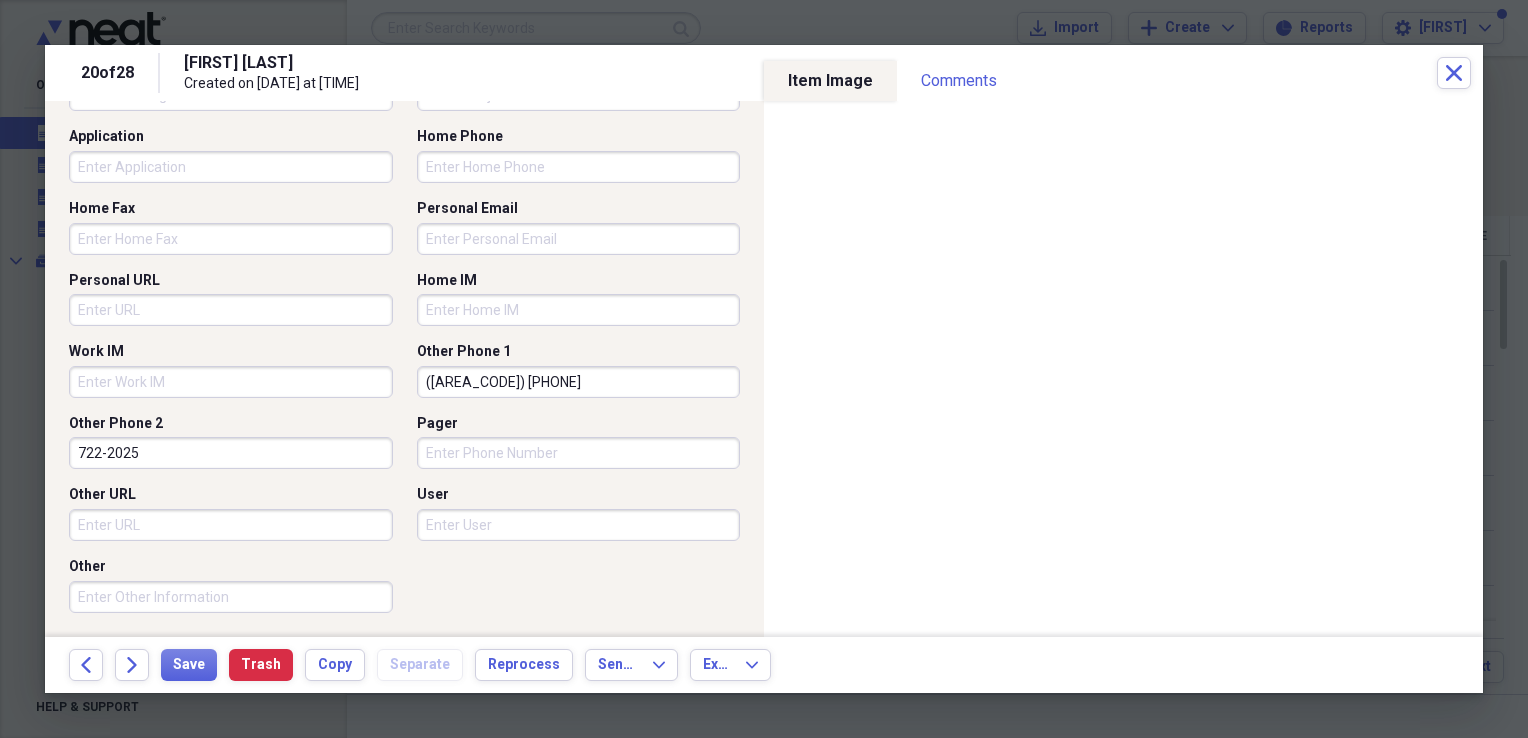 drag, startPoint x: 549, startPoint y: 367, endPoint x: 300, endPoint y: 368, distance: 249.00201 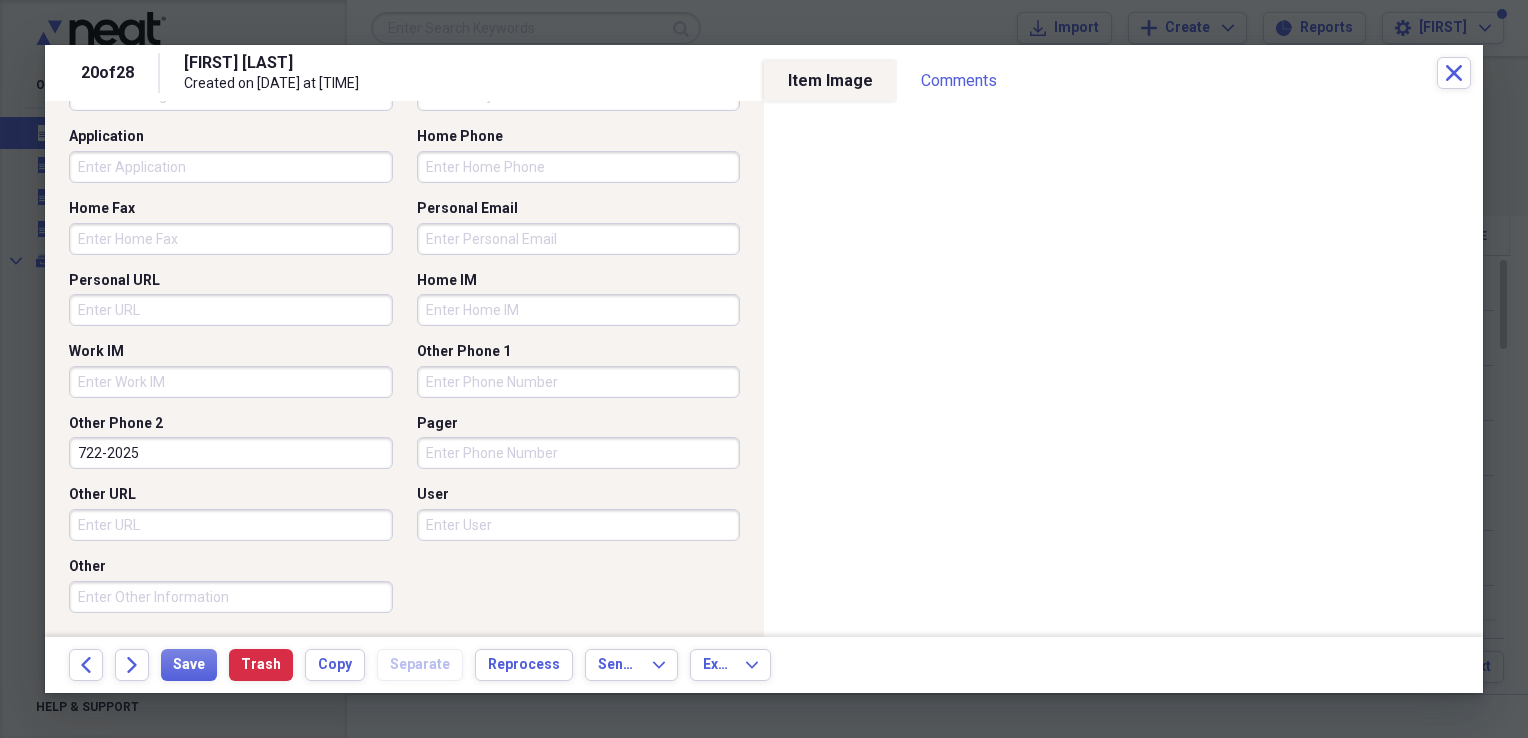 drag, startPoint x: 250, startPoint y: 452, endPoint x: -4, endPoint y: 442, distance: 254.19678 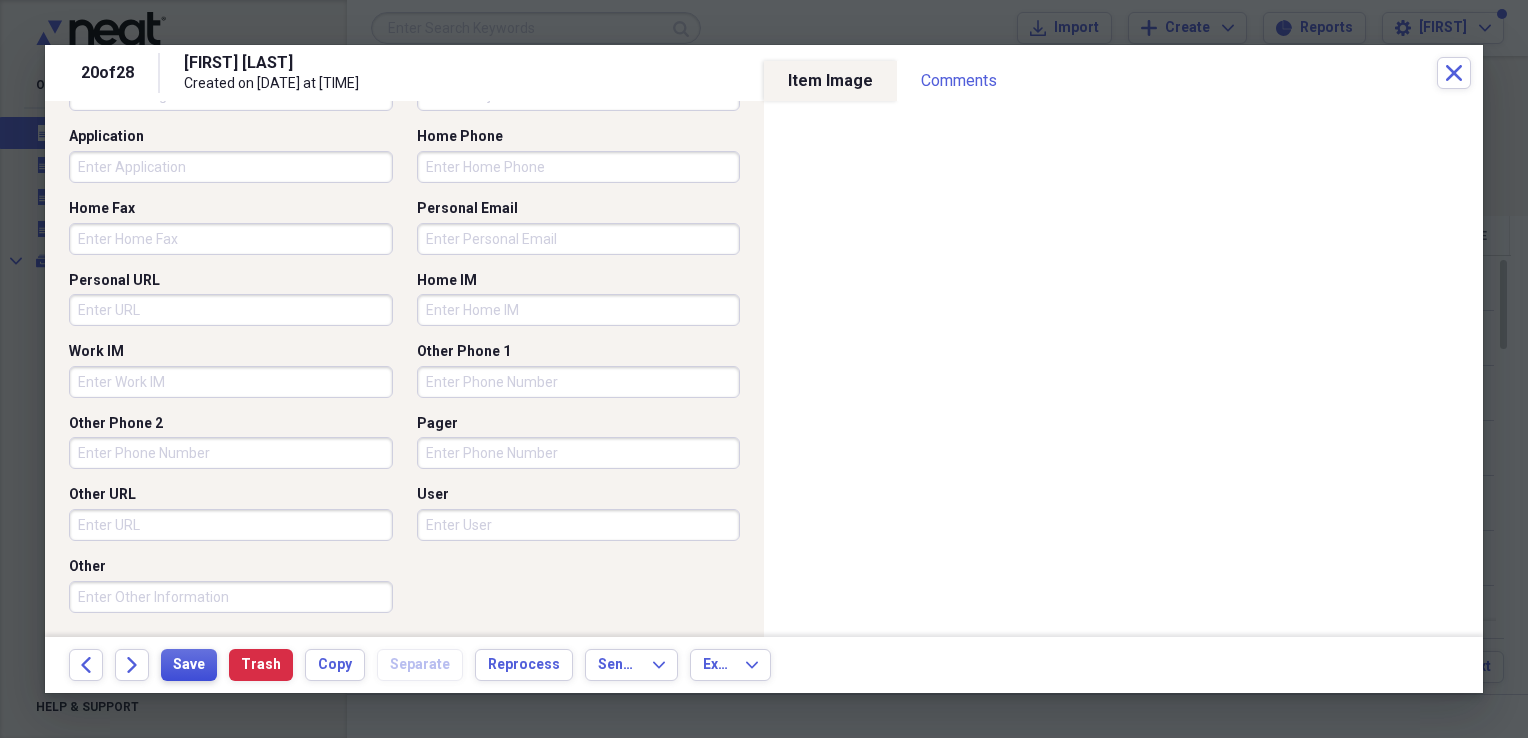 click on "Save" at bounding box center (189, 665) 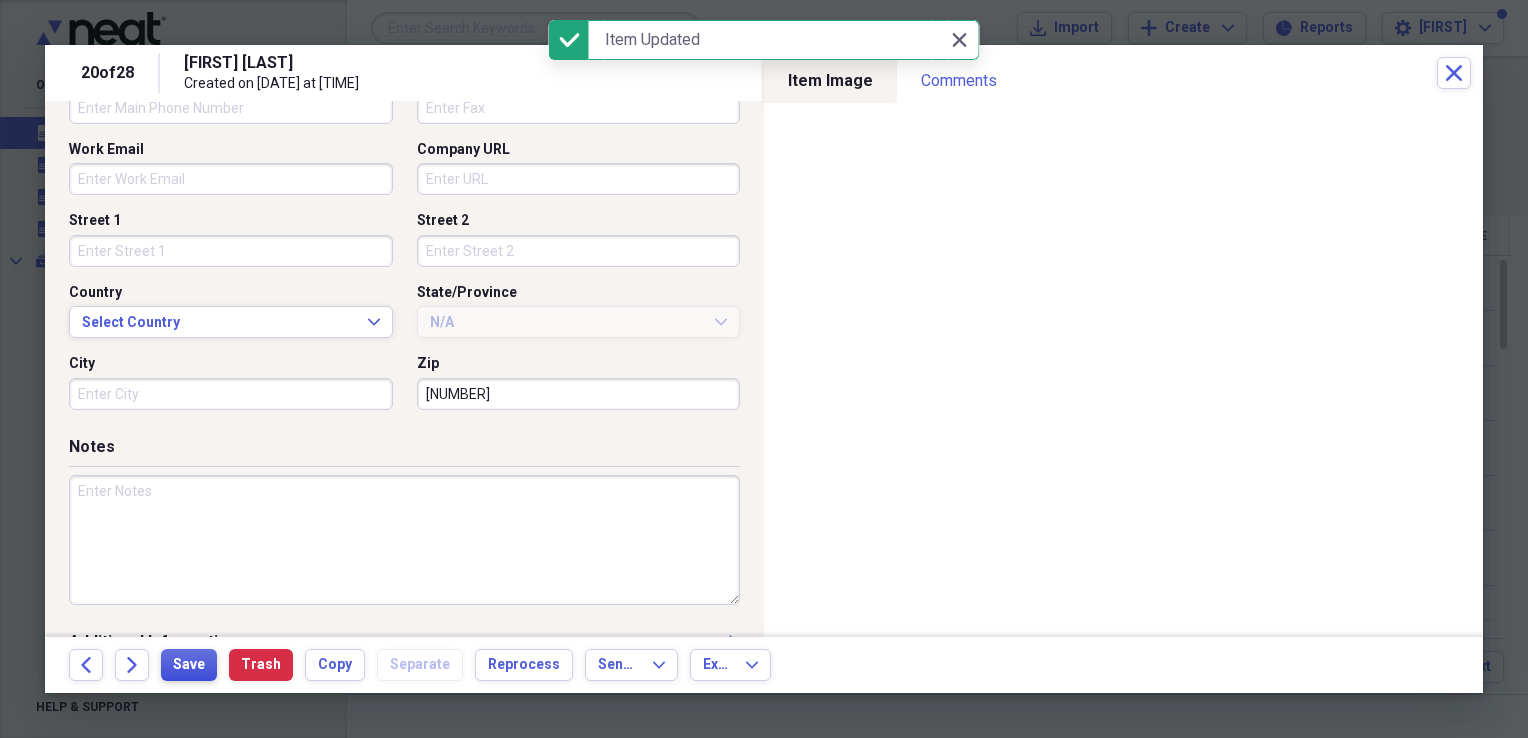 scroll, scrollTop: 478, scrollLeft: 0, axis: vertical 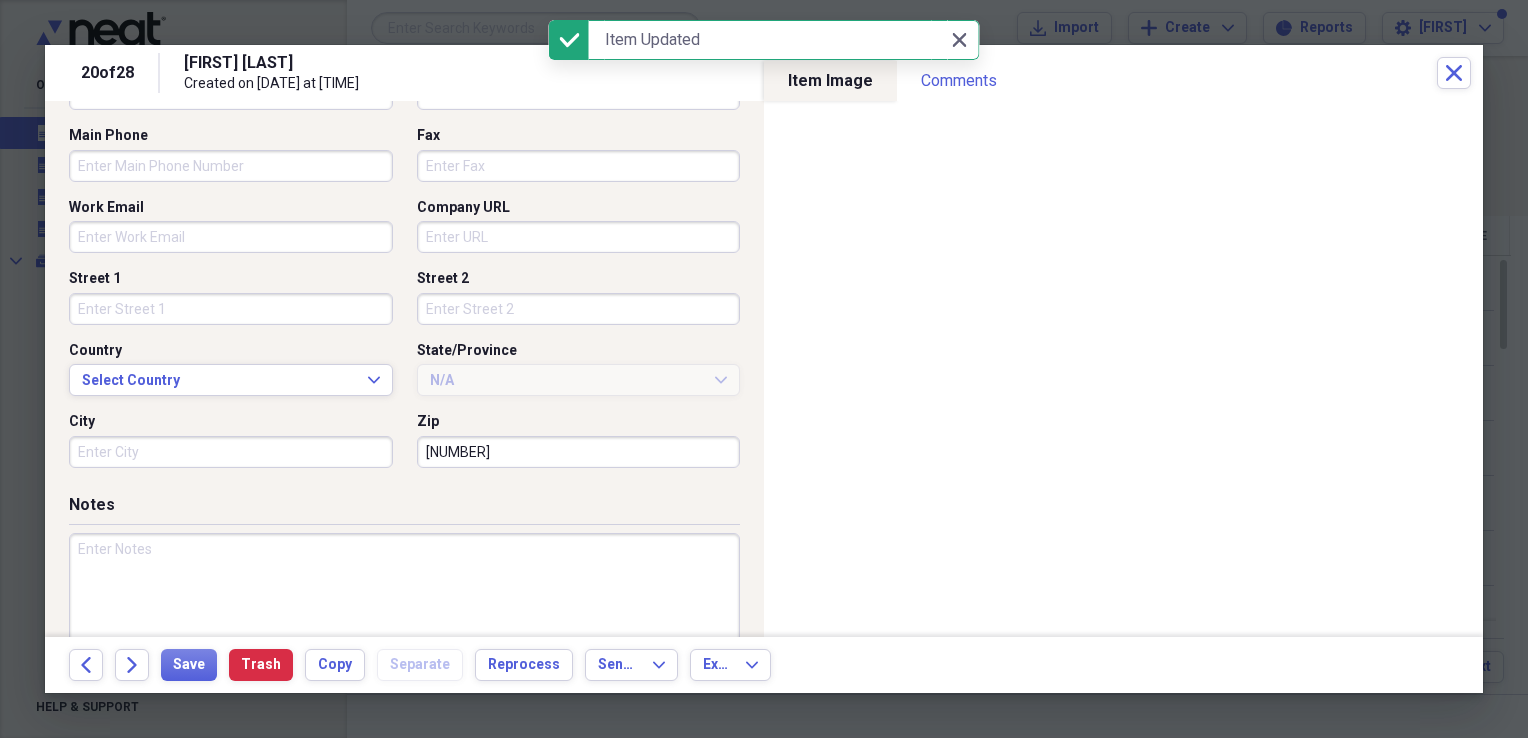 drag, startPoint x: 519, startPoint y: 445, endPoint x: 238, endPoint y: 438, distance: 281.0872 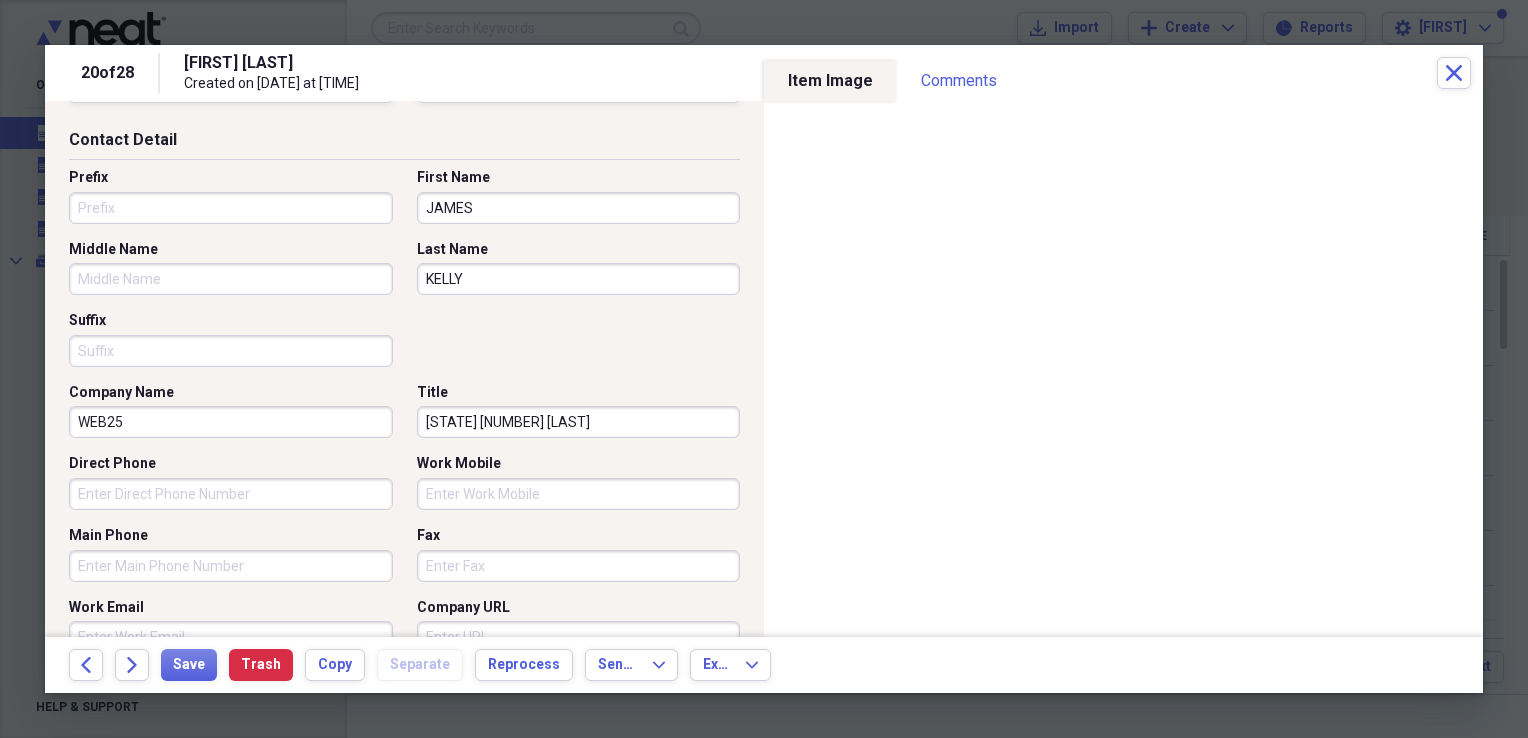 scroll, scrollTop: 0, scrollLeft: 0, axis: both 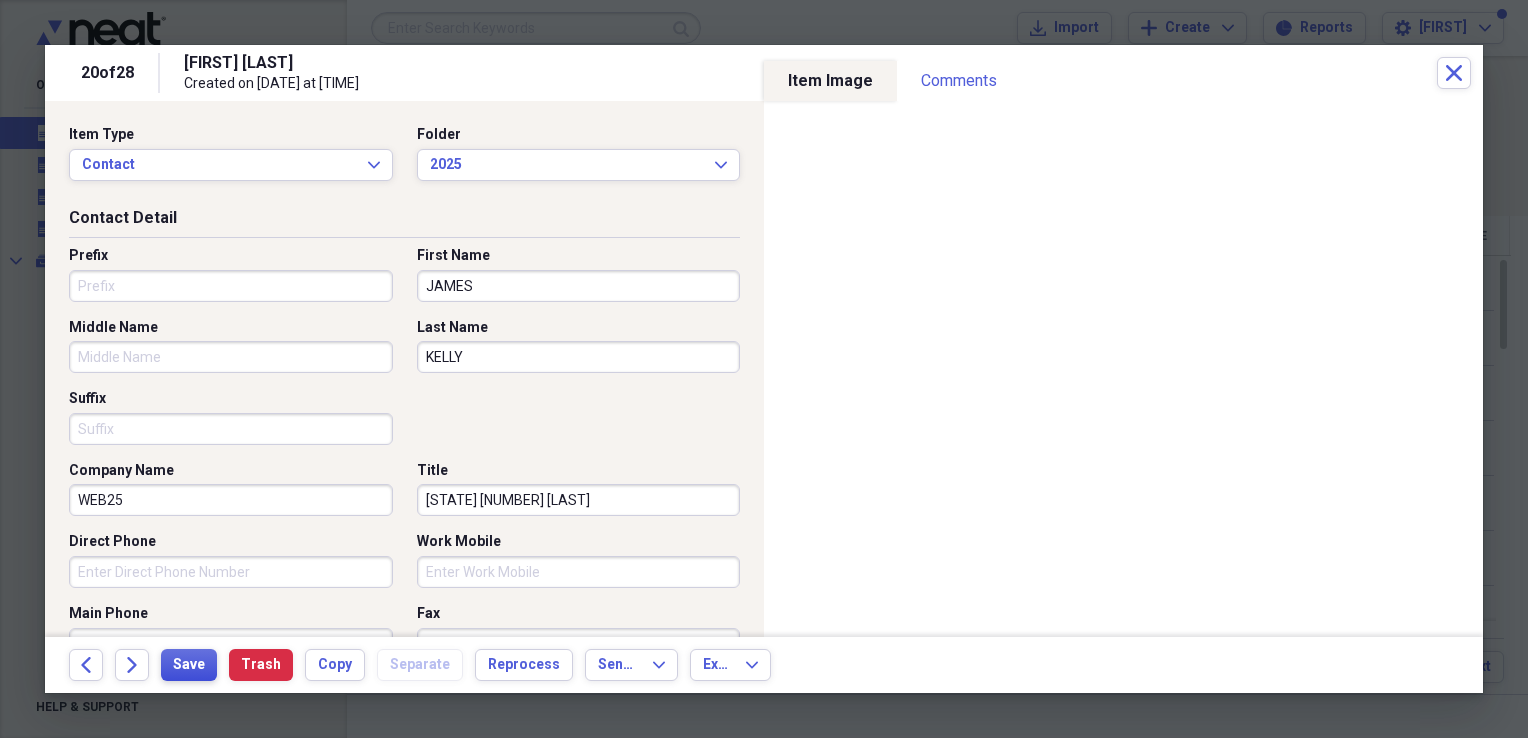 click on "Save" at bounding box center [189, 665] 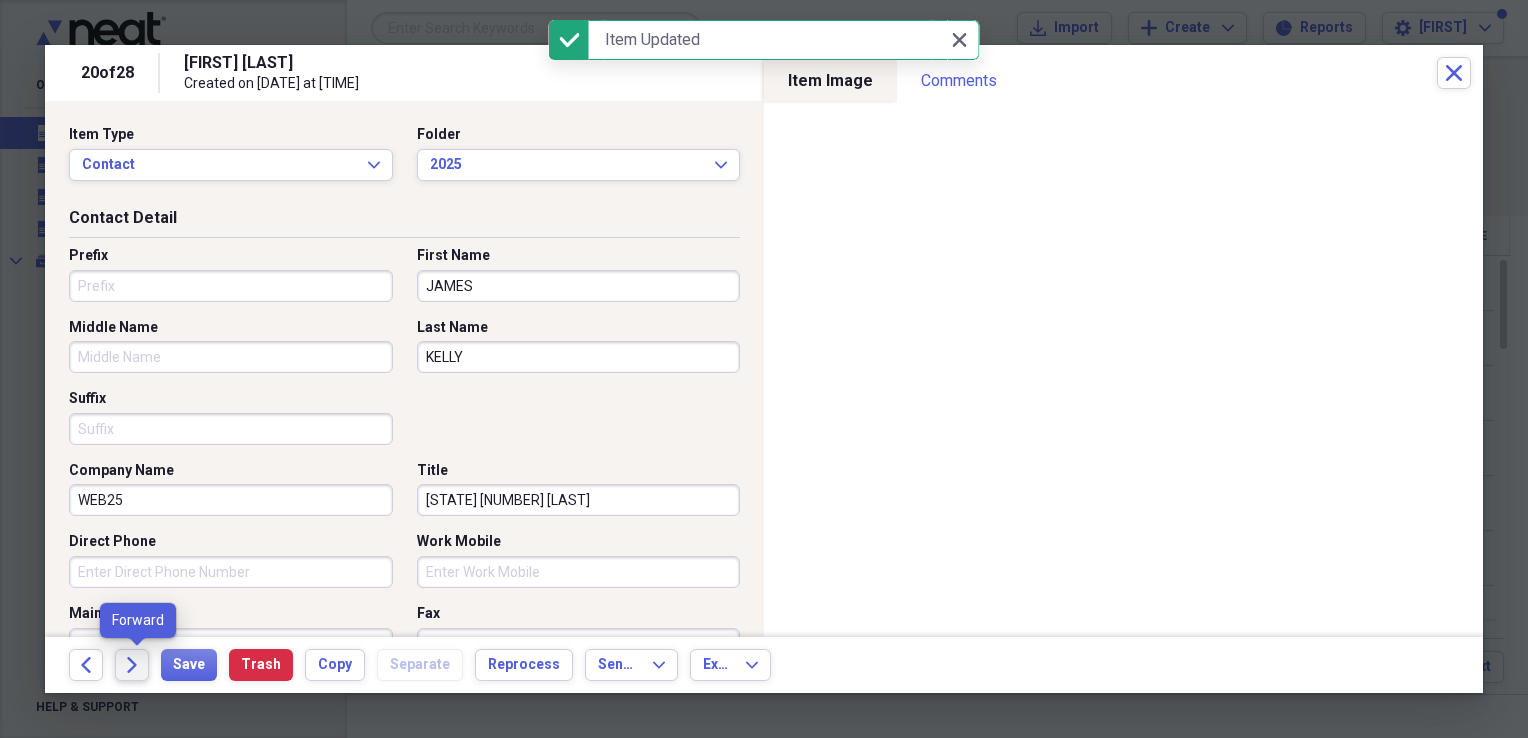click on "Forward" 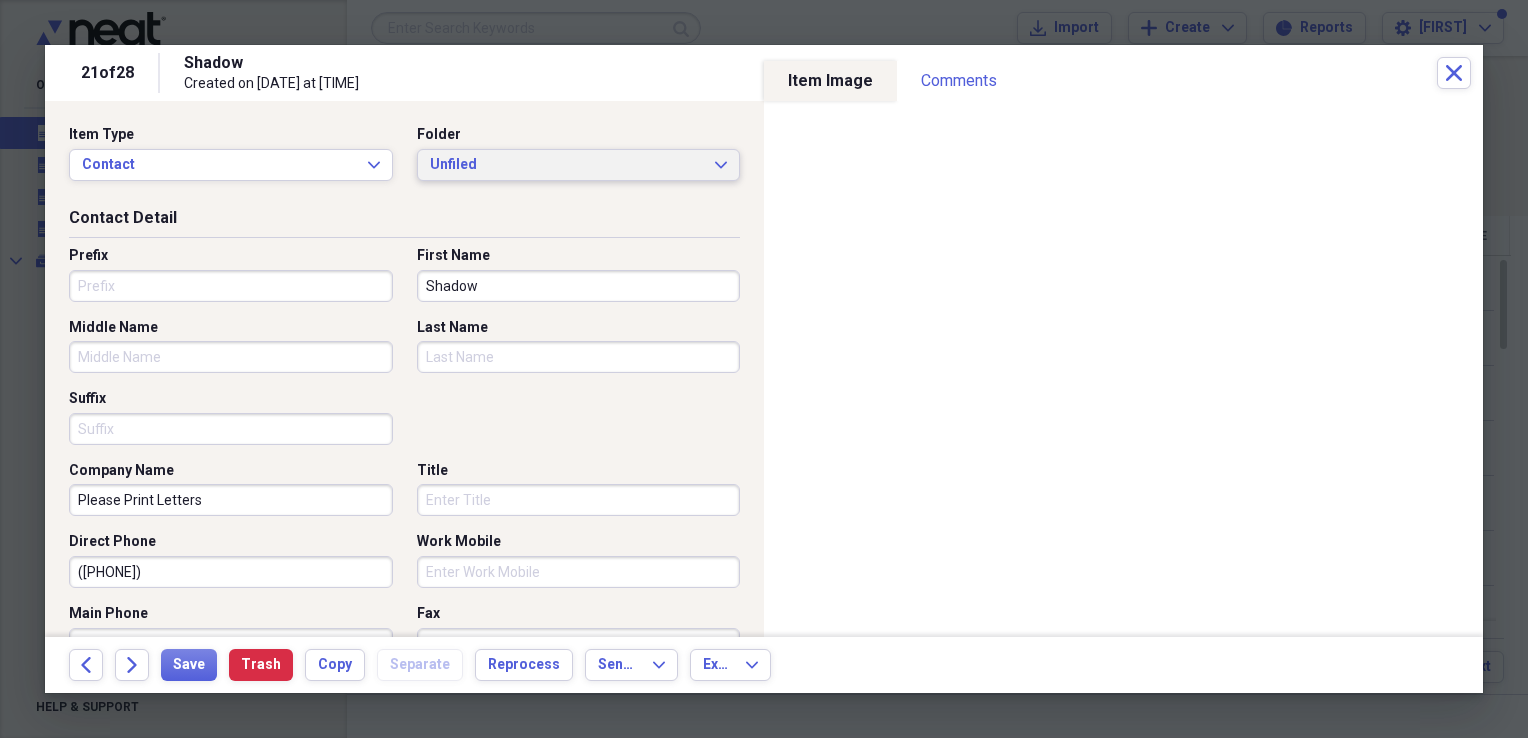 click on "Unfiled" at bounding box center (567, 165) 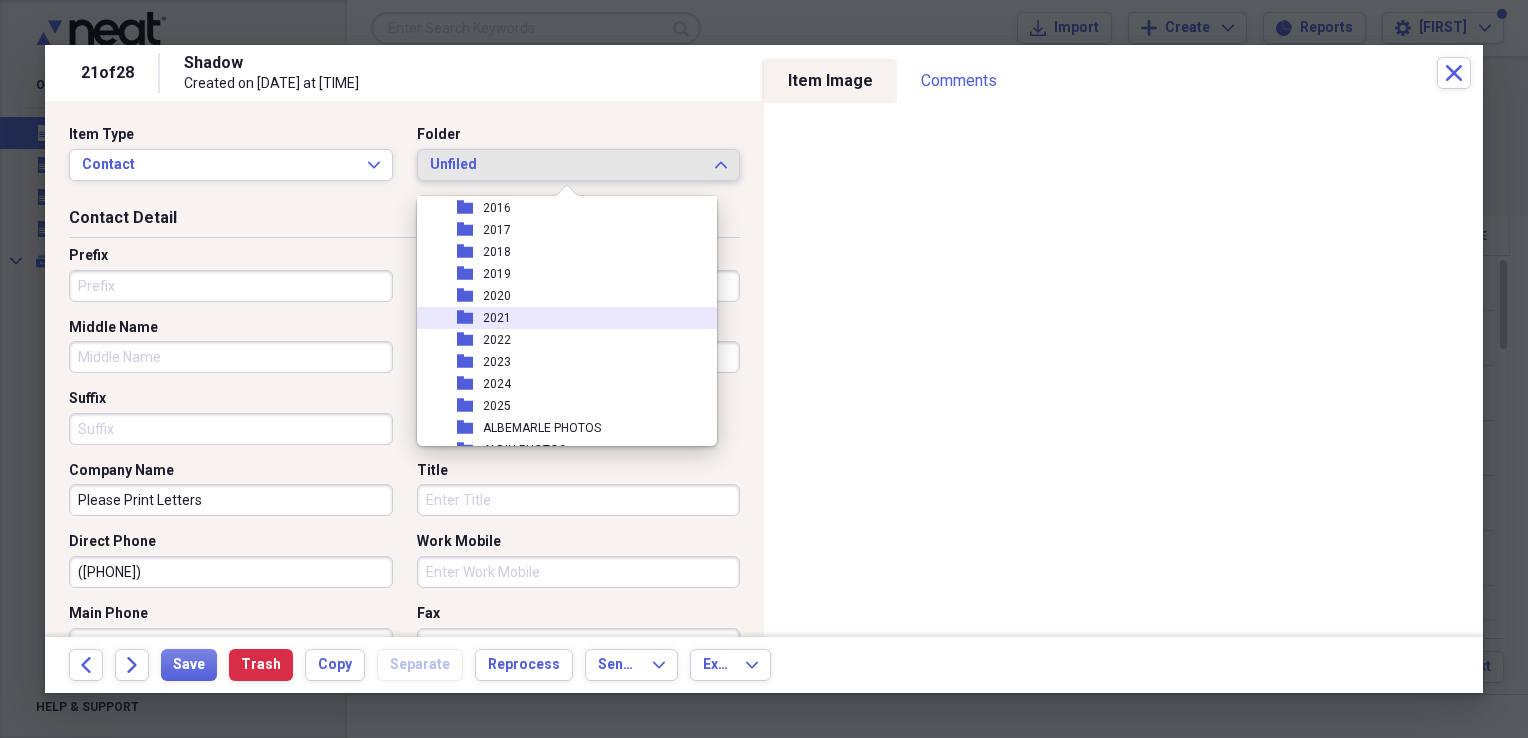 scroll, scrollTop: 200, scrollLeft: 0, axis: vertical 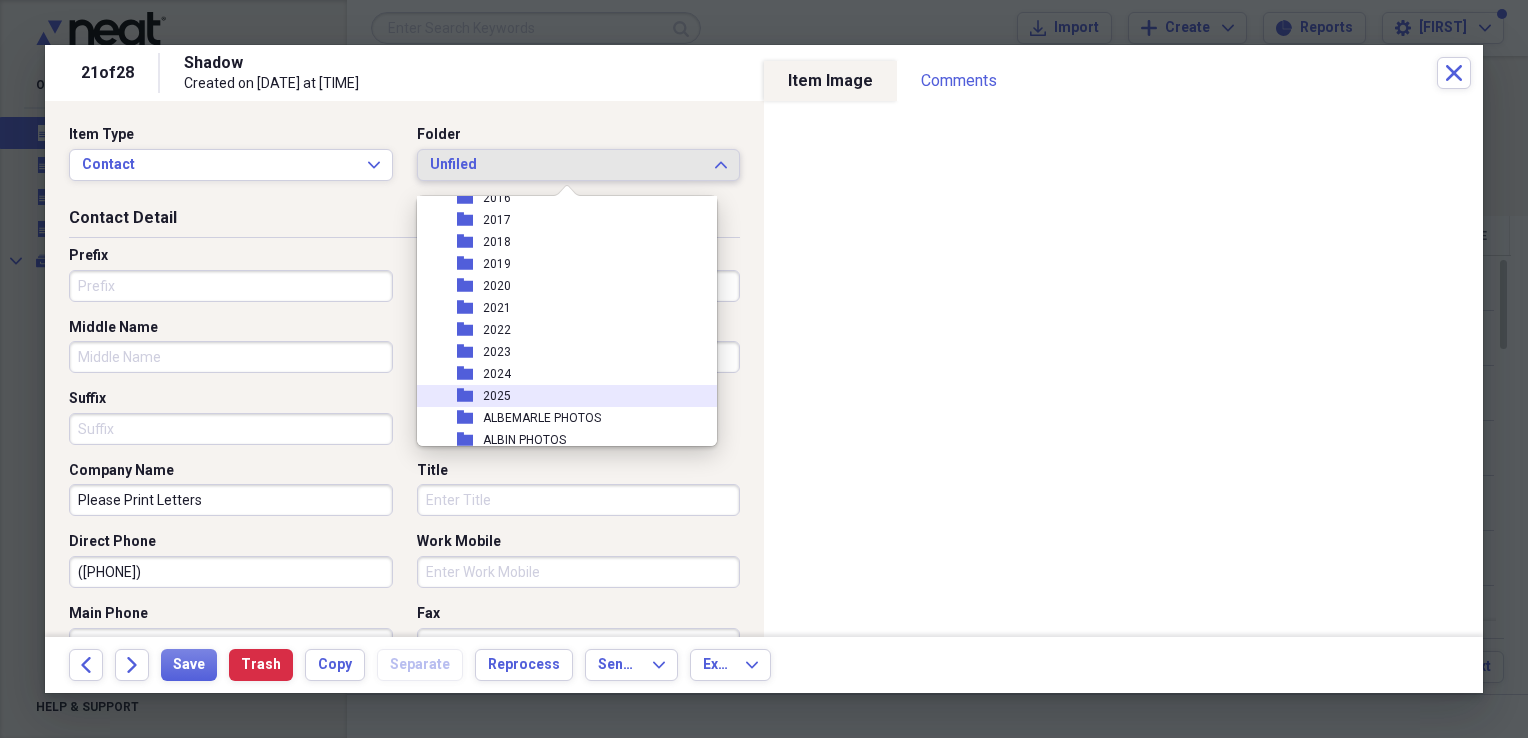 click on "folder 2025" at bounding box center (559, 396) 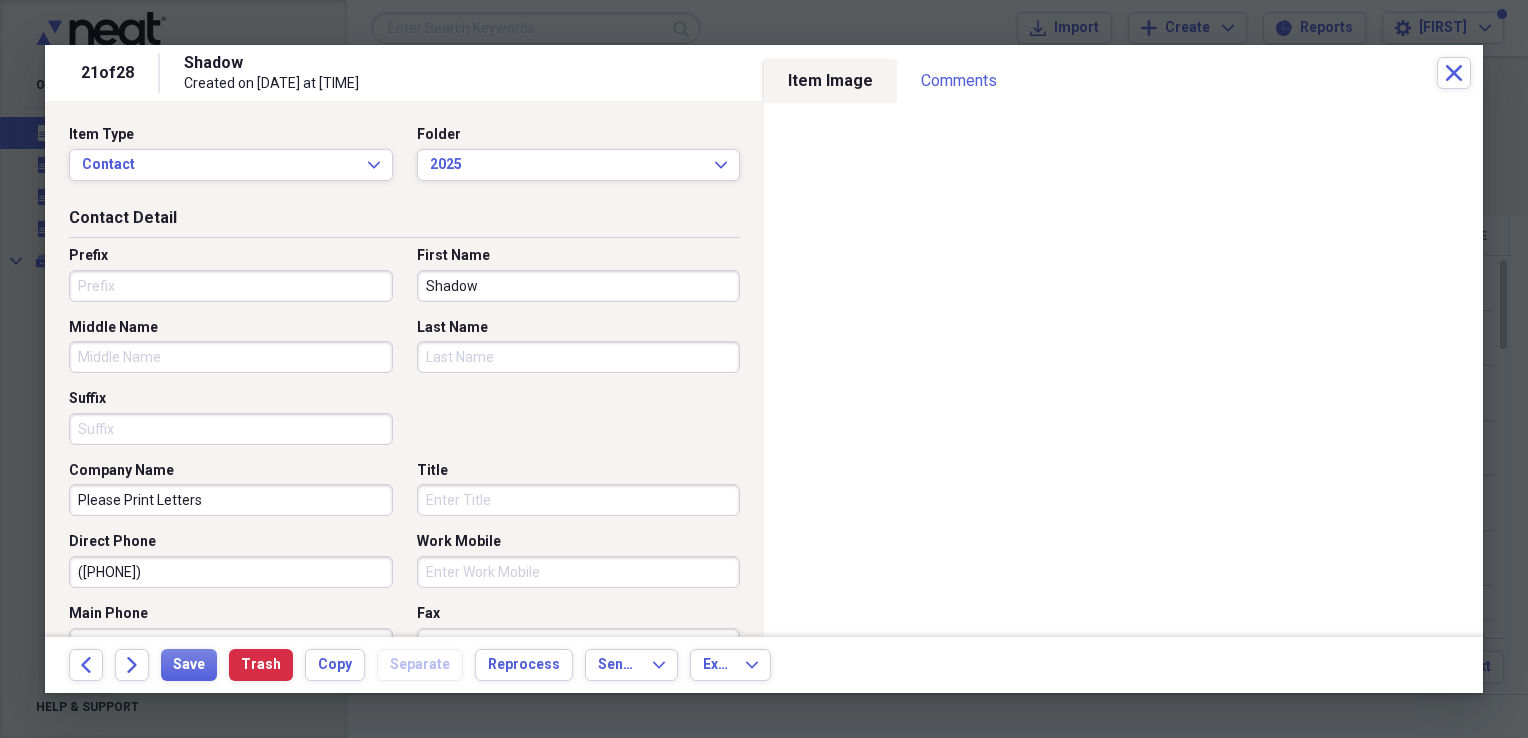 click on "Shadow" at bounding box center (579, 286) 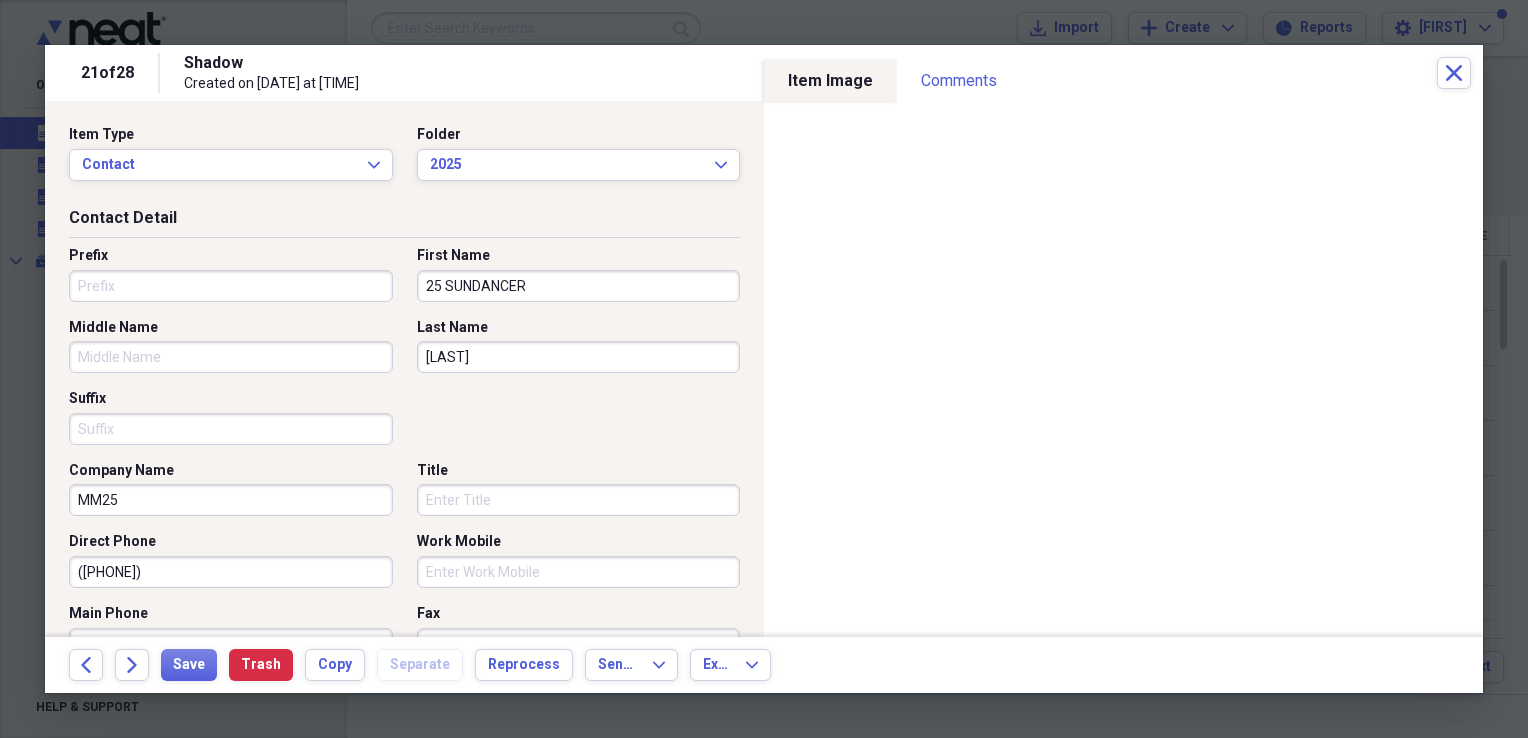 click on "Suffix" at bounding box center (231, 429) 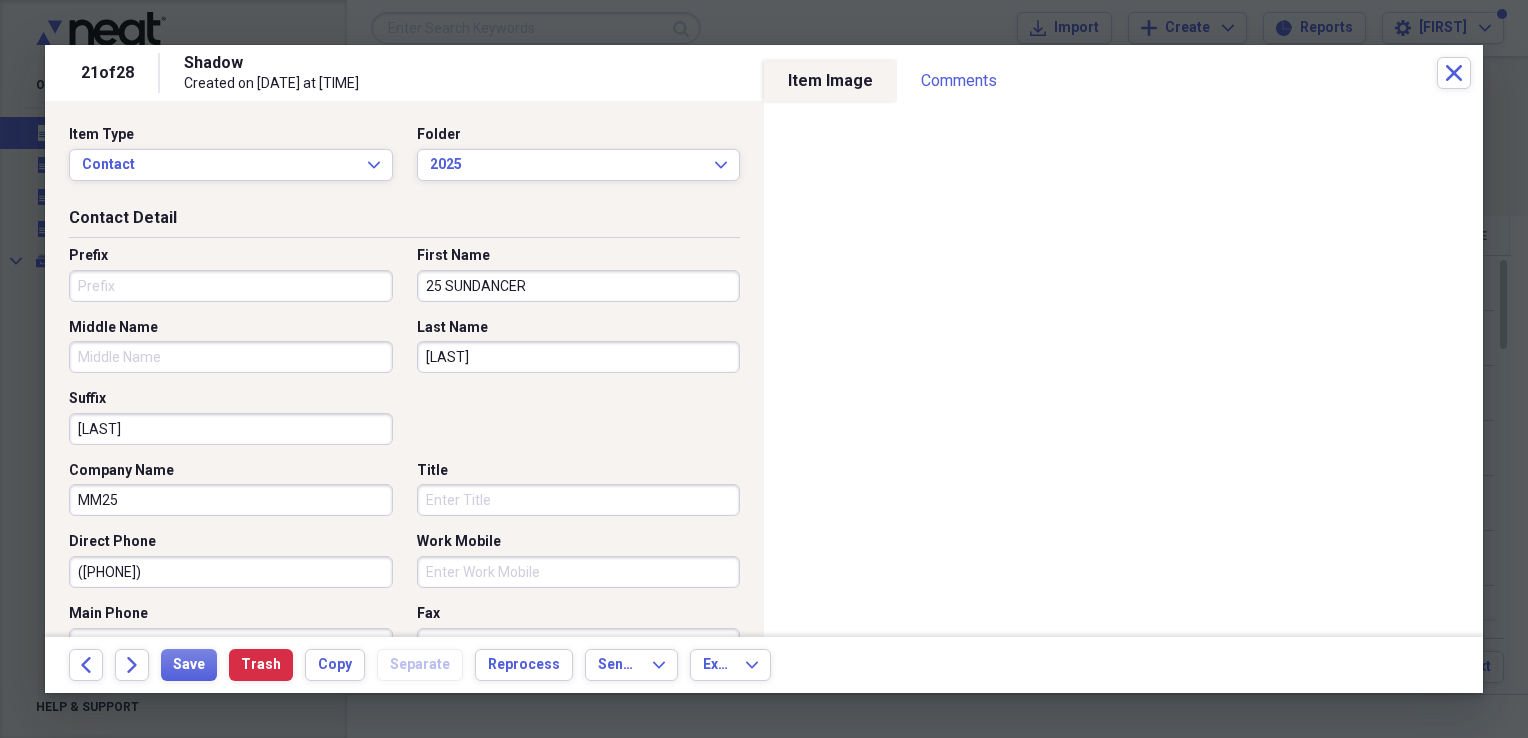 click on "Title" at bounding box center [579, 500] 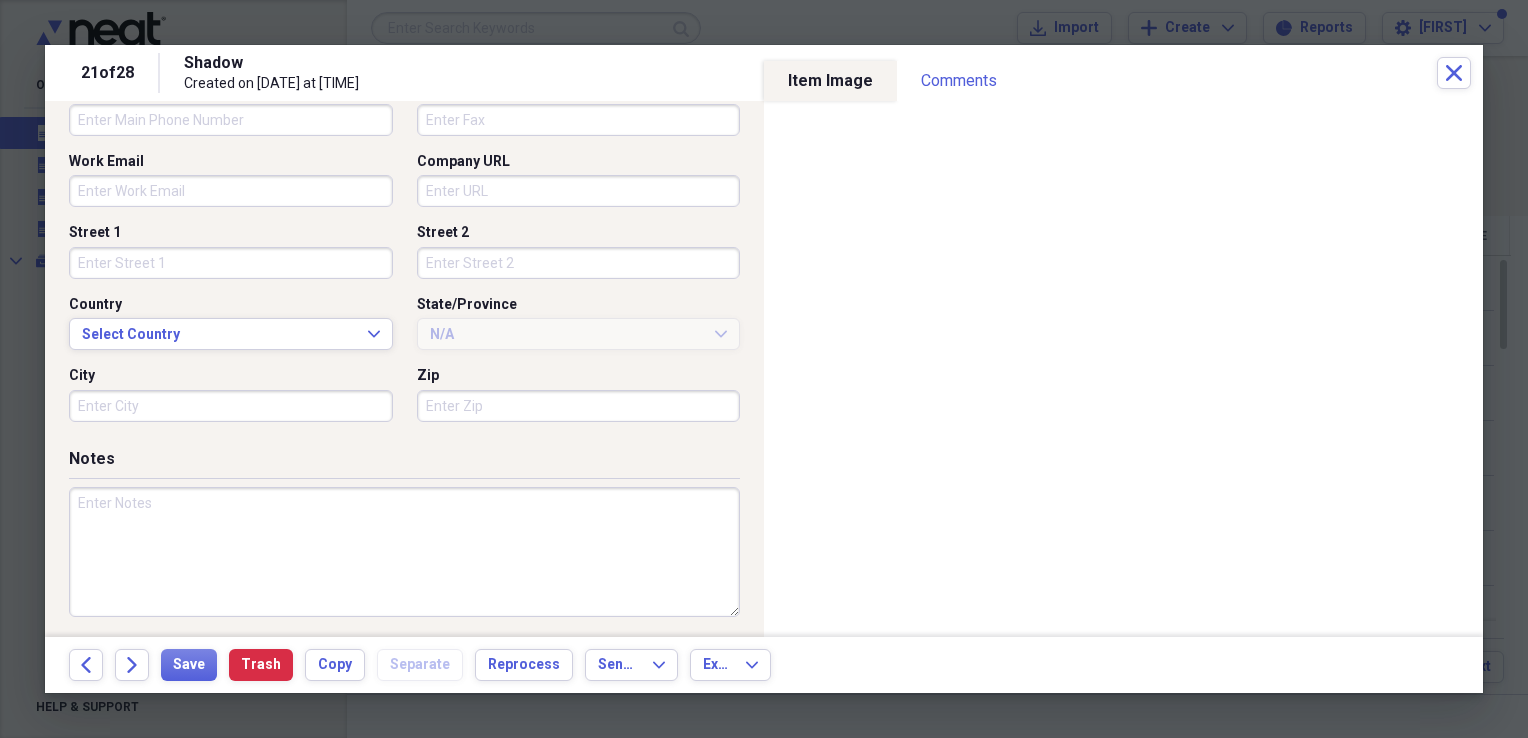 scroll, scrollTop: 478, scrollLeft: 0, axis: vertical 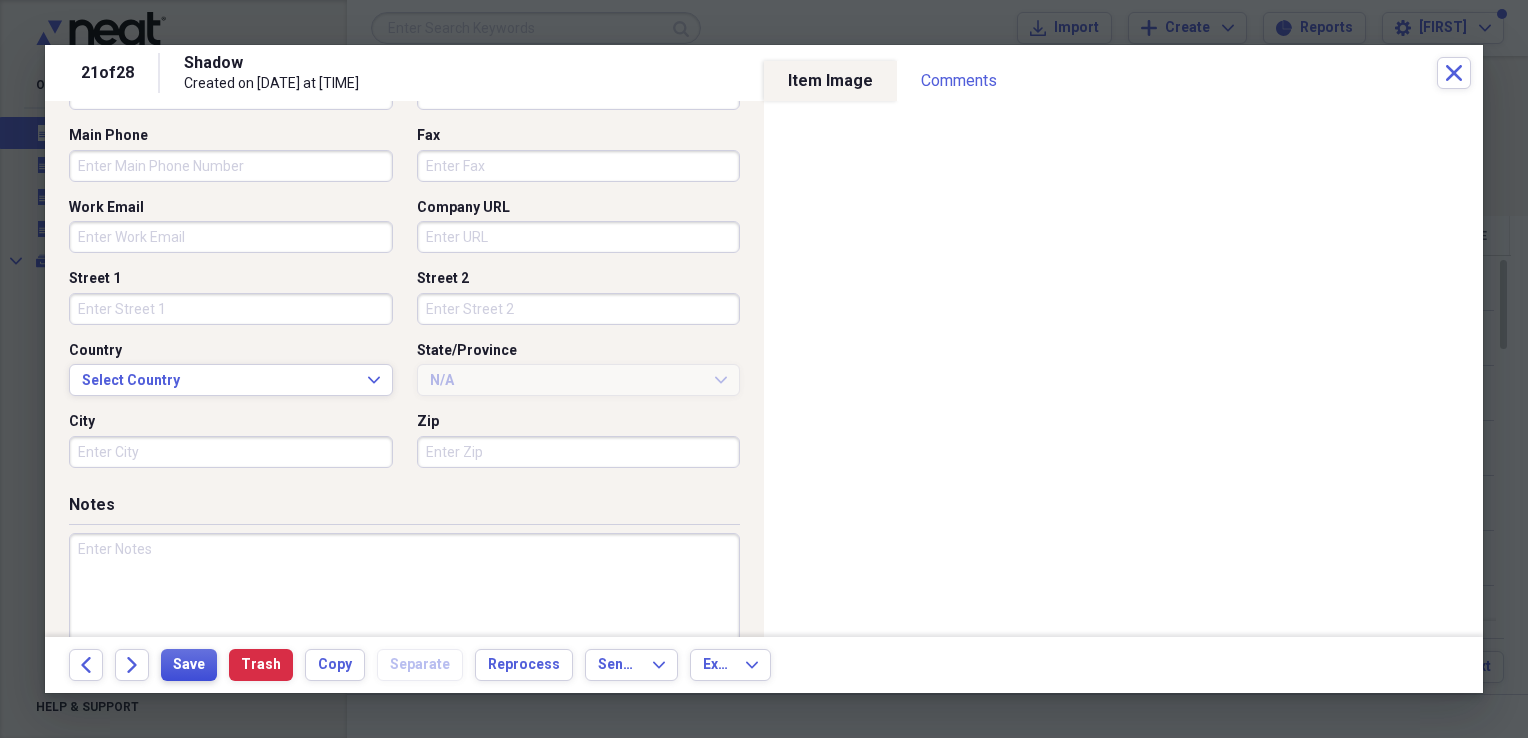 click on "Save" at bounding box center [189, 665] 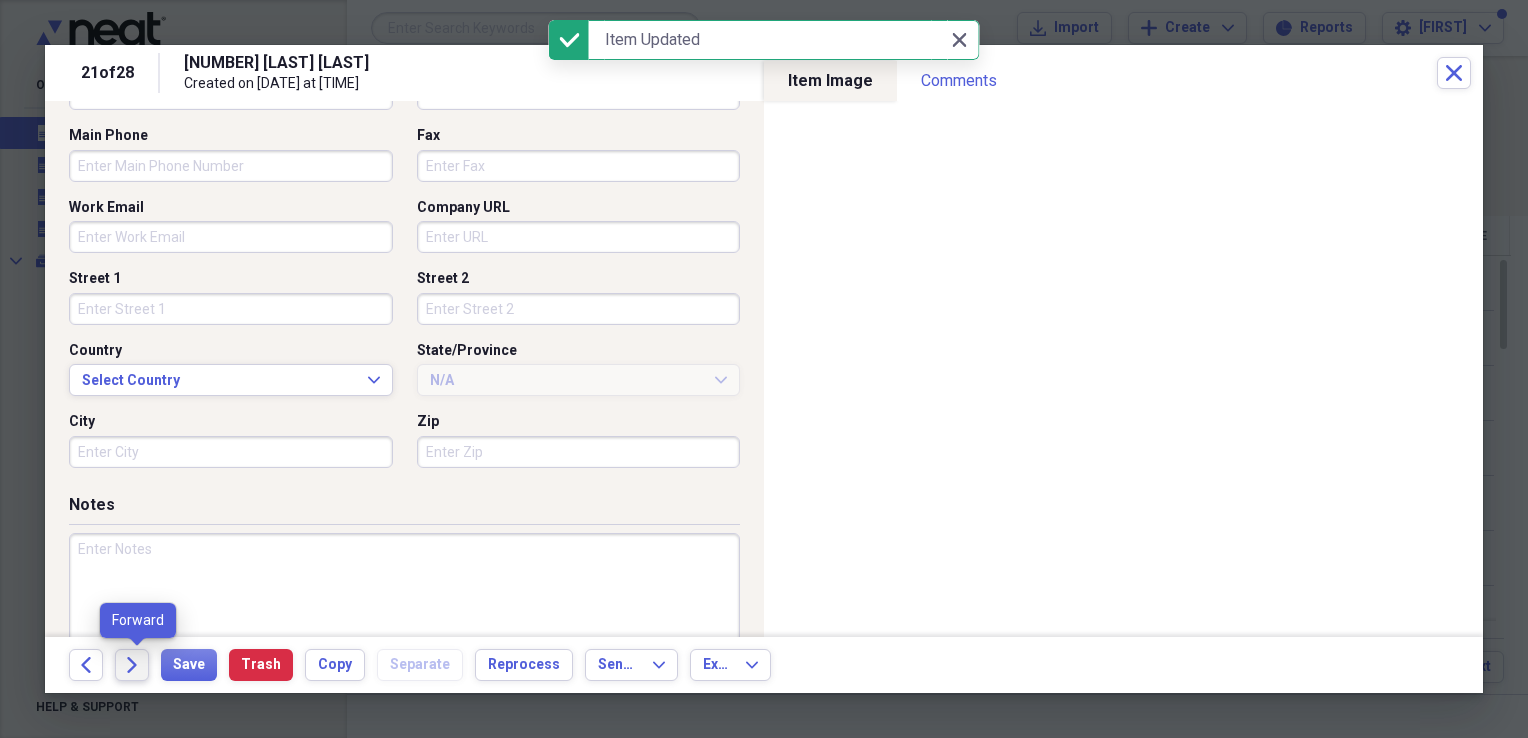 click on "Forward" at bounding box center (132, 665) 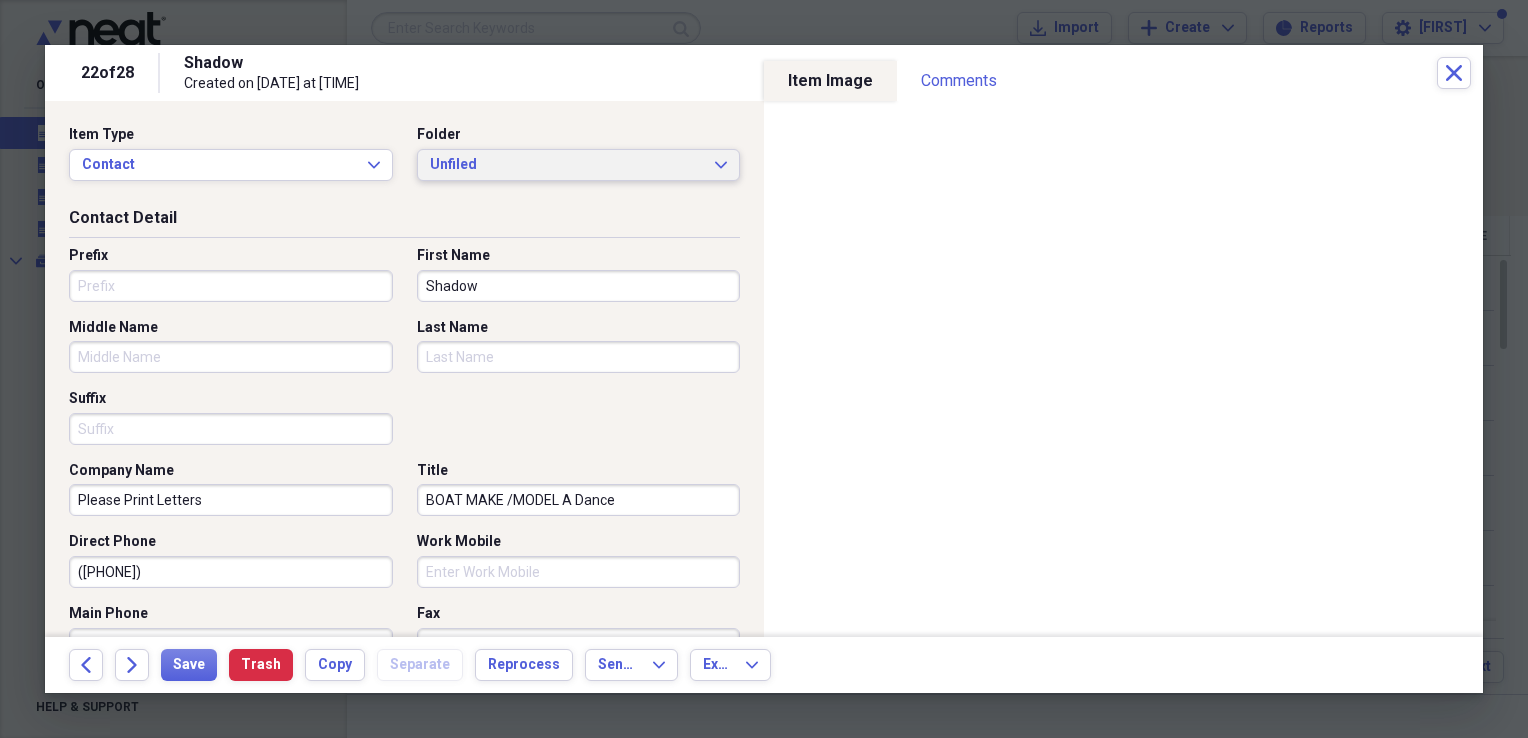 click on "Unfiled" at bounding box center (567, 165) 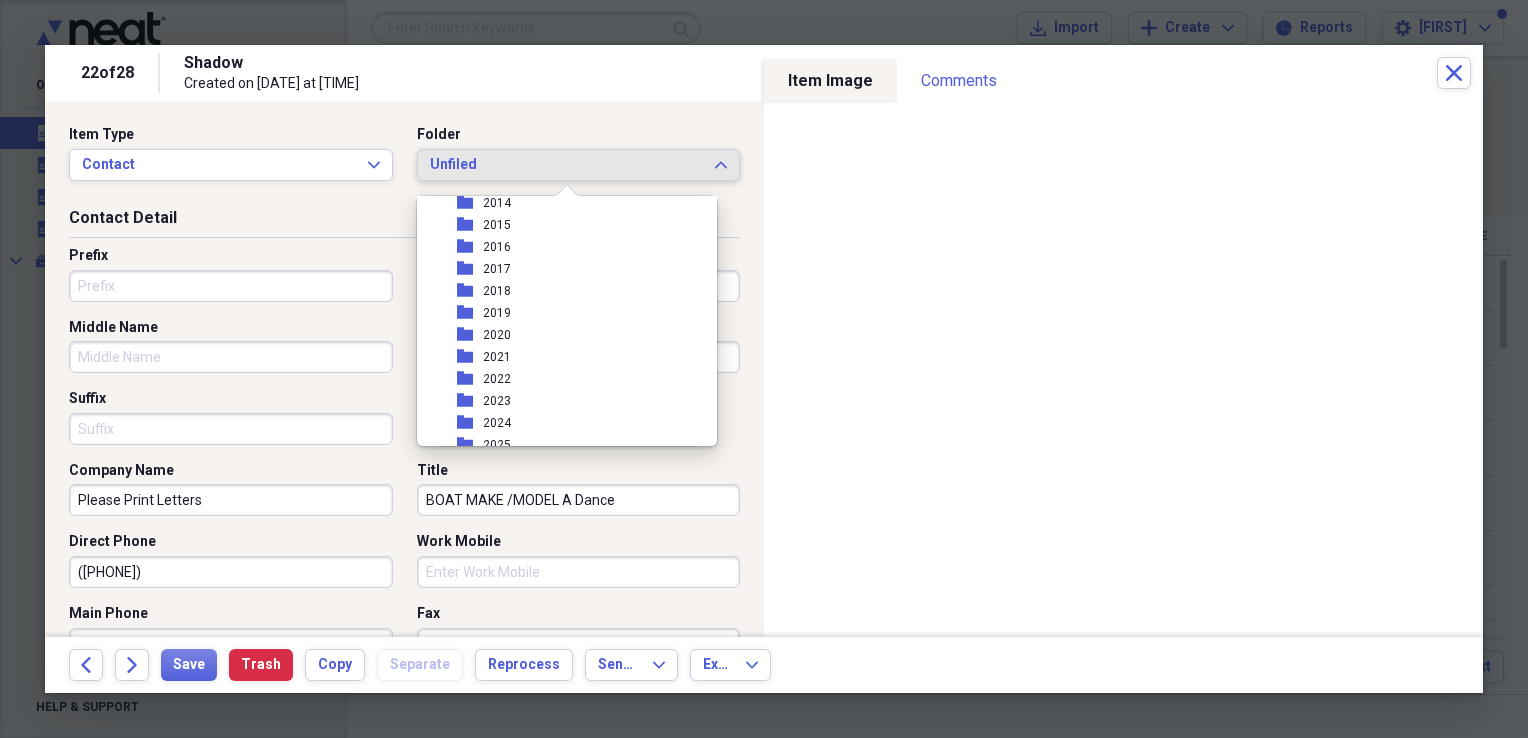 scroll, scrollTop: 200, scrollLeft: 0, axis: vertical 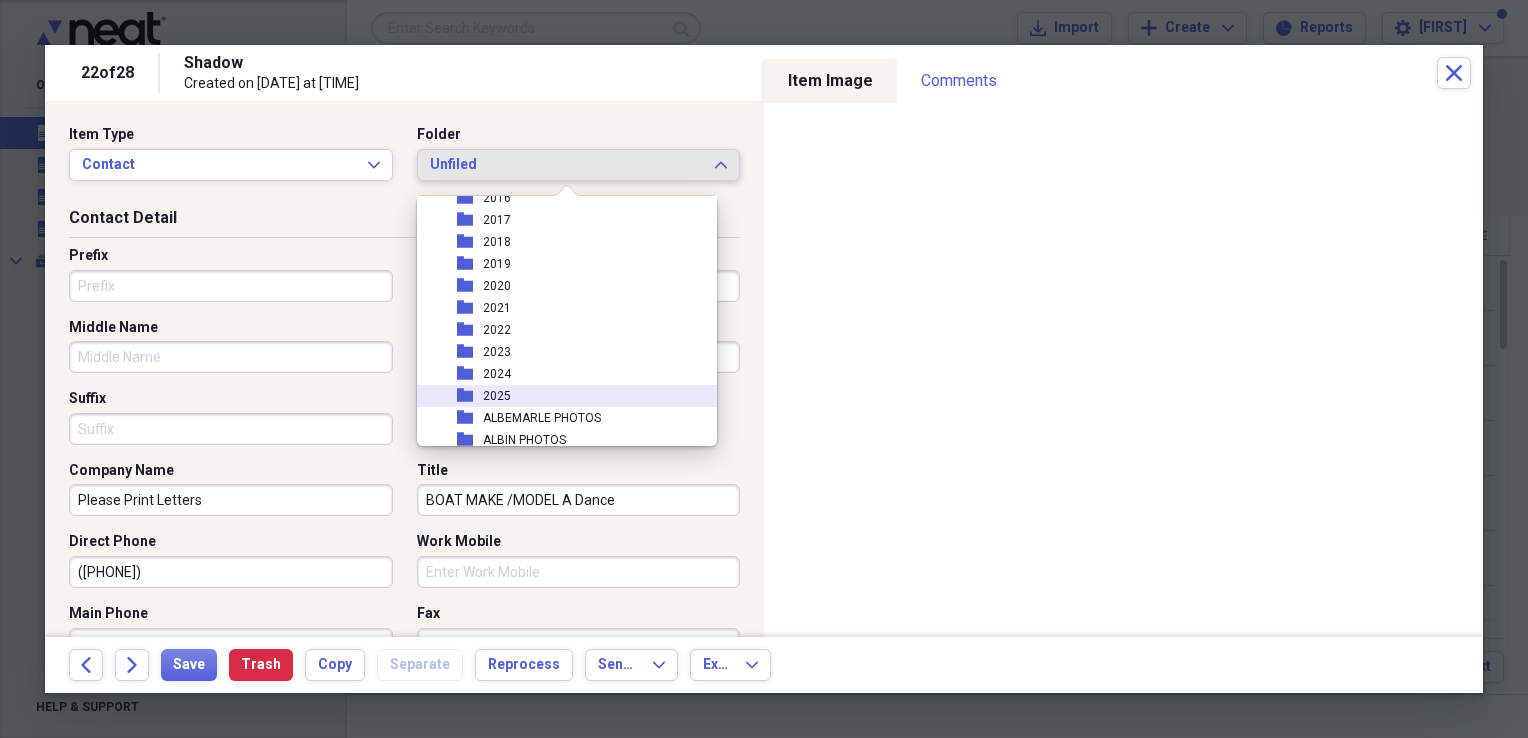click on "folder 2025" at bounding box center (559, 396) 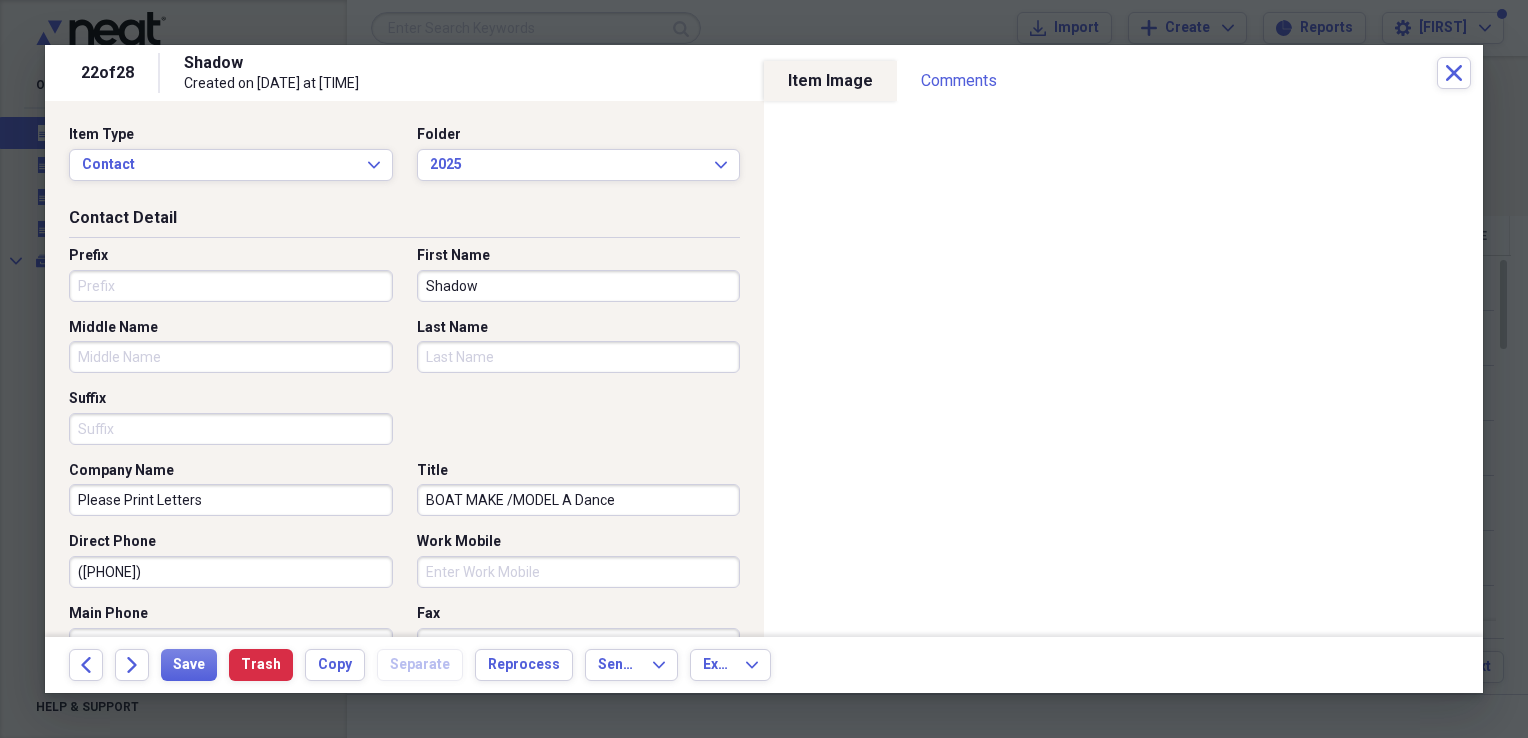 click on "Shadow" at bounding box center (579, 286) 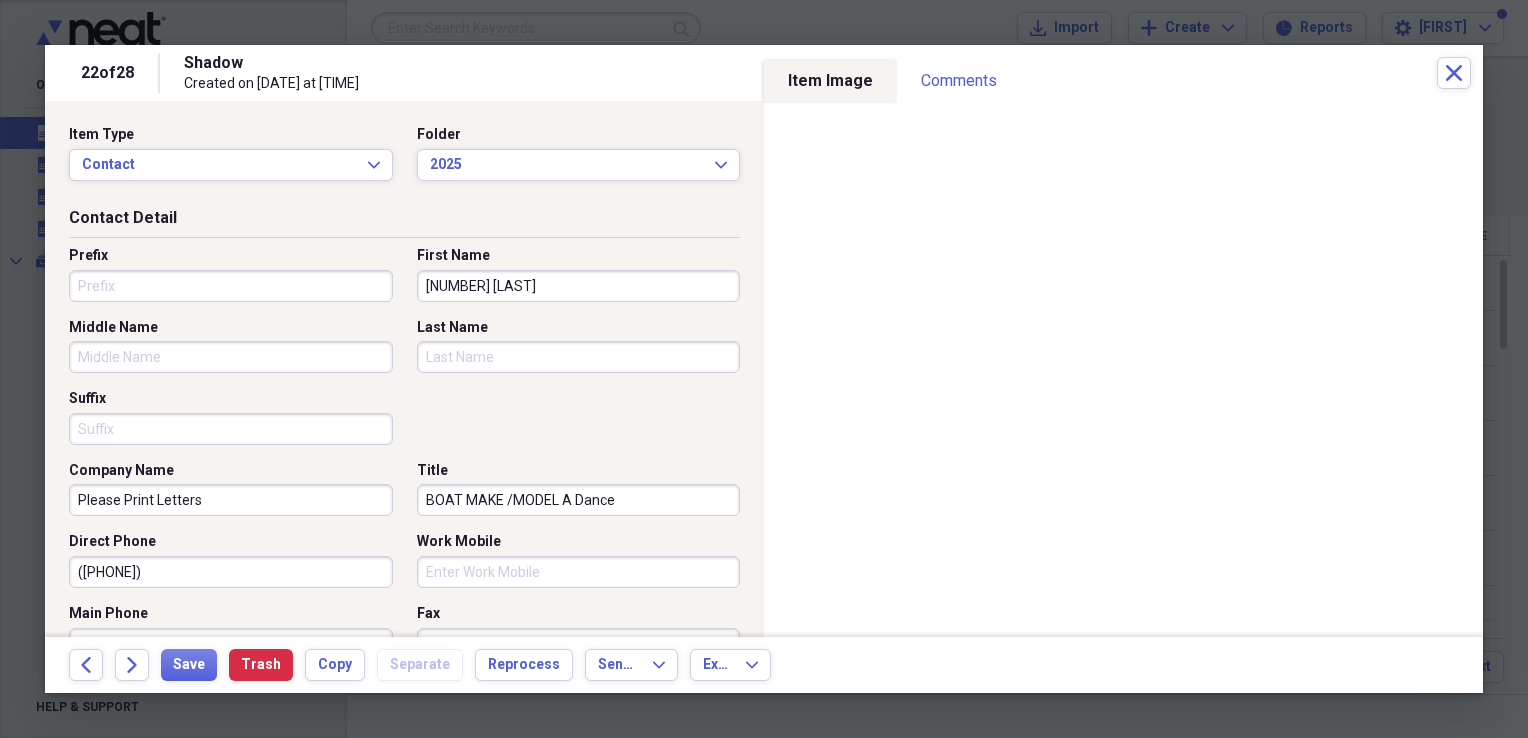click on "[NUMBER] [LAST]" at bounding box center (579, 286) 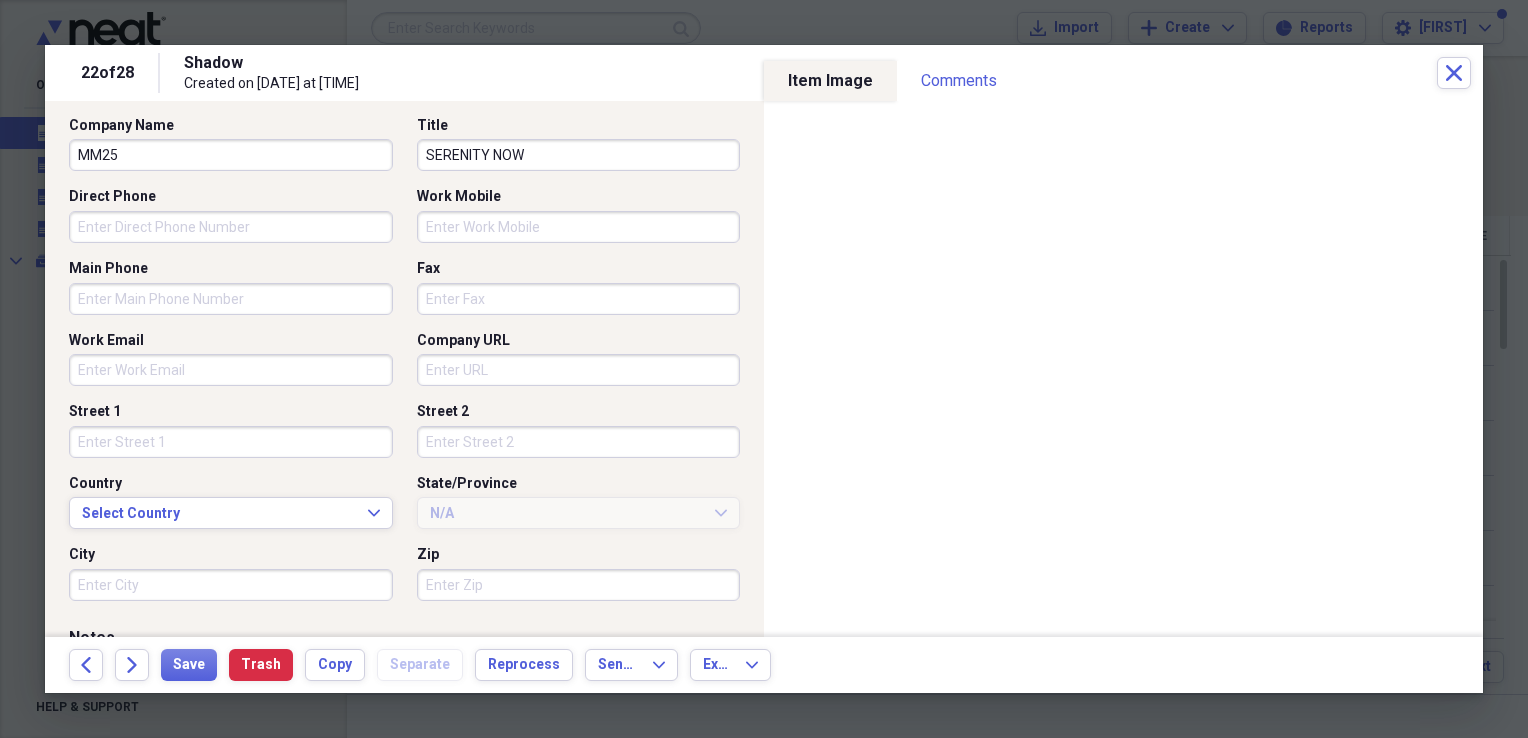 scroll, scrollTop: 578, scrollLeft: 0, axis: vertical 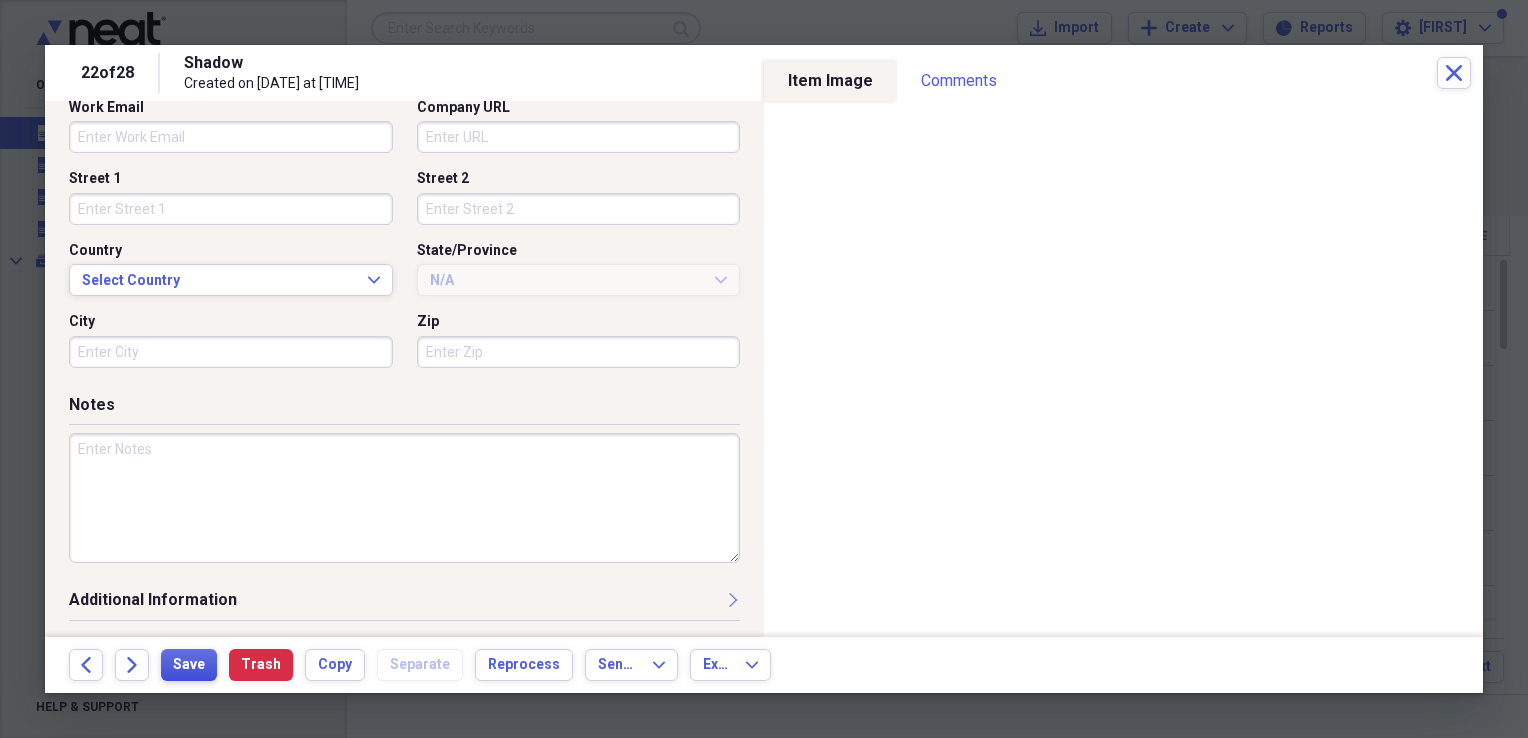 click on "Save" at bounding box center (189, 665) 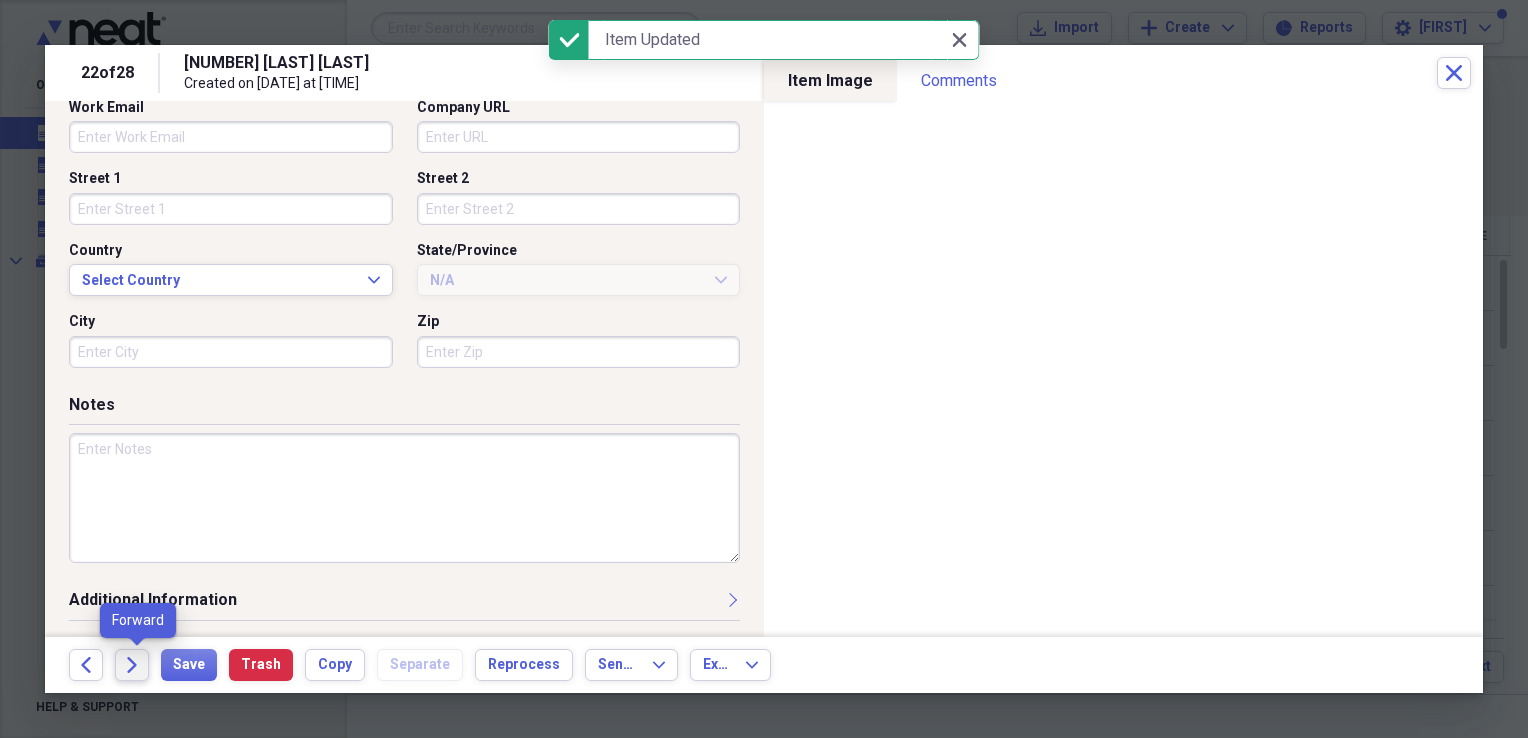 click on "Forward" 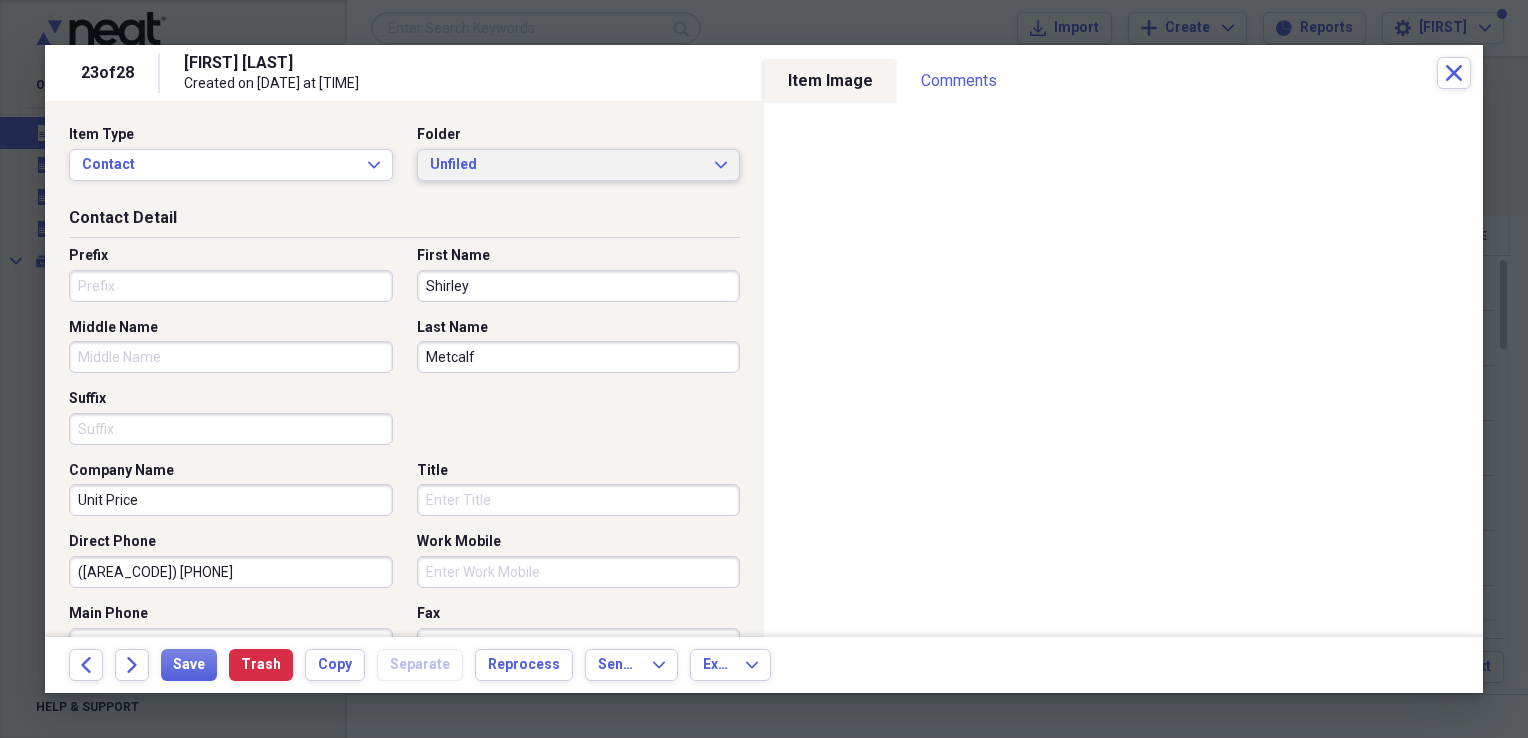 click on "Unfiled" at bounding box center (567, 165) 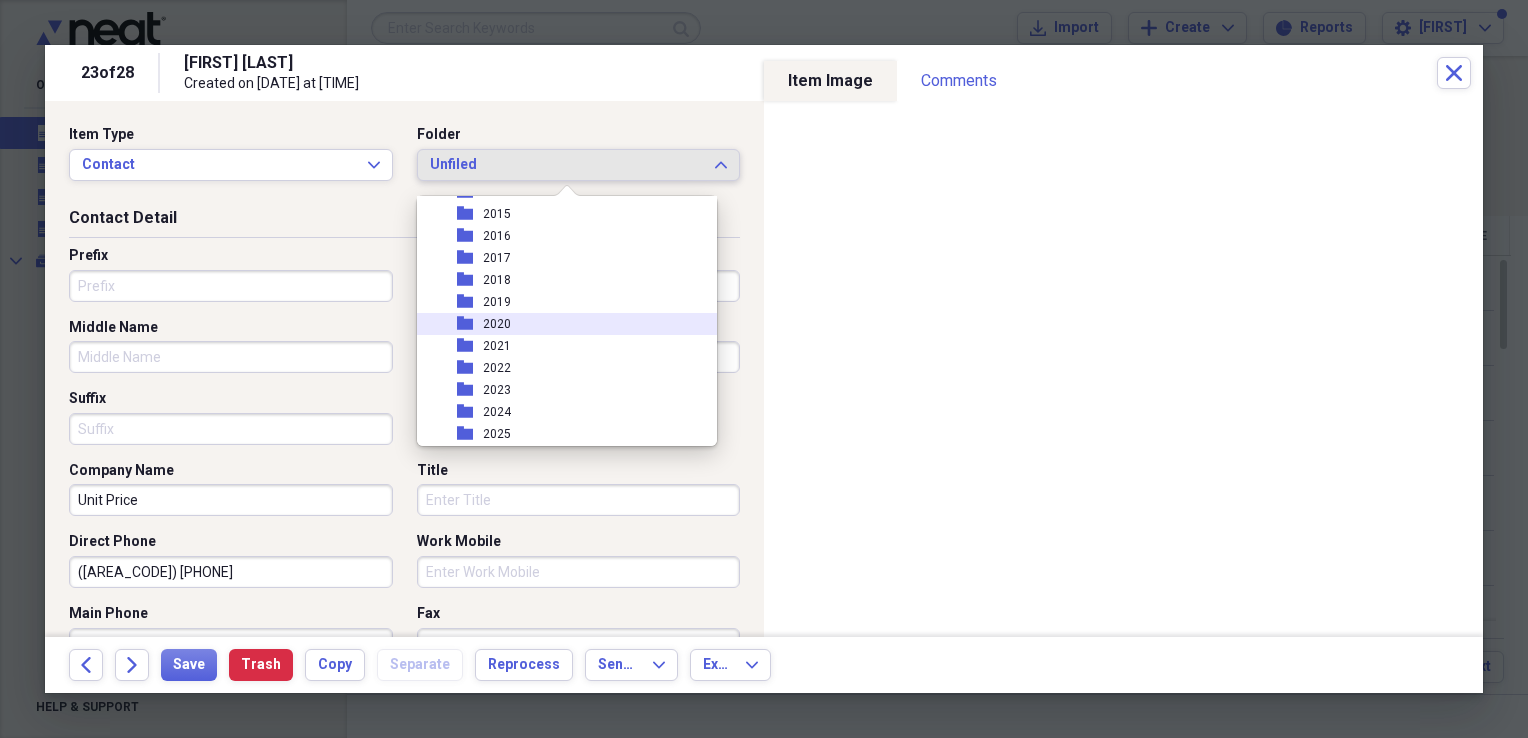 scroll, scrollTop: 200, scrollLeft: 0, axis: vertical 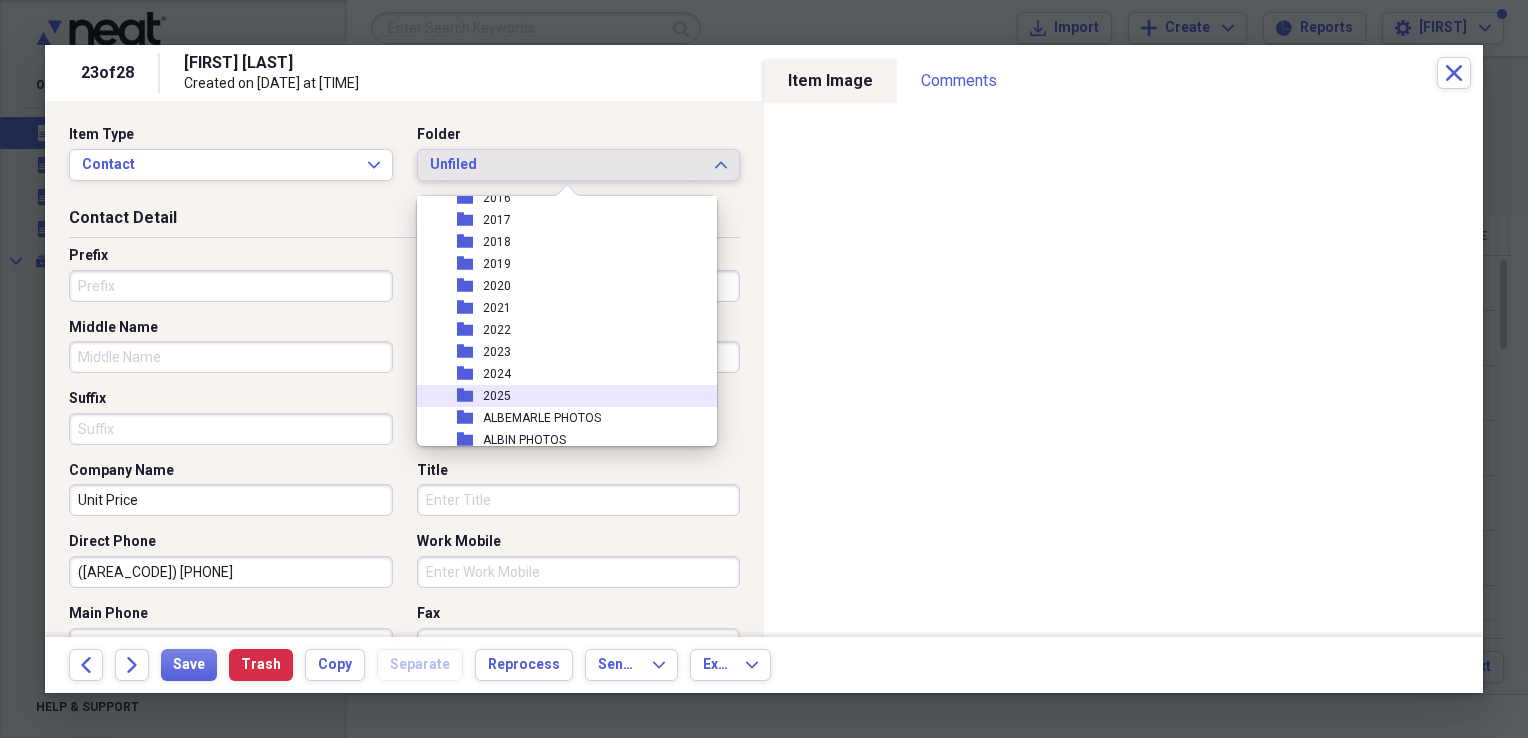click on "folder 2025" at bounding box center [559, 396] 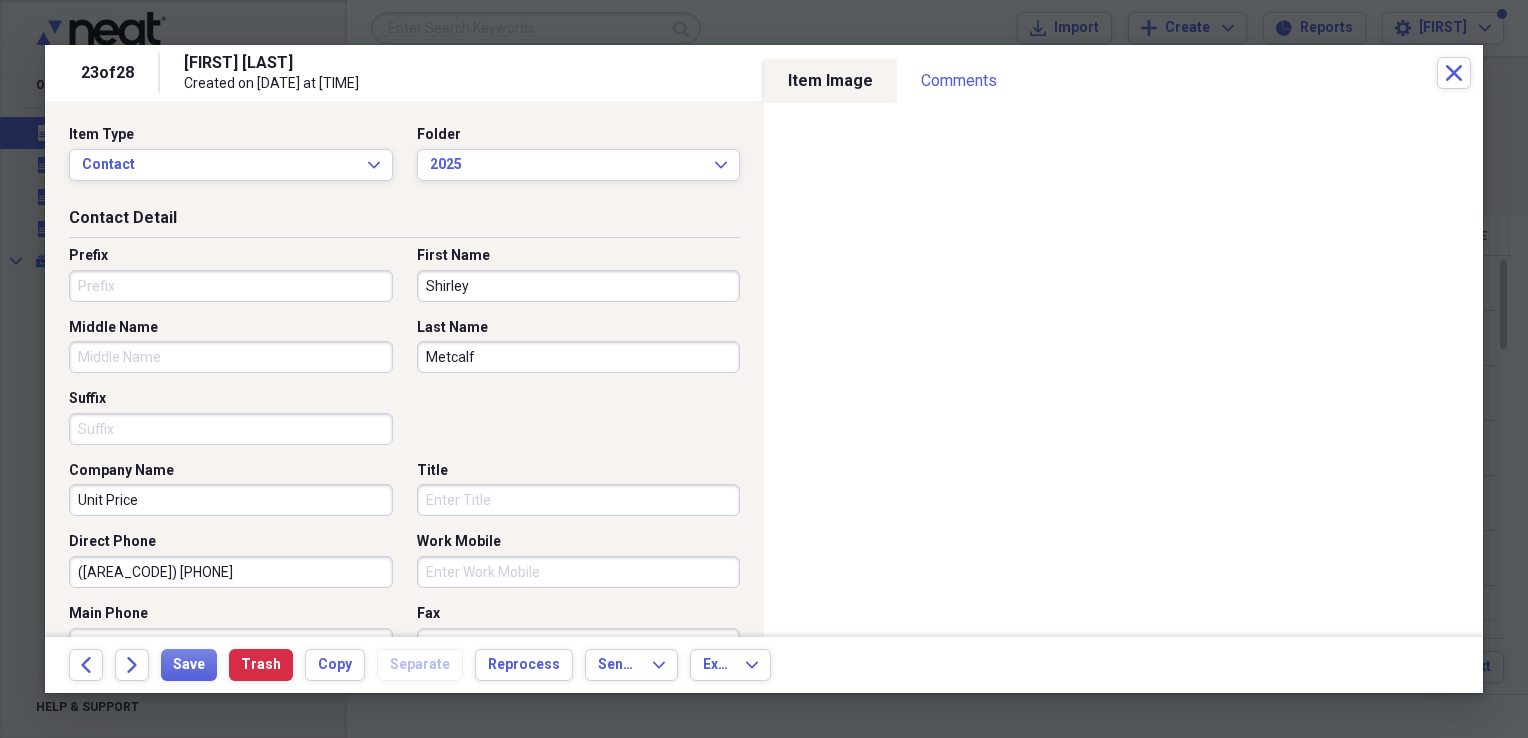 click on "Shirley" at bounding box center (579, 286) 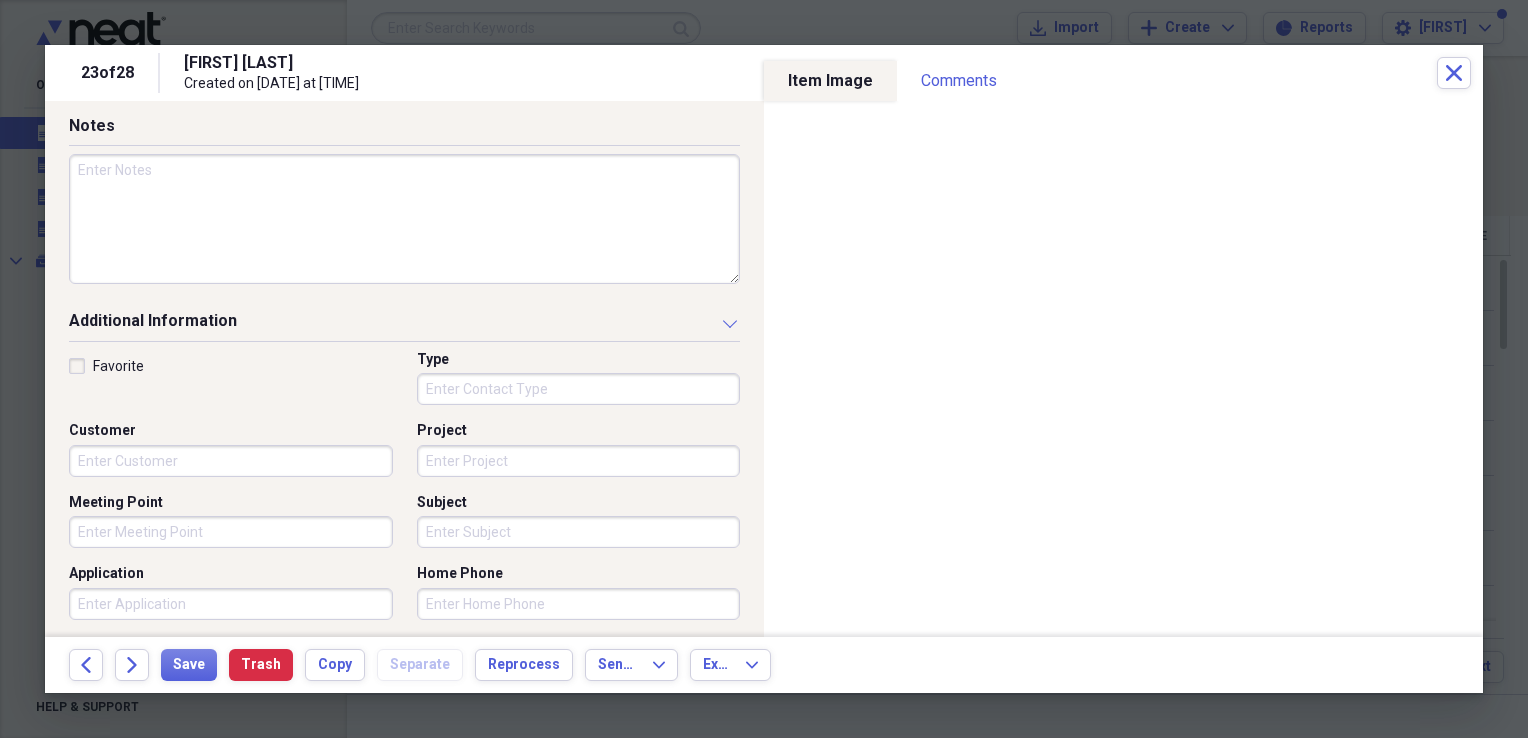 scroll, scrollTop: 1157, scrollLeft: 0, axis: vertical 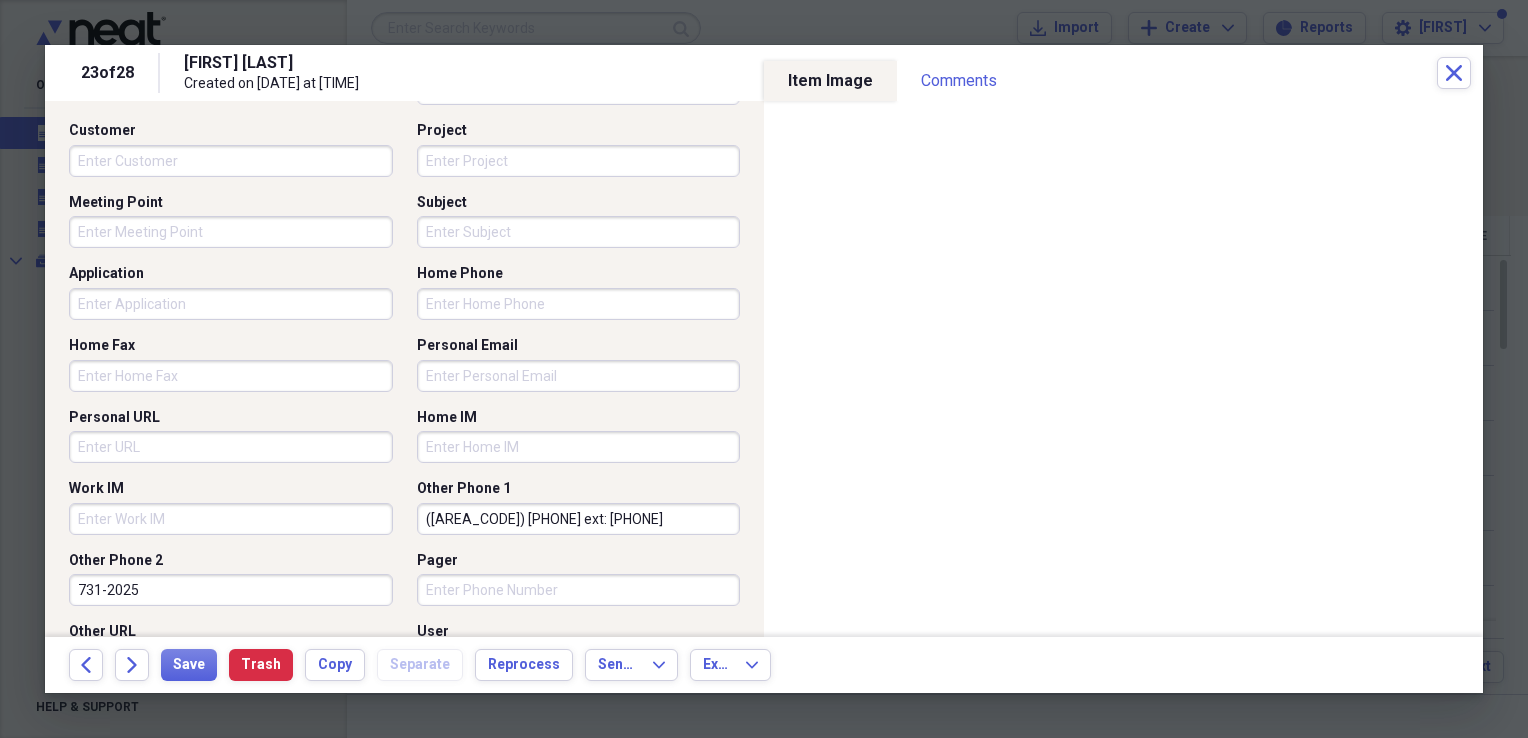 drag, startPoint x: 649, startPoint y: 501, endPoint x: 342, endPoint y: 506, distance: 307.0407 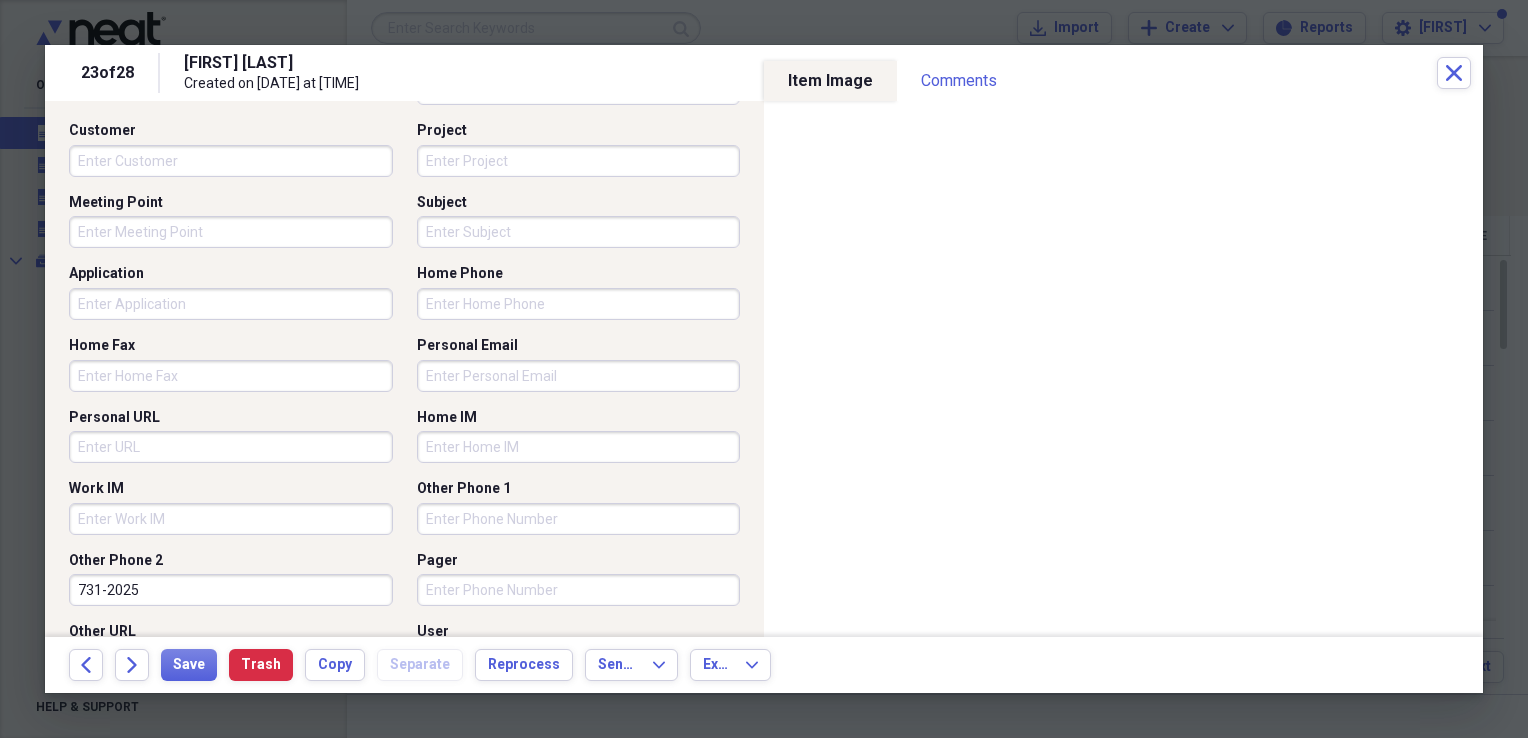 drag, startPoint x: 281, startPoint y: 597, endPoint x: -4, endPoint y: 561, distance: 287.26468 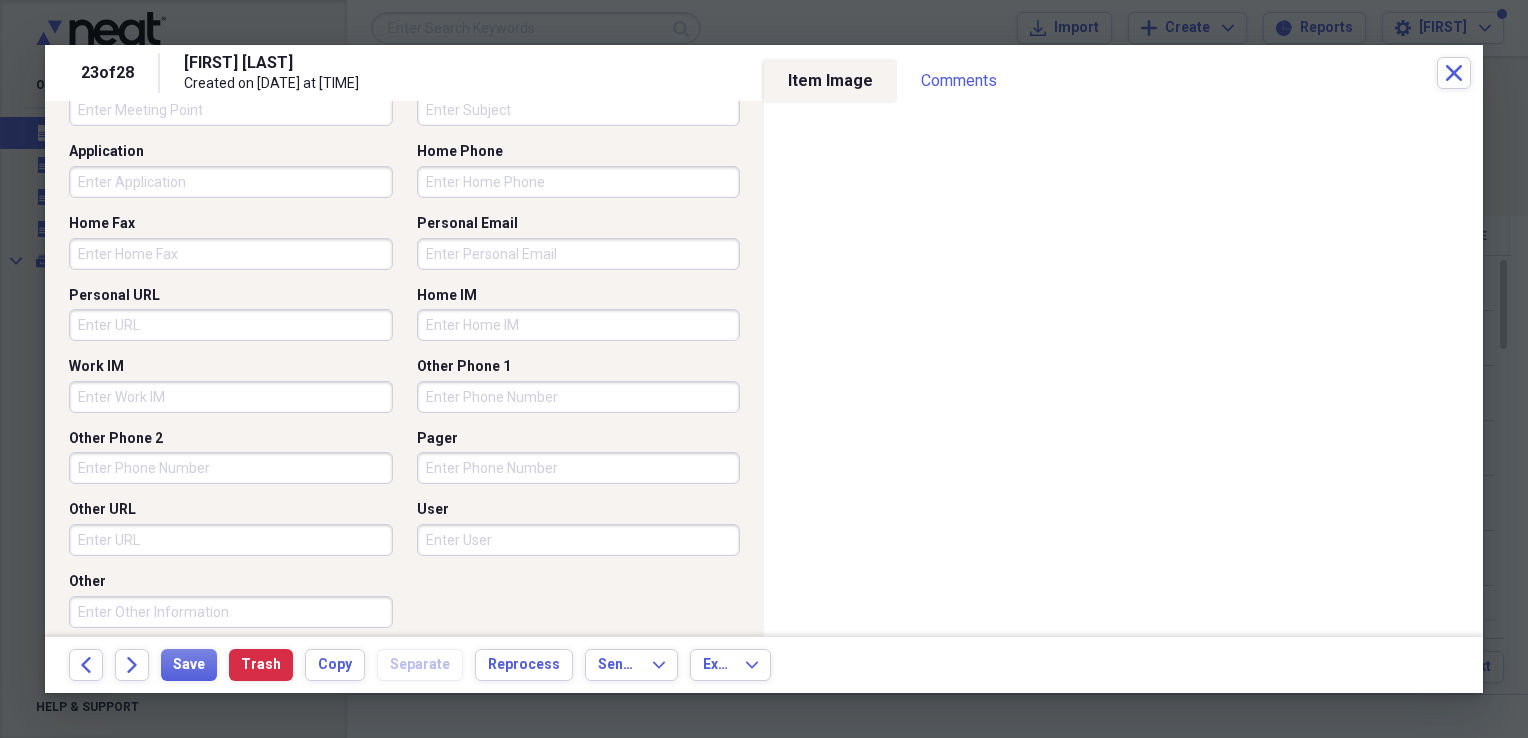 scroll, scrollTop: 1294, scrollLeft: 0, axis: vertical 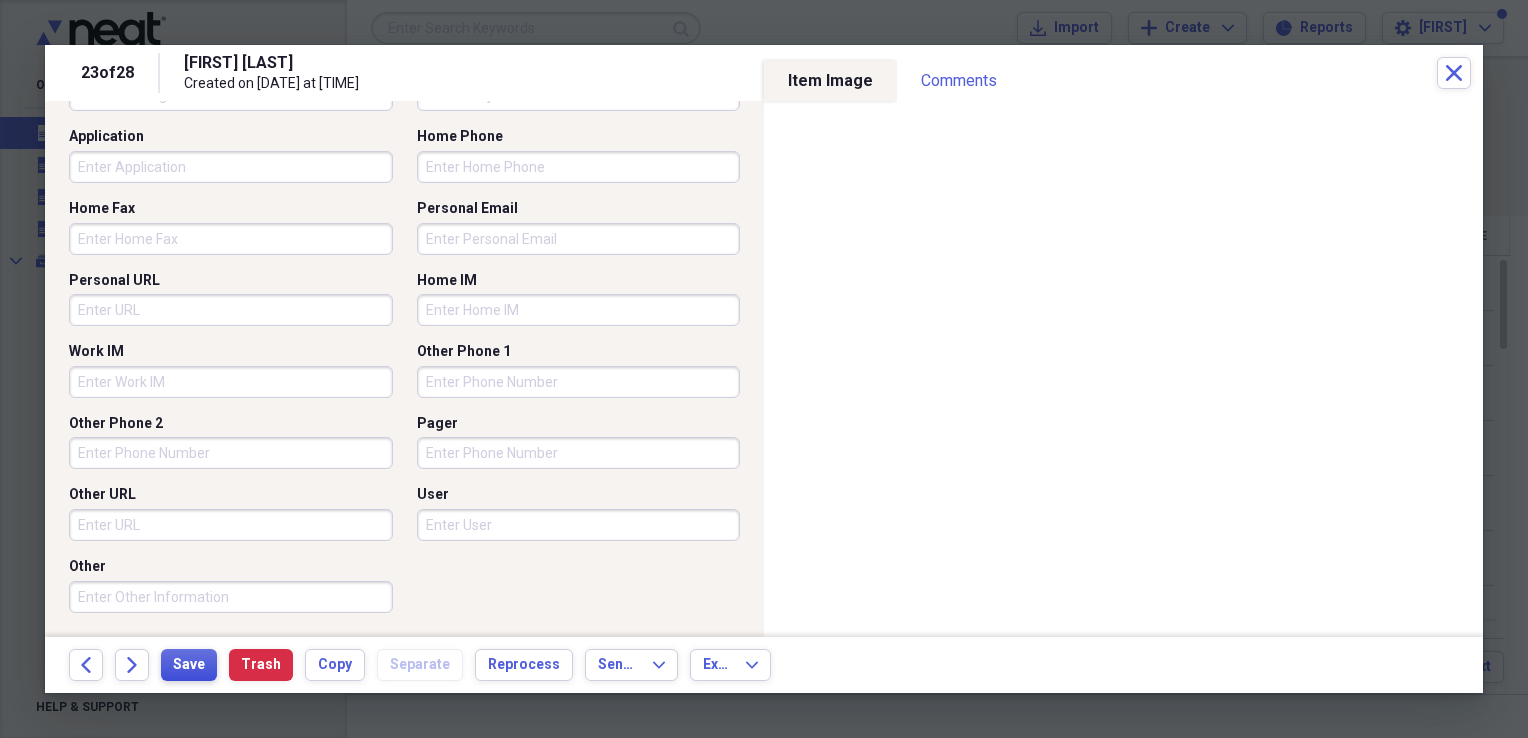 click on "Save" at bounding box center [189, 665] 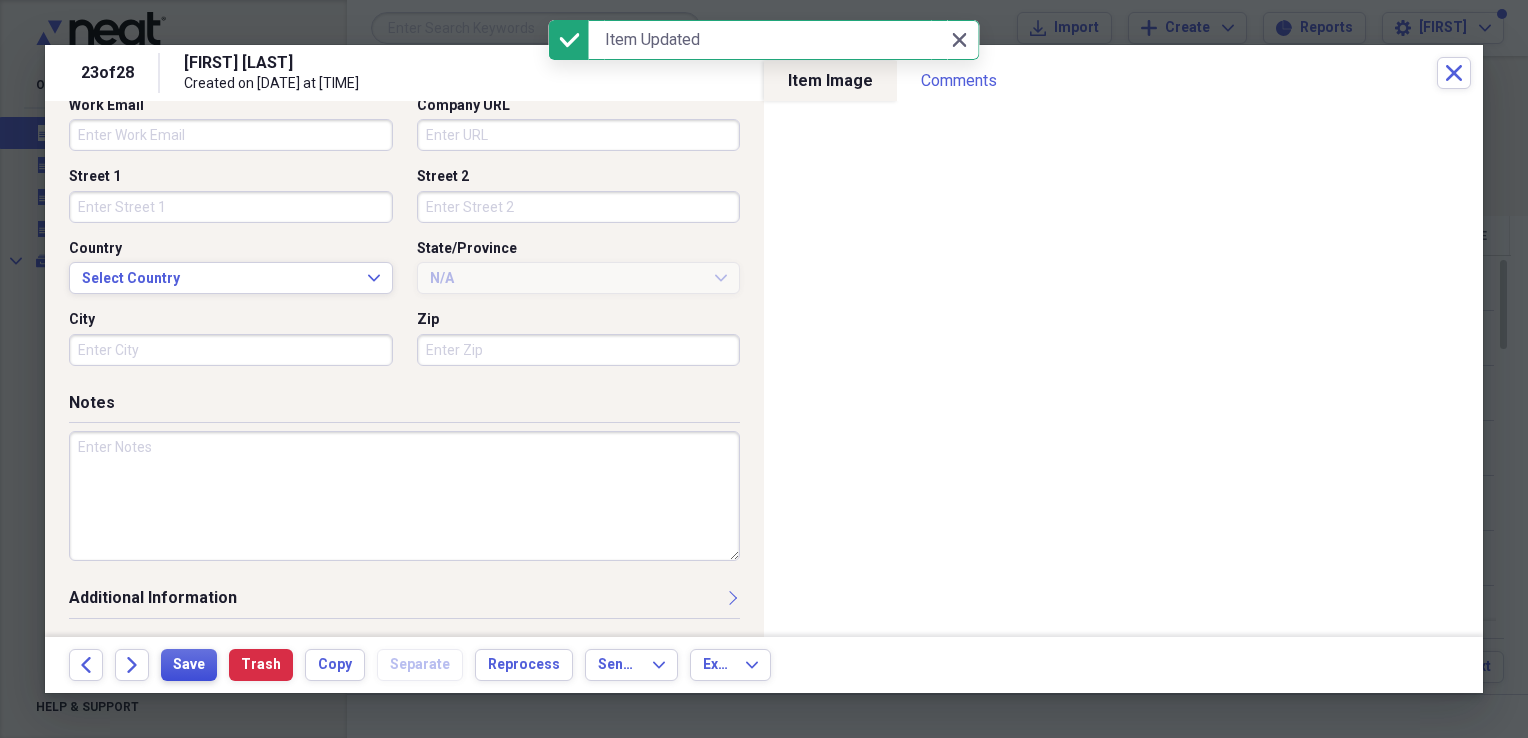 scroll, scrollTop: 578, scrollLeft: 0, axis: vertical 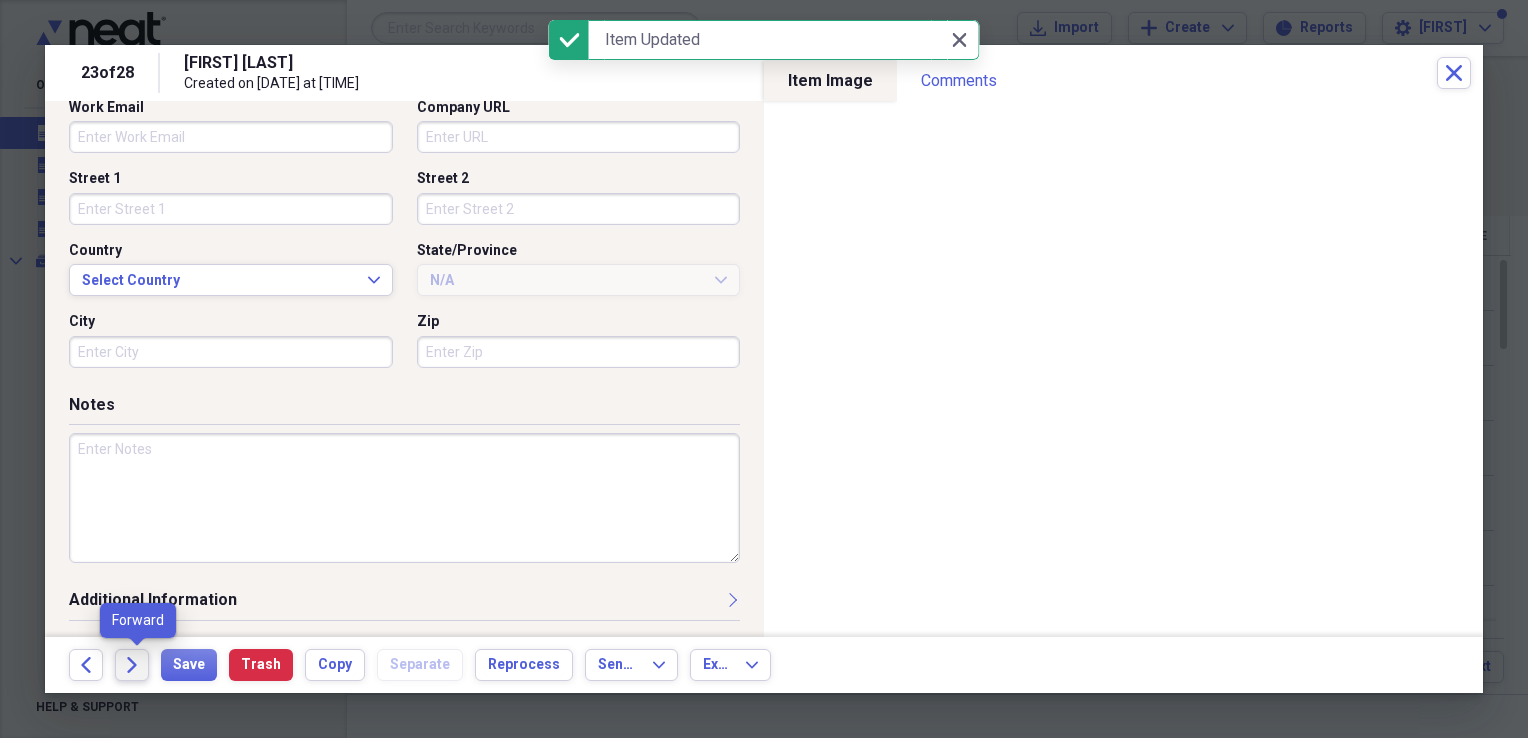 click on "Forward" 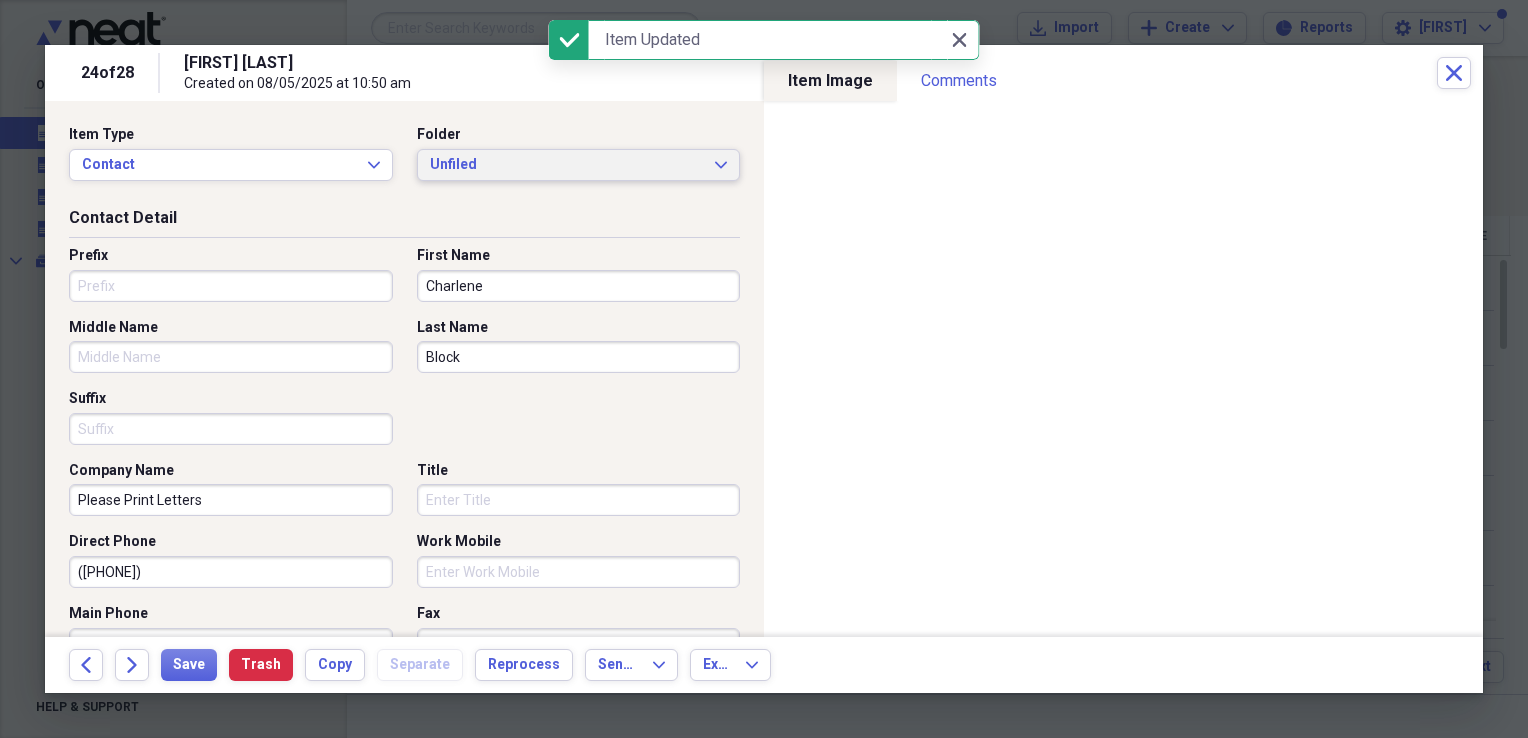 click on "Unfiled" at bounding box center [567, 165] 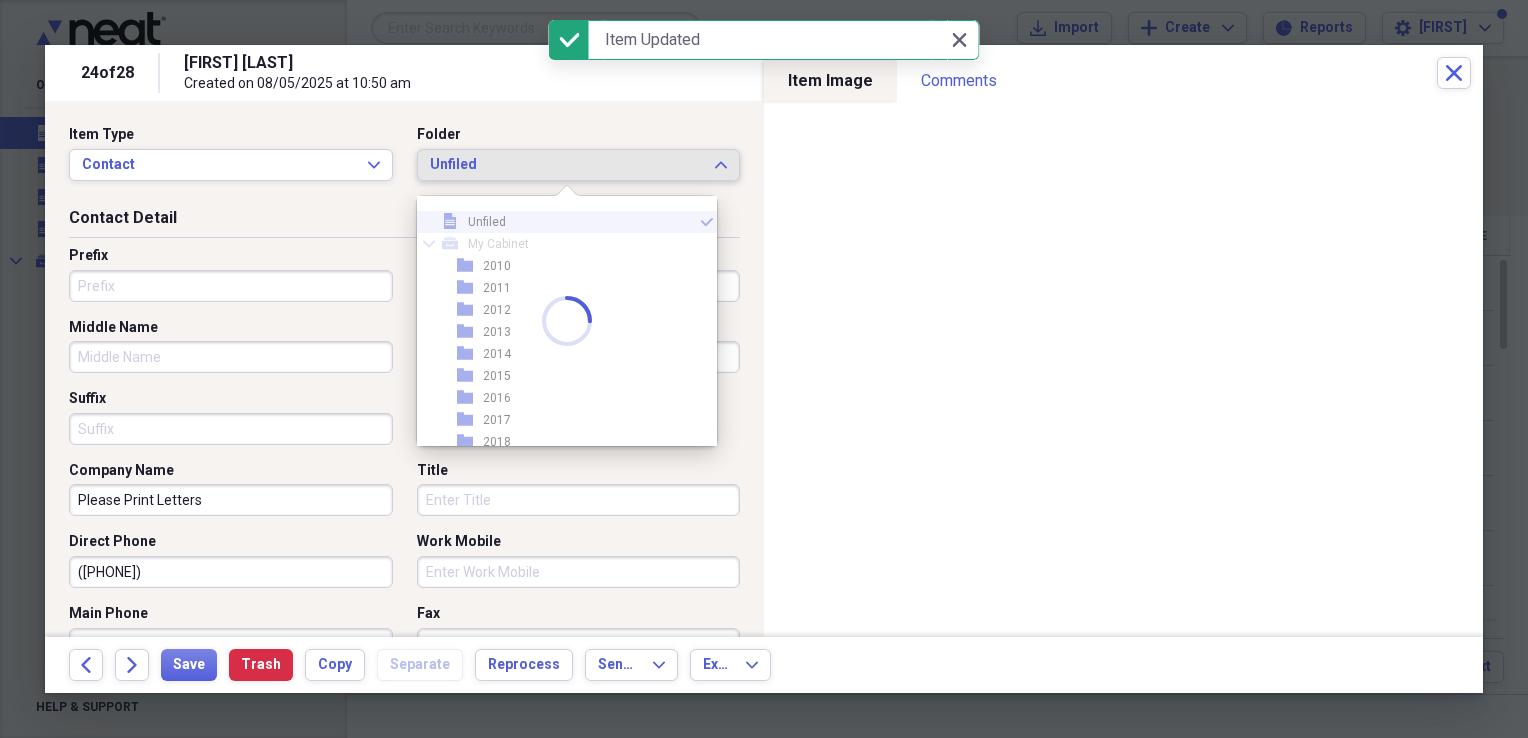 scroll, scrollTop: 200, scrollLeft: 0, axis: vertical 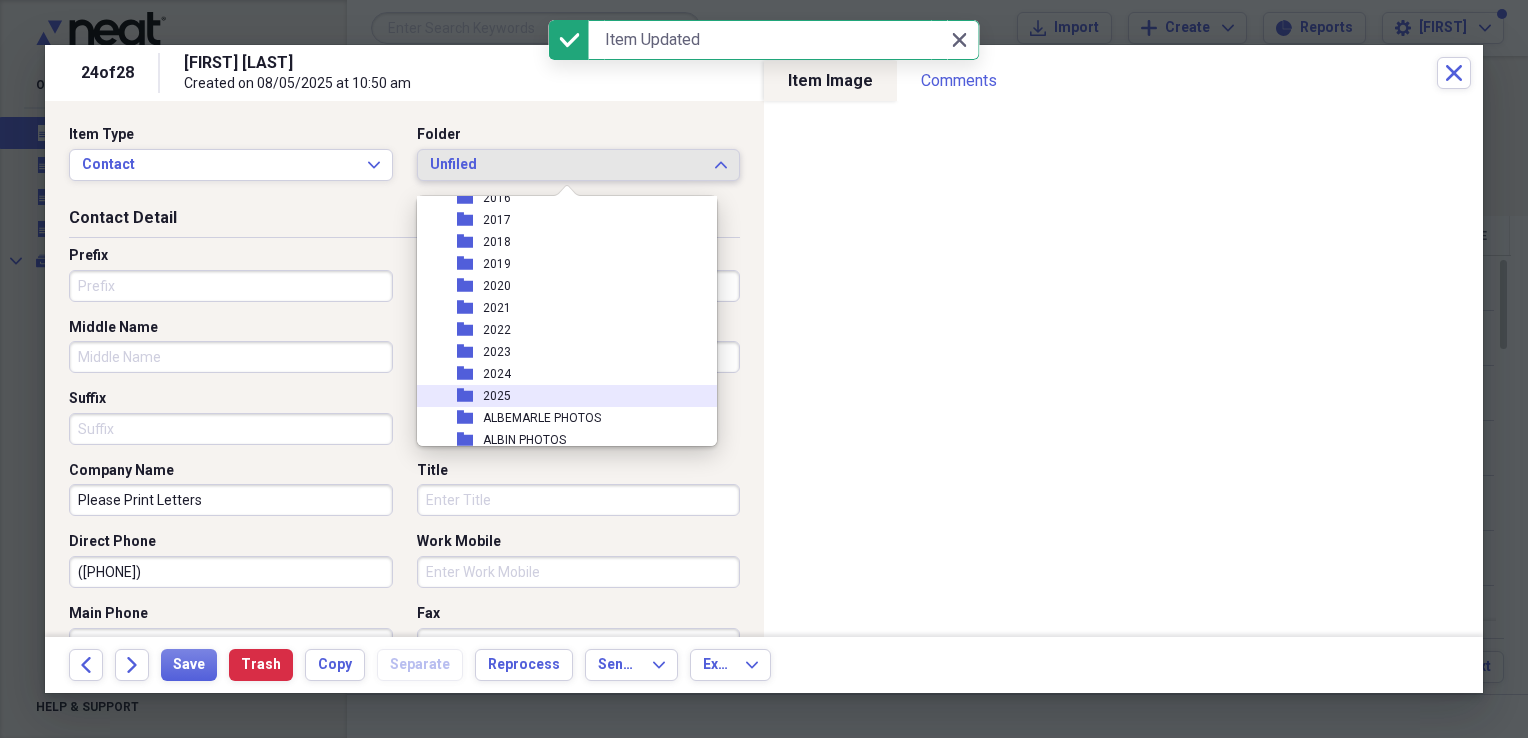 click on "2025" at bounding box center [497, 396] 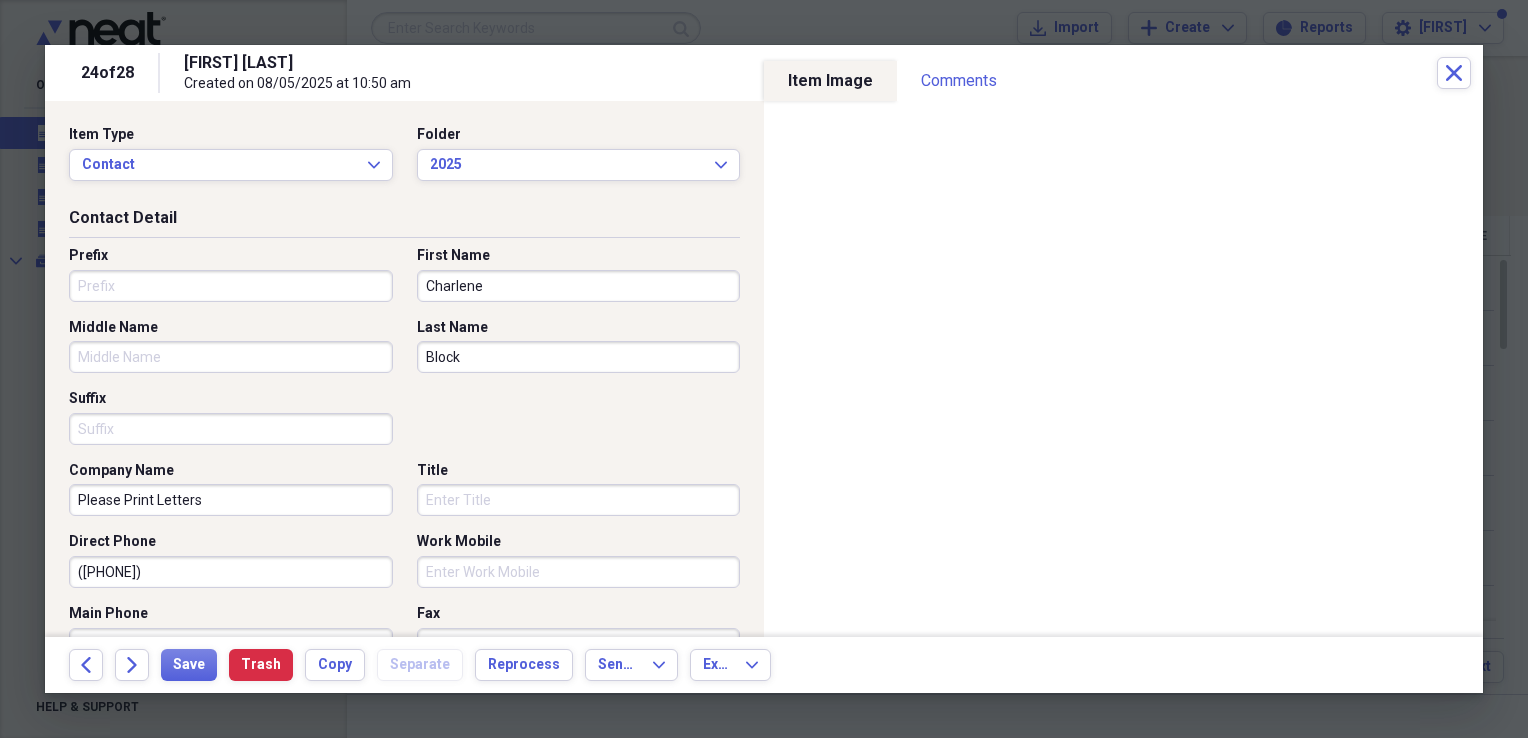 click on "Charlene" at bounding box center [579, 286] 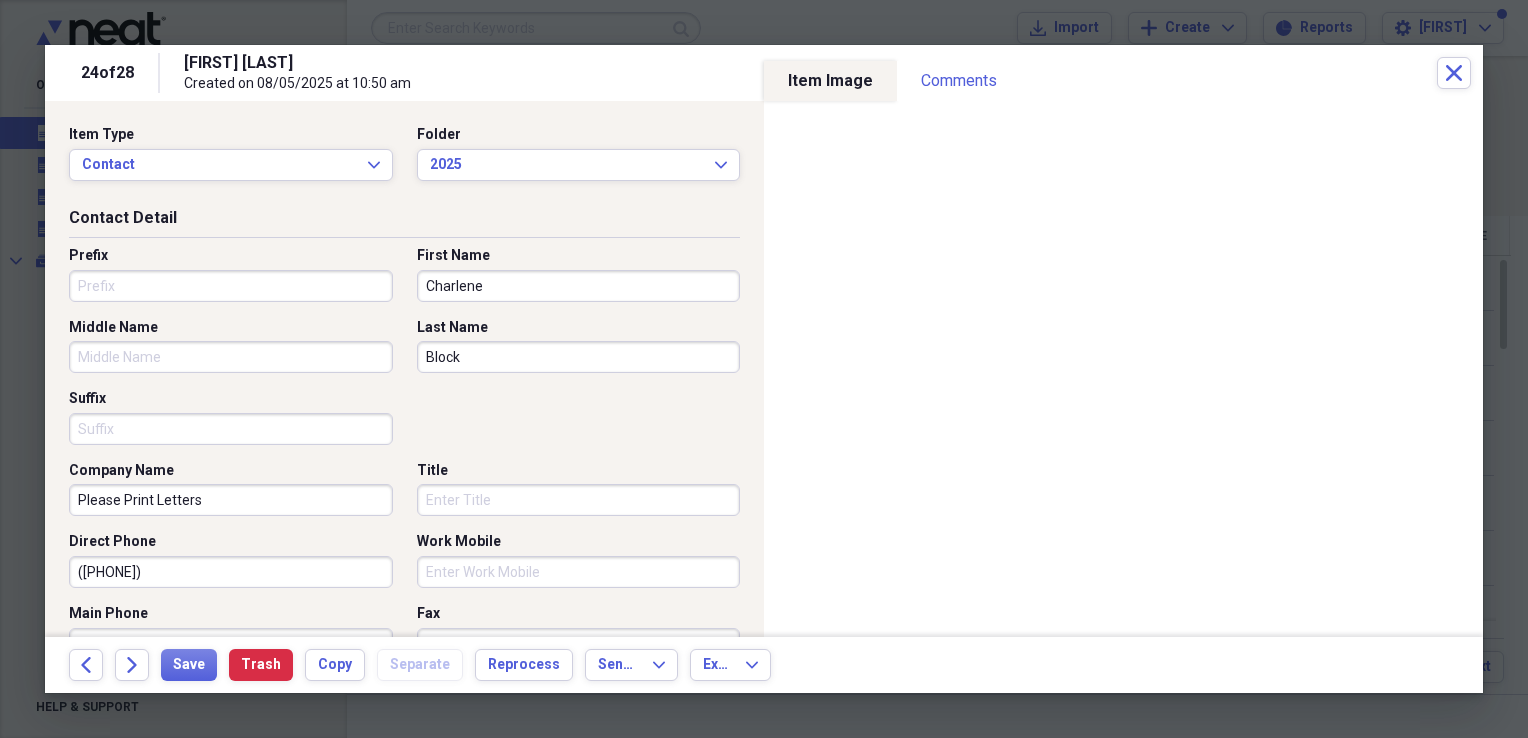 click on "Charlene" at bounding box center (579, 286) 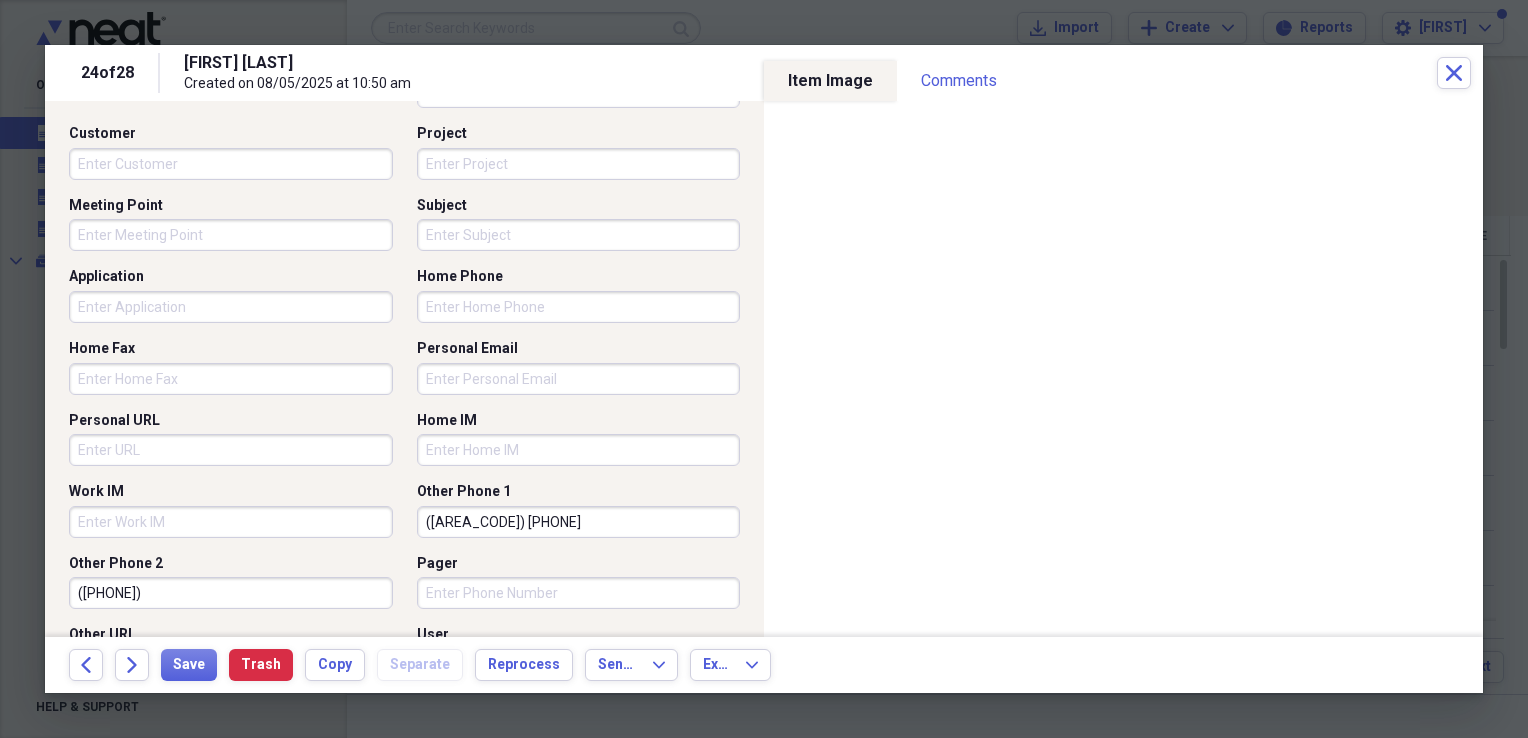 scroll, scrollTop: 1294, scrollLeft: 0, axis: vertical 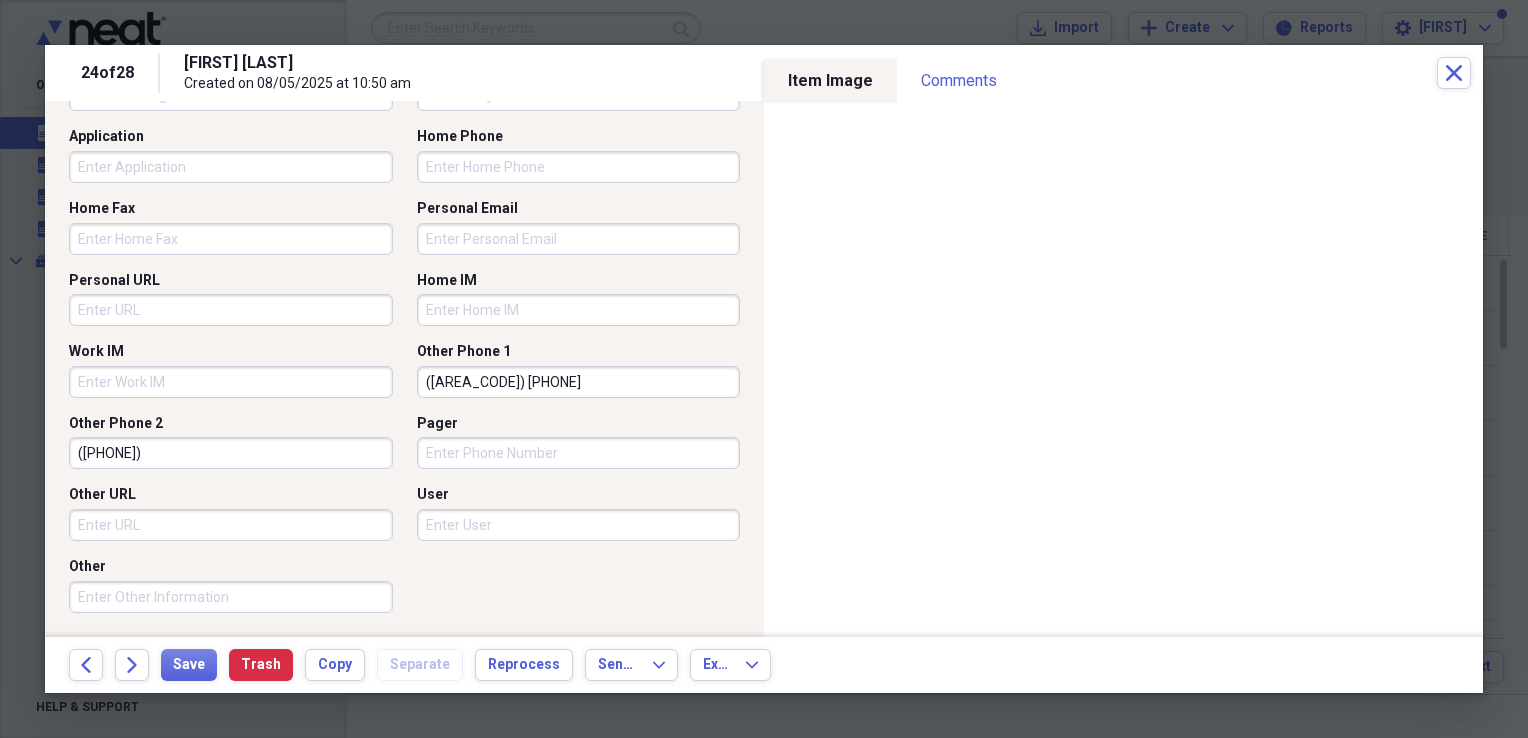 drag, startPoint x: 536, startPoint y: 373, endPoint x: 164, endPoint y: 373, distance: 372 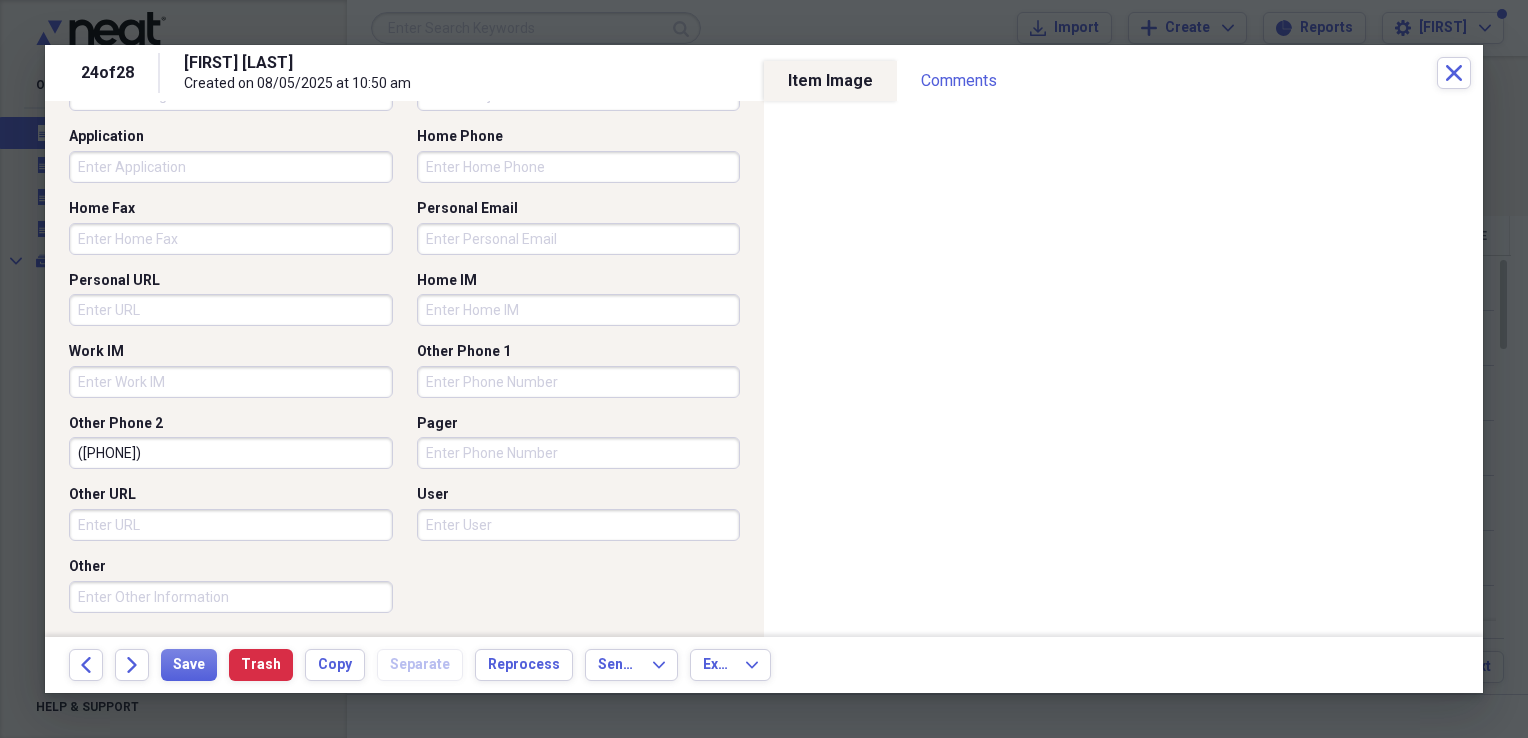 drag, startPoint x: 208, startPoint y: 462, endPoint x: -4, endPoint y: 453, distance: 212.19095 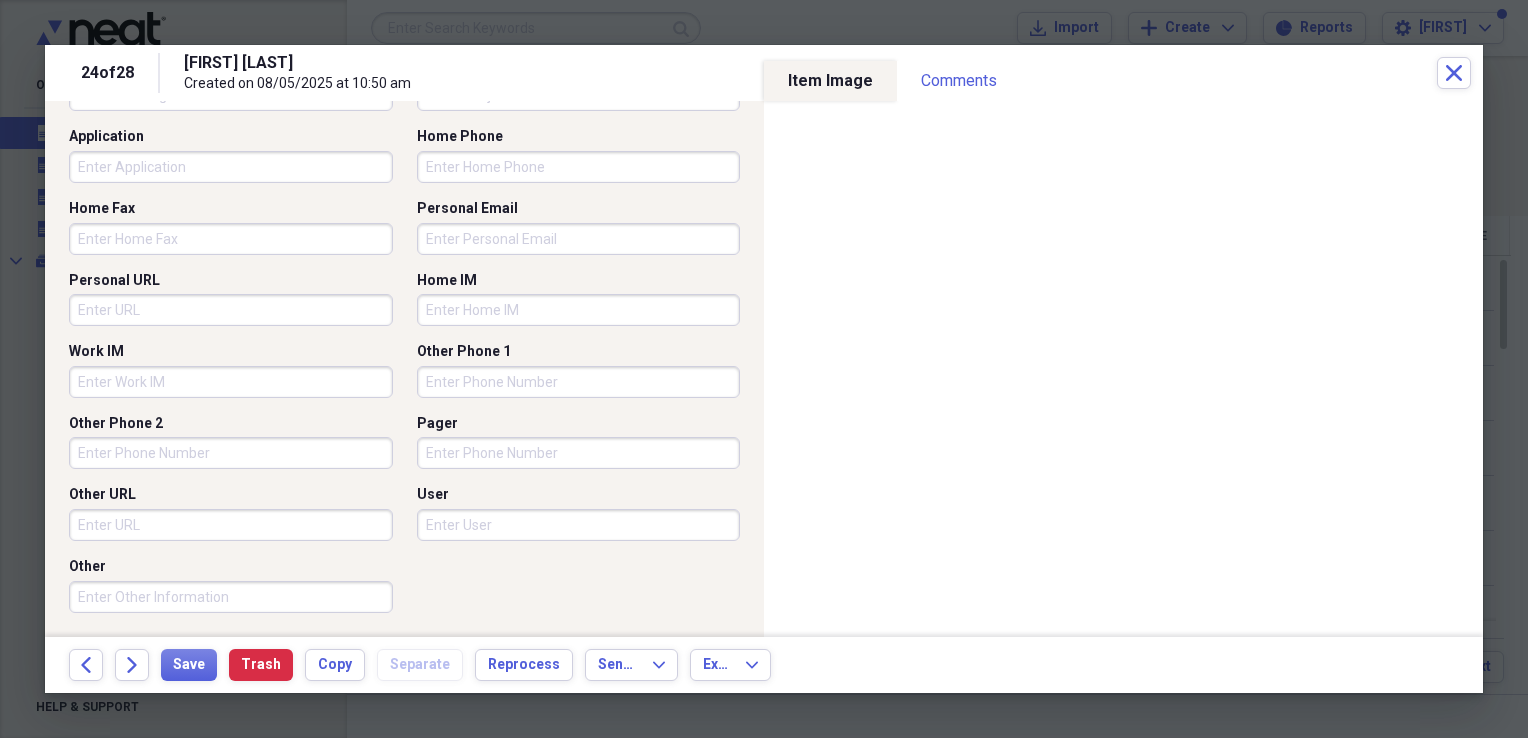 click on "Back Forward Save Trash Copy Separate Reprocess Send To Expand Export Expand" at bounding box center (764, 665) 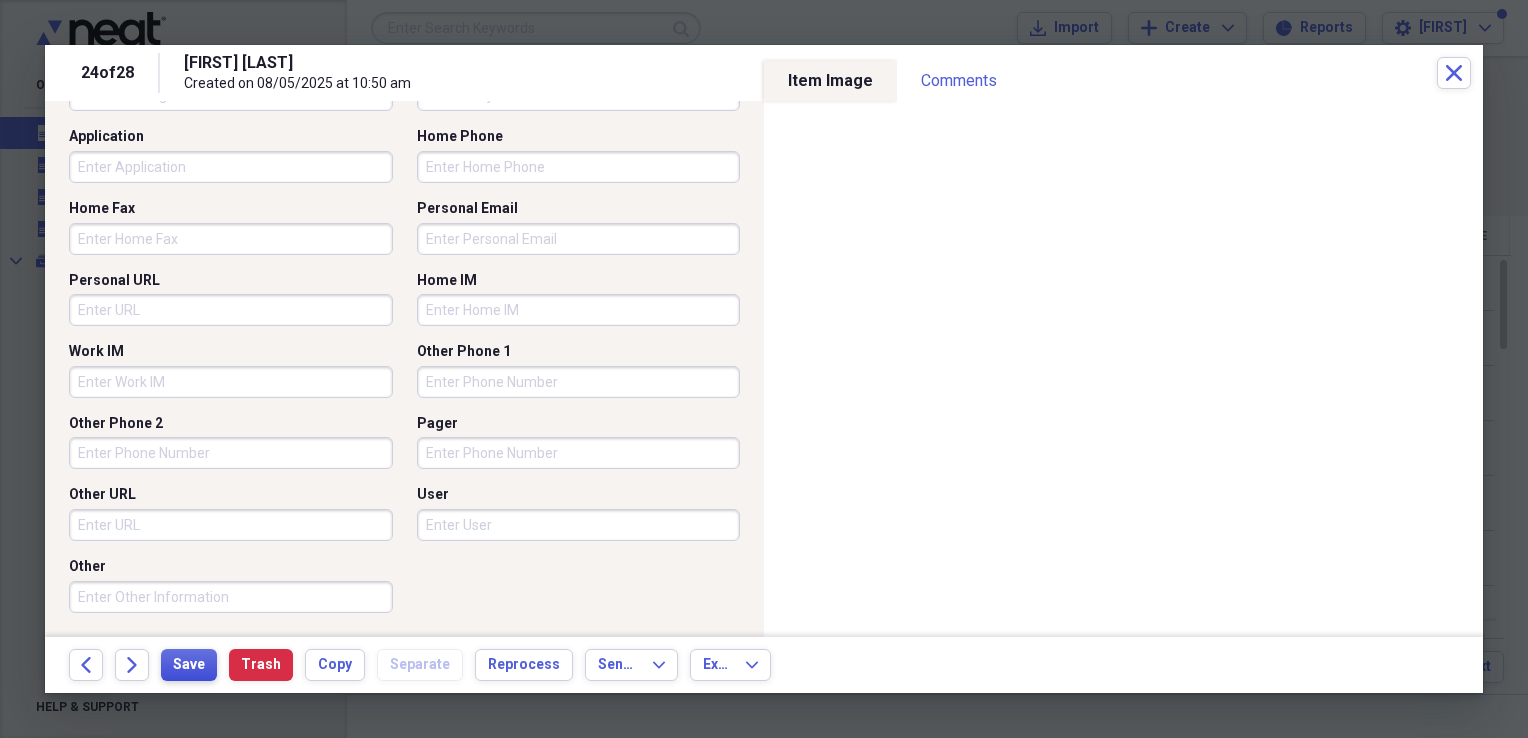click on "Save" at bounding box center (189, 665) 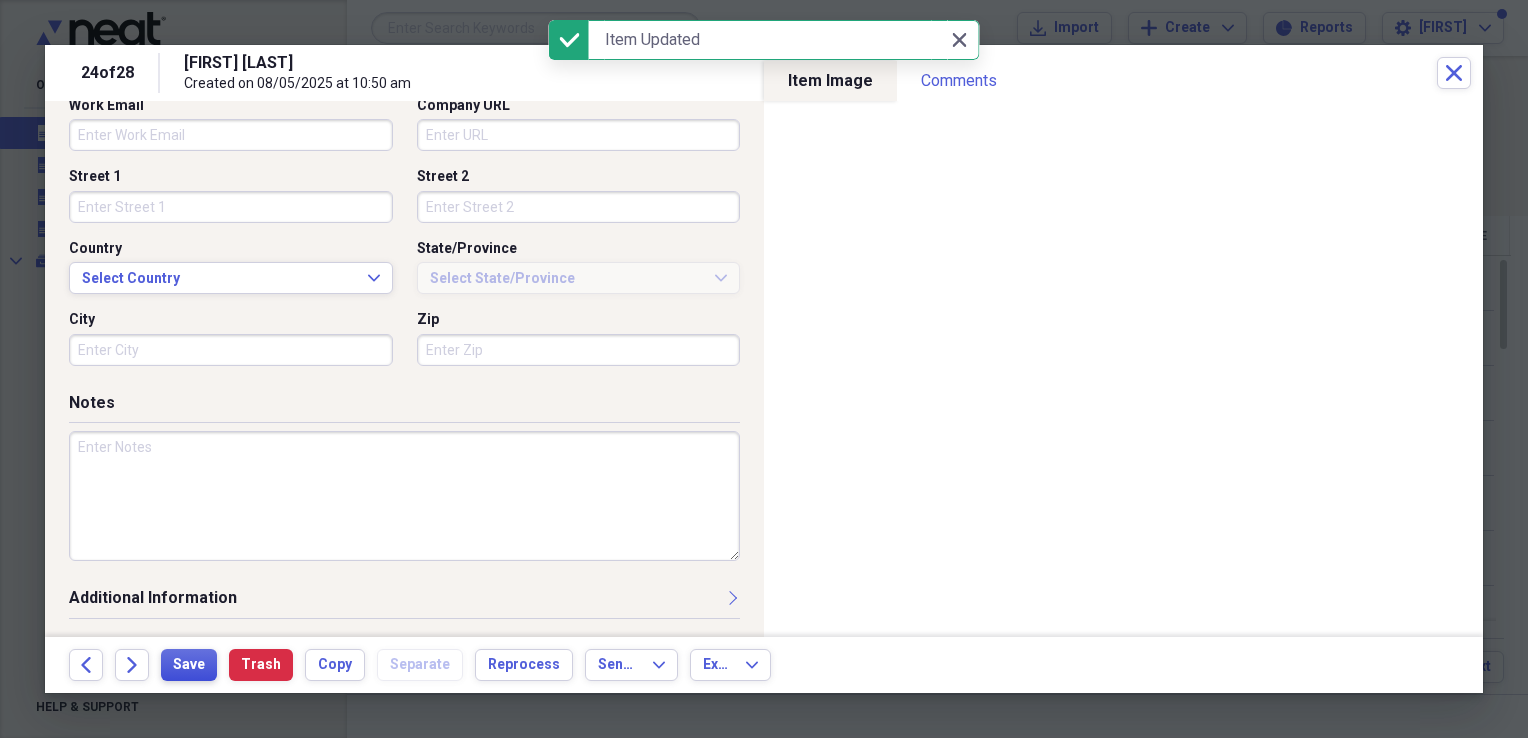 scroll, scrollTop: 578, scrollLeft: 0, axis: vertical 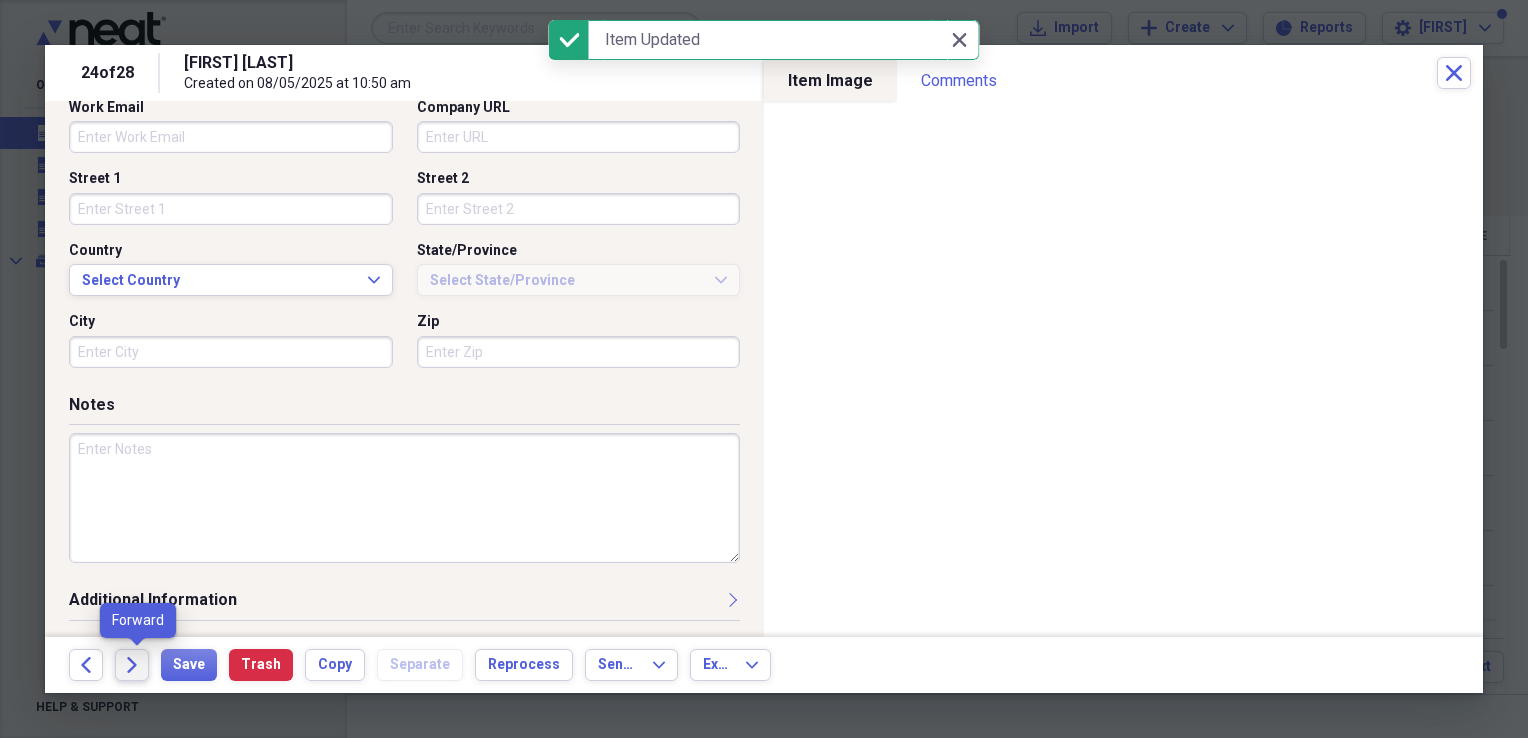 click on "Forward" at bounding box center (132, 665) 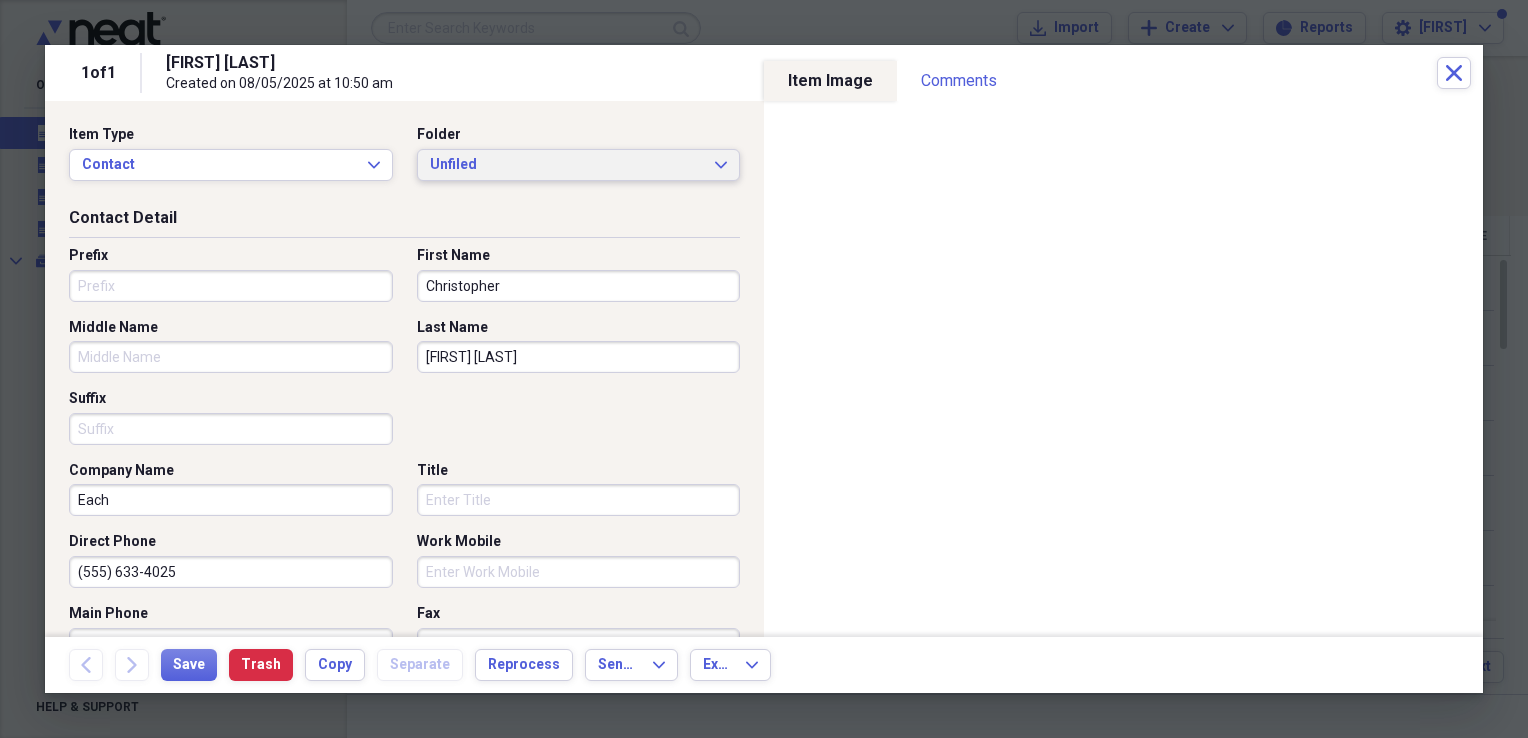 click on "Unfiled" at bounding box center (567, 165) 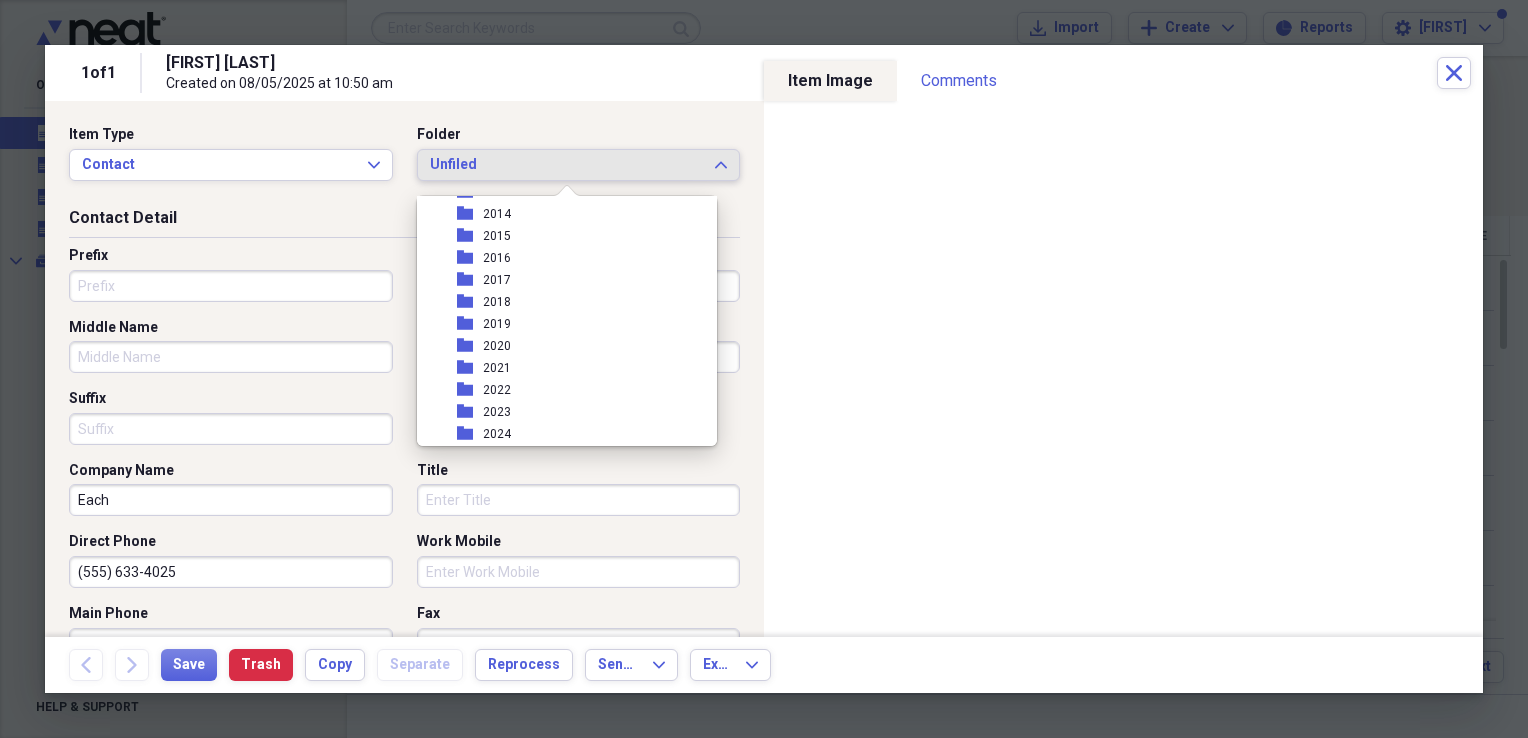 scroll, scrollTop: 200, scrollLeft: 0, axis: vertical 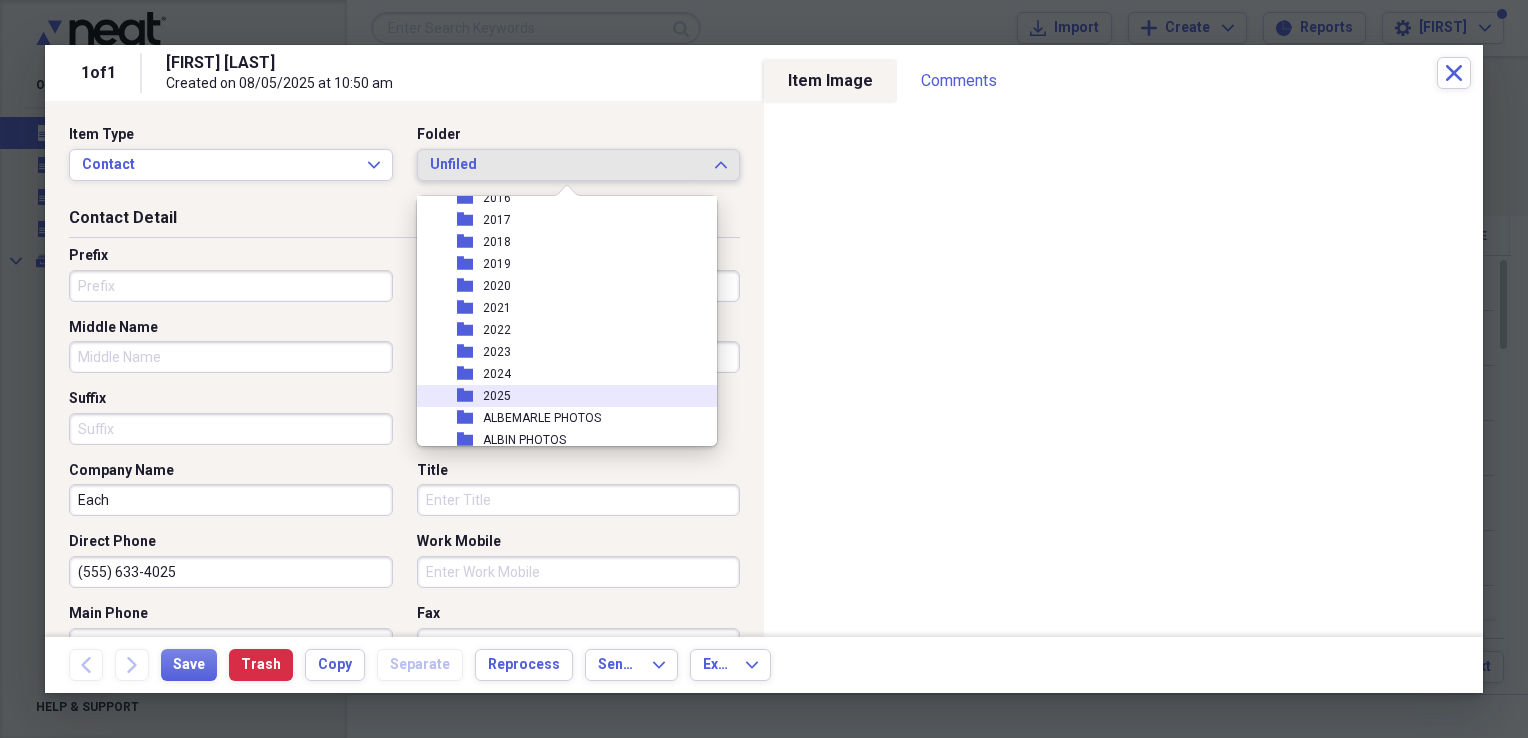 click on "folder 2025" at bounding box center (559, 396) 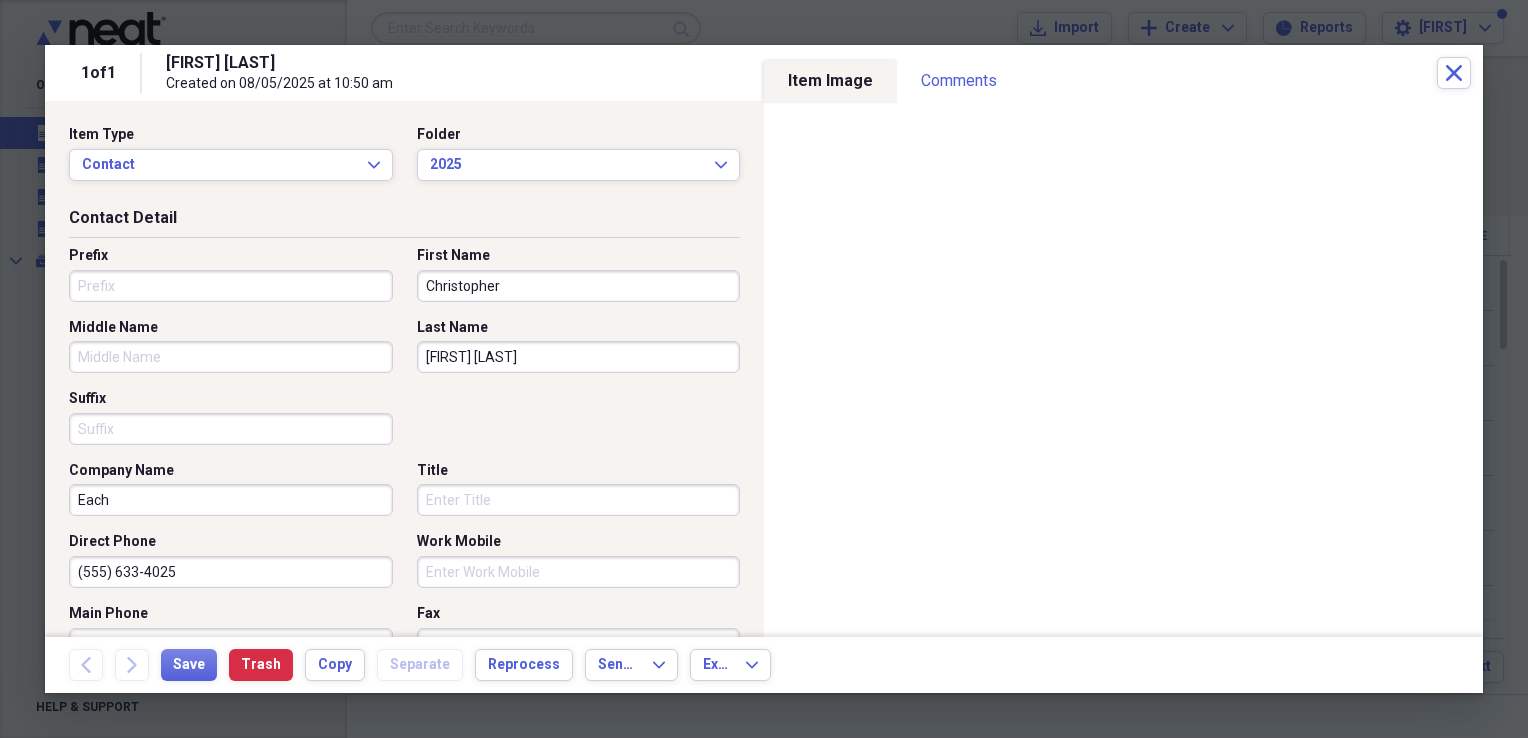 click on "Christopher" at bounding box center (579, 286) 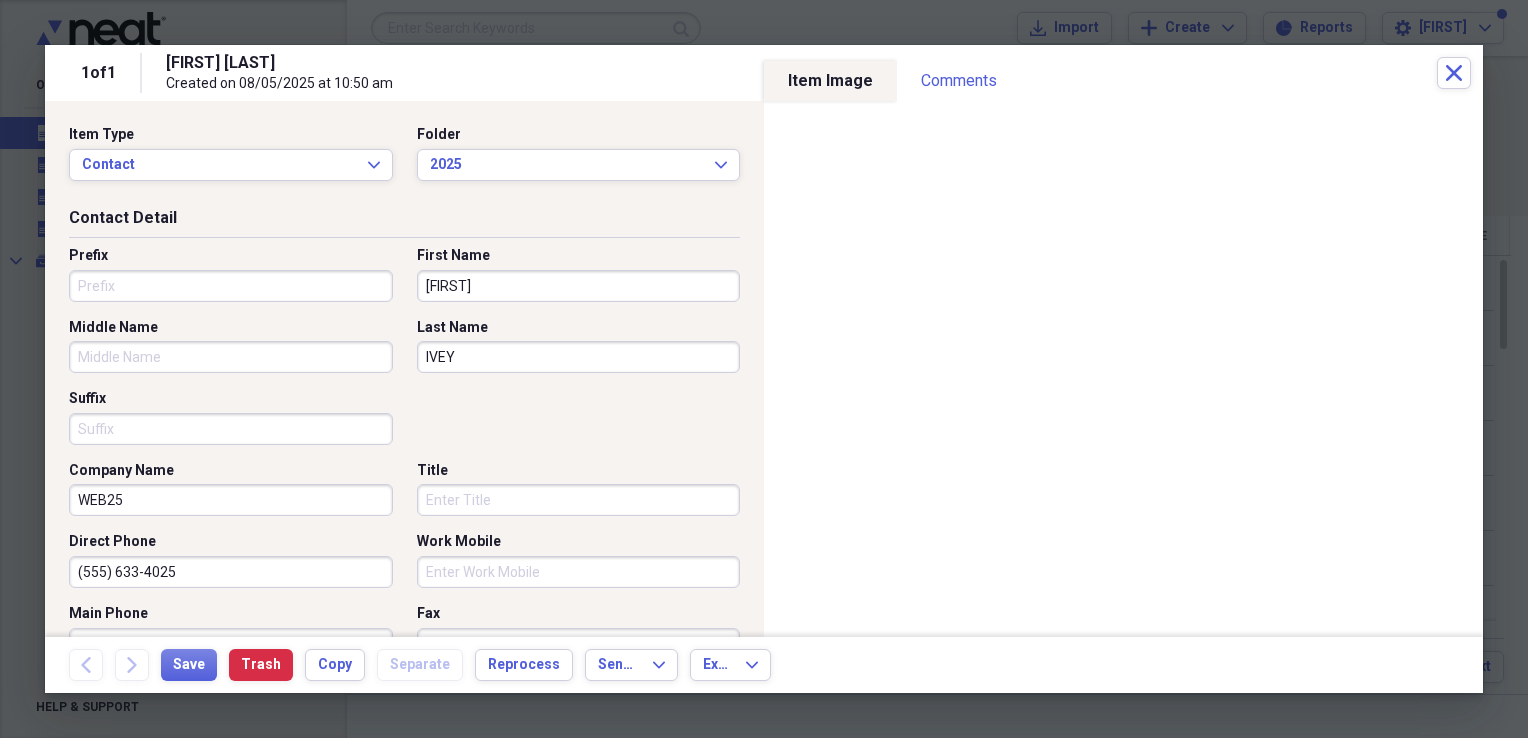 click on "Title" at bounding box center (579, 500) 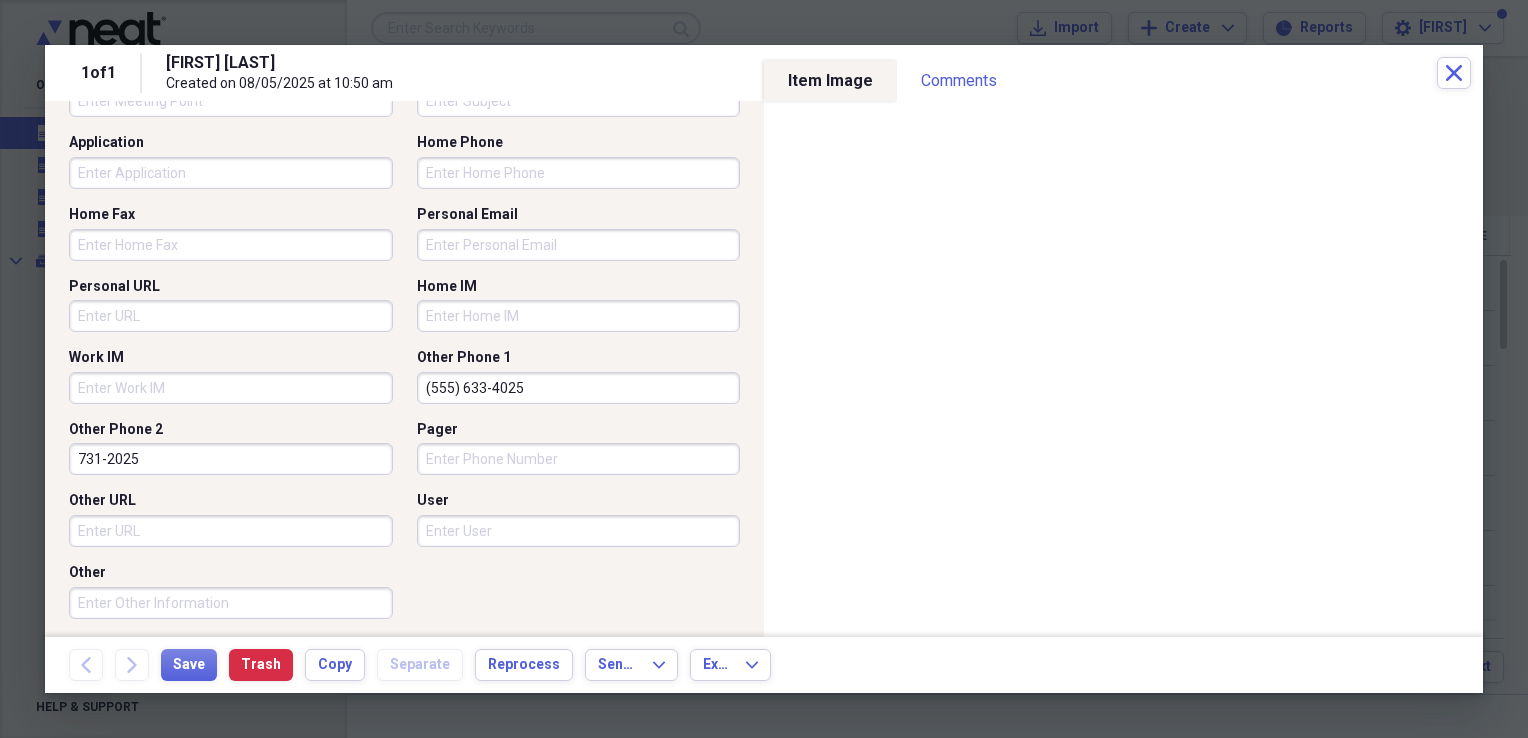 scroll, scrollTop: 1294, scrollLeft: 0, axis: vertical 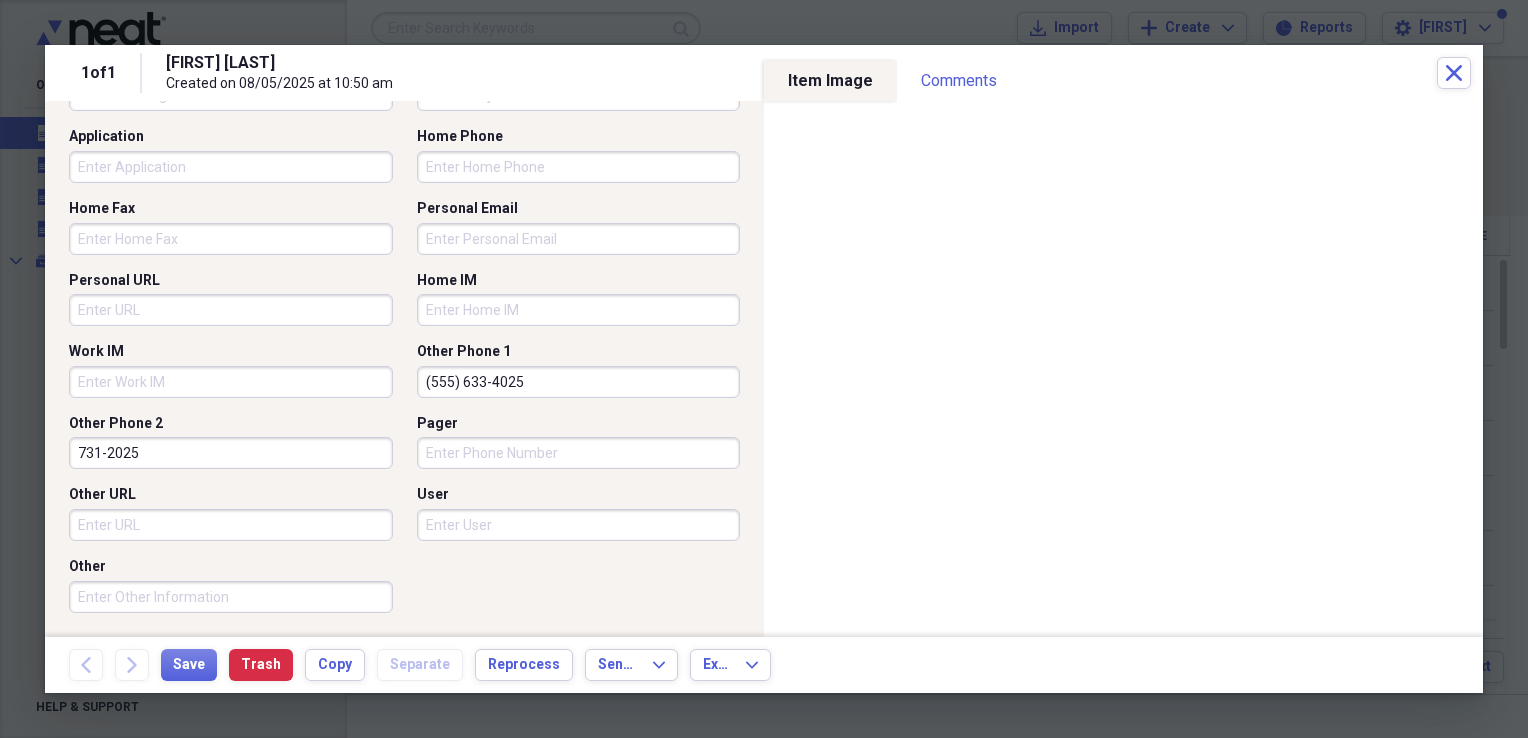 drag, startPoint x: 509, startPoint y: 390, endPoint x: 228, endPoint y: 406, distance: 281.45514 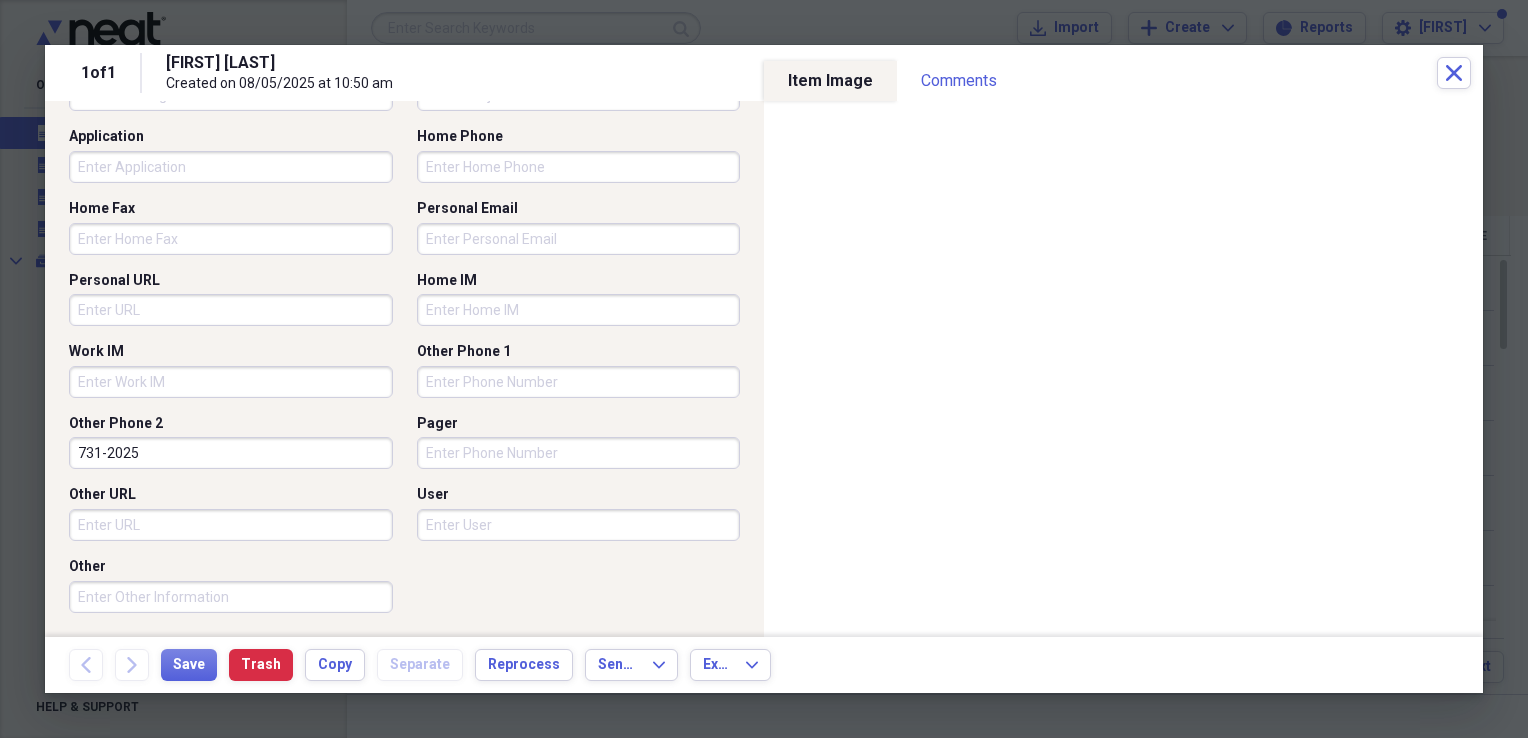 drag, startPoint x: 238, startPoint y: 457, endPoint x: -4, endPoint y: 449, distance: 242.1322 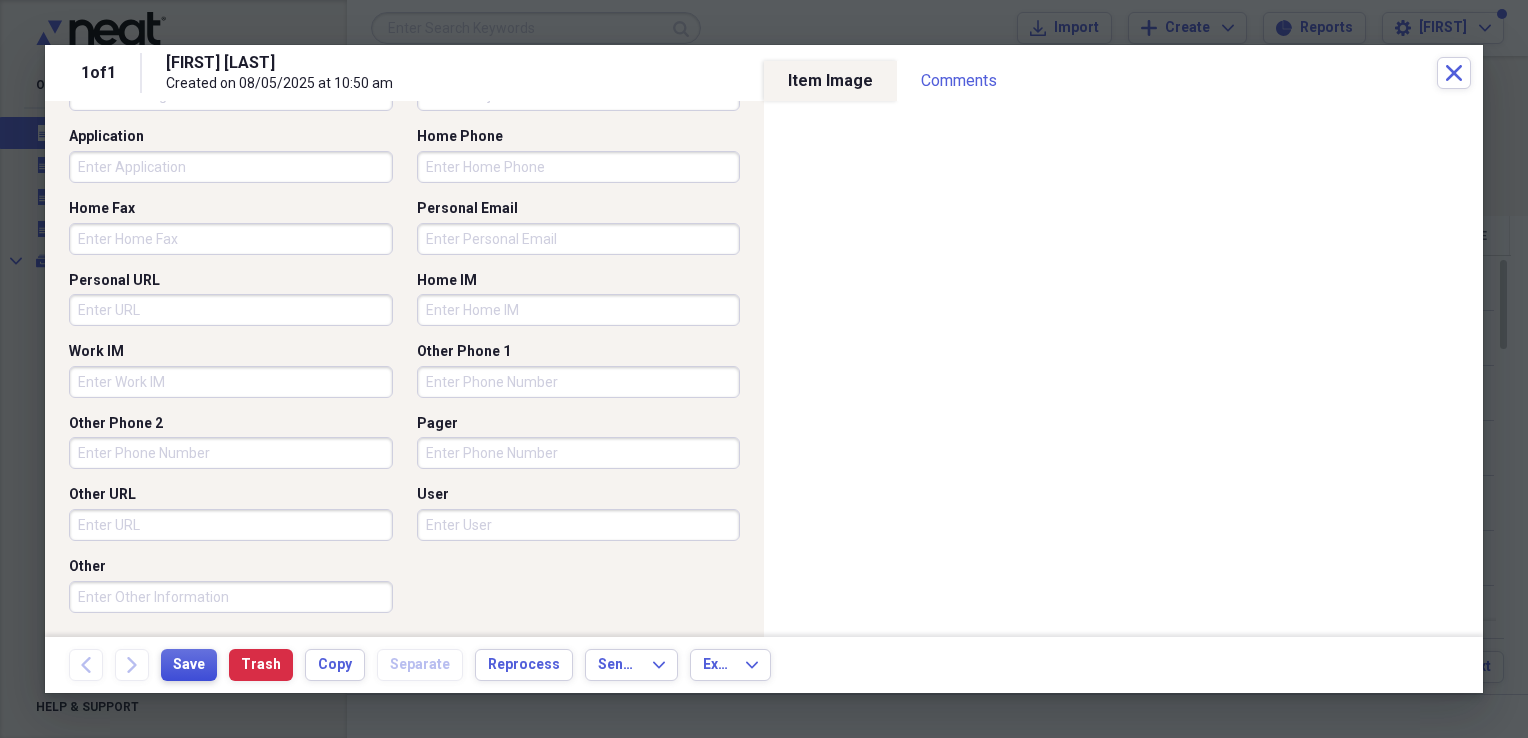 click on "Save" at bounding box center (189, 665) 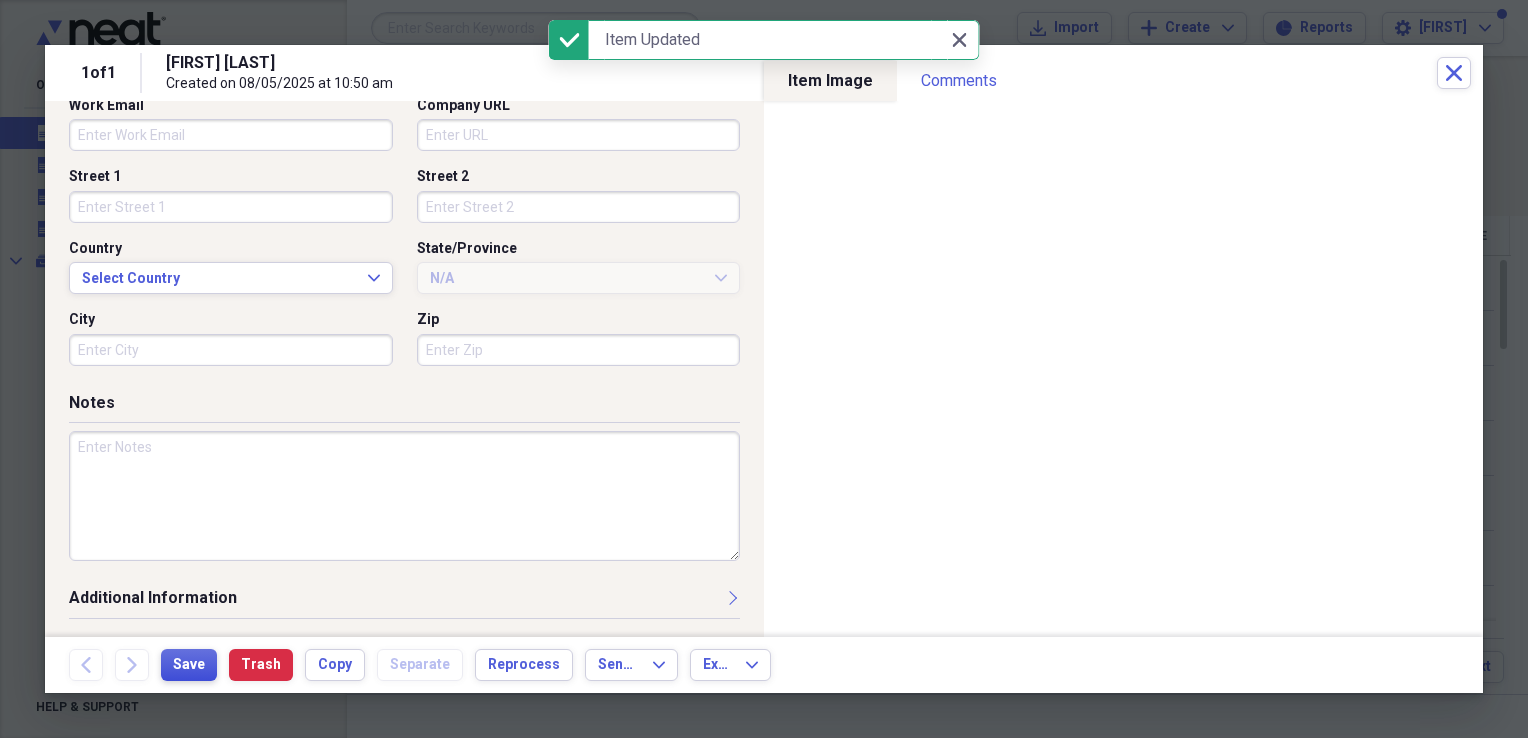 scroll, scrollTop: 578, scrollLeft: 0, axis: vertical 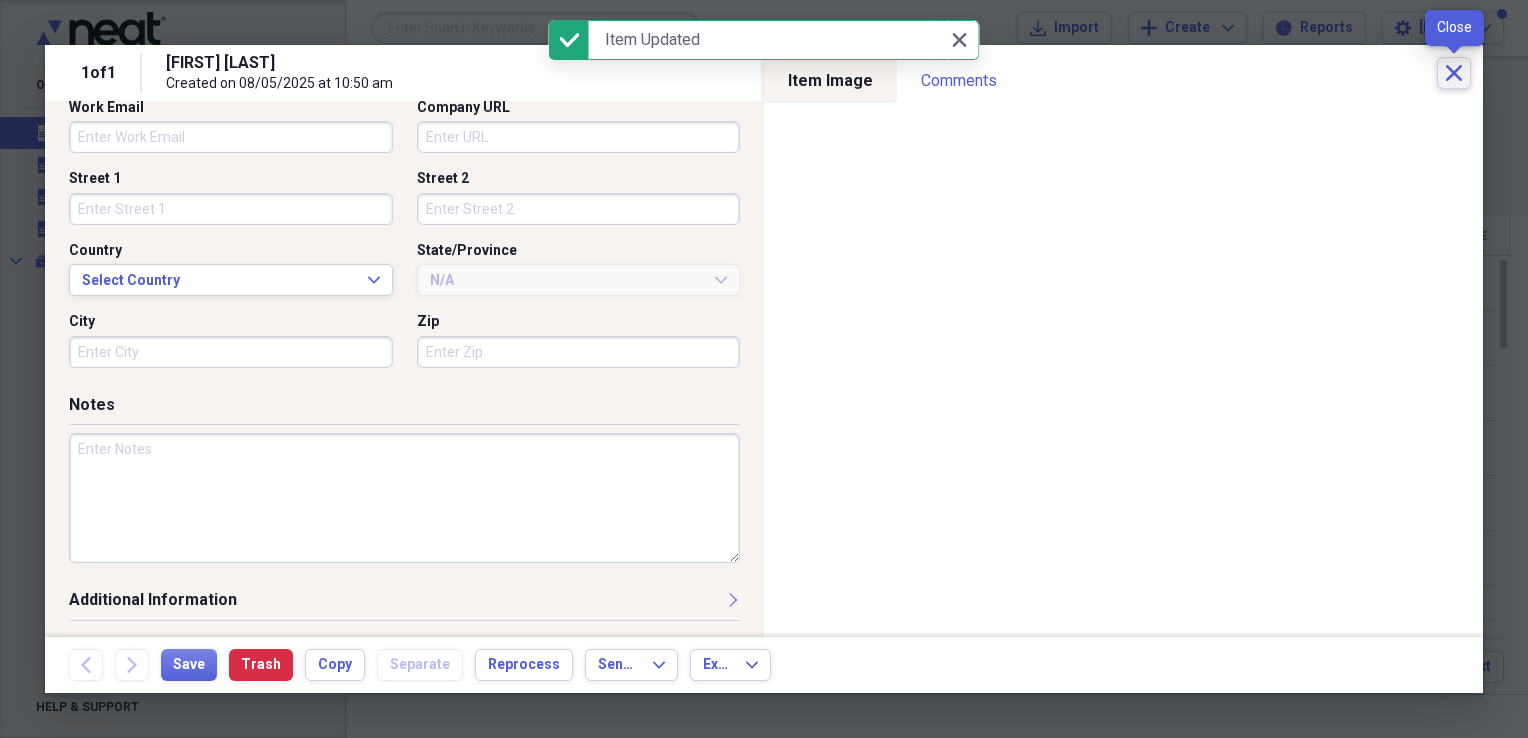 click 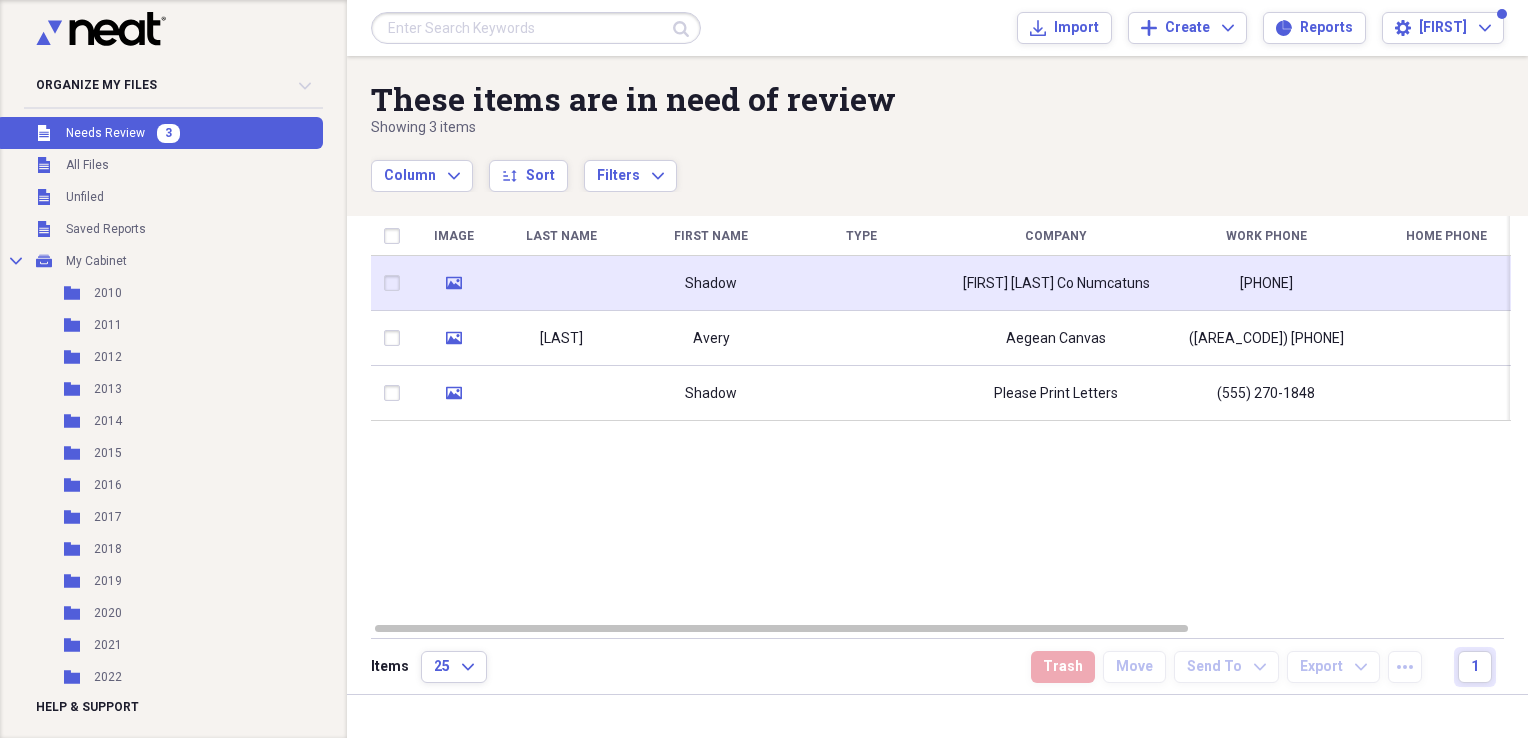 click on "Shadow" at bounding box center [711, 283] 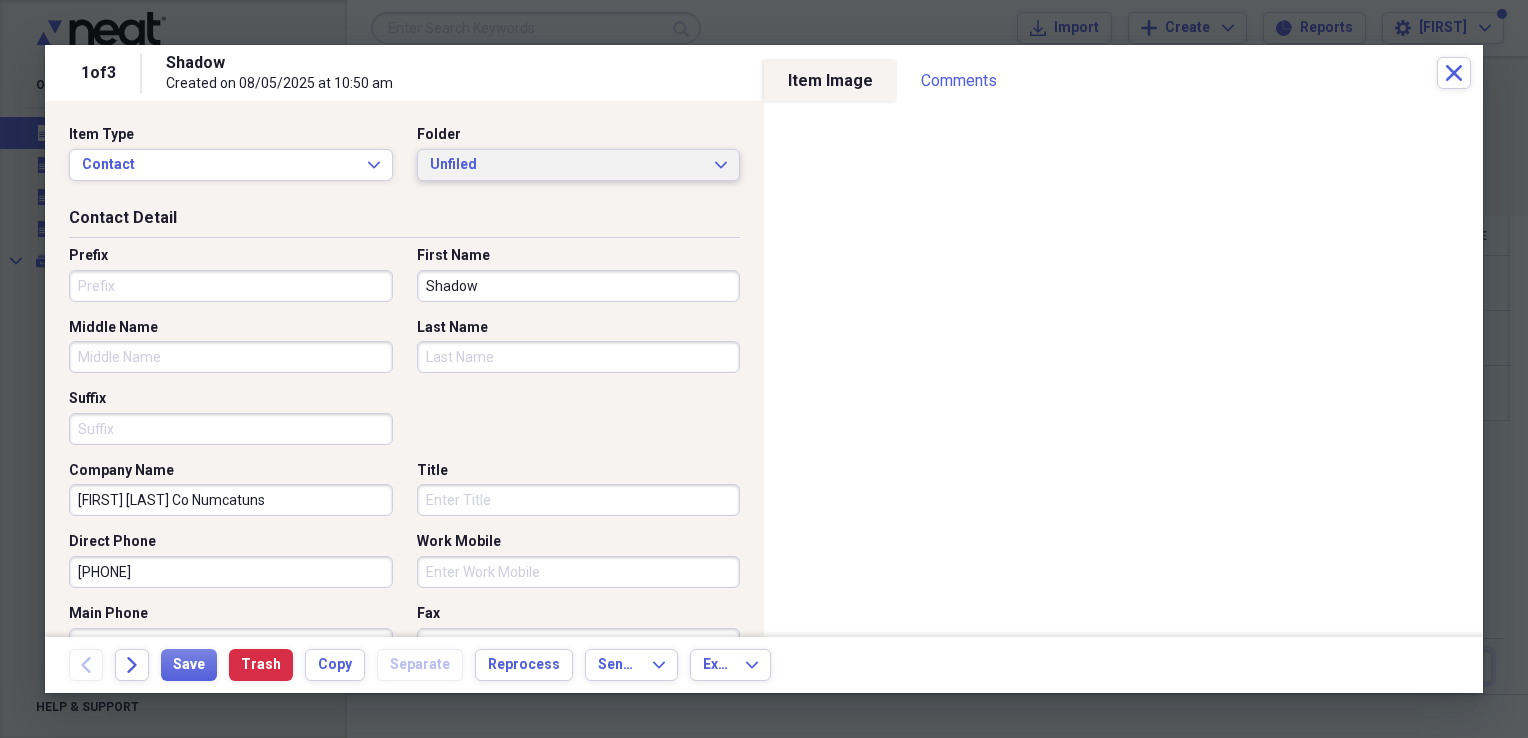 click on "Unfiled" at bounding box center [567, 165] 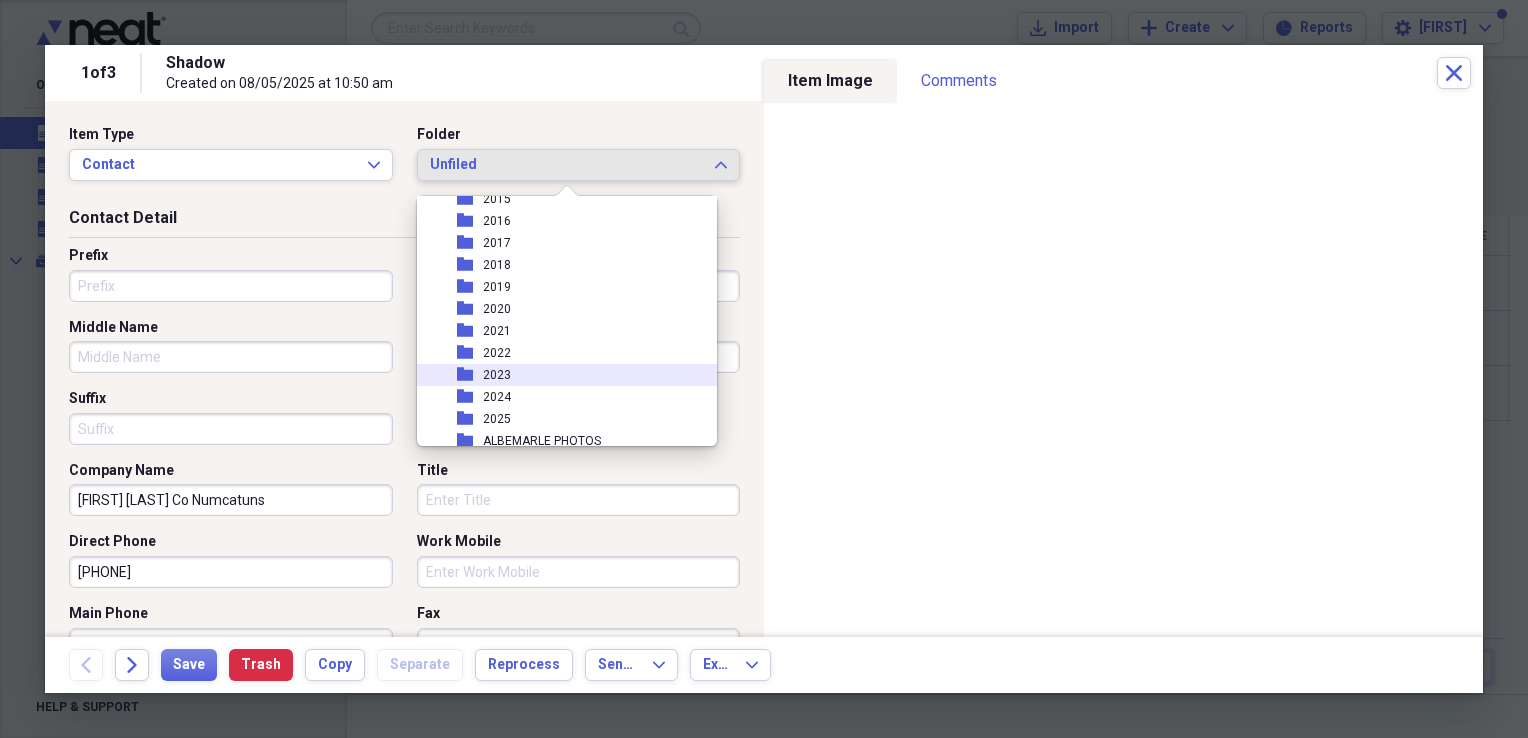 scroll, scrollTop: 200, scrollLeft: 0, axis: vertical 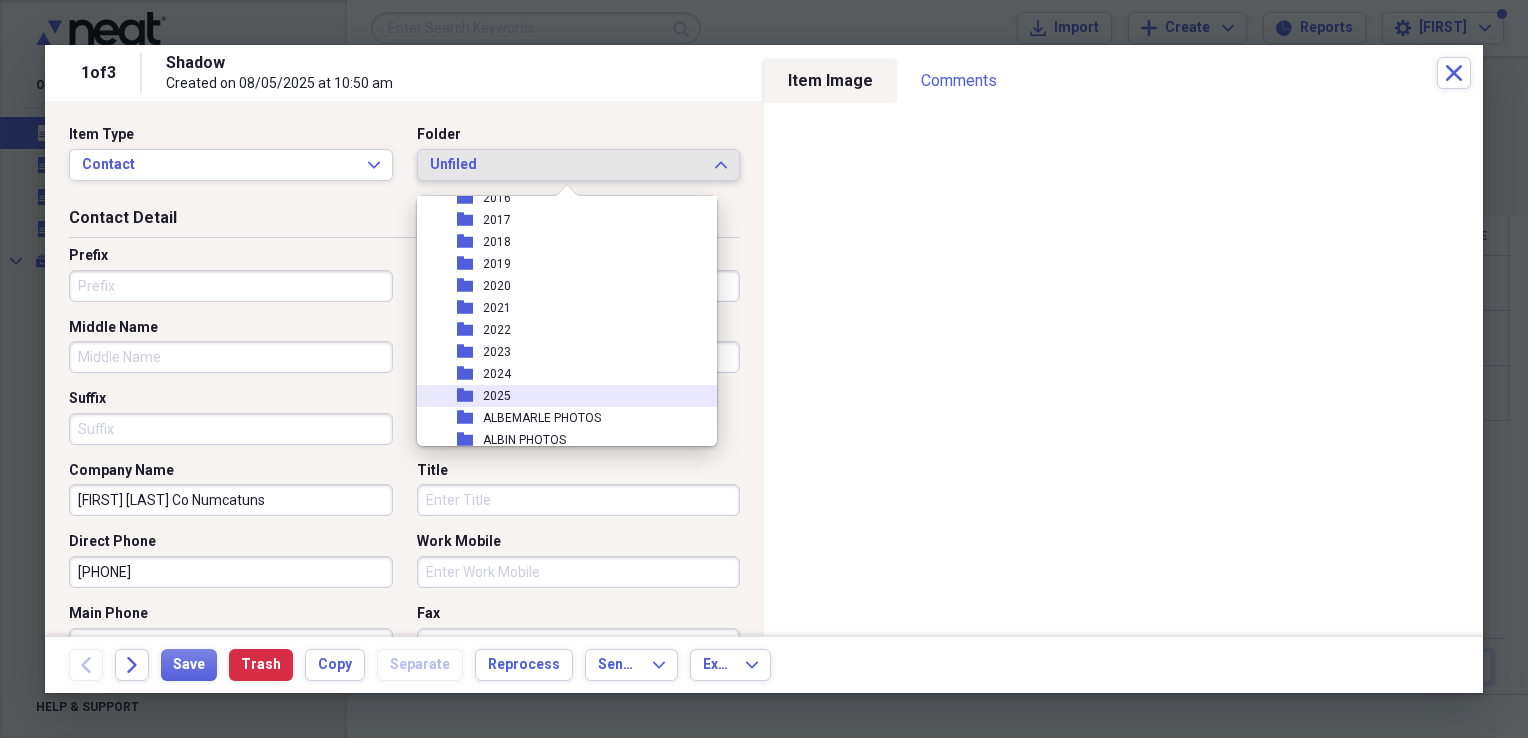 click on "folder 2025" at bounding box center [559, 396] 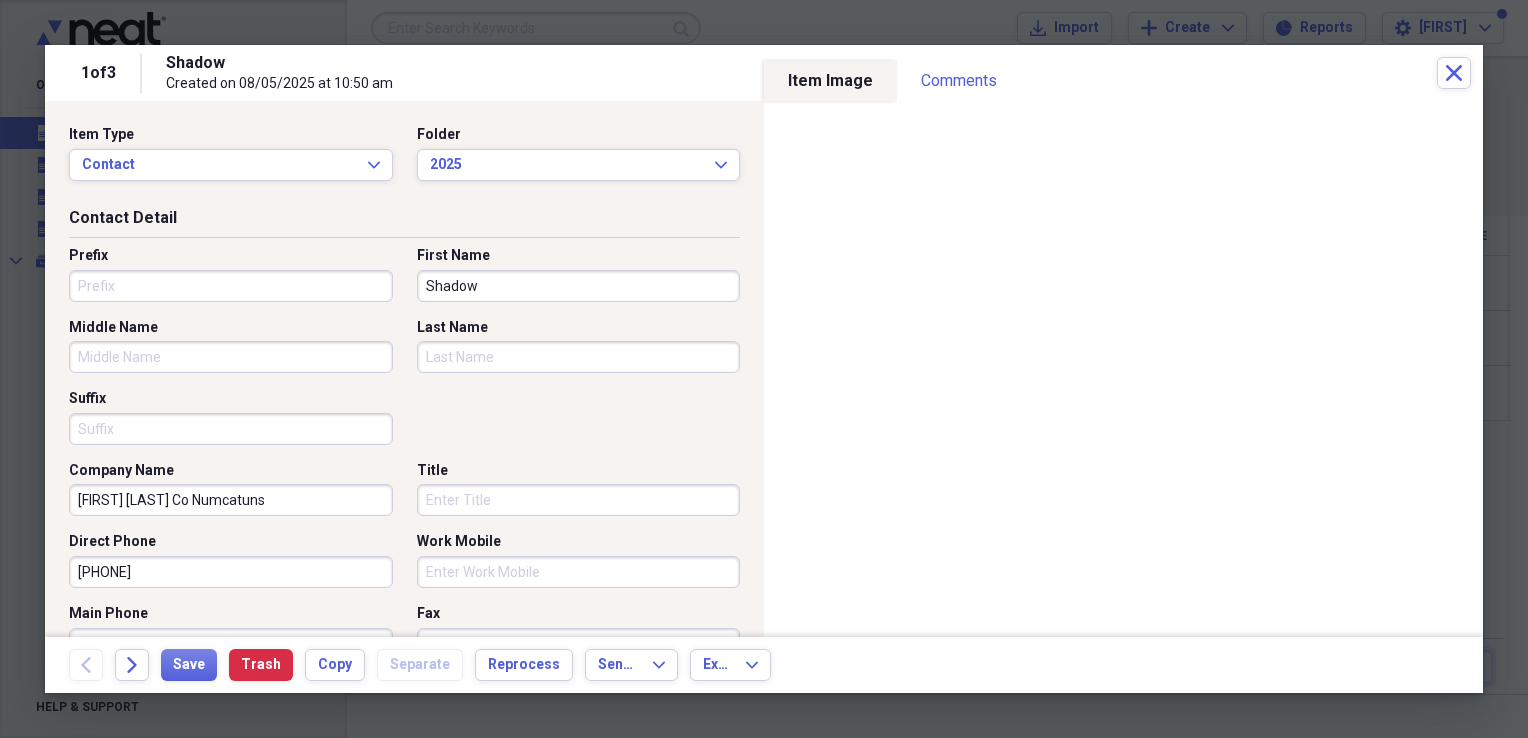 click on "Shadow" at bounding box center [579, 286] 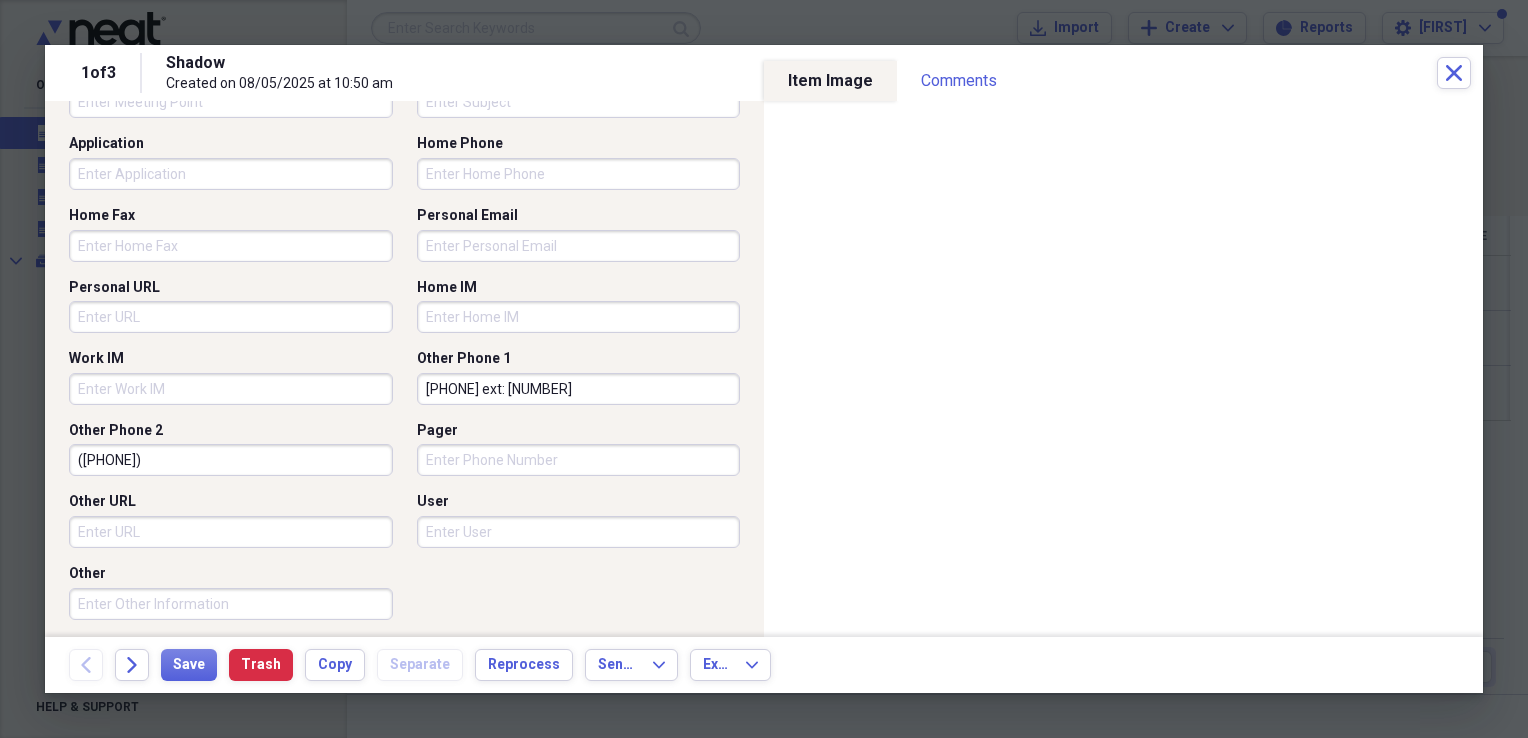 scroll, scrollTop: 1294, scrollLeft: 0, axis: vertical 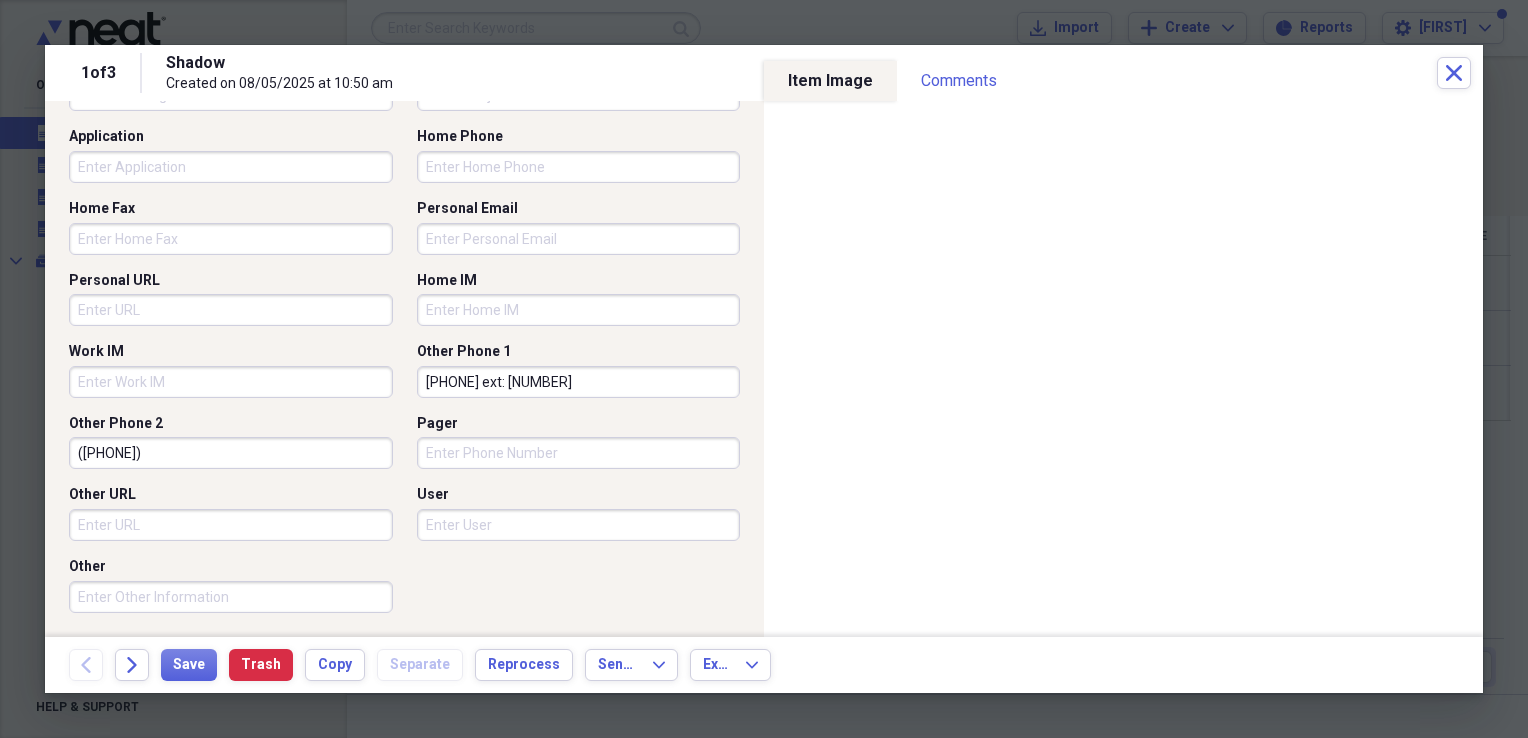 drag, startPoint x: 544, startPoint y: 378, endPoint x: 80, endPoint y: 378, distance: 464 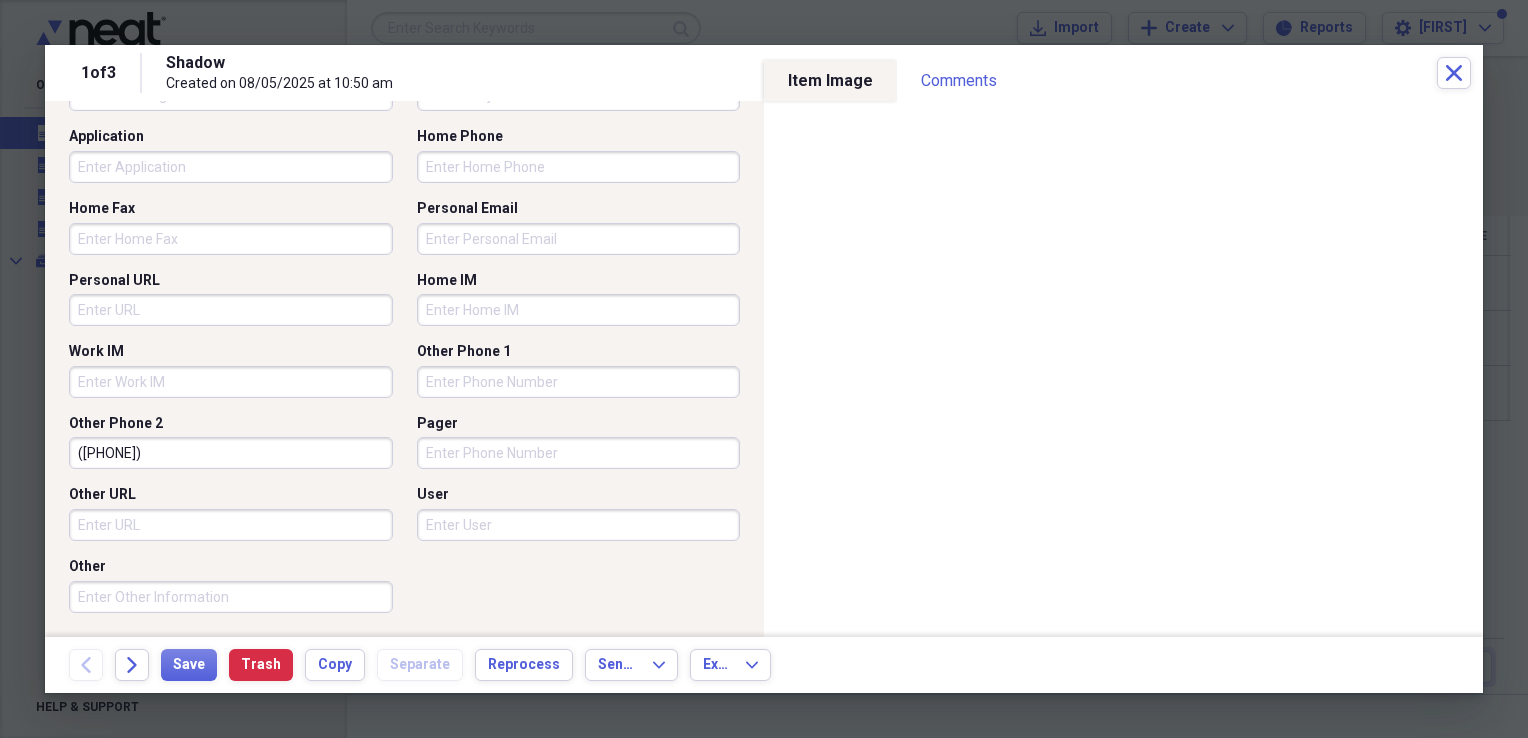drag, startPoint x: 207, startPoint y: 451, endPoint x: -4, endPoint y: 413, distance: 214.3945 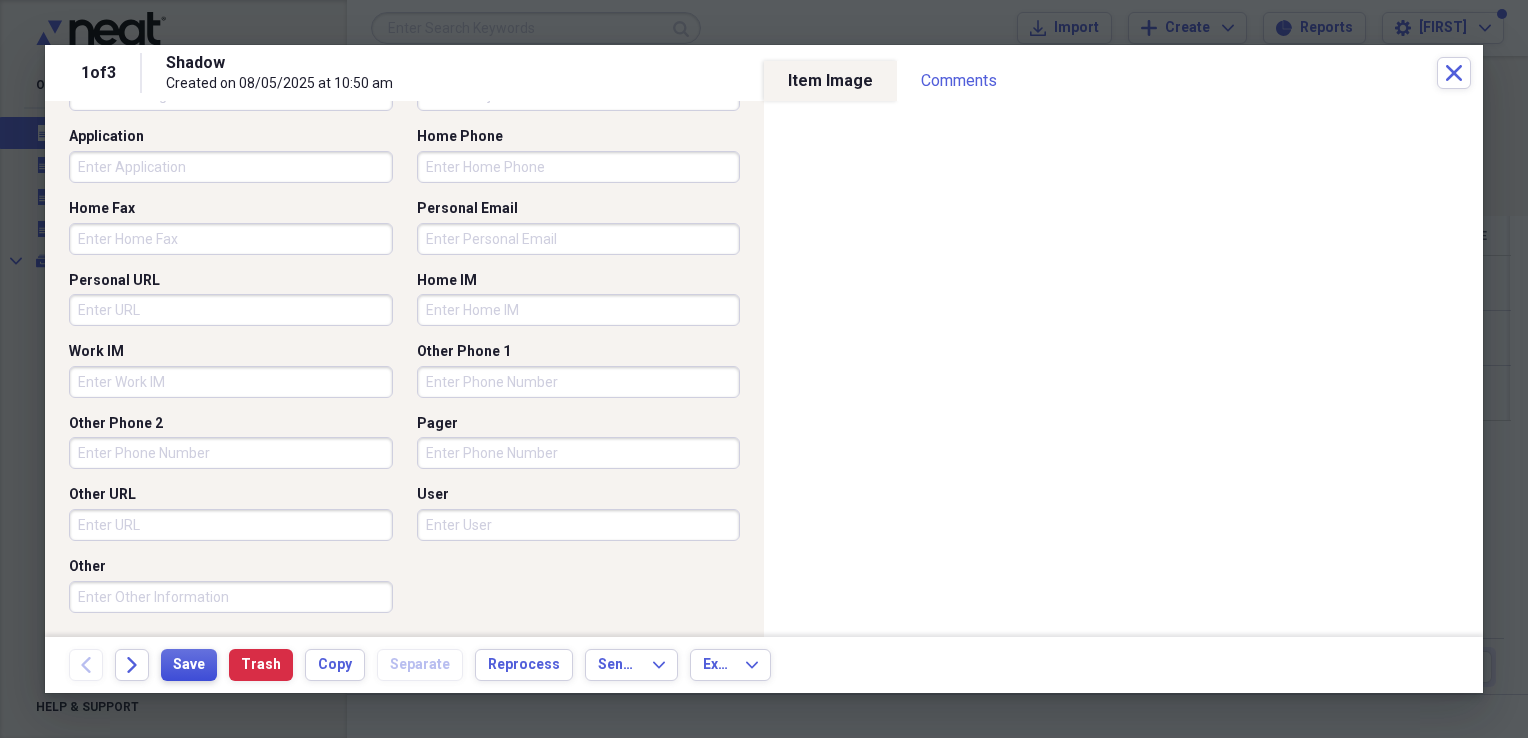 click on "Save" at bounding box center (189, 665) 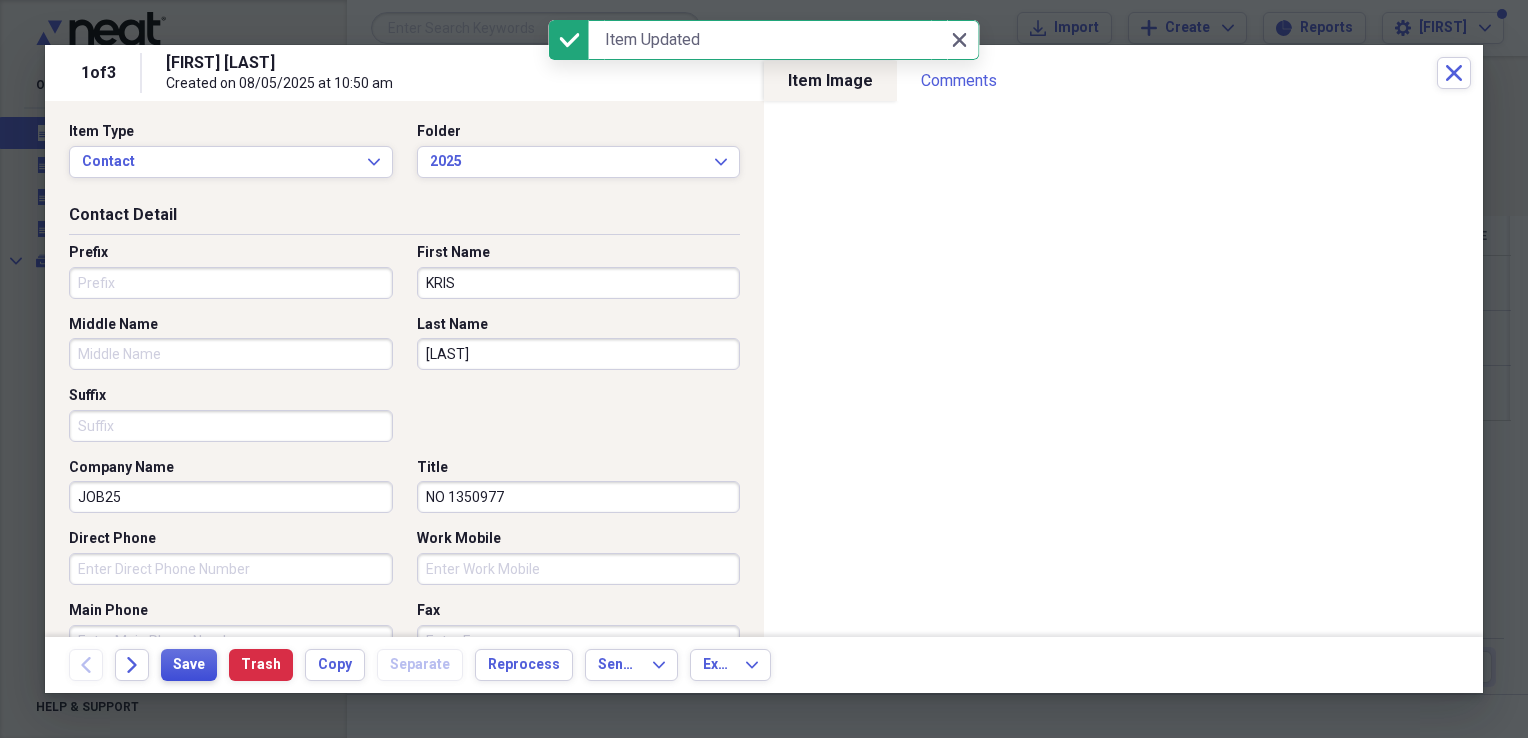 scroll, scrollTop: 0, scrollLeft: 0, axis: both 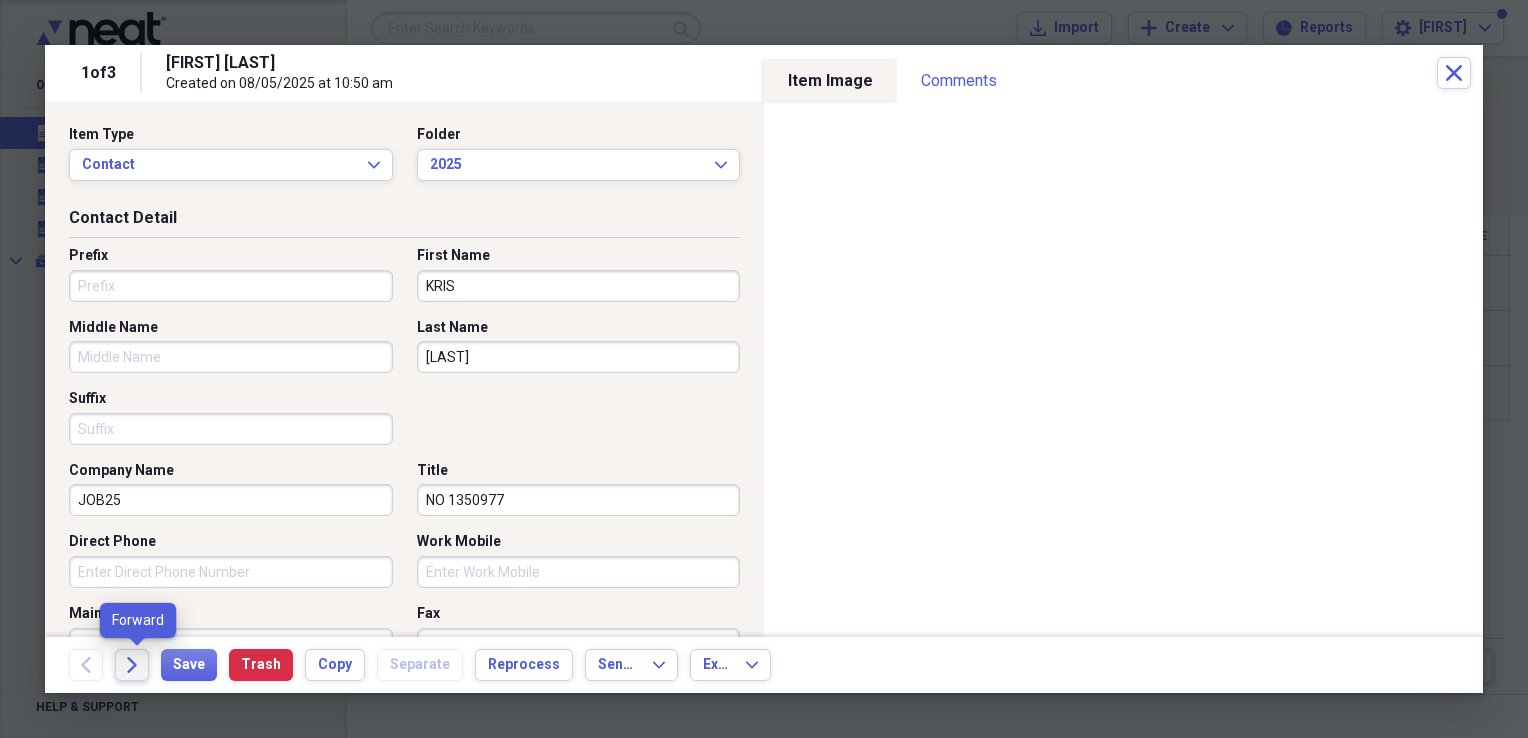 click on "Forward" 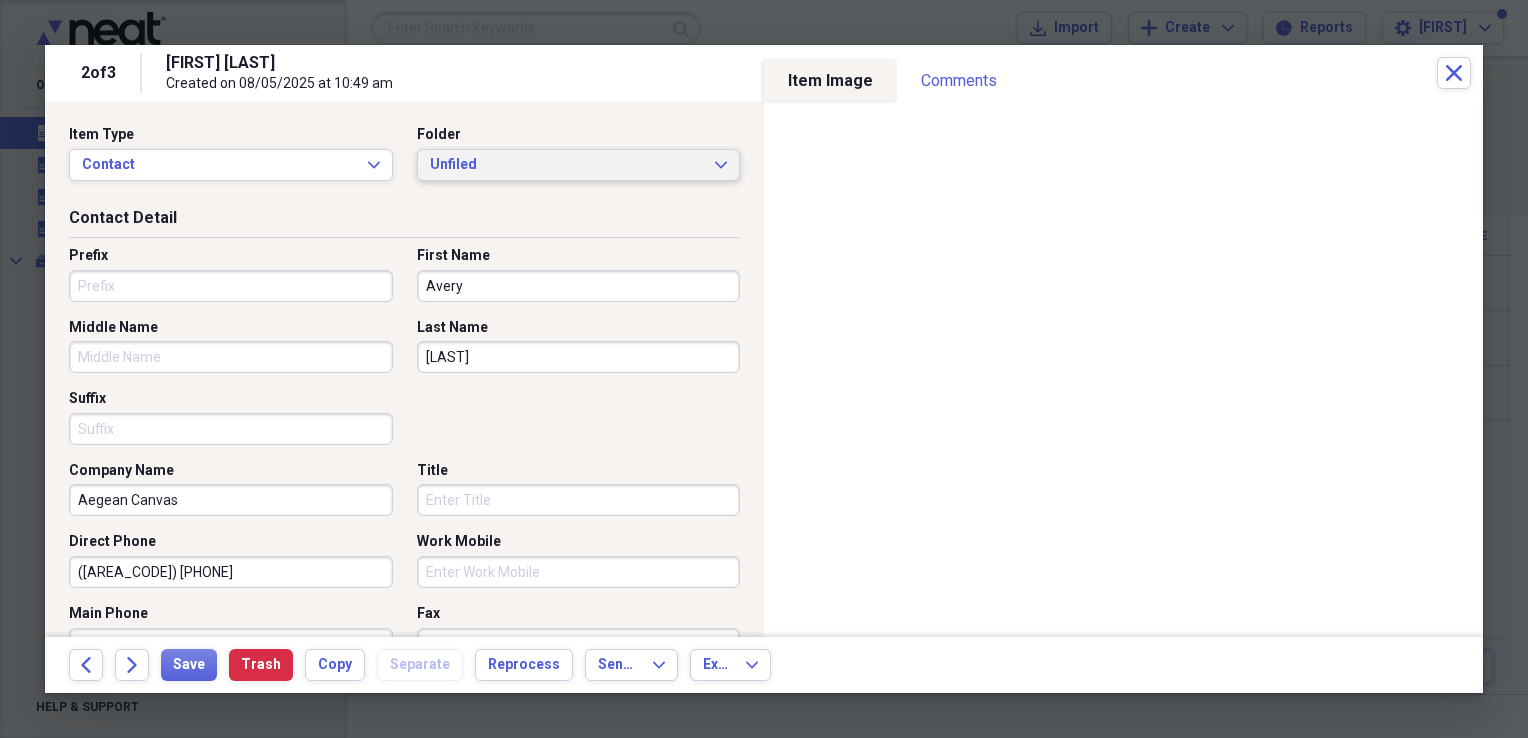 click on "Unfiled" at bounding box center (567, 165) 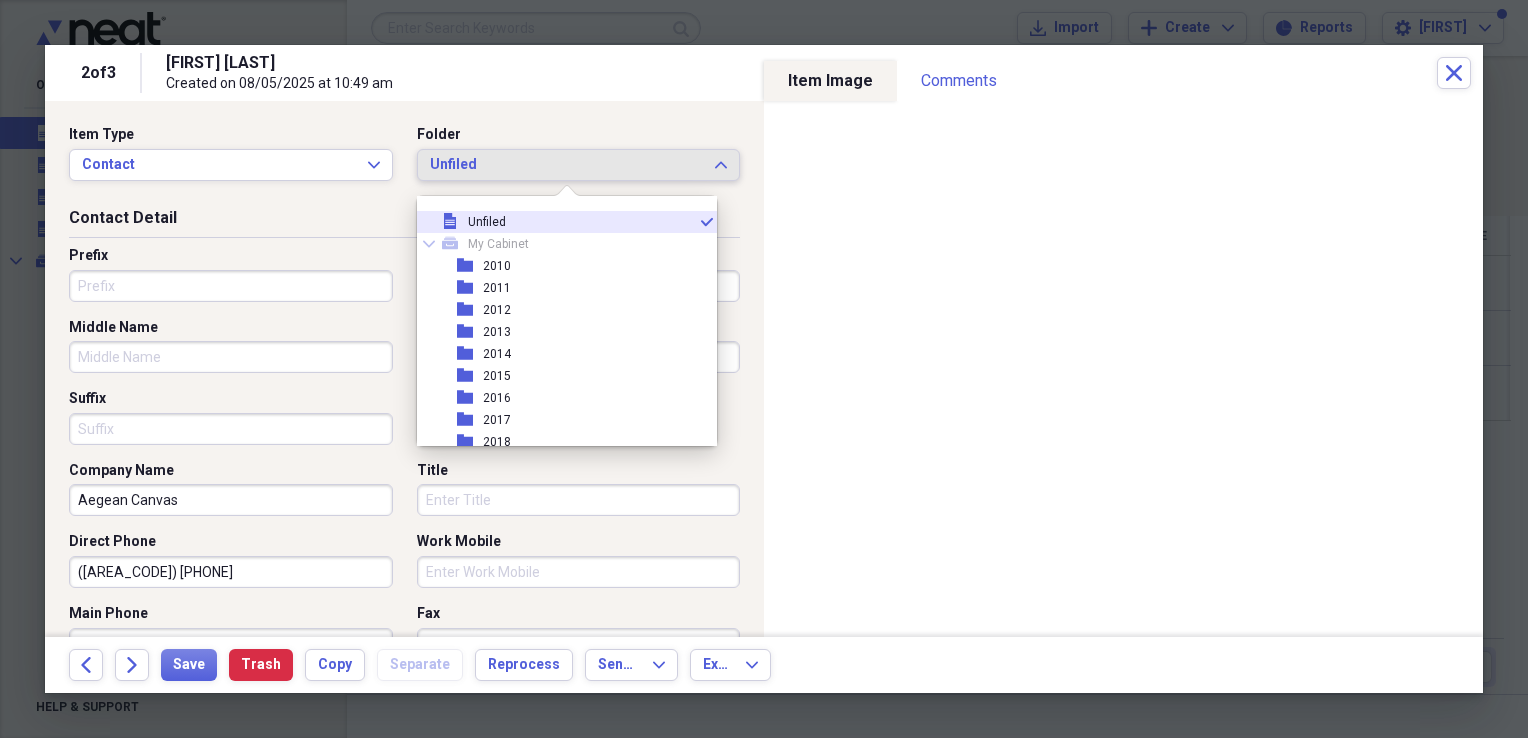 scroll, scrollTop: 200, scrollLeft: 0, axis: vertical 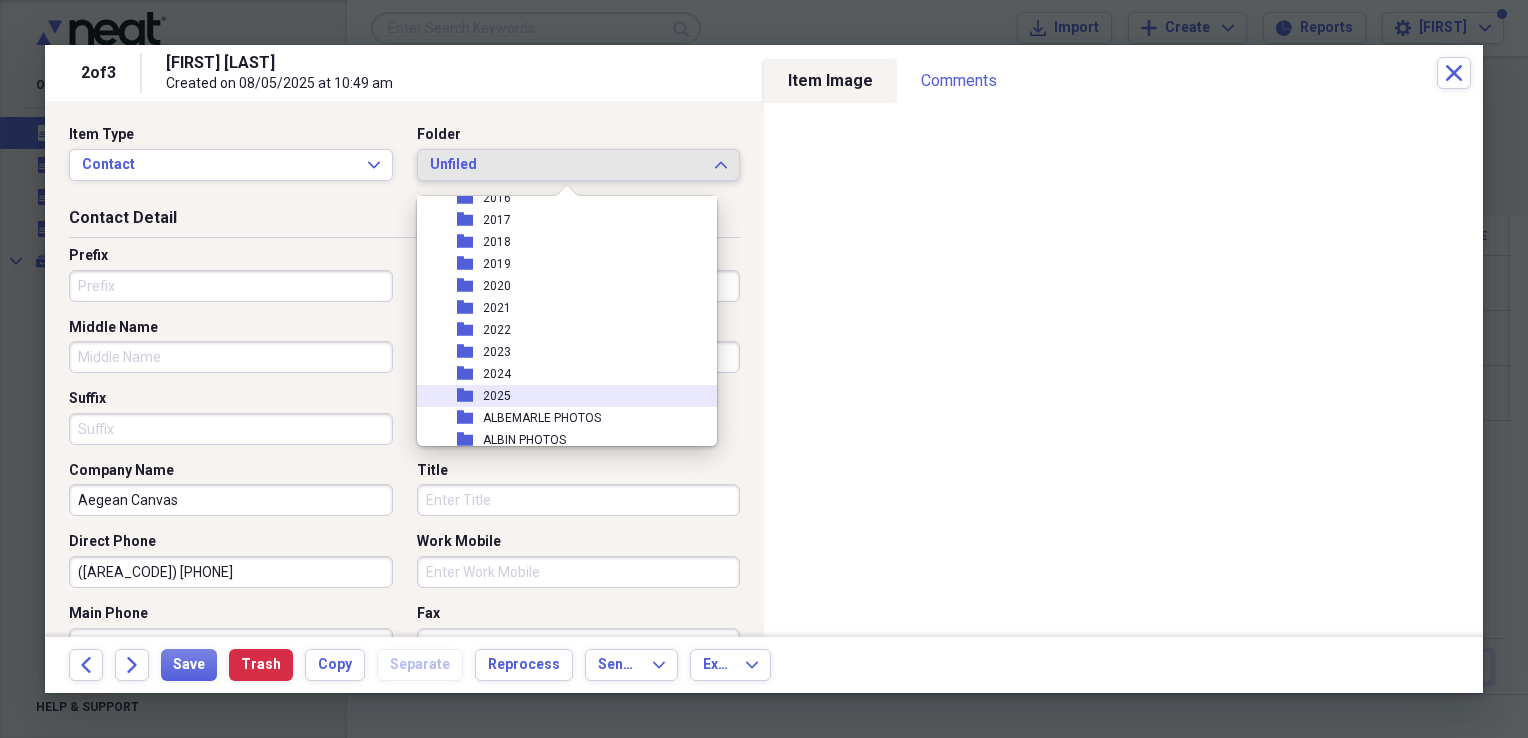 click on "2025" at bounding box center [497, 396] 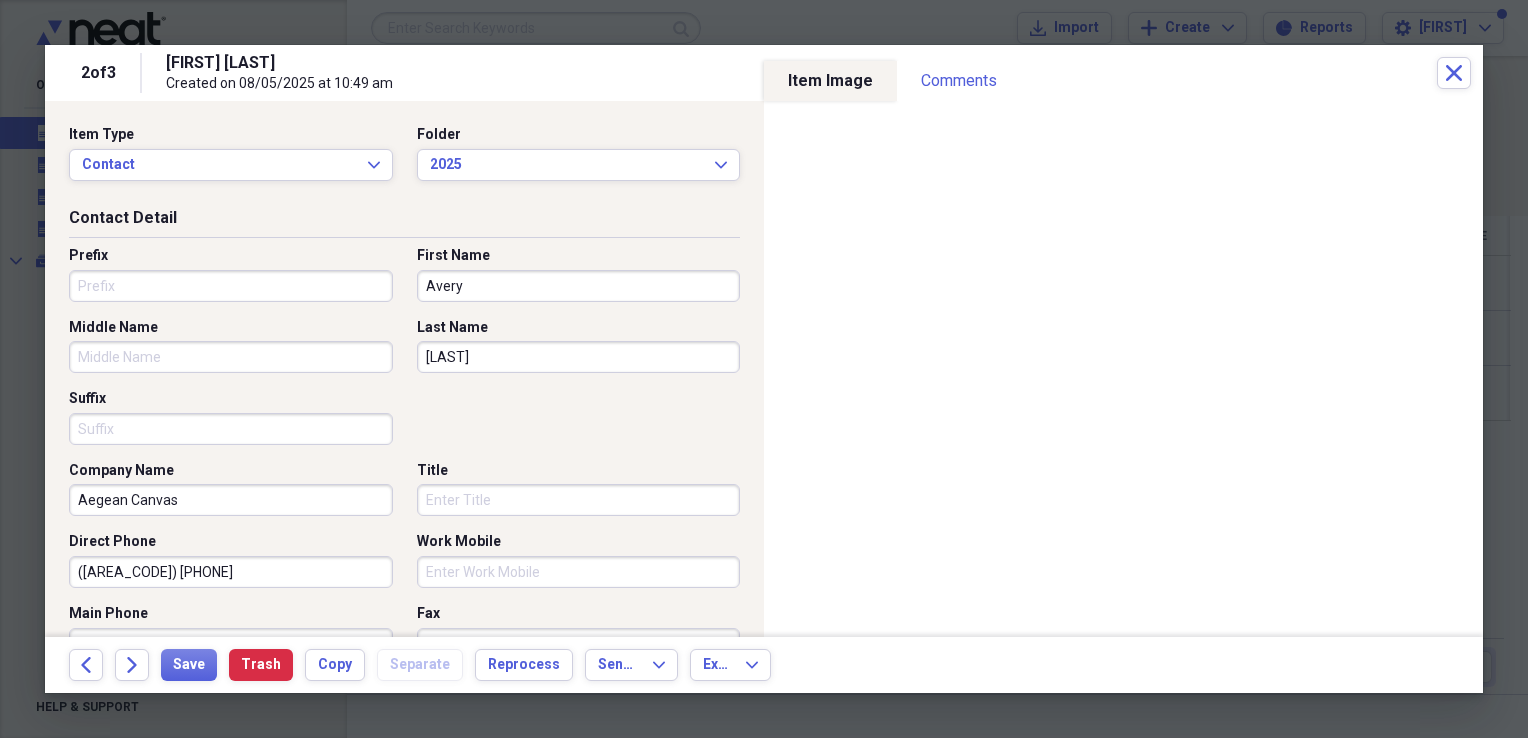 click on "Avery" at bounding box center [579, 286] 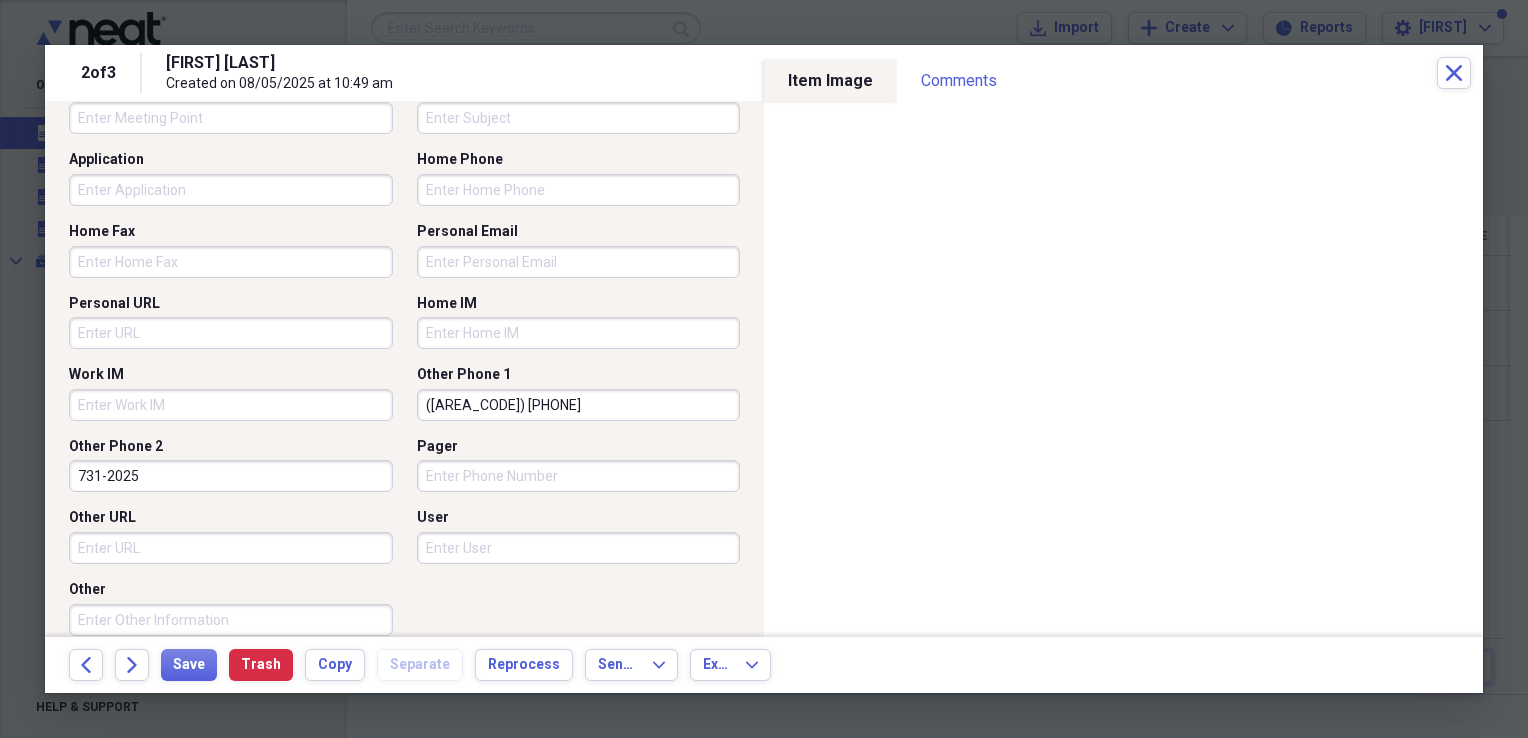 scroll, scrollTop: 1294, scrollLeft: 0, axis: vertical 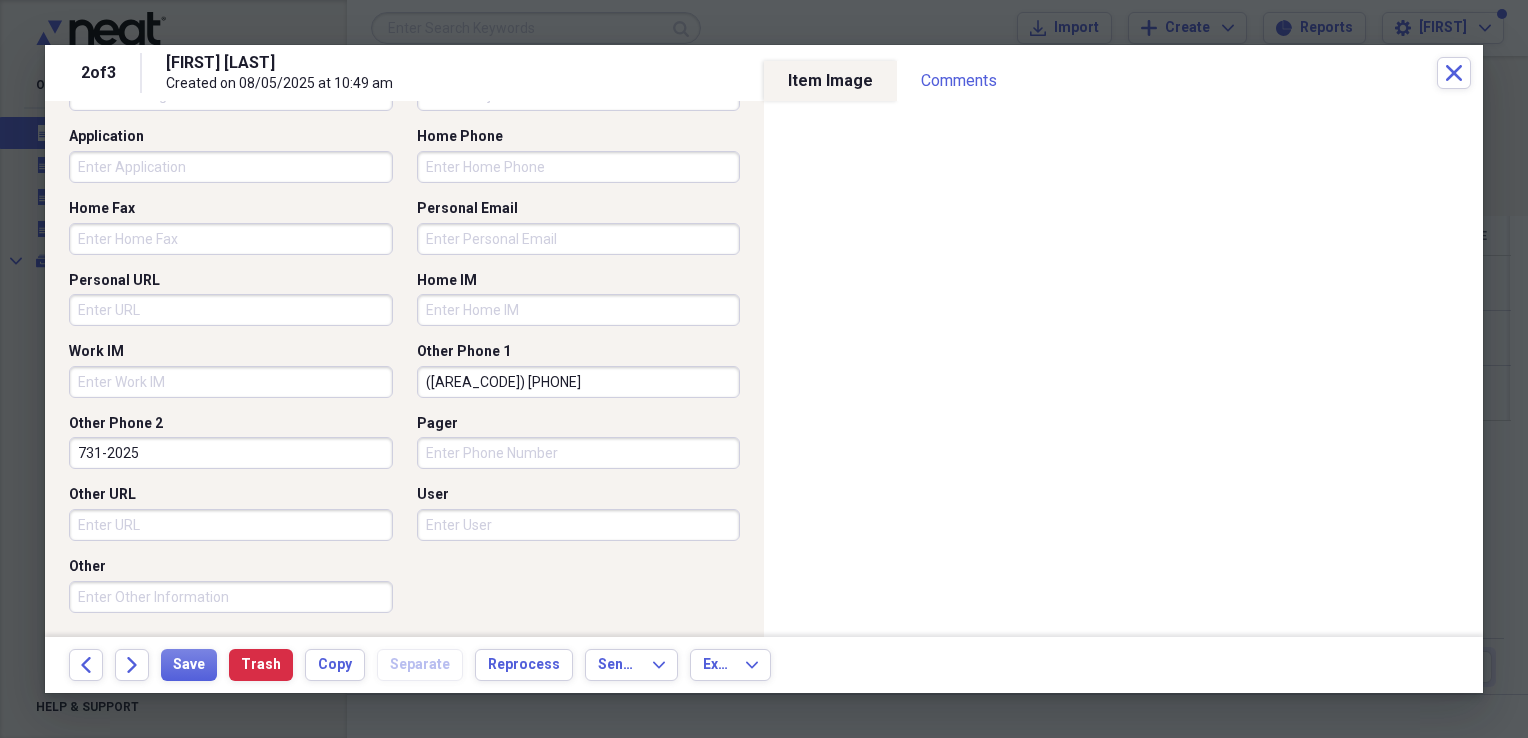 drag, startPoint x: 517, startPoint y: 377, endPoint x: 107, endPoint y: 382, distance: 410.0305 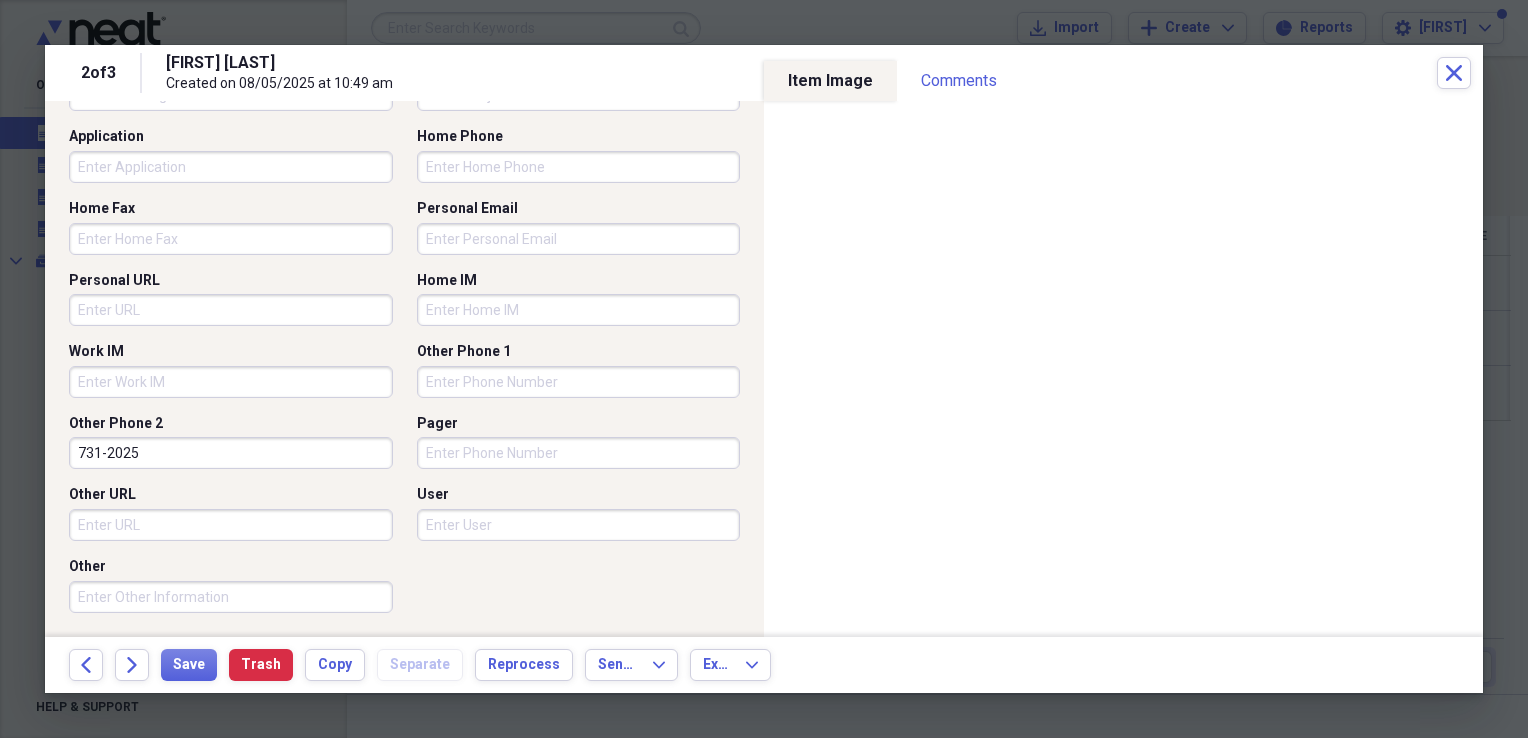 drag, startPoint x: 184, startPoint y: 450, endPoint x: -4, endPoint y: 427, distance: 189.40169 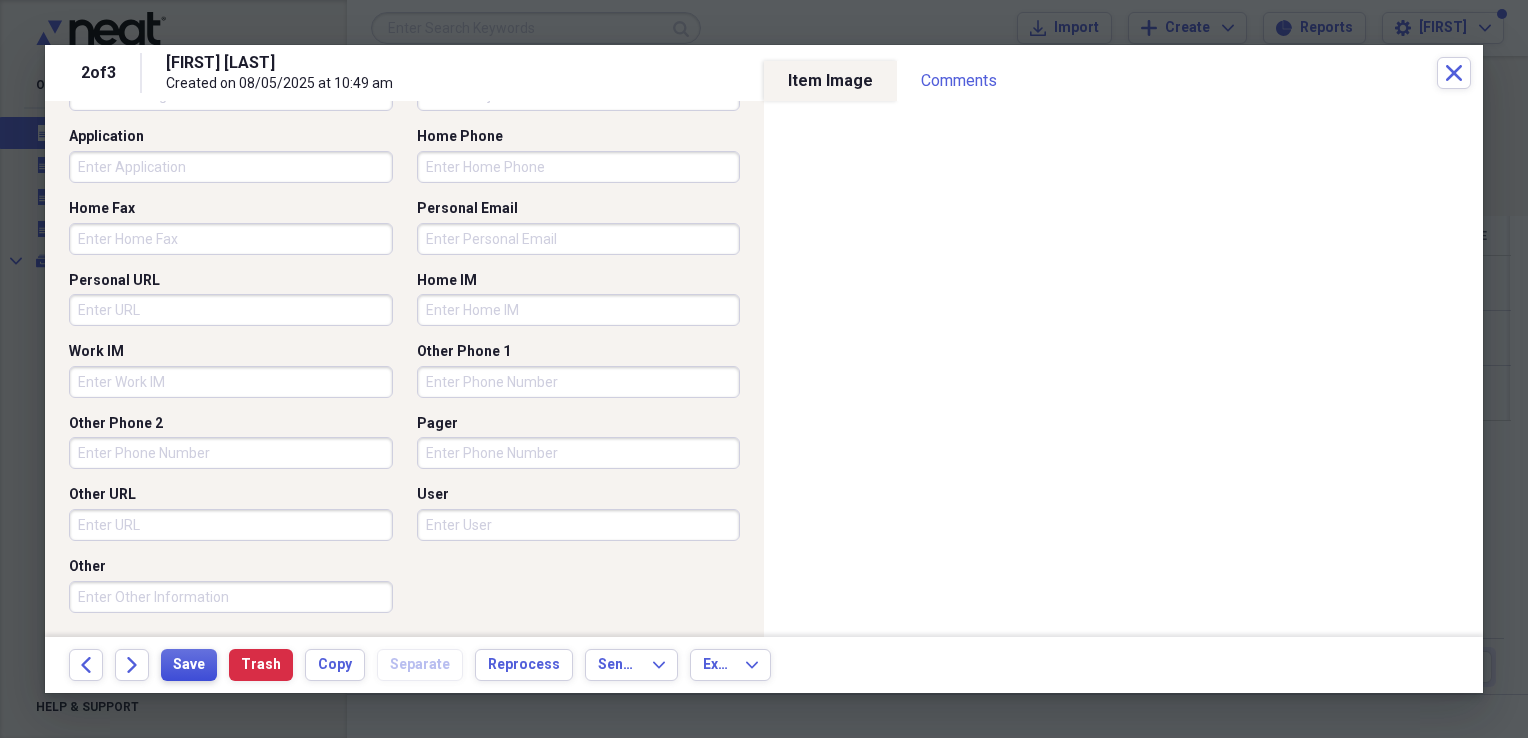 click on "Save" at bounding box center (189, 665) 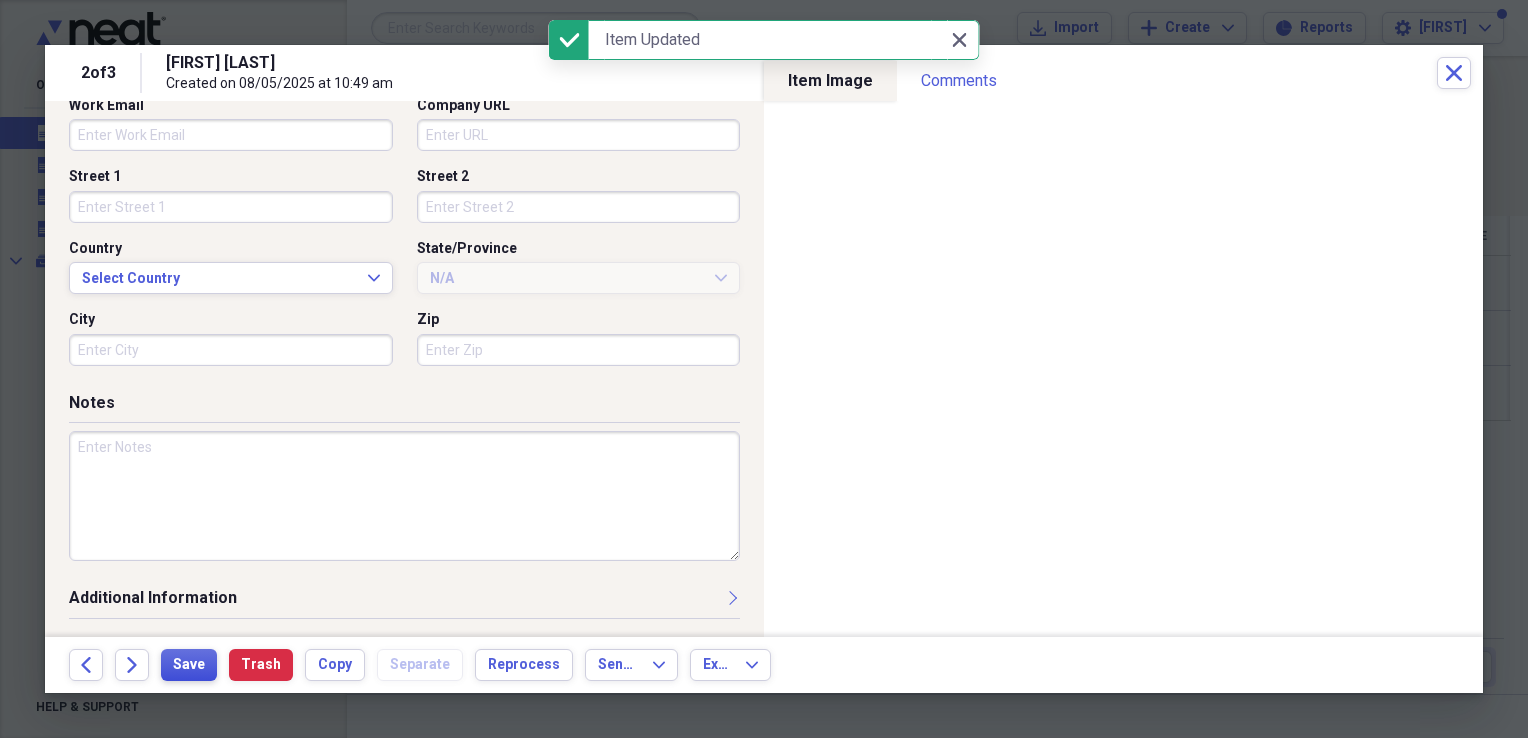 scroll, scrollTop: 578, scrollLeft: 0, axis: vertical 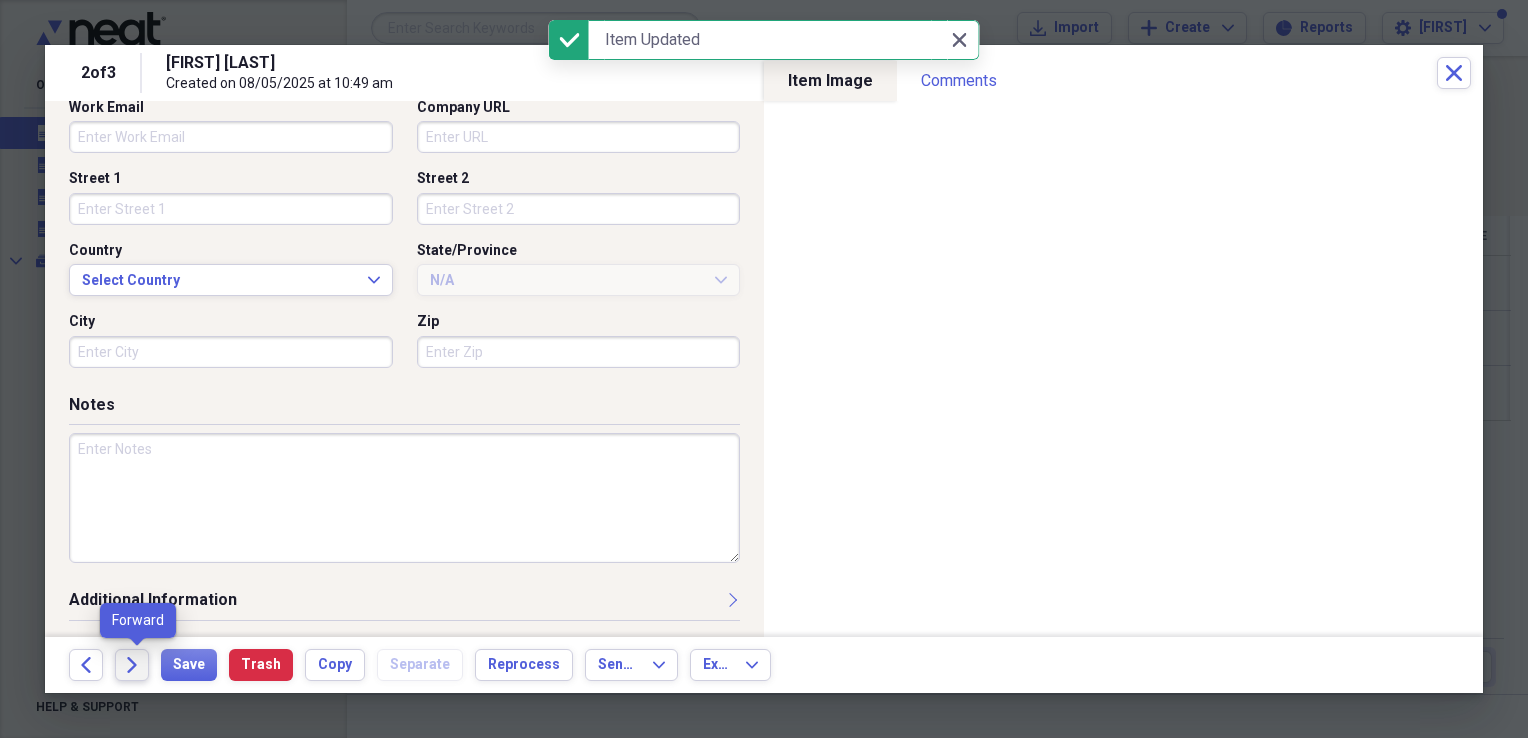 click on "Forward" 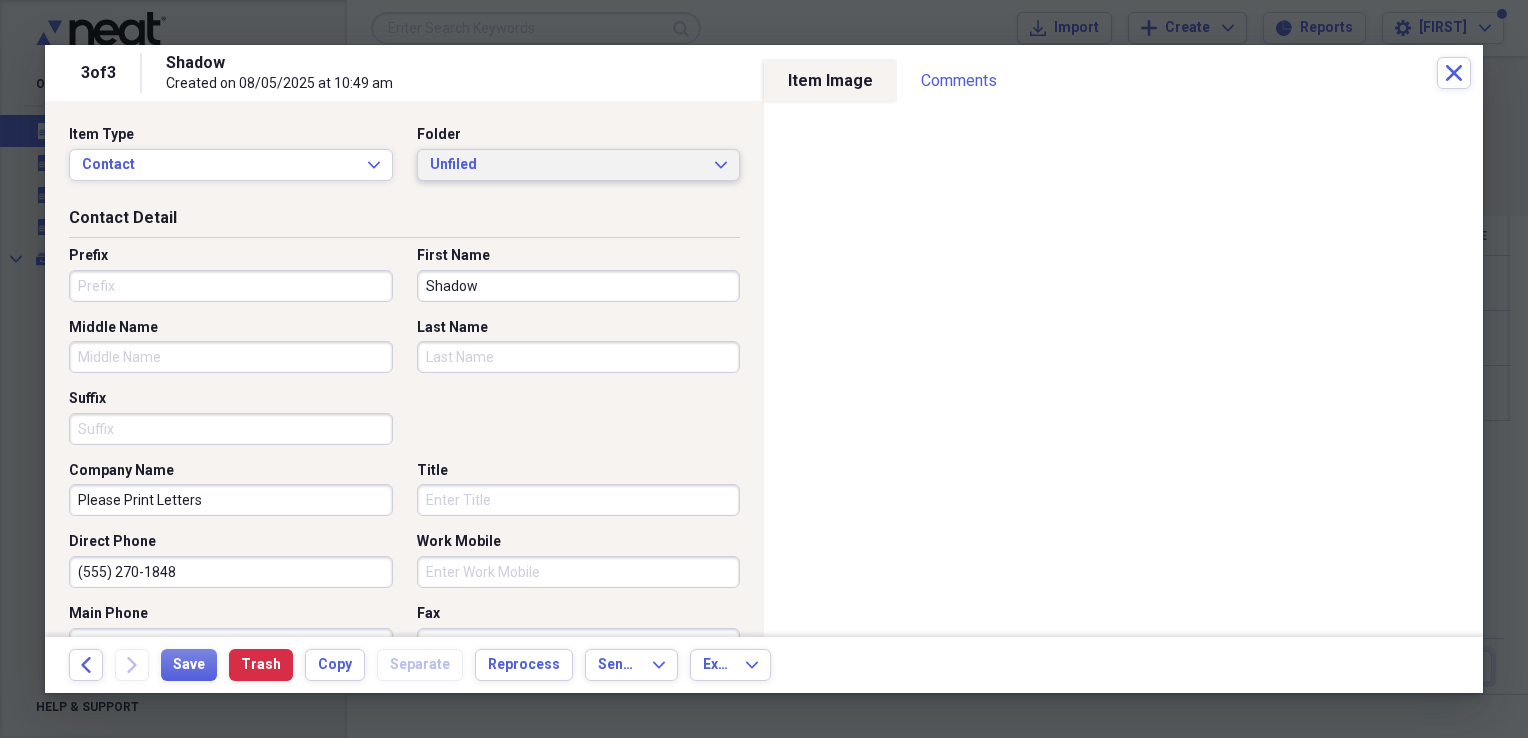 click on "Unfiled" at bounding box center (567, 165) 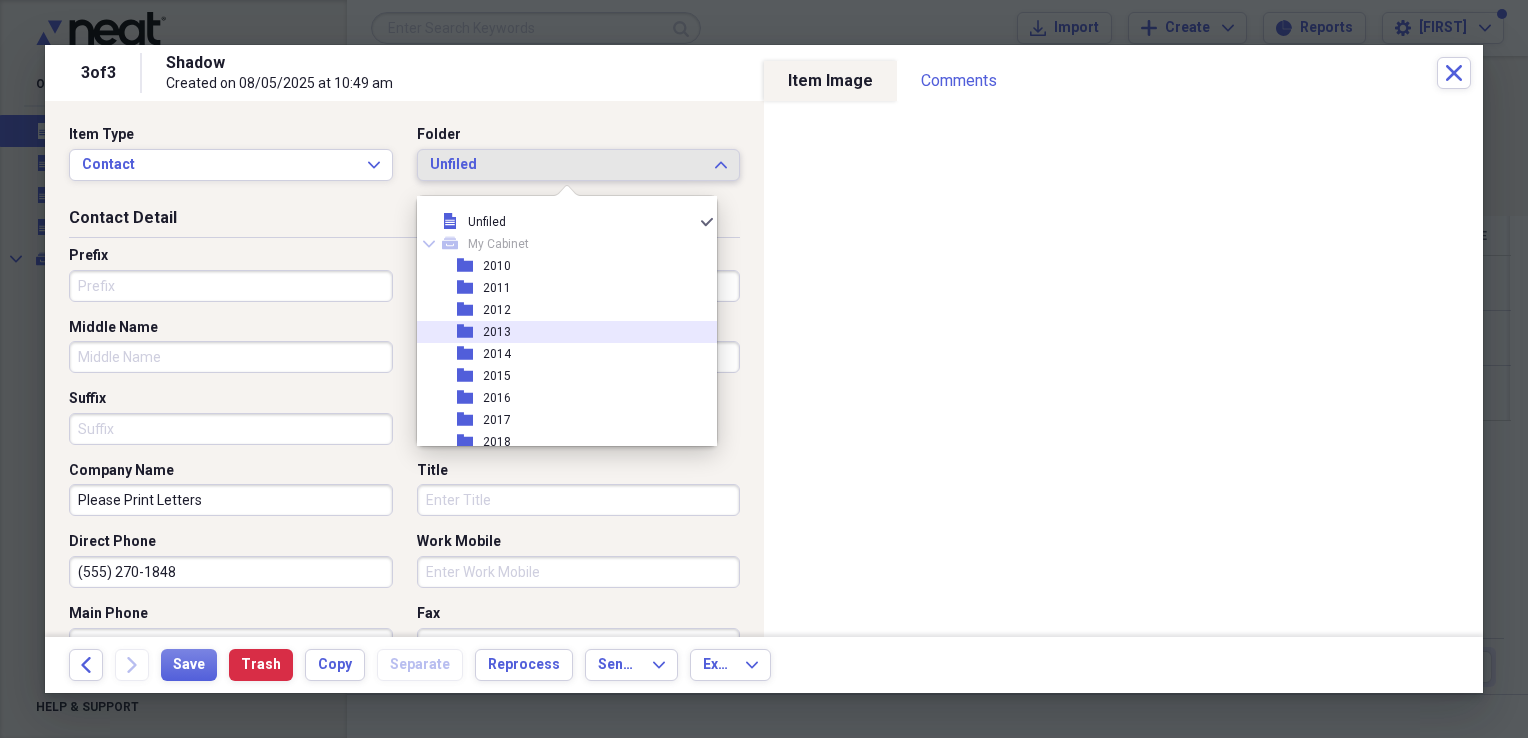 scroll, scrollTop: 200, scrollLeft: 0, axis: vertical 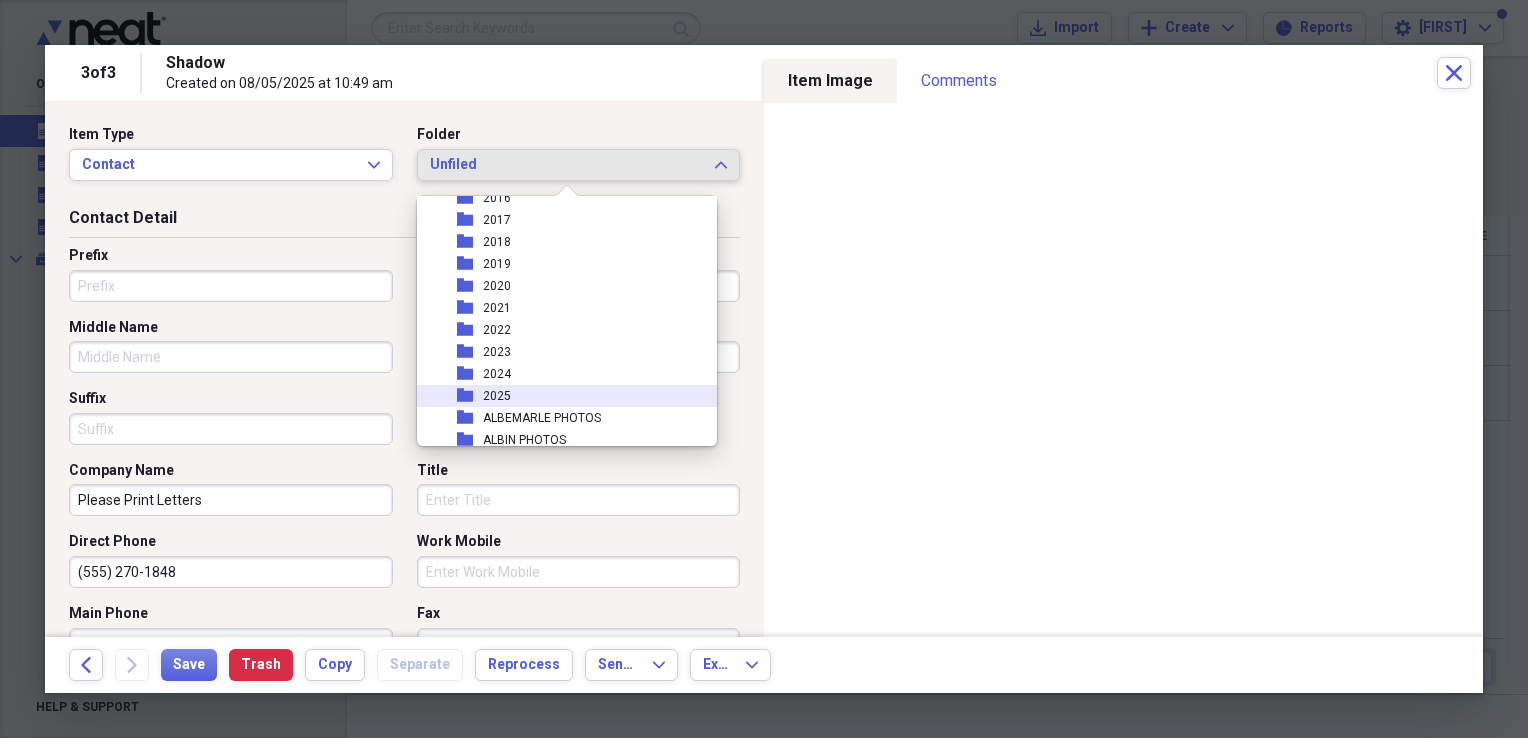 click on "folder 2025" at bounding box center (559, 396) 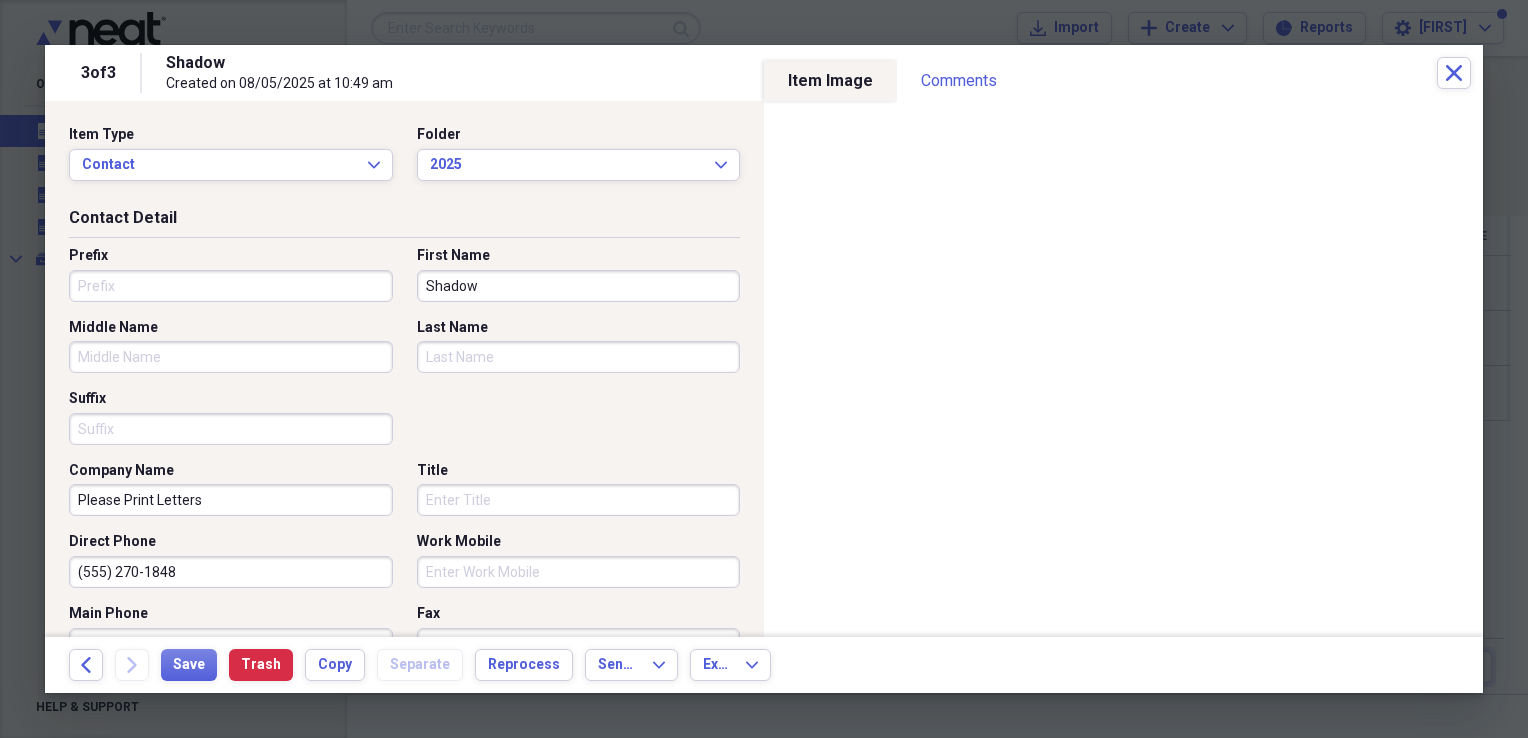 click on "Shadow" at bounding box center (579, 286) 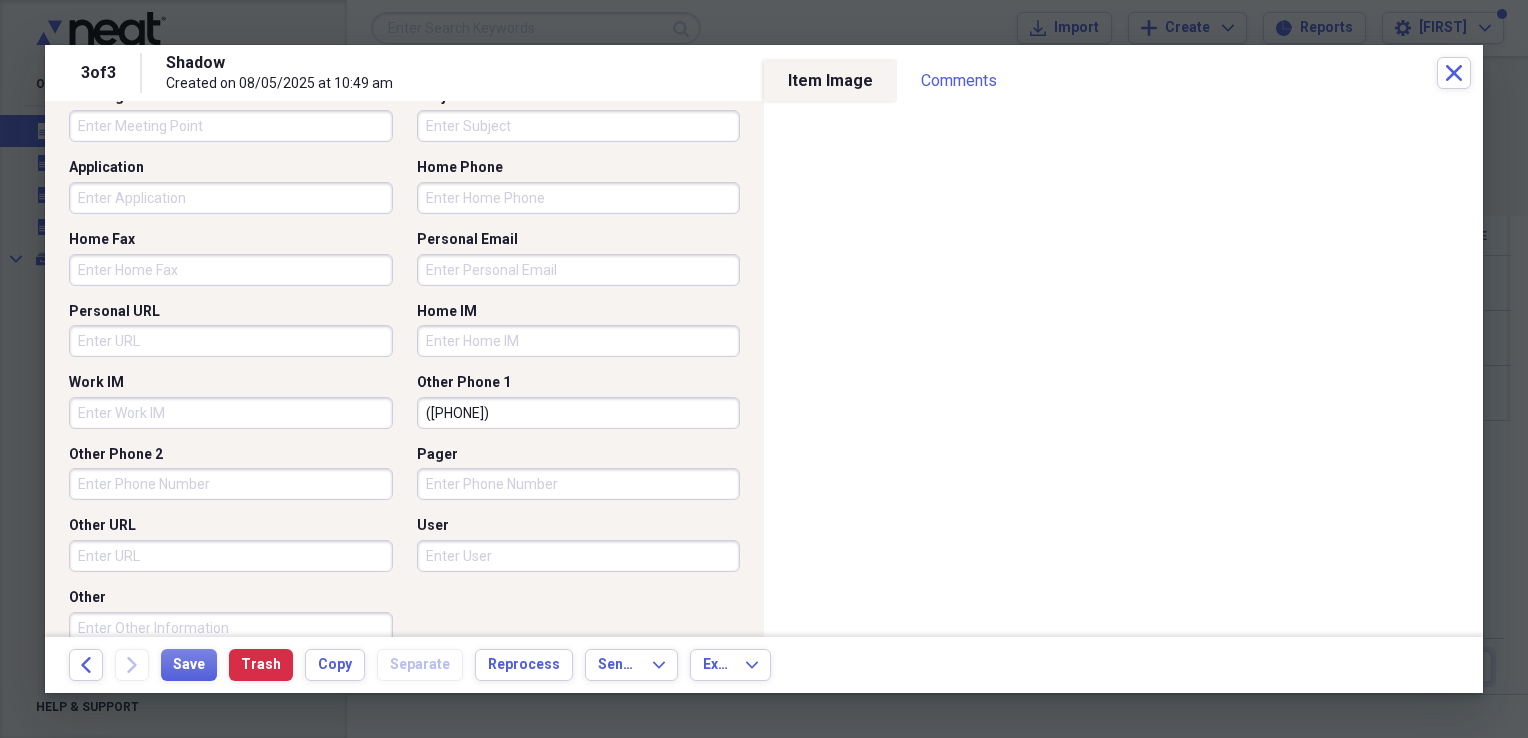 scroll, scrollTop: 1294, scrollLeft: 0, axis: vertical 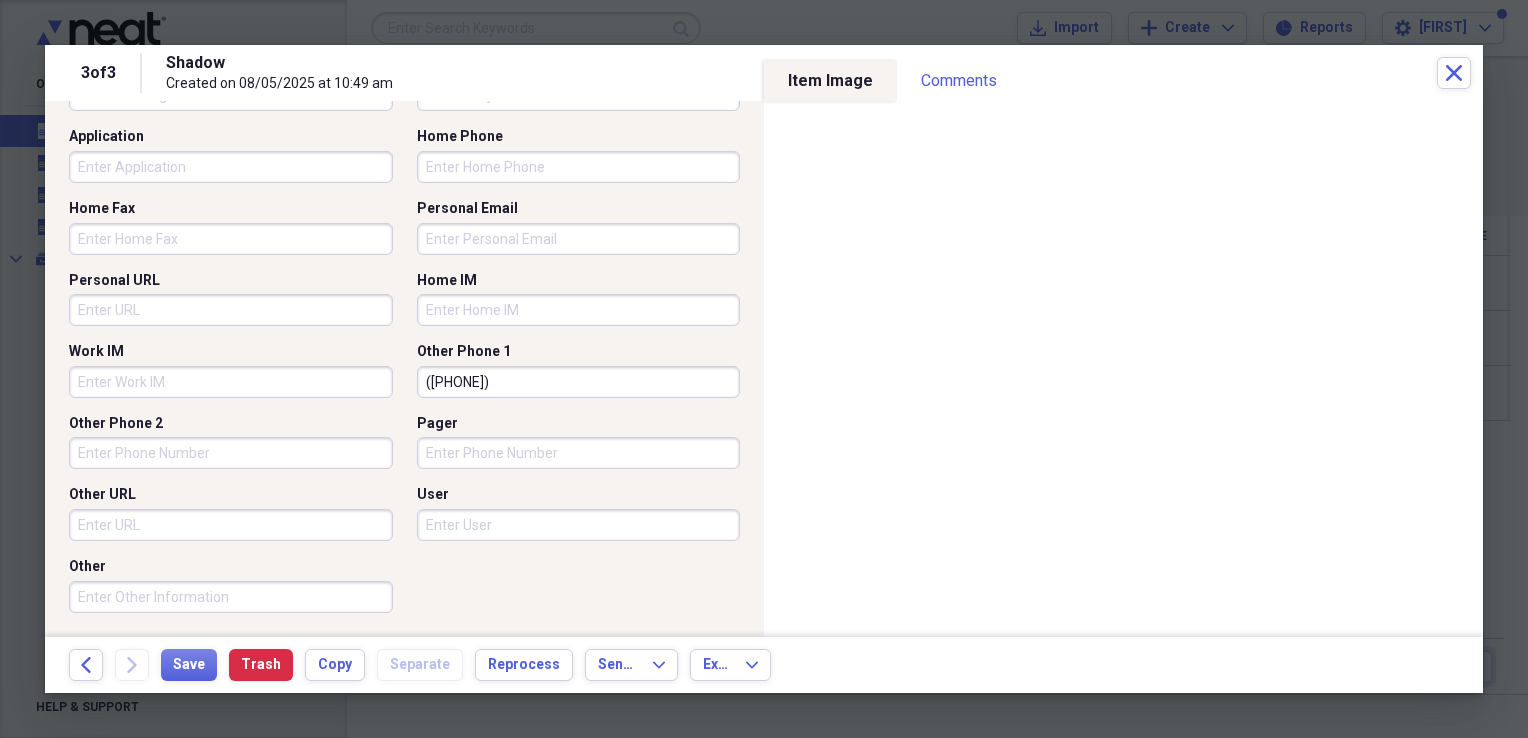 drag, startPoint x: 532, startPoint y: 381, endPoint x: 323, endPoint y: 416, distance: 211.91035 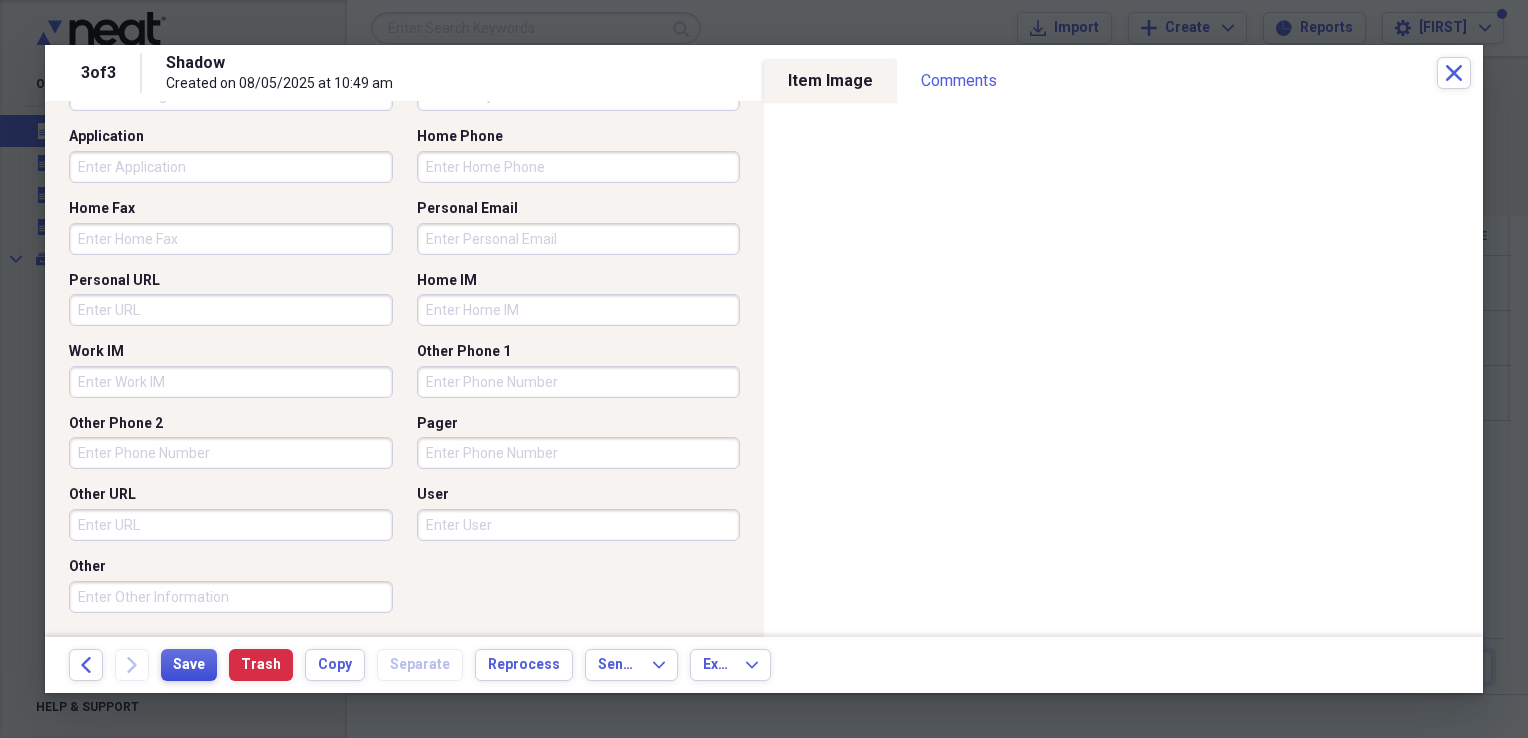 click on "Save" at bounding box center (189, 665) 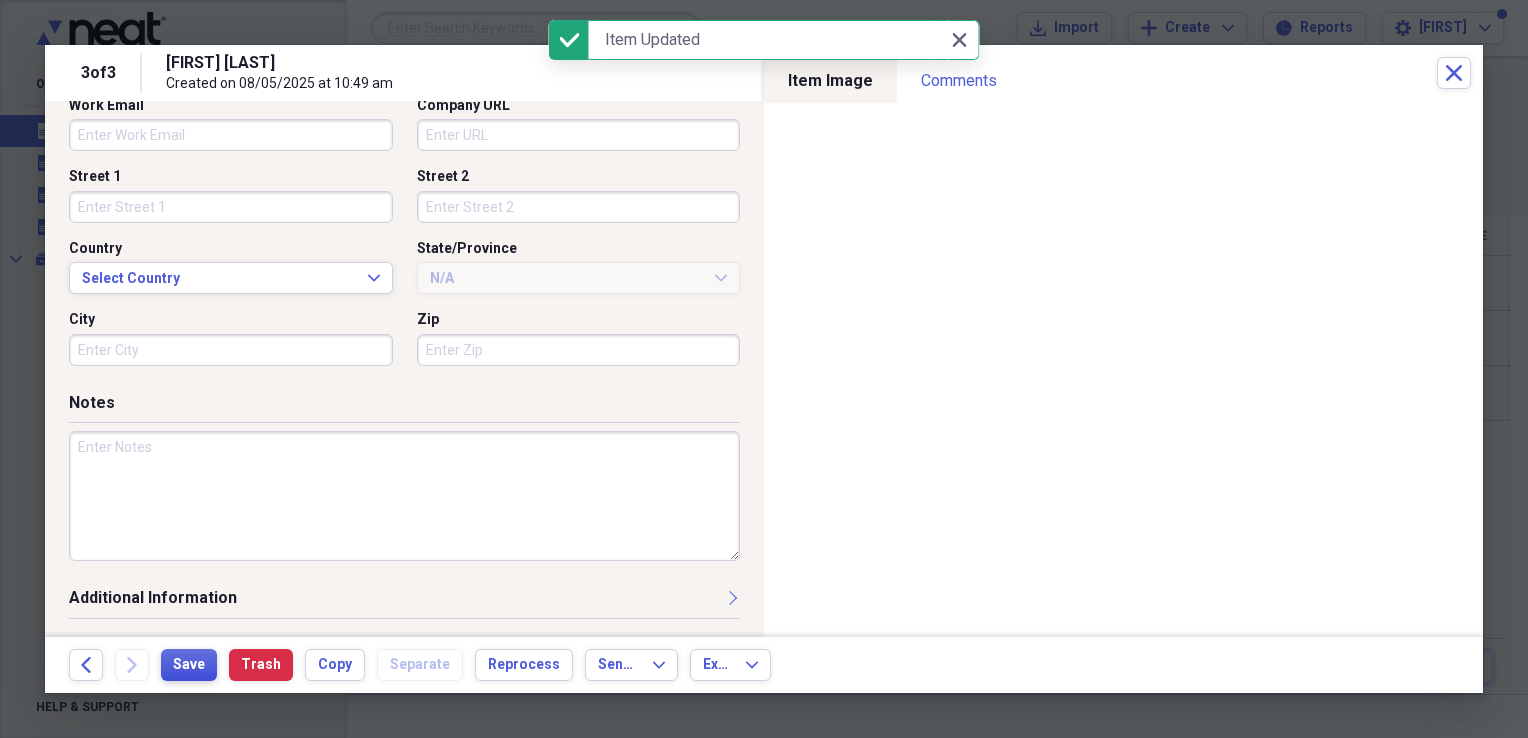 scroll, scrollTop: 578, scrollLeft: 0, axis: vertical 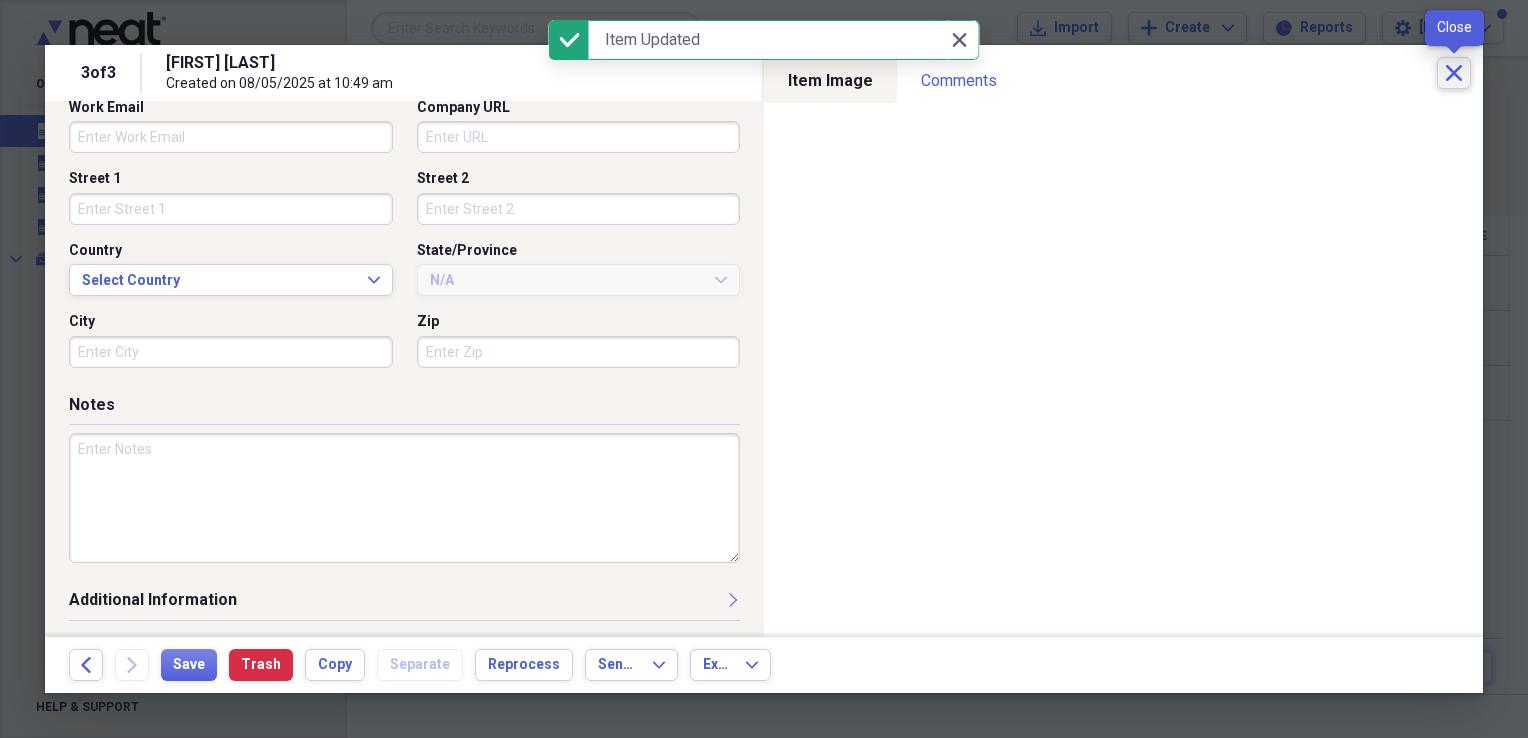 click on "Close" at bounding box center (1454, 73) 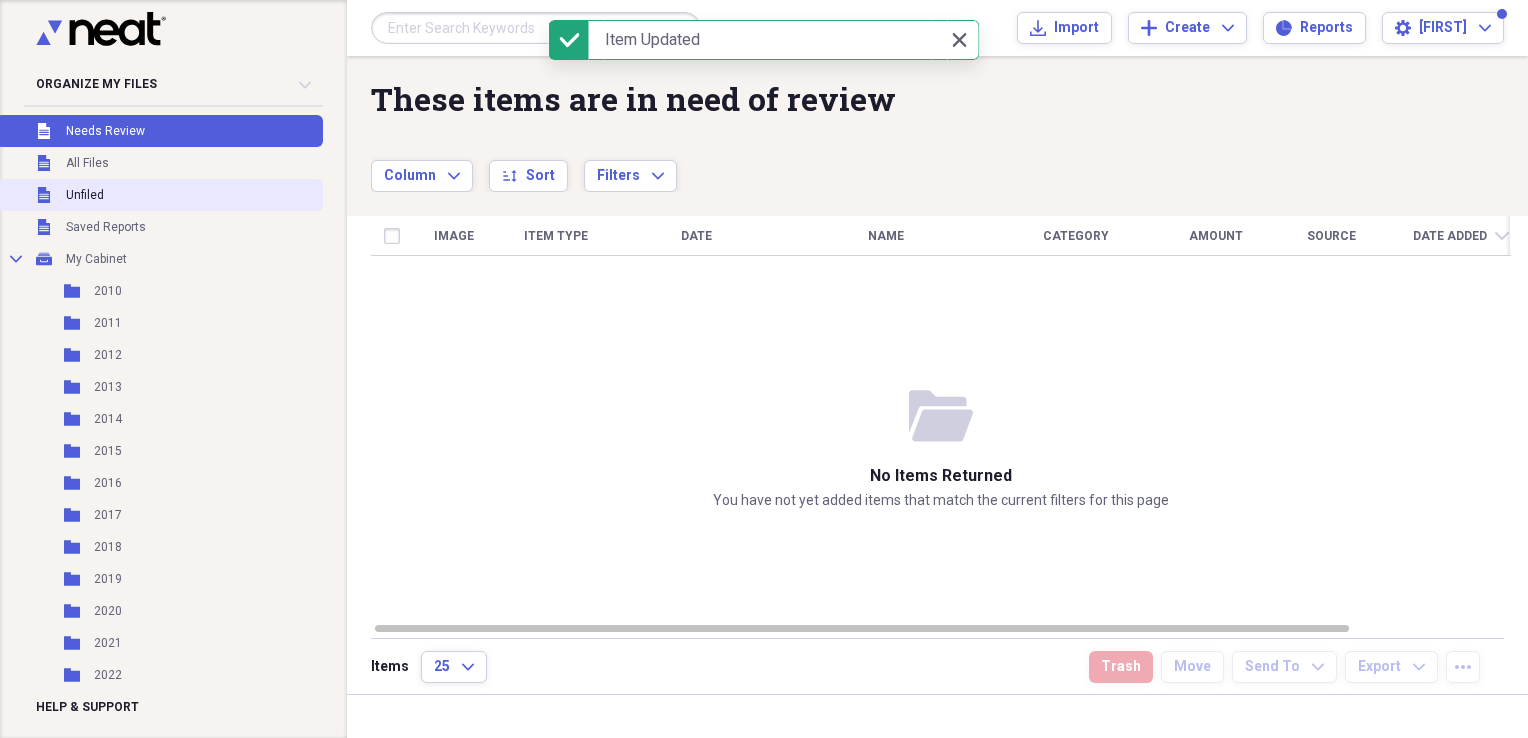 click on "Unfiled" at bounding box center [85, 195] 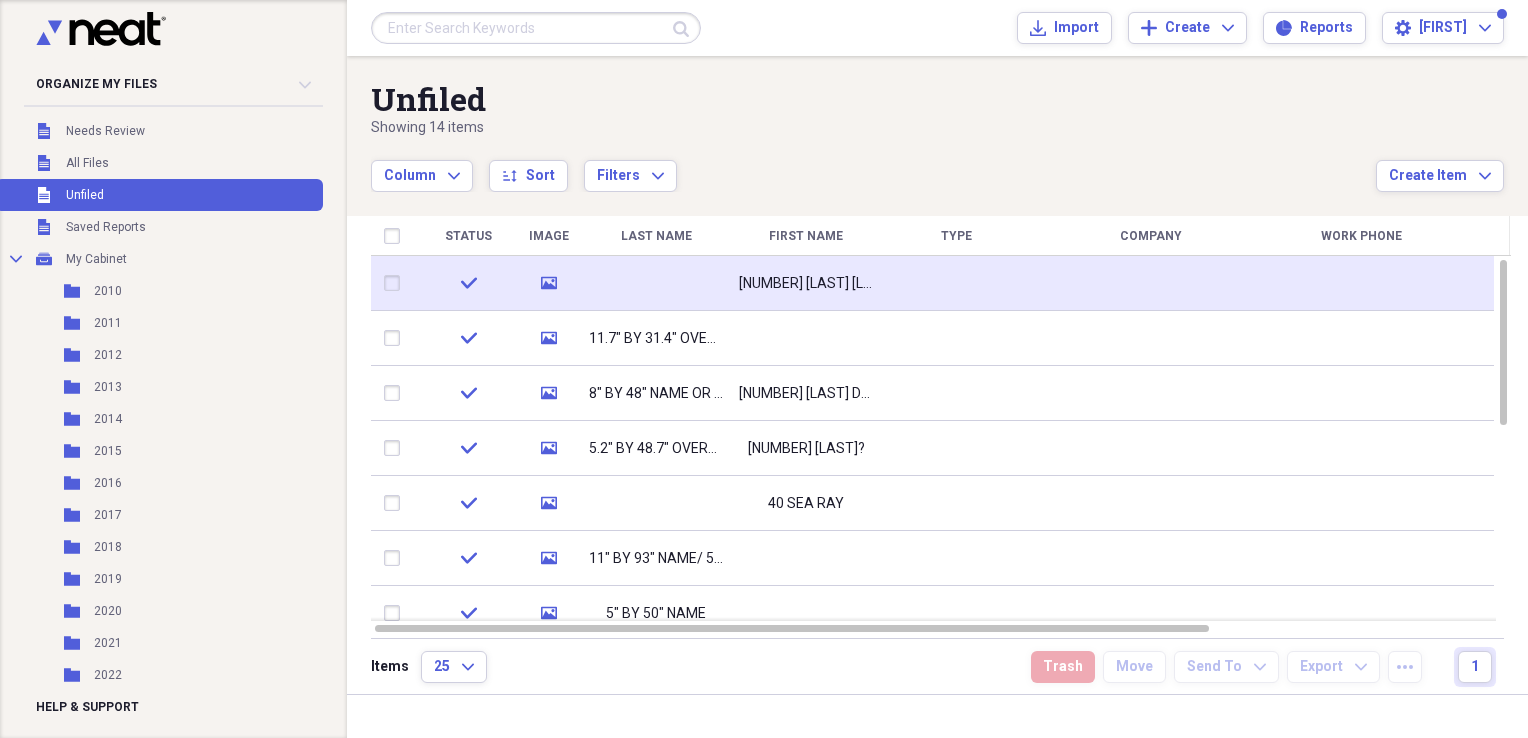click at bounding box center (956, 283) 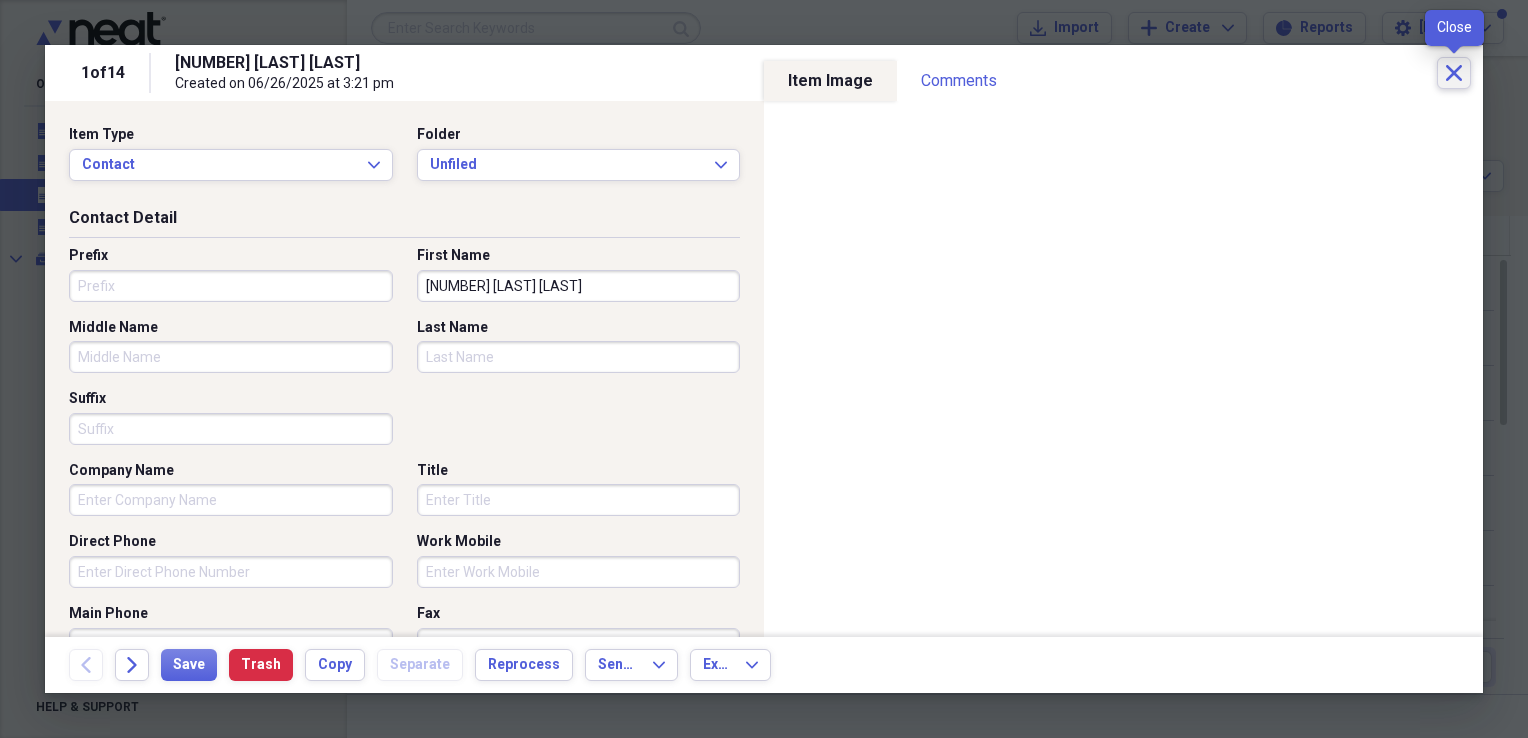 drag, startPoint x: 1452, startPoint y: 69, endPoint x: 1340, endPoint y: 42, distance: 115.2085 